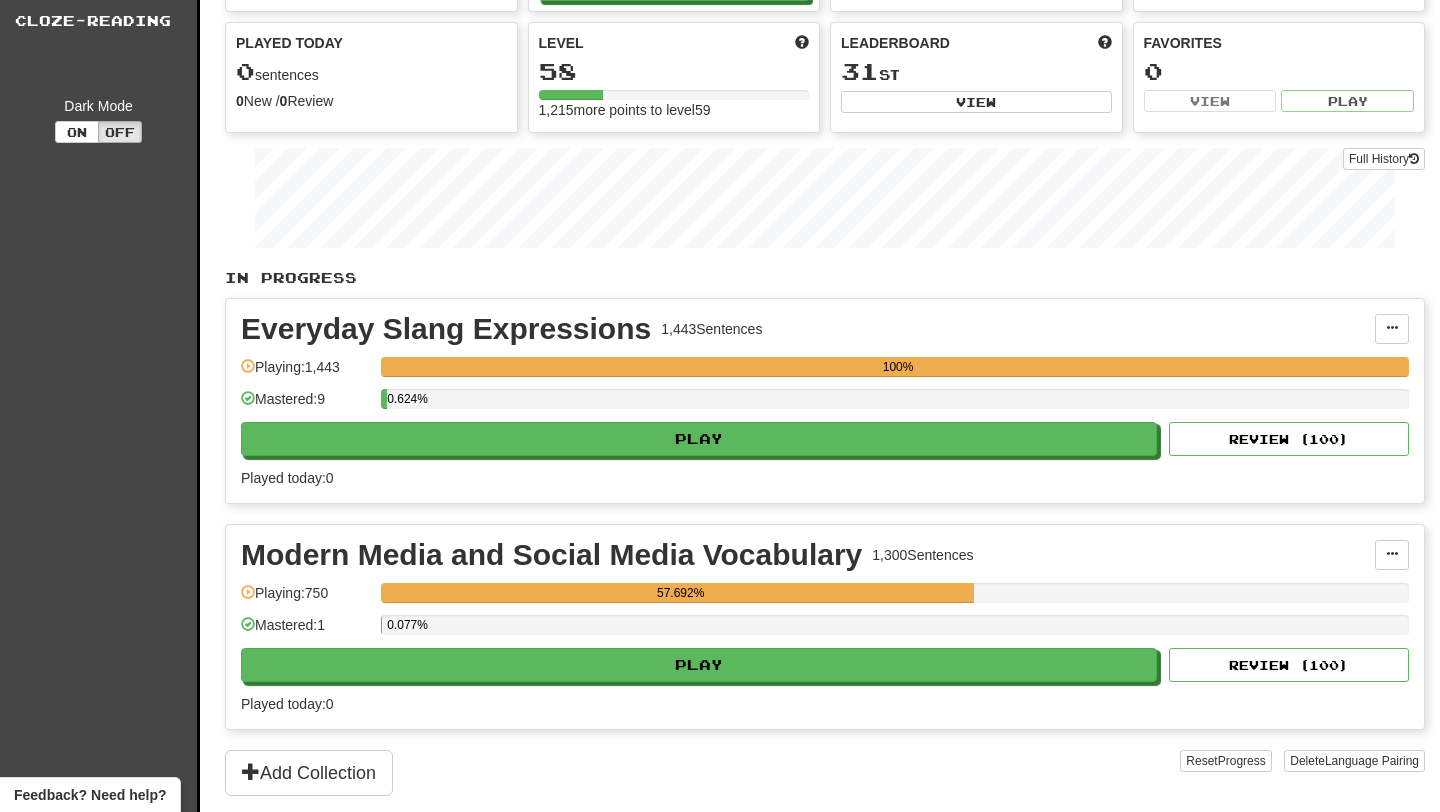 scroll, scrollTop: 133, scrollLeft: 0, axis: vertical 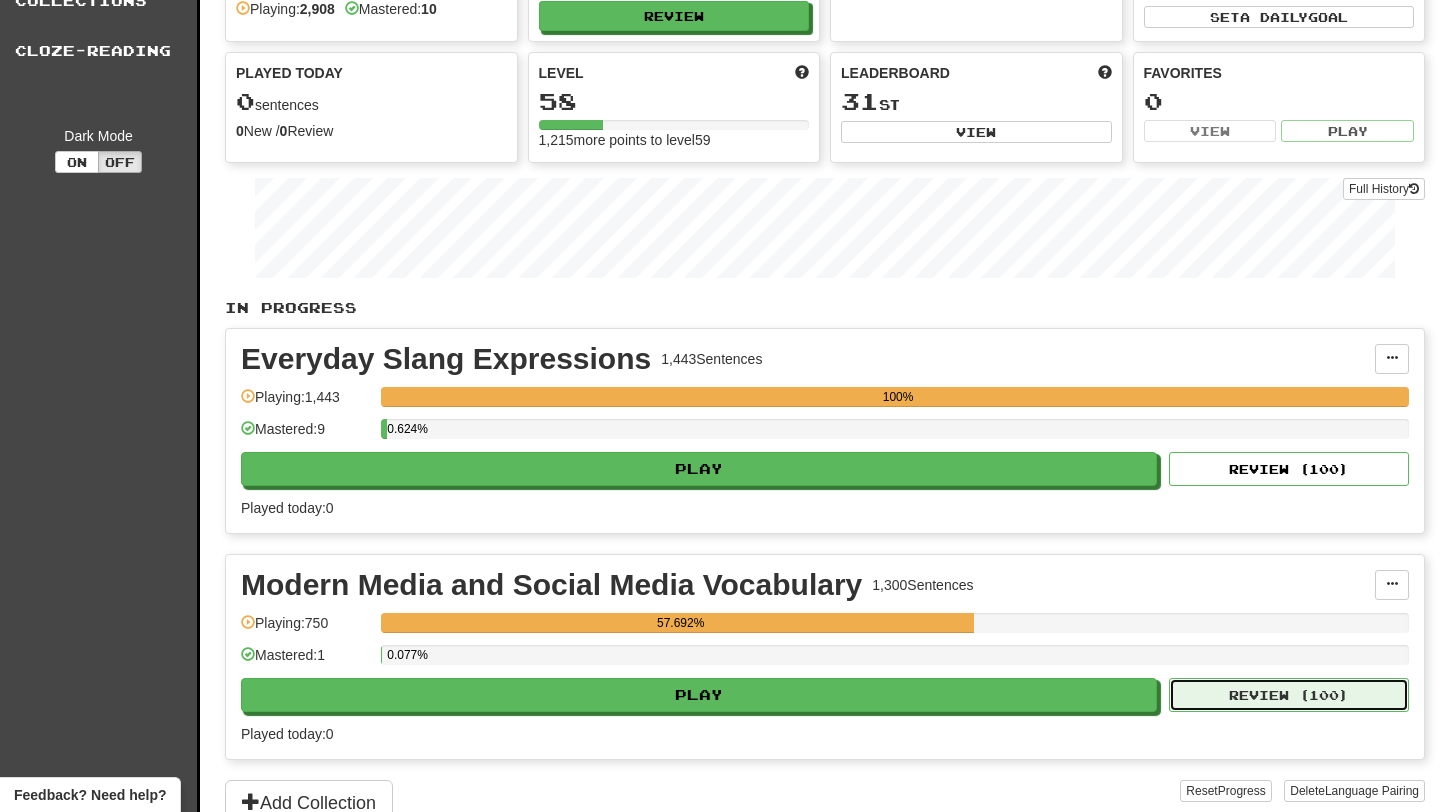 click on "Review ( 100 )" at bounding box center [1289, 695] 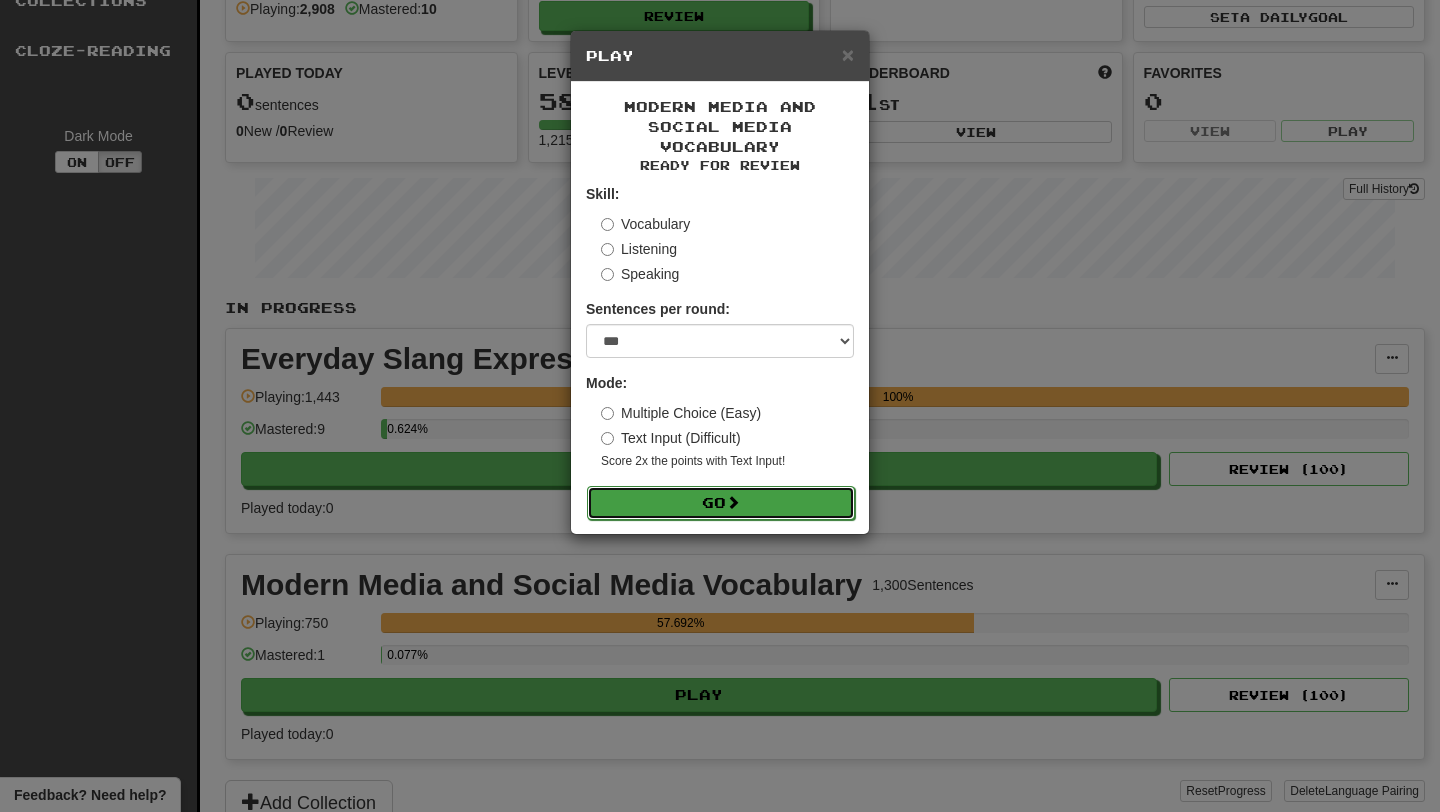 click on "Go" at bounding box center [721, 503] 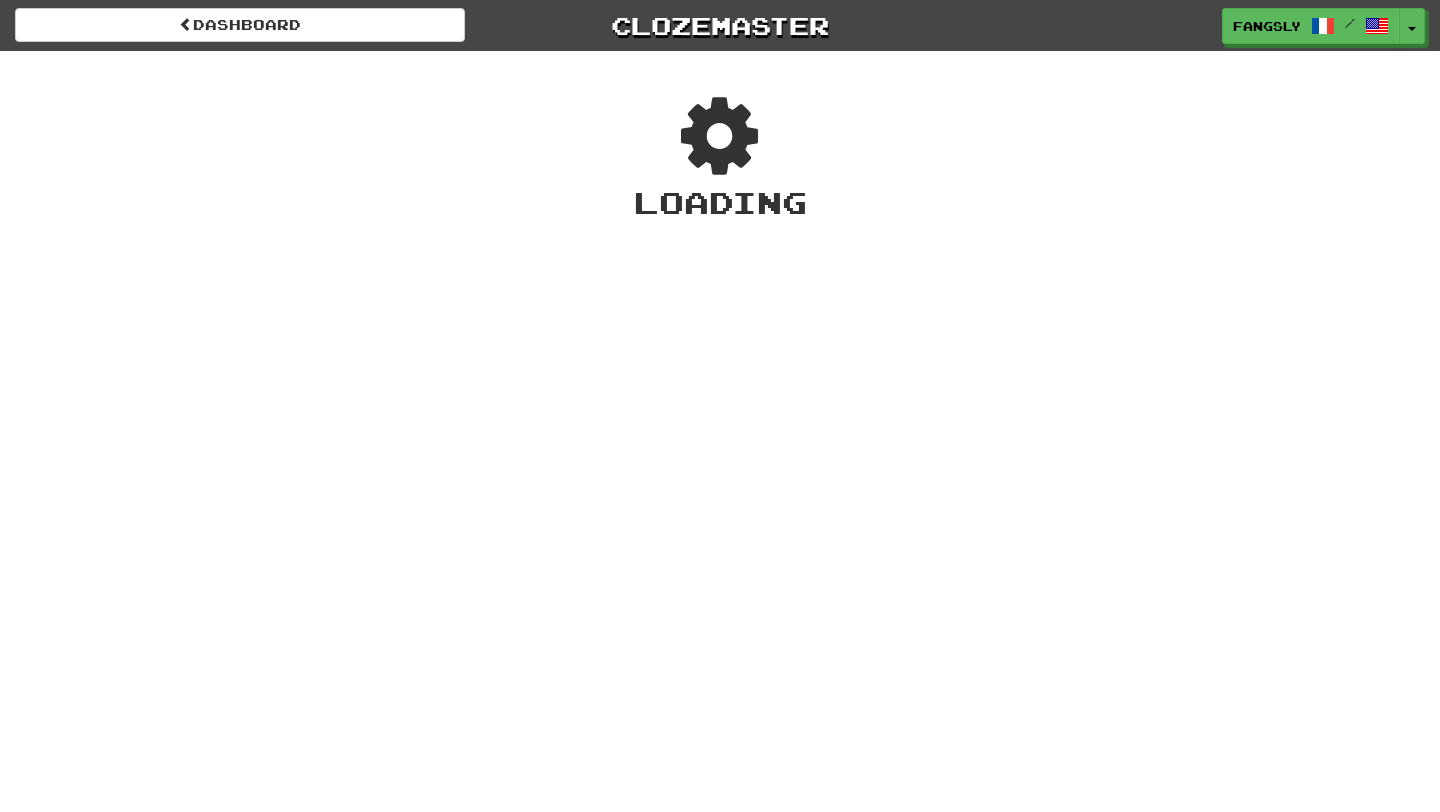 scroll, scrollTop: 0, scrollLeft: 0, axis: both 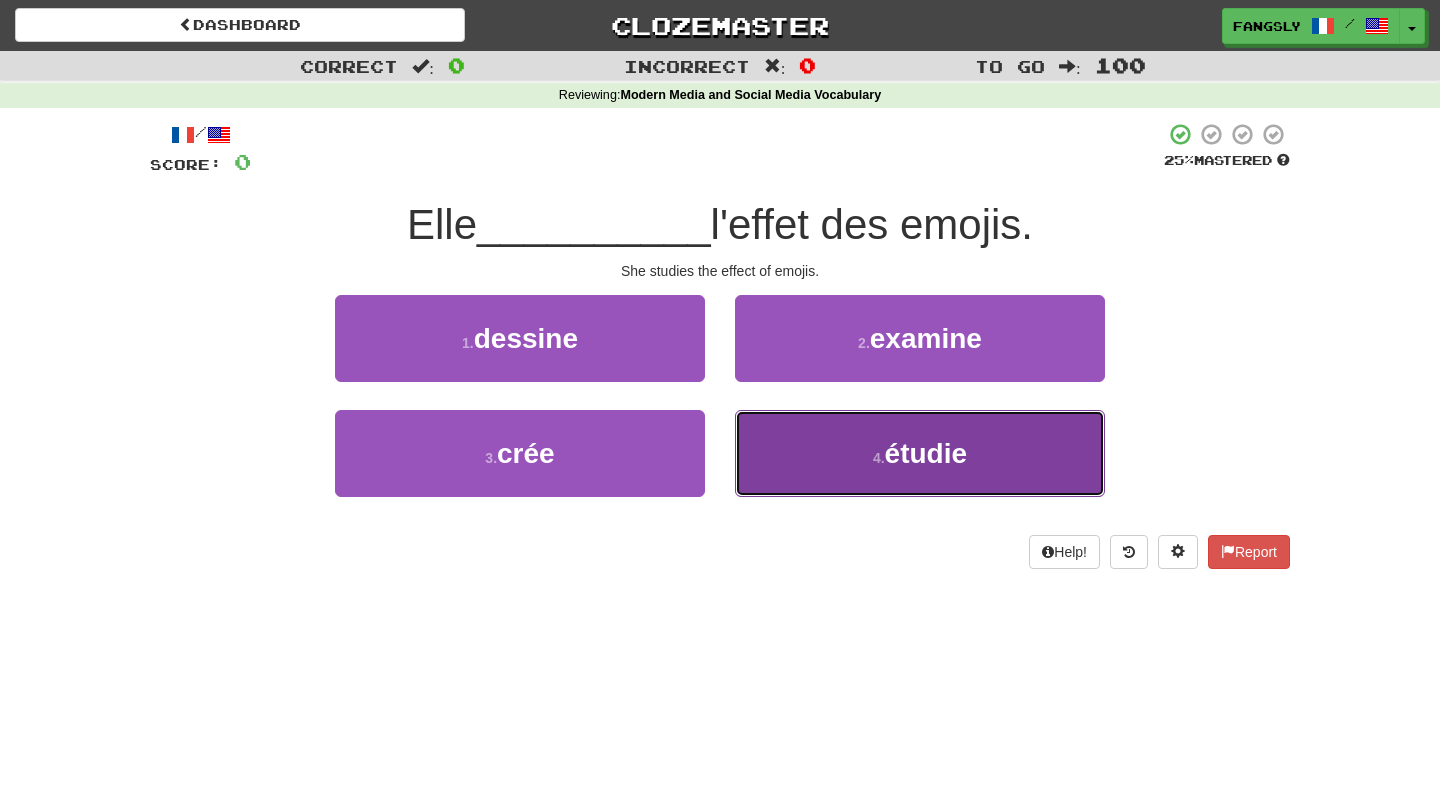 click on "4 .  étudie" at bounding box center (920, 453) 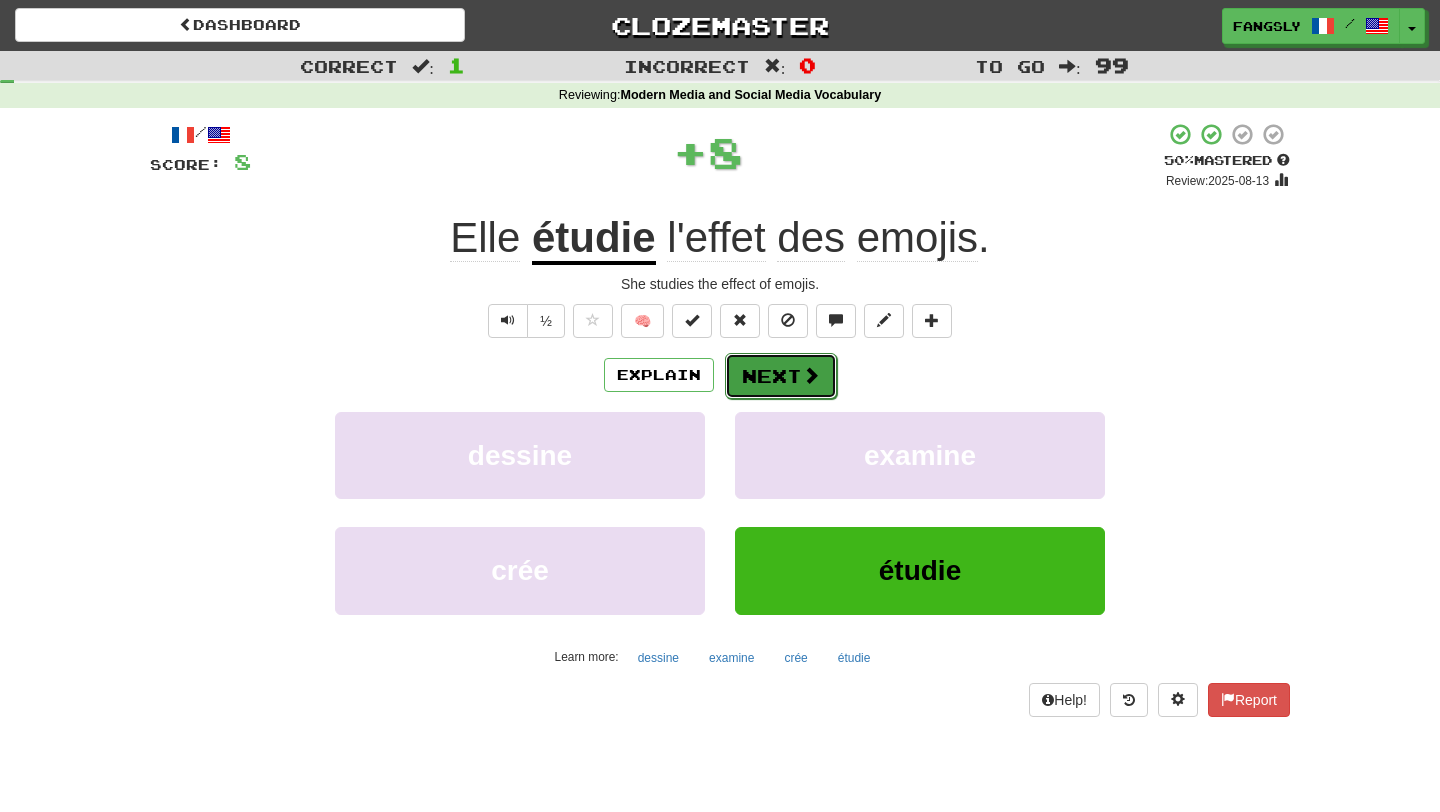 click on "Next" at bounding box center [781, 376] 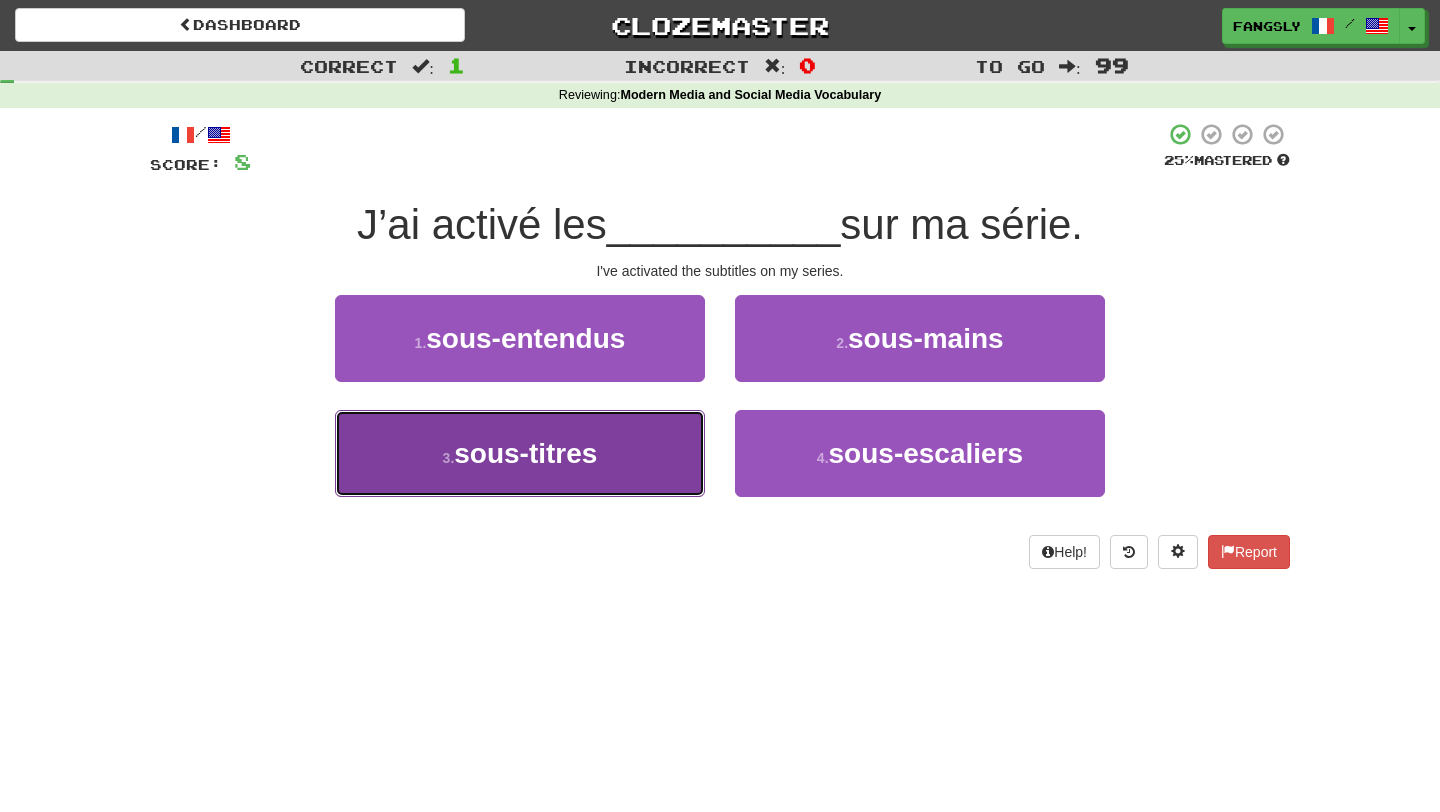click on "3 .  sous-titres" at bounding box center (520, 453) 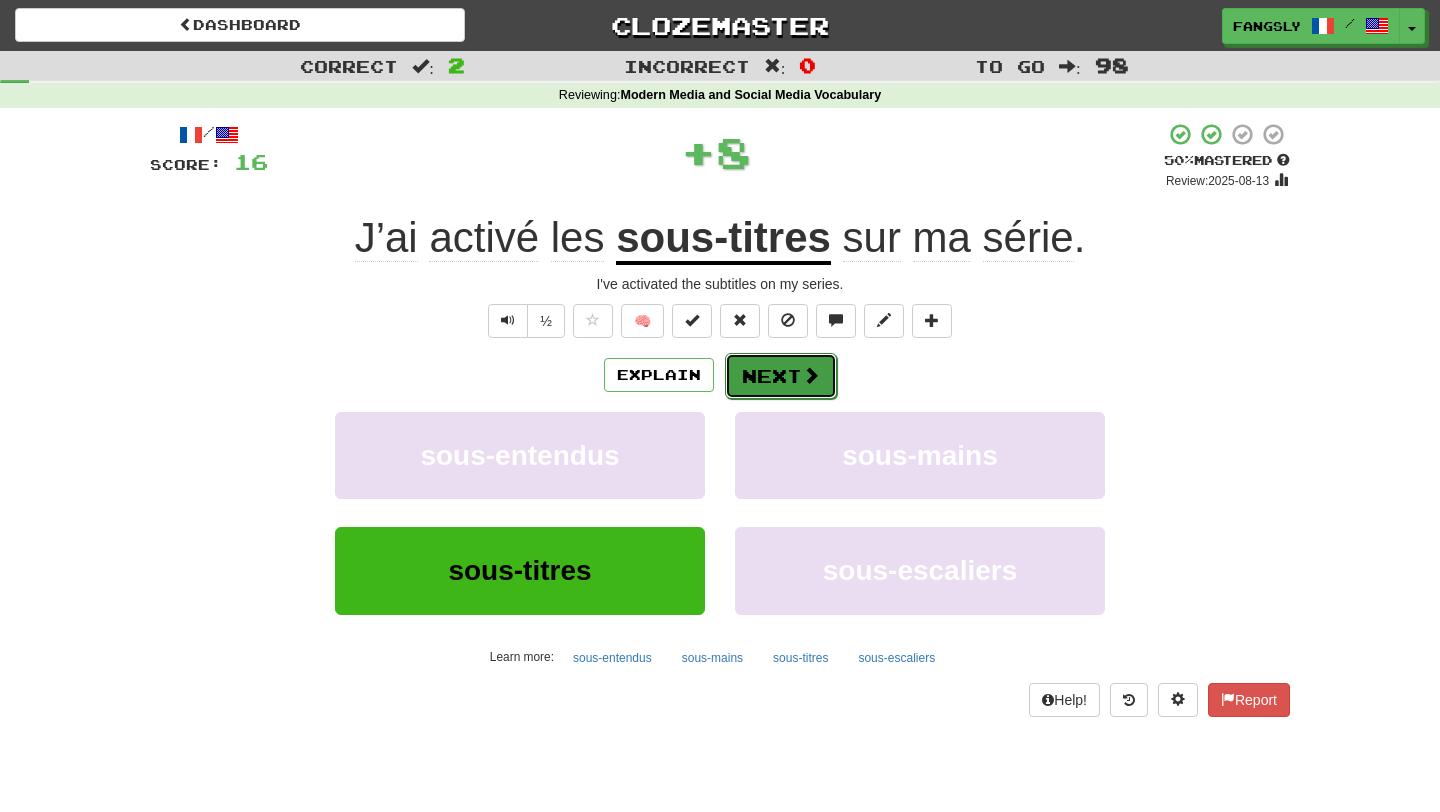 click on "Next" at bounding box center (781, 376) 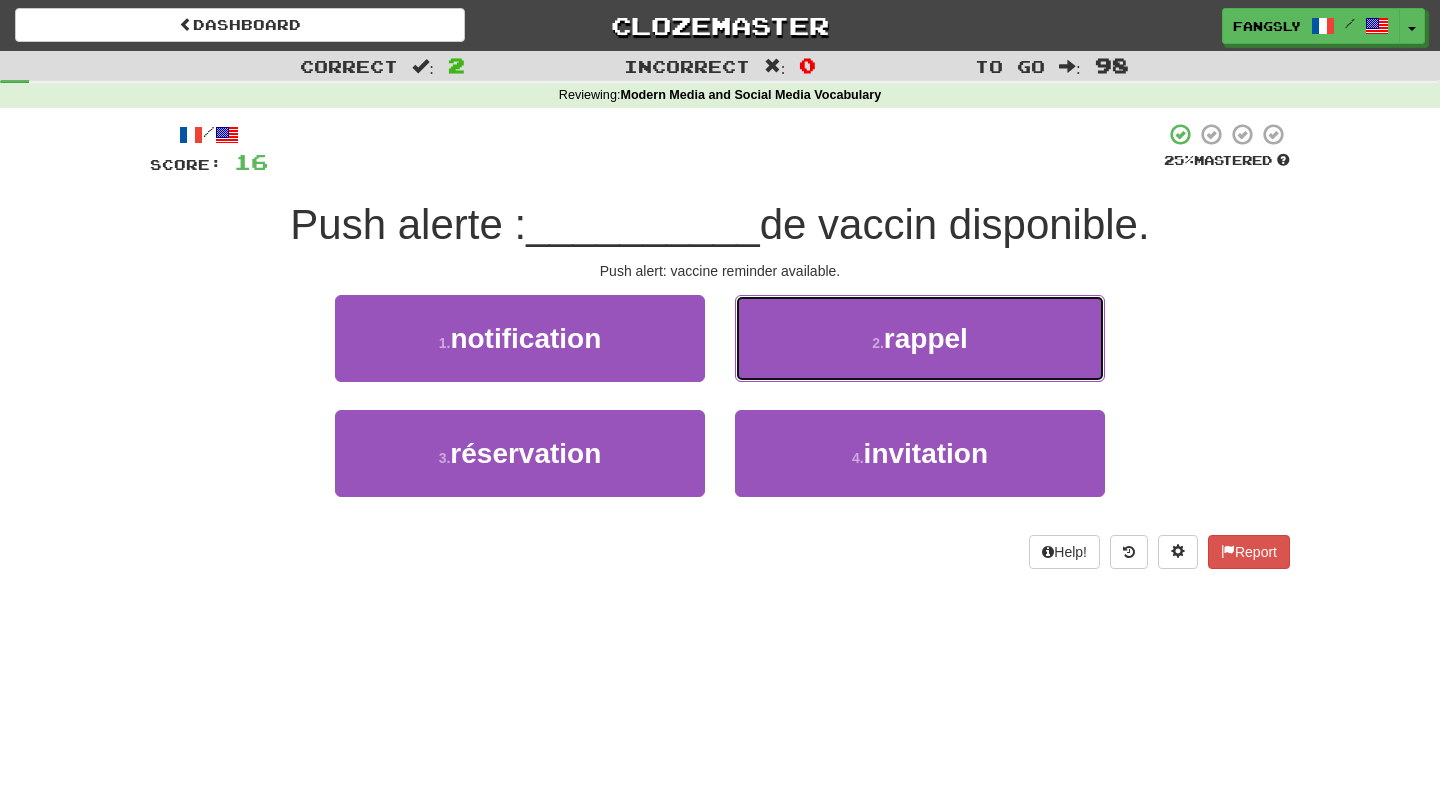 click on "2 .  rappel" at bounding box center [920, 338] 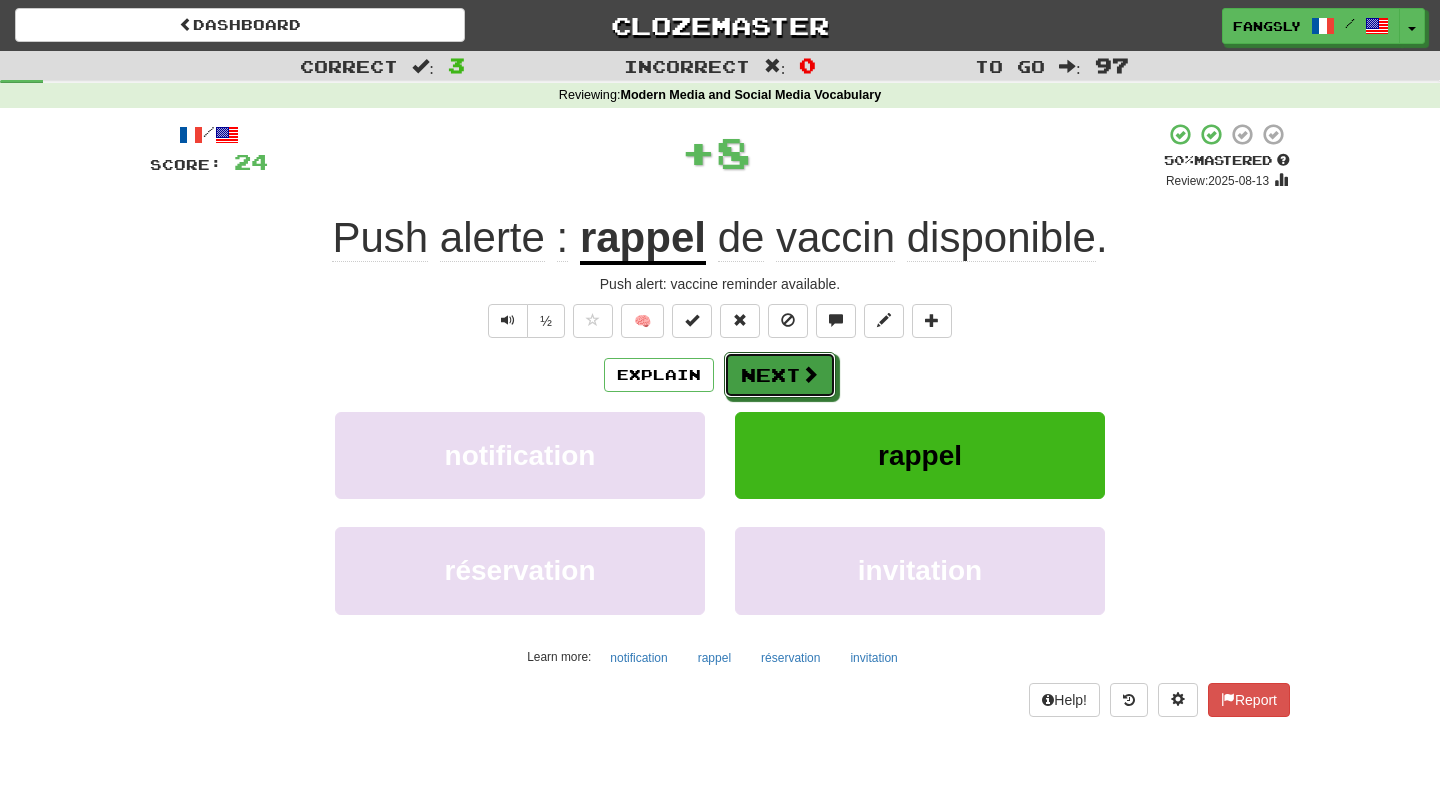 click on "Next" at bounding box center (780, 375) 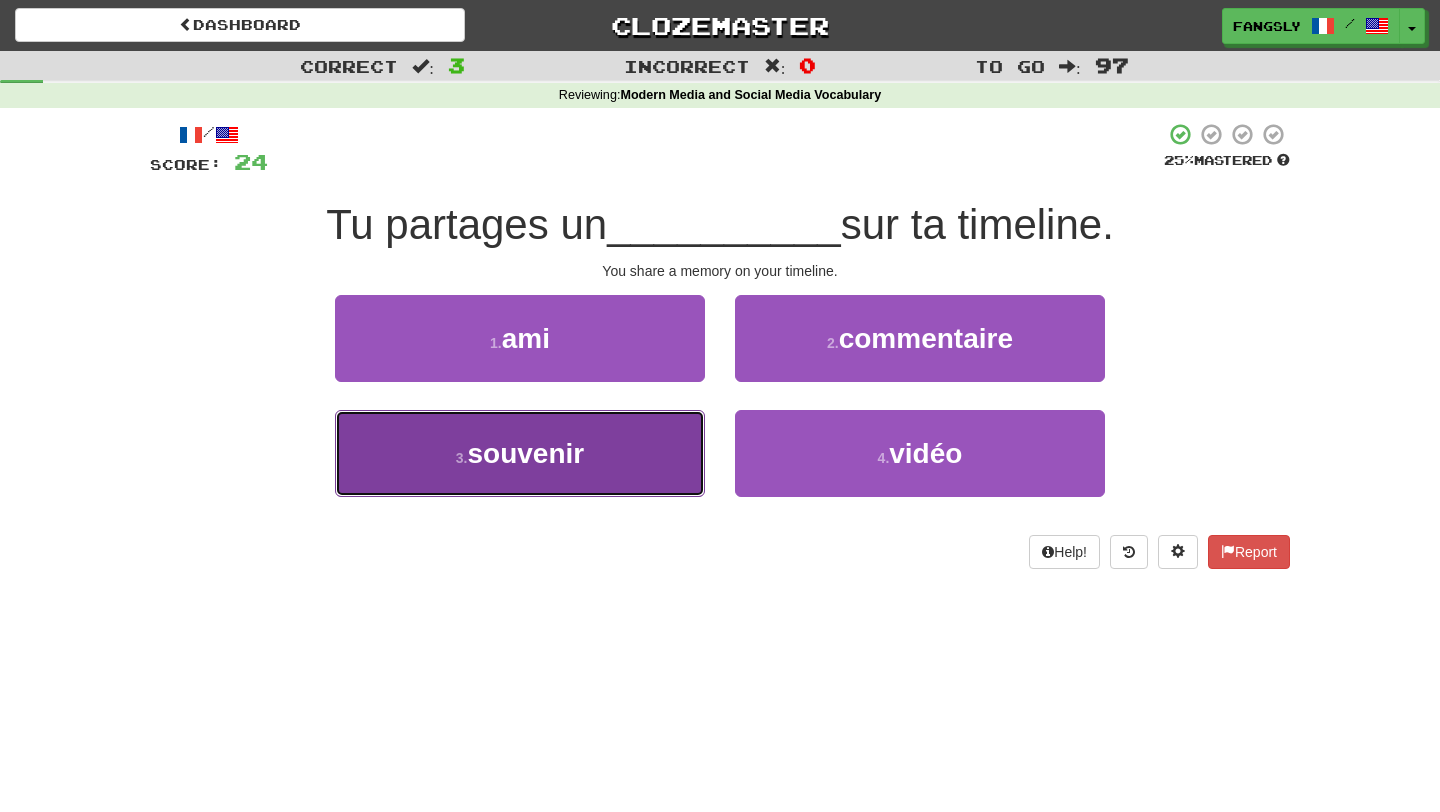 click on "3 .  souvenir" at bounding box center (520, 453) 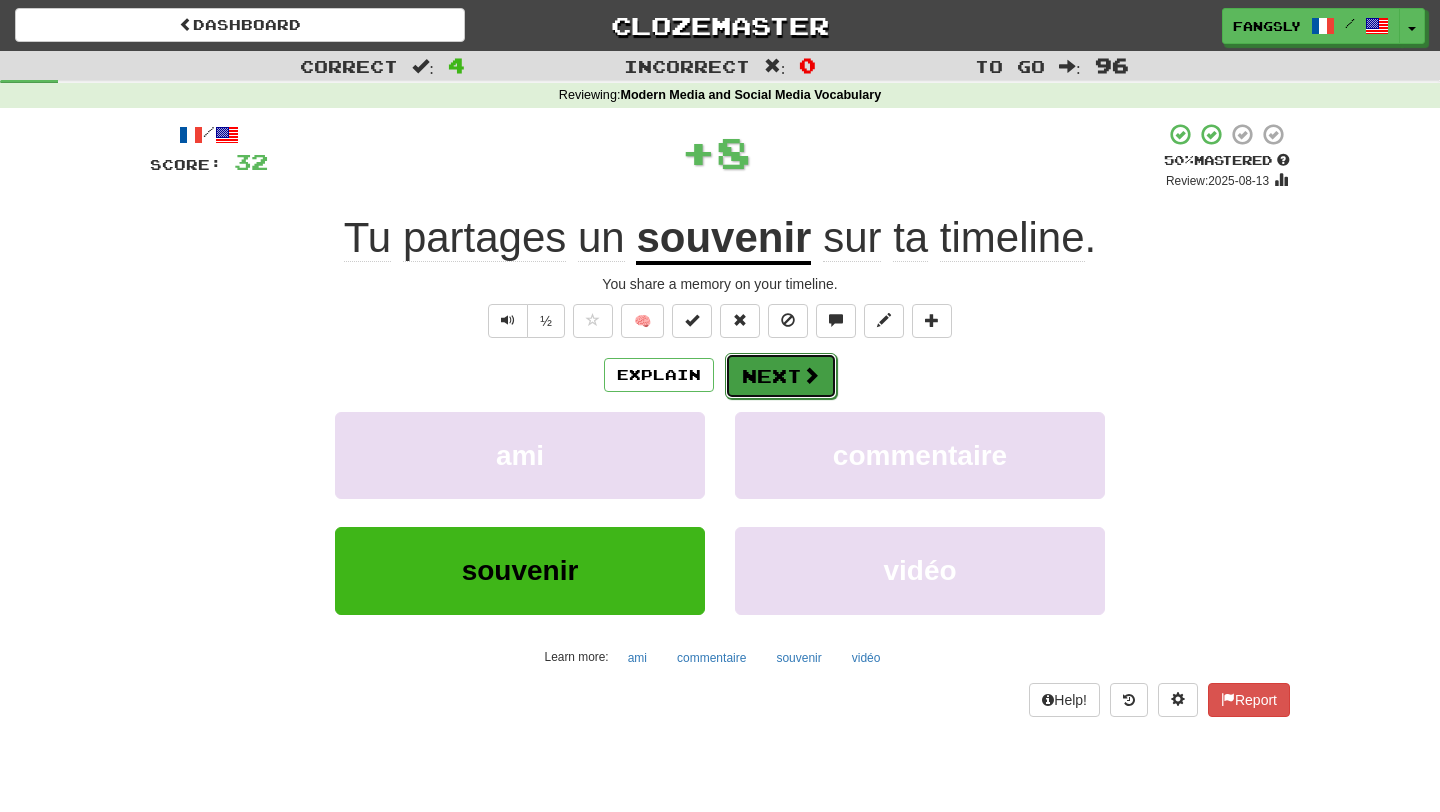 click on "Next" at bounding box center (781, 376) 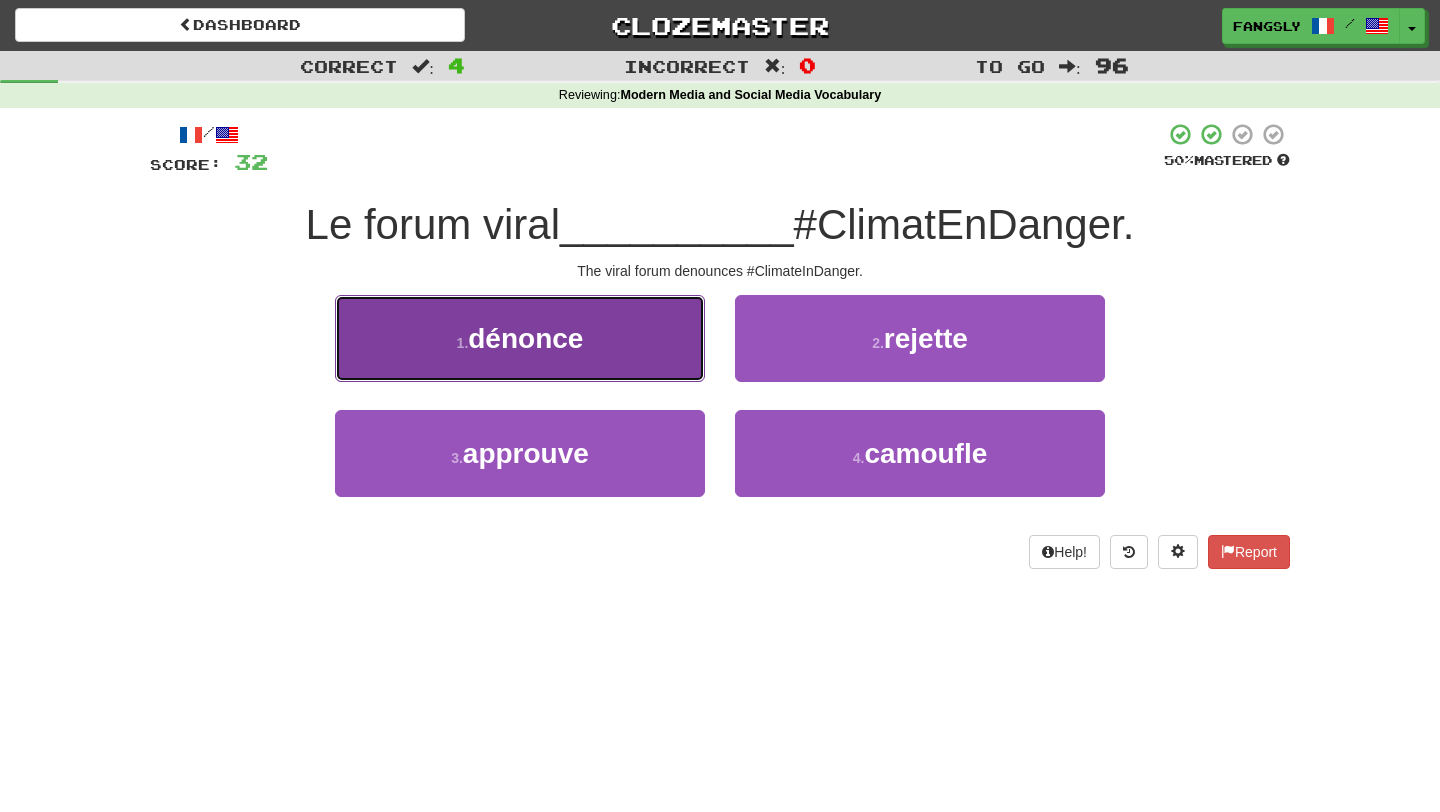 click on "1 .  dénonce" at bounding box center (520, 338) 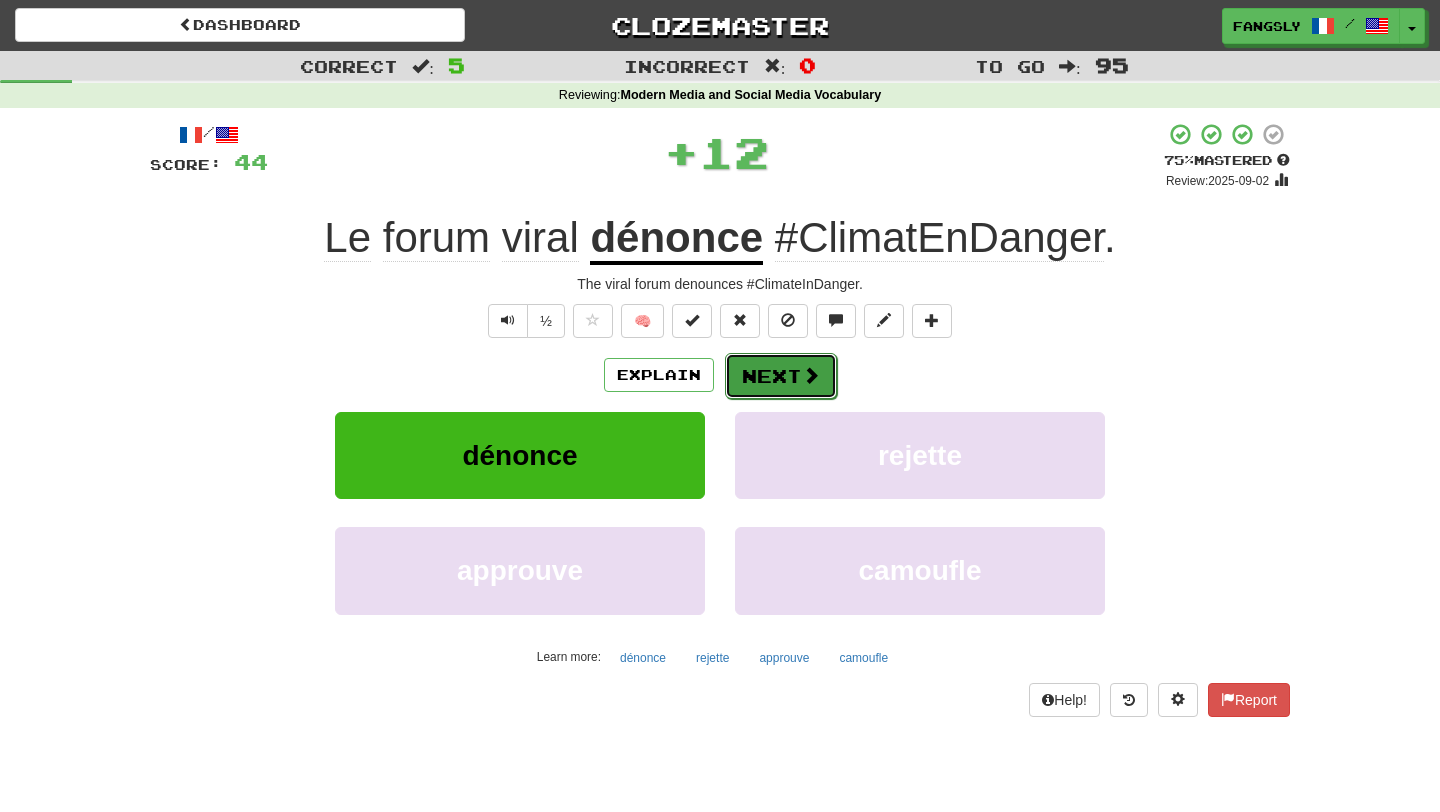 click on "Next" at bounding box center [781, 376] 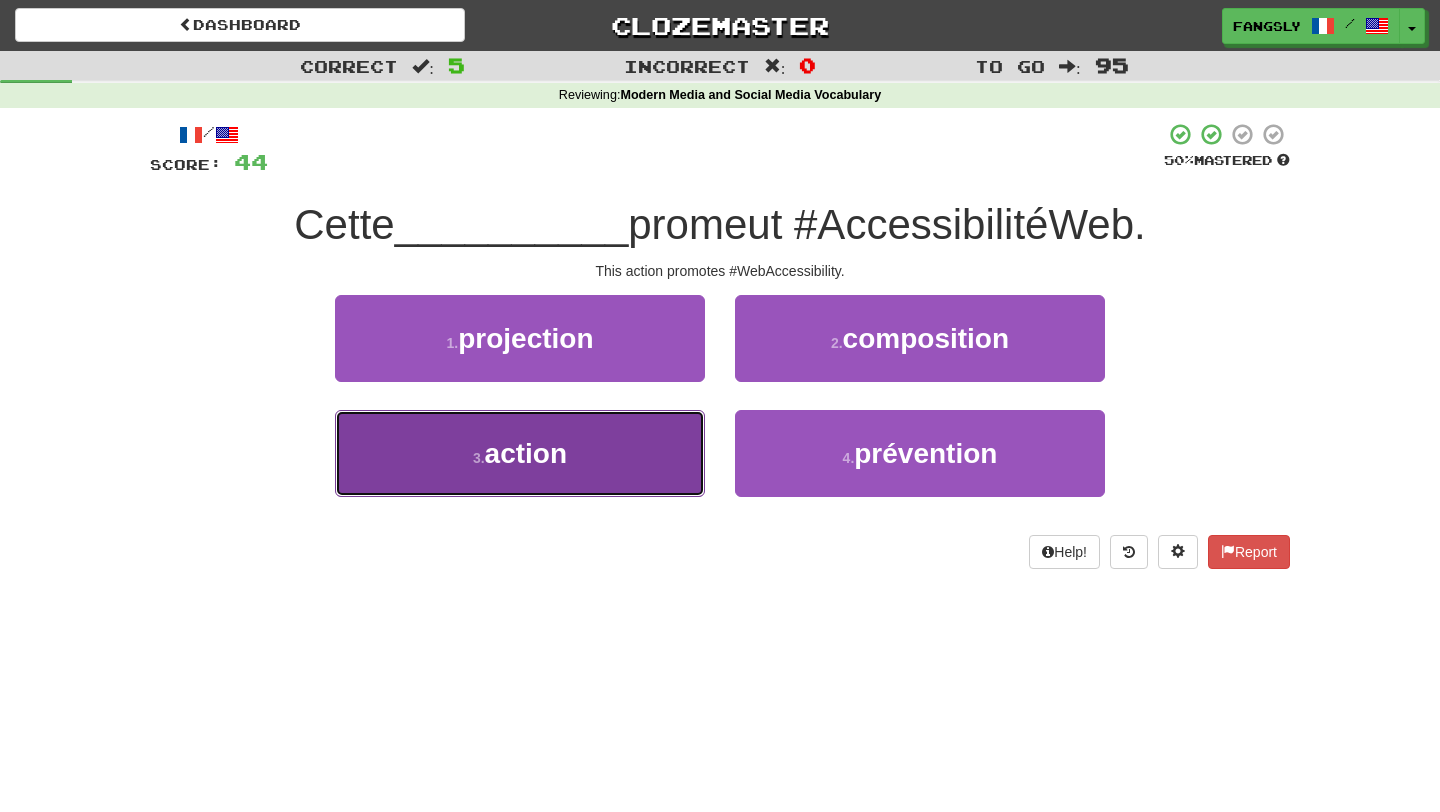 click on "3 .  action" at bounding box center [520, 453] 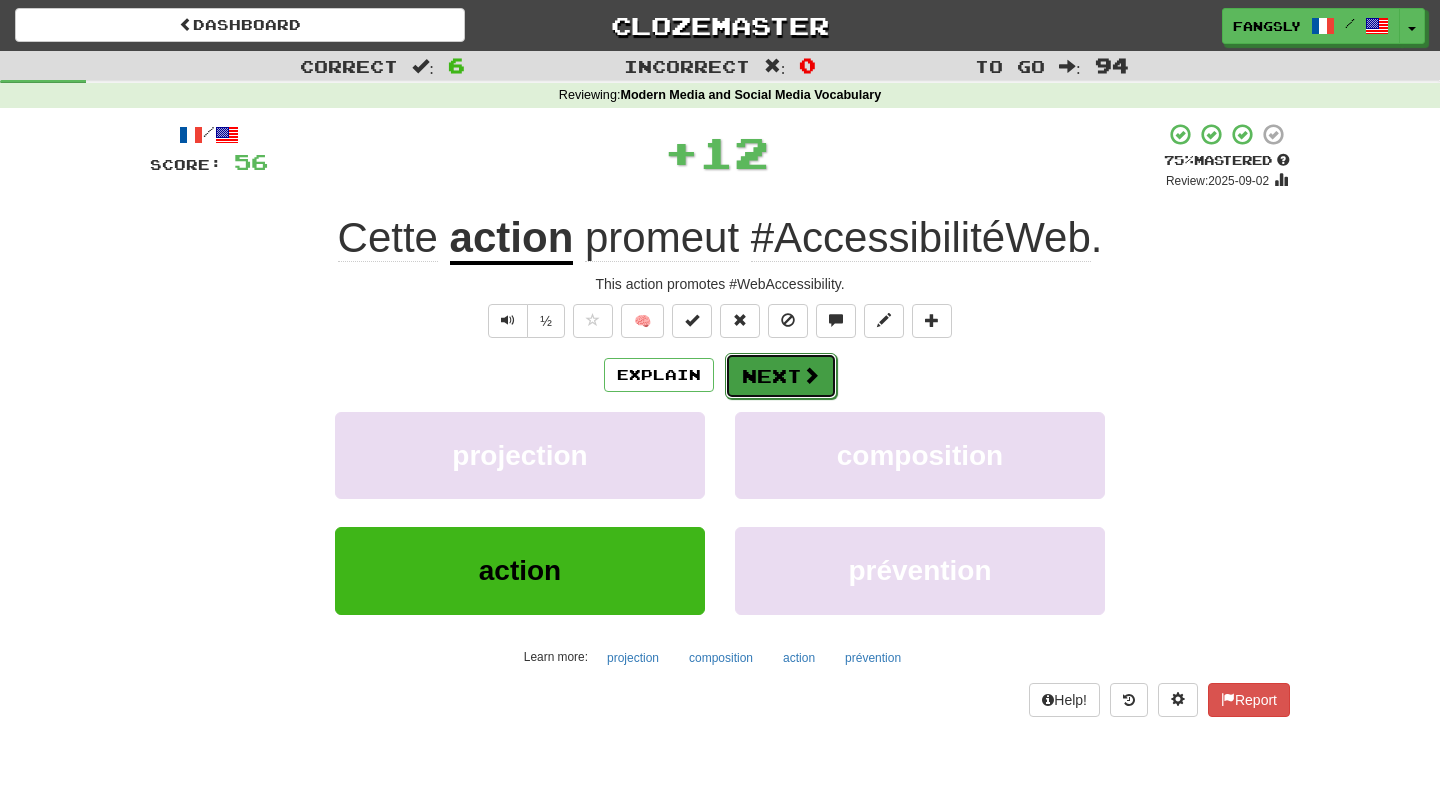 click on "Next" at bounding box center (781, 376) 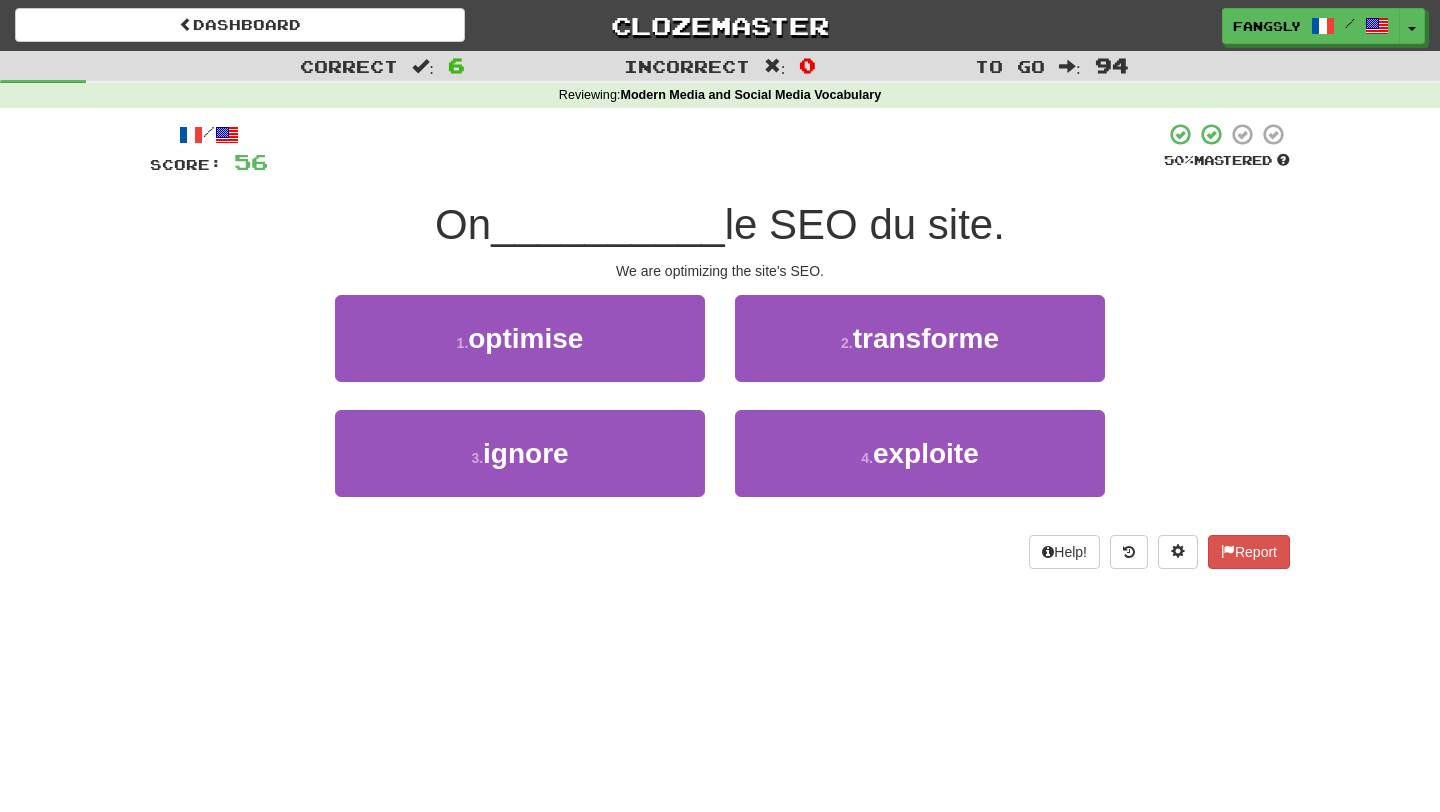 click on "1 .  optimise" at bounding box center (520, 352) 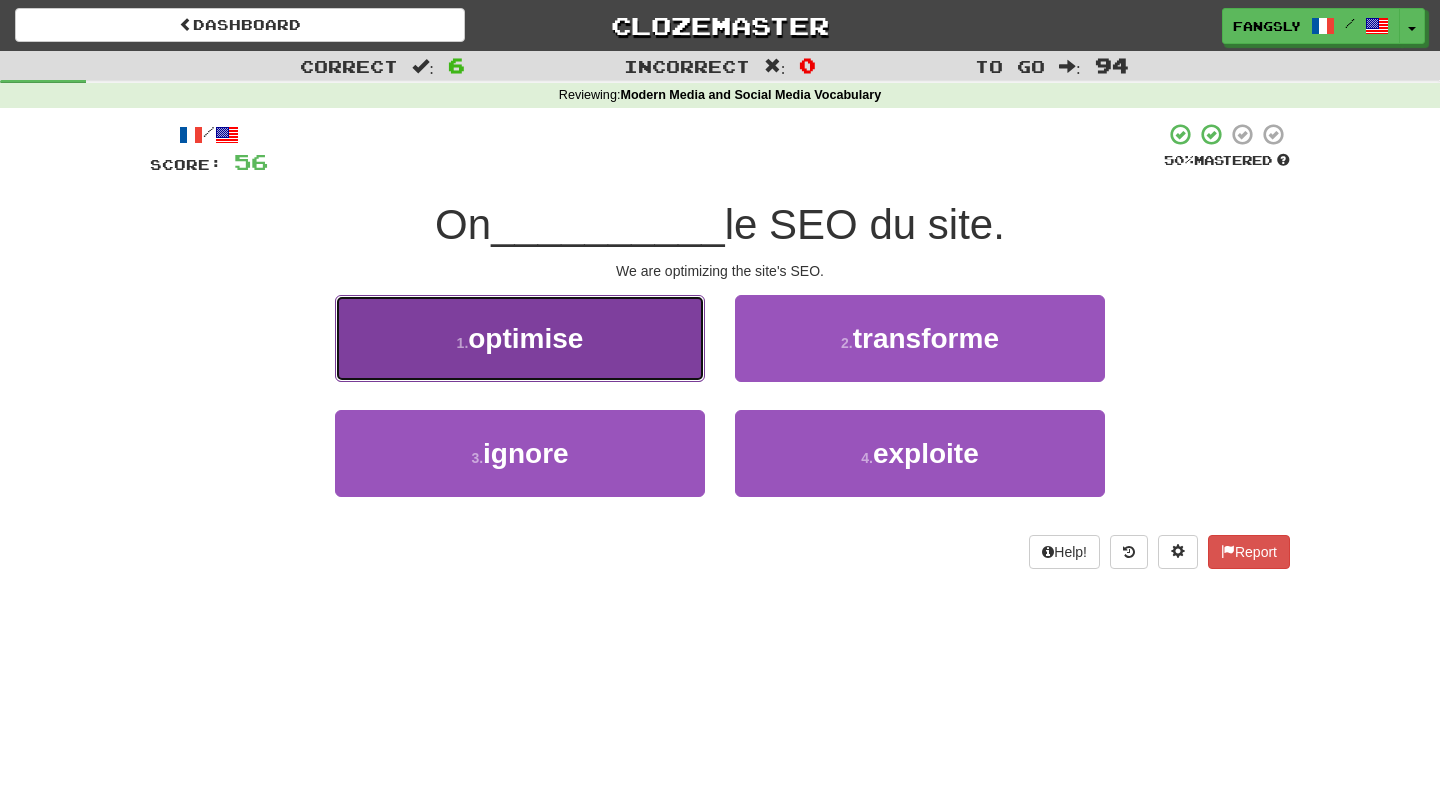 click on "1 .  optimise" at bounding box center (520, 338) 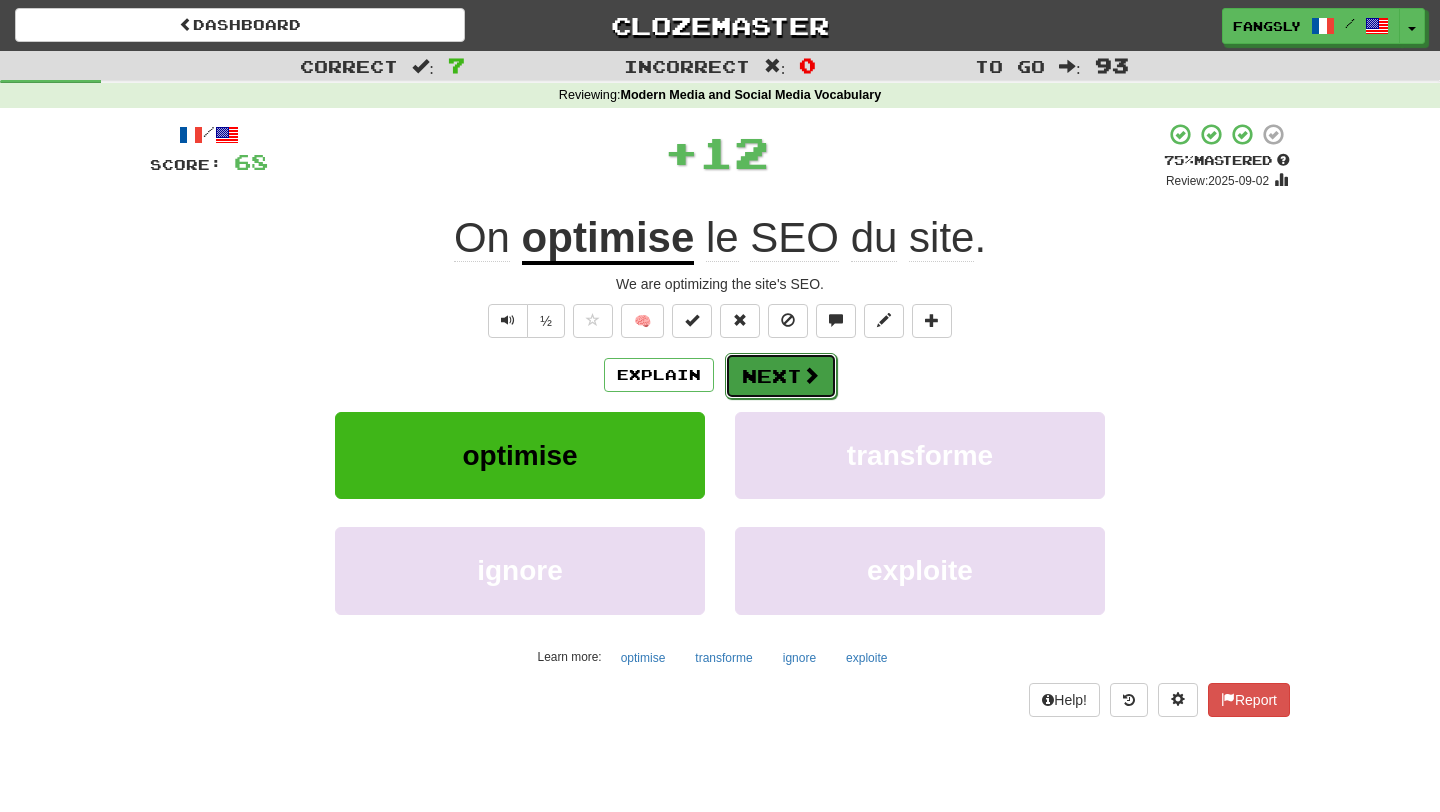 click on "Next" at bounding box center (781, 376) 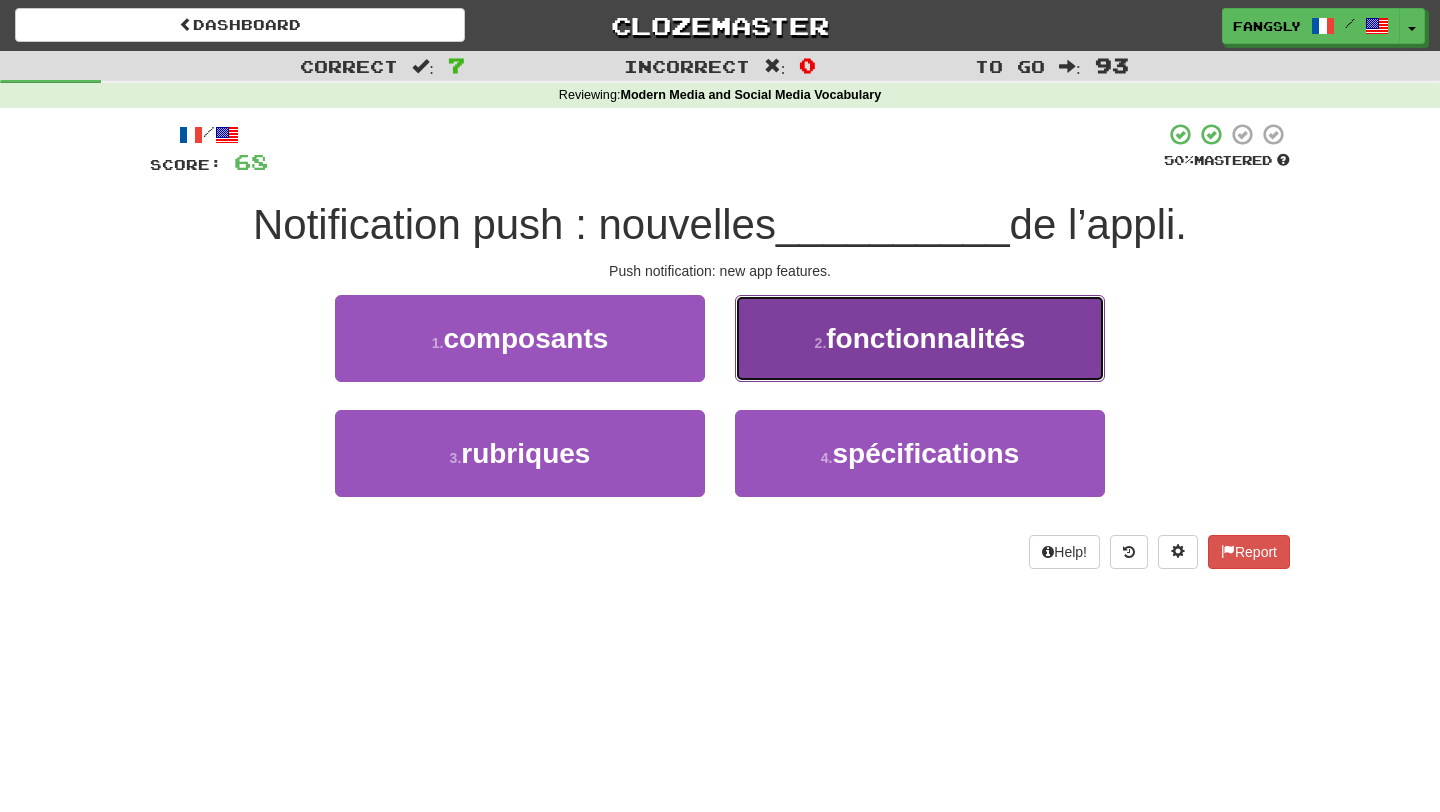 click on "2 .  fonctionnalités" at bounding box center (920, 338) 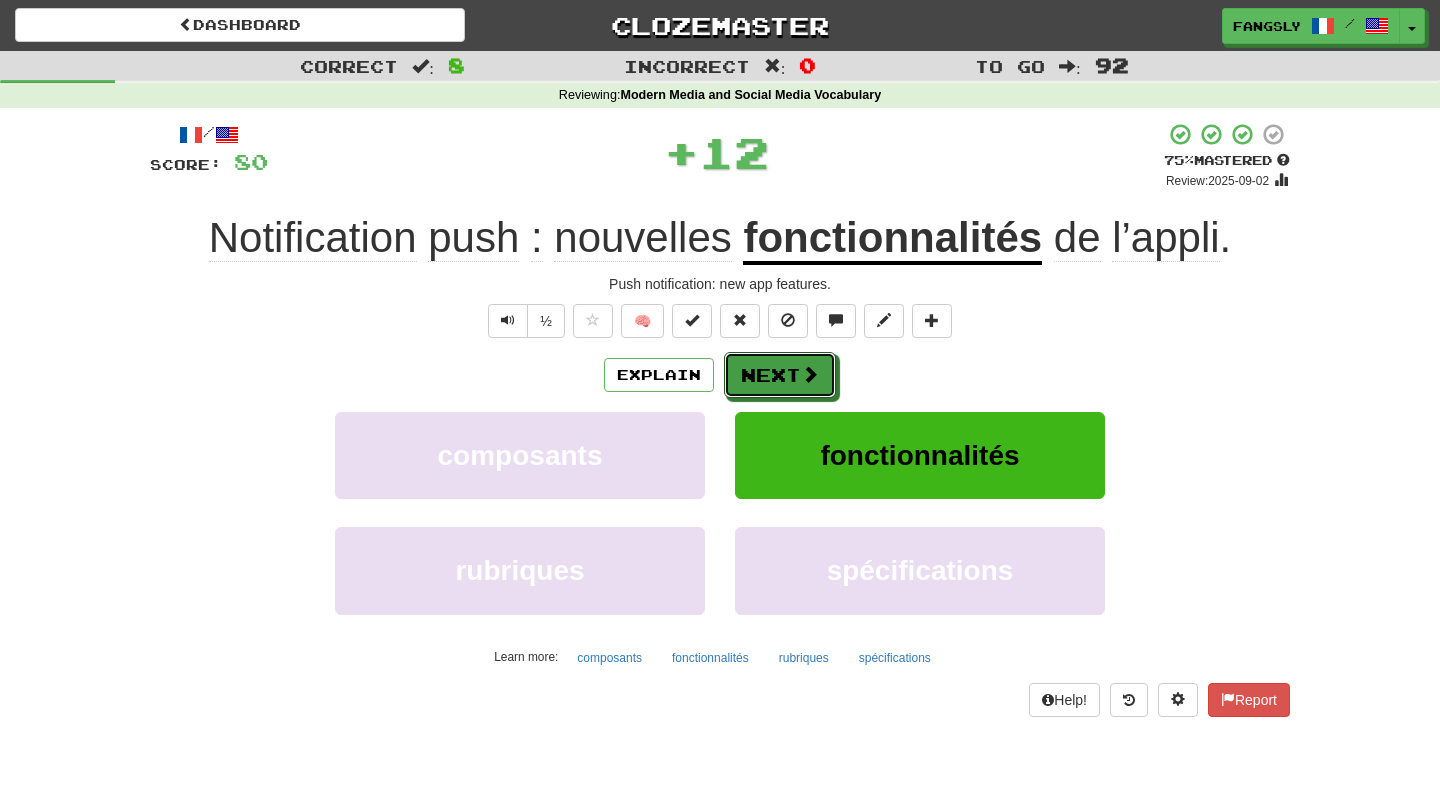 click on "Next" at bounding box center (780, 375) 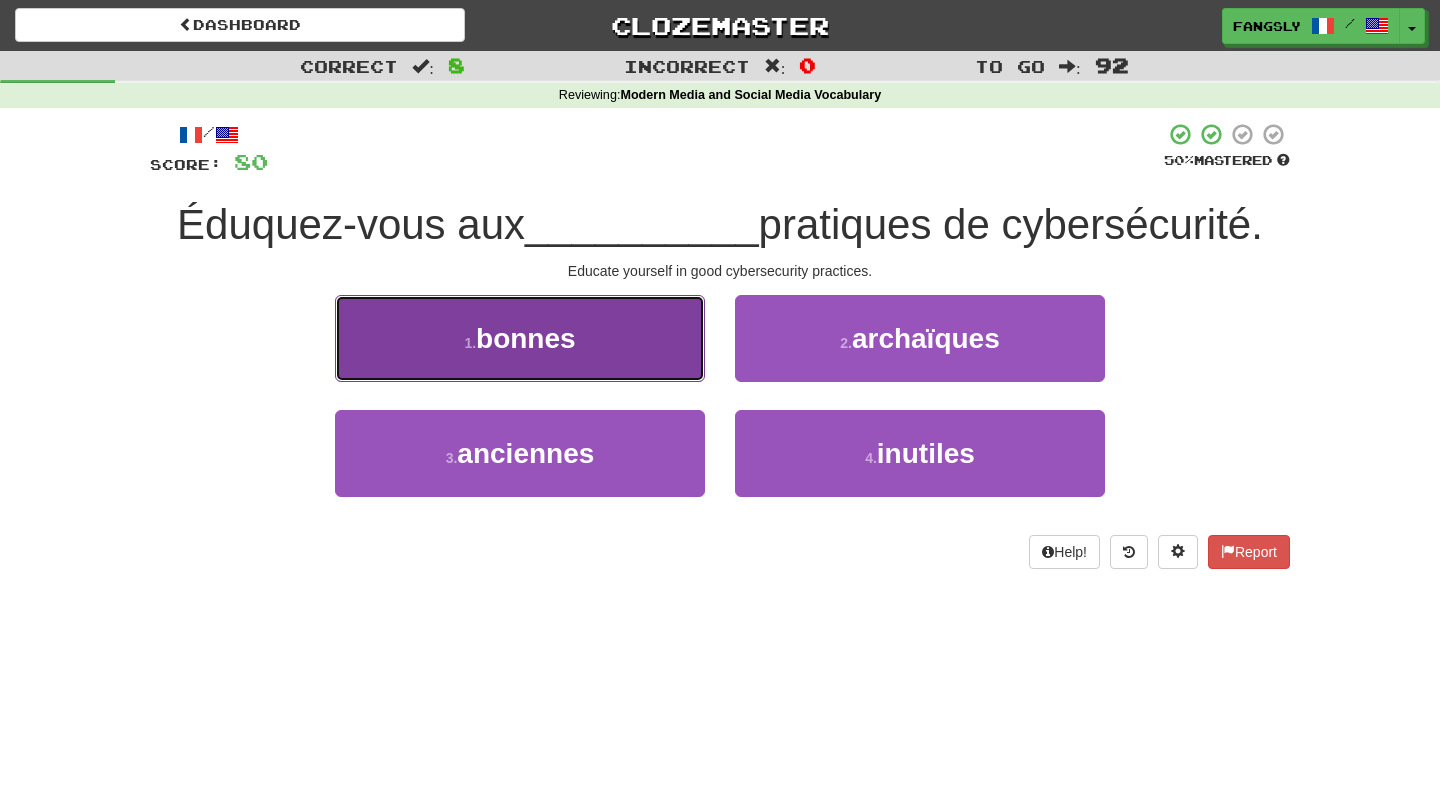 click on "1 .  bonnes" at bounding box center [520, 338] 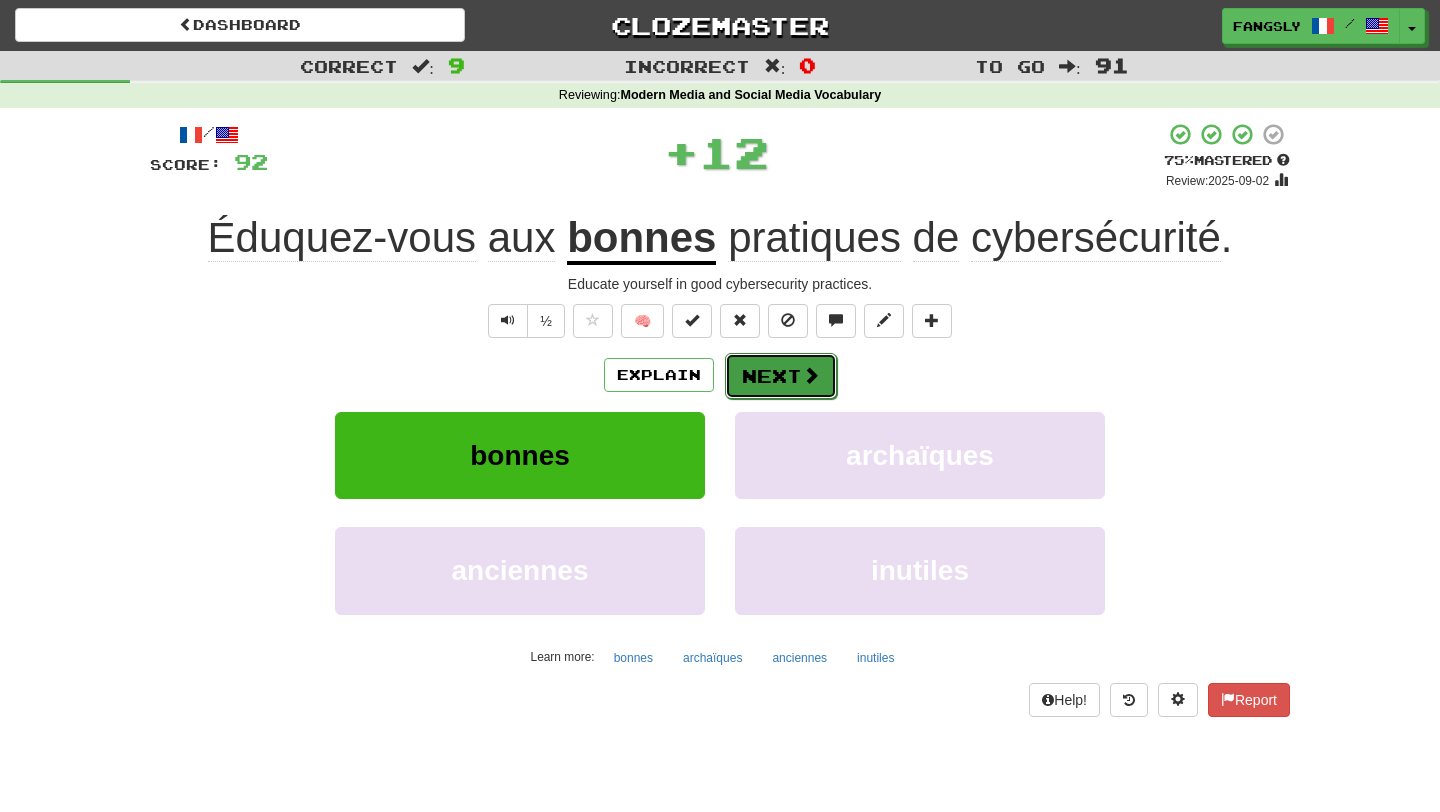 click on "Next" at bounding box center (781, 376) 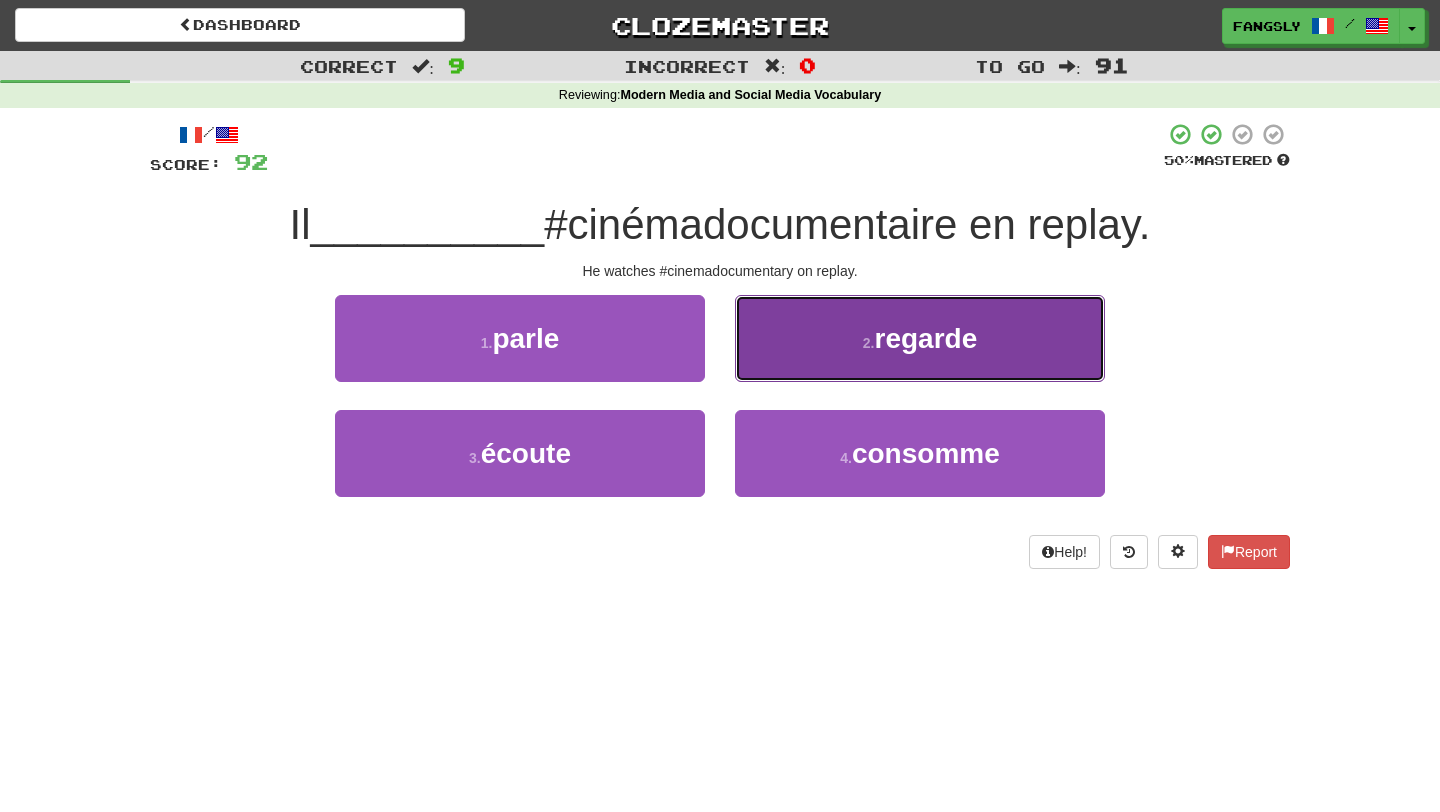 click on "2 .  regarde" at bounding box center [920, 338] 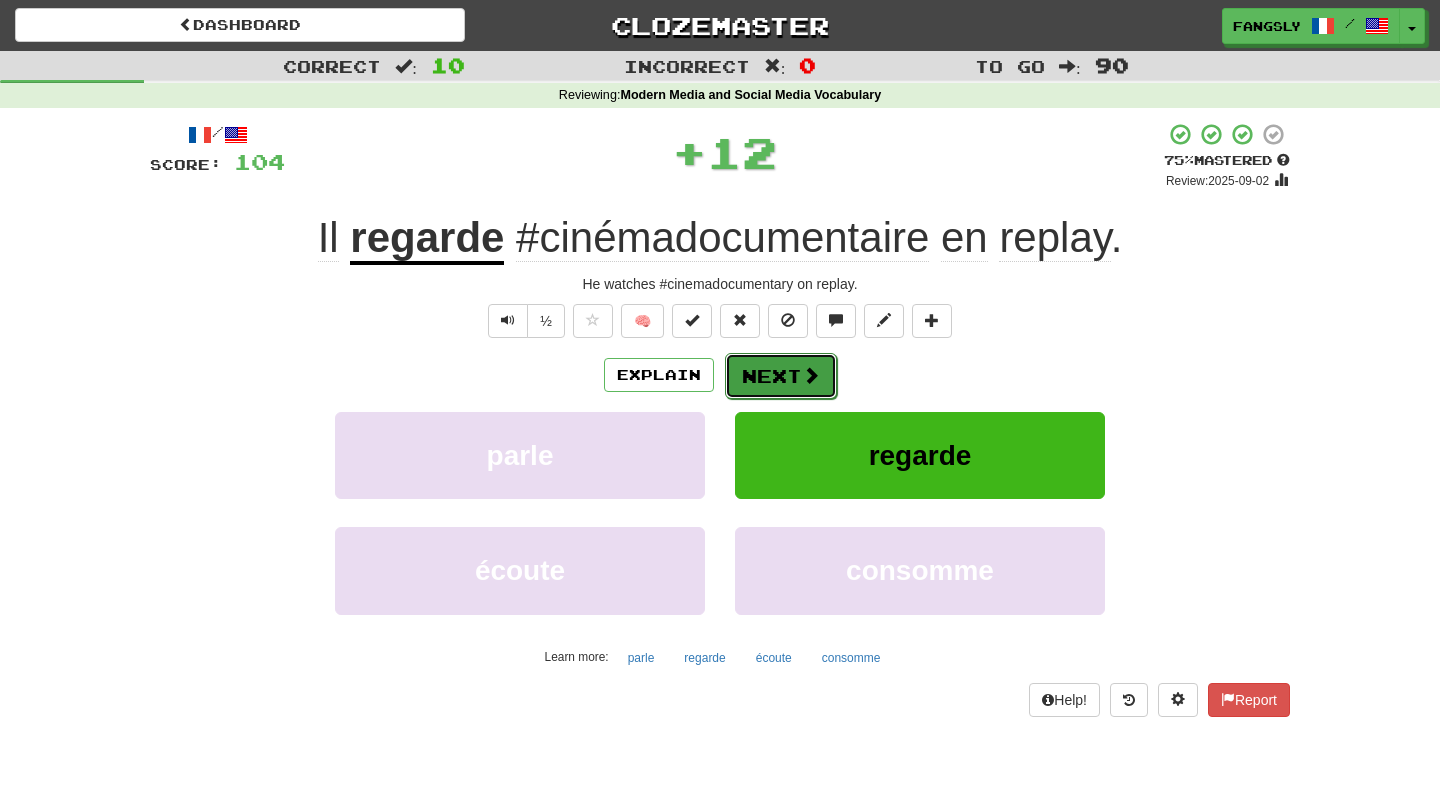click at bounding box center [811, 375] 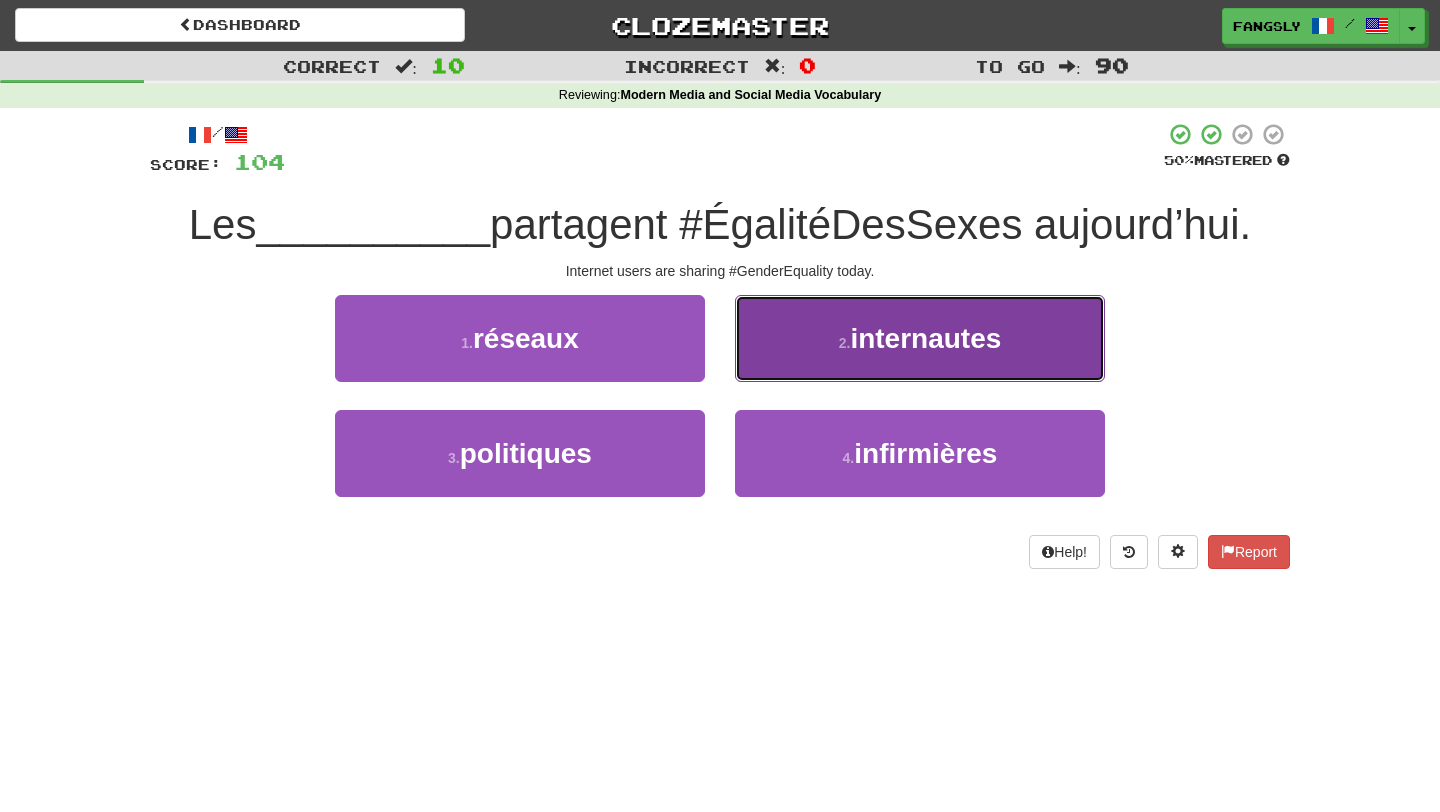 click on "2 .  internautes" at bounding box center [920, 338] 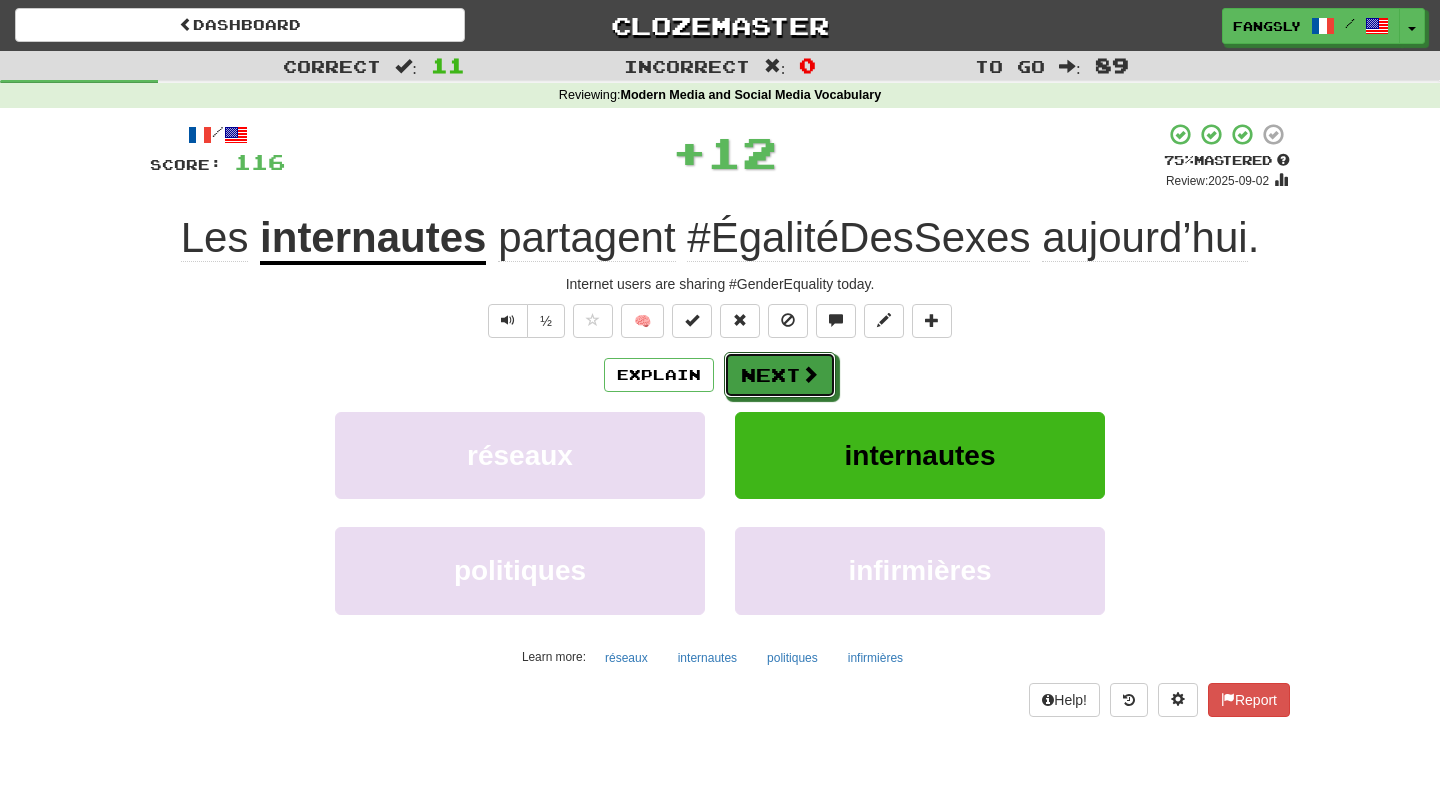 click at bounding box center [810, 374] 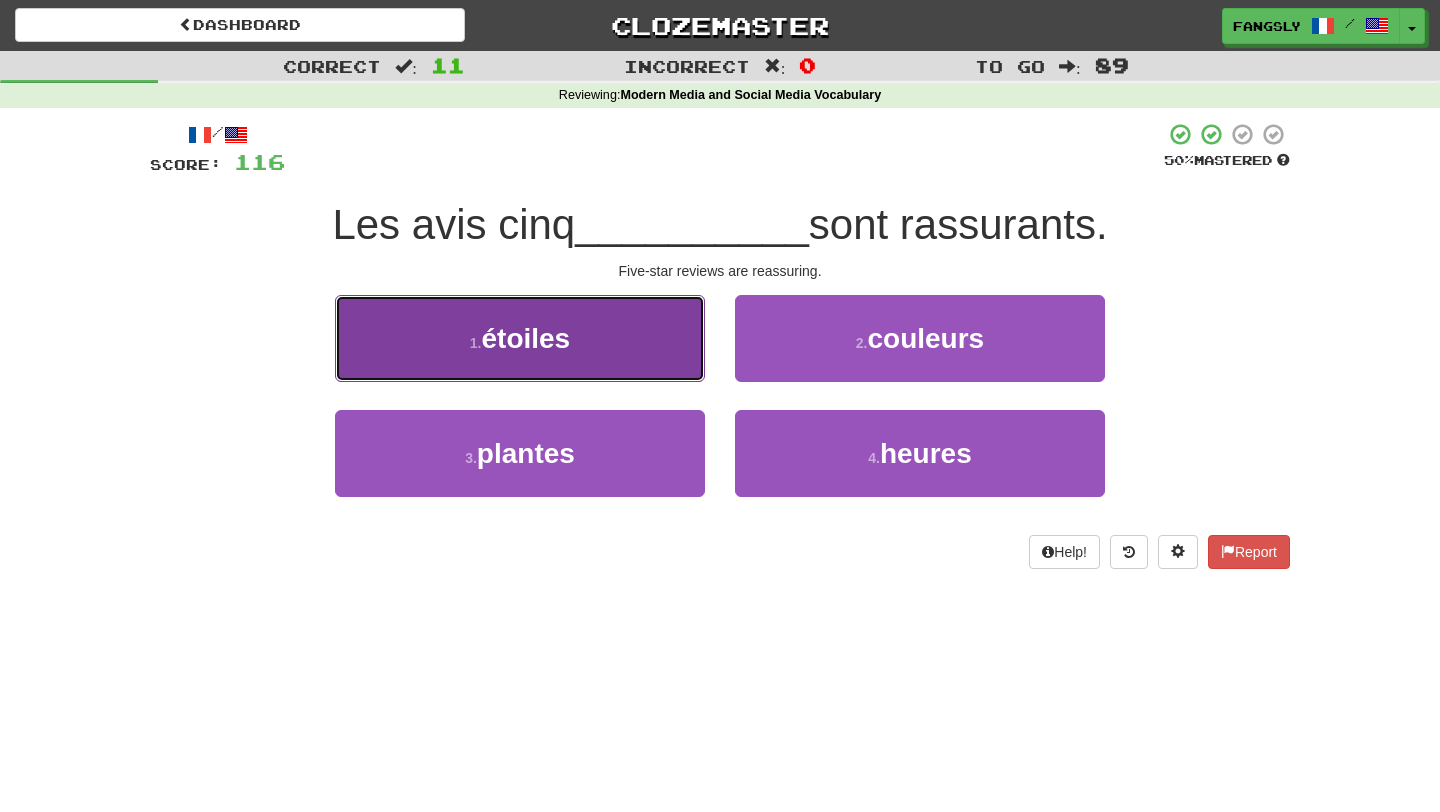 click on "1 . étoiles" at bounding box center (520, 338) 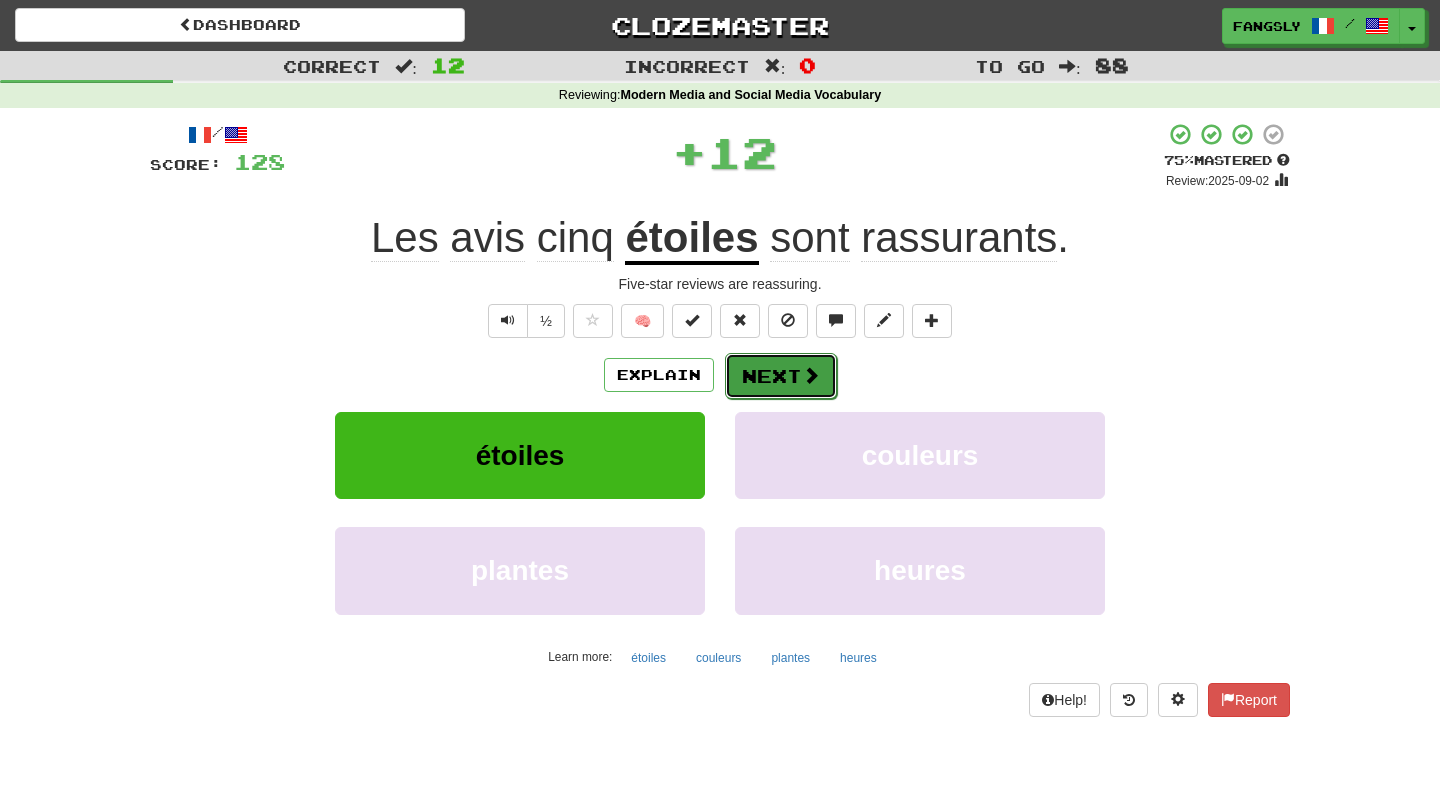 click on "Next" at bounding box center (781, 376) 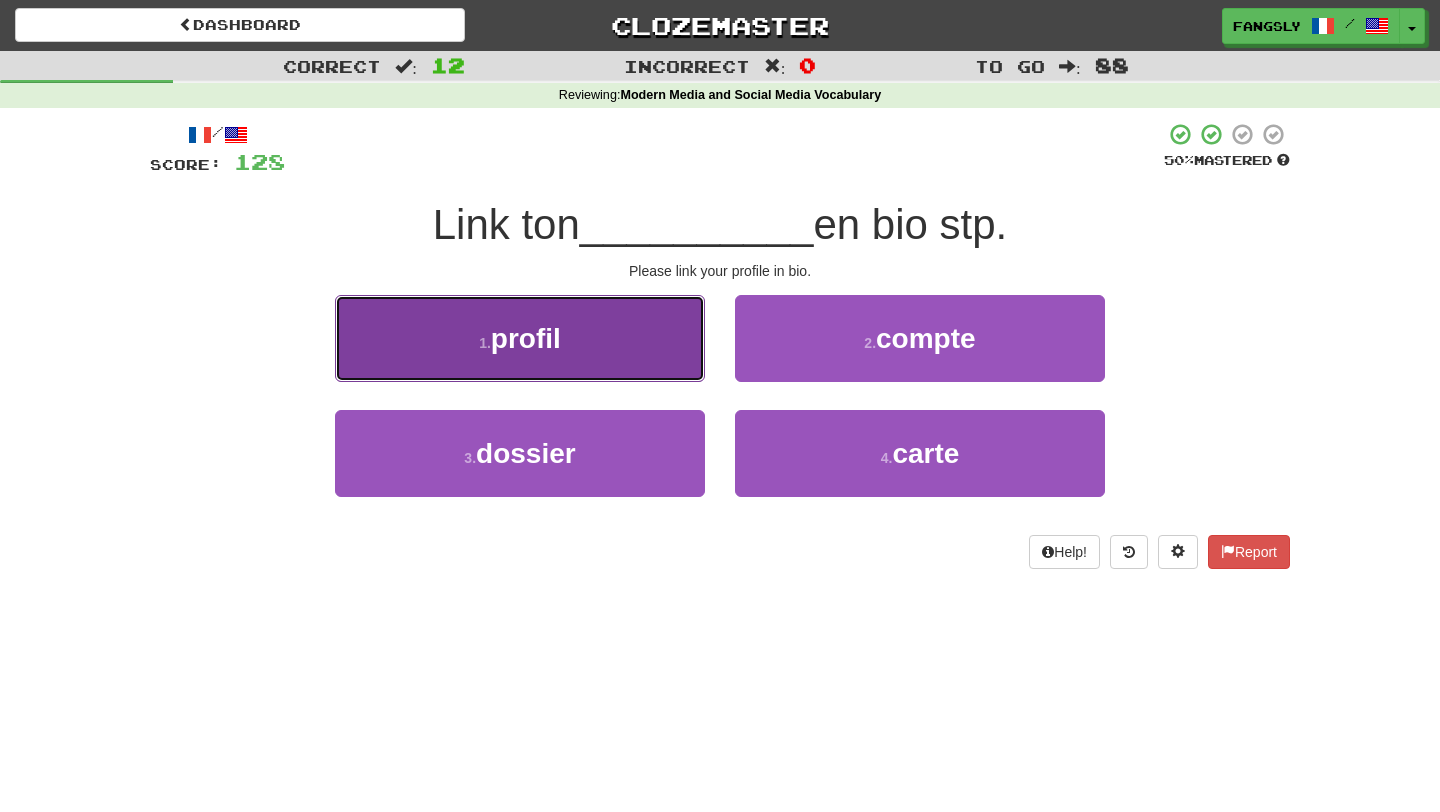 click on "1 .  profil" at bounding box center (520, 338) 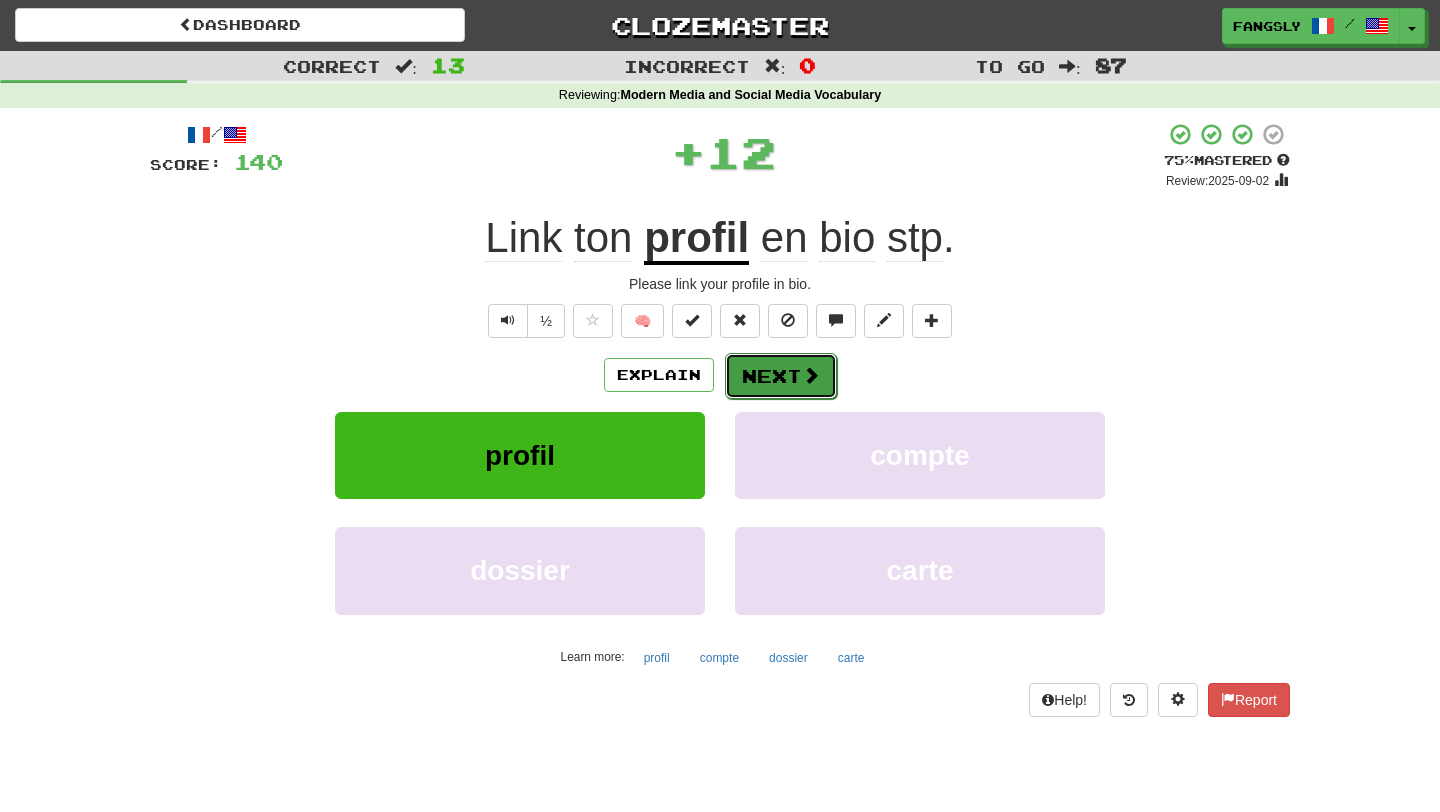 click on "Next" at bounding box center (781, 376) 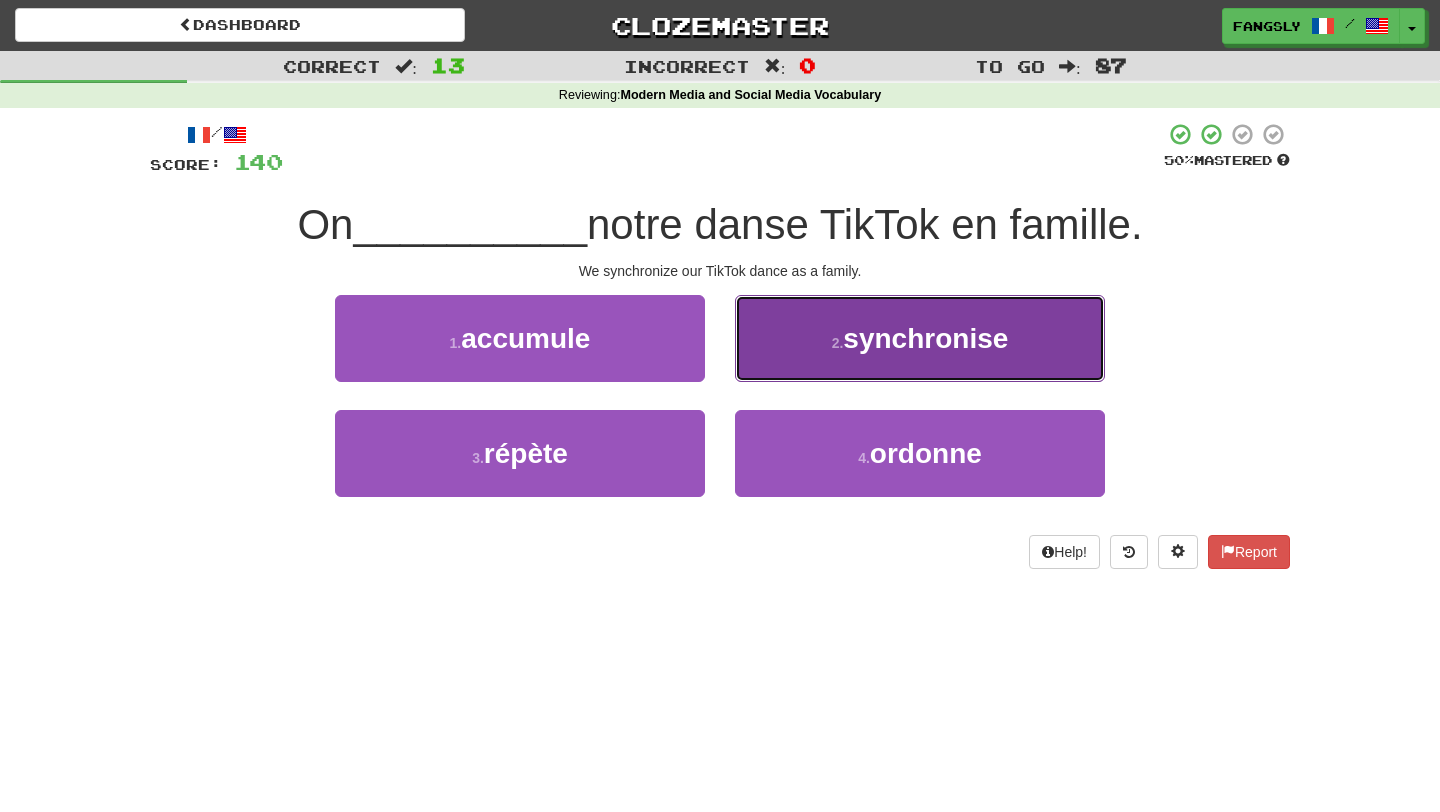 click on "2 .  synchronise" at bounding box center (920, 338) 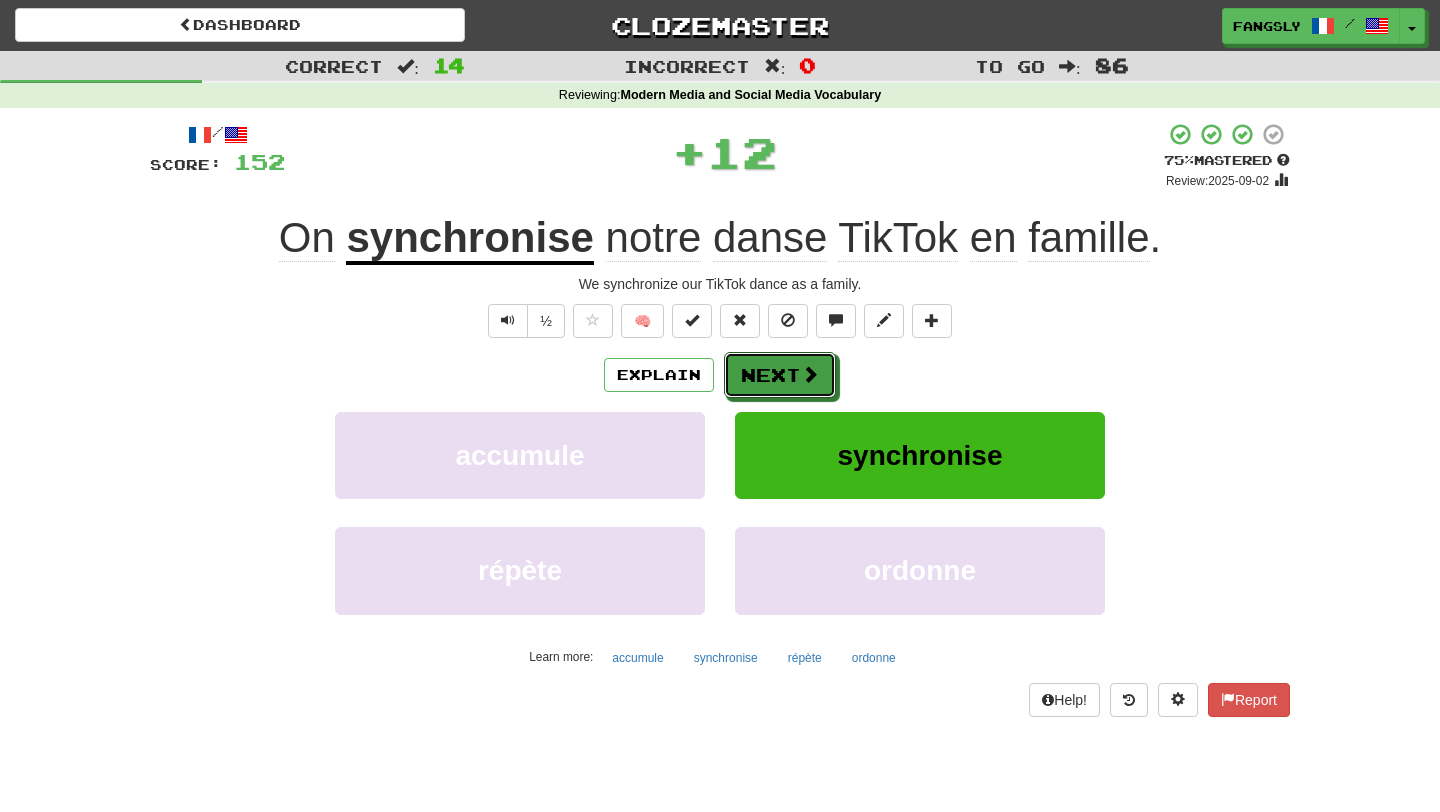 click on "Next" at bounding box center [780, 375] 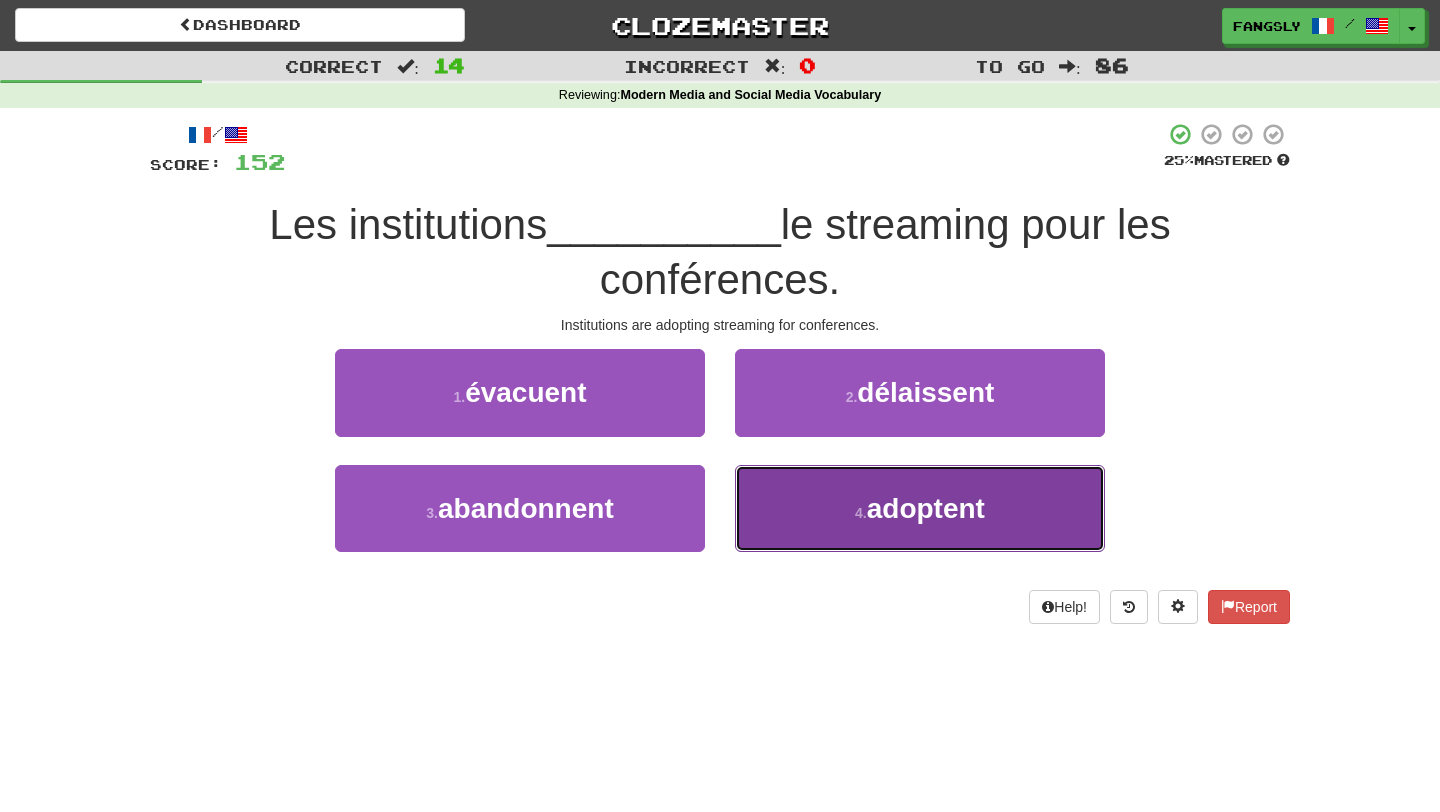 click on "4 .  adoptent" at bounding box center (920, 508) 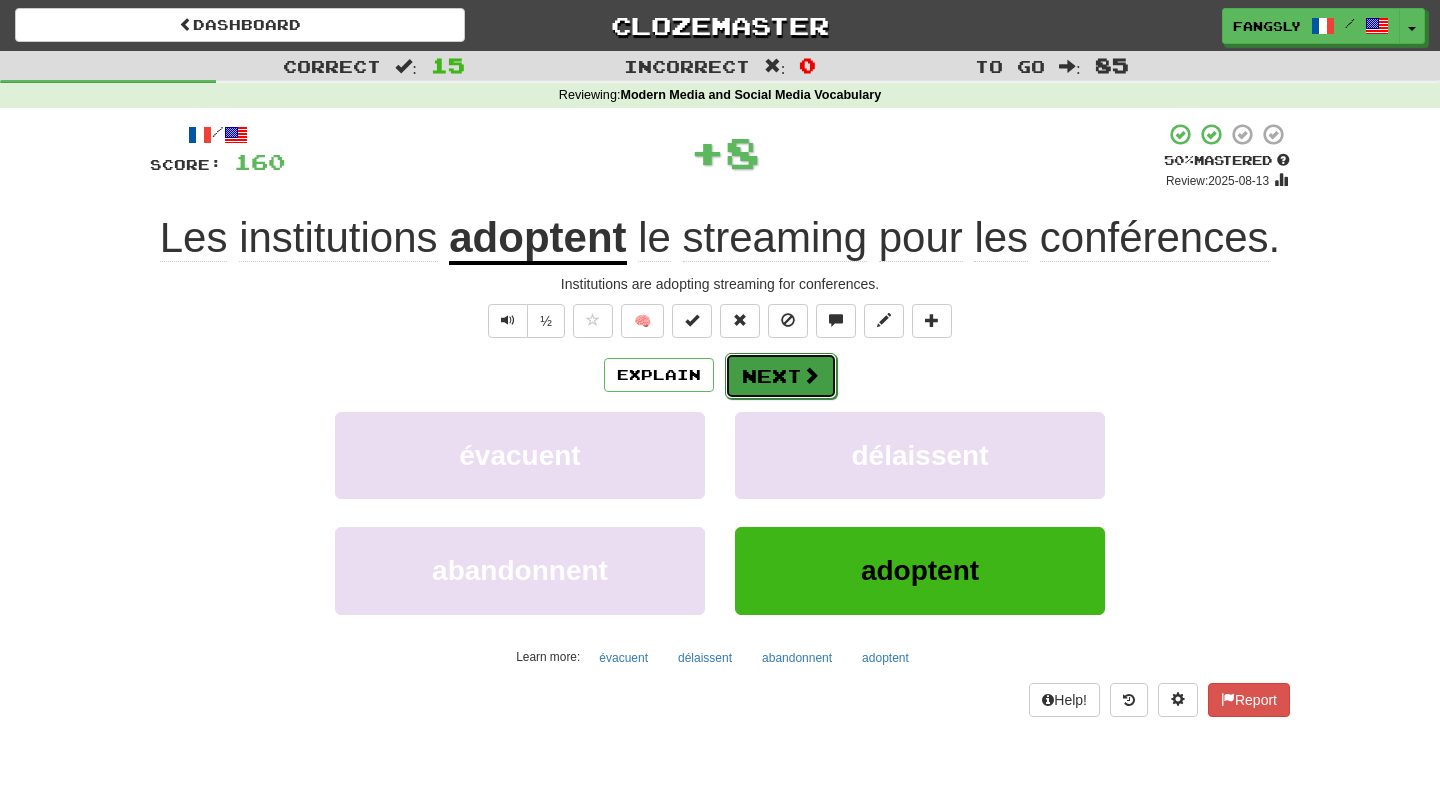 click on "Next" at bounding box center [781, 376] 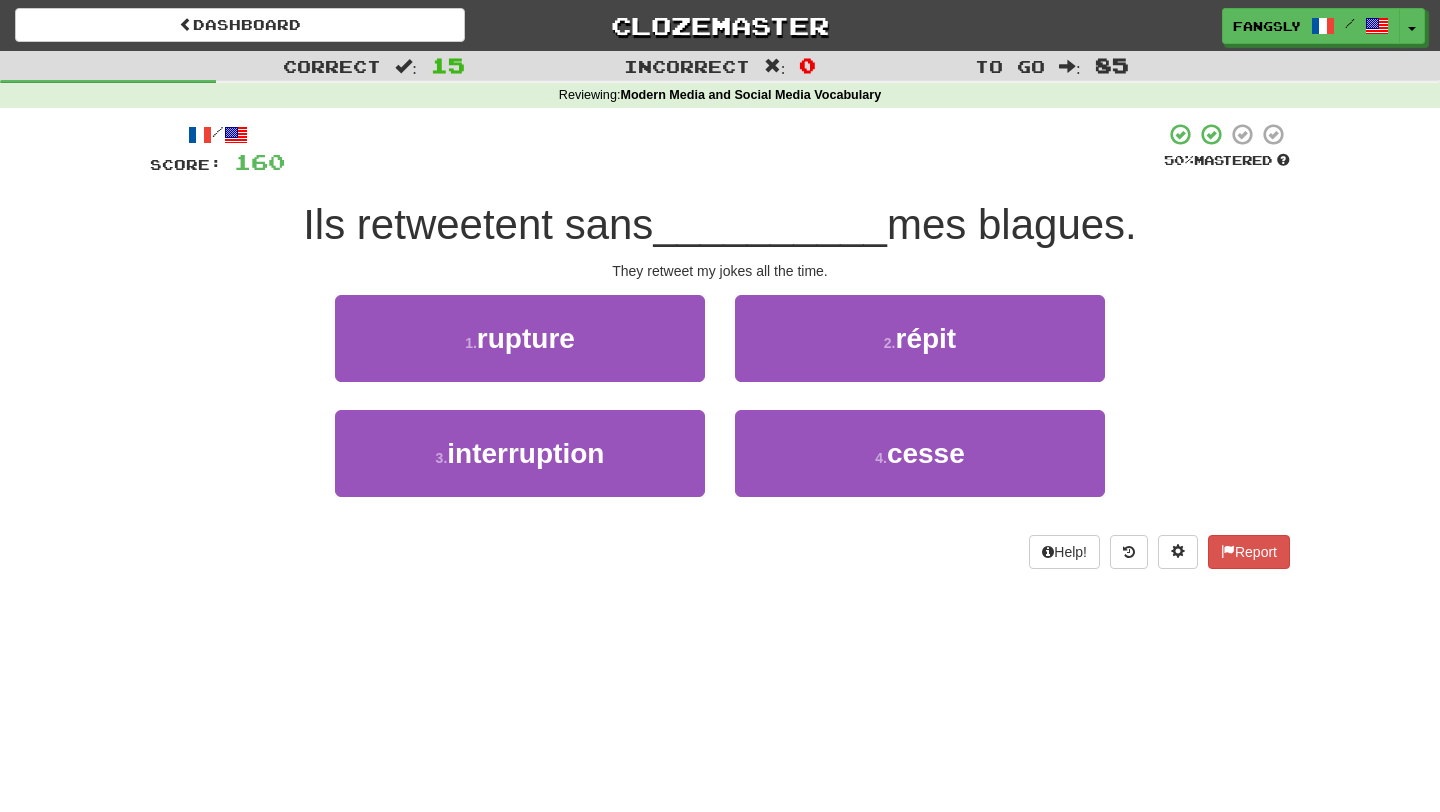 click on "2 .  répit" at bounding box center (920, 352) 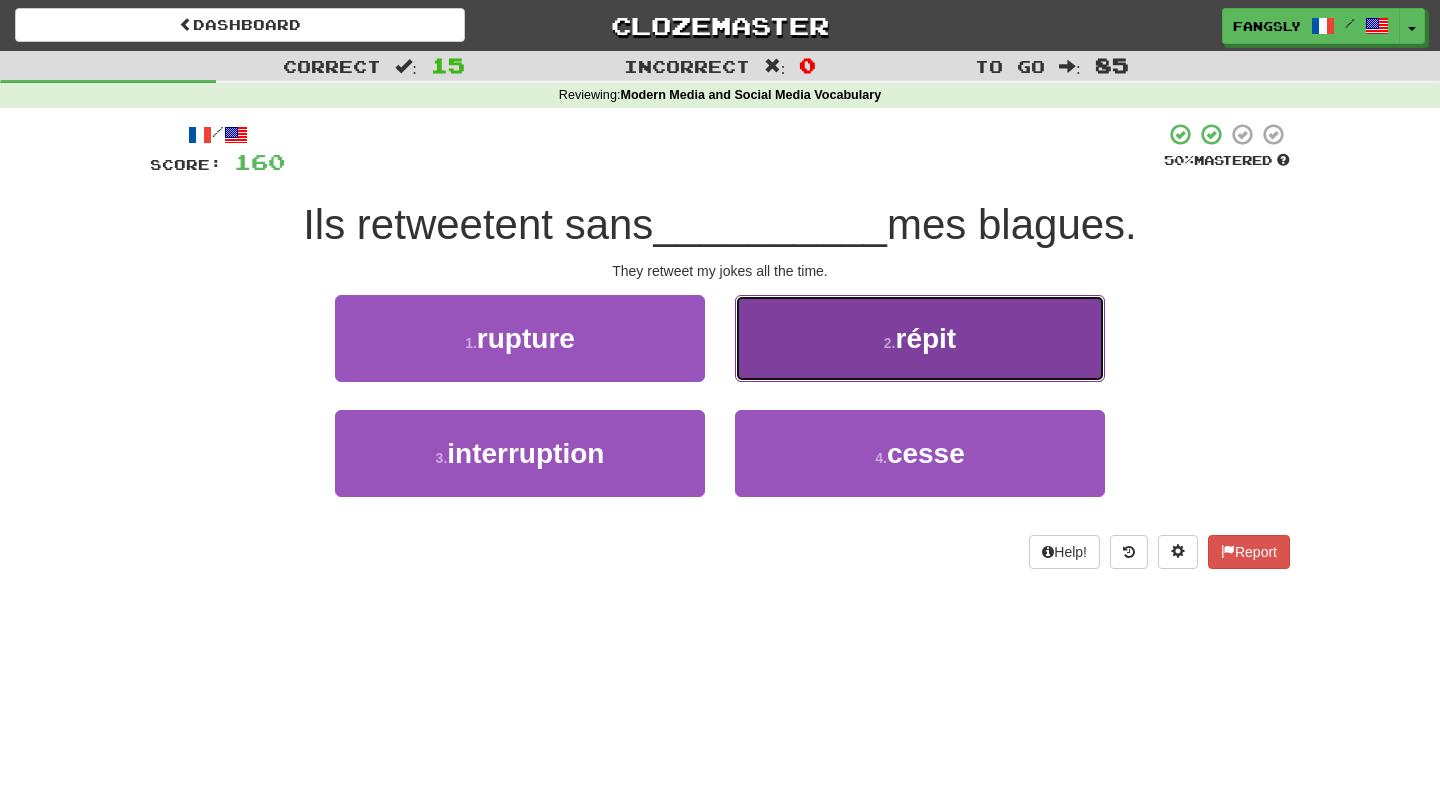 click on "2 .  répit" at bounding box center (920, 338) 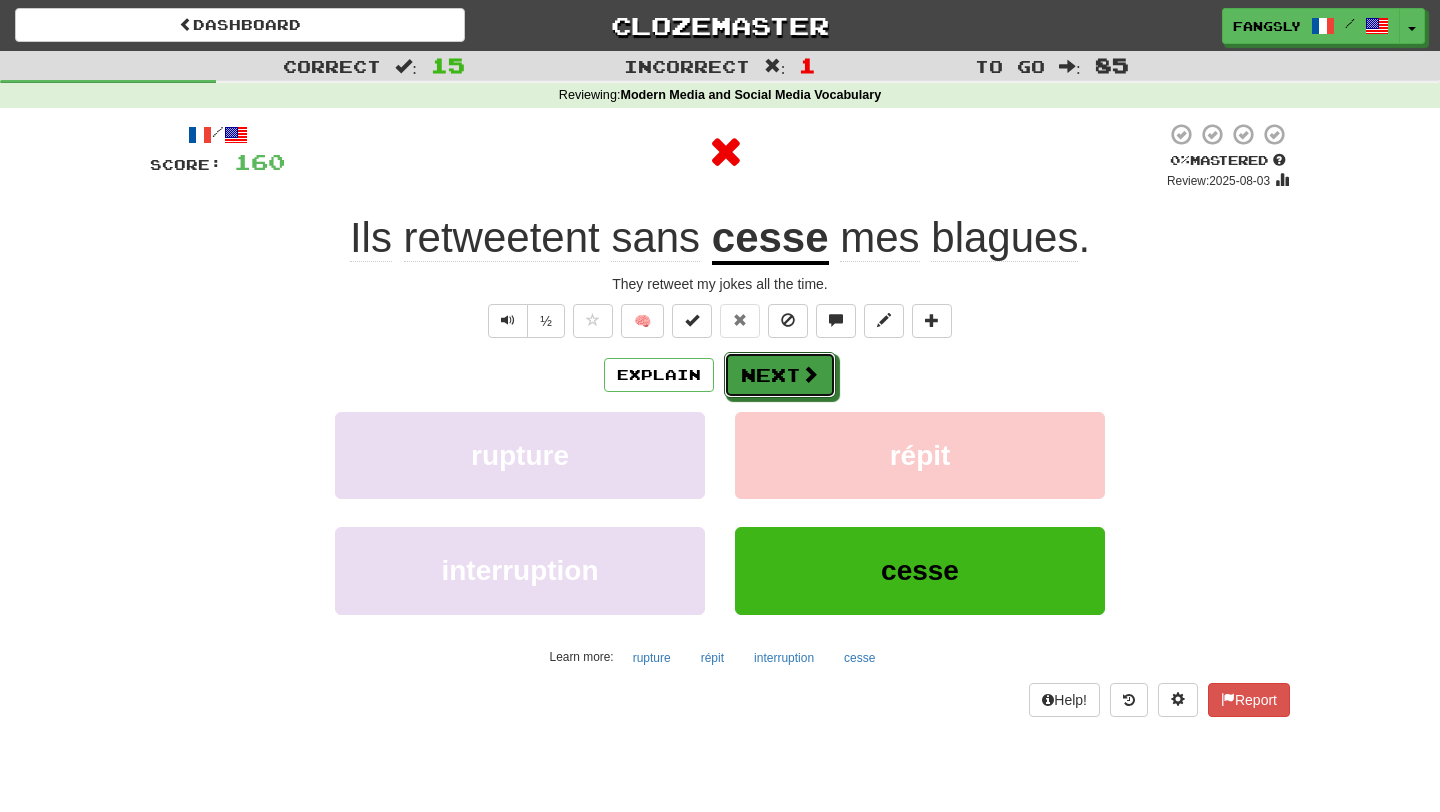 click on "Next" at bounding box center (780, 375) 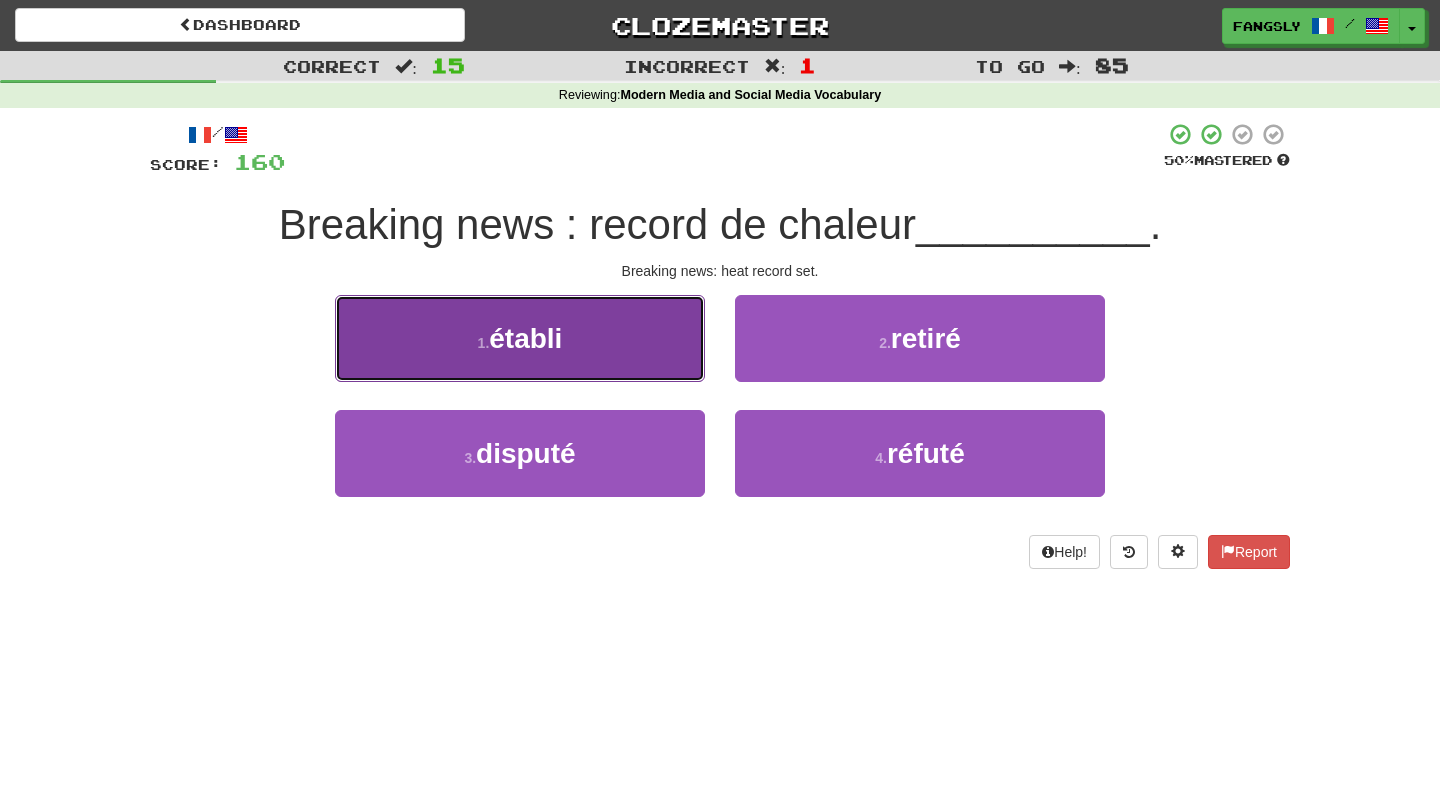 click on "1 .  établi" at bounding box center (520, 338) 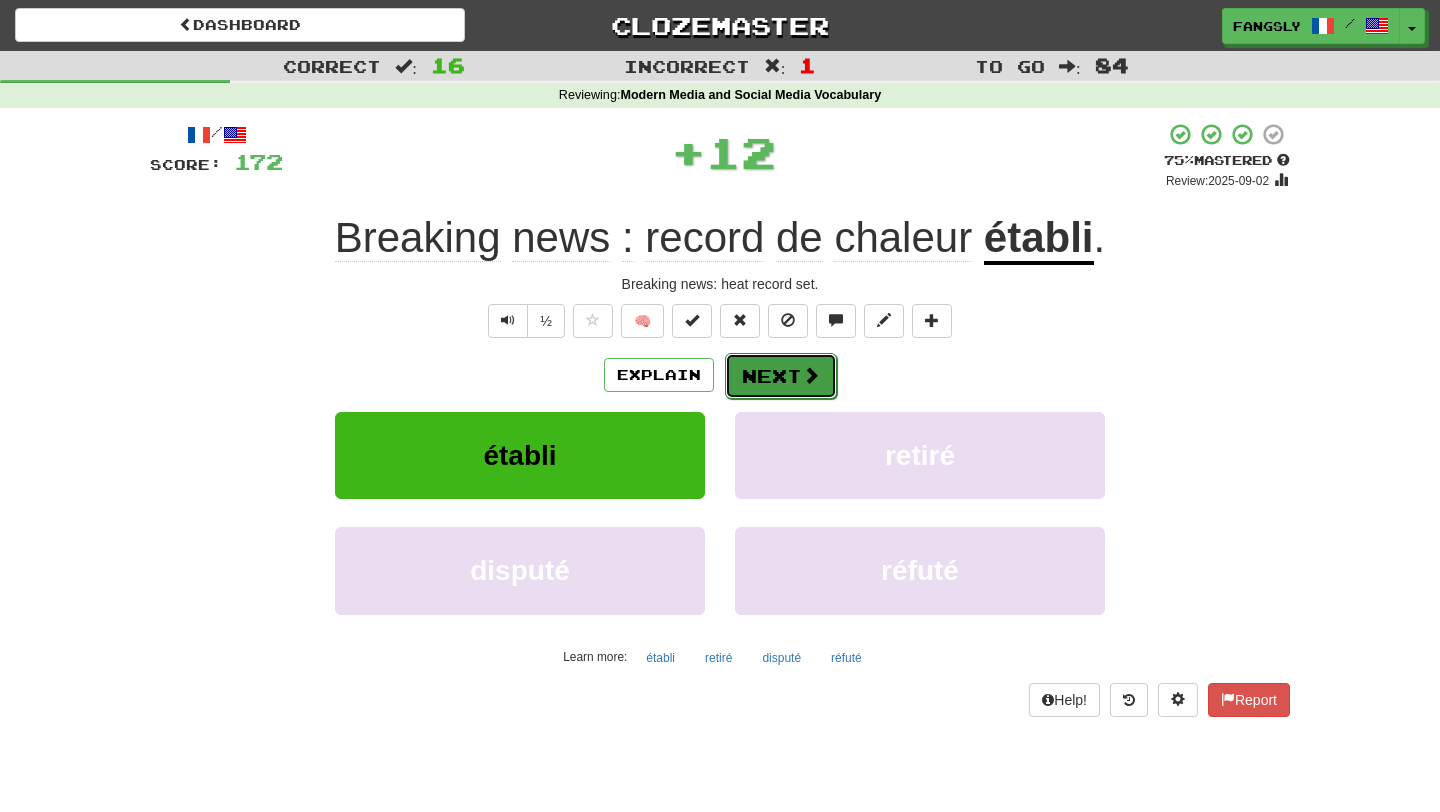 click on "Next" at bounding box center [781, 376] 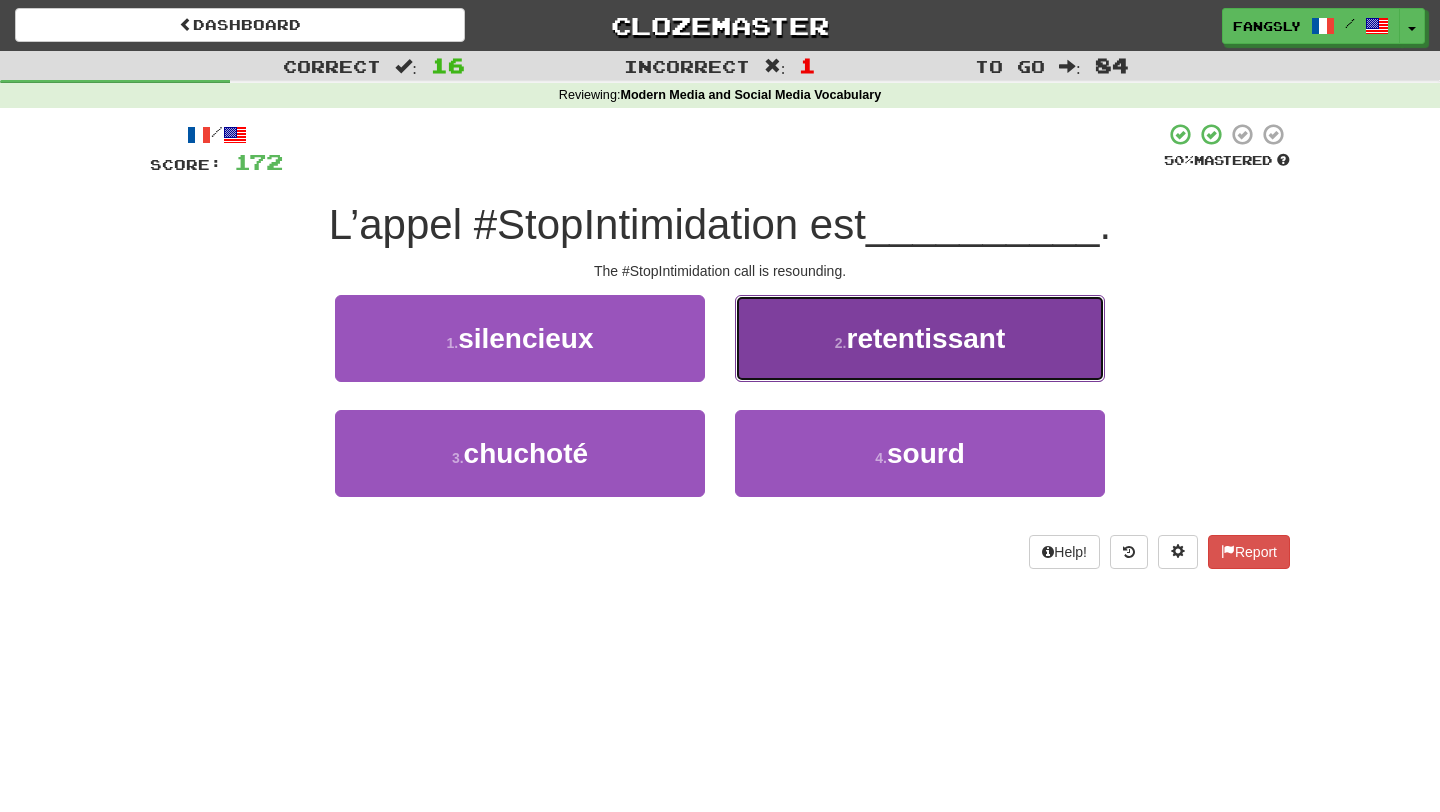 click on "2 .  retentissant" at bounding box center (920, 338) 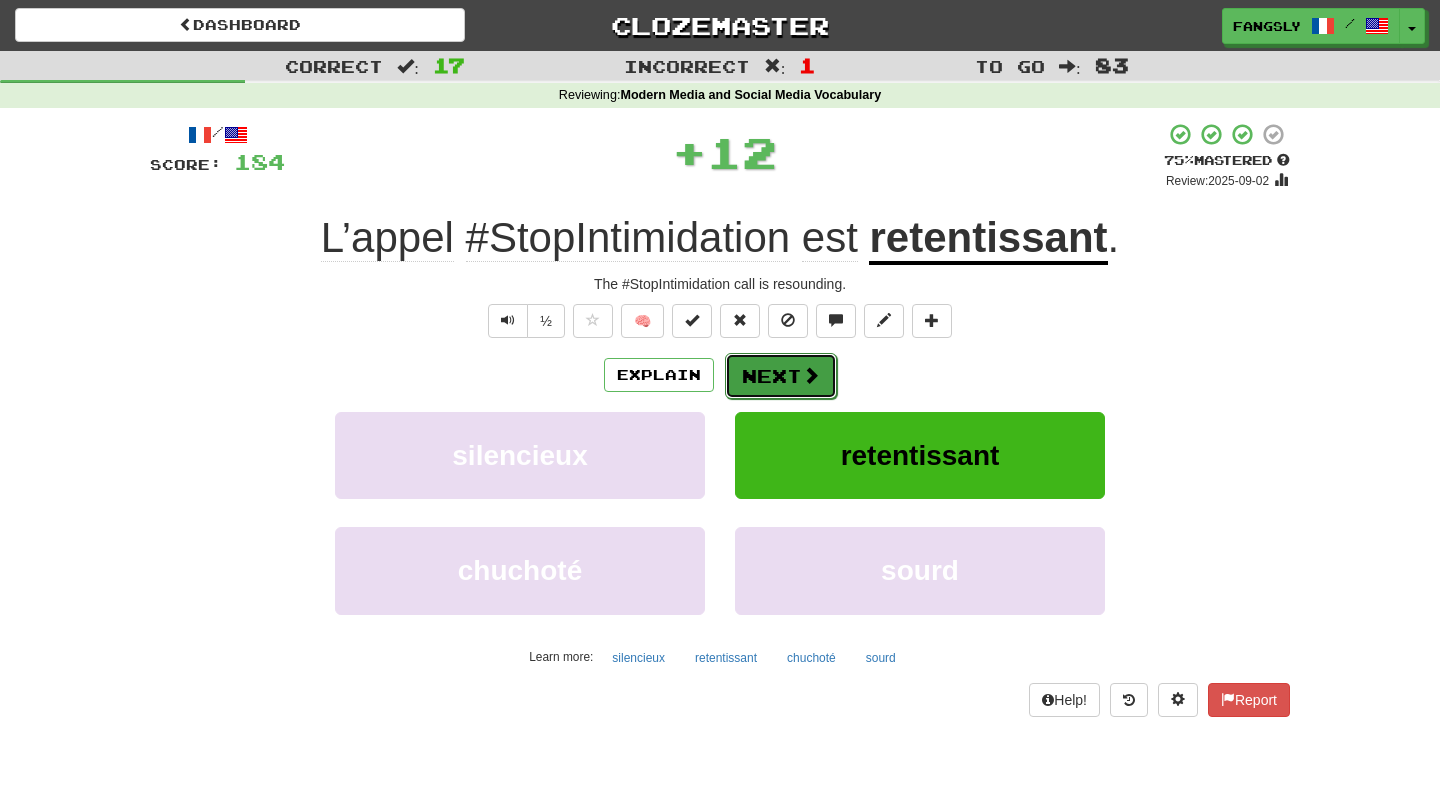 click on "Next" at bounding box center [781, 376] 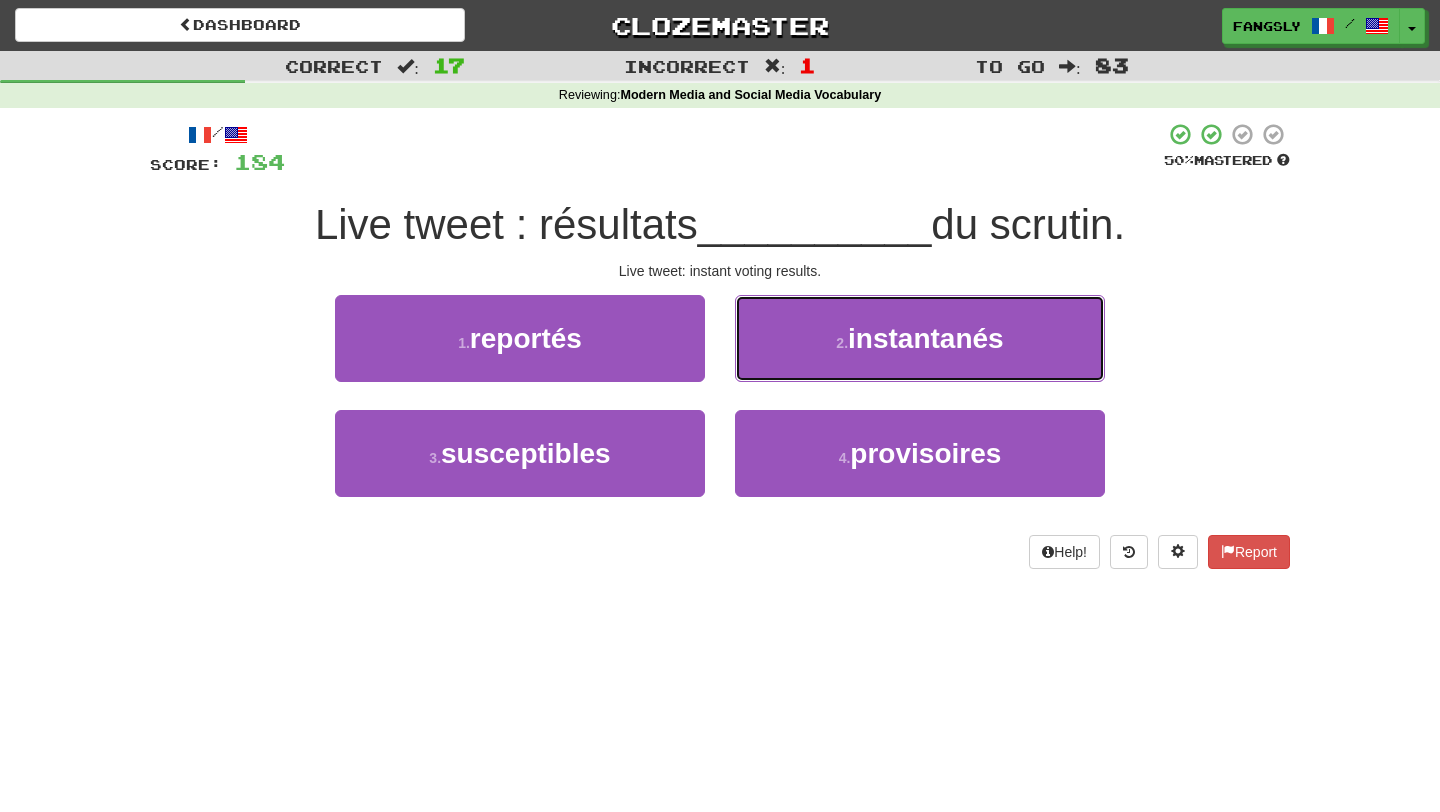 click on "2 .  instantanés" at bounding box center (920, 338) 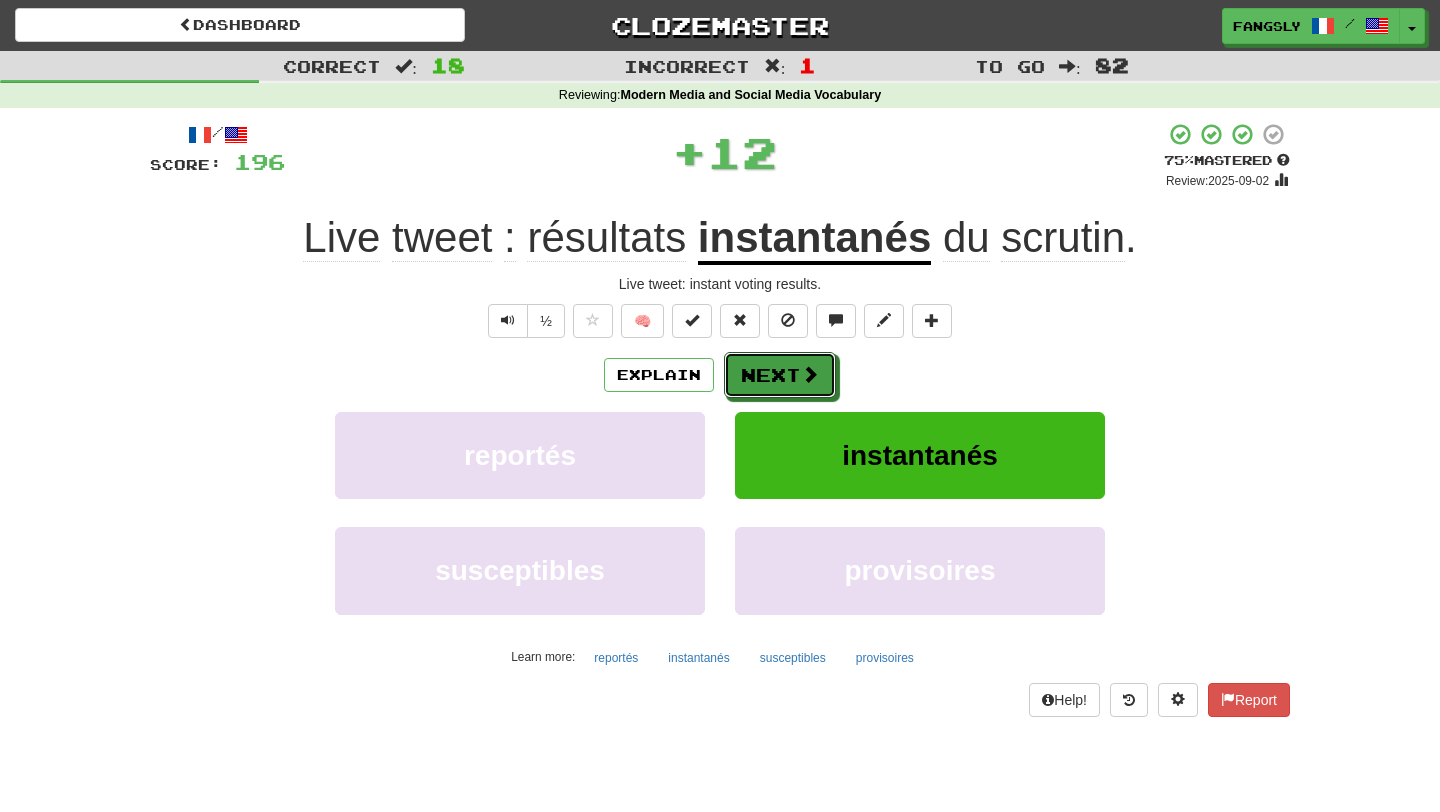click on "Next" at bounding box center [780, 375] 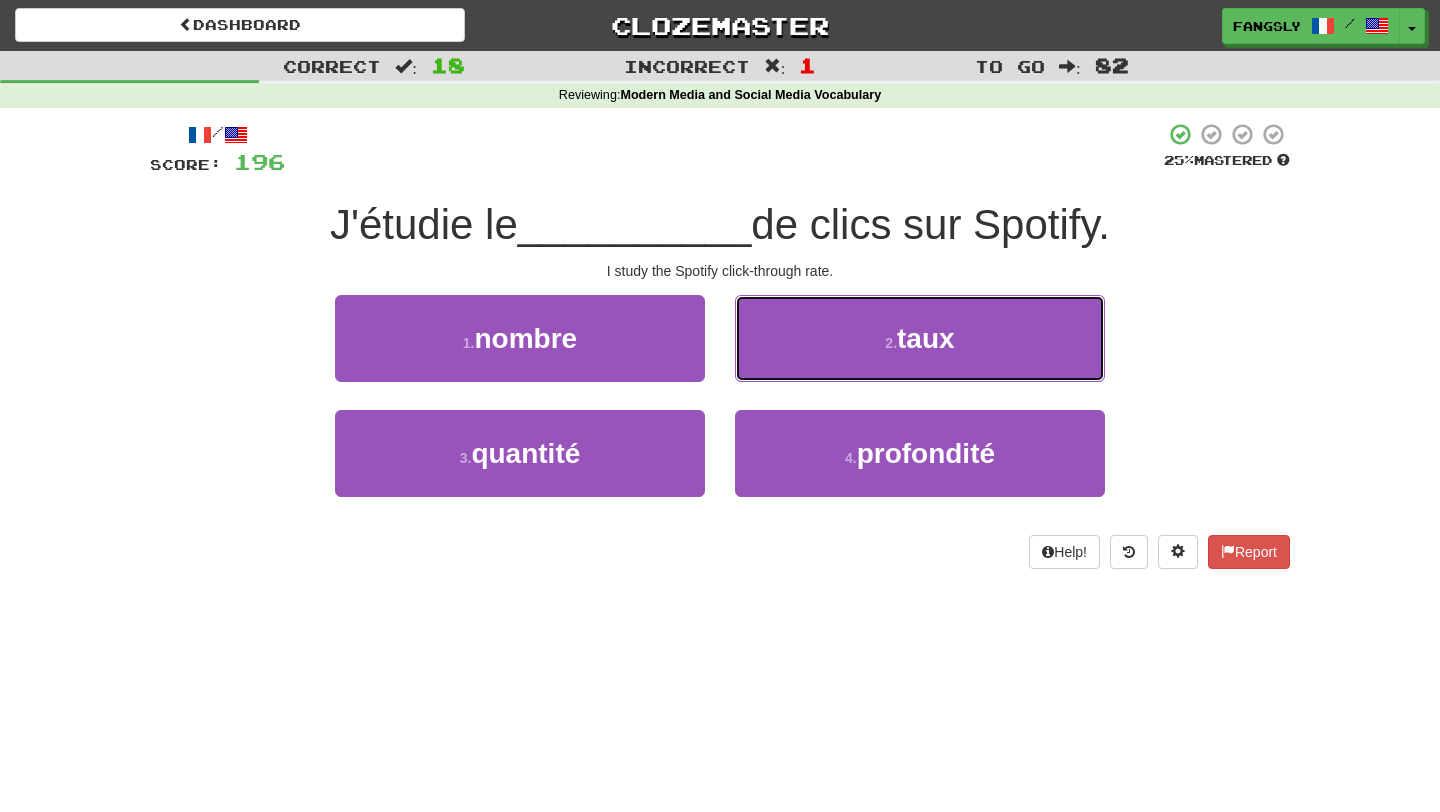 click on "2 .  taux" at bounding box center (920, 338) 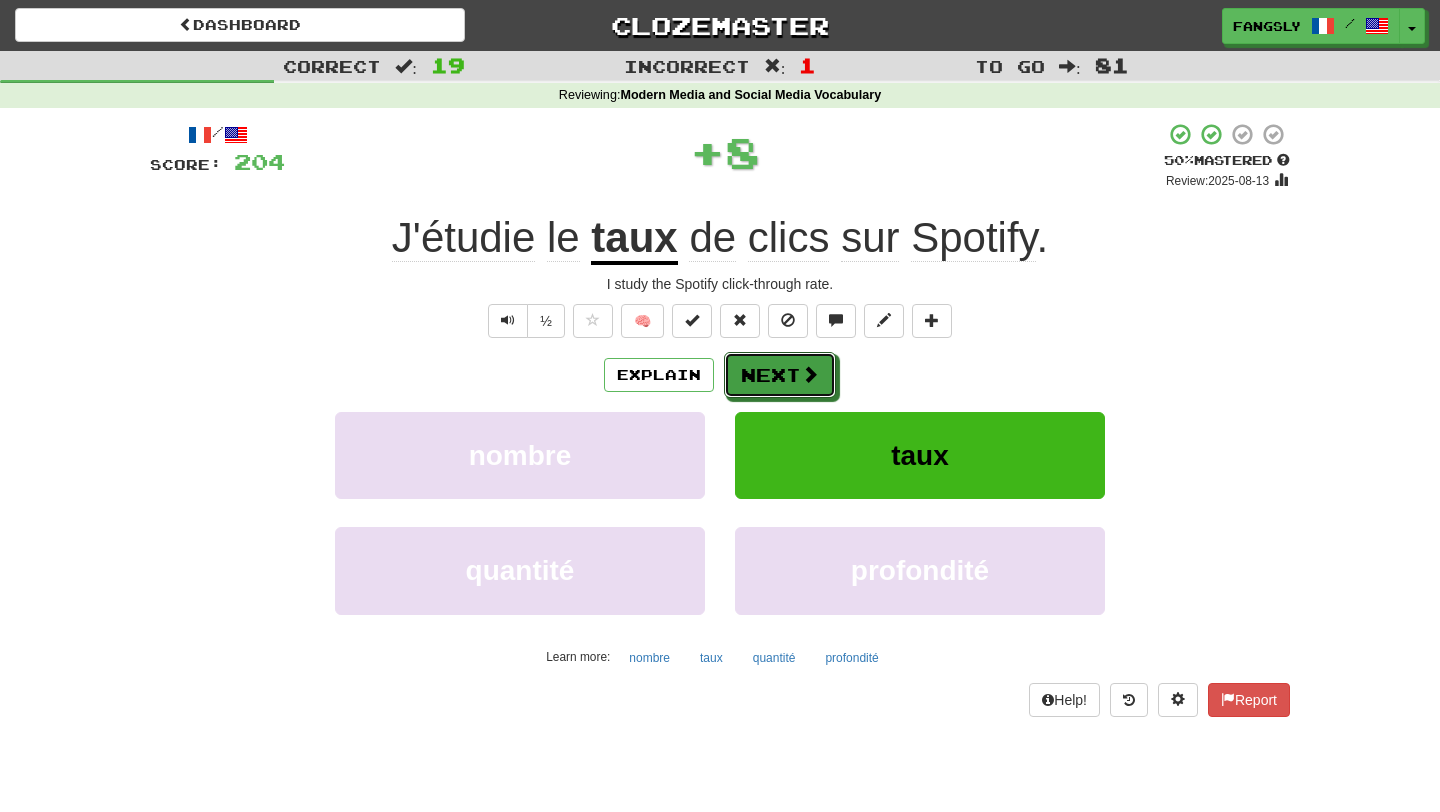 click on "Next" at bounding box center (780, 375) 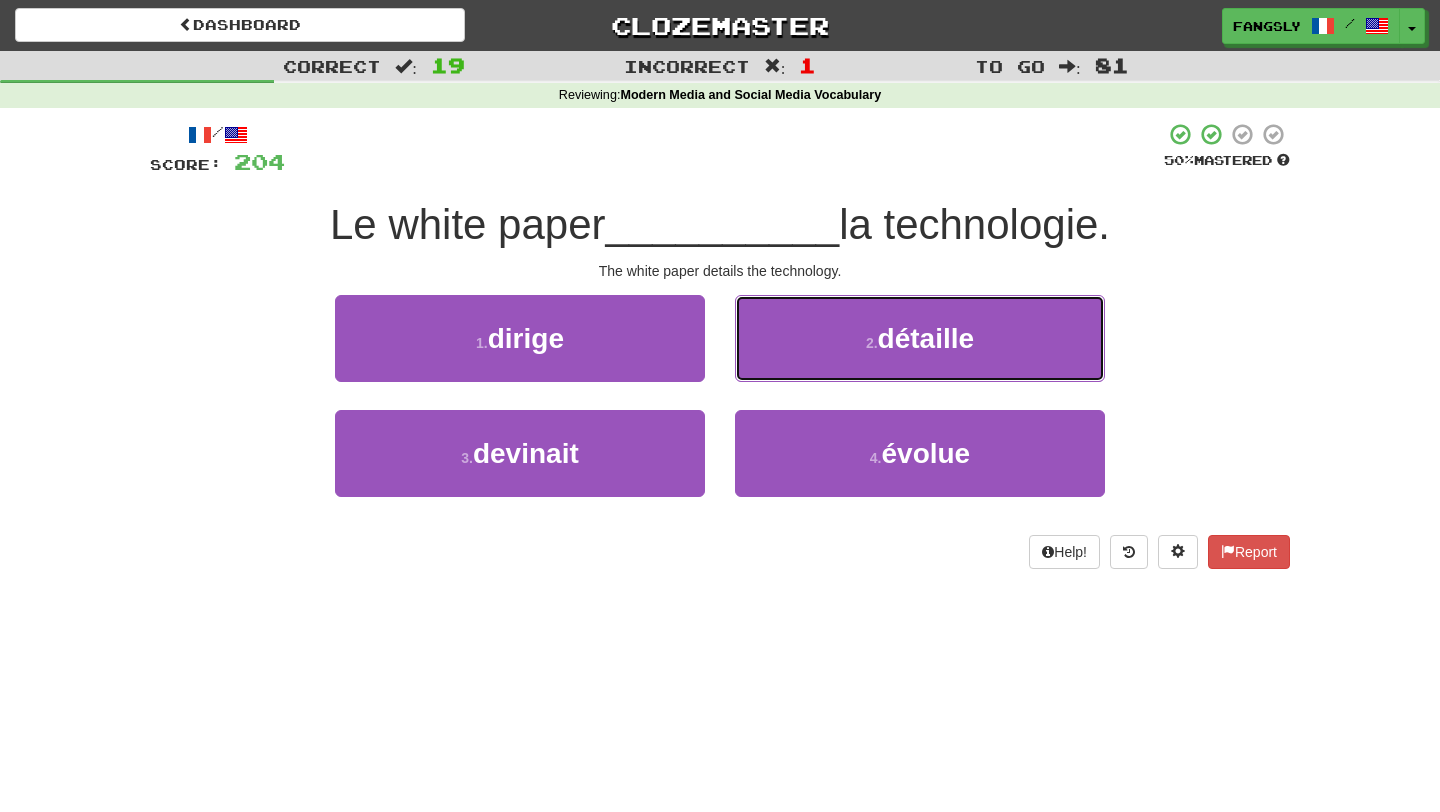 click on "2 .  détaille" at bounding box center (920, 338) 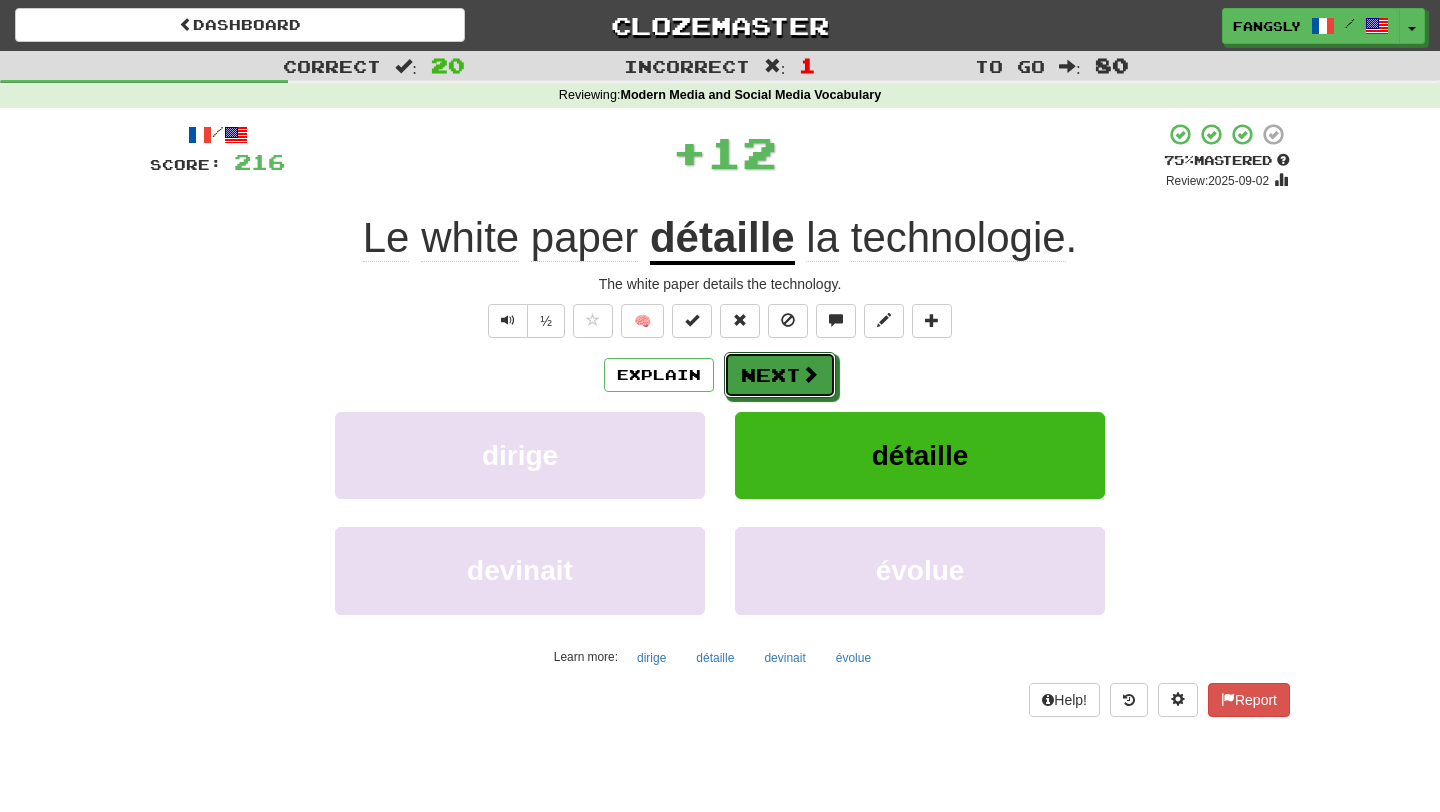 click on "Next" at bounding box center [780, 375] 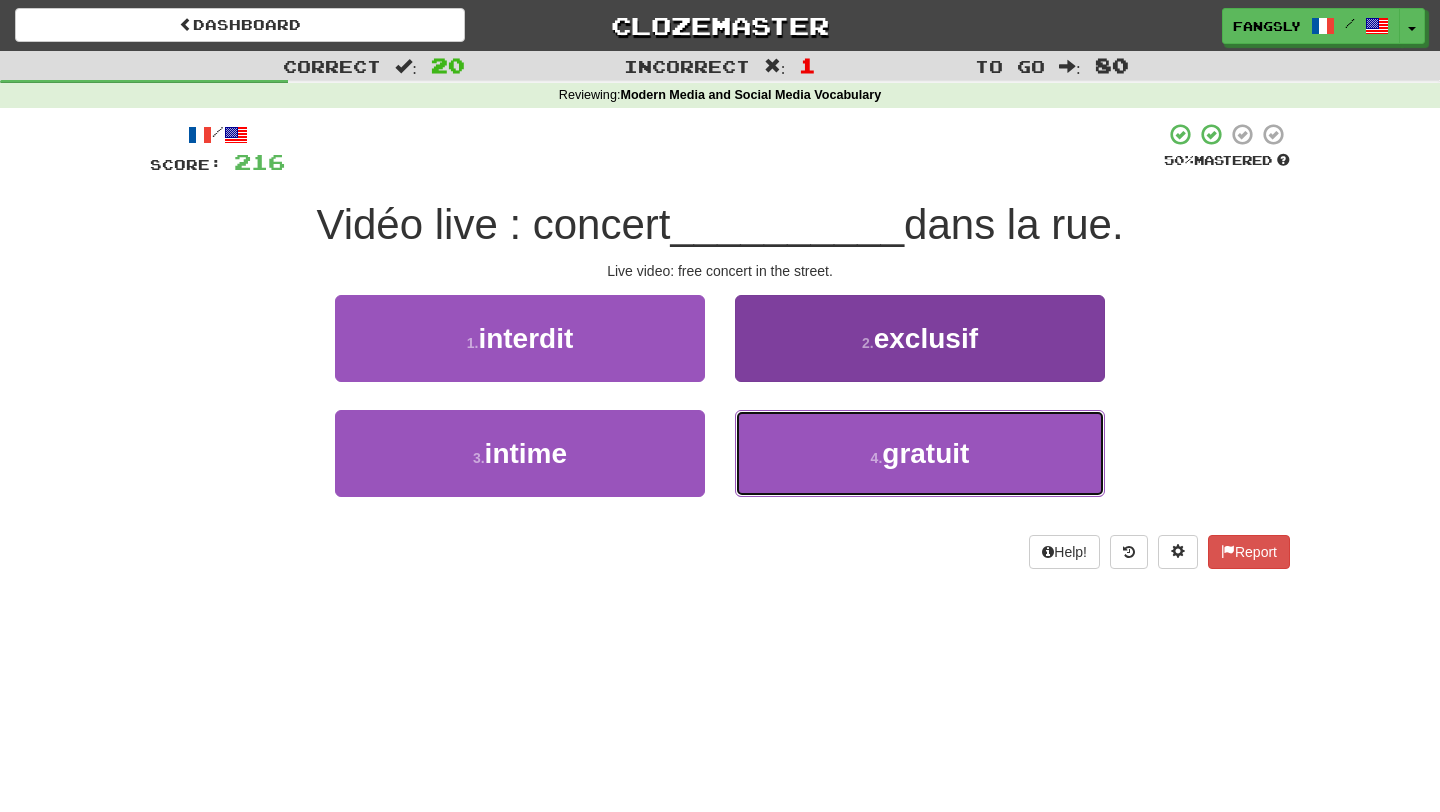 click on "4 .  gratuit" at bounding box center [920, 453] 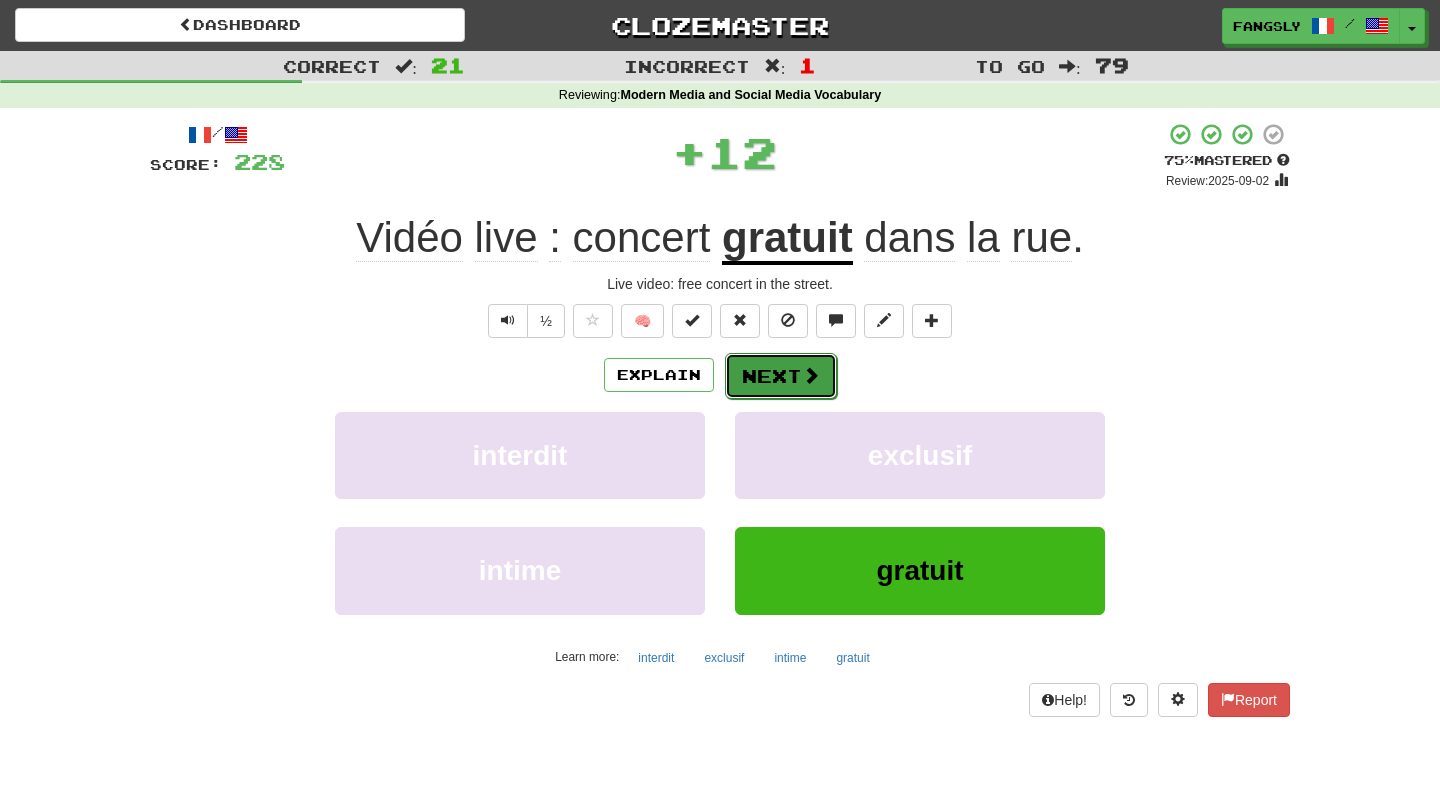 click on "Next" at bounding box center [781, 376] 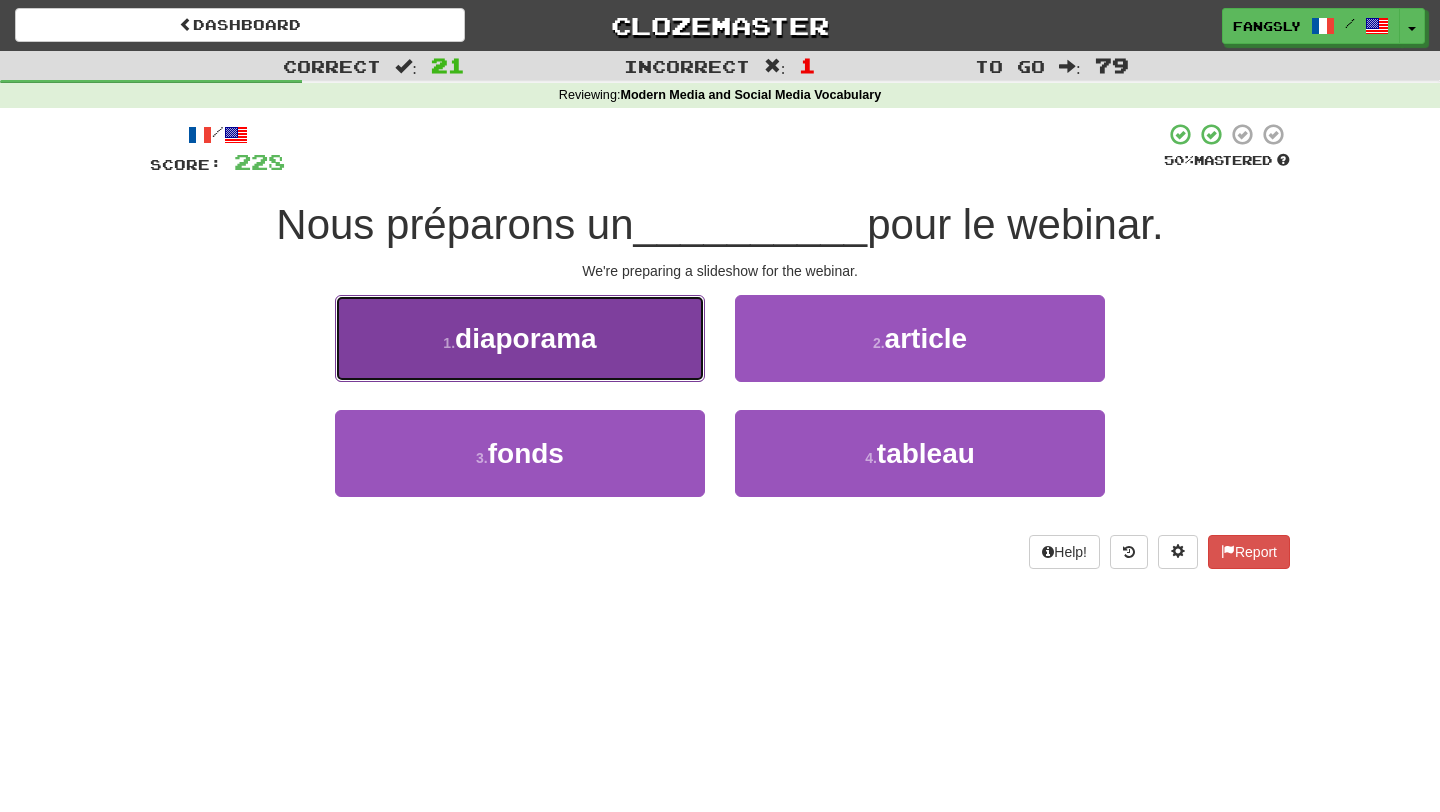 click on "1 .  diaporama" at bounding box center (520, 338) 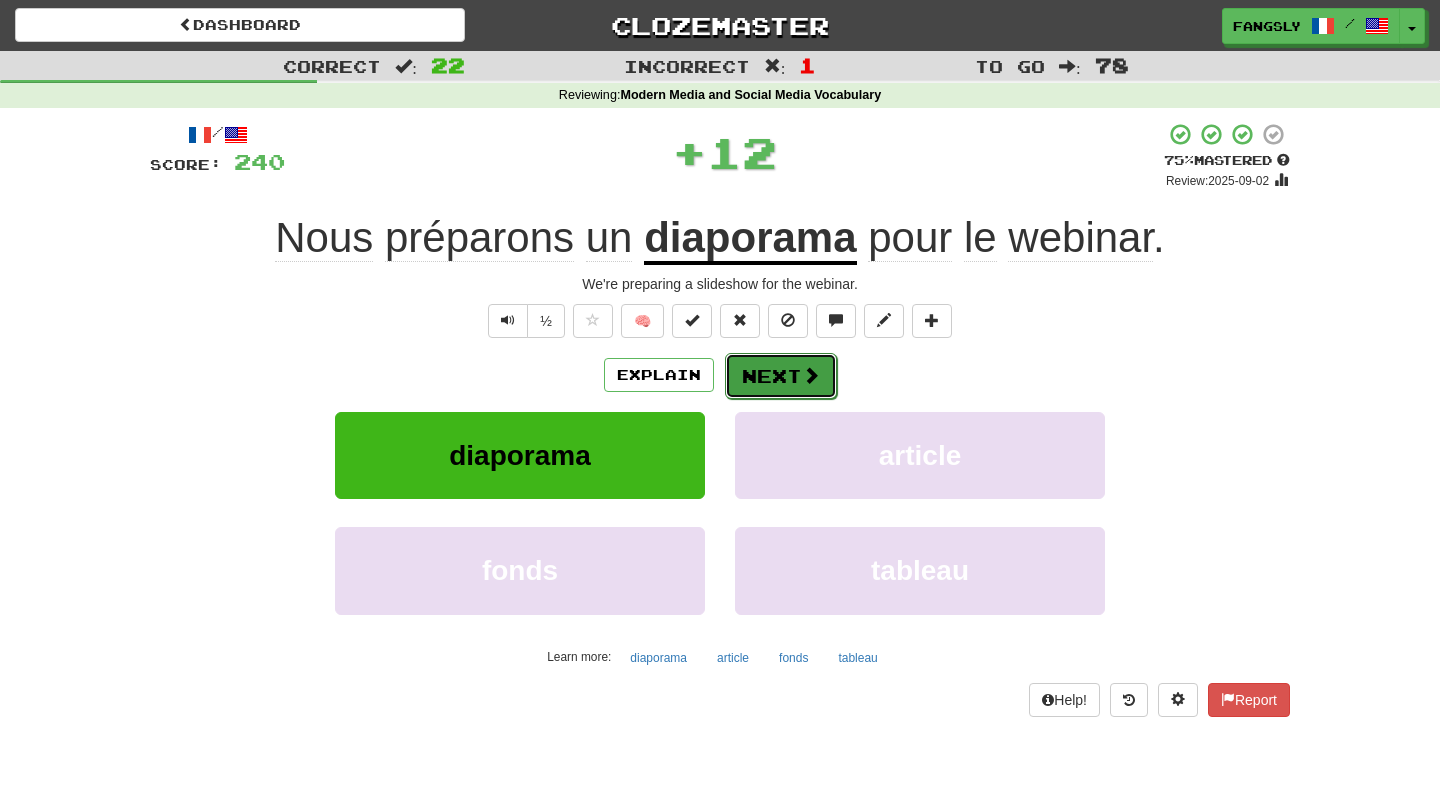 click on "Next" at bounding box center [781, 376] 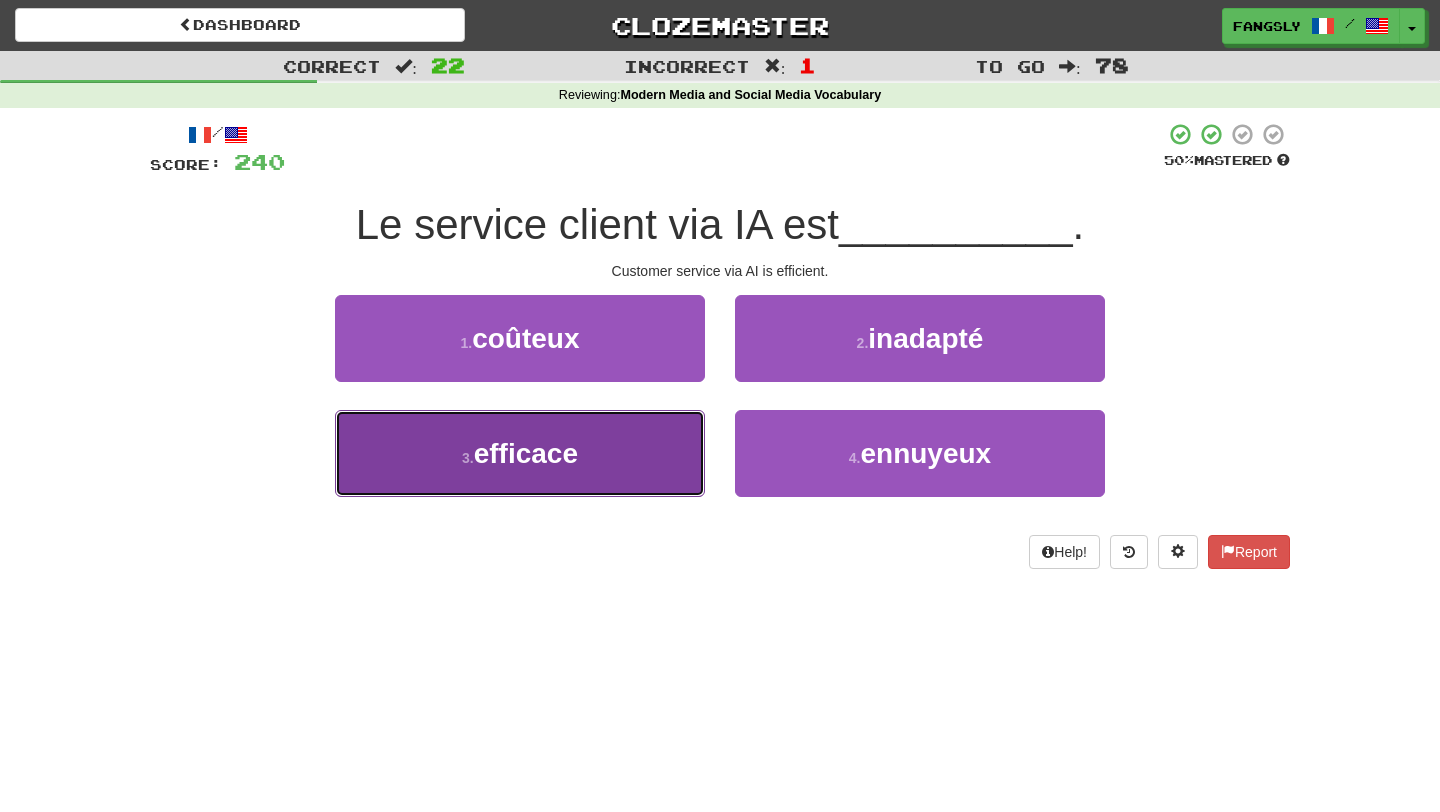 click on "3 .  efficace" at bounding box center (520, 453) 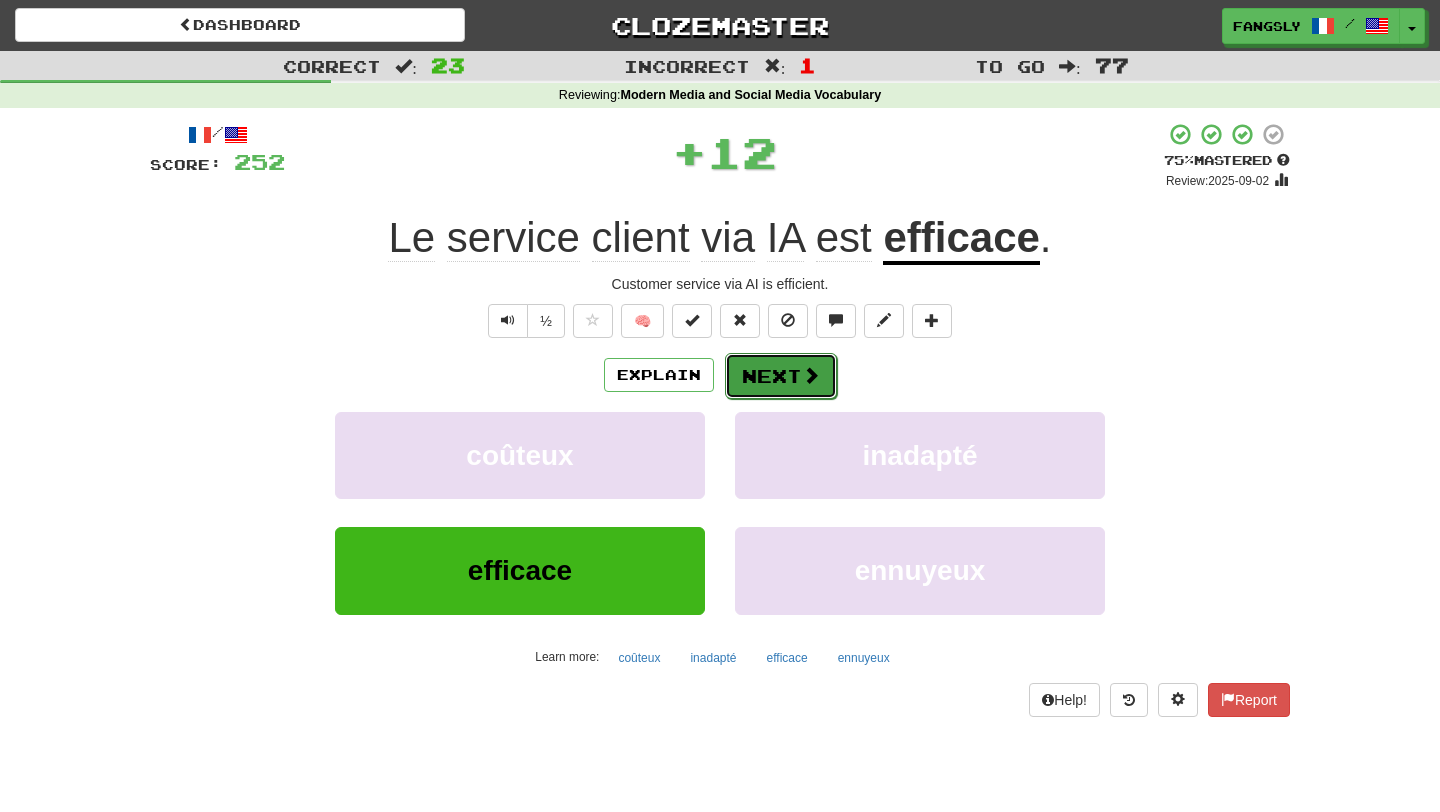 click on "Next" at bounding box center [781, 376] 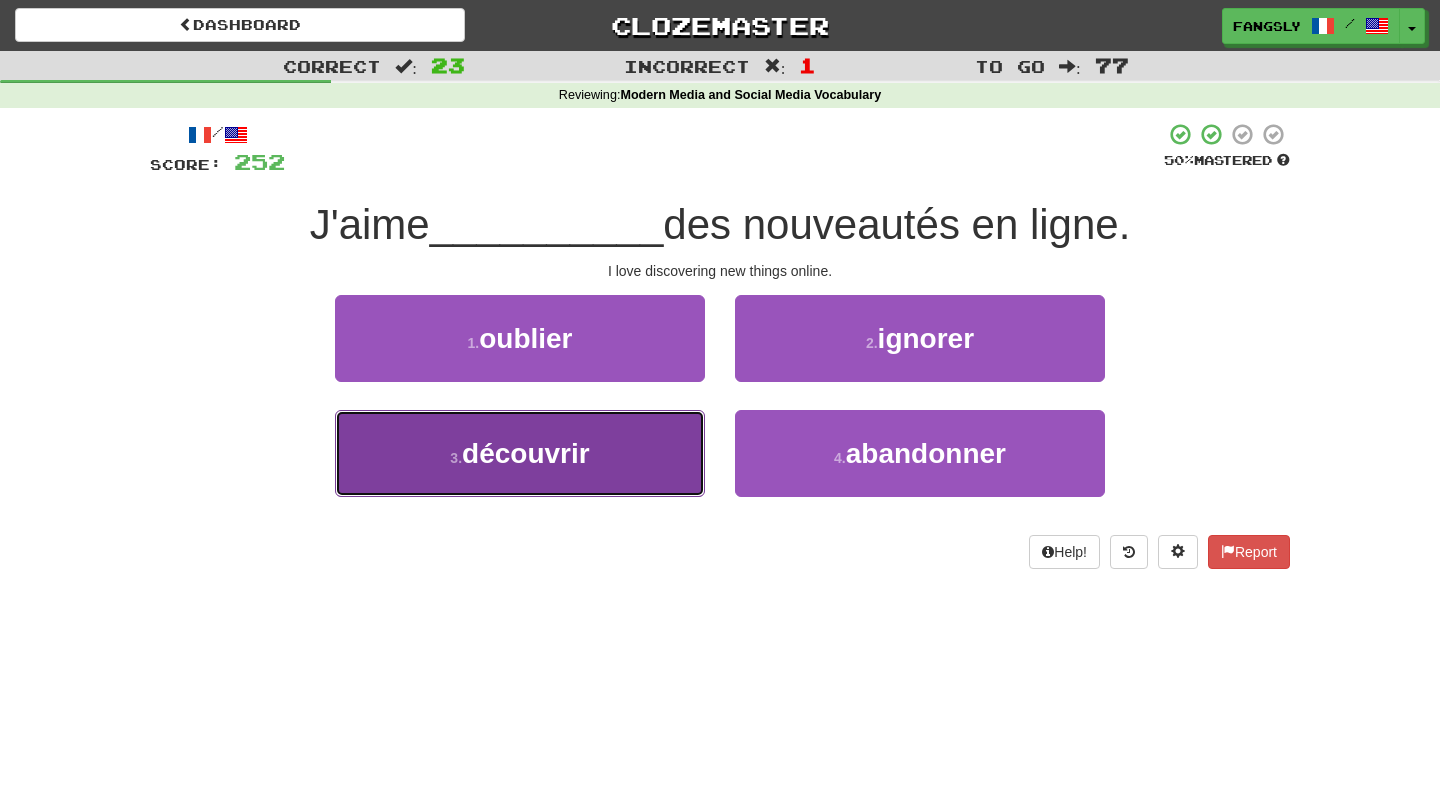click on "3 .  découvrir" at bounding box center (520, 453) 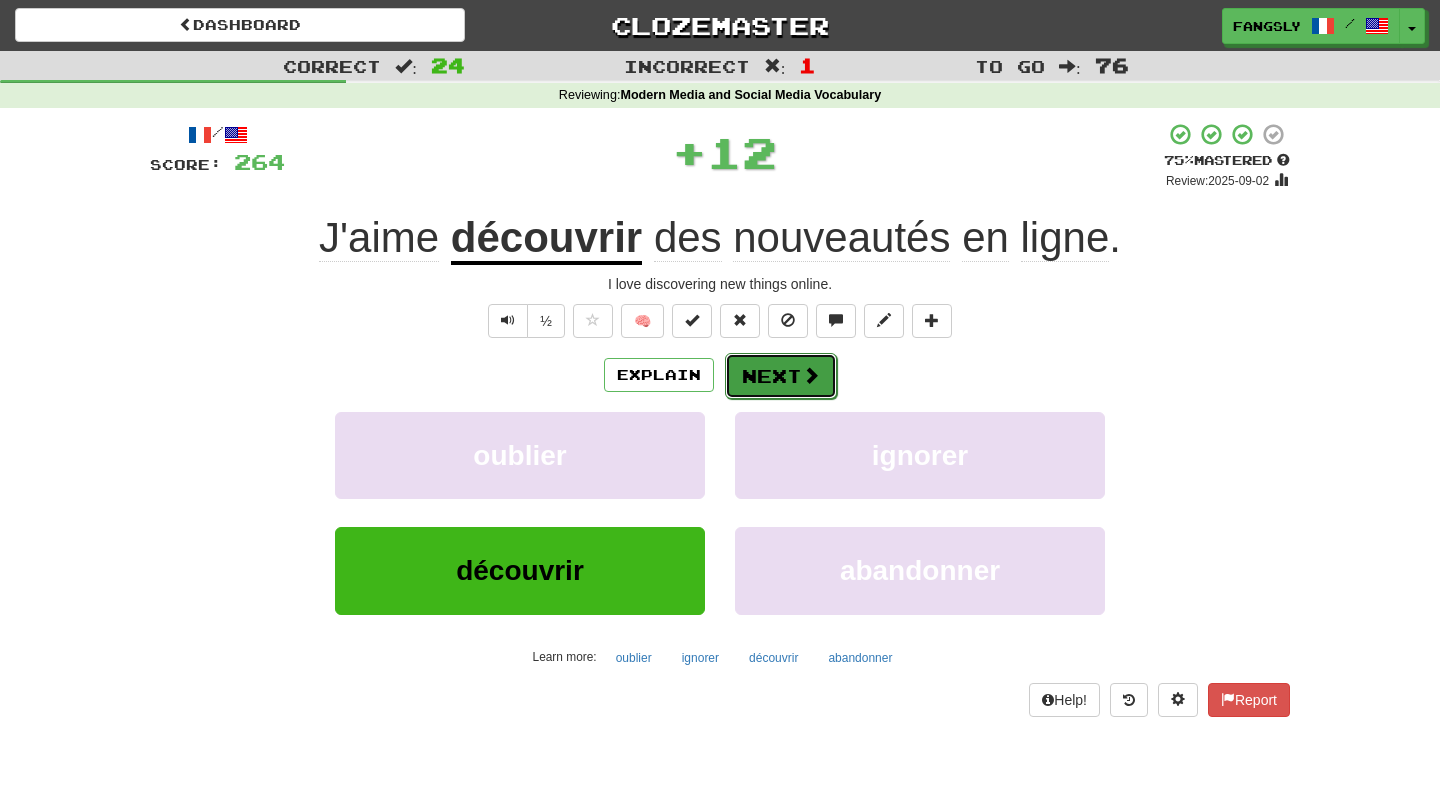 click on "Next" at bounding box center [781, 376] 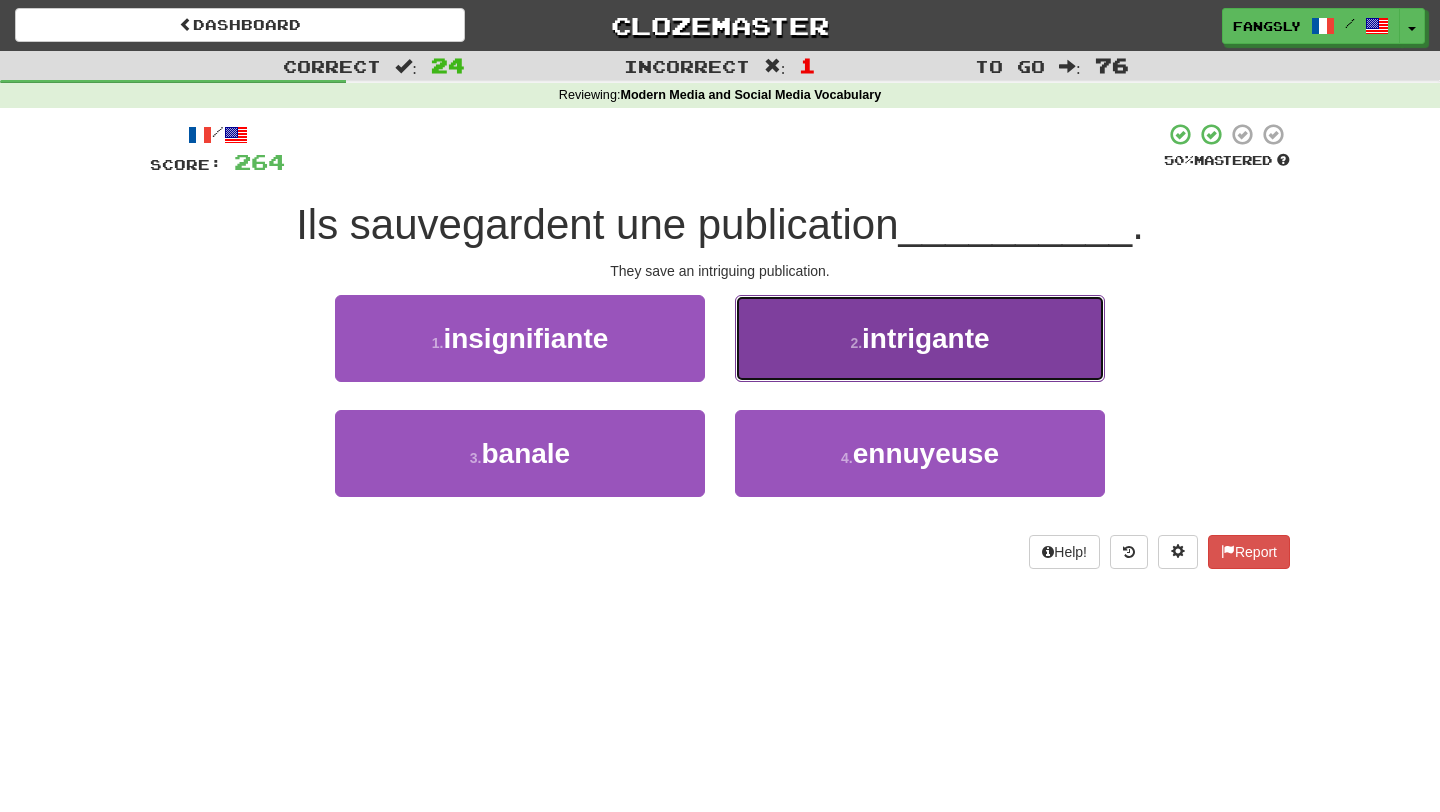 click on "2 .  intrigante" at bounding box center (920, 338) 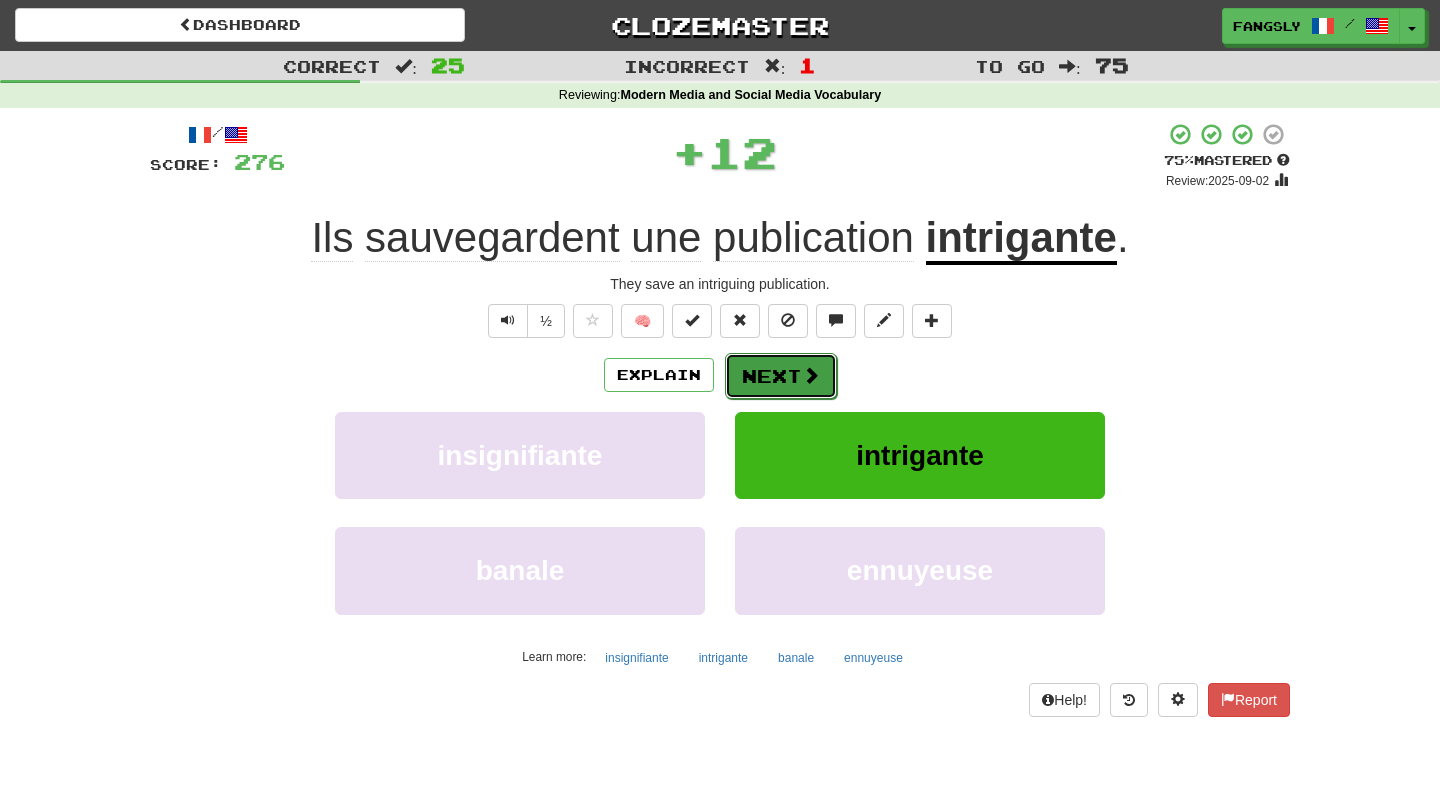 click on "Next" at bounding box center (781, 376) 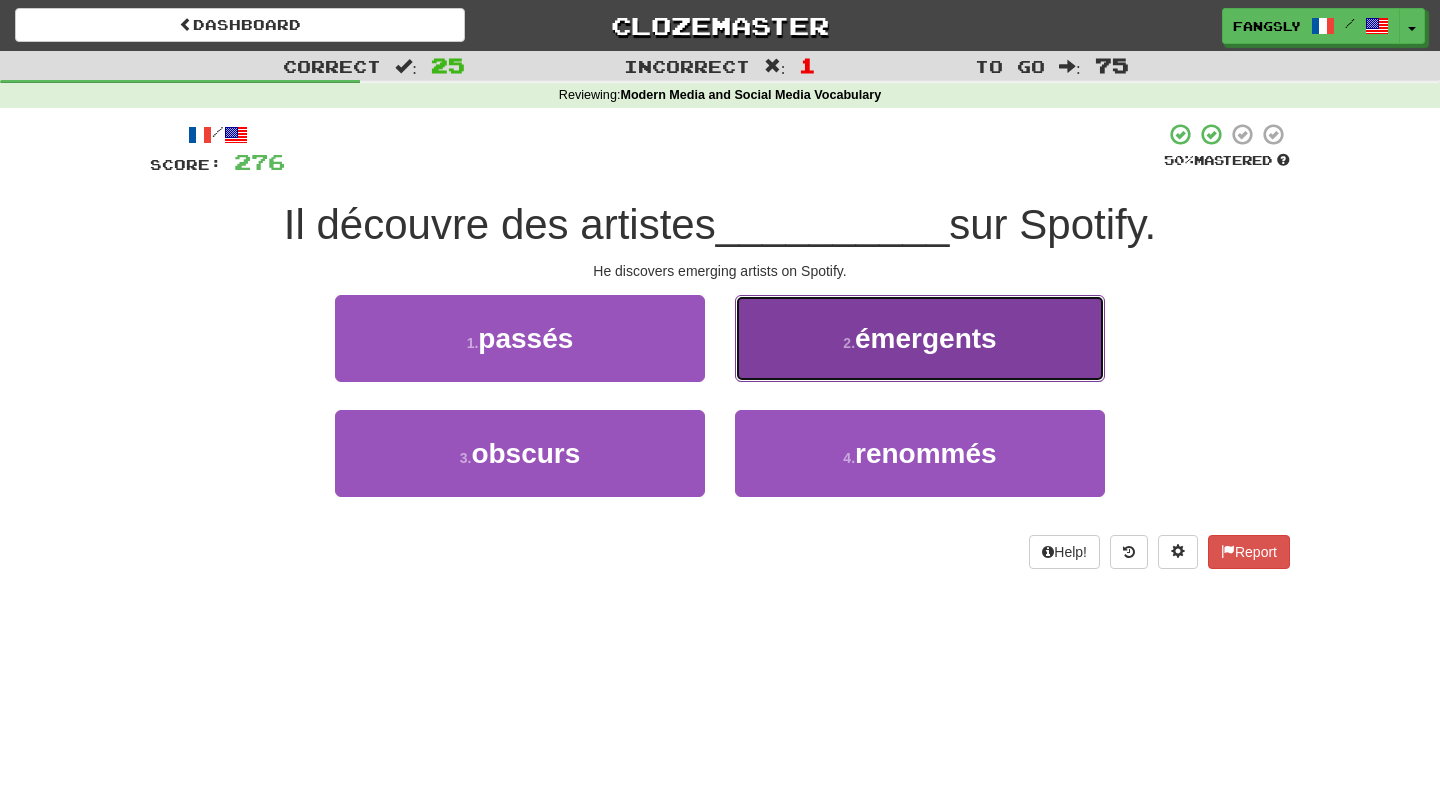 click on "2 .  émergents" at bounding box center [920, 338] 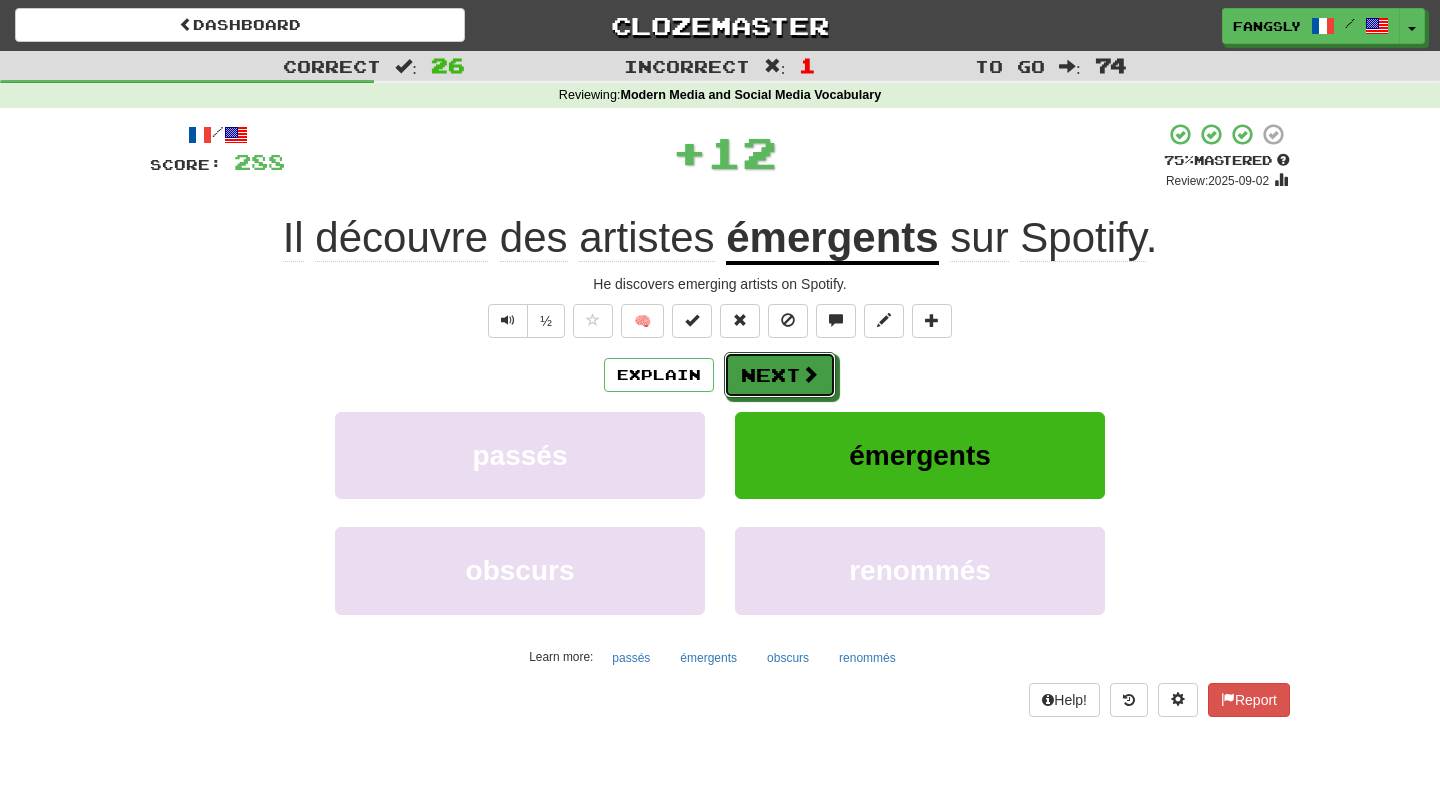click on "Next" at bounding box center (780, 375) 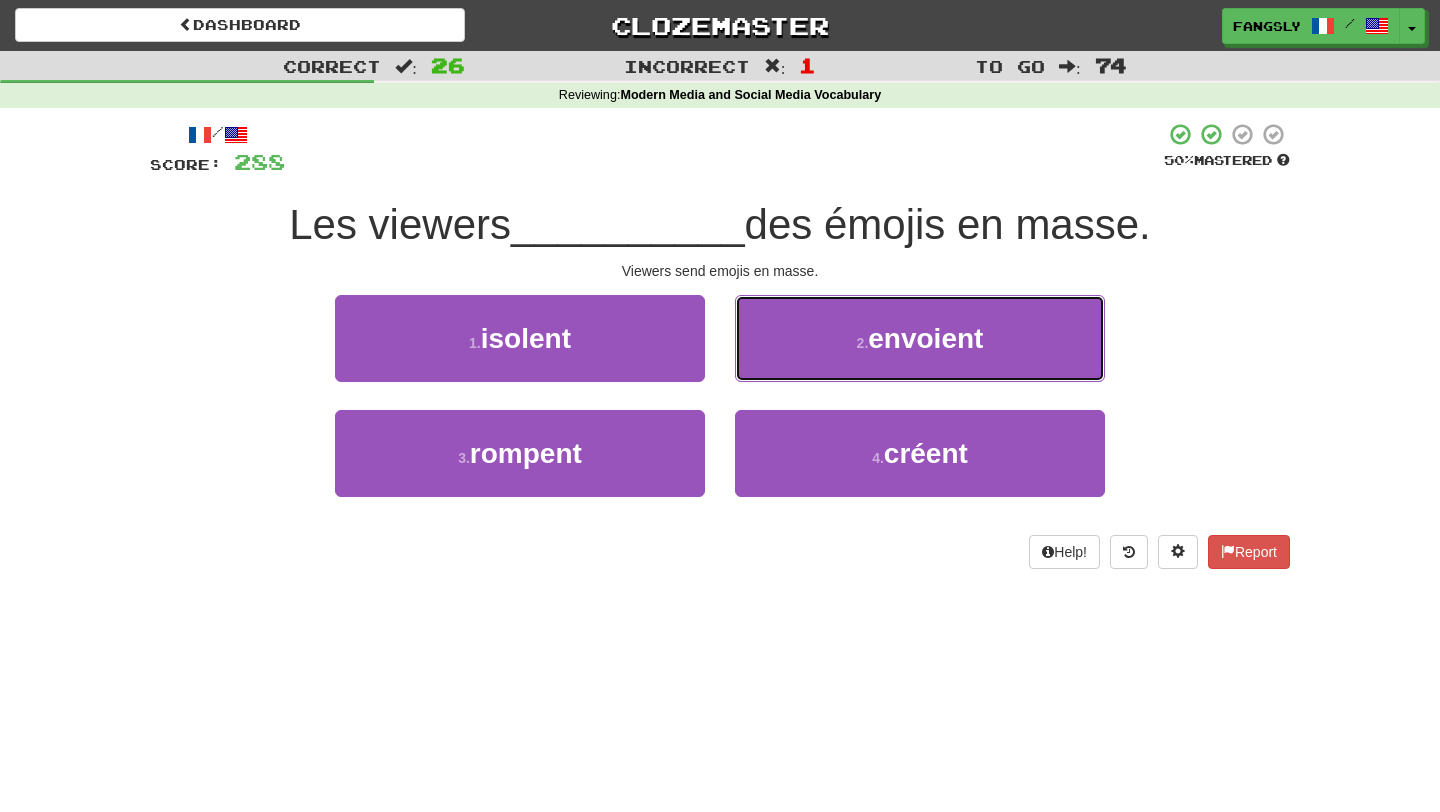click on "2 .  envoient" at bounding box center (920, 338) 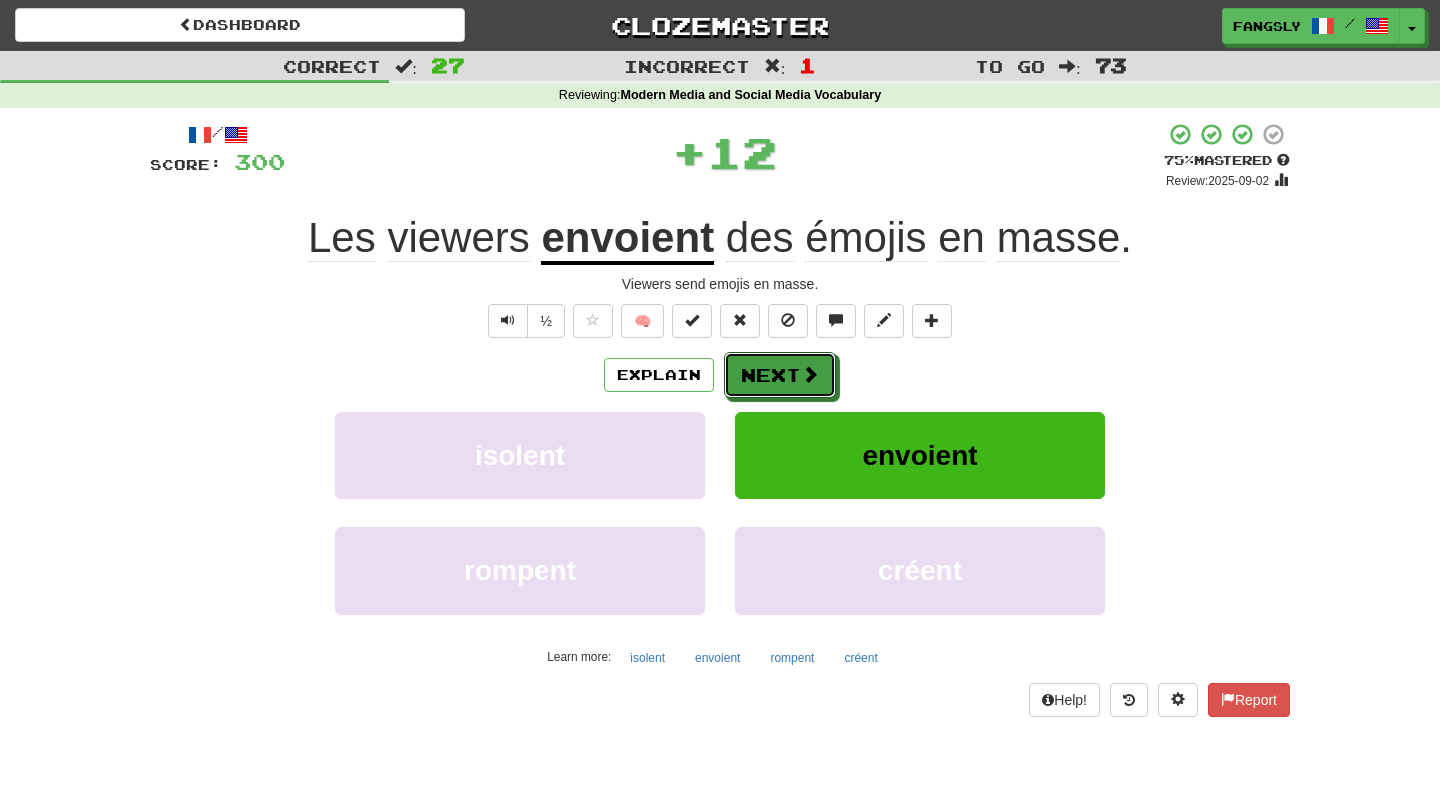 click on "Next" at bounding box center [780, 375] 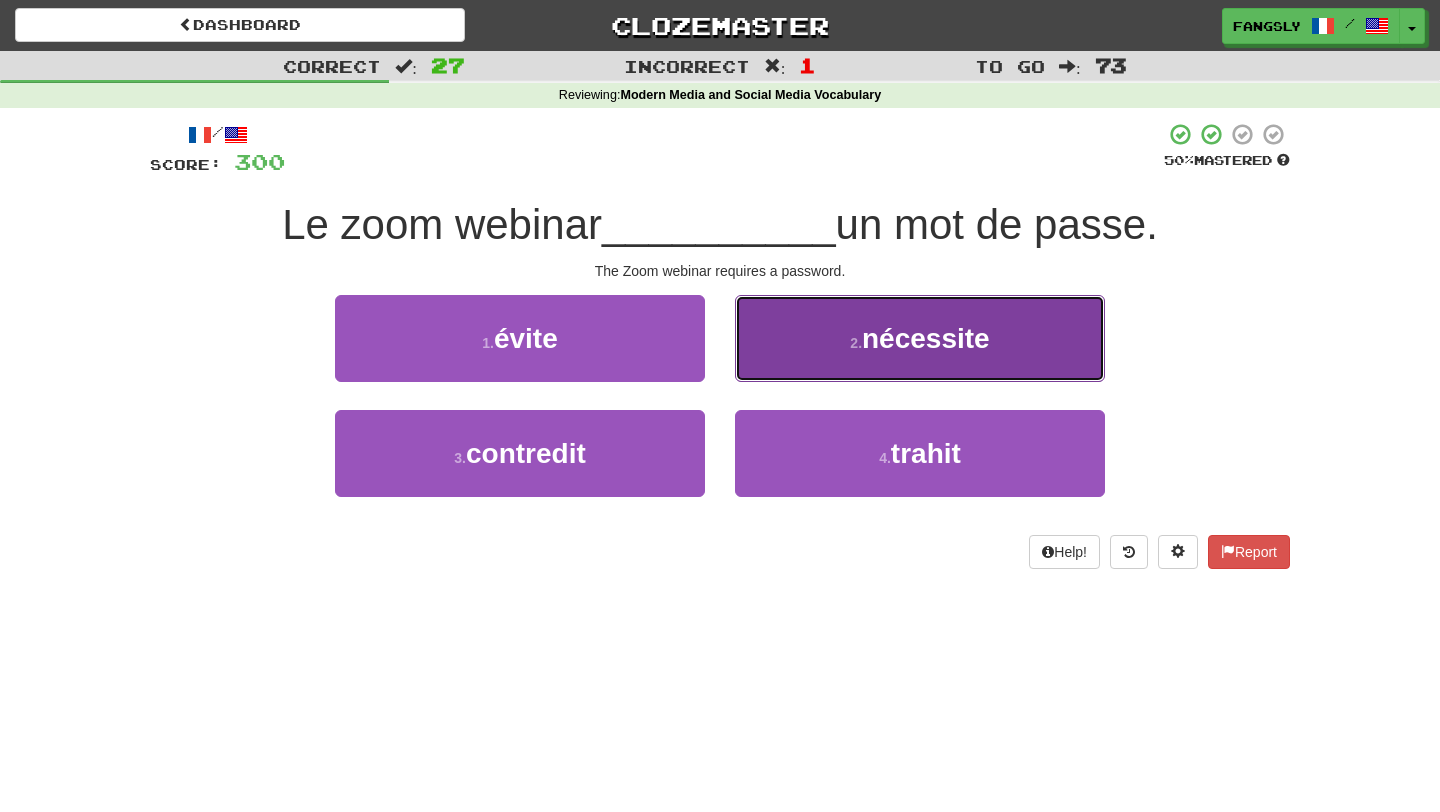 click on "2 .  nécessite" at bounding box center (920, 338) 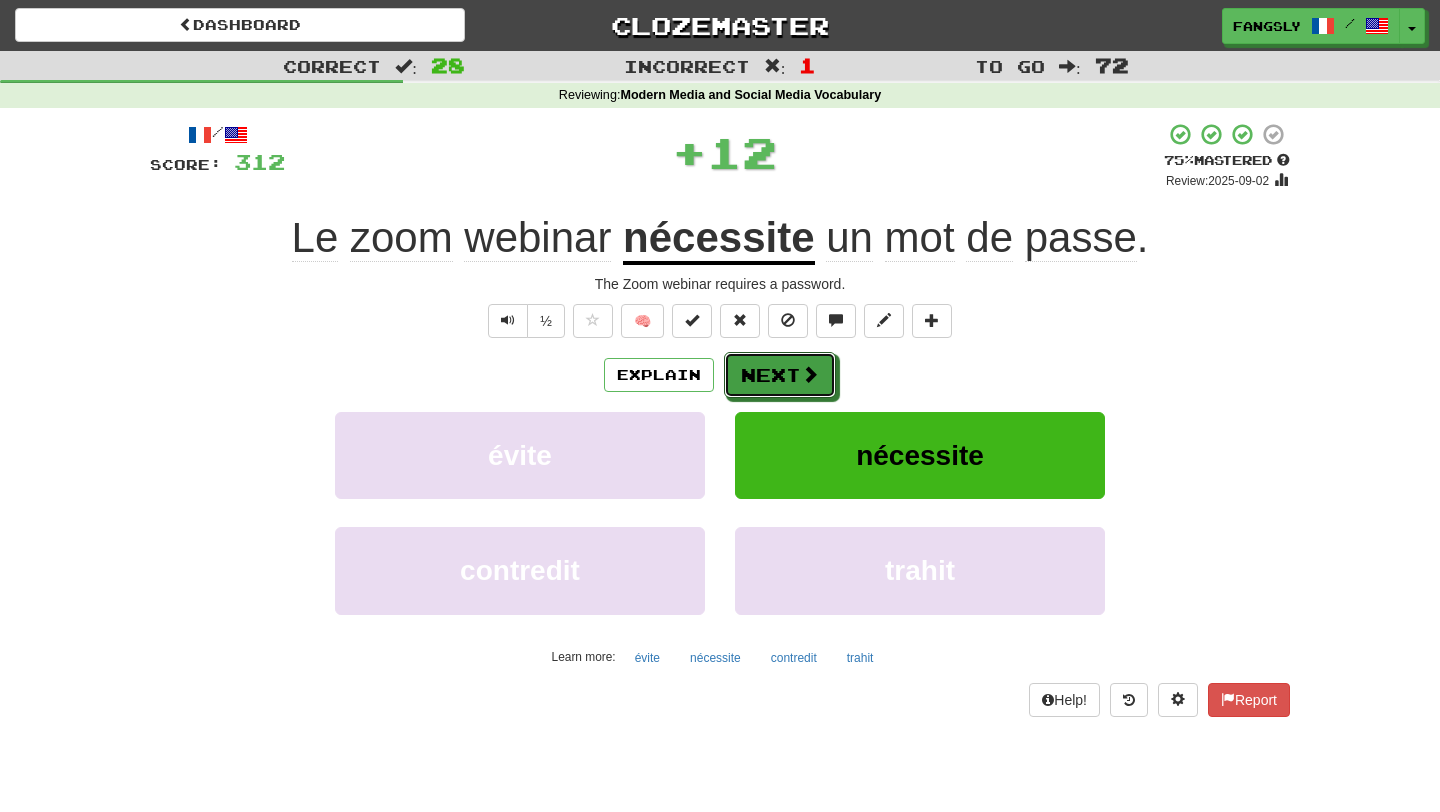 click on "Next" at bounding box center (780, 375) 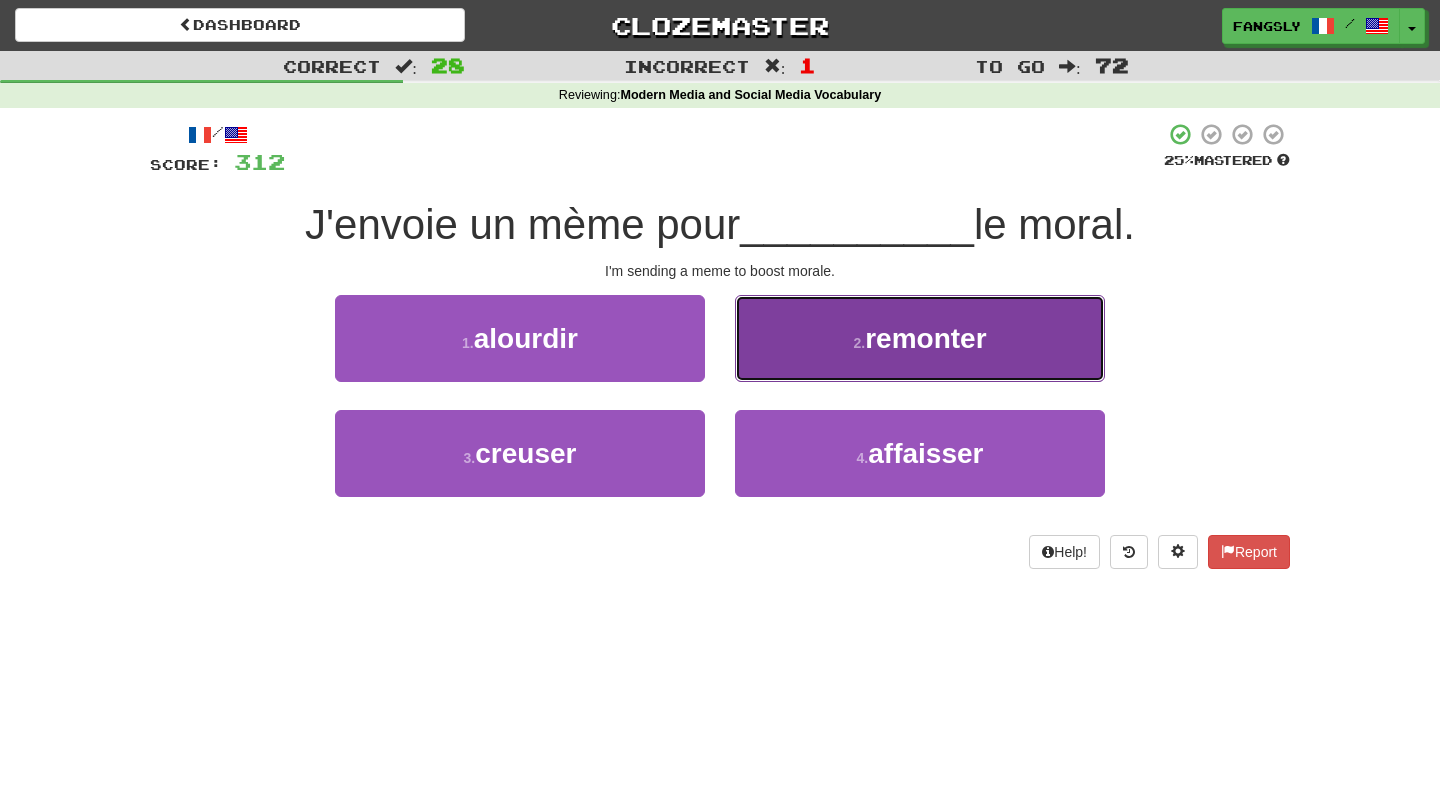 click on "2 .  remonter" at bounding box center (920, 338) 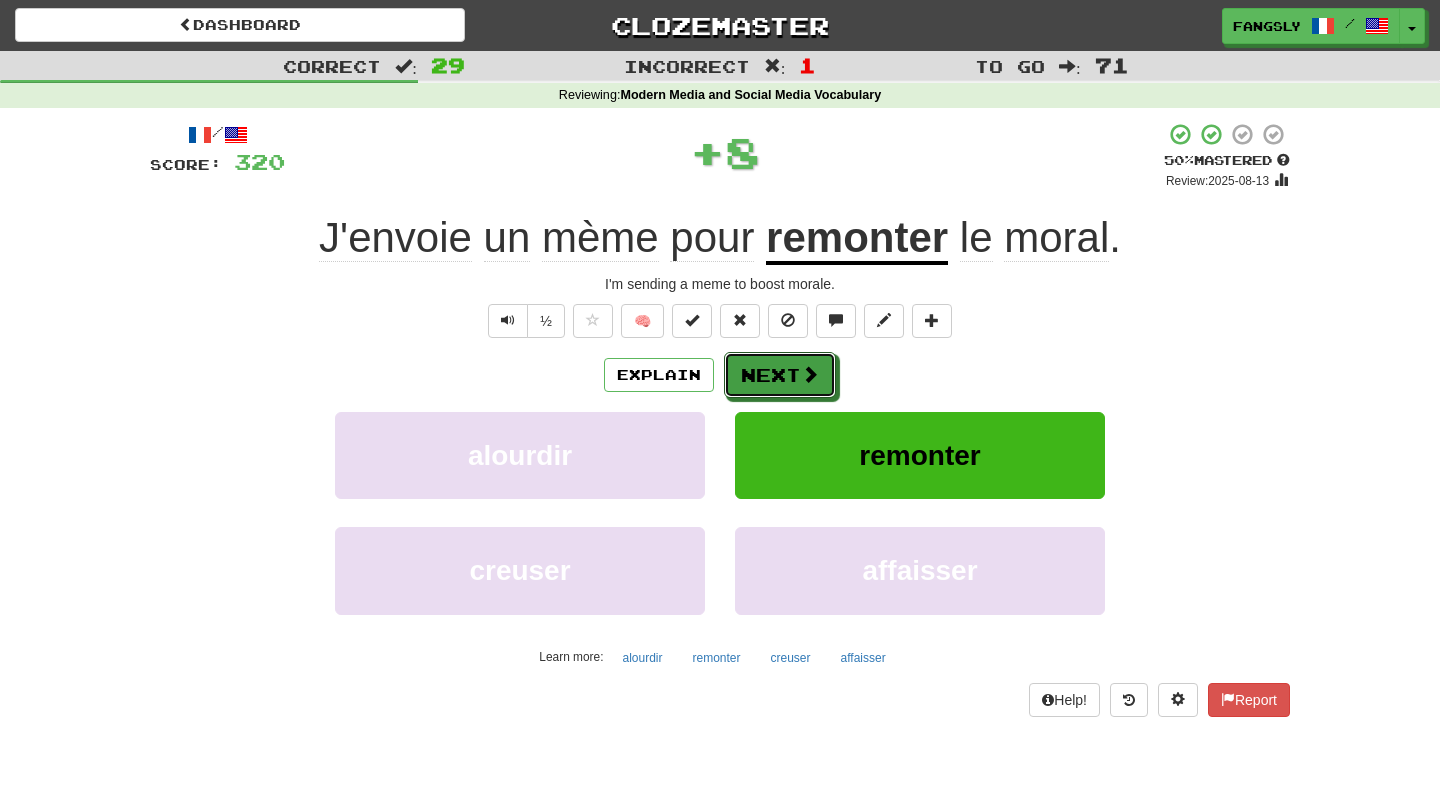 click on "Next" at bounding box center (780, 375) 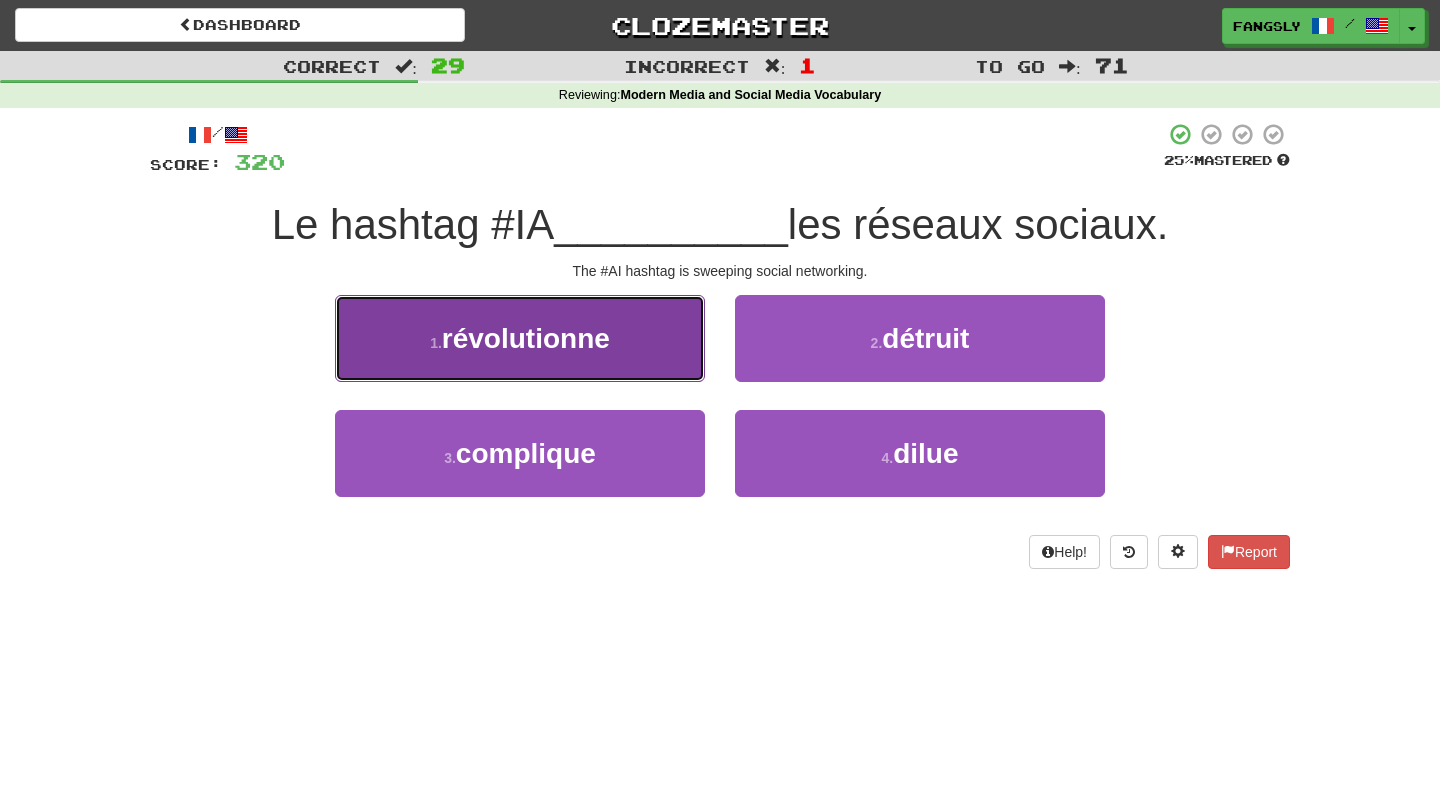 click on "1 .  révolutionne" at bounding box center (520, 338) 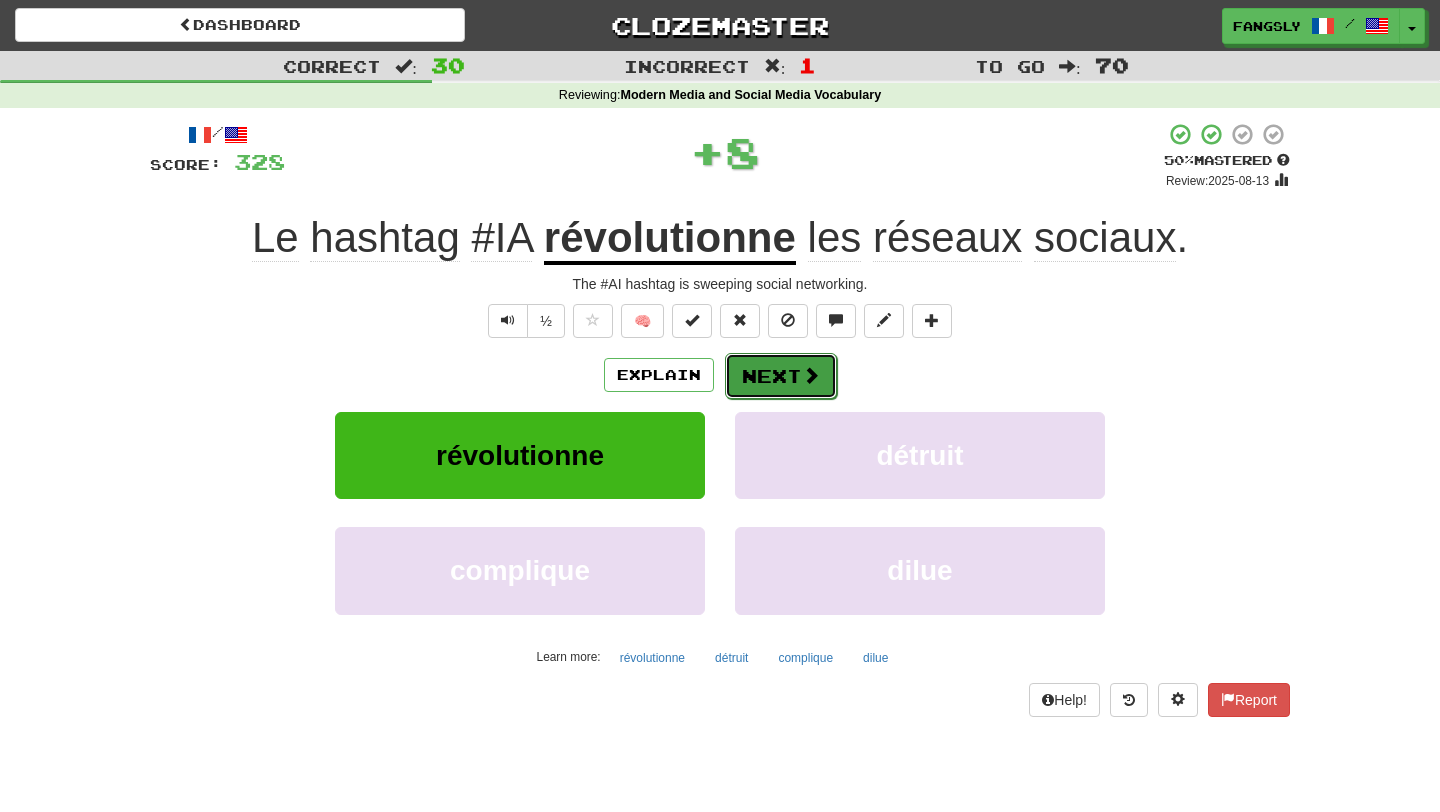 click on "Next" at bounding box center (781, 376) 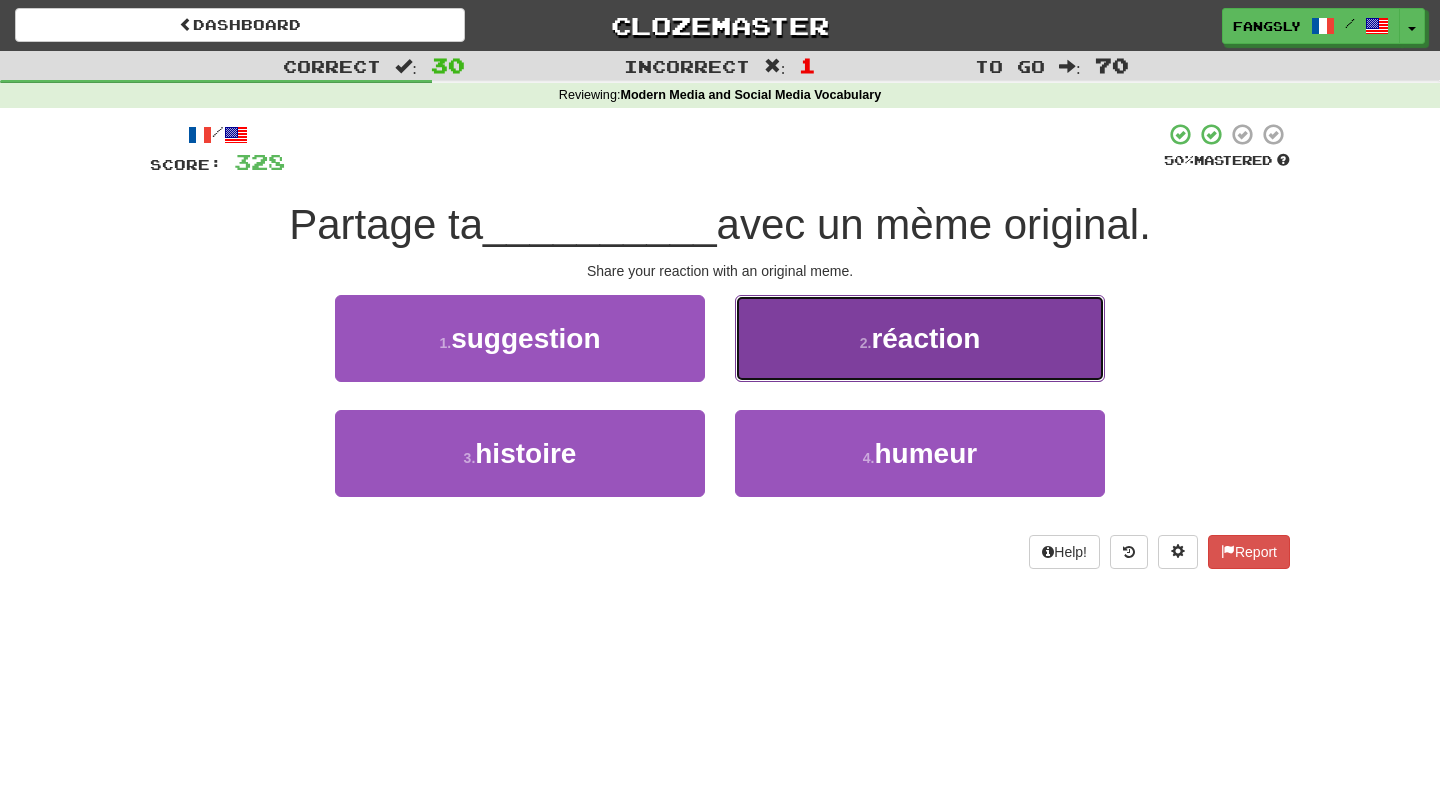 click on "2 .  réaction" at bounding box center (920, 338) 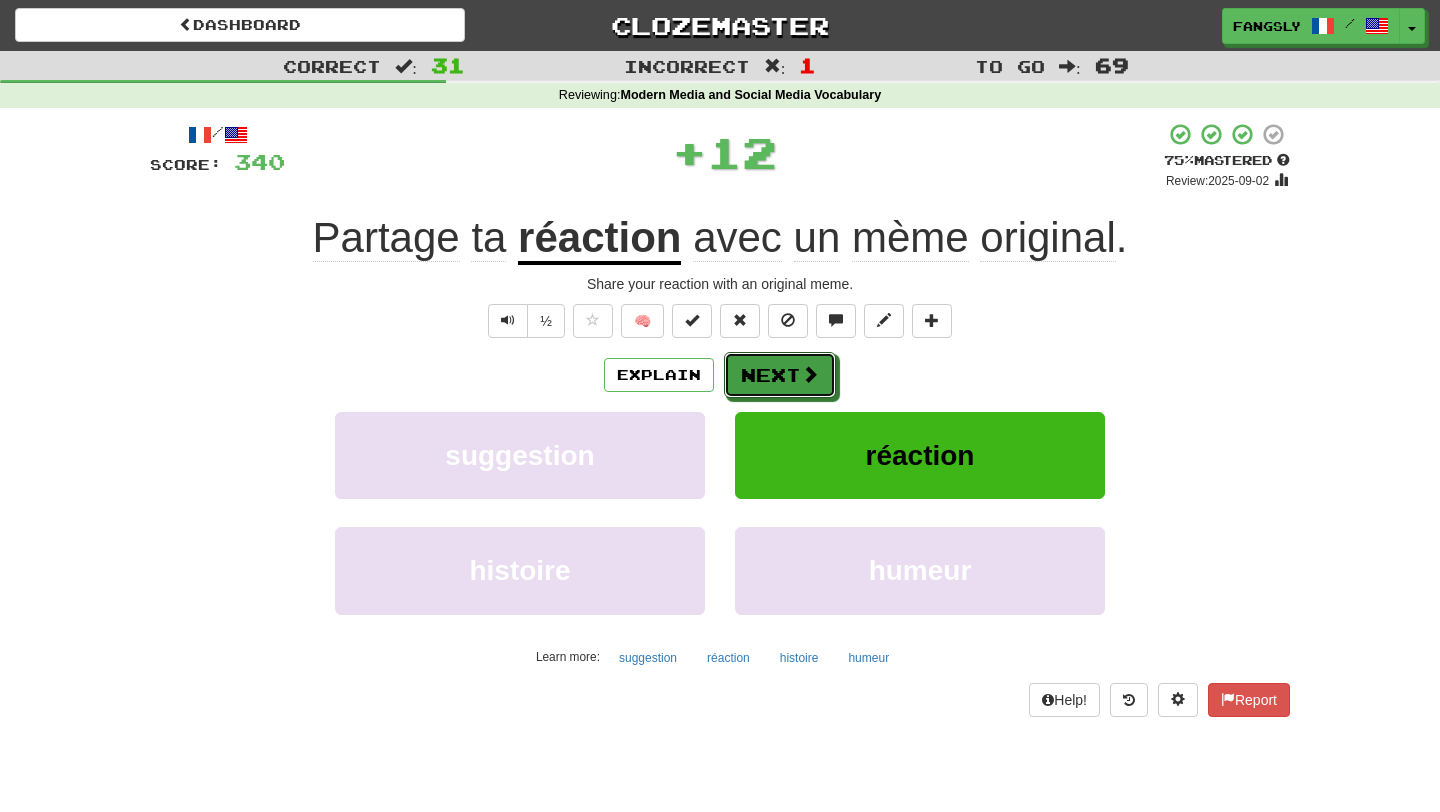 click on "Next" at bounding box center [780, 375] 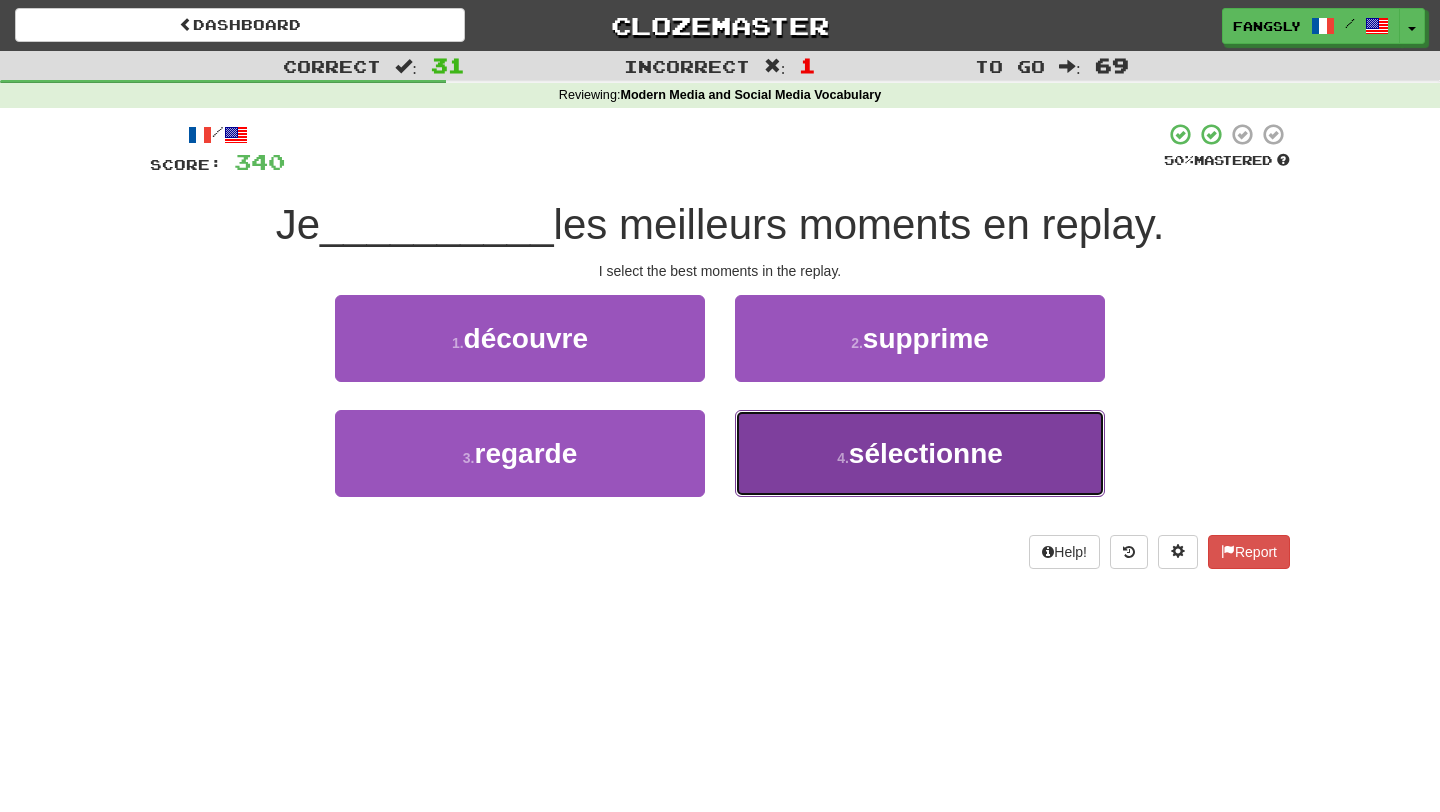 click on "4 .  sélectionne" at bounding box center [920, 453] 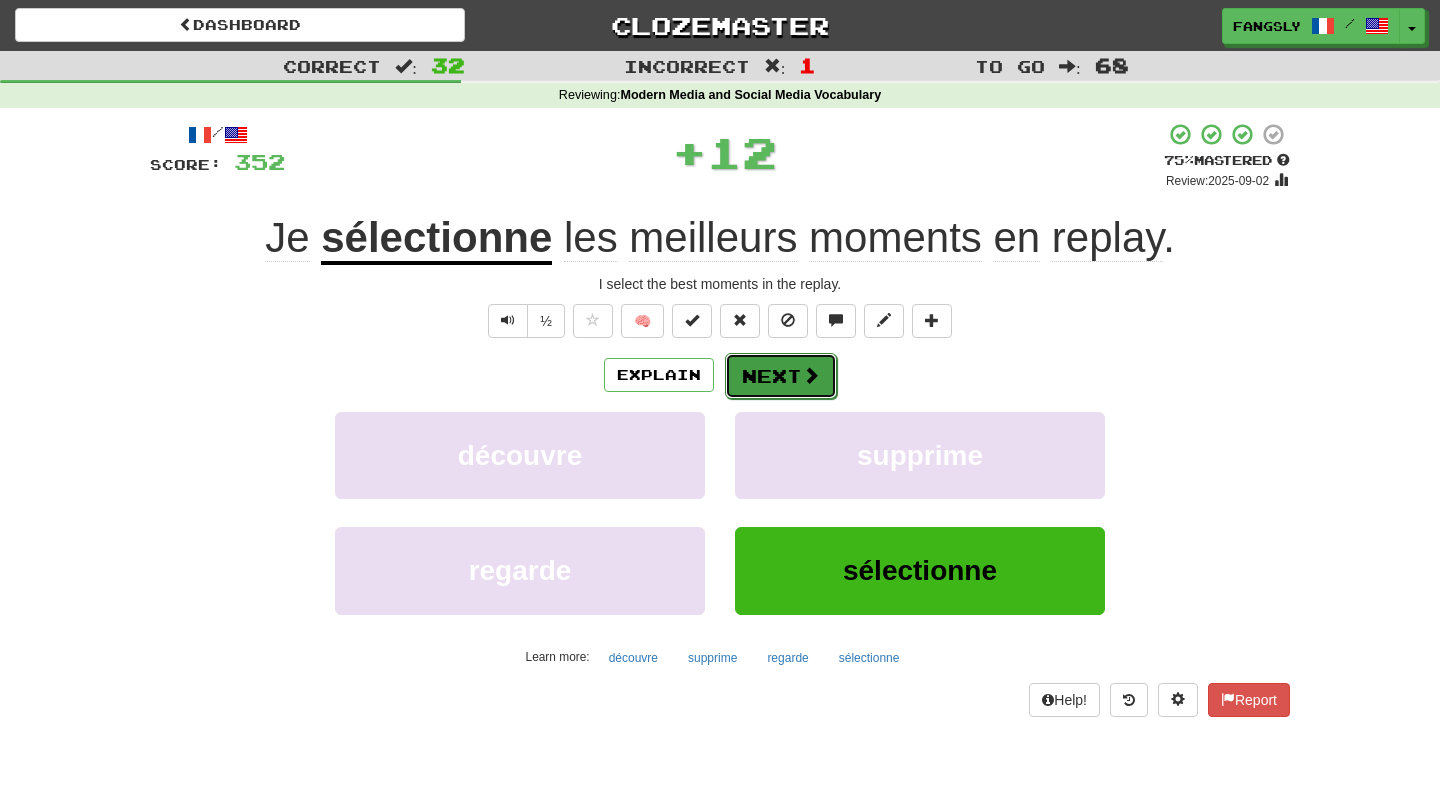 click on "Next" at bounding box center (781, 376) 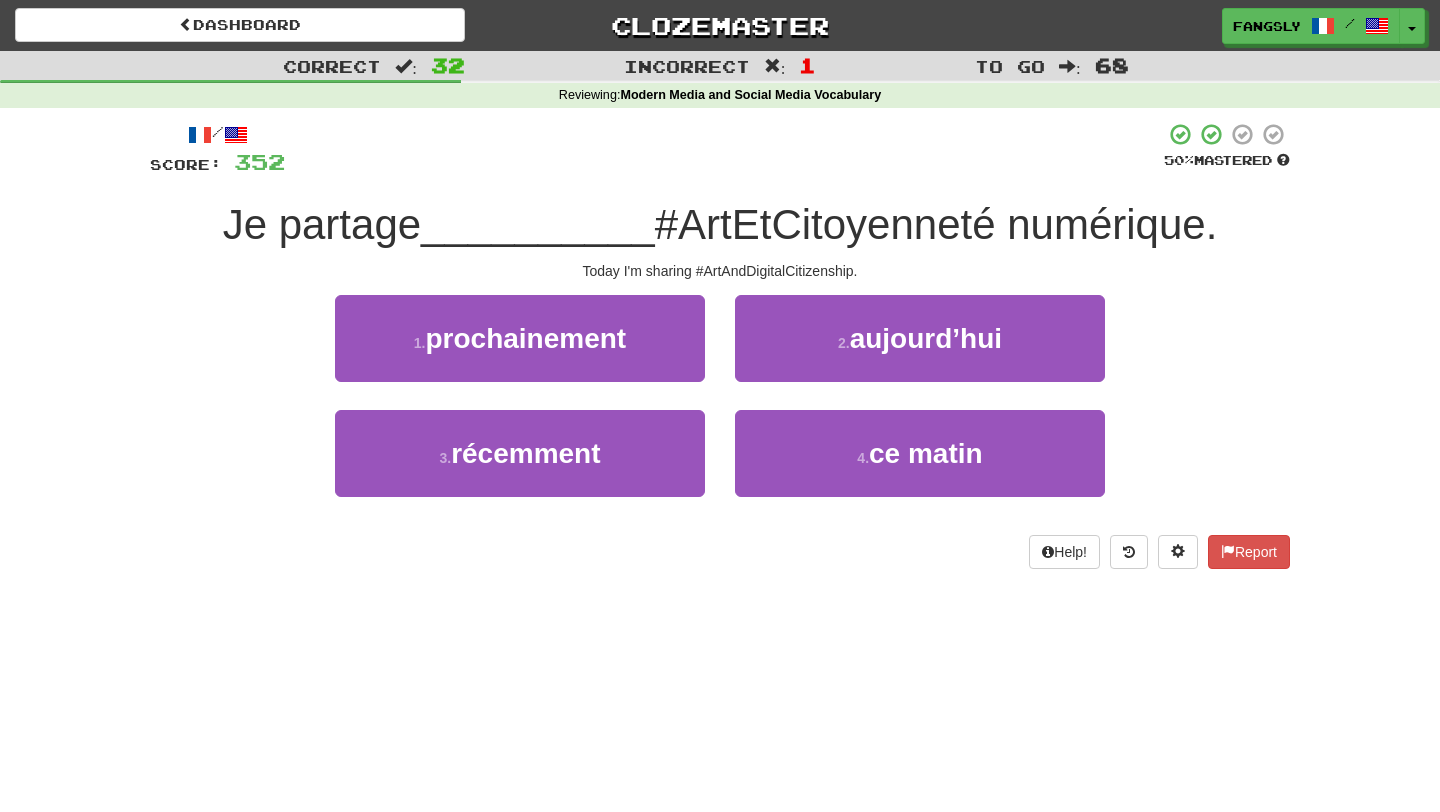 click on "2 .  aujourd’hui" at bounding box center [920, 352] 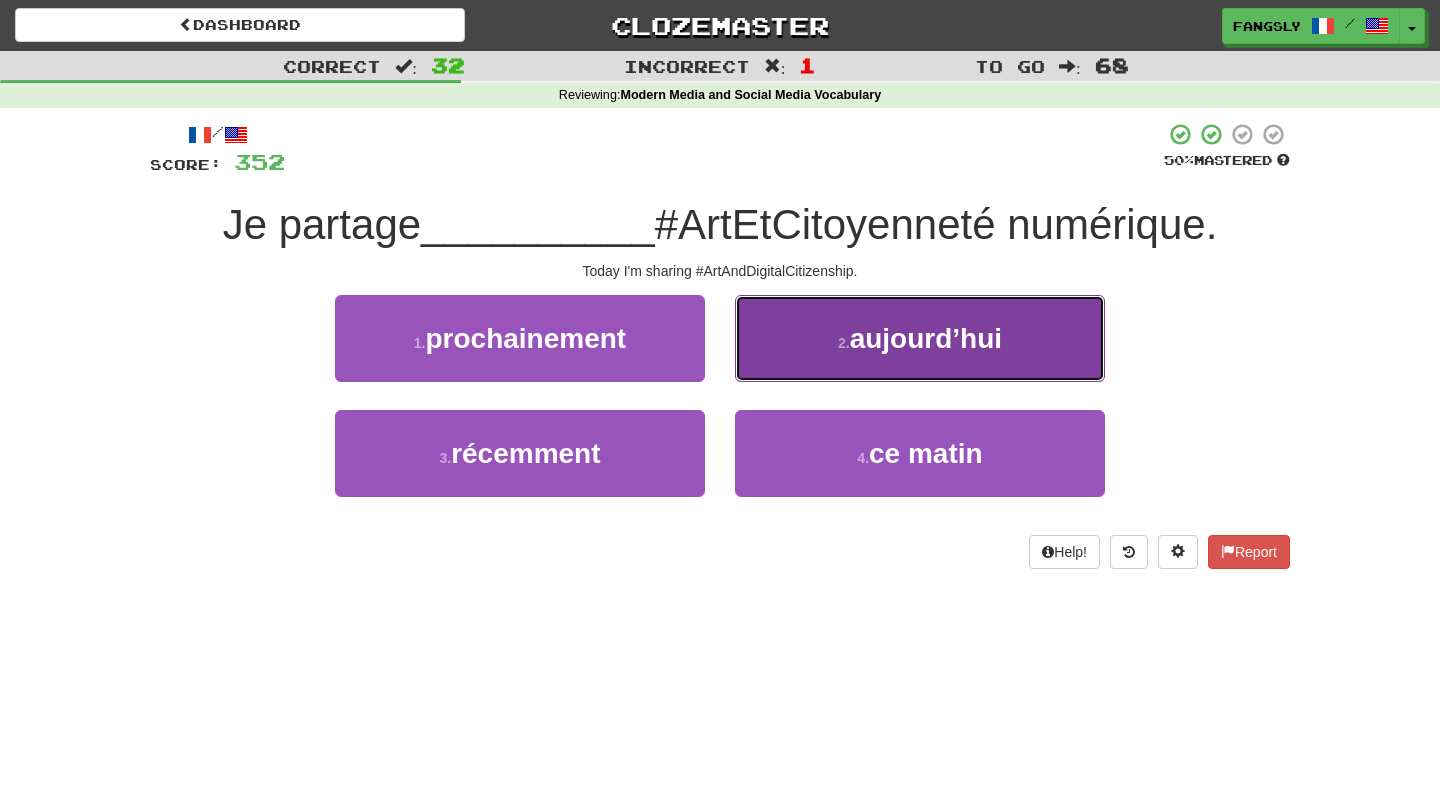 click on "2 .  aujourd’hui" at bounding box center [920, 338] 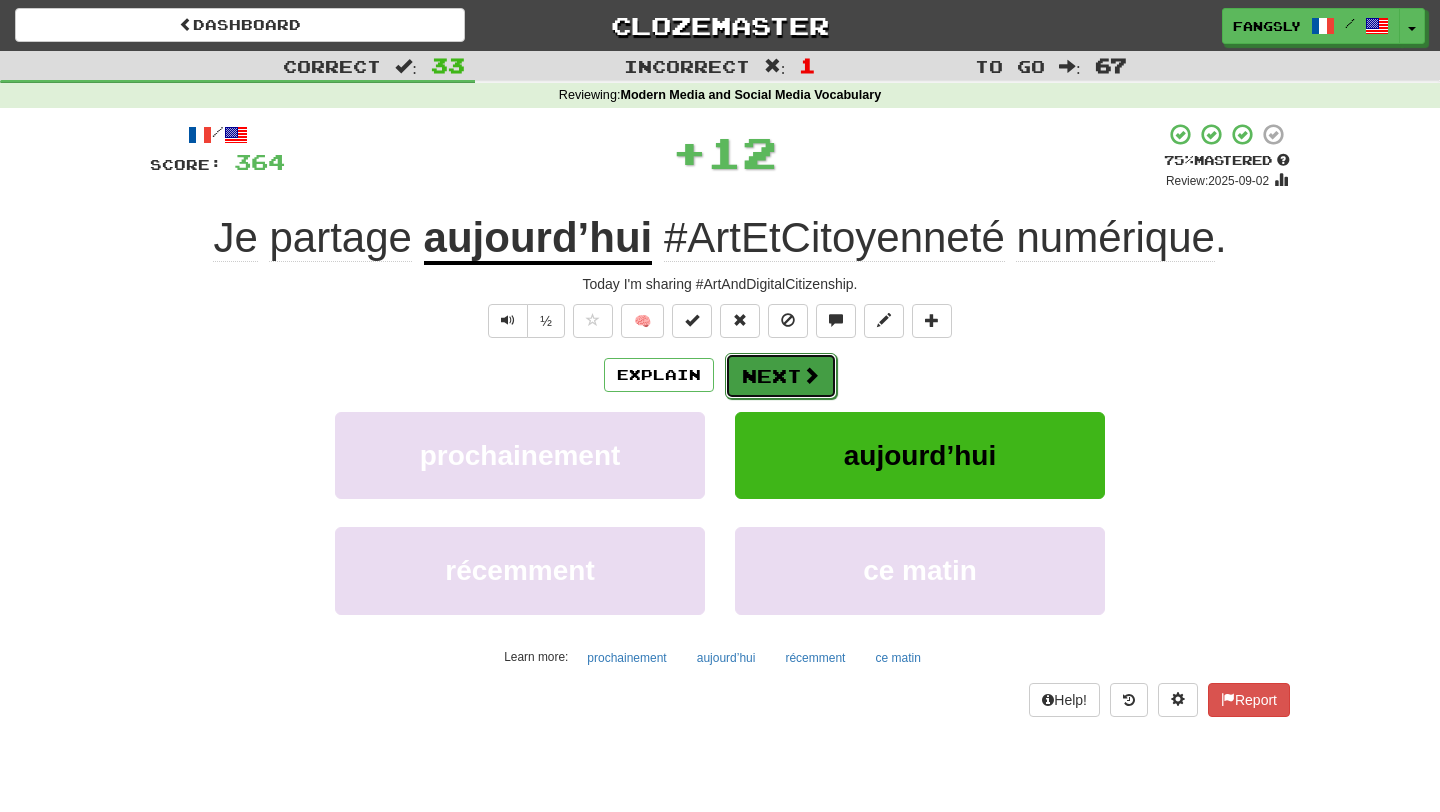 click at bounding box center [811, 375] 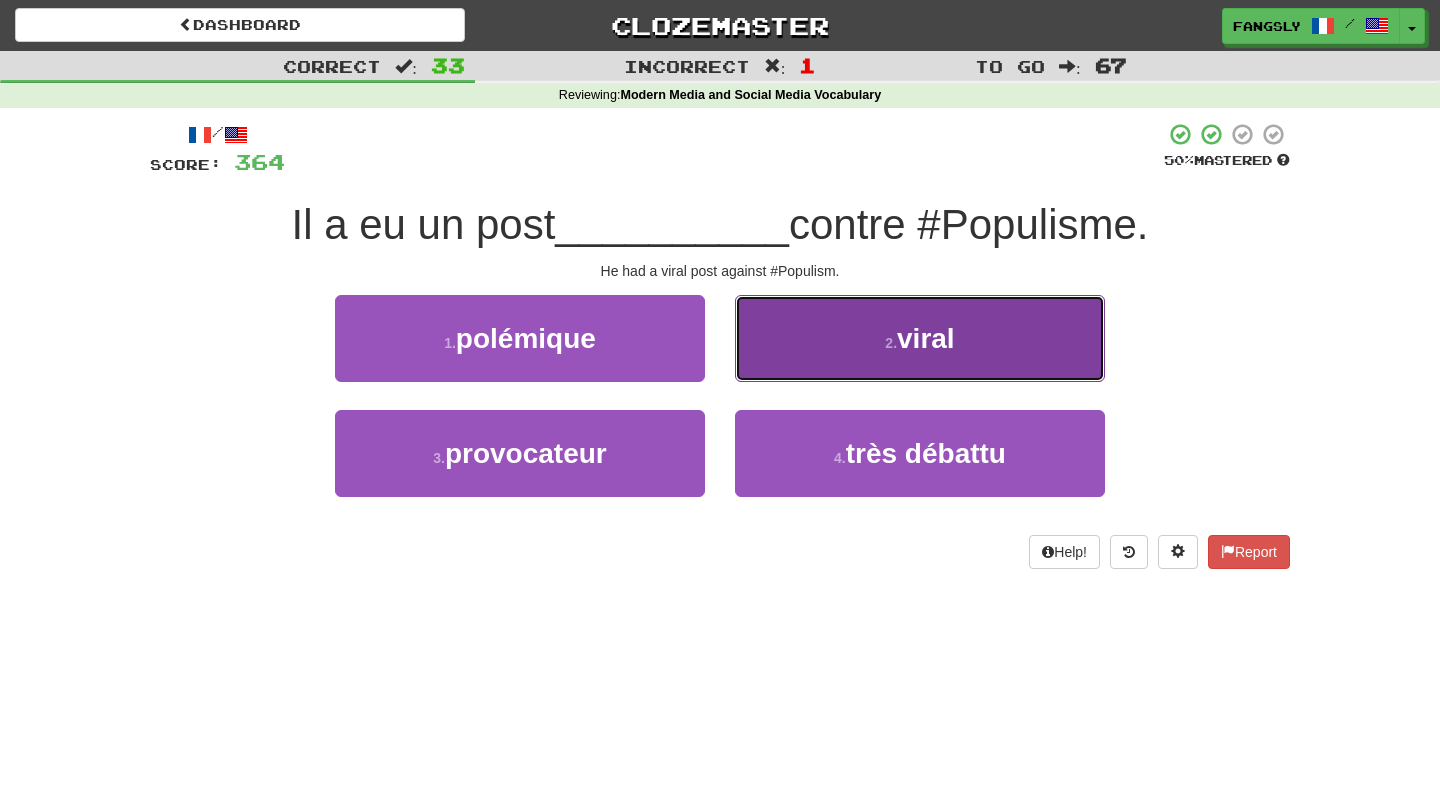 click on "2 .  viral" at bounding box center [920, 338] 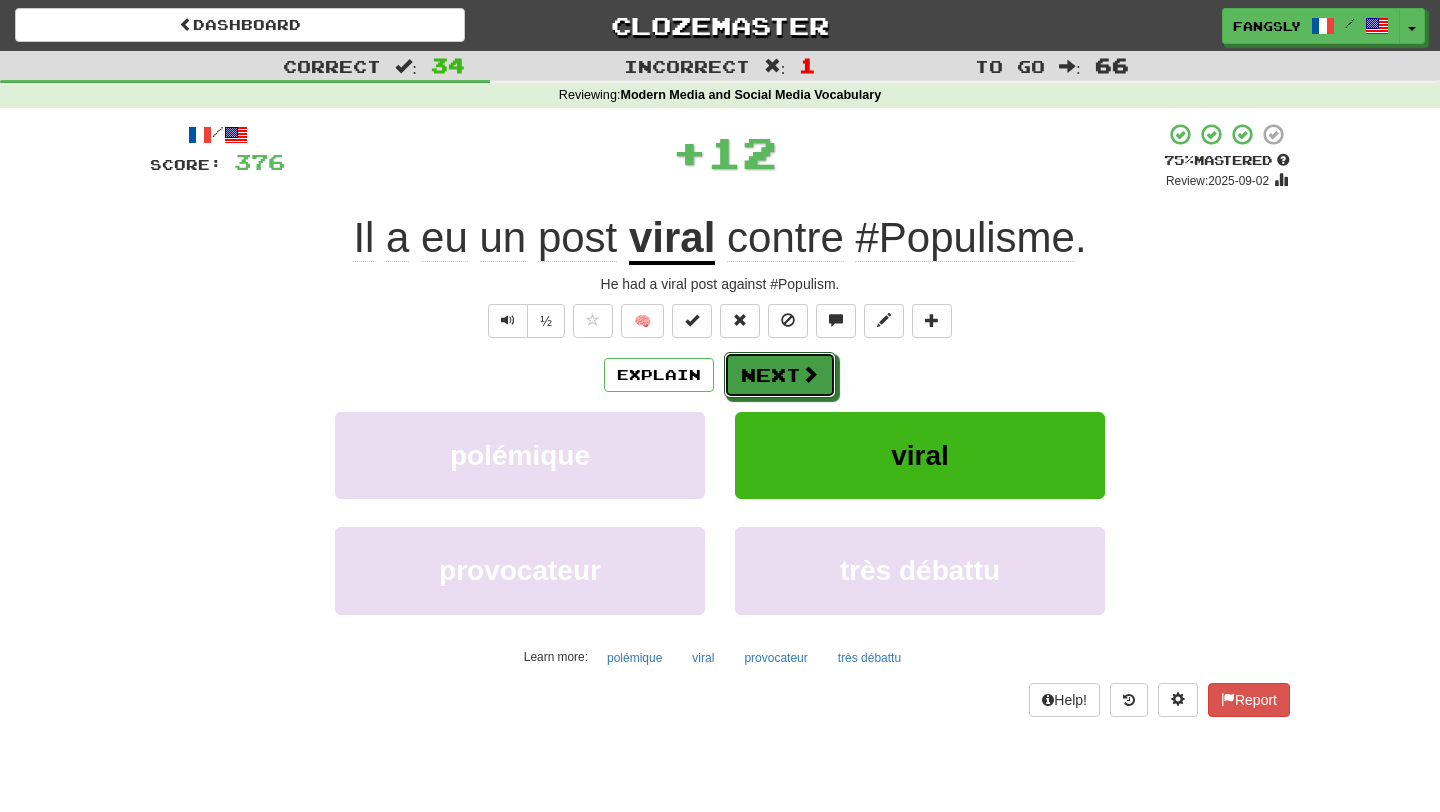 click at bounding box center [810, 374] 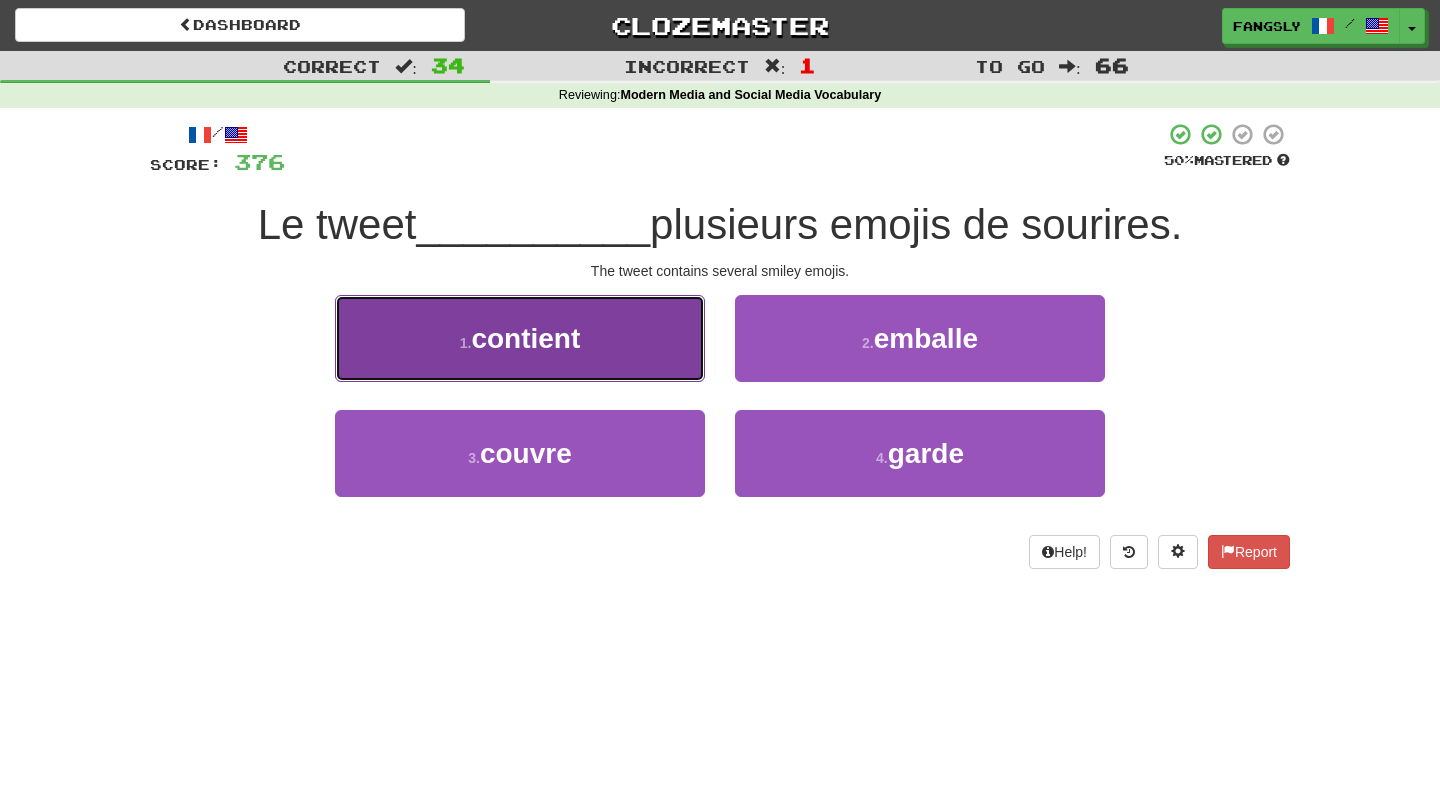 click on "1 .  contient" at bounding box center [520, 338] 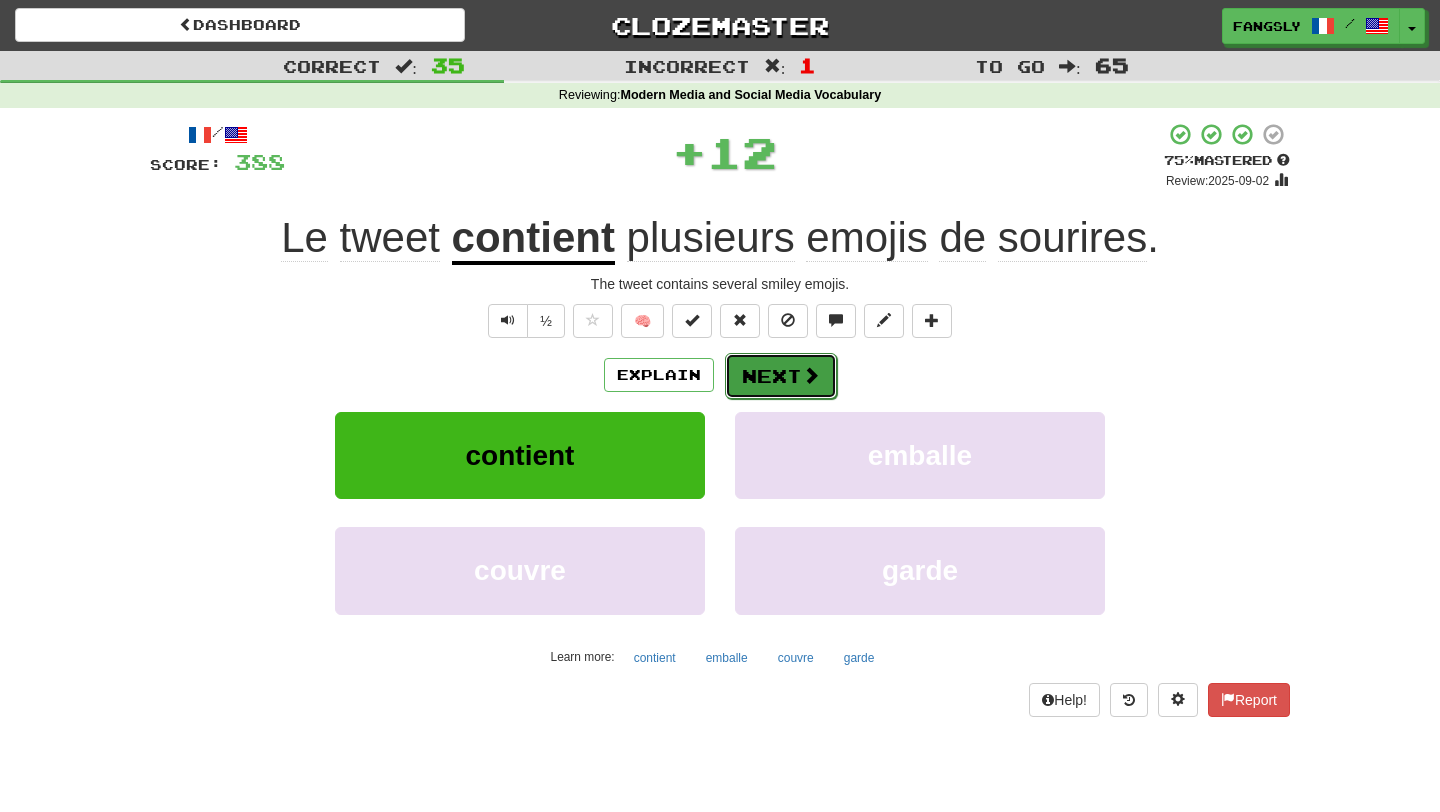 click on "Next" at bounding box center (781, 376) 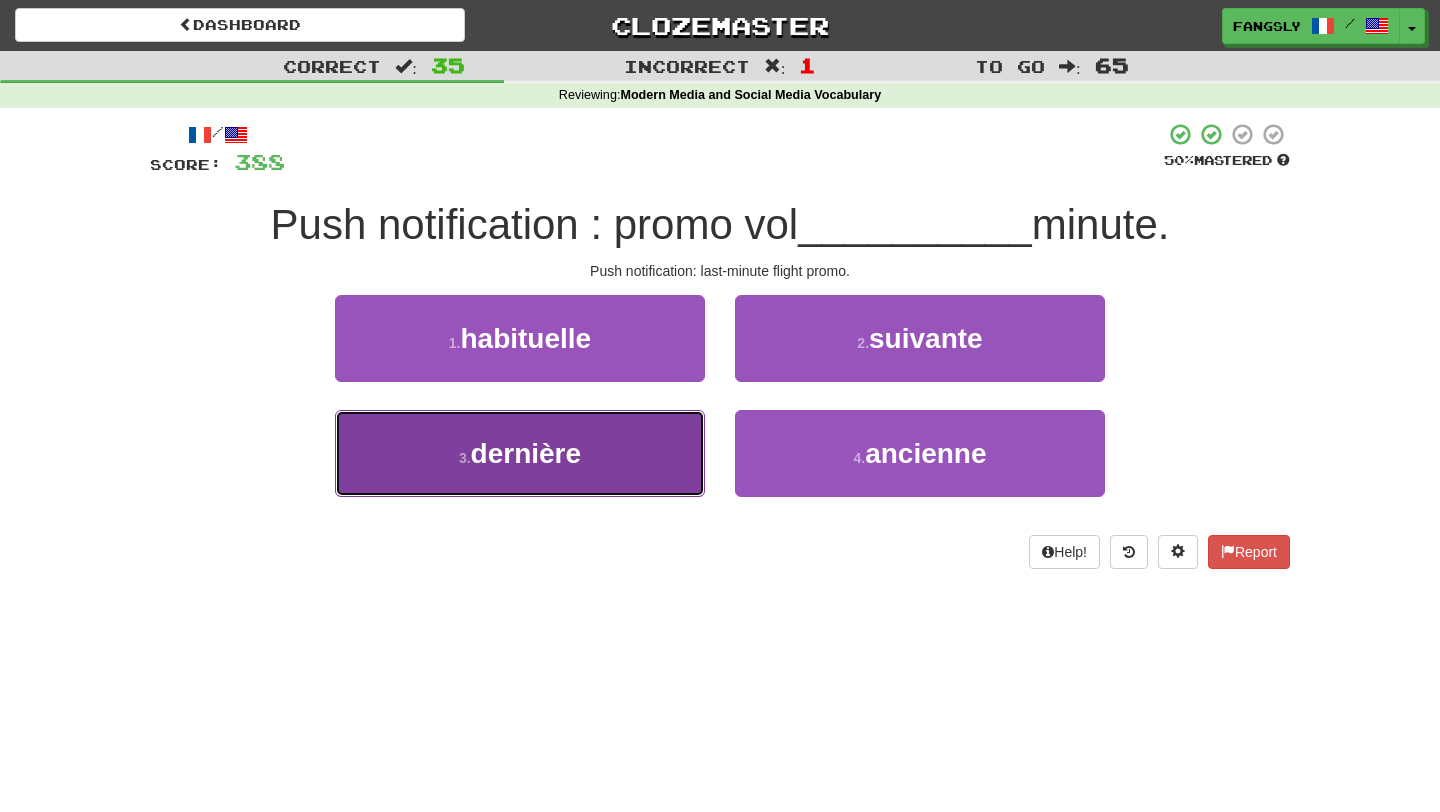 click on "3 .  dernière" at bounding box center [520, 453] 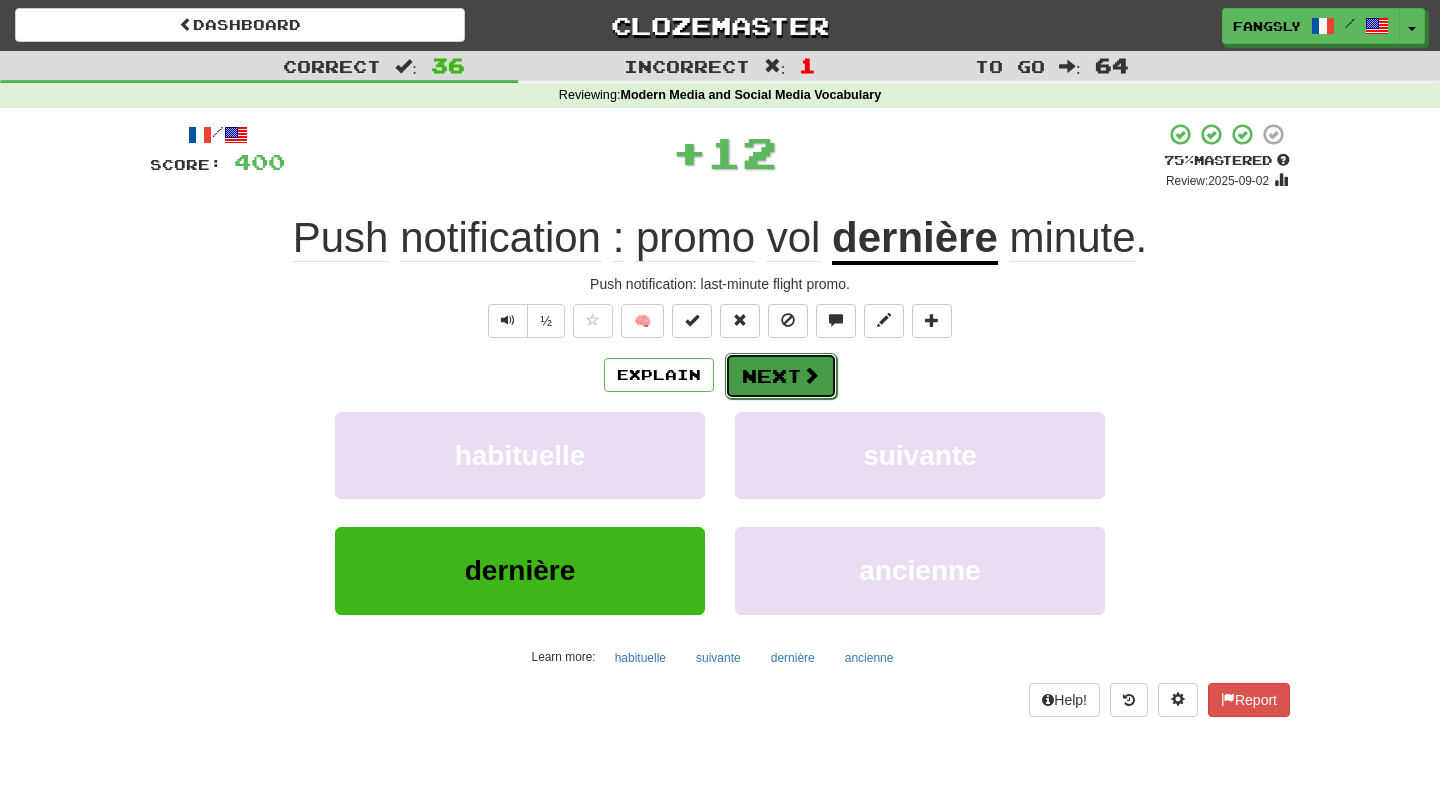 click on "Next" at bounding box center (781, 376) 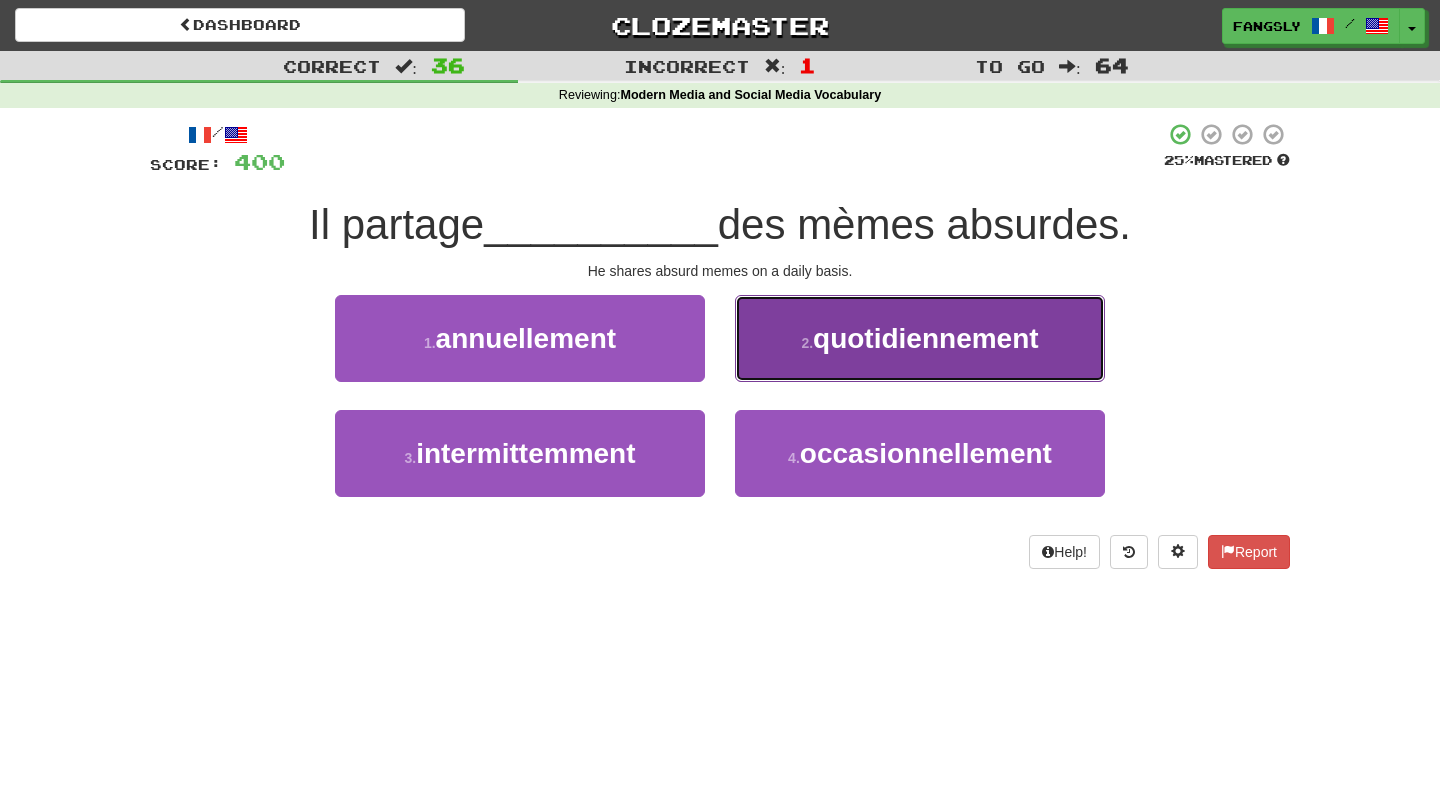 click on "2 .  quotidiennement" at bounding box center (920, 338) 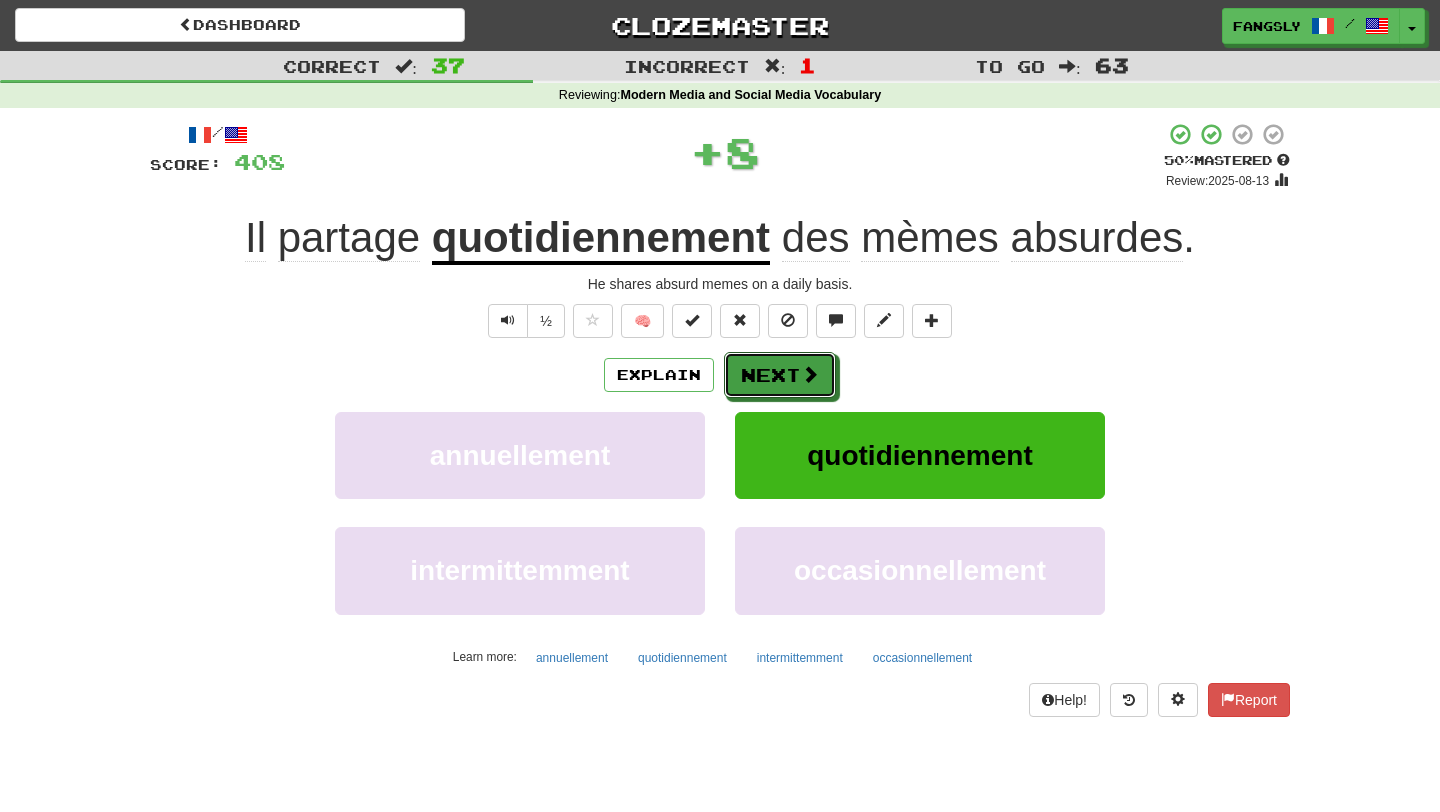 click on "Next" at bounding box center (780, 375) 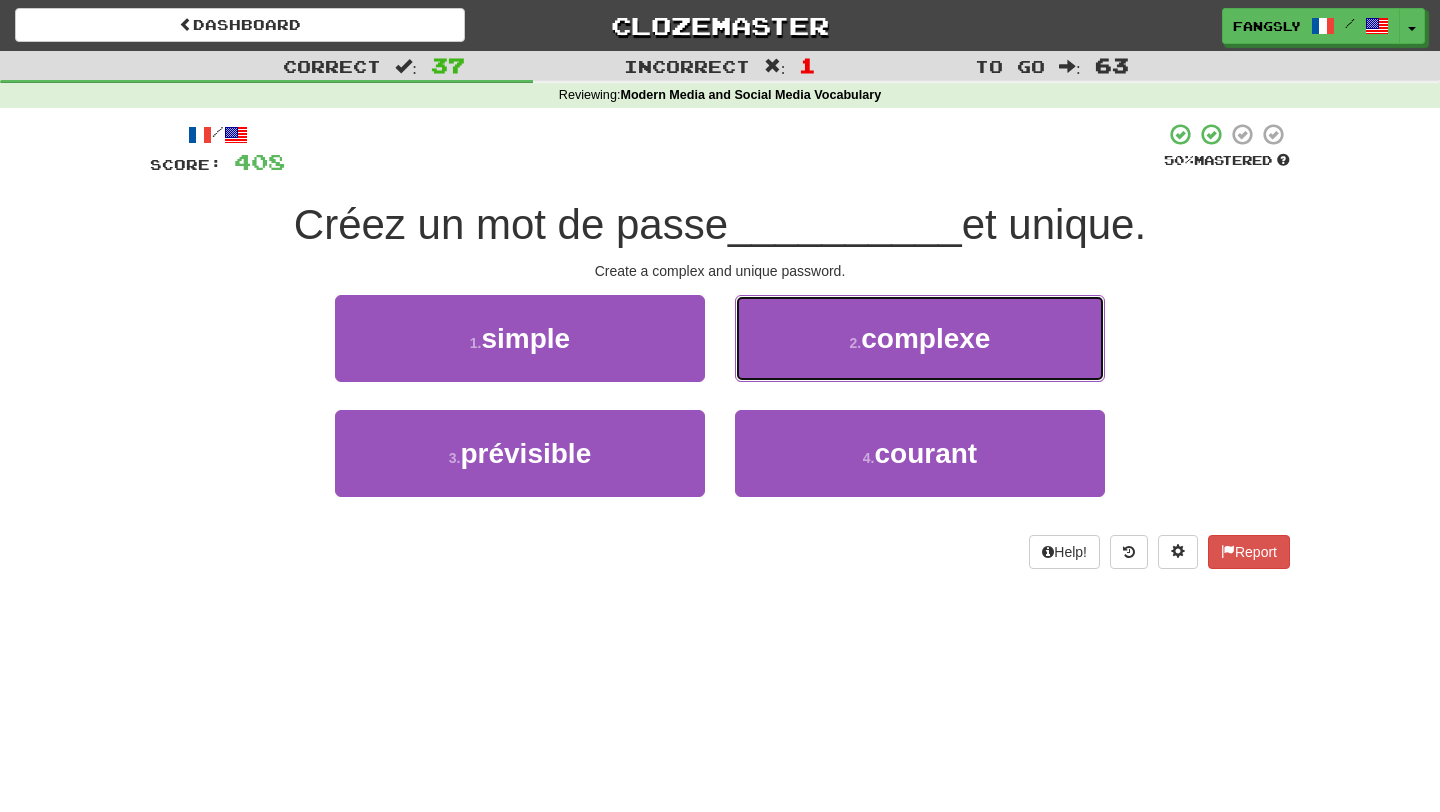click on "2 .  complexe" at bounding box center [920, 338] 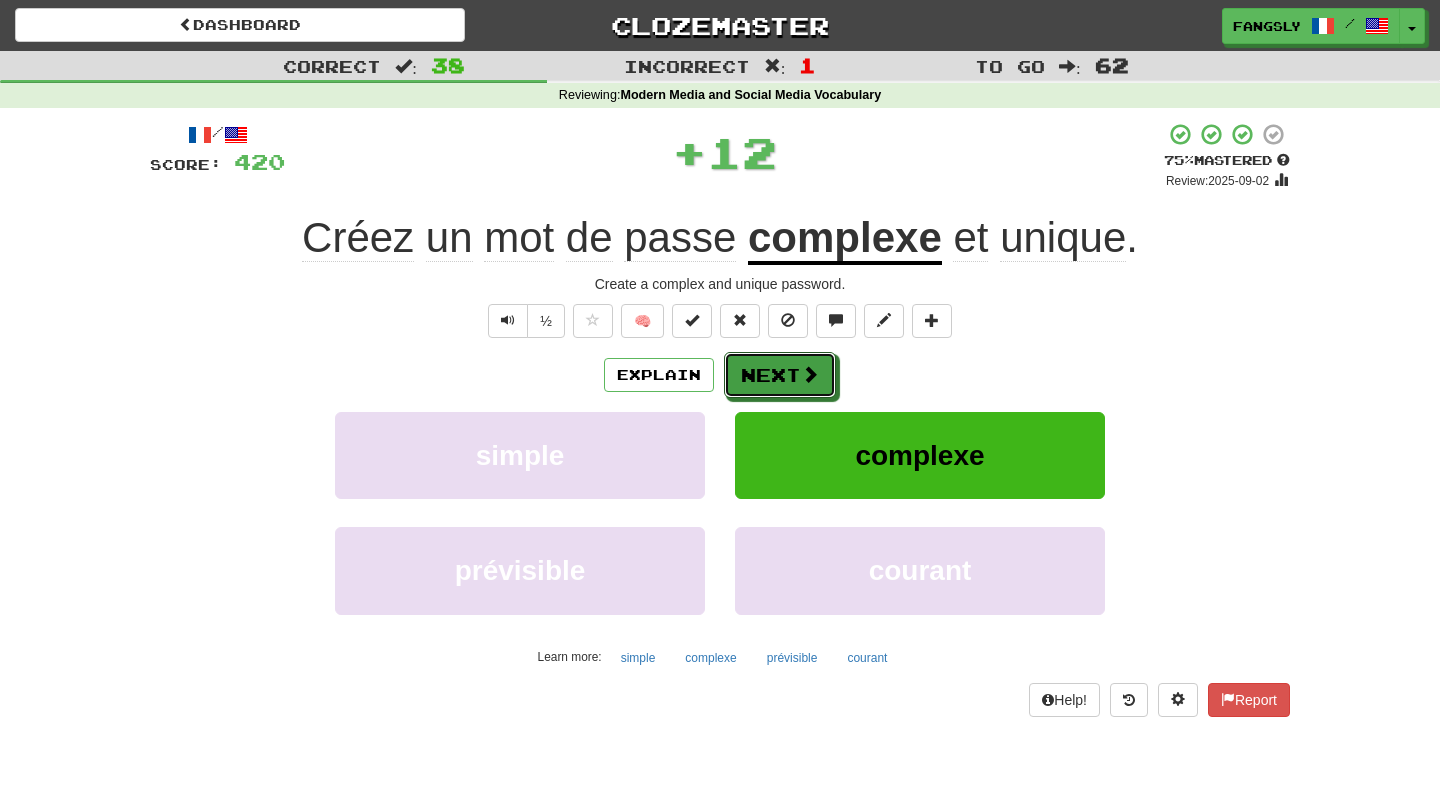 click on "Next" at bounding box center (780, 375) 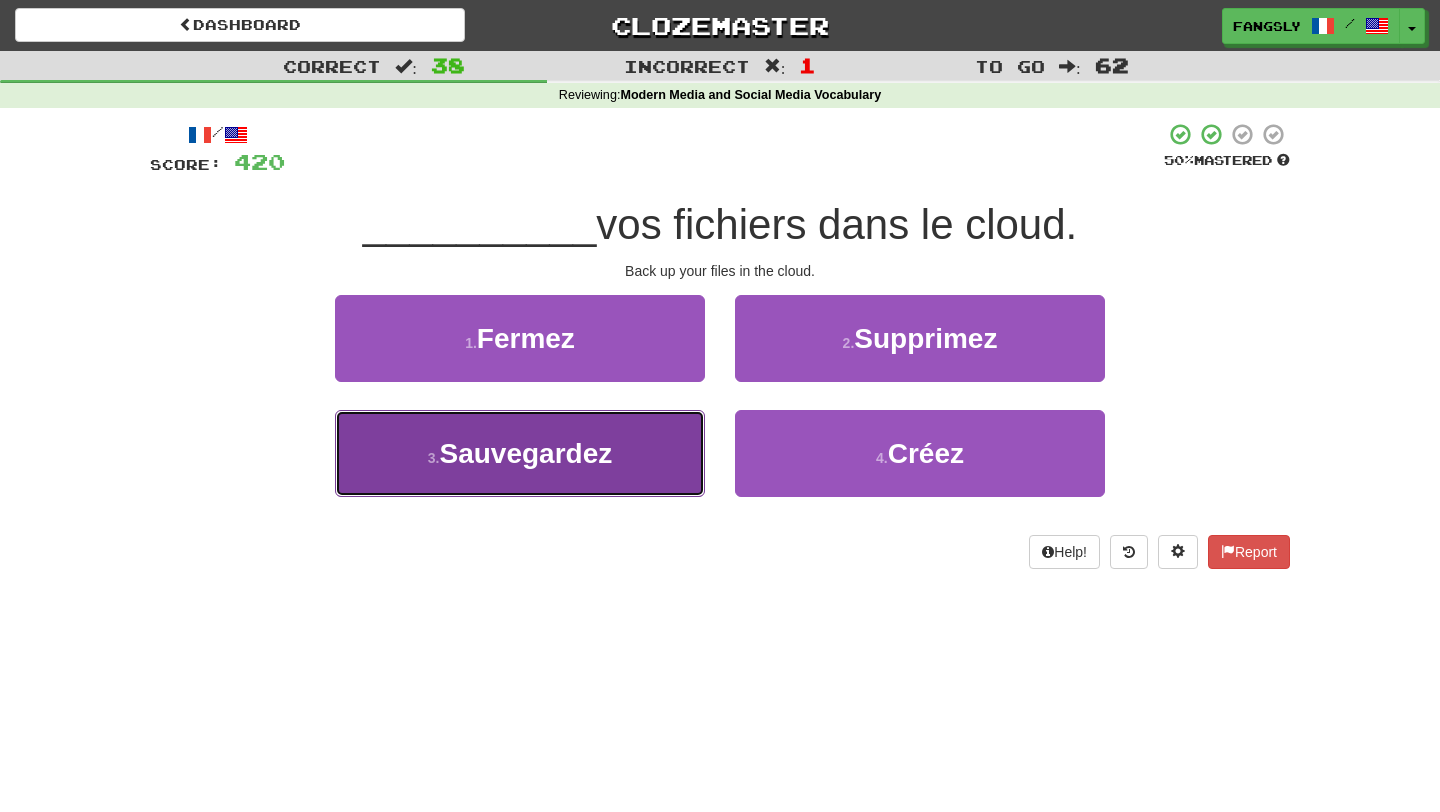 click on "3 .  Sauvegardez" at bounding box center (520, 453) 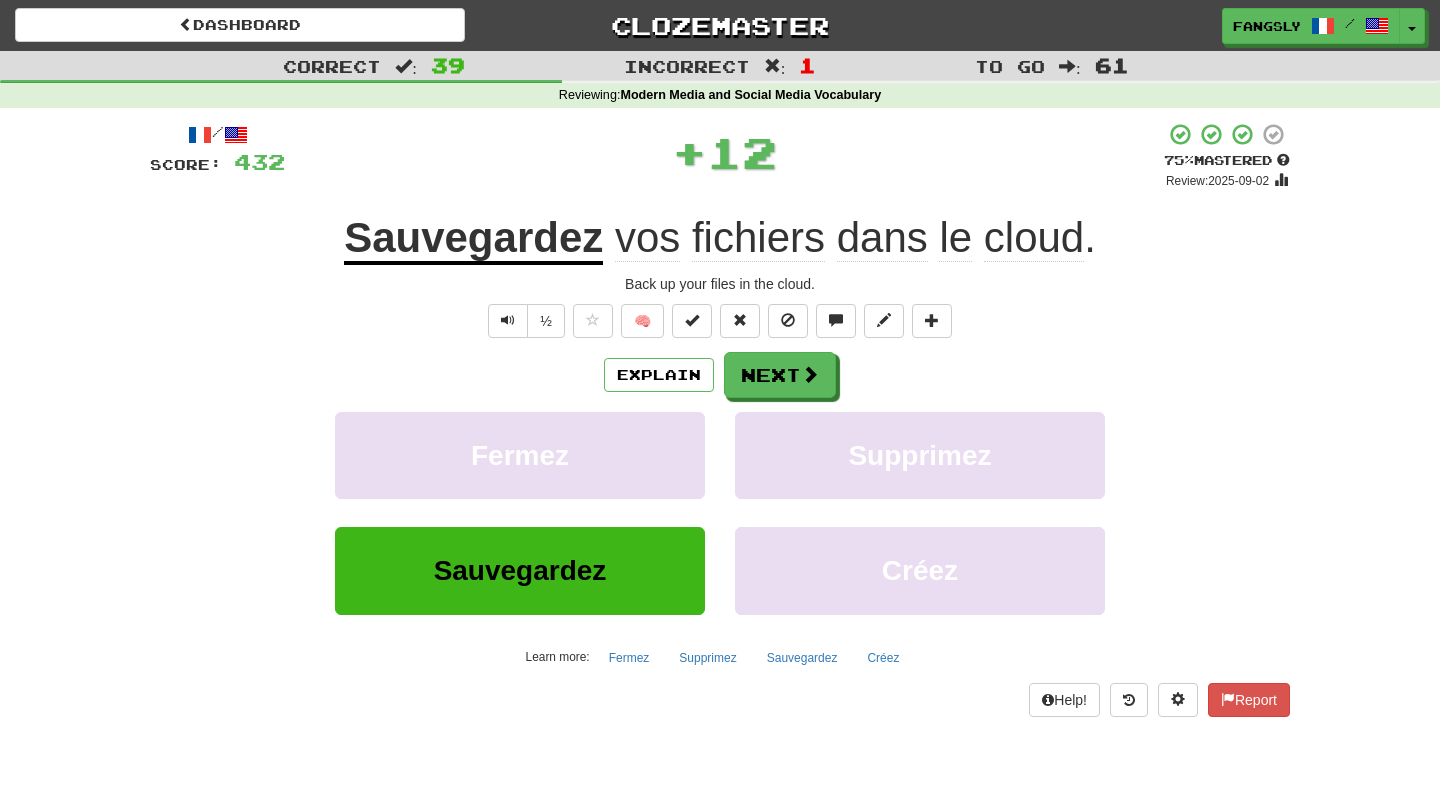 click on "Explain Next Fermez Supprimez Sauvegardez Créez Learn more: Fermez Supprimez Sauvegardez Créez" at bounding box center [720, 512] 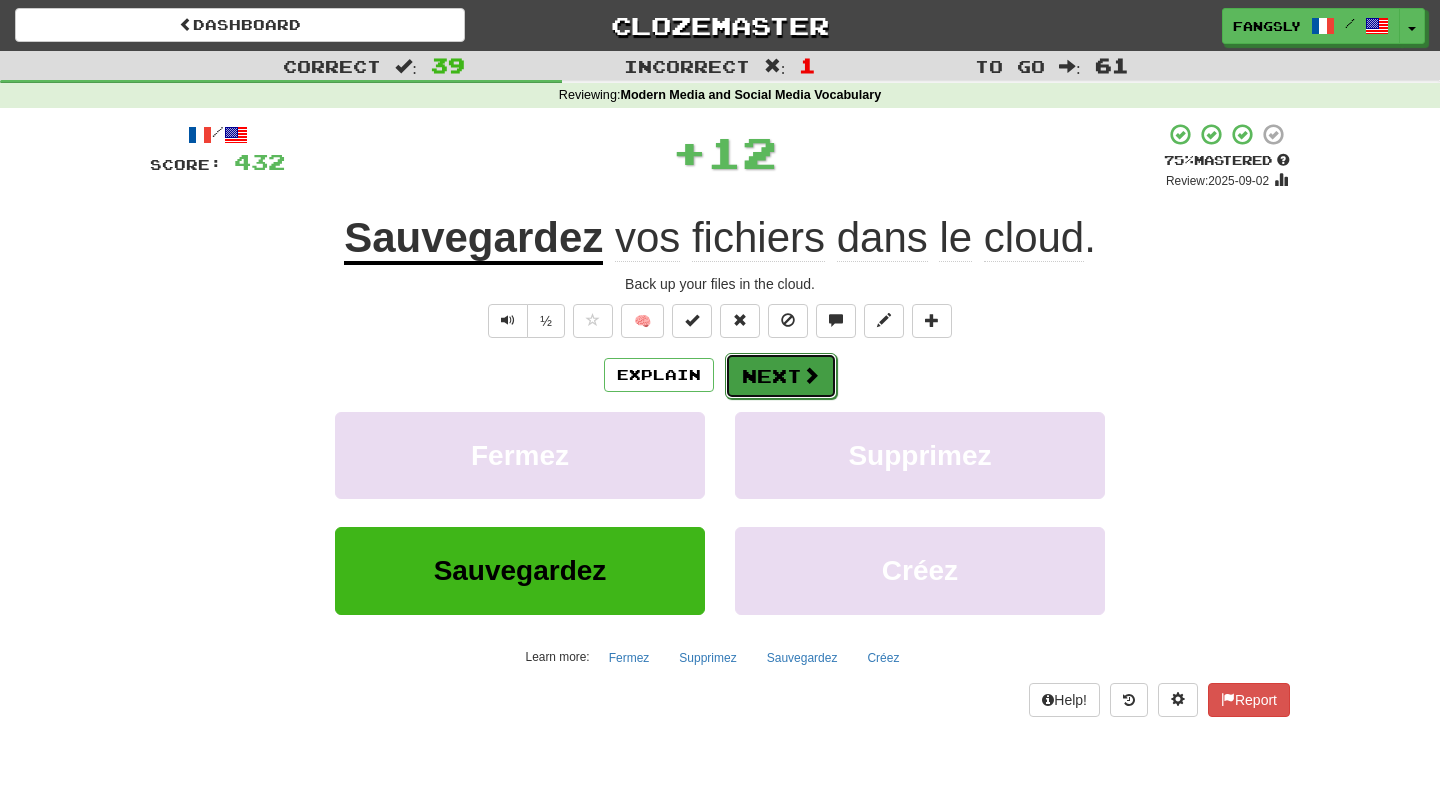 click on "Next" at bounding box center (781, 376) 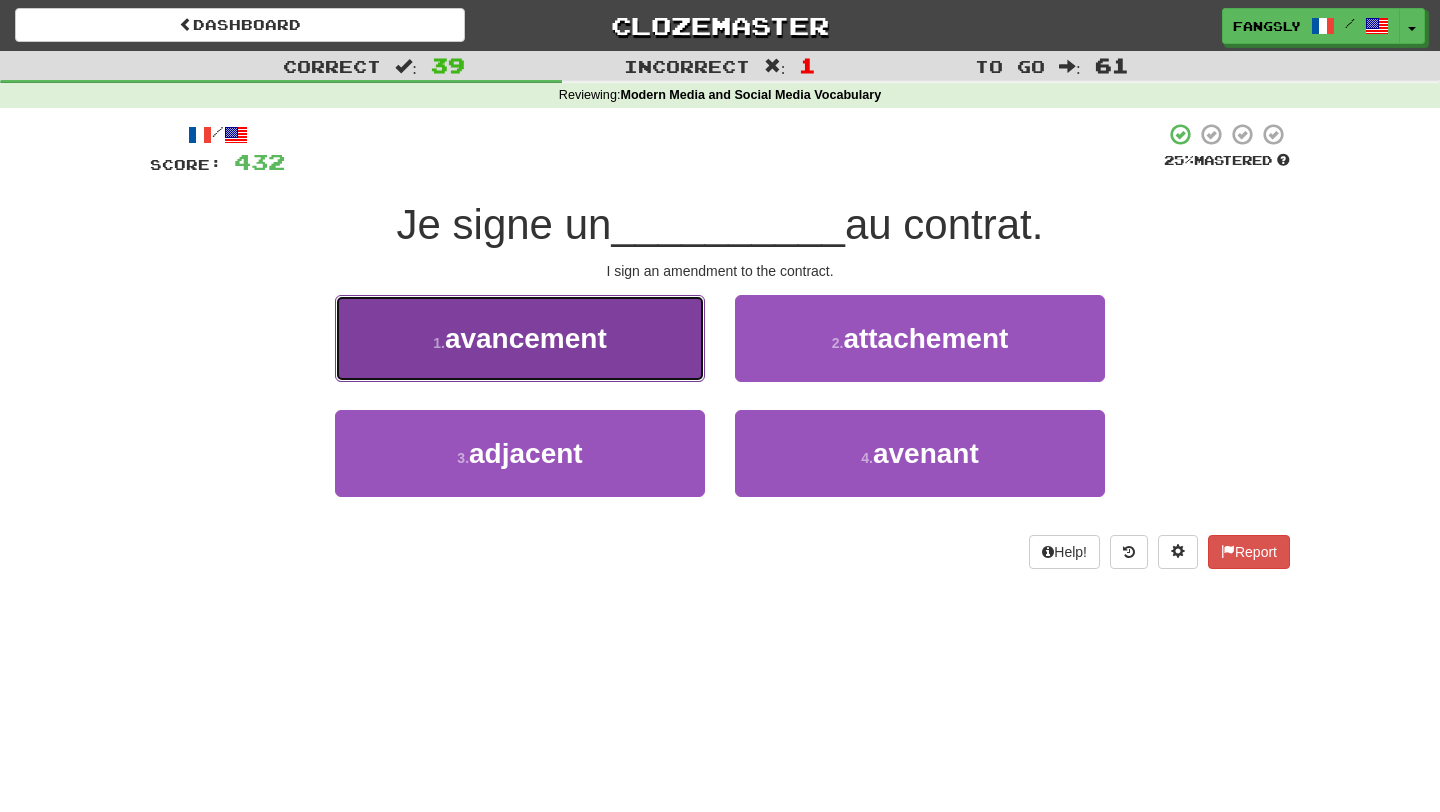click on "1 .  avancement" at bounding box center (520, 338) 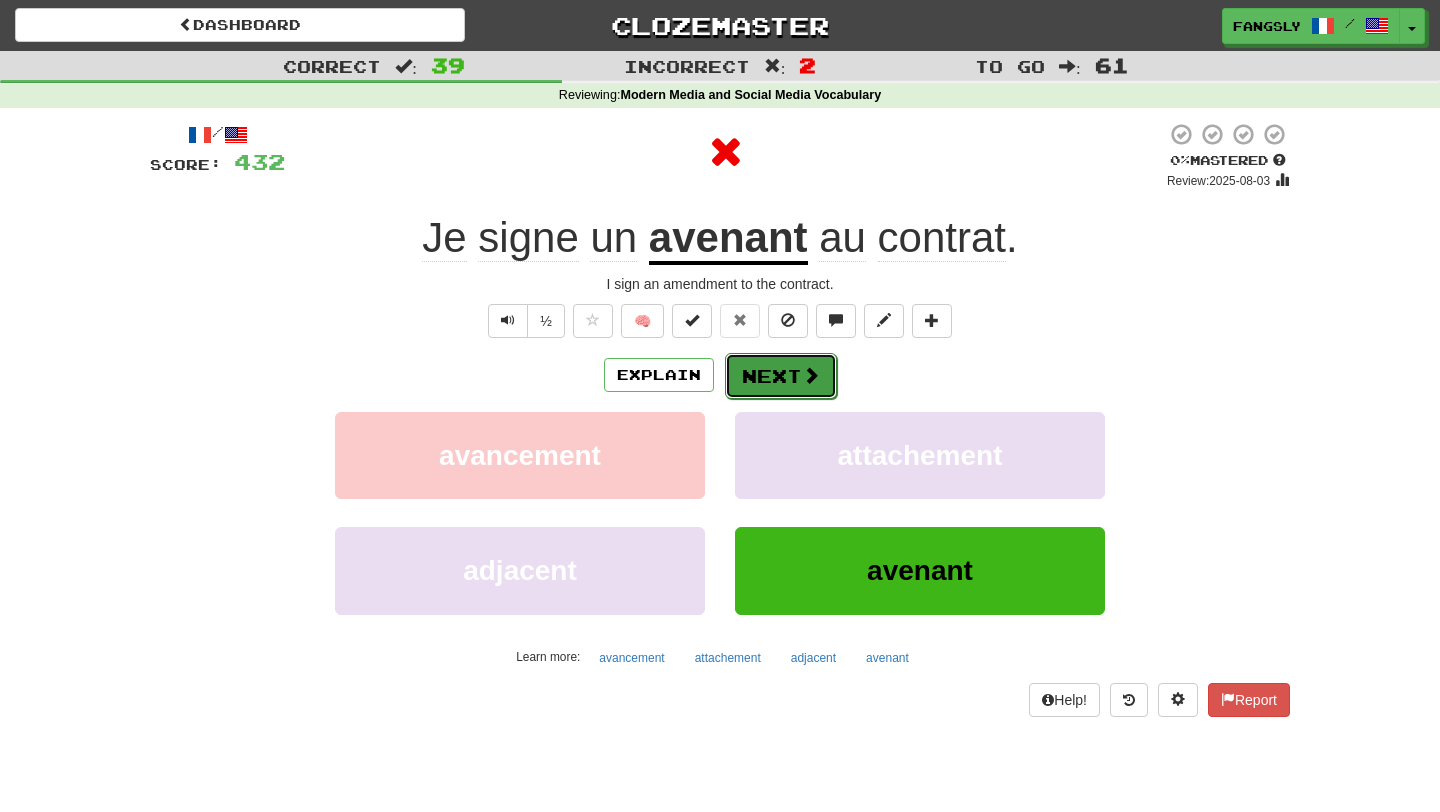 click on "Next" at bounding box center (781, 376) 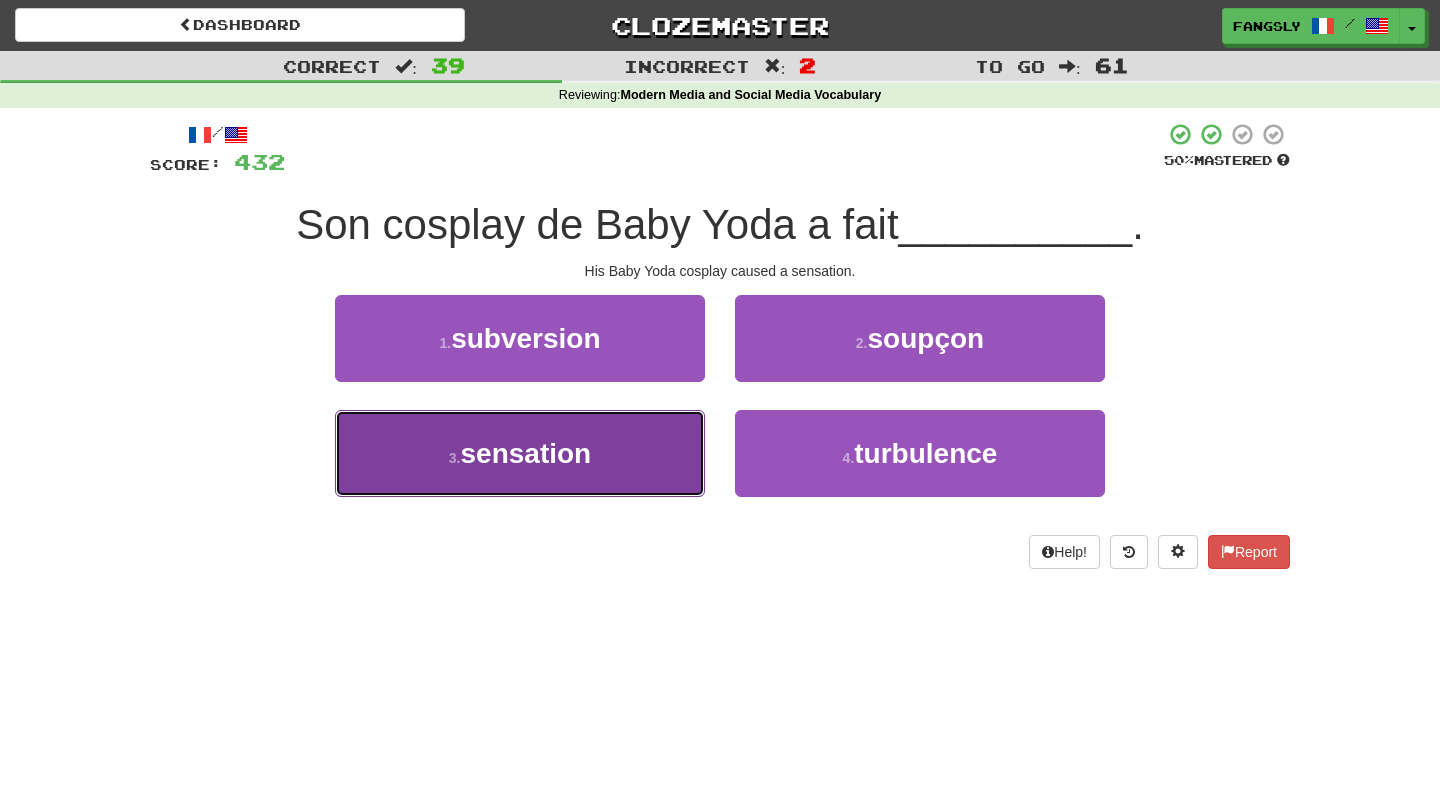 click on "3 . sensation" at bounding box center [520, 453] 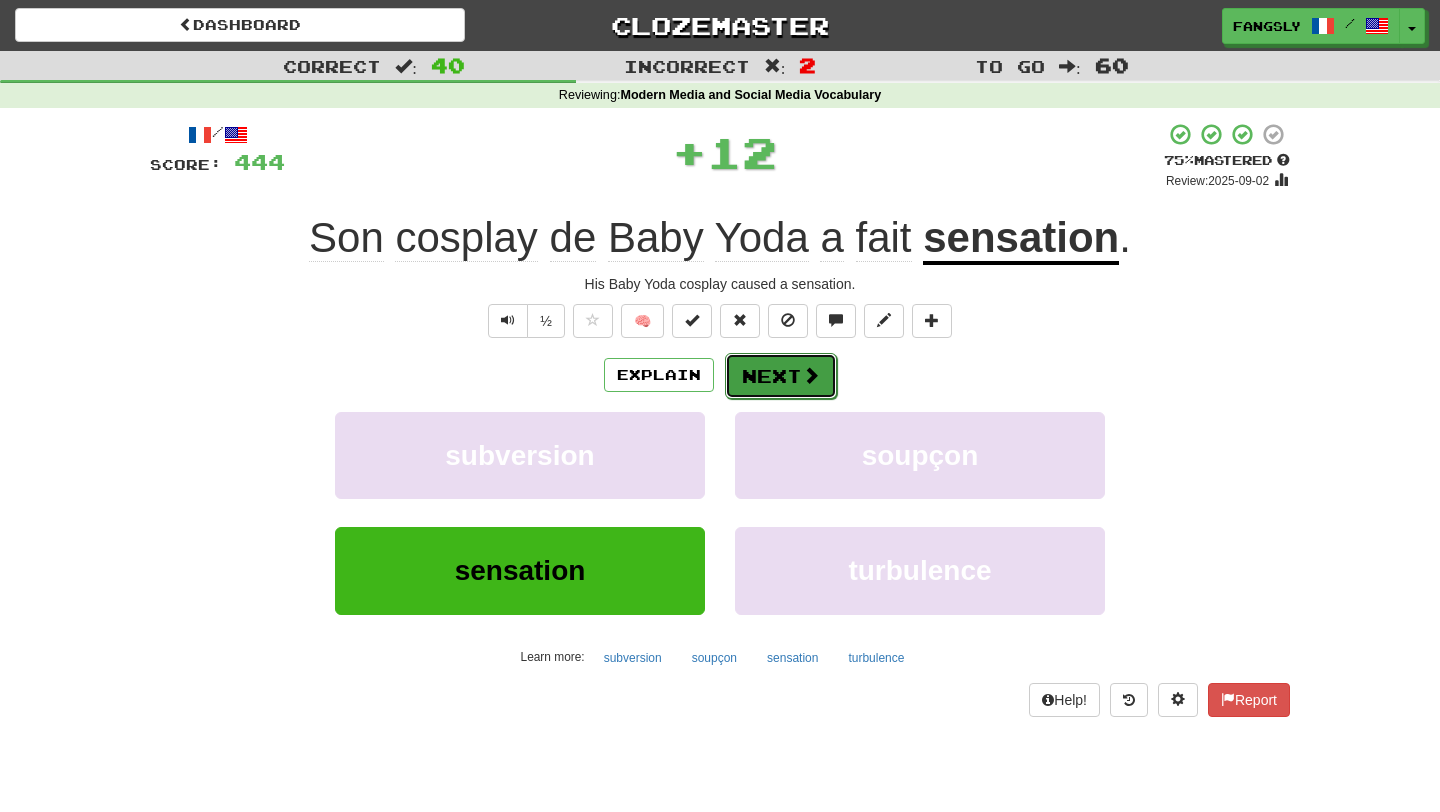 click on "Next" at bounding box center [781, 376] 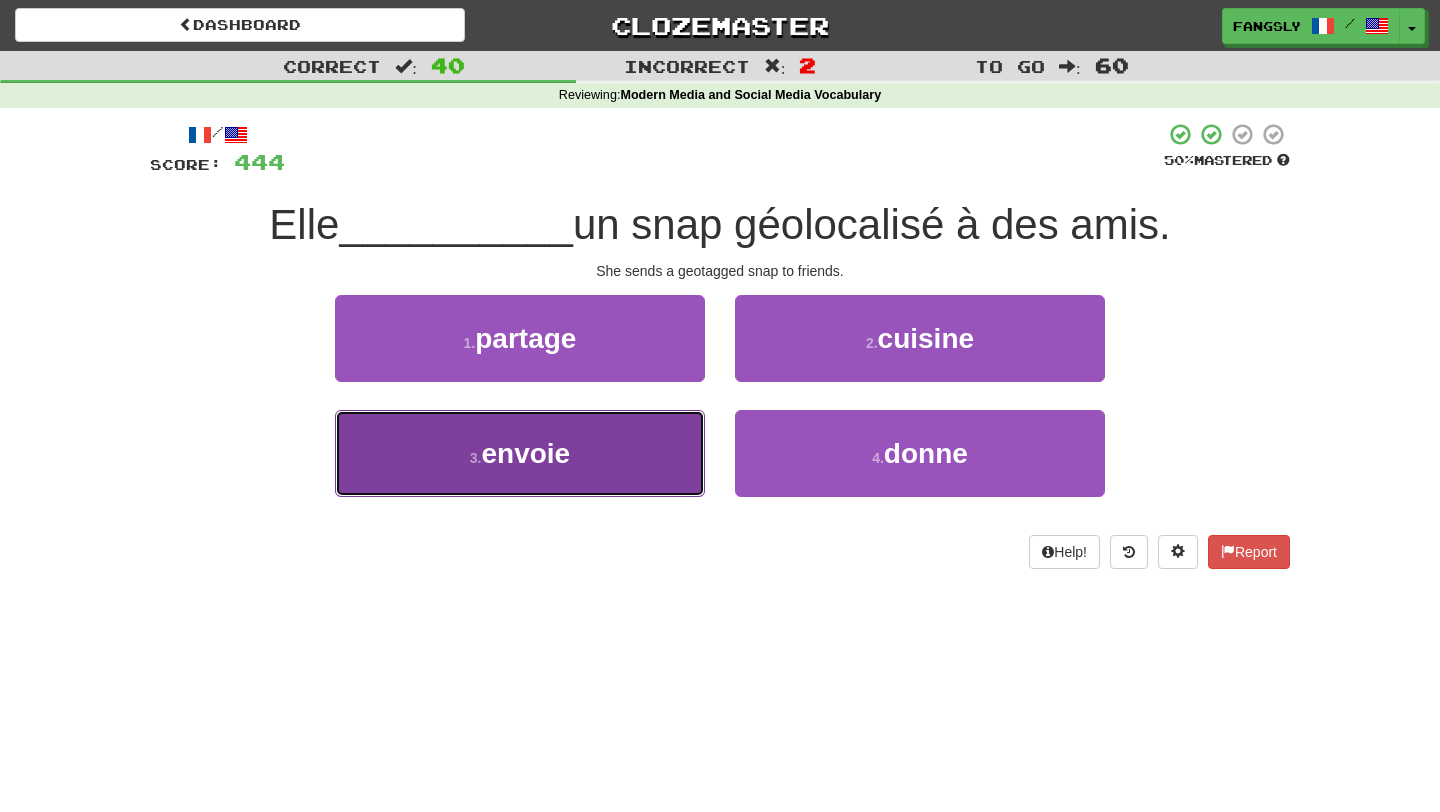click on "3 .  envoie" at bounding box center [520, 453] 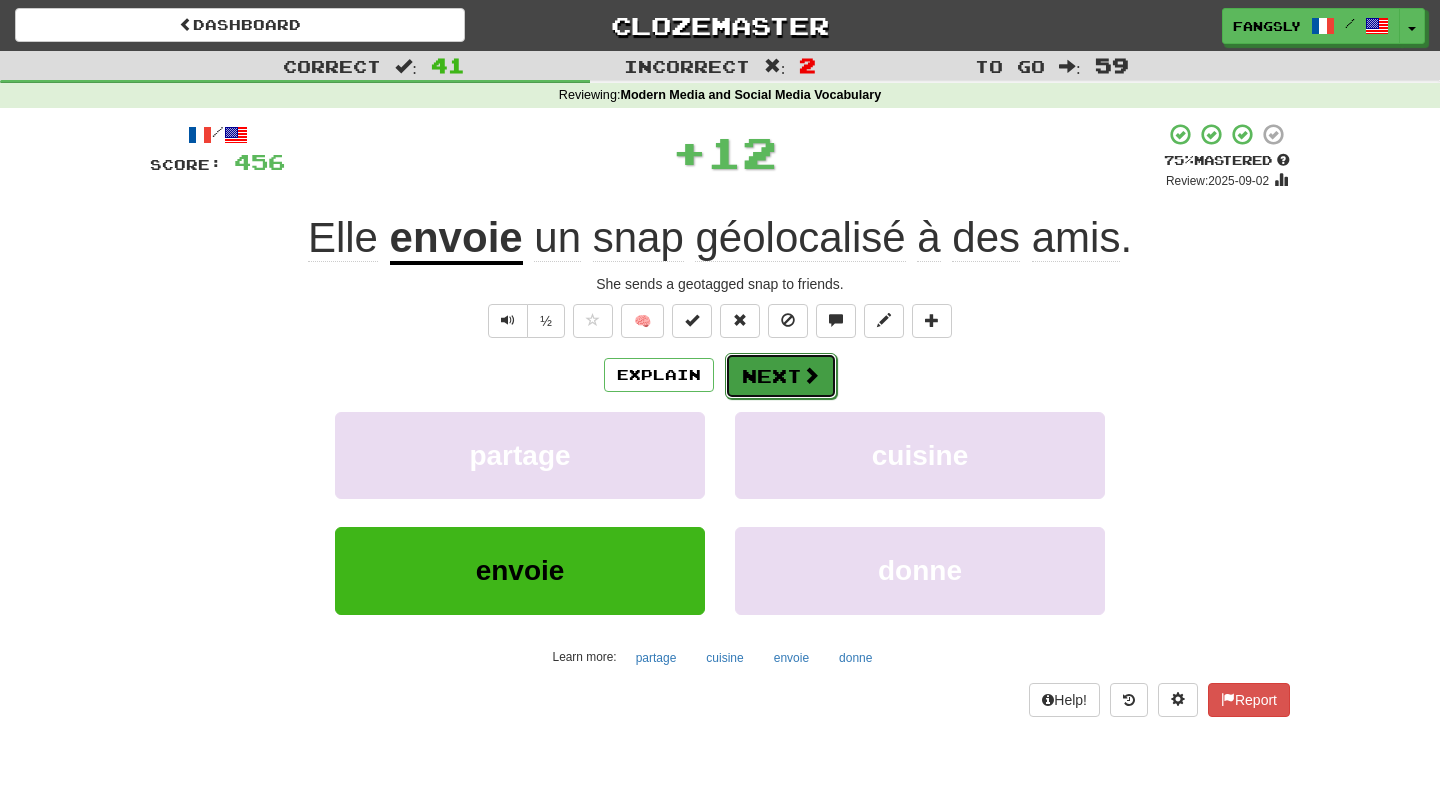 click on "Next" at bounding box center [781, 376] 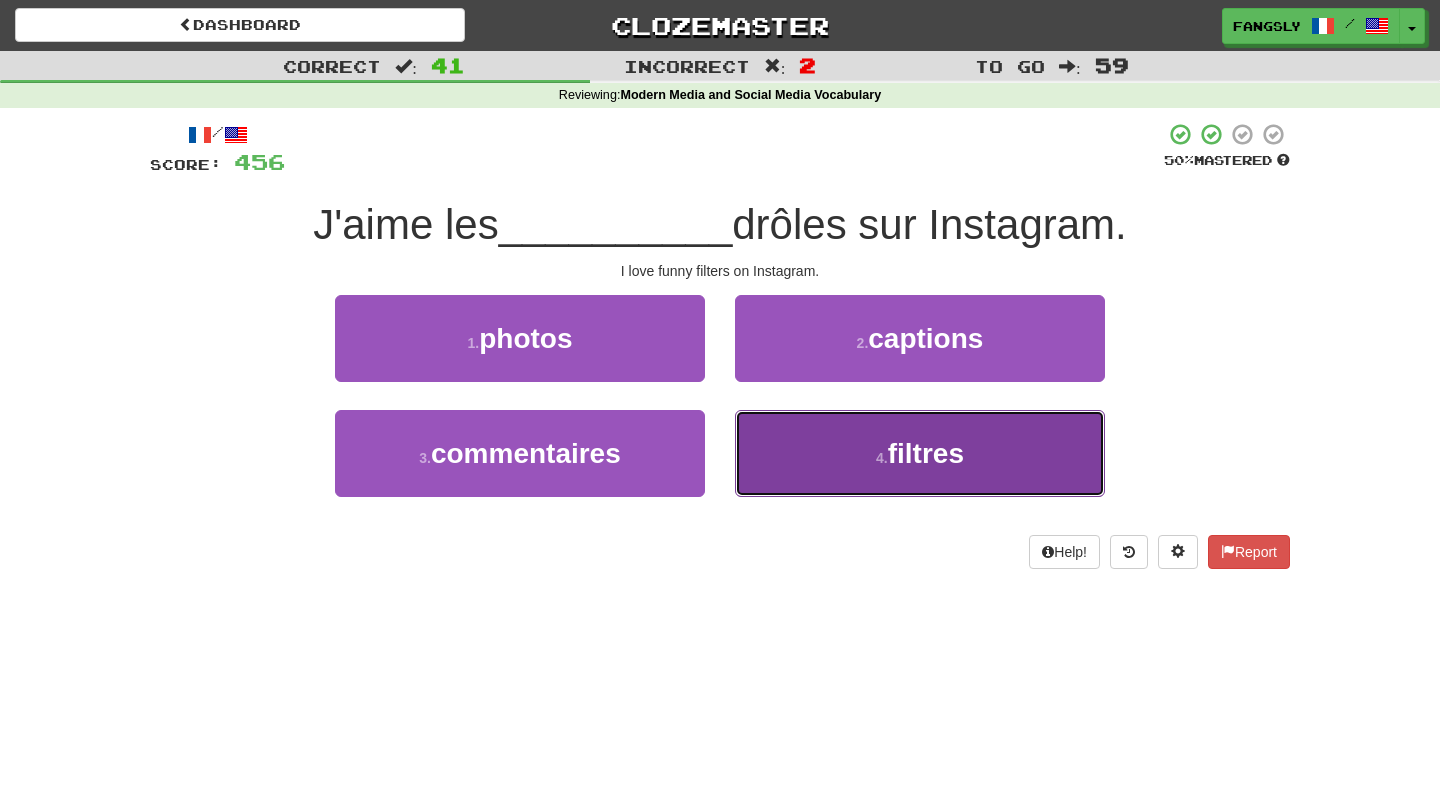 click on "4 .  filtres" at bounding box center [920, 453] 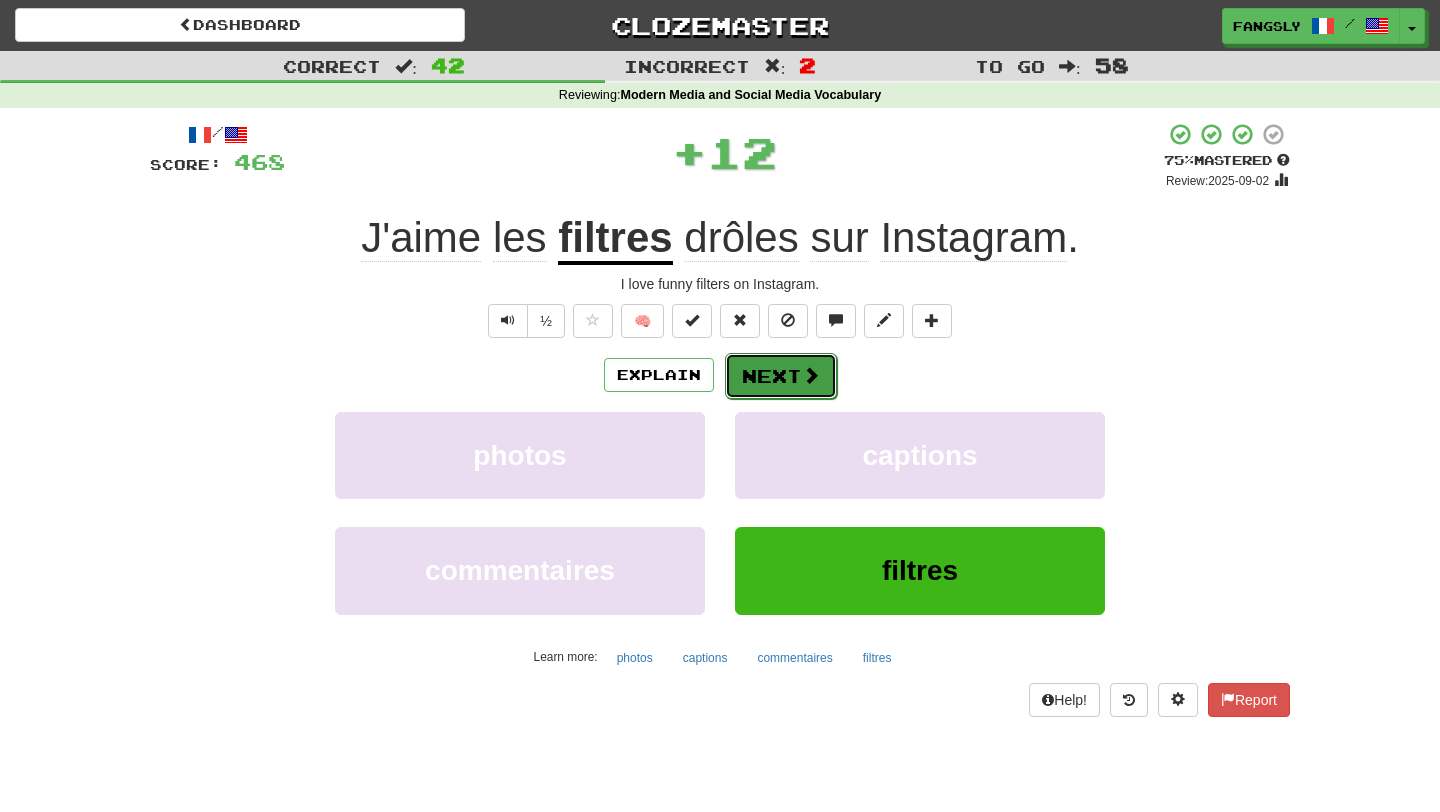click on "Next" at bounding box center (781, 376) 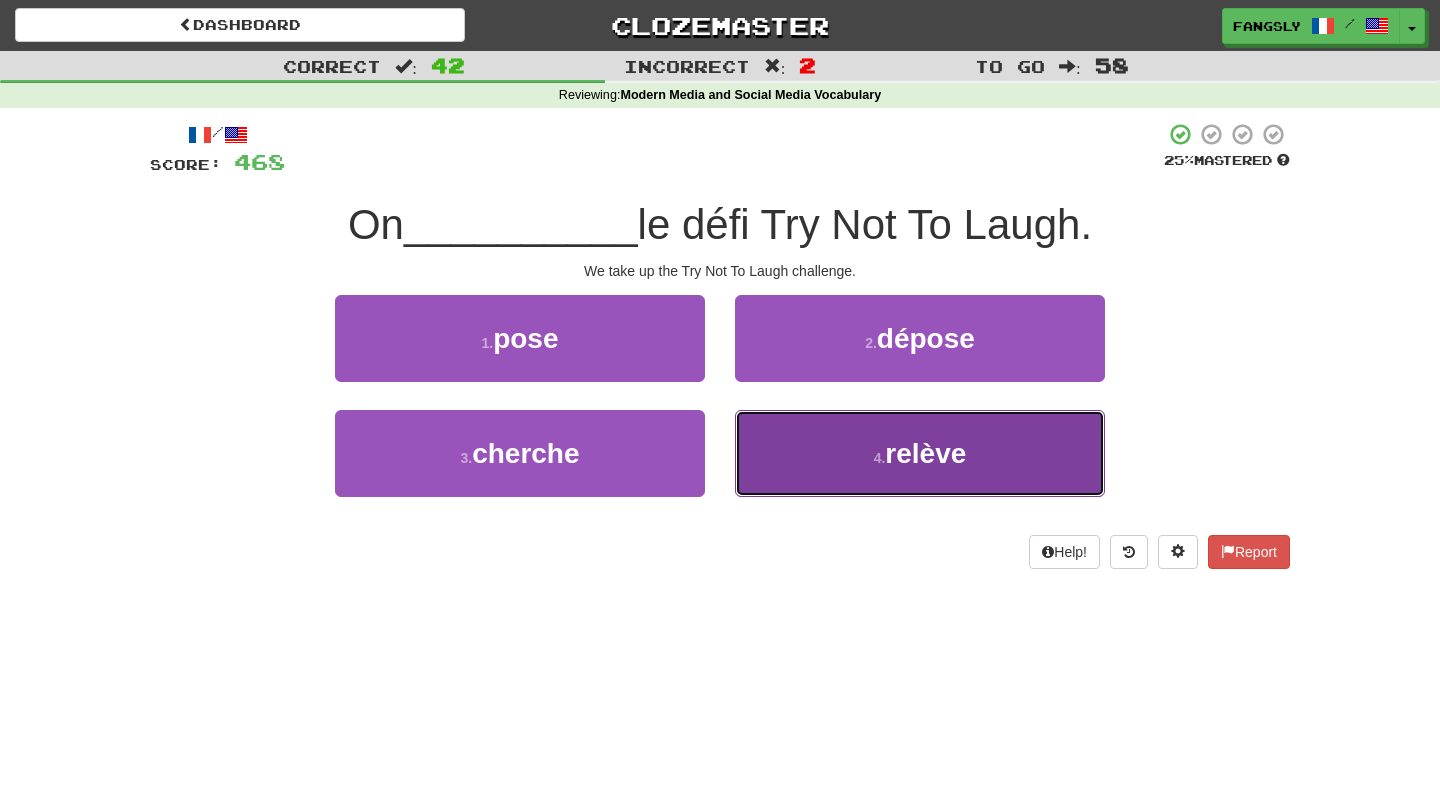 click on "4 .  relève" at bounding box center (920, 453) 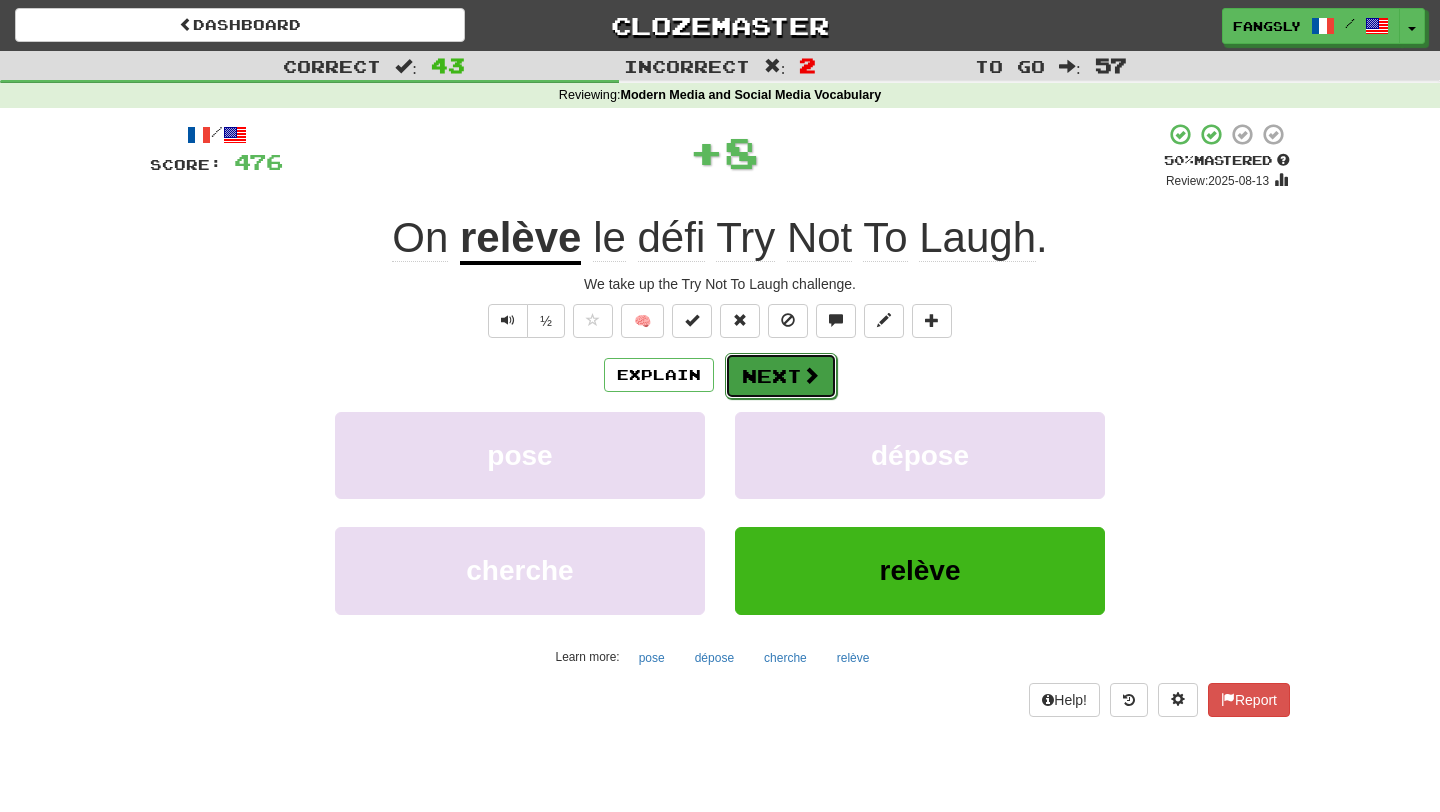 click at bounding box center (811, 375) 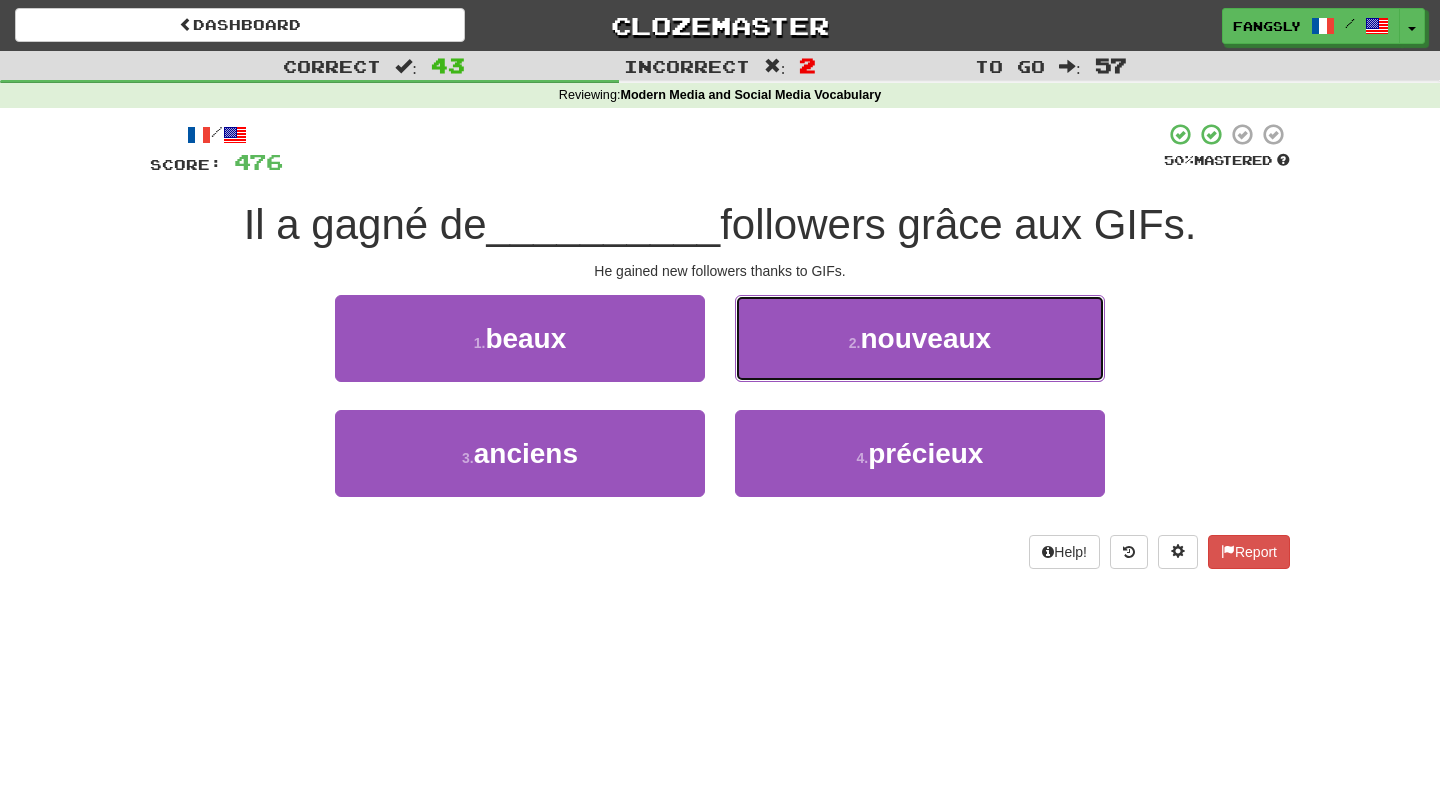 click on "2 .  nouveaux" at bounding box center (920, 338) 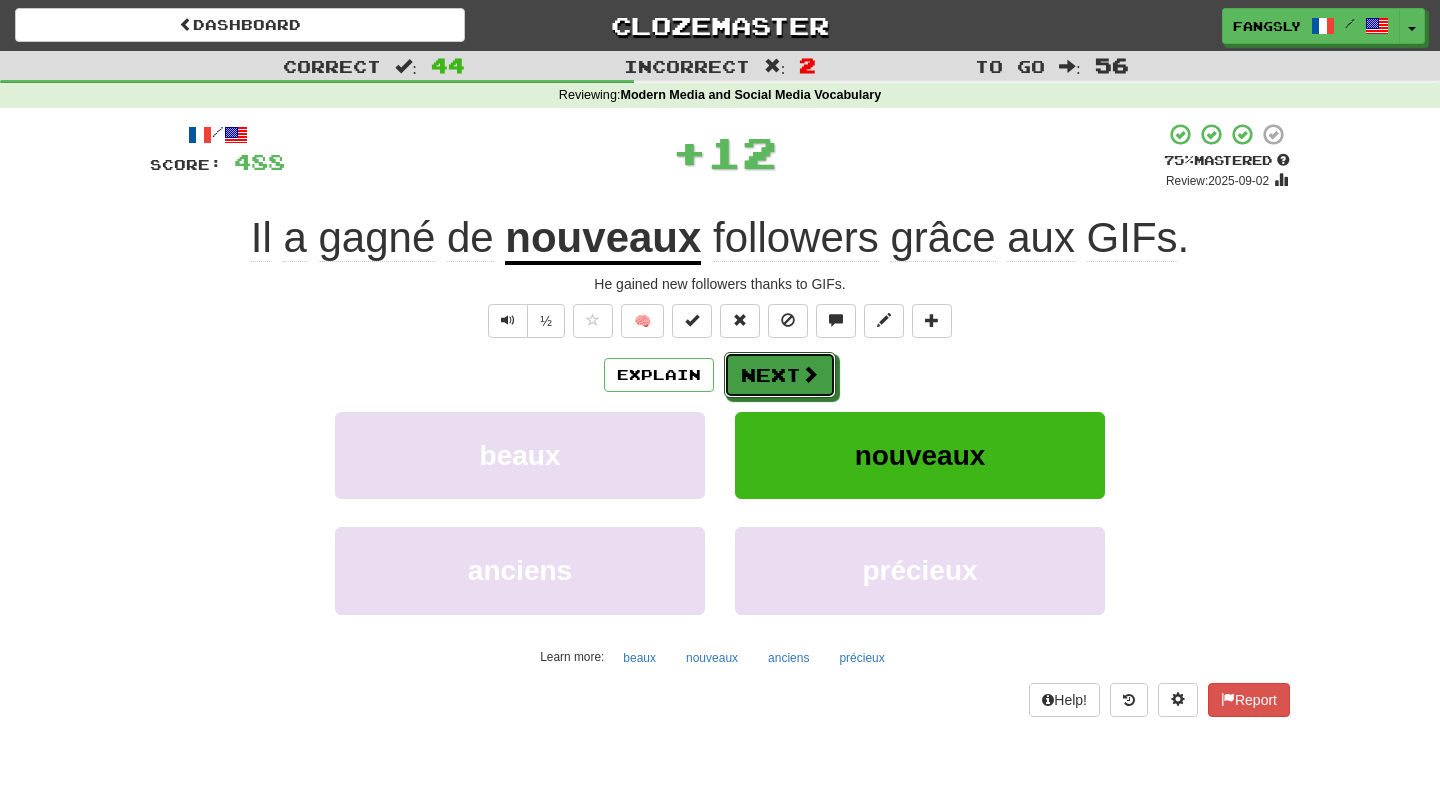 click at bounding box center [810, 374] 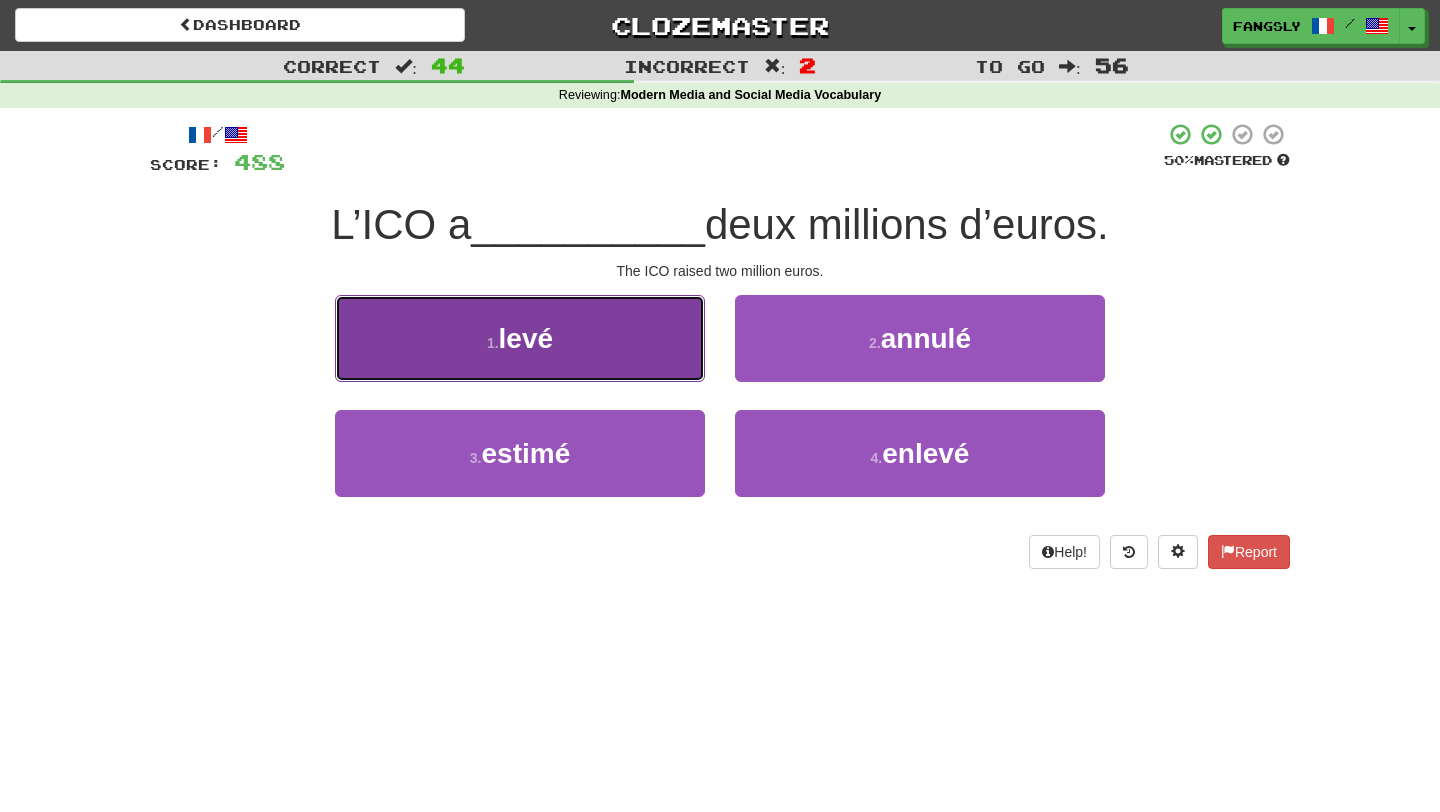 click on "1 .  levé" at bounding box center [520, 338] 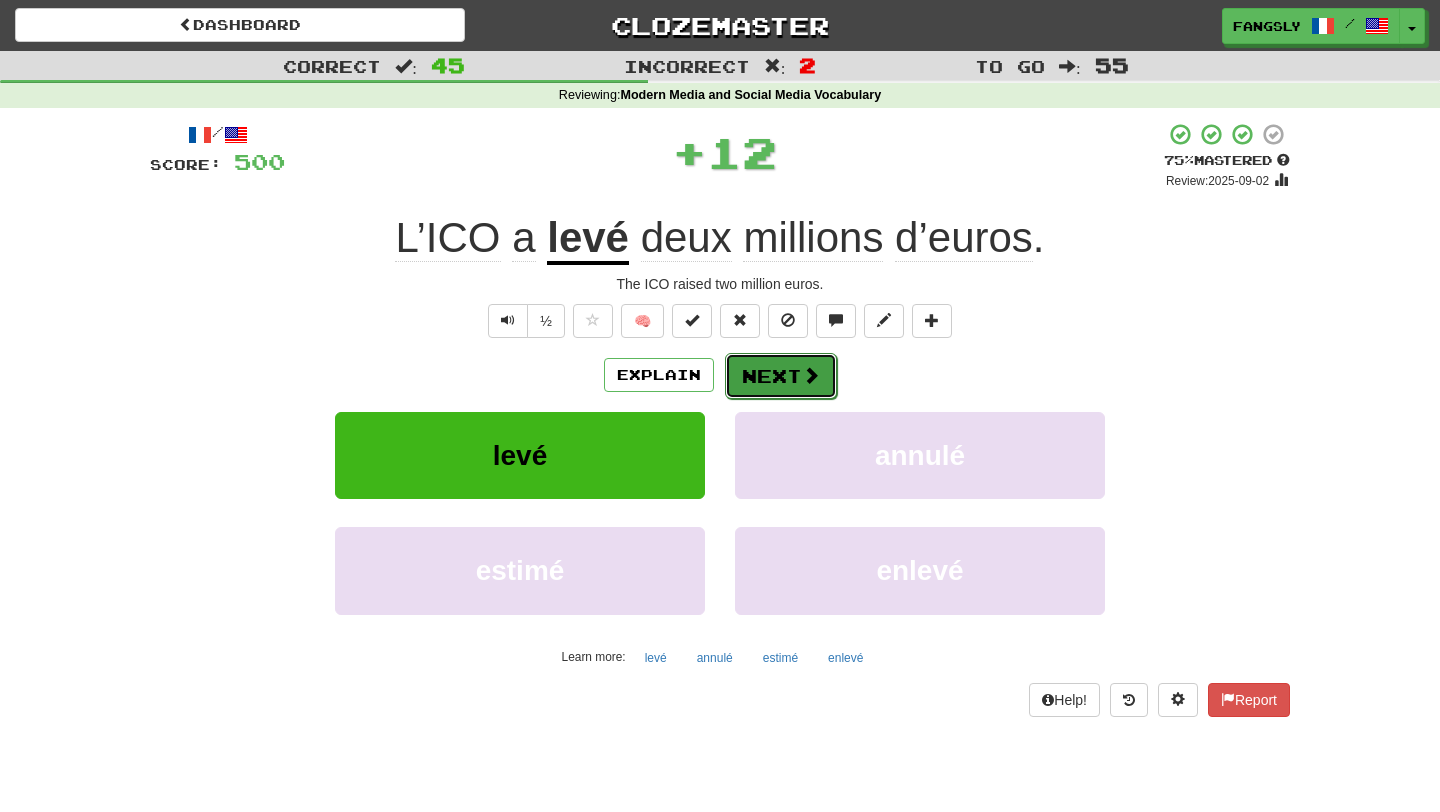 click at bounding box center (811, 375) 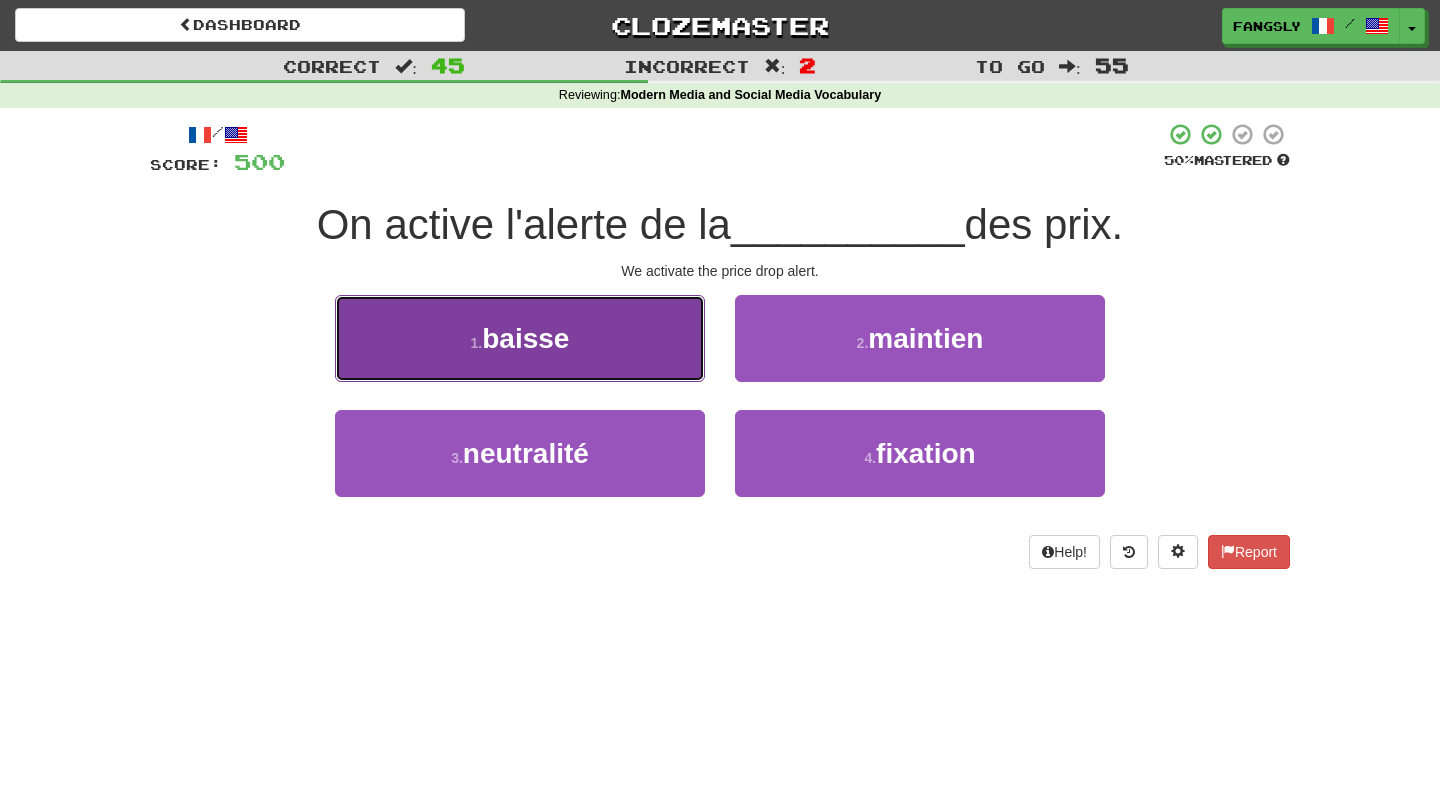 click on "1 .  baisse" at bounding box center (520, 338) 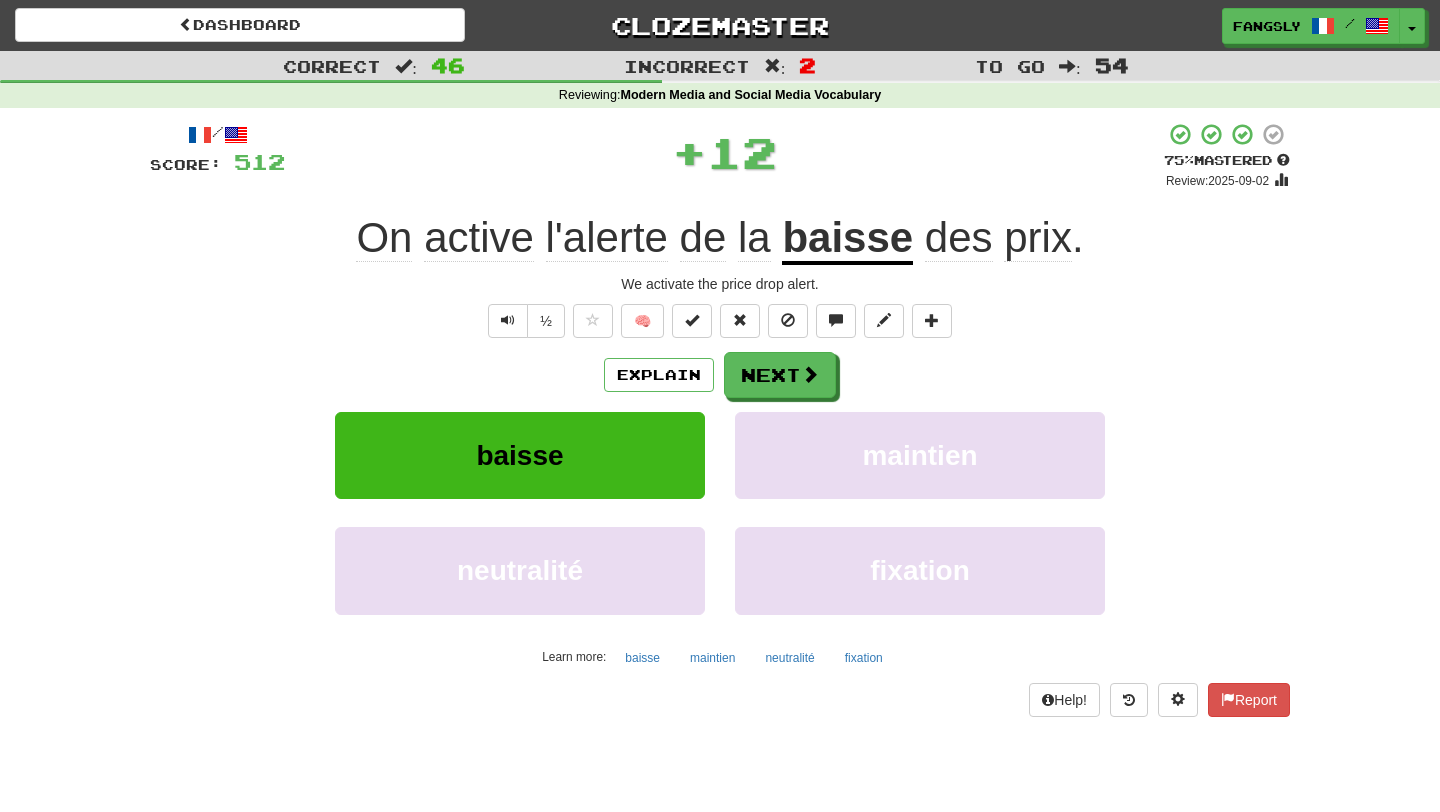 click on "On active l'alerte de la baisse des prix." at bounding box center (720, 419) 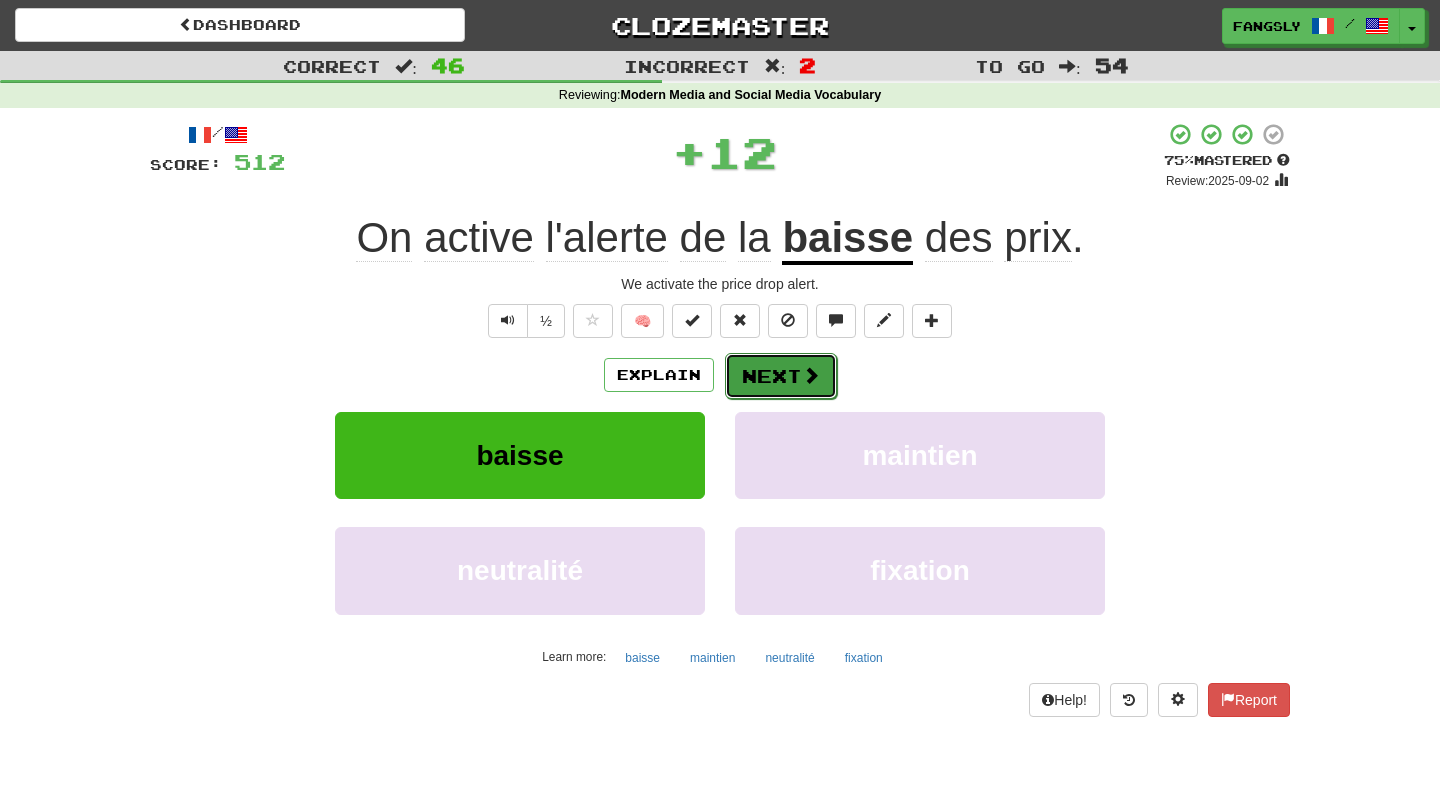 click on "Next" at bounding box center (781, 376) 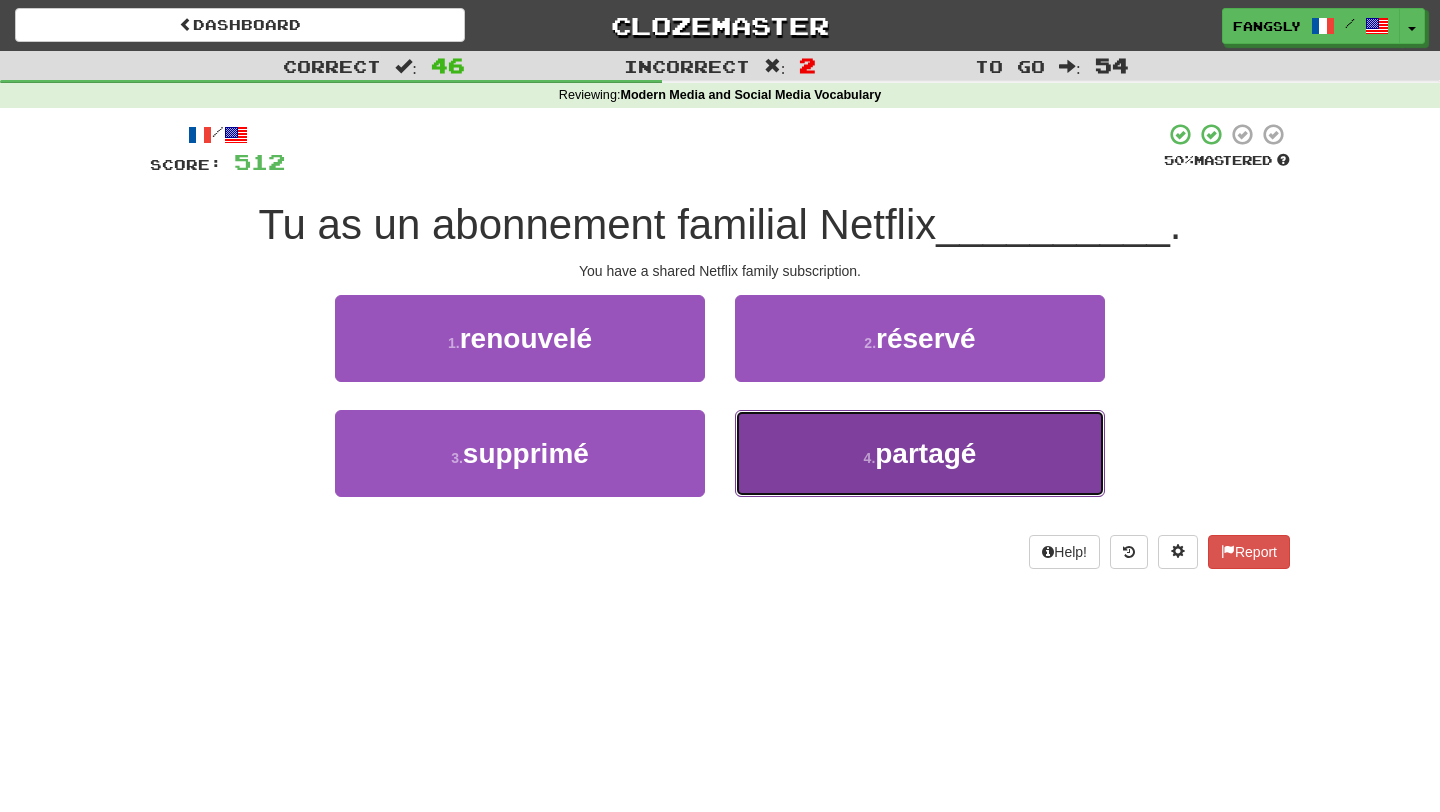 click on "4 .  partagé" at bounding box center [920, 453] 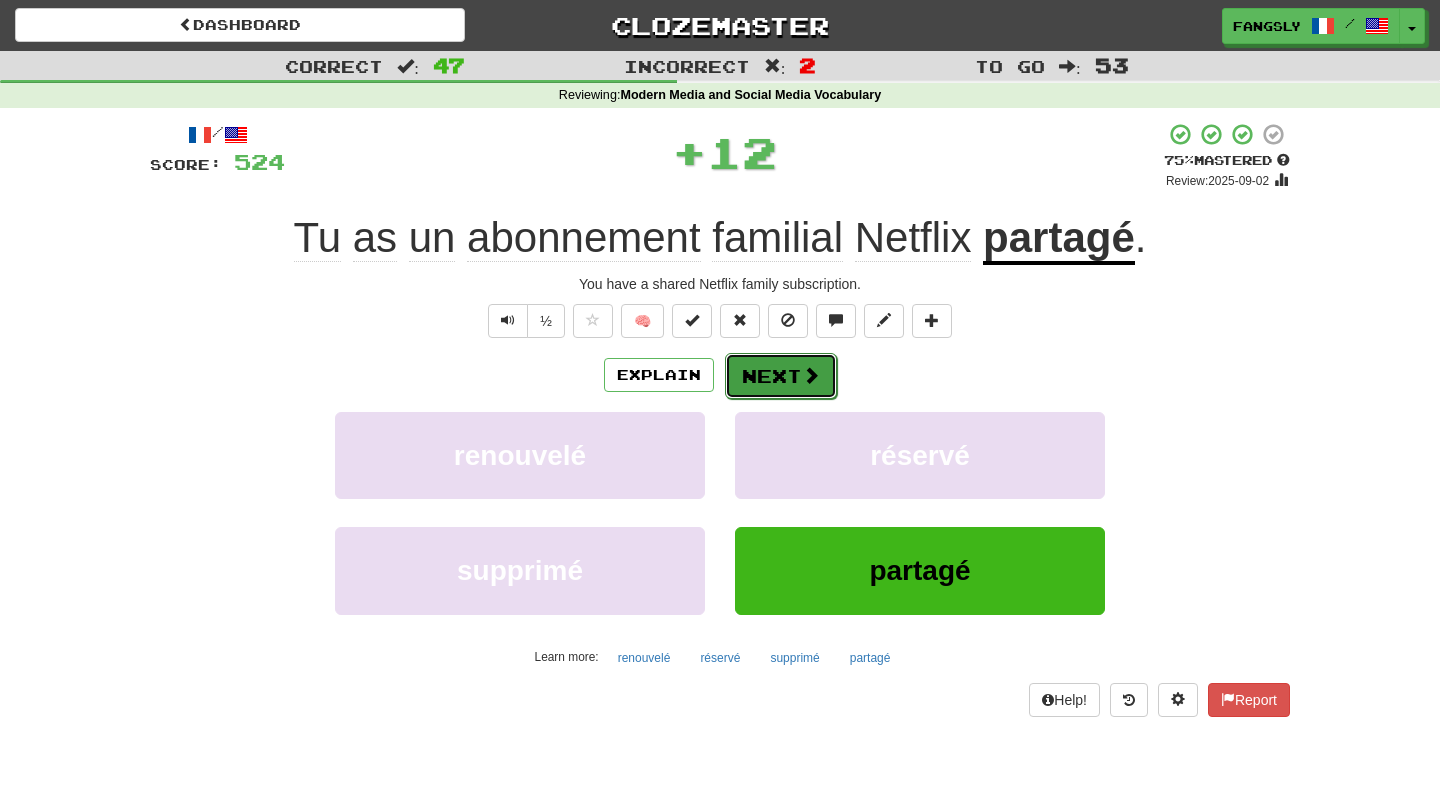 click on "Next" at bounding box center [781, 376] 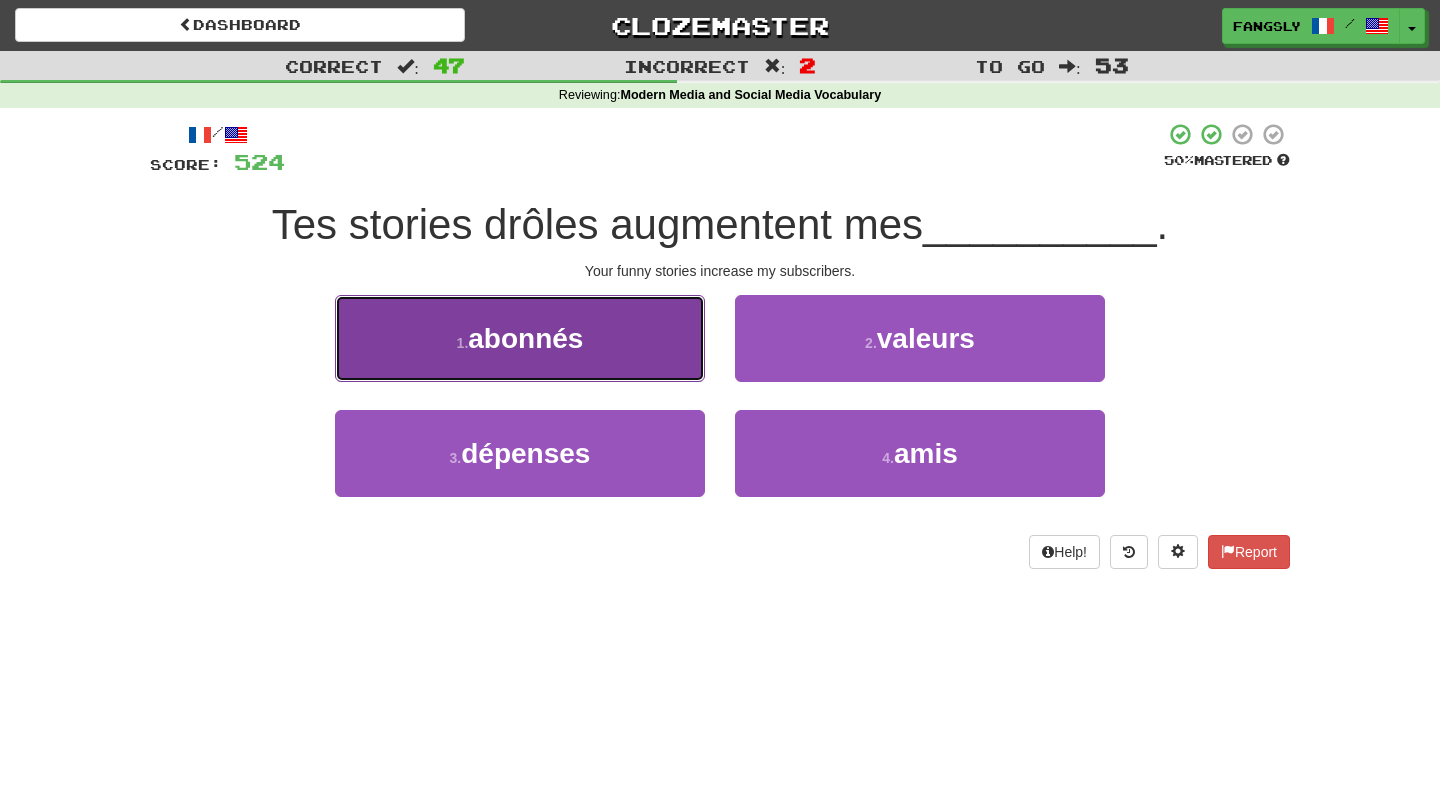 click on "1 .  abonnés" at bounding box center (520, 338) 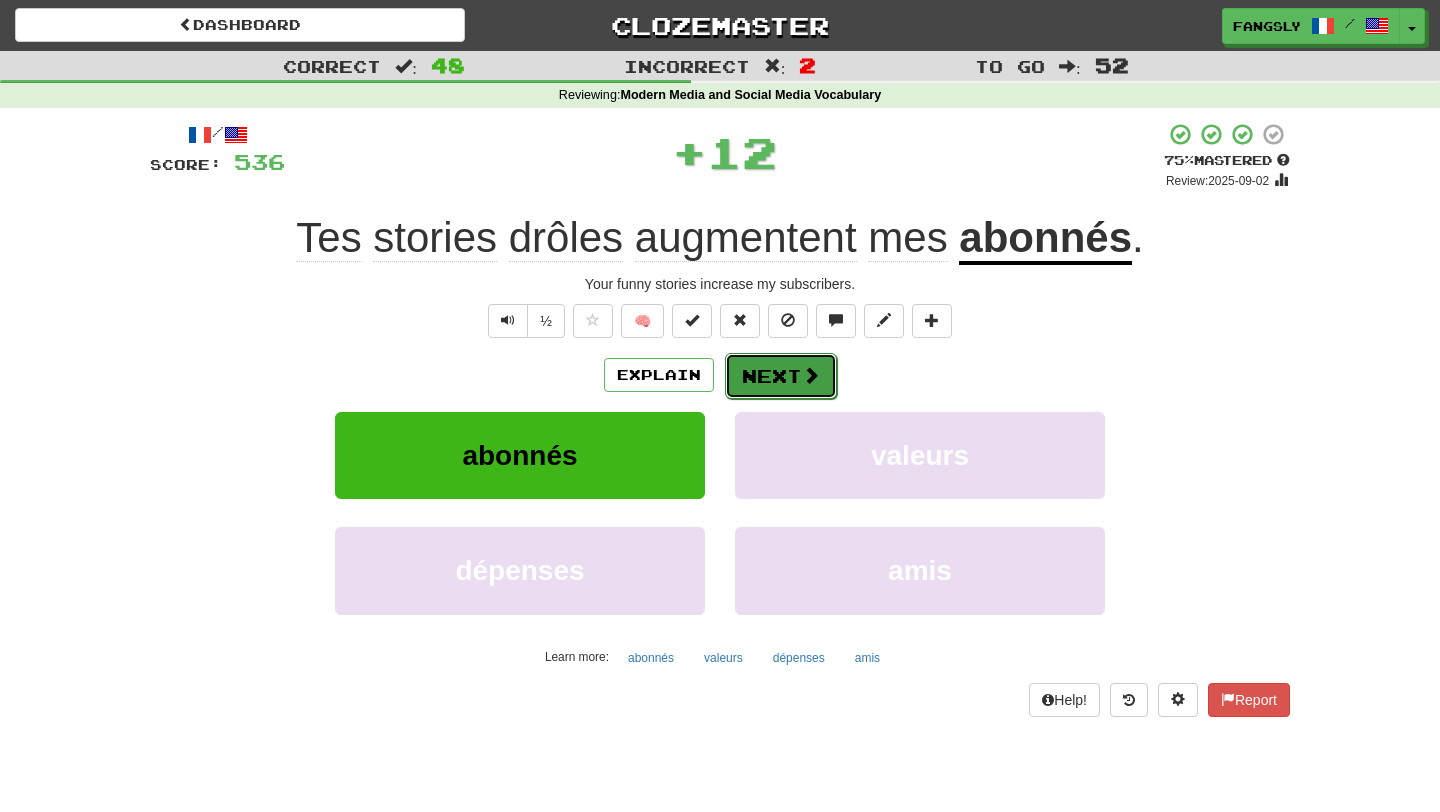 click on "Next" at bounding box center (781, 376) 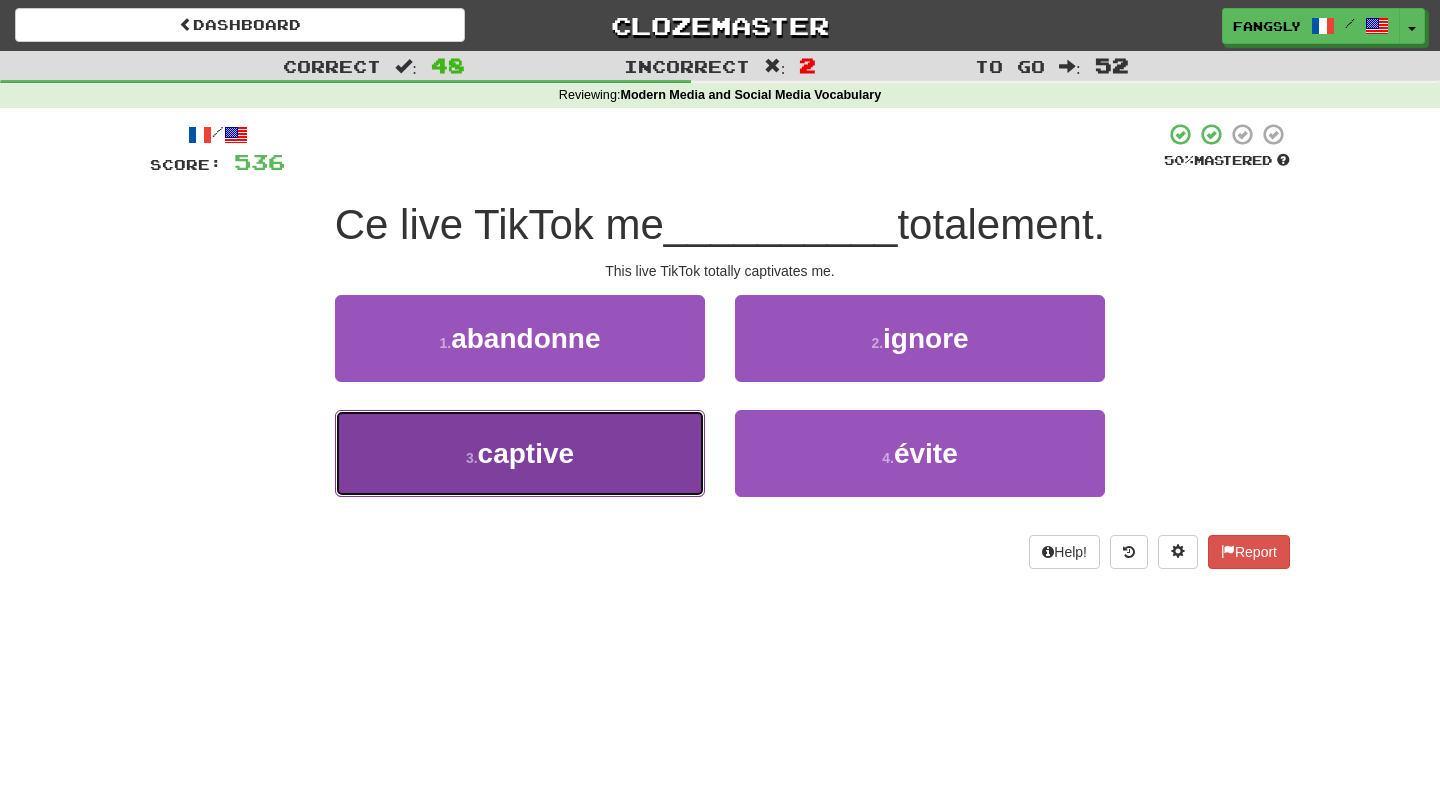 click on "3 .  captive" at bounding box center [520, 453] 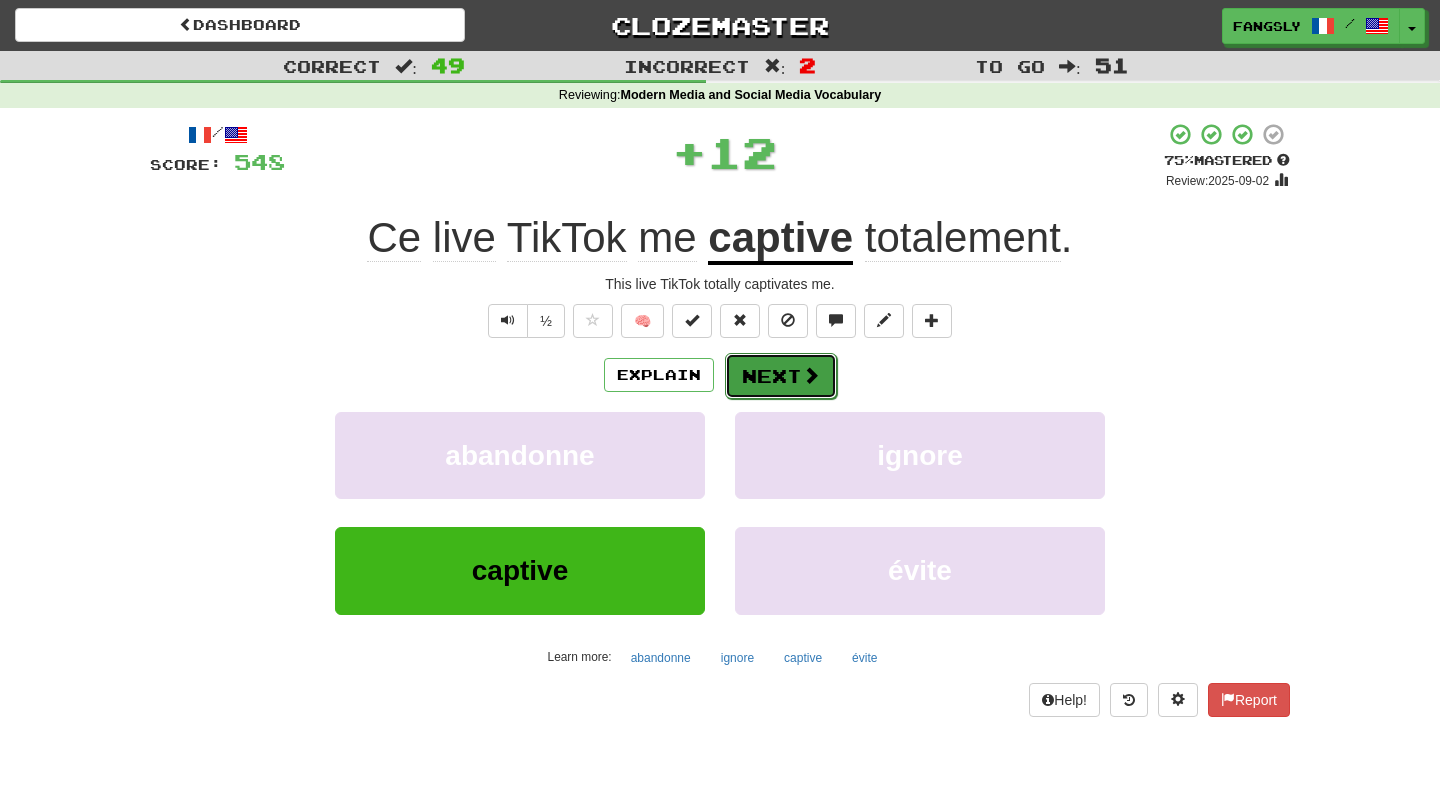 click on "Next" at bounding box center (781, 376) 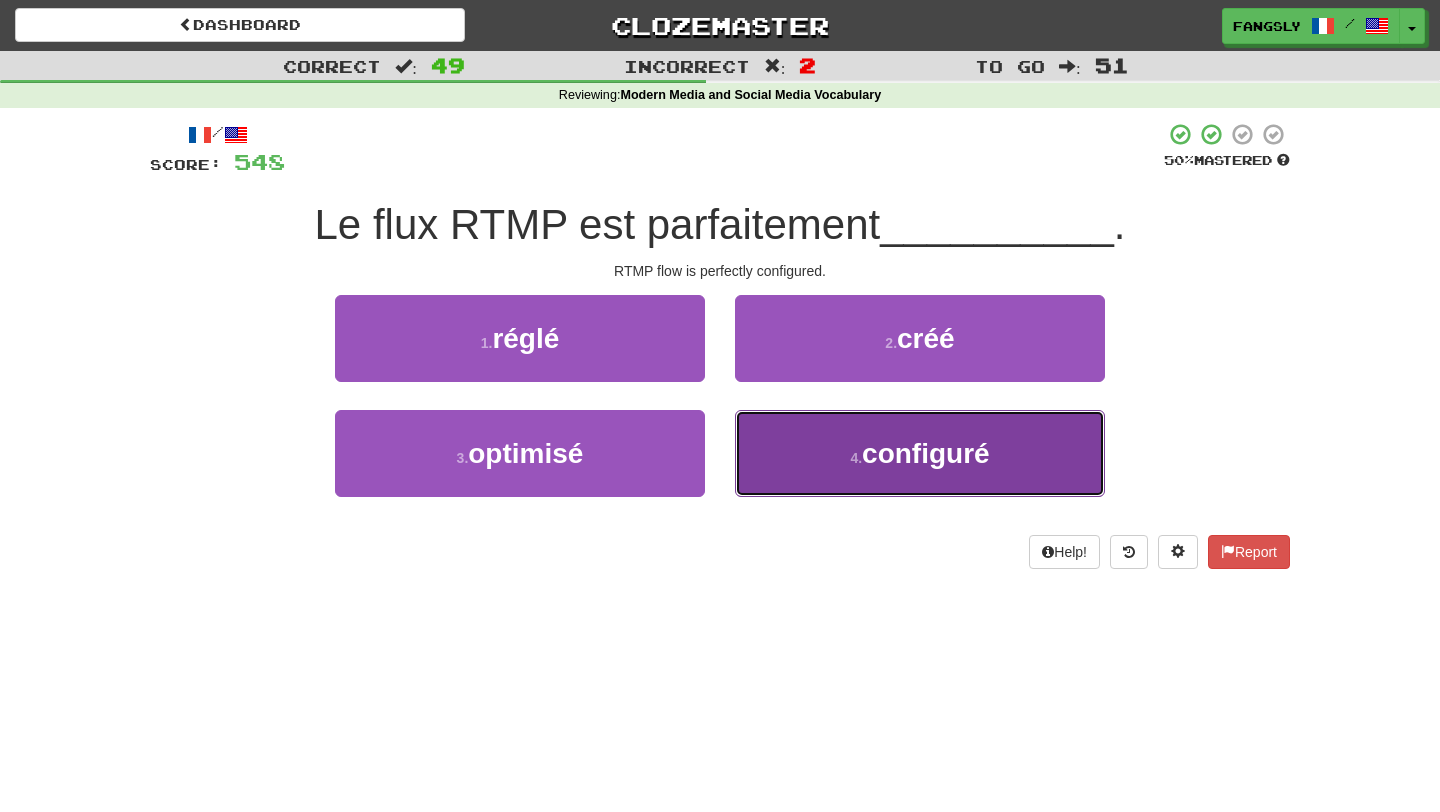 click on "4 .  configuré" at bounding box center [920, 453] 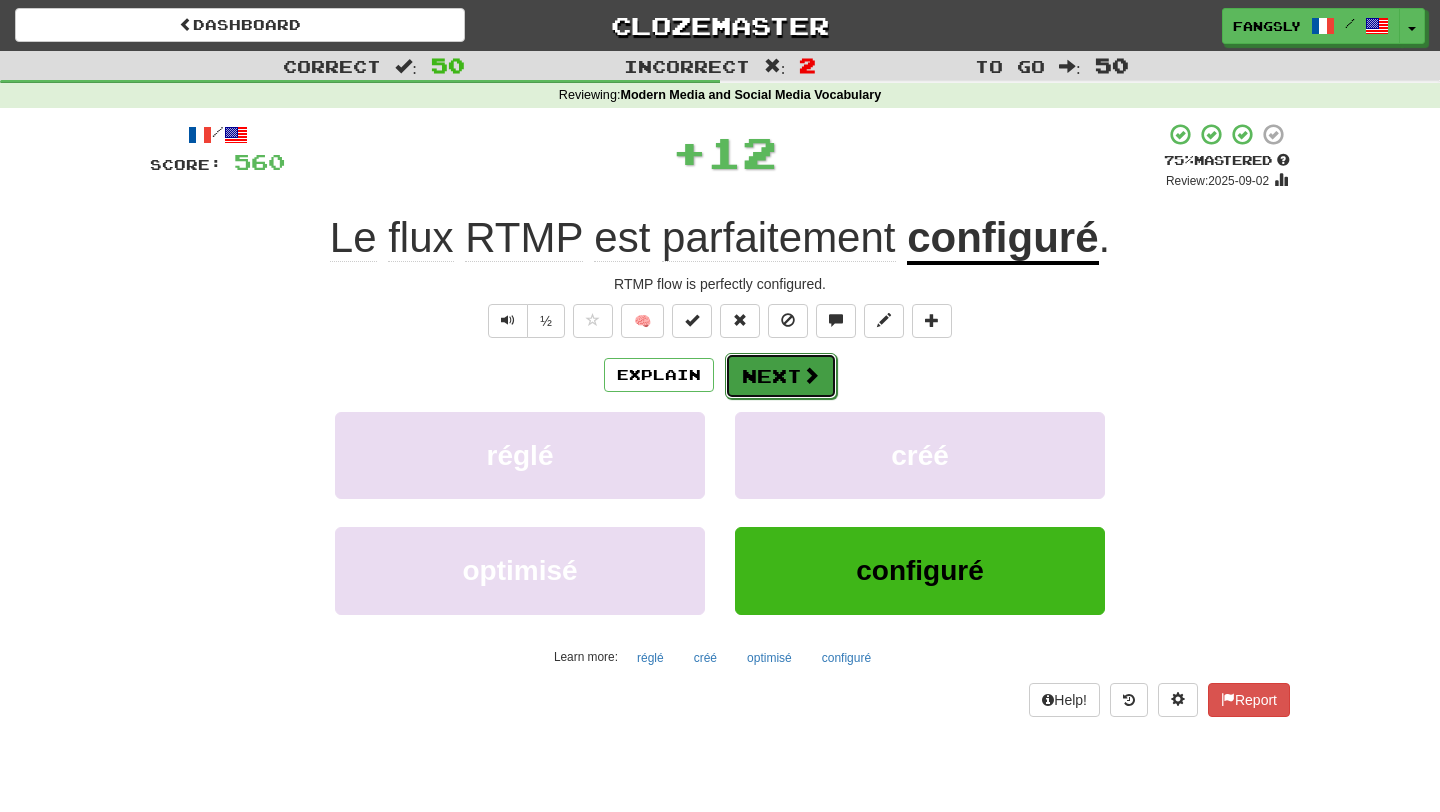 click on "Next" at bounding box center [781, 376] 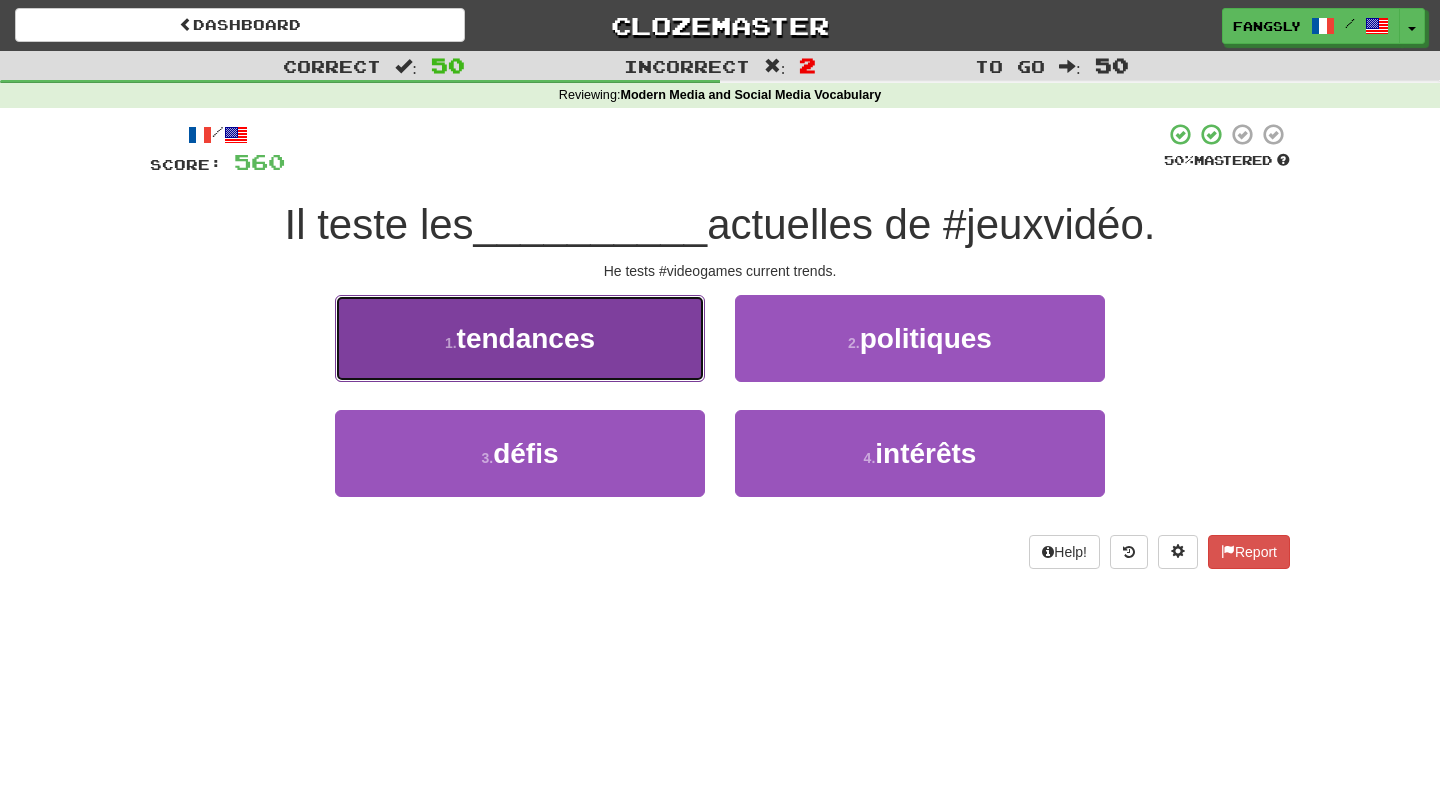 click on "1 .  tendances" at bounding box center (520, 338) 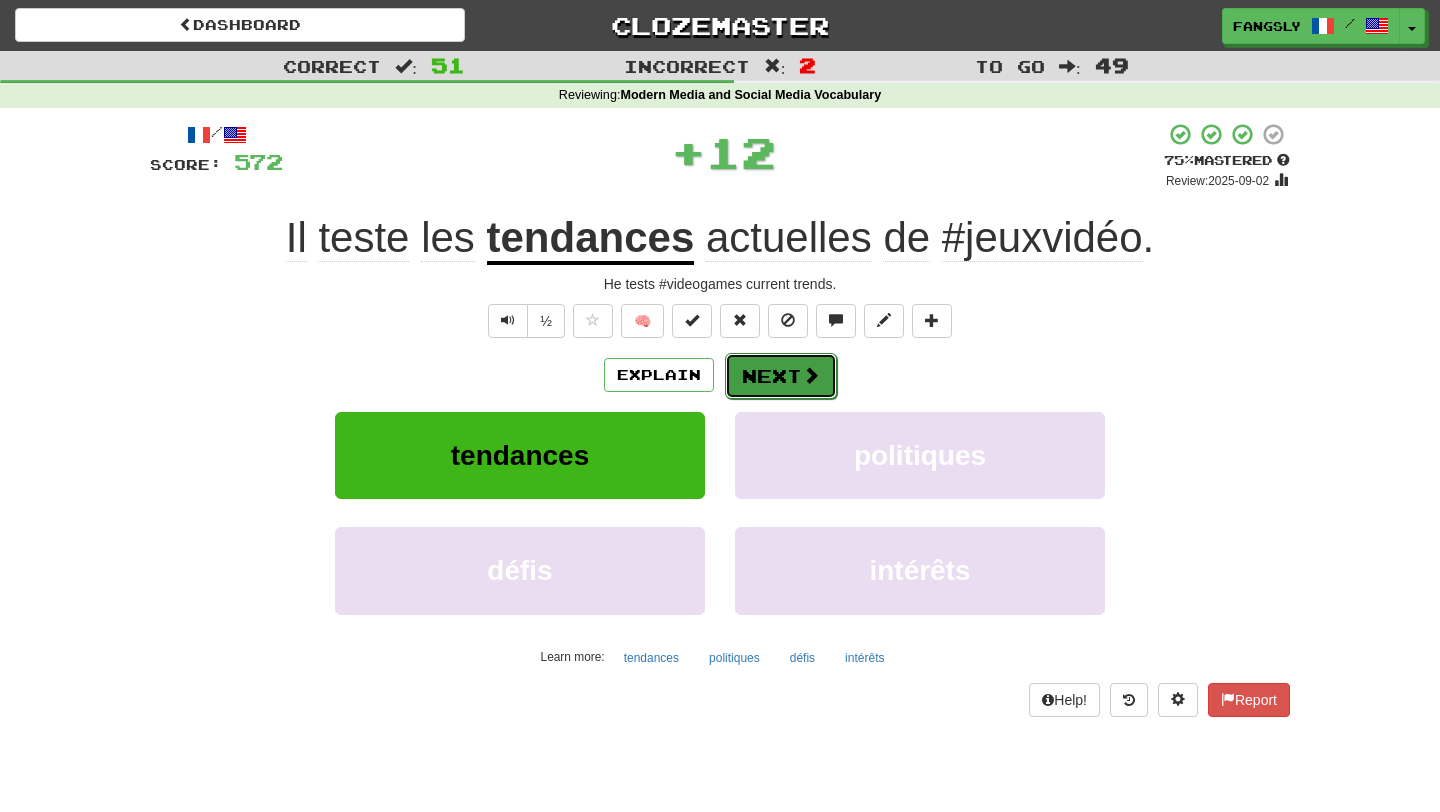 click on "Next" at bounding box center [781, 376] 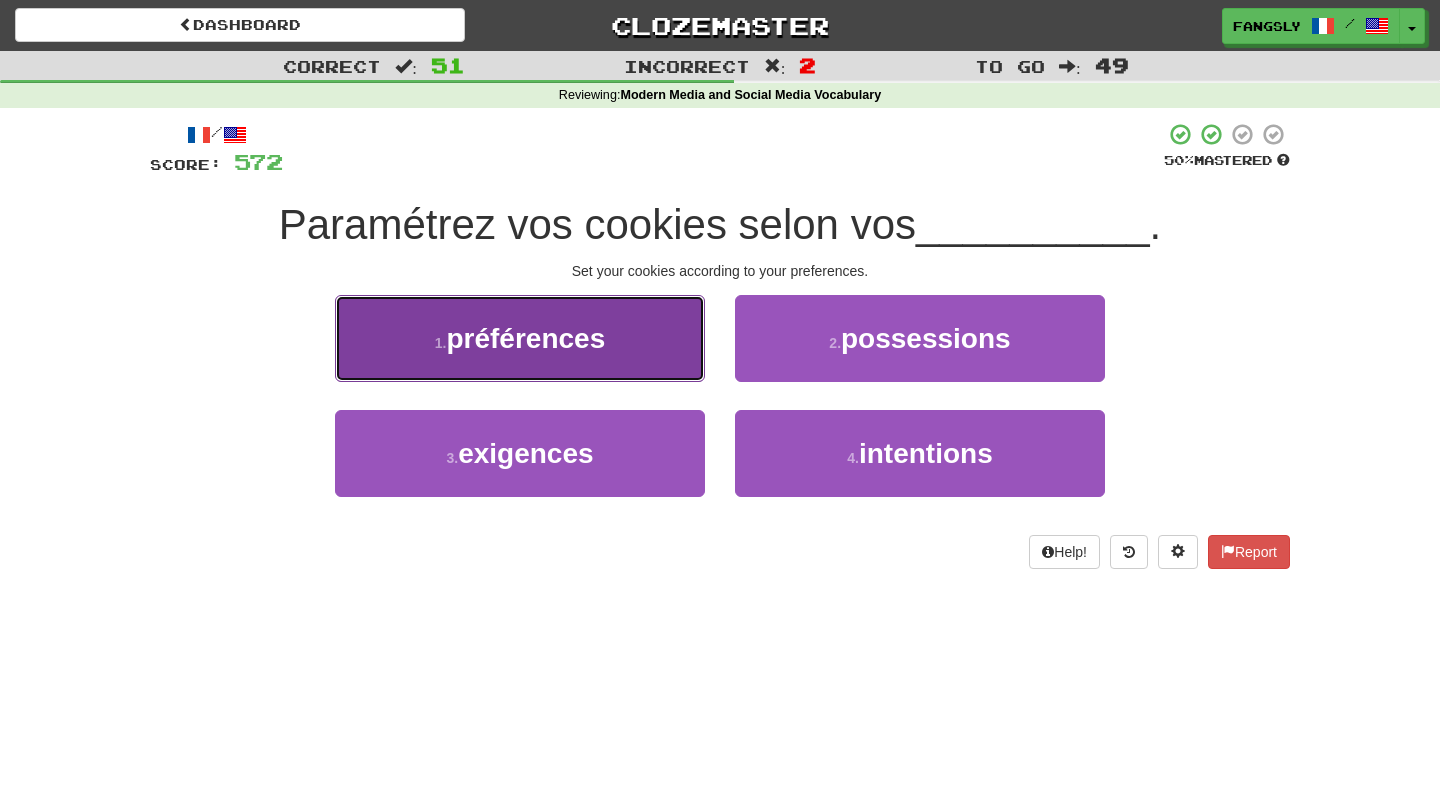 click on "1 .  préférences" at bounding box center (520, 338) 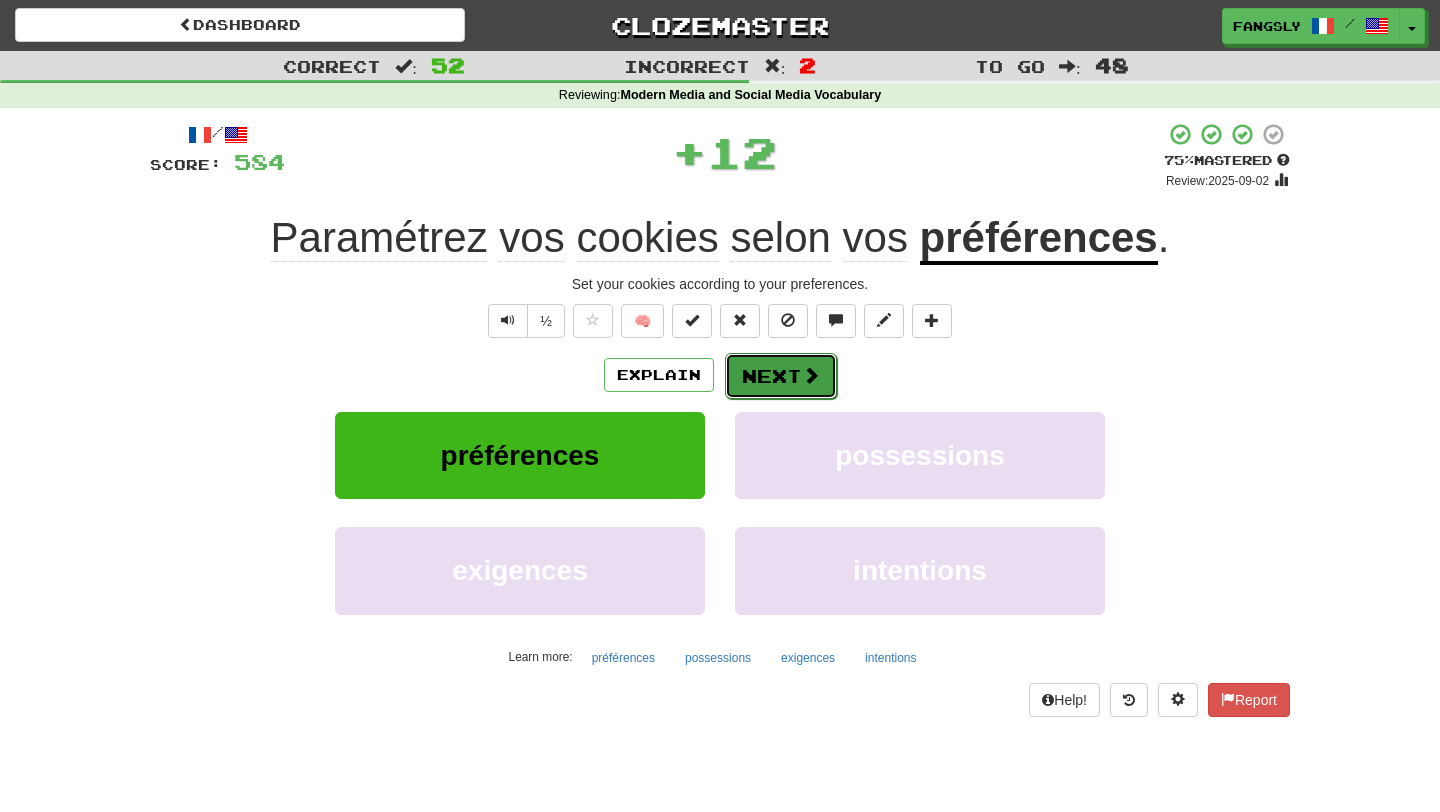 click at bounding box center (811, 375) 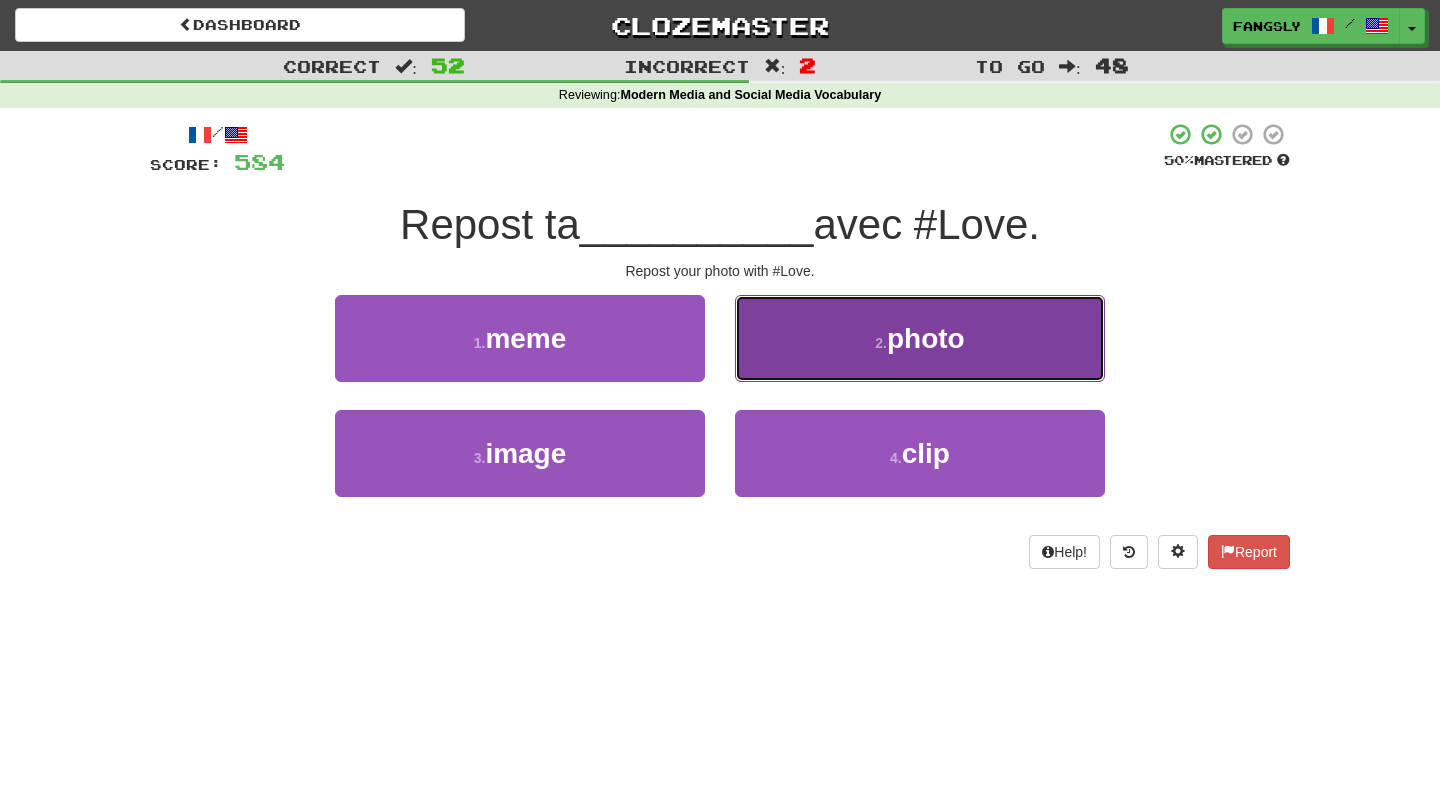 click on "2 .  photo" at bounding box center (920, 338) 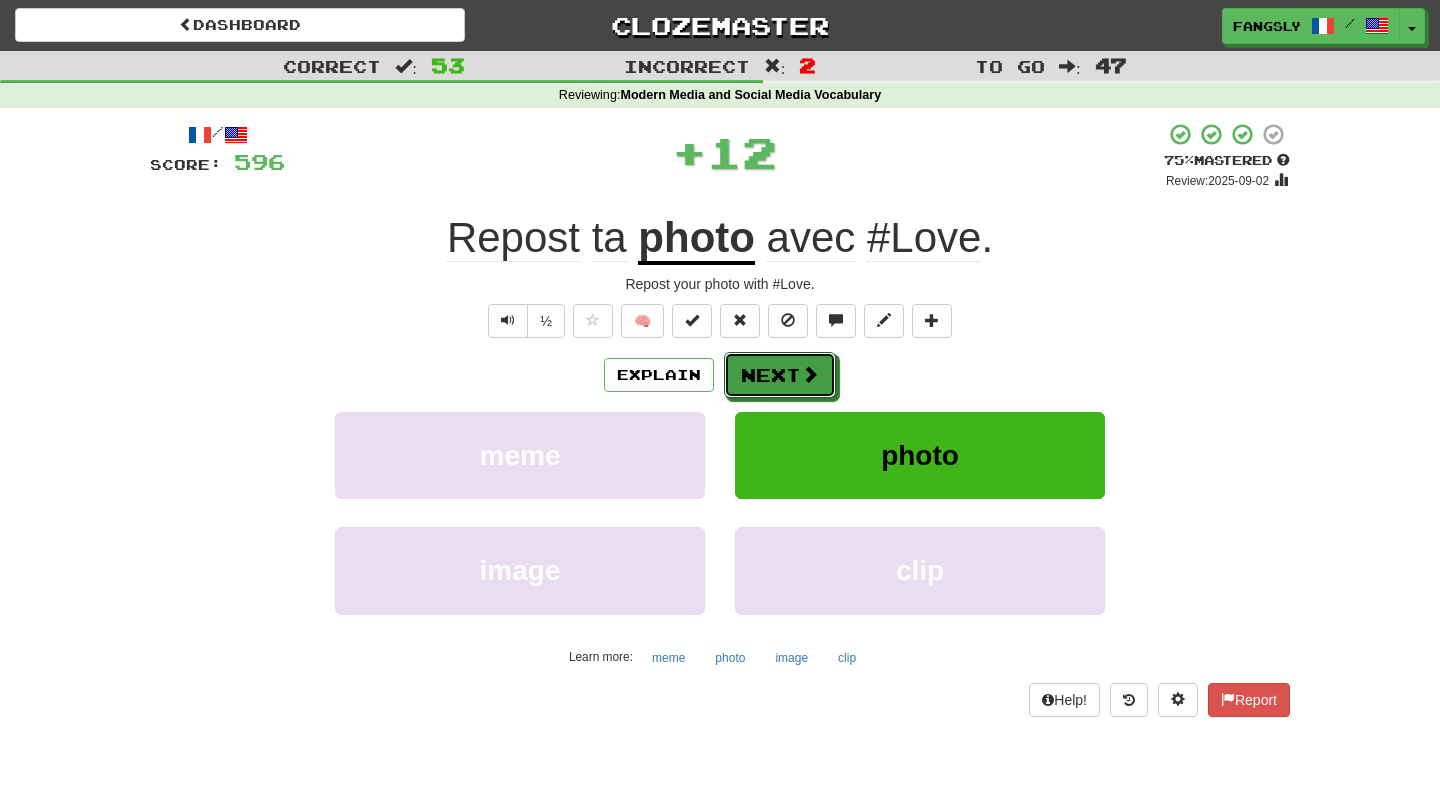 click at bounding box center [810, 374] 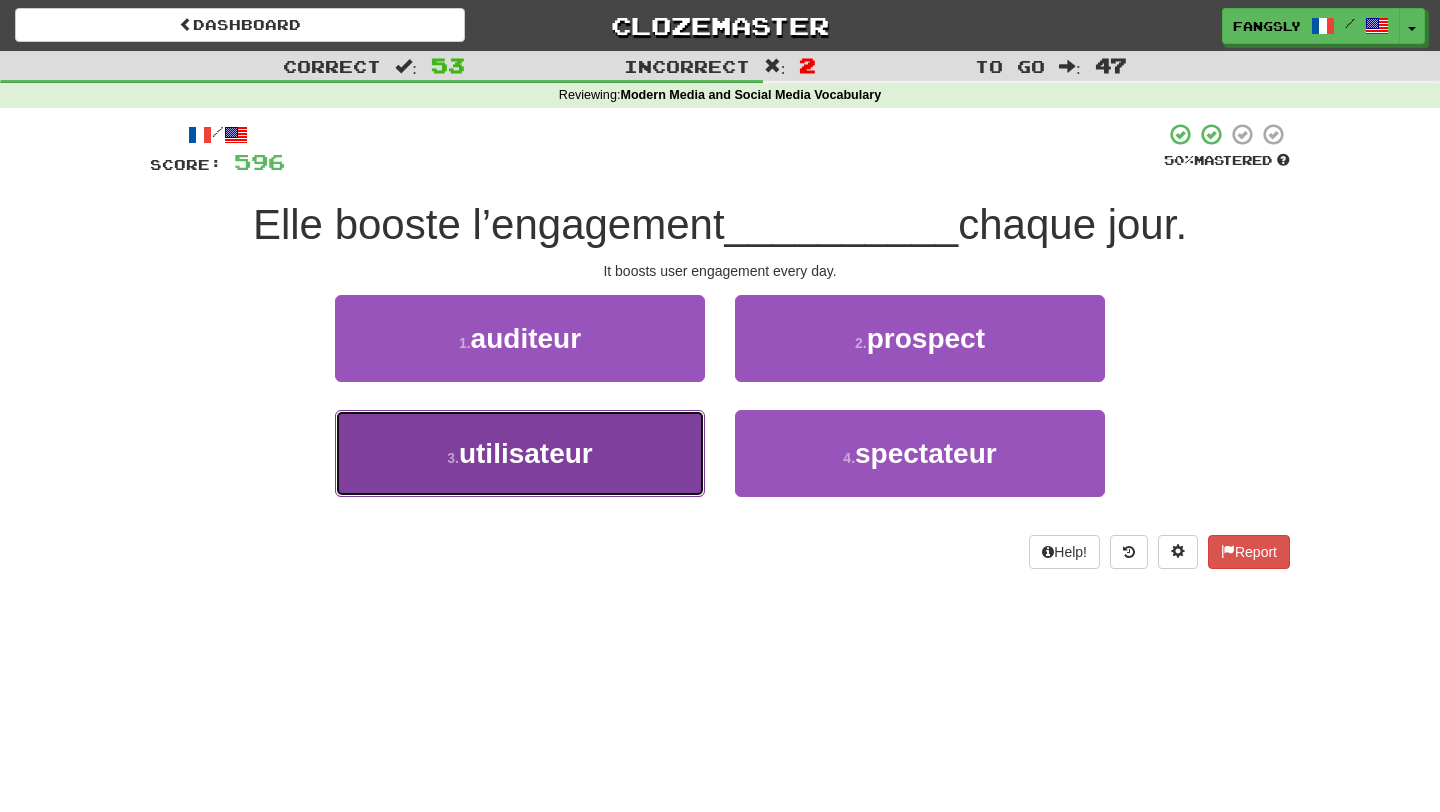 click on "3 .  utilisateur" at bounding box center (520, 453) 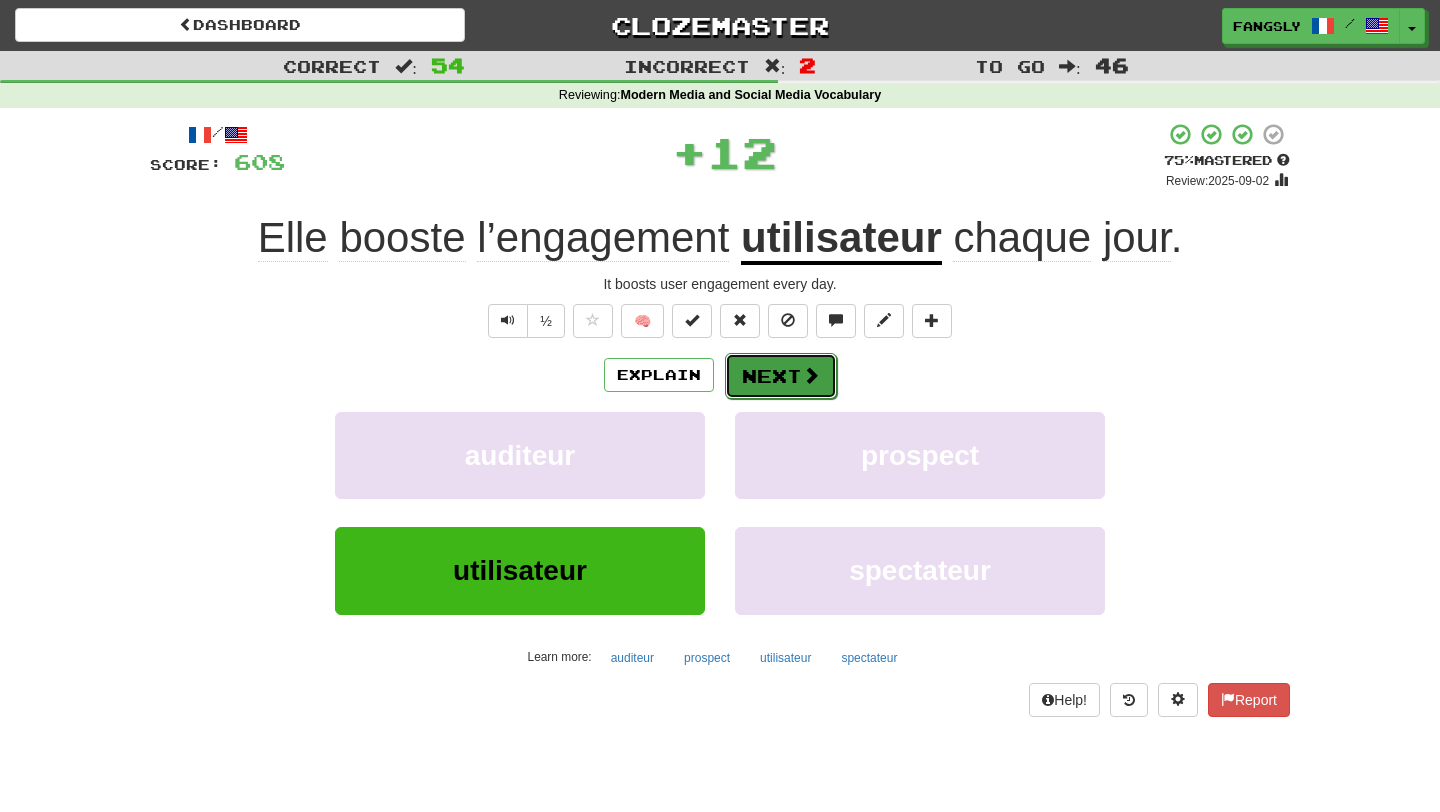 click on "Next" at bounding box center (781, 376) 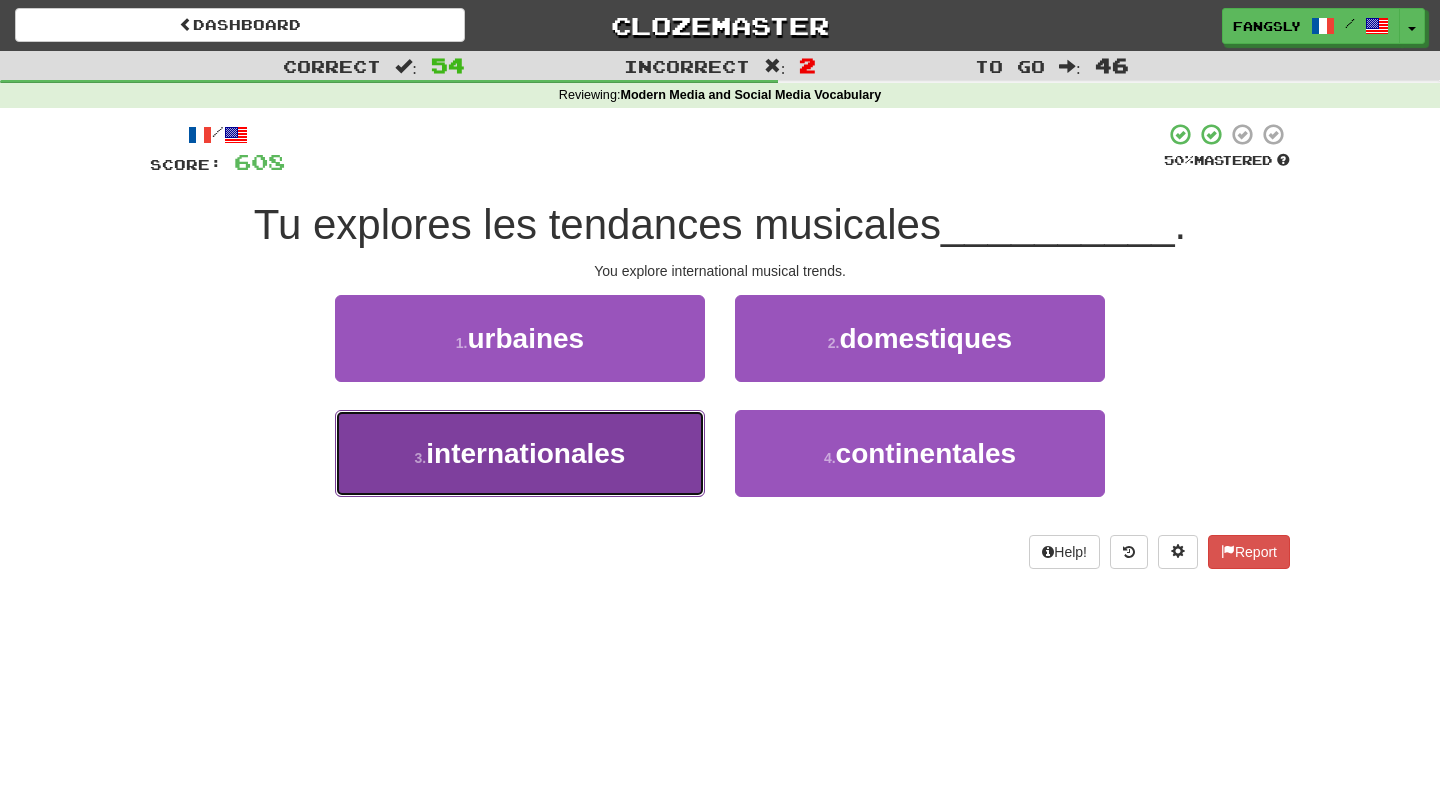 click on "3 .  internationales" at bounding box center [520, 453] 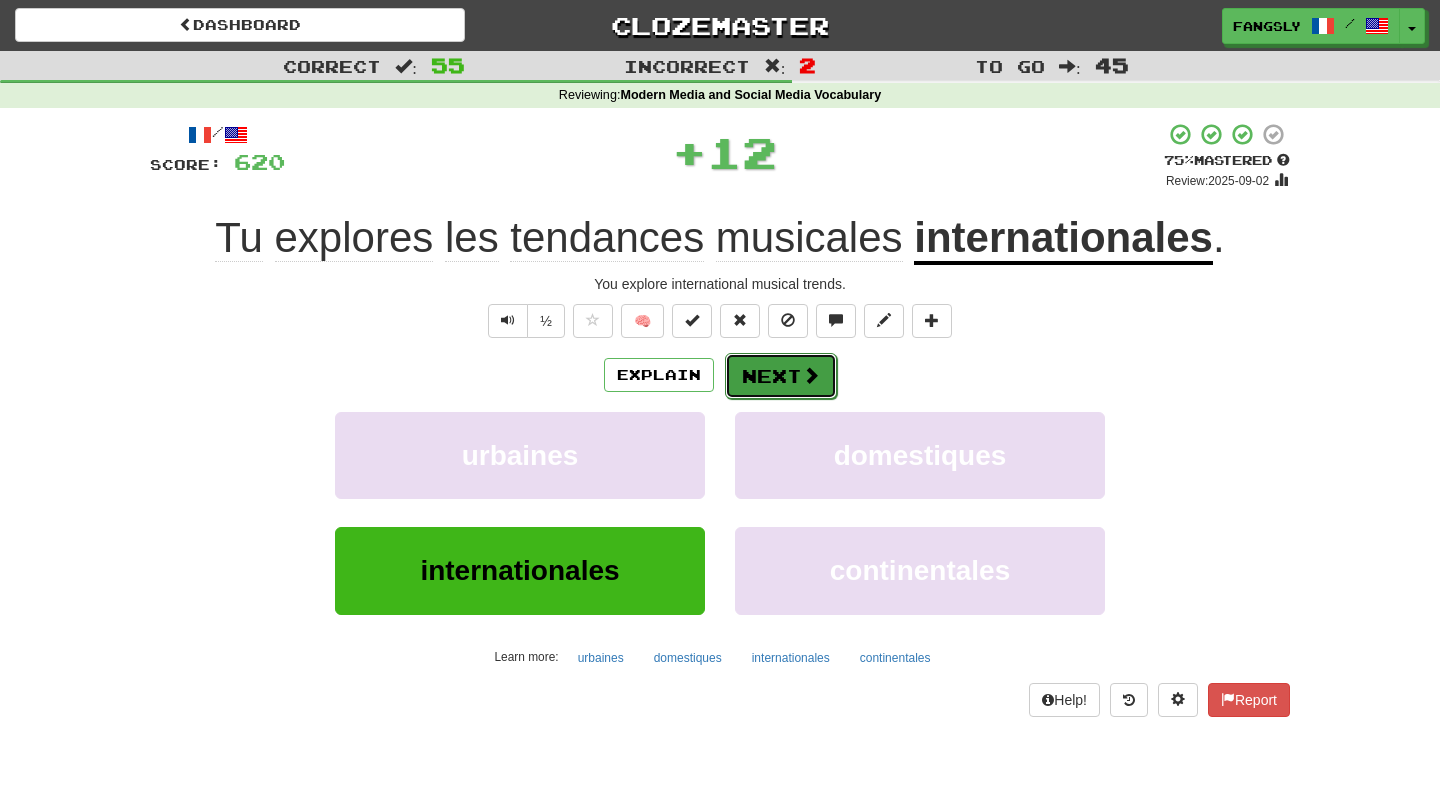 click on "Next" at bounding box center [781, 376] 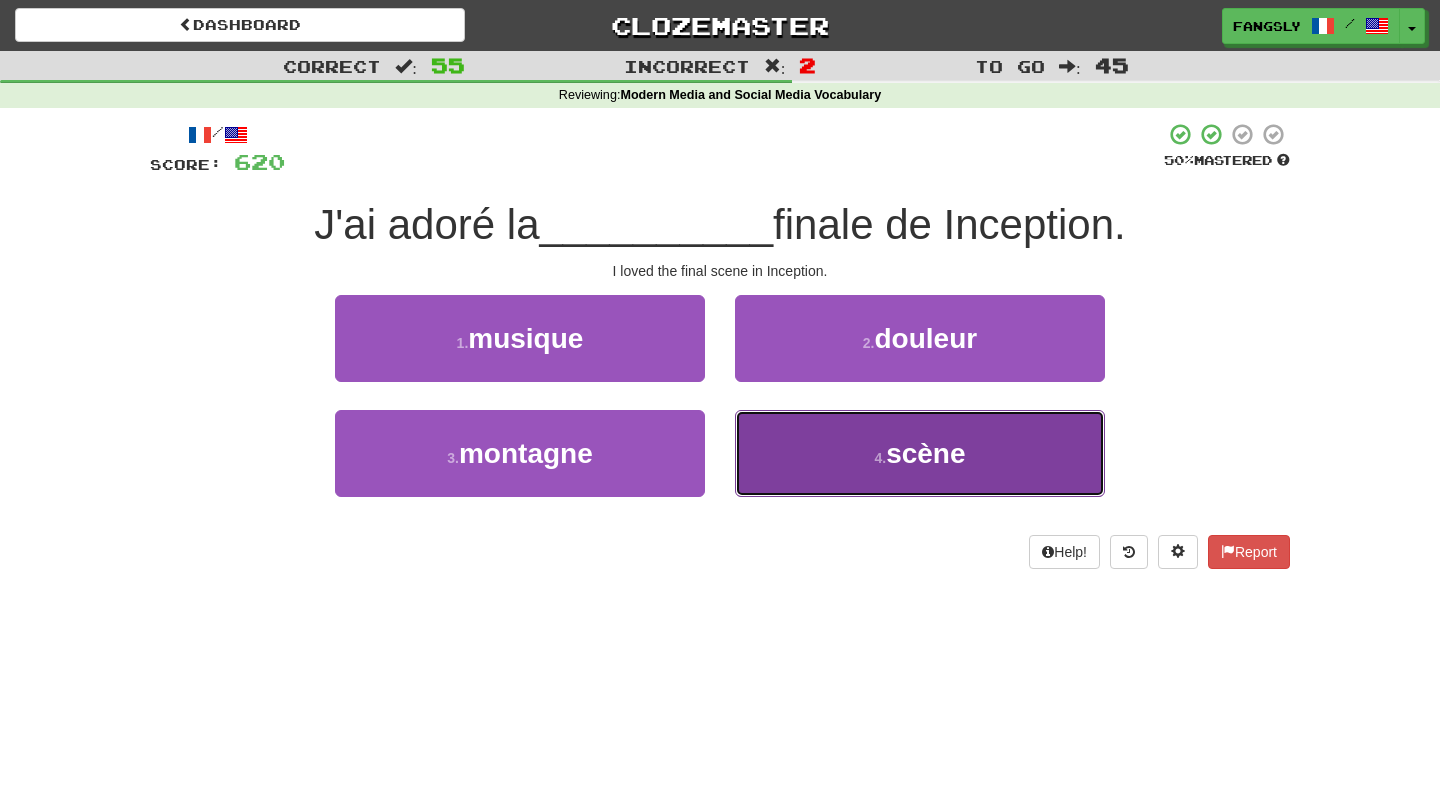 click on "4 .  scène" at bounding box center [920, 453] 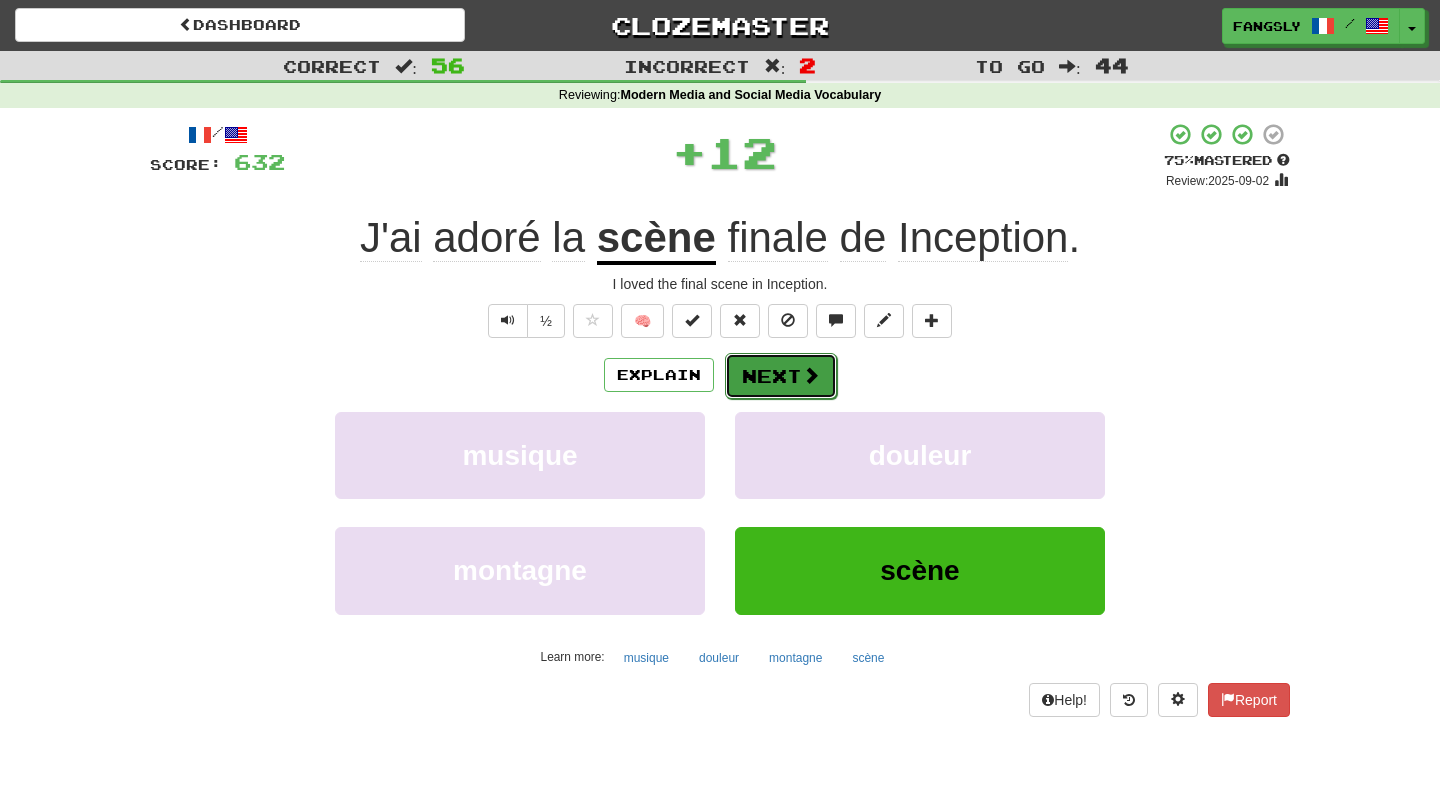 click on "Next" at bounding box center (781, 376) 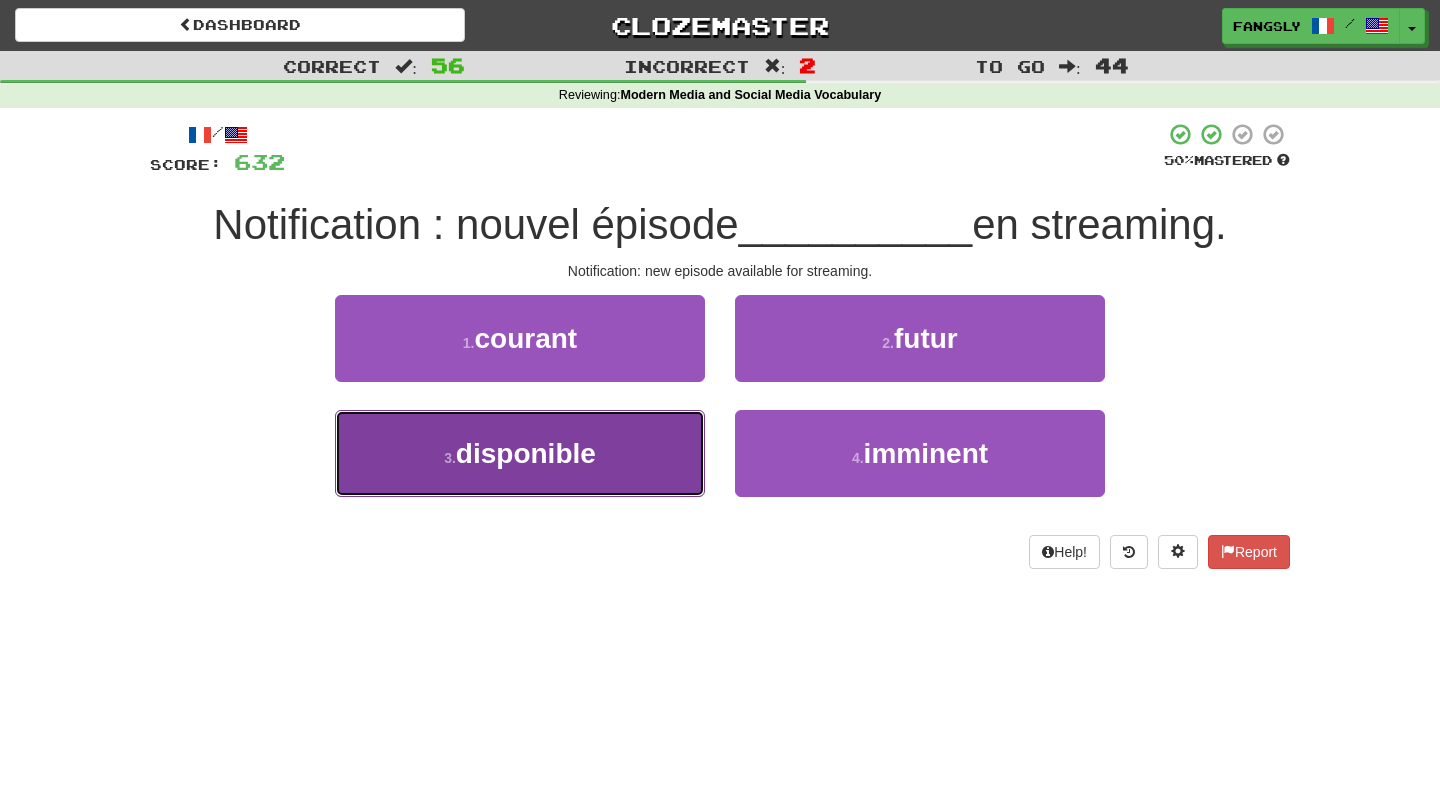click on "3 .  disponible" at bounding box center [520, 453] 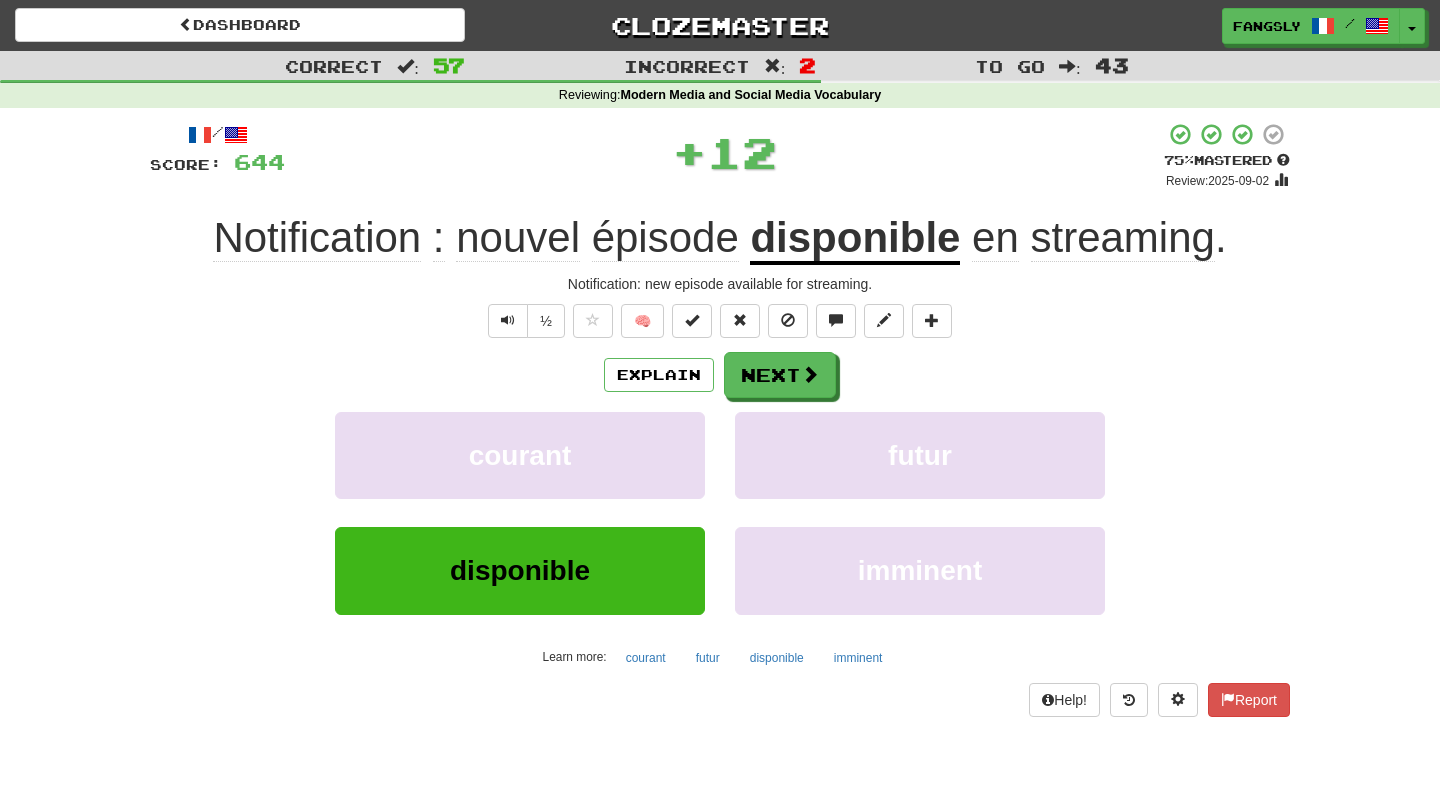 click on "Explain Next courant futur disponible imminent Learn more: courant futur disponible imminent" at bounding box center [720, 512] 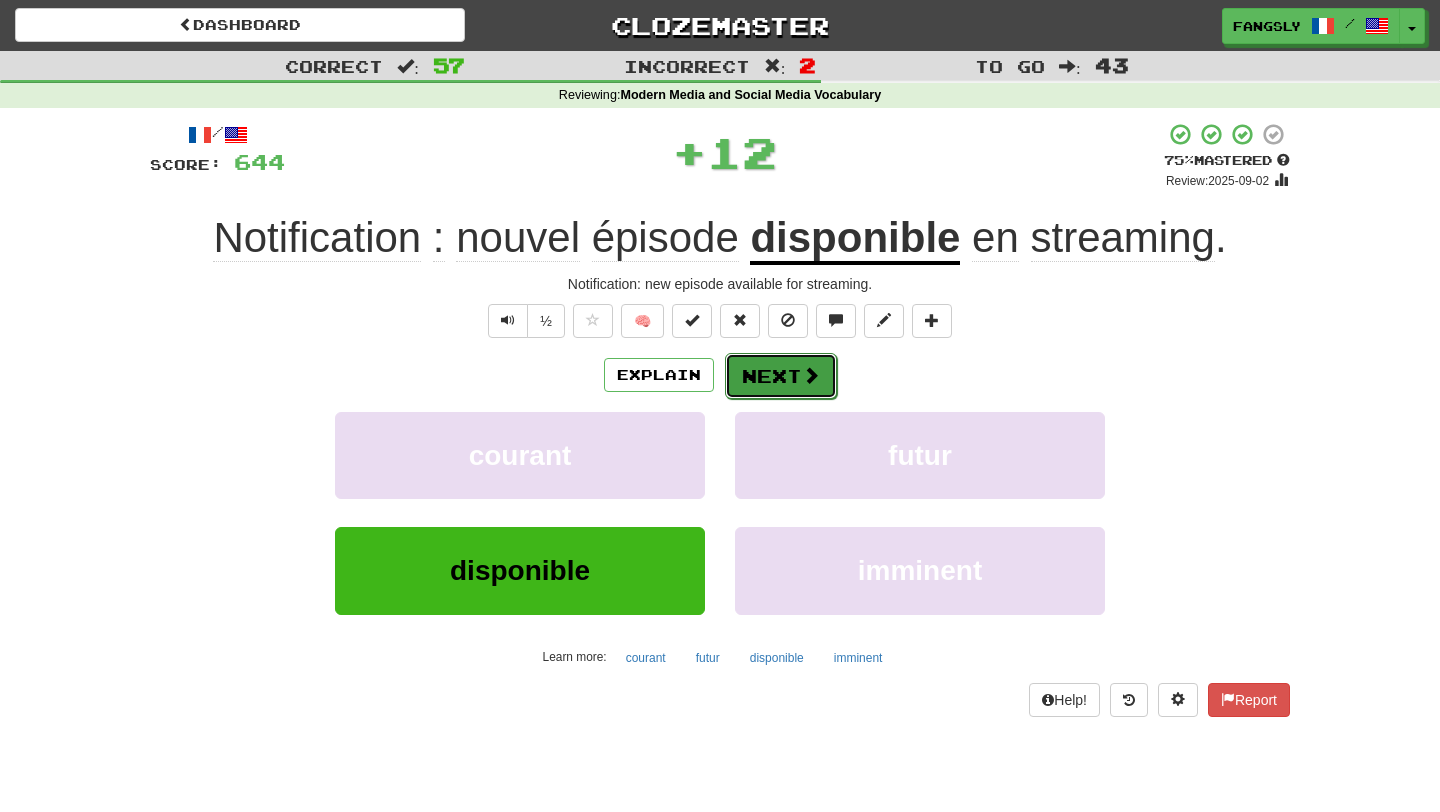 click on "Next" at bounding box center (781, 376) 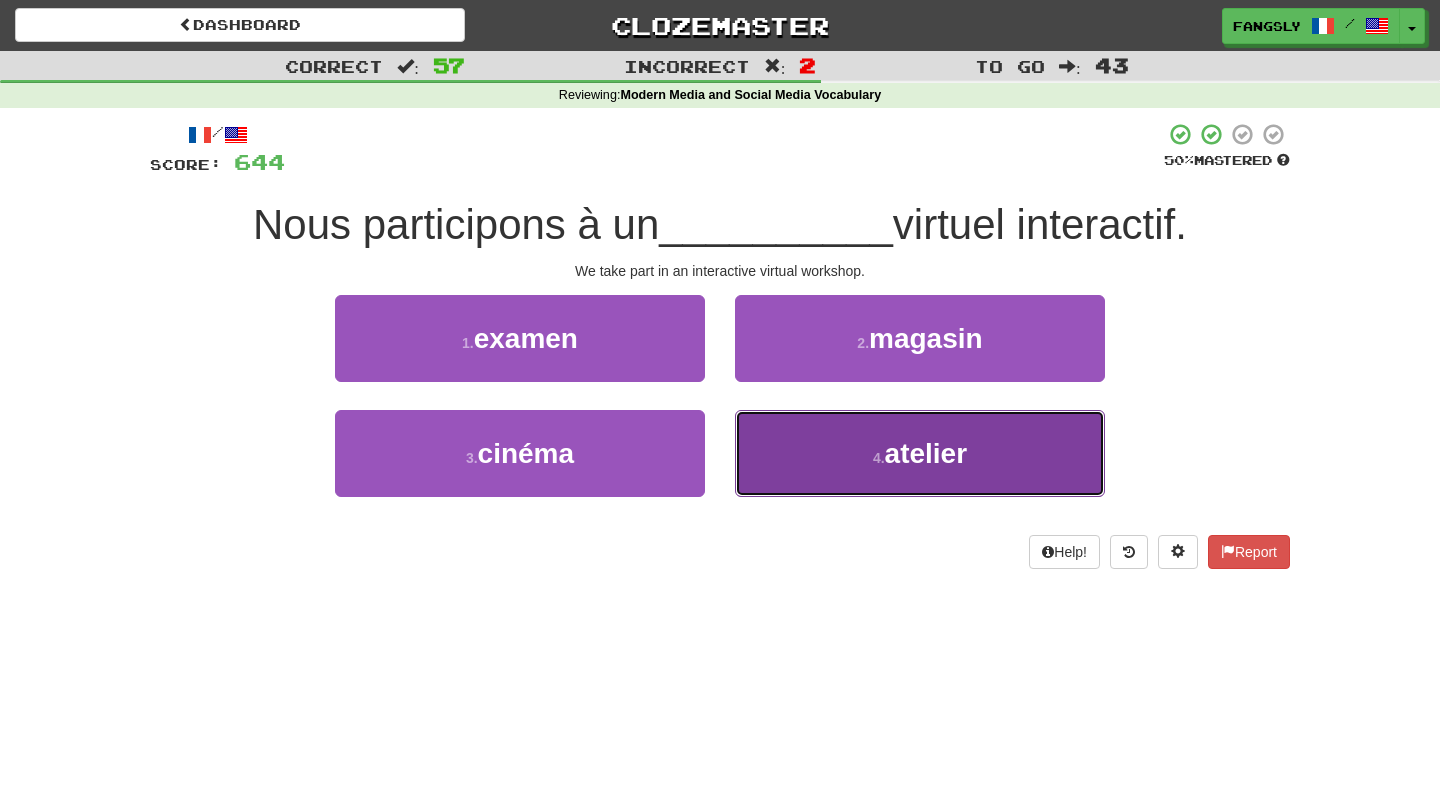 click on "4 .  atelier" at bounding box center (920, 453) 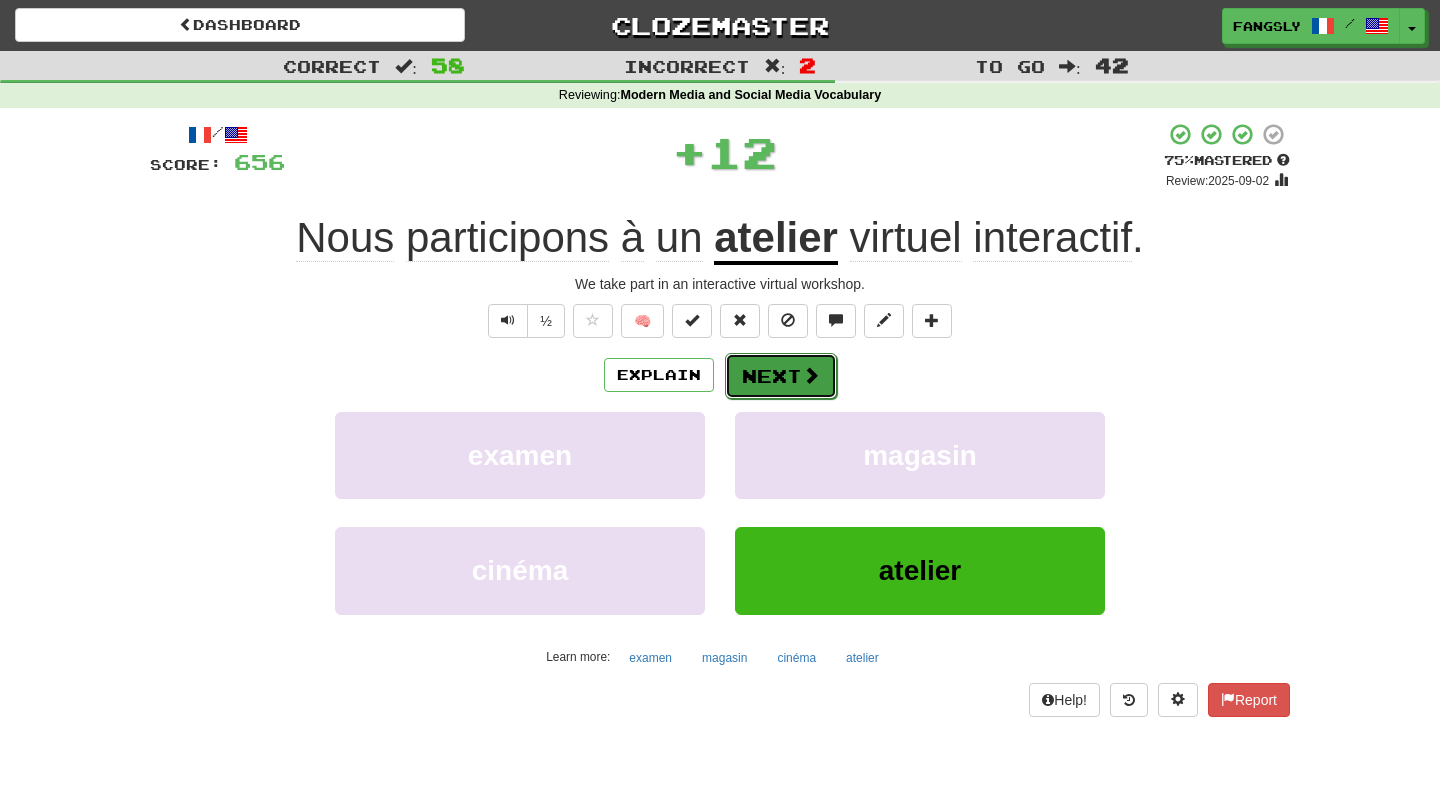 click on "Next" at bounding box center [781, 376] 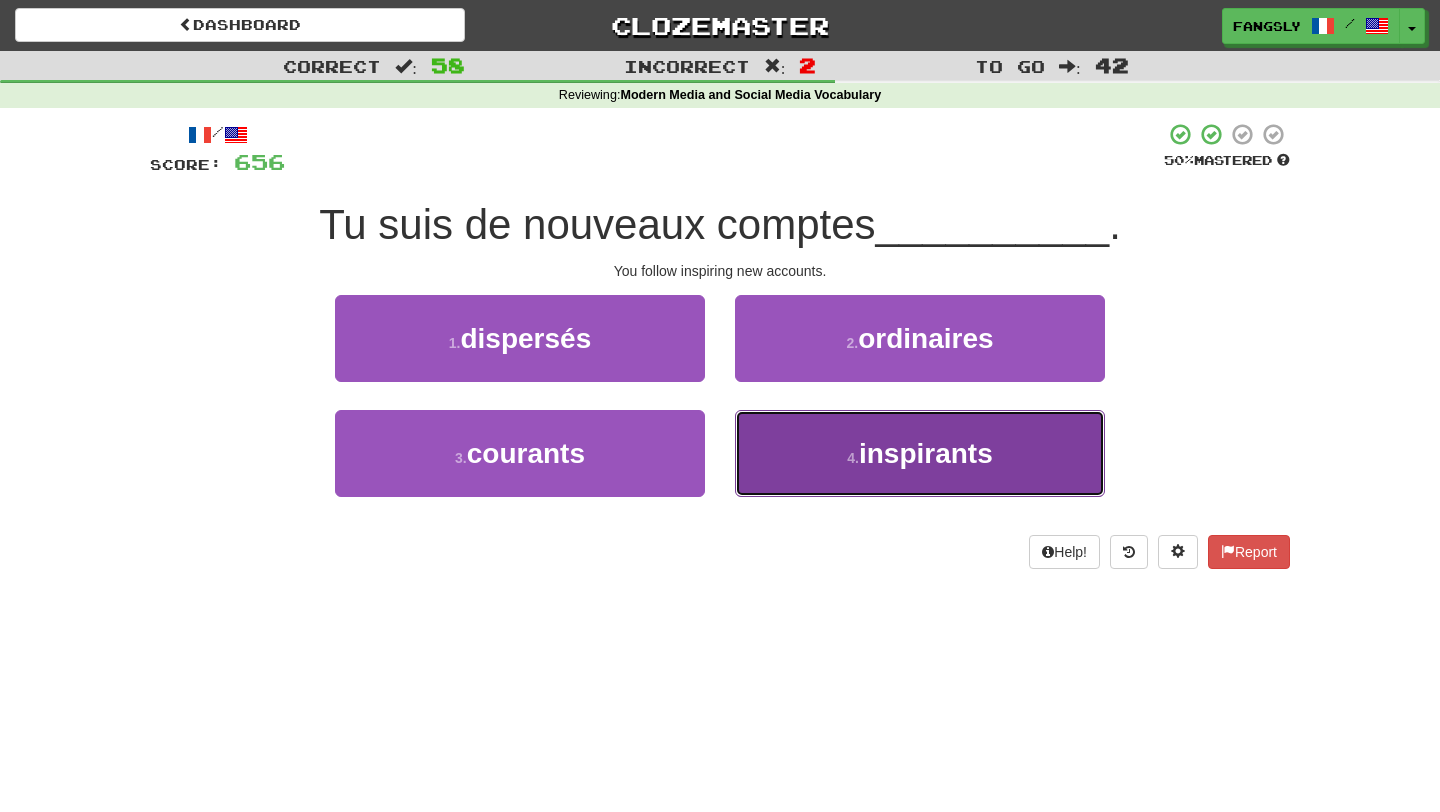 click on "4 .  inspirants" at bounding box center [920, 453] 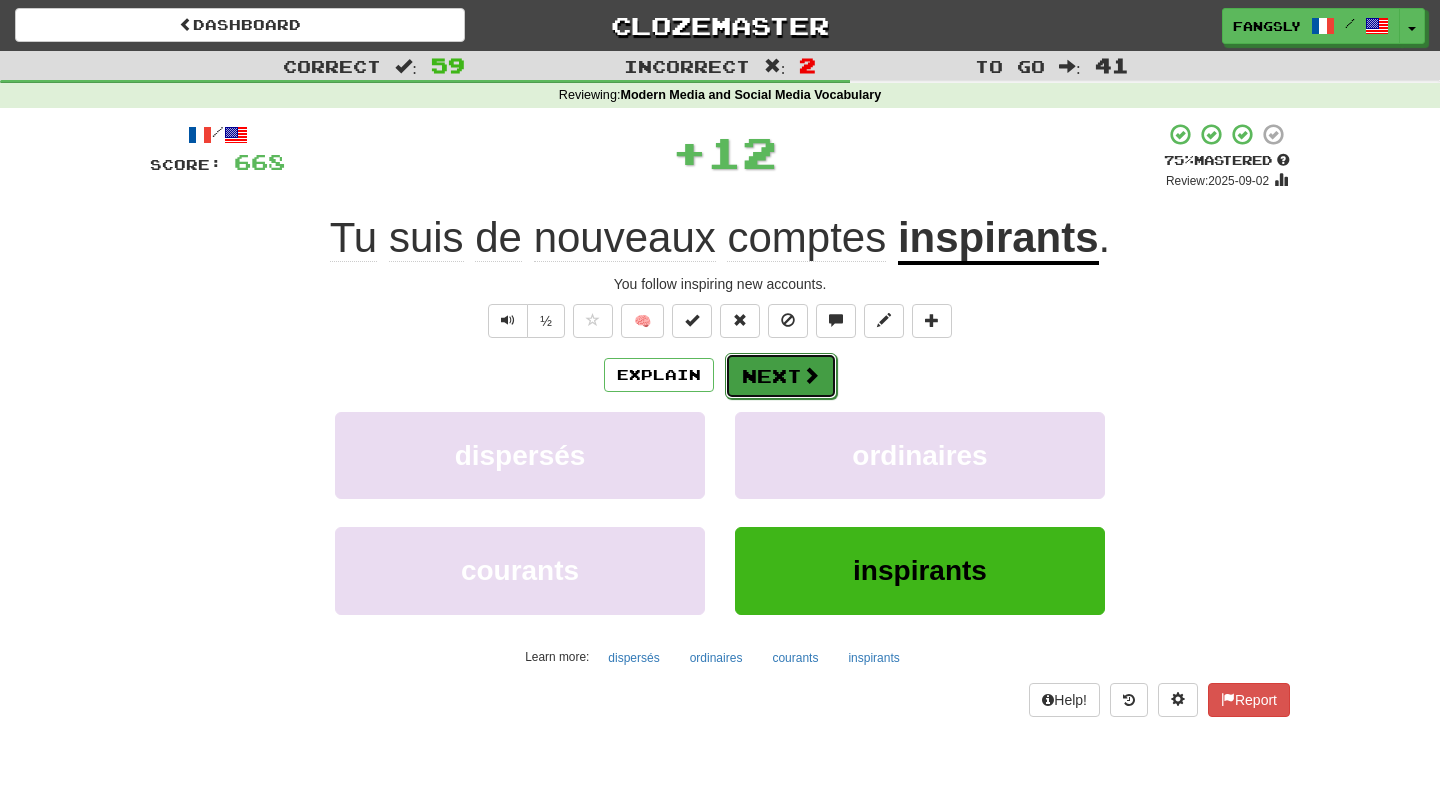 click on "Next" at bounding box center (781, 376) 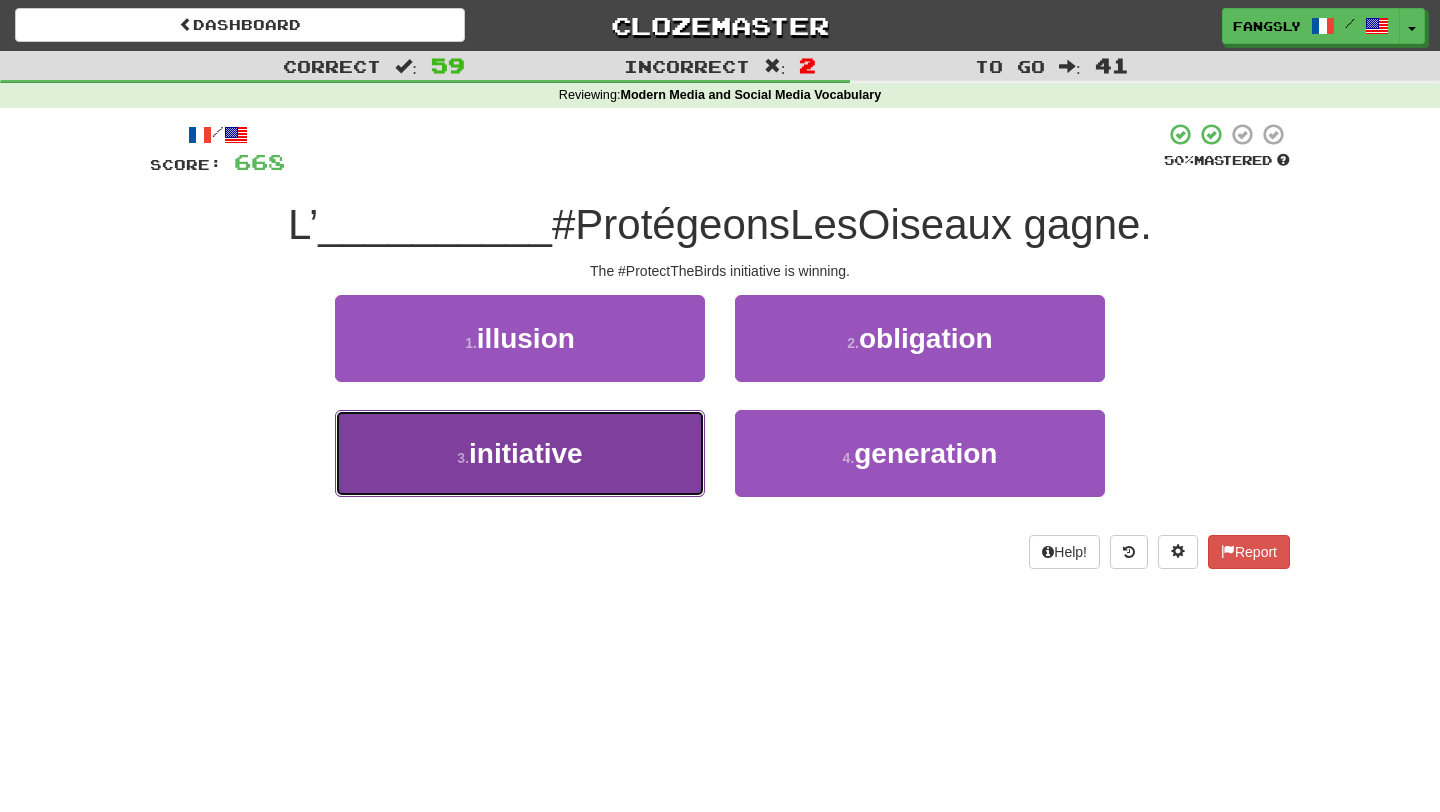 click on "3 .  initiative" at bounding box center (520, 453) 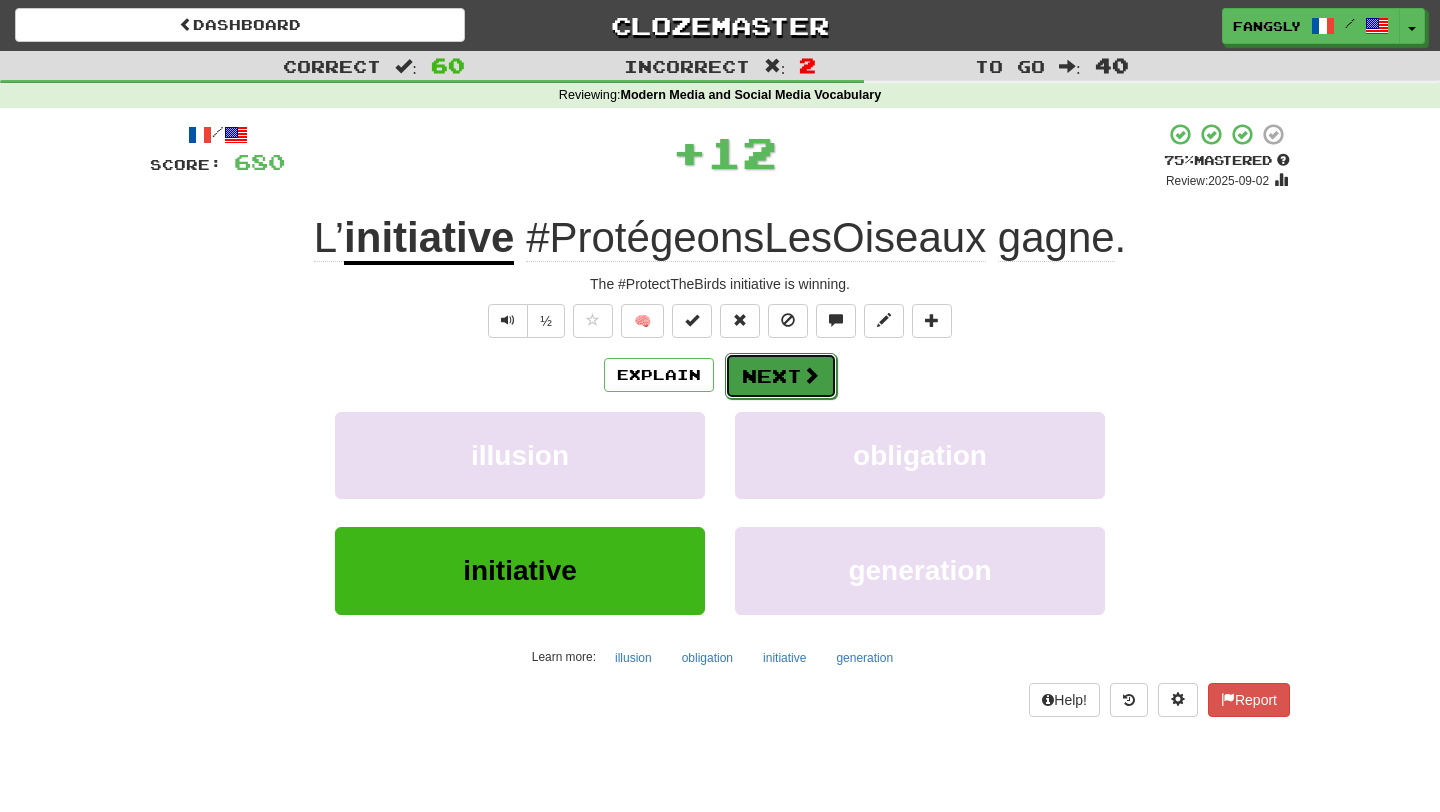 click on "Next" at bounding box center (781, 376) 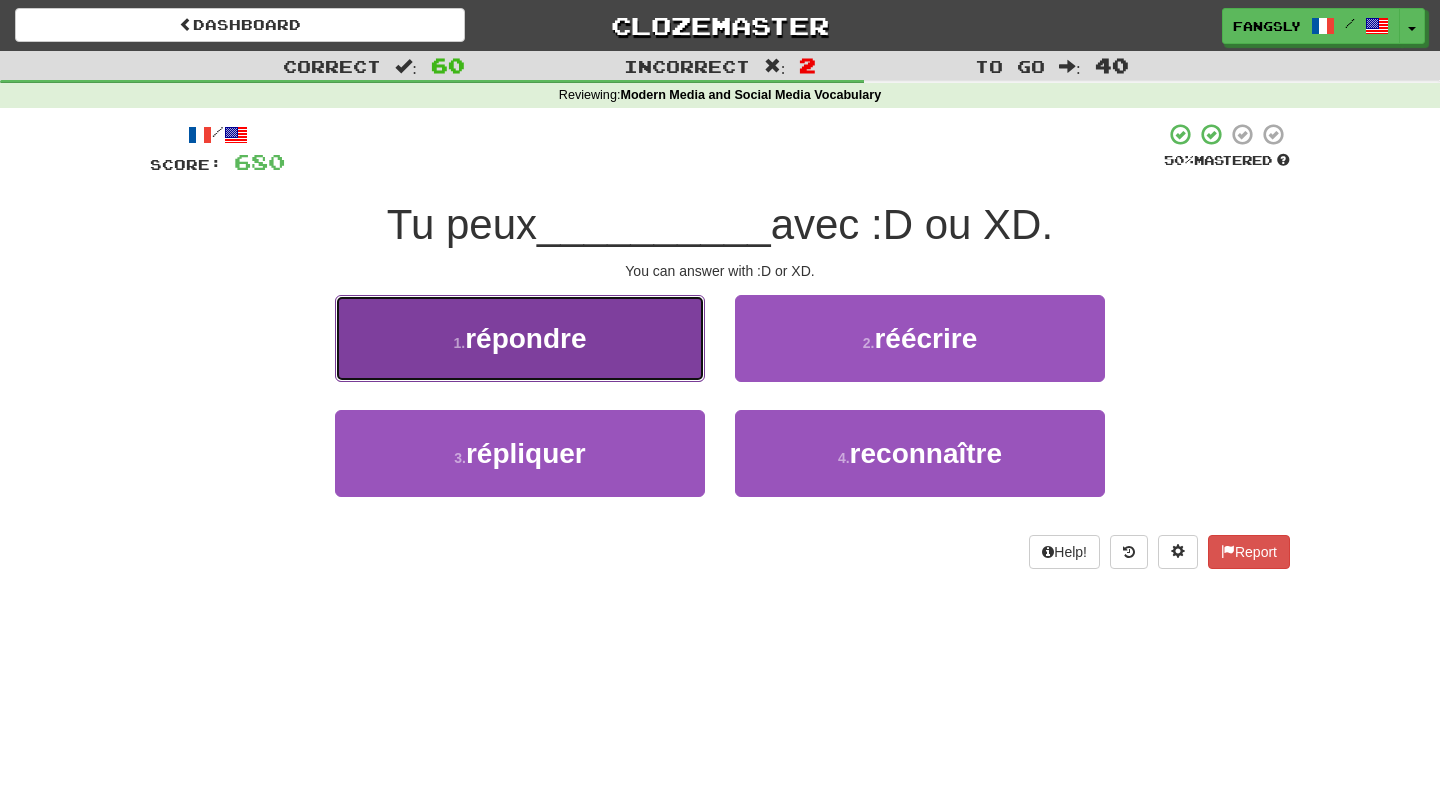 click on "1 .  répondre" at bounding box center (520, 338) 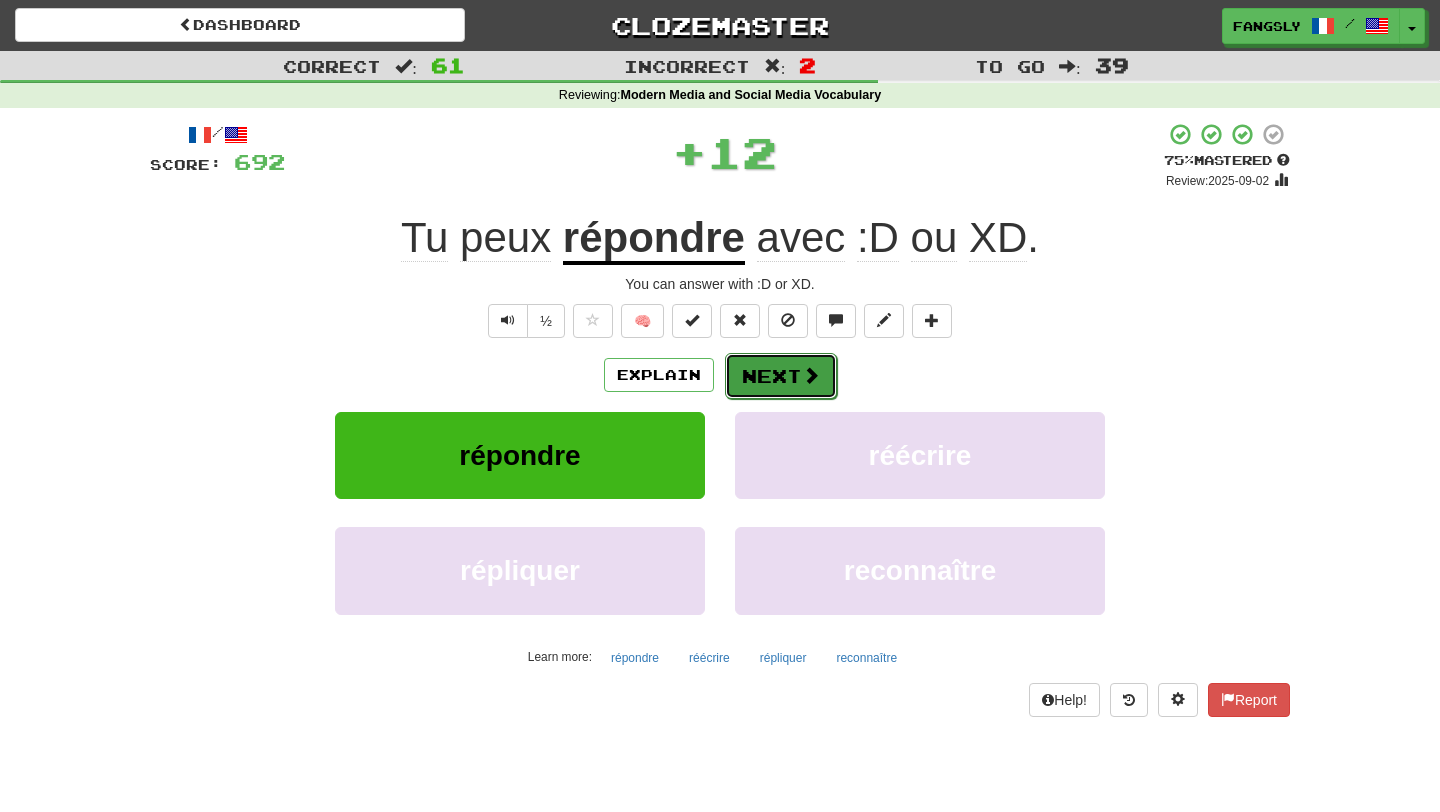 click on "Next" at bounding box center [781, 376] 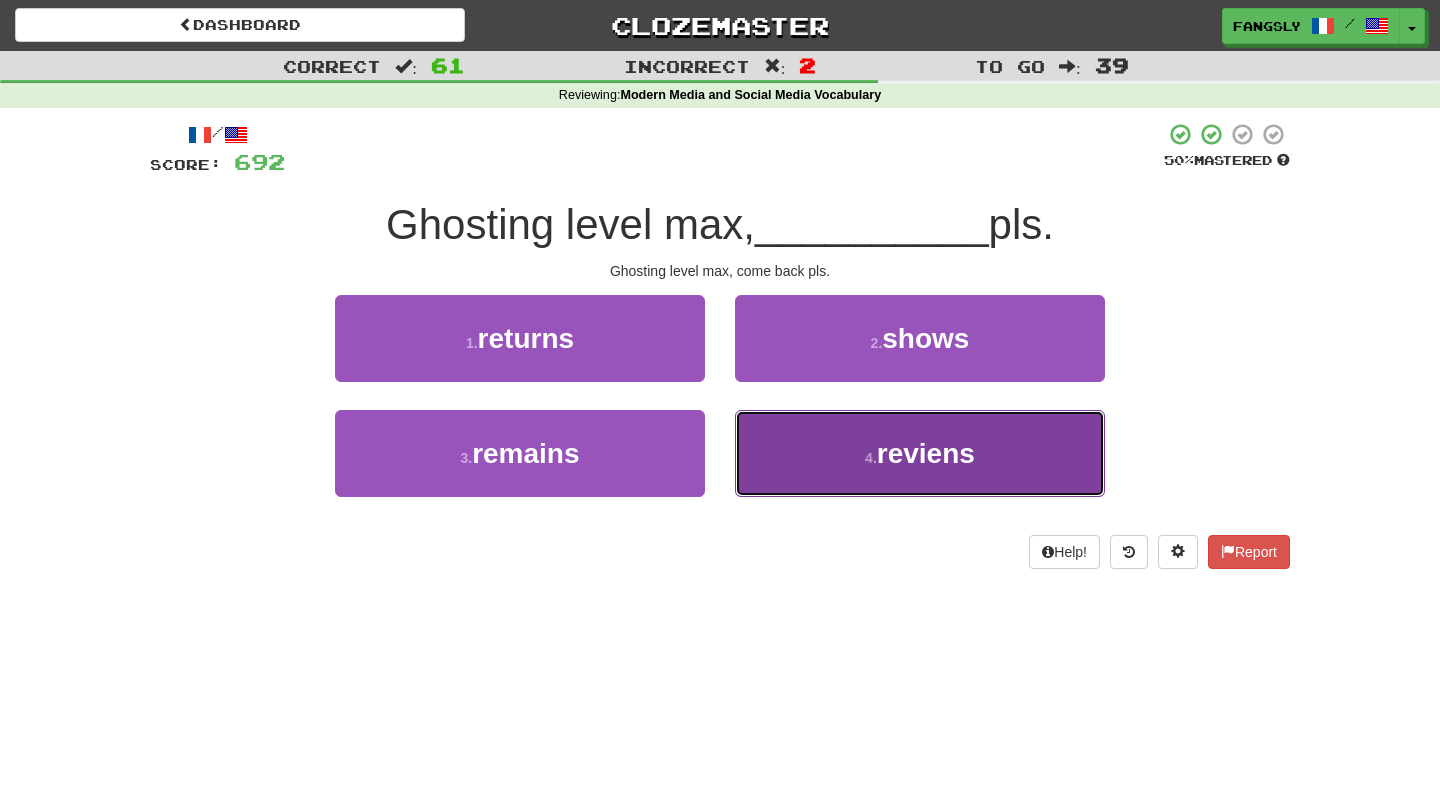 click on "4 .  reviens" at bounding box center [920, 453] 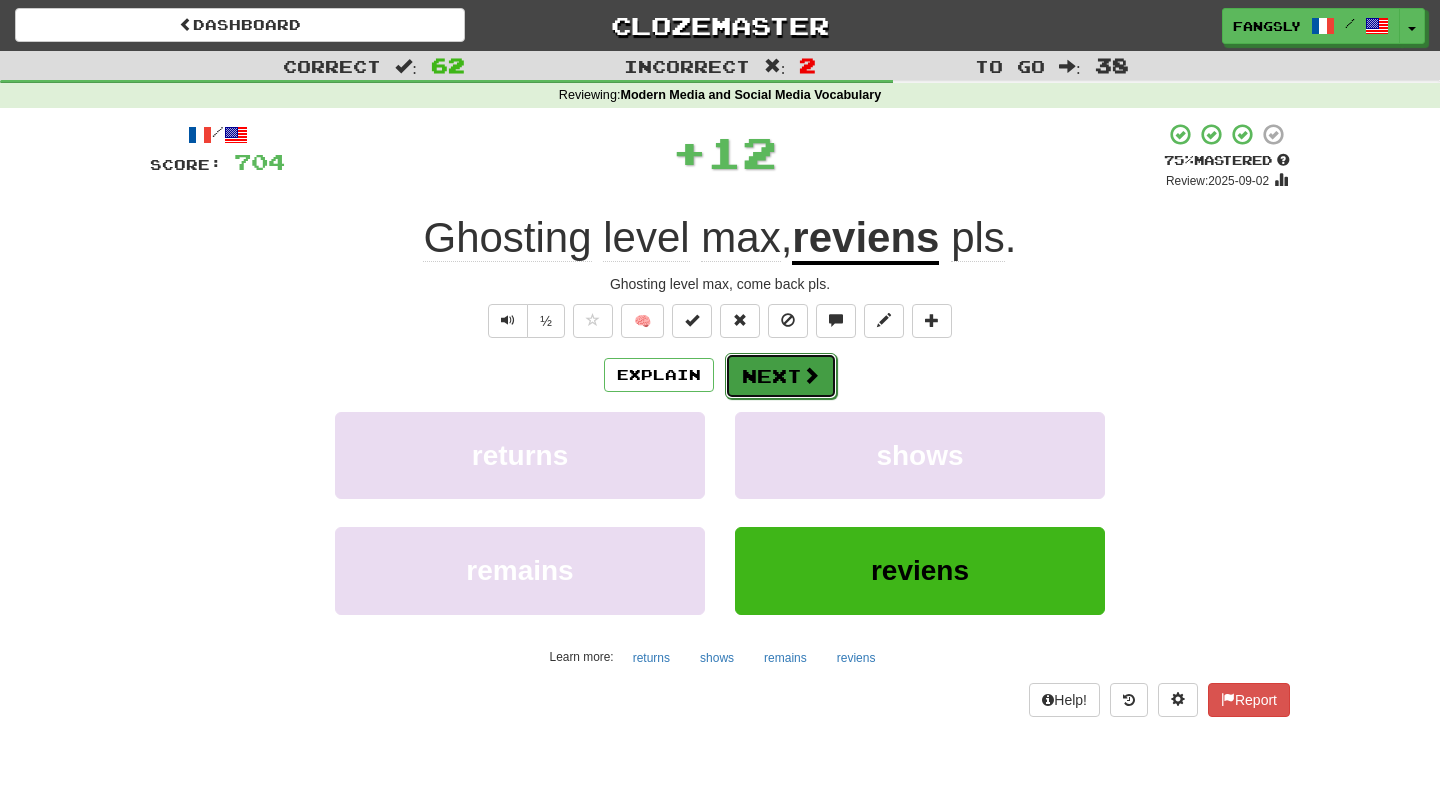 click on "Next" at bounding box center (781, 376) 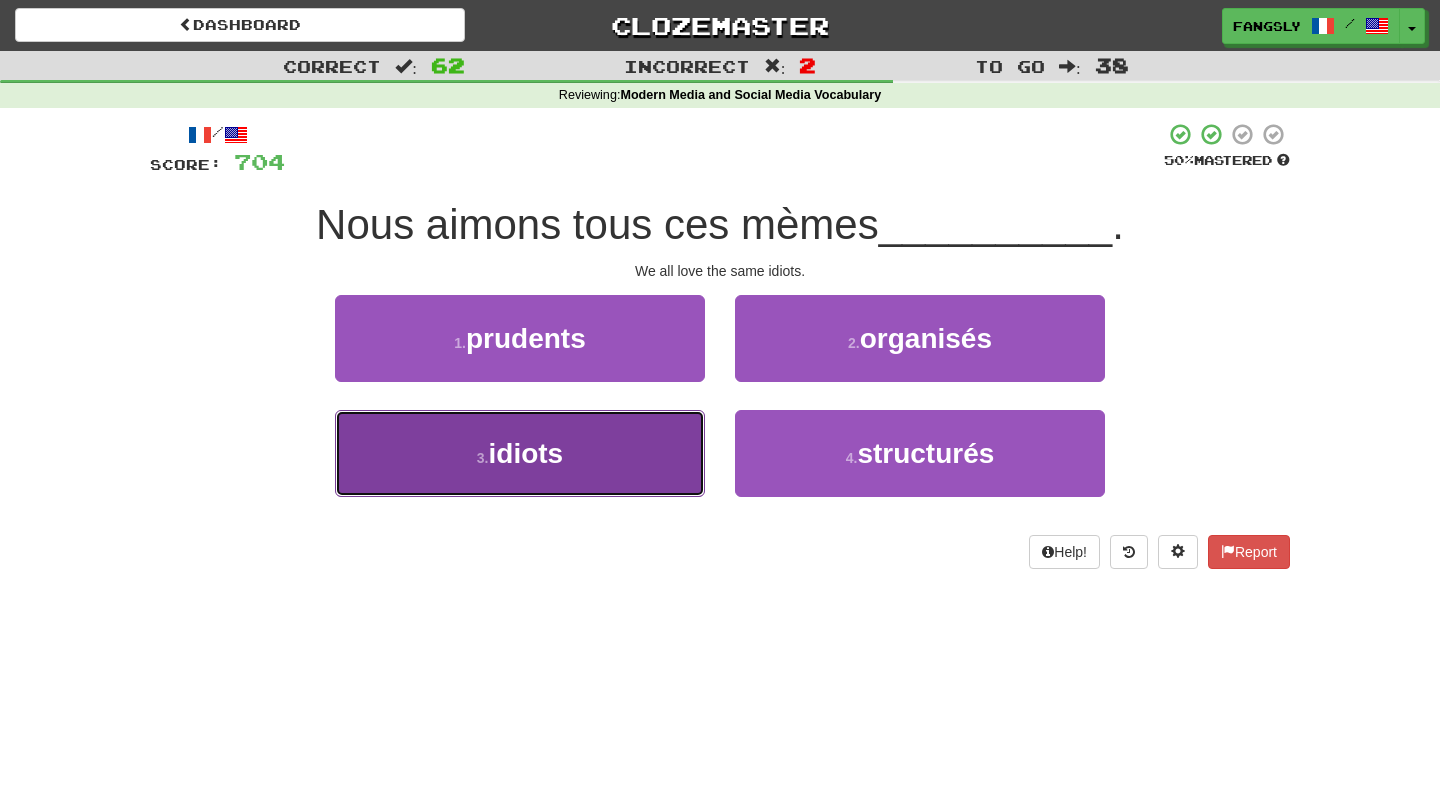 click on "3 .  idiots" at bounding box center (520, 453) 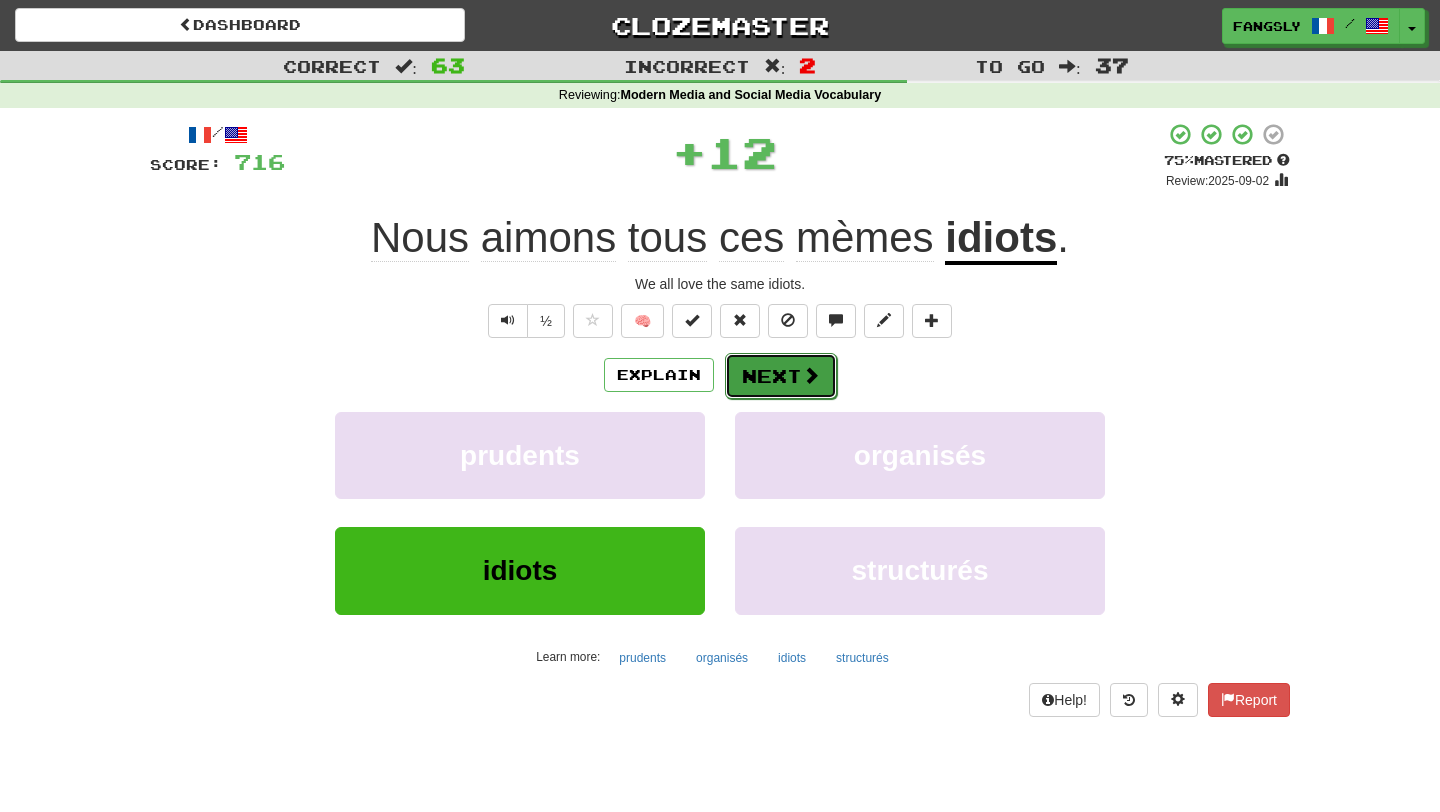 click on "Next" at bounding box center (781, 376) 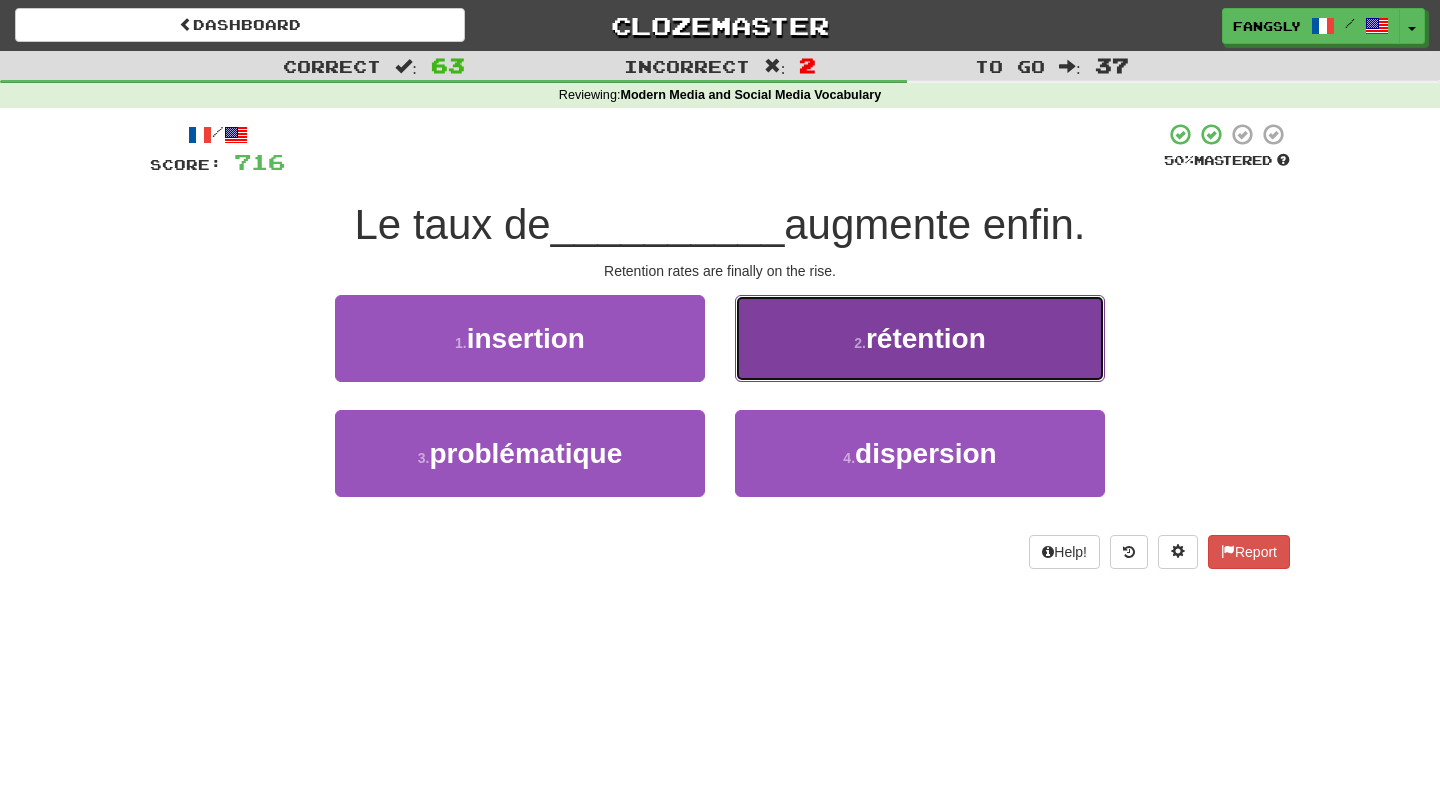 click on "2 .  rétention" at bounding box center (920, 338) 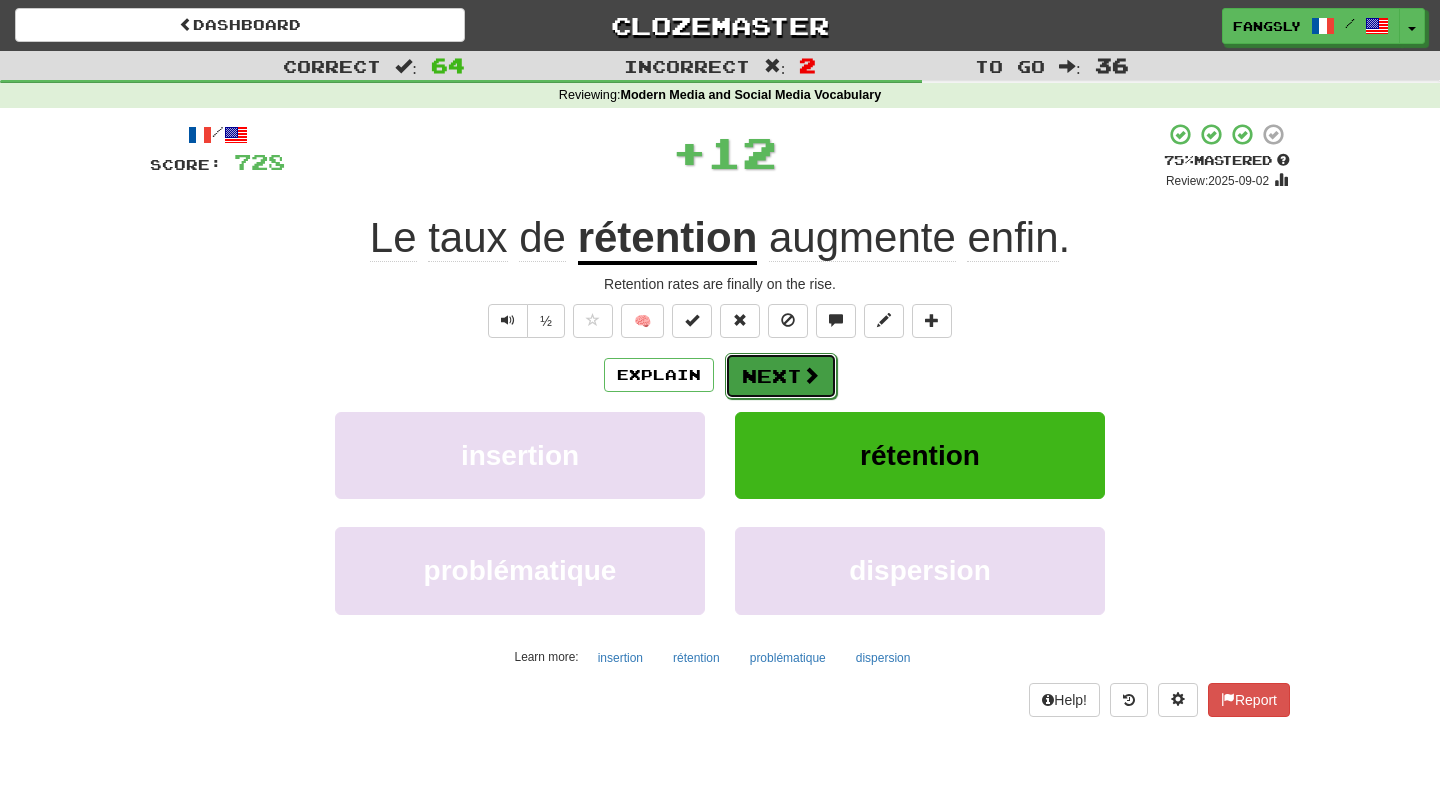 click on "Next" at bounding box center (781, 376) 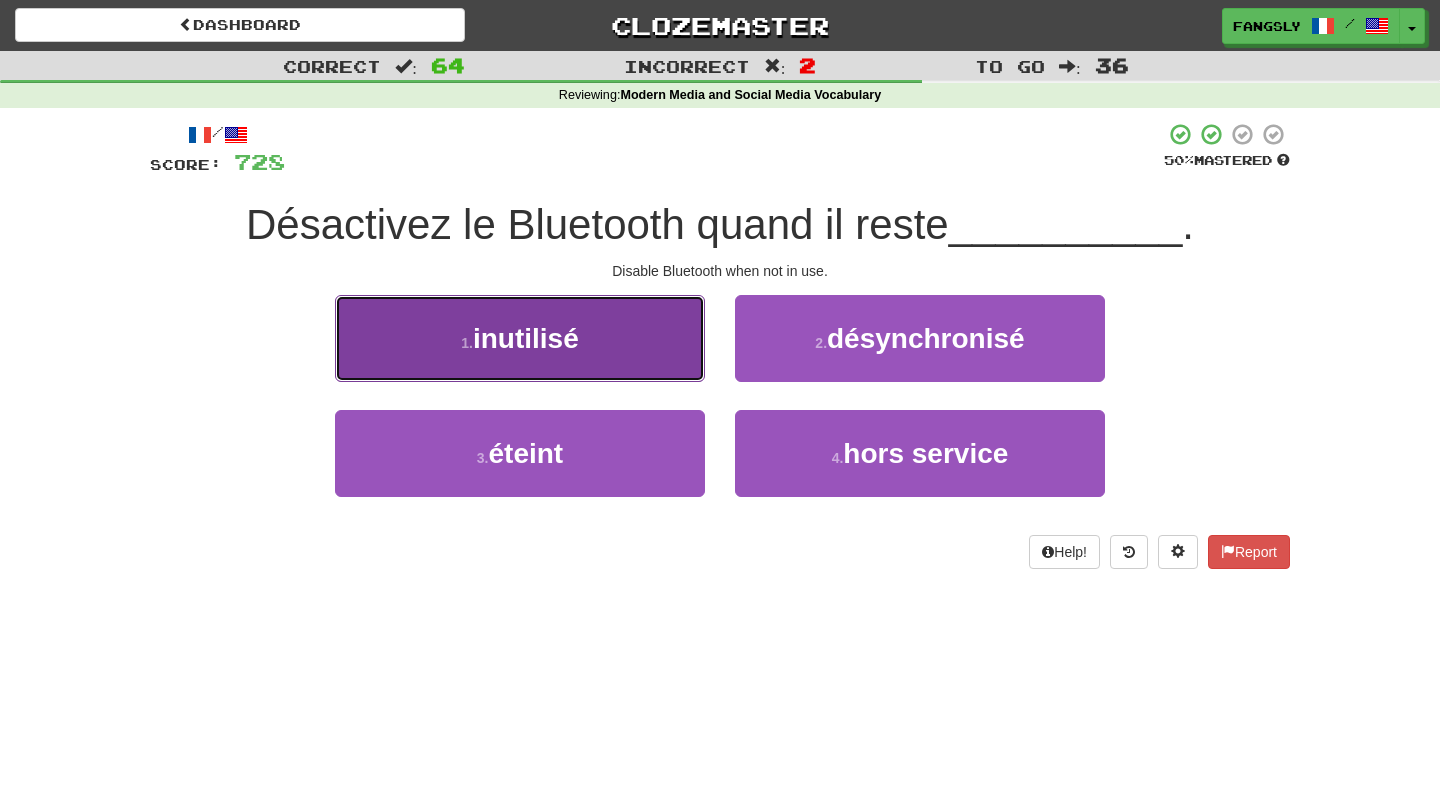 click on "1 .  inutilisé" at bounding box center (520, 338) 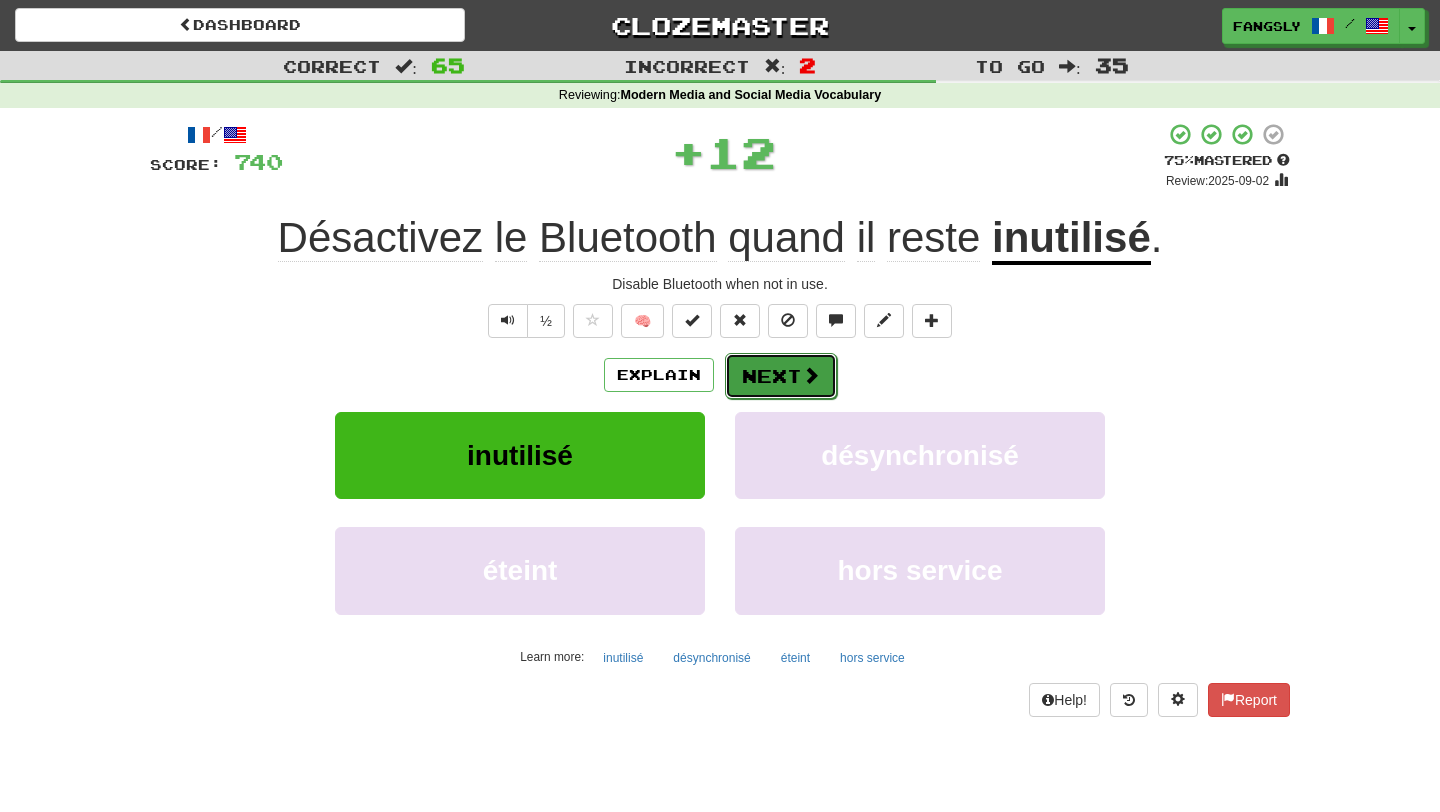 click at bounding box center [811, 375] 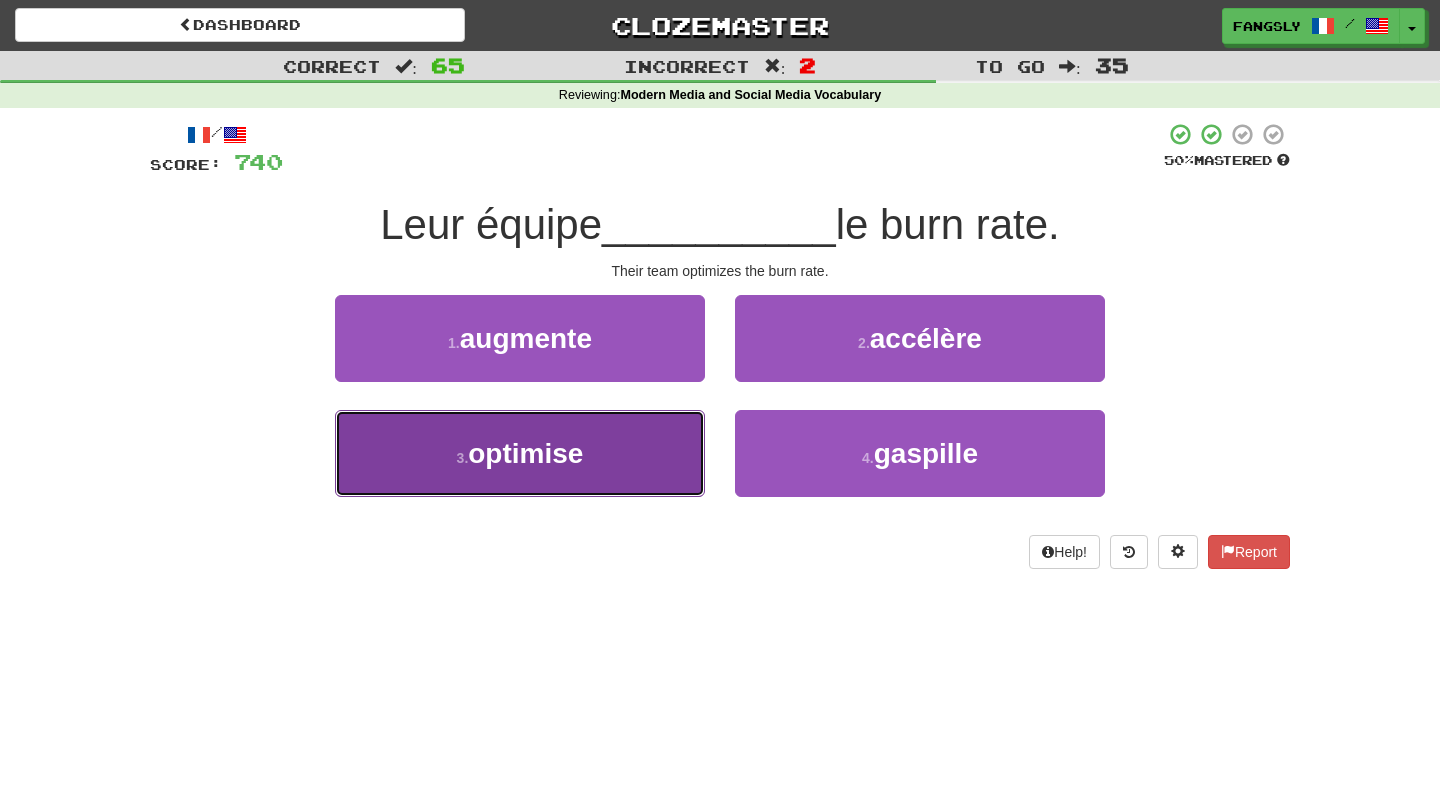 click on "3 .  optimise" at bounding box center [520, 453] 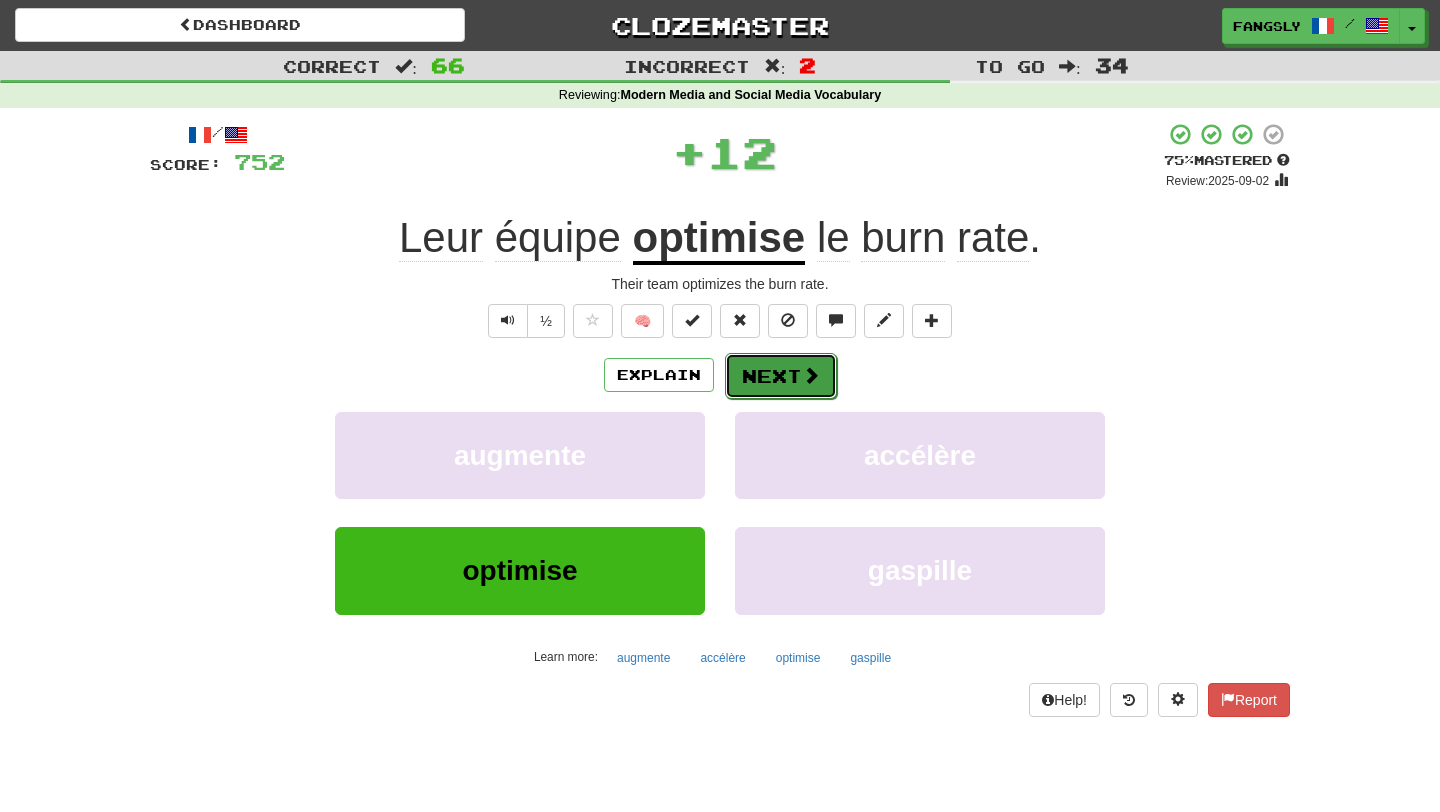 click on "Next" at bounding box center [781, 376] 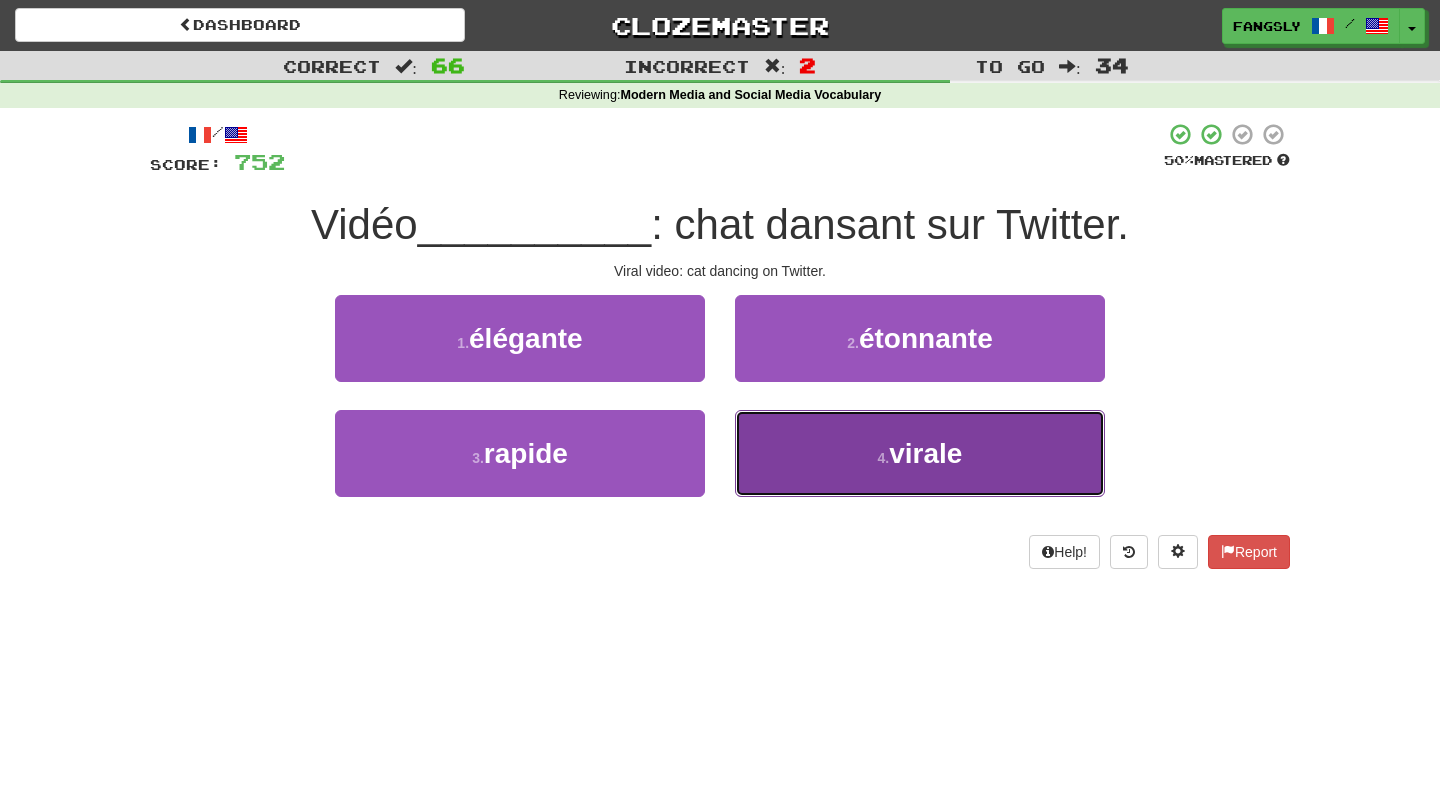 click on "4 .  virale" at bounding box center [920, 453] 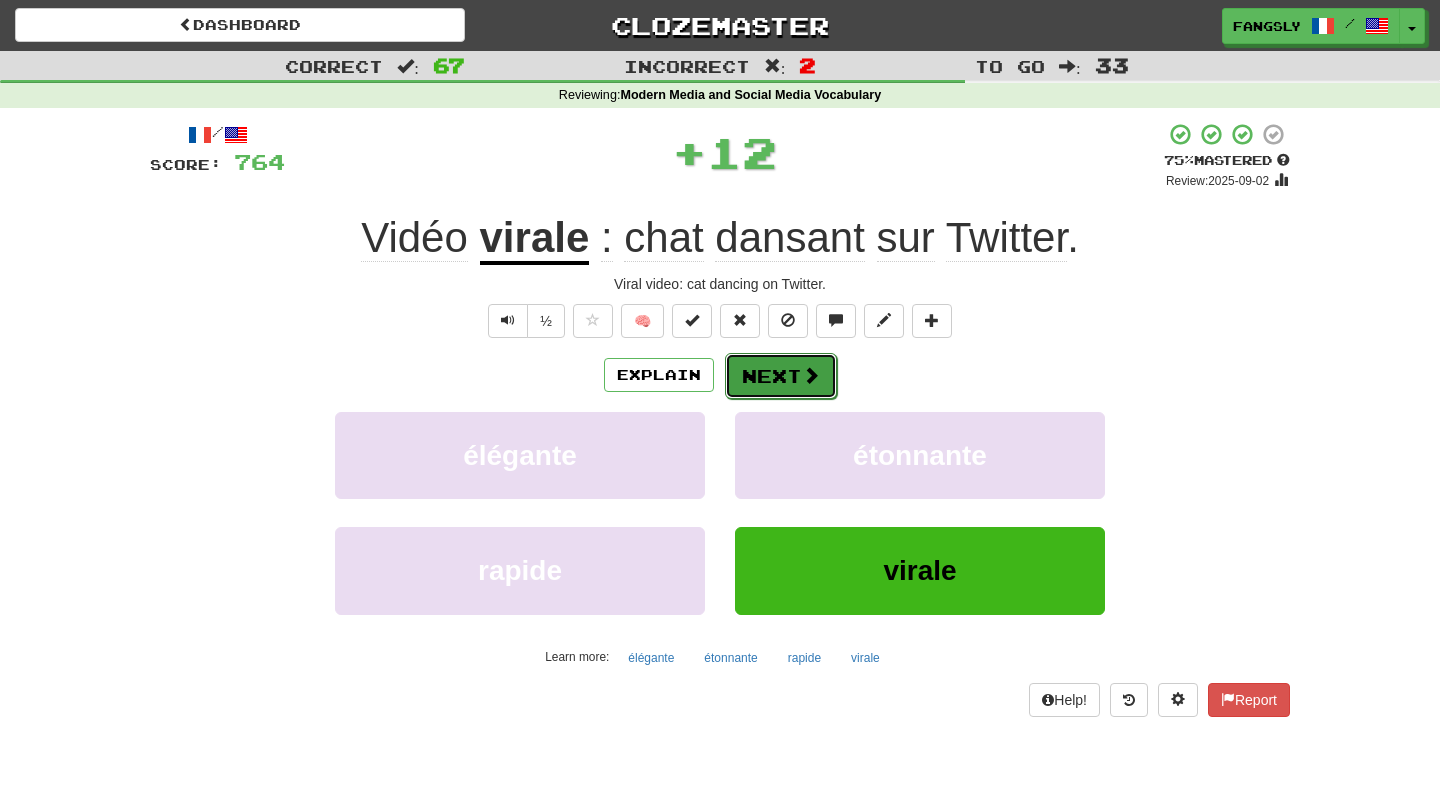 click on "Next" at bounding box center [781, 376] 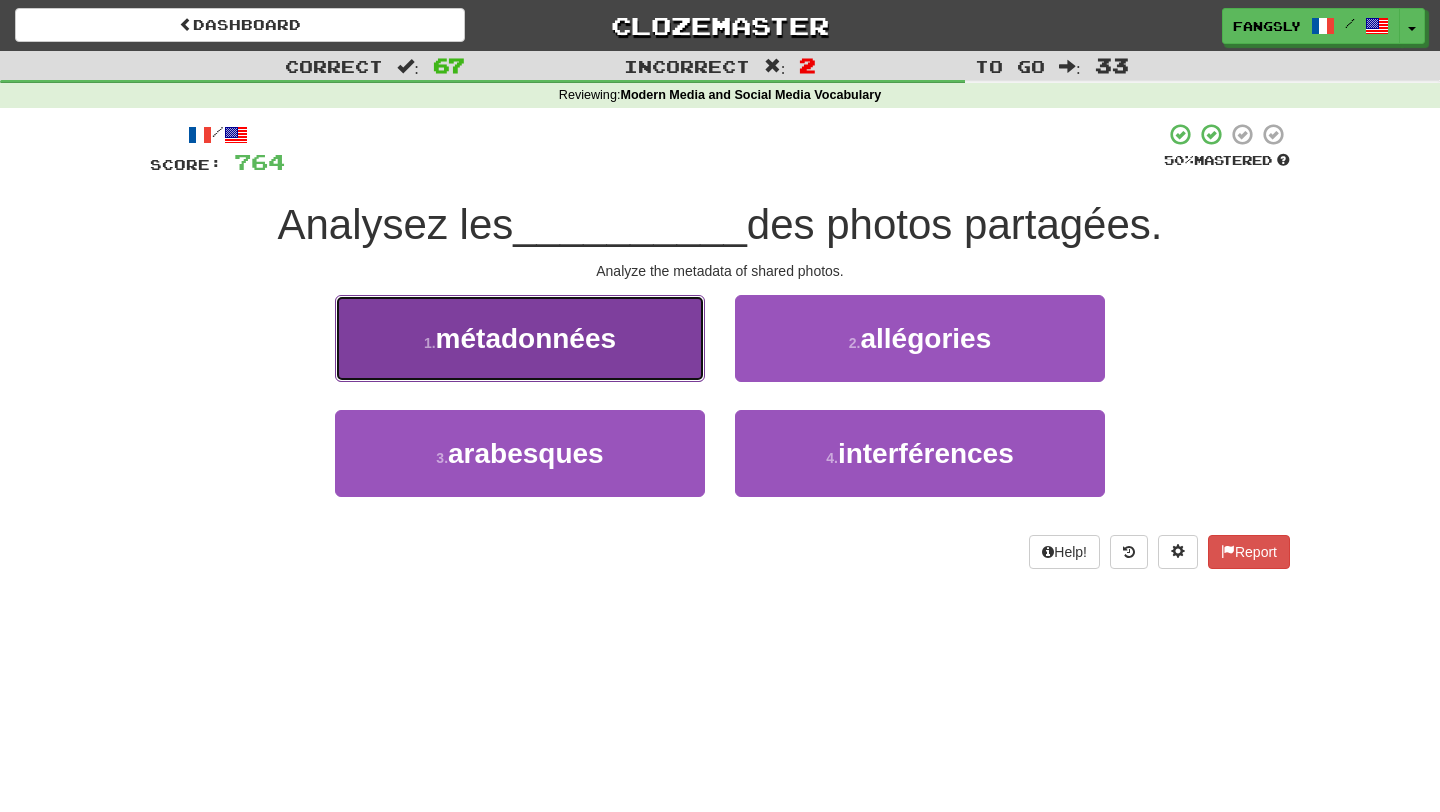 click on "1 .  métadonnées" at bounding box center (520, 338) 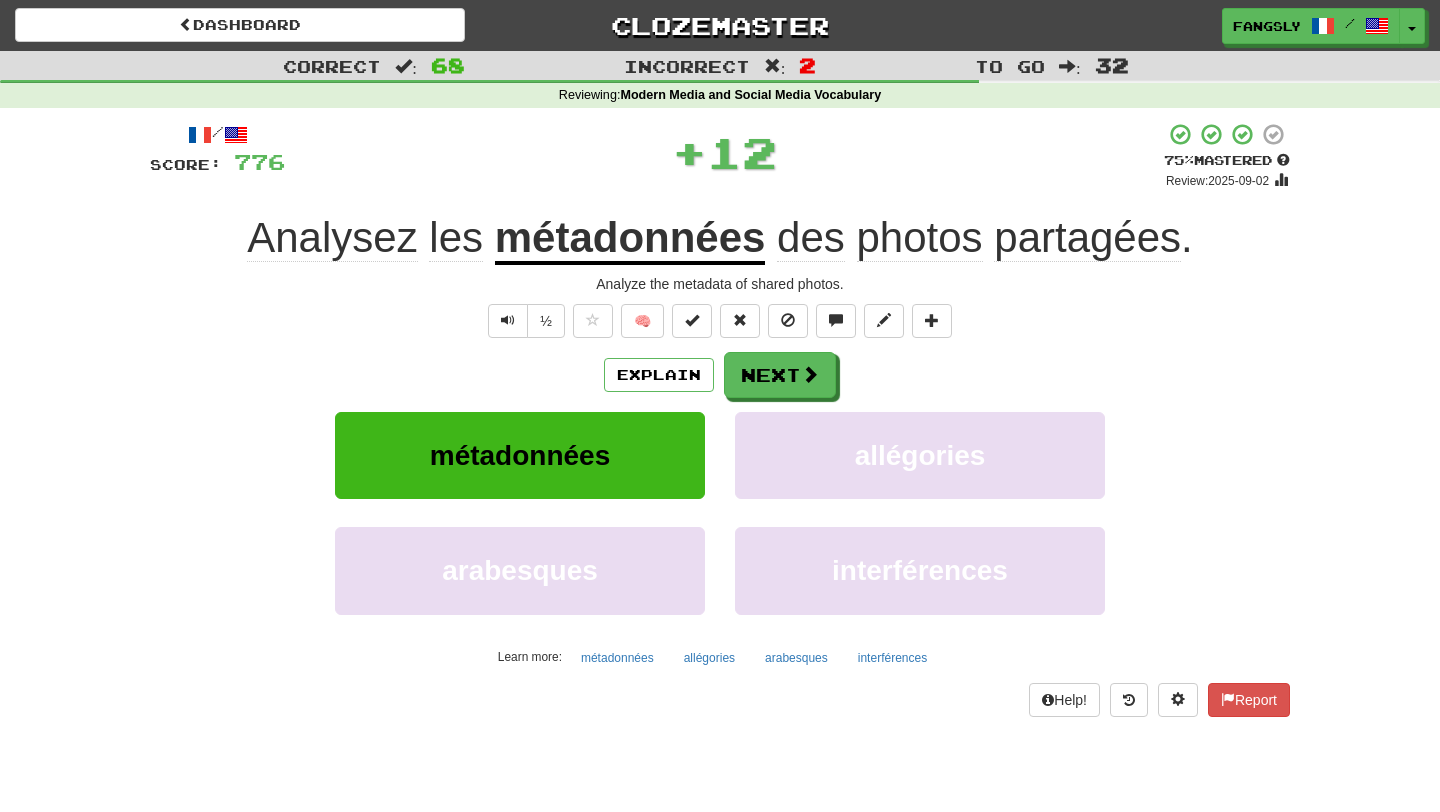 click on "Explain Next" at bounding box center (720, 375) 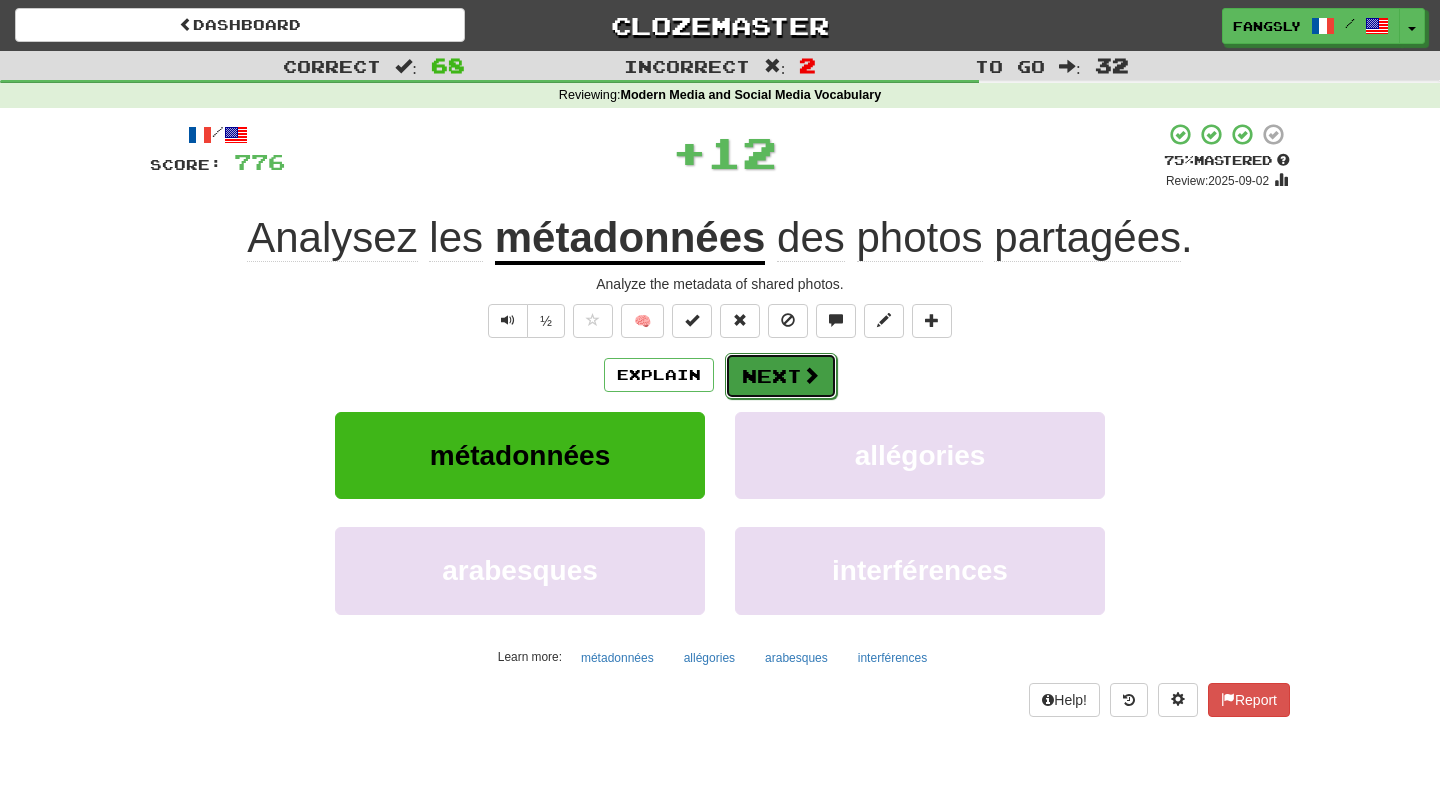 click at bounding box center [811, 375] 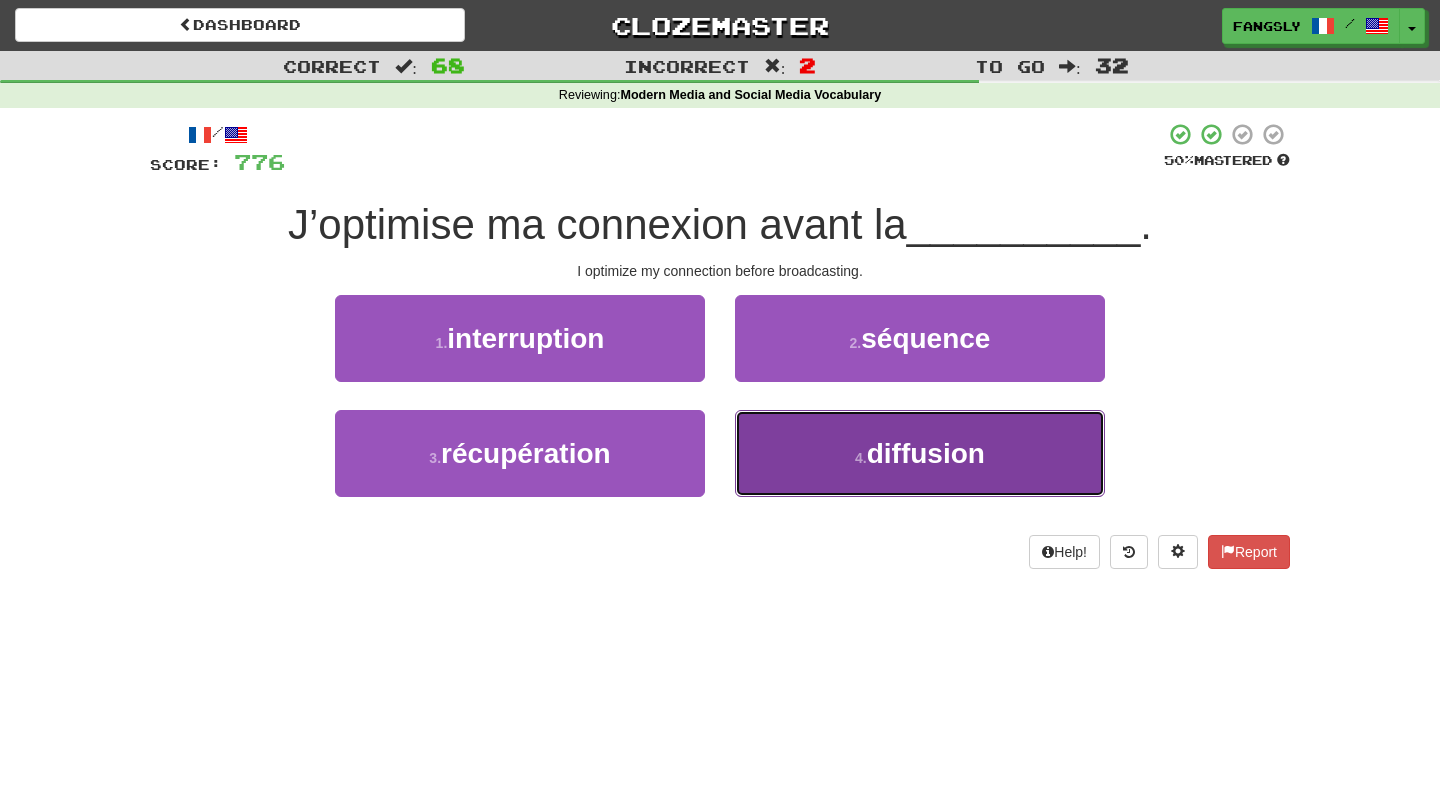 click on "4 .  diffusion" at bounding box center [920, 453] 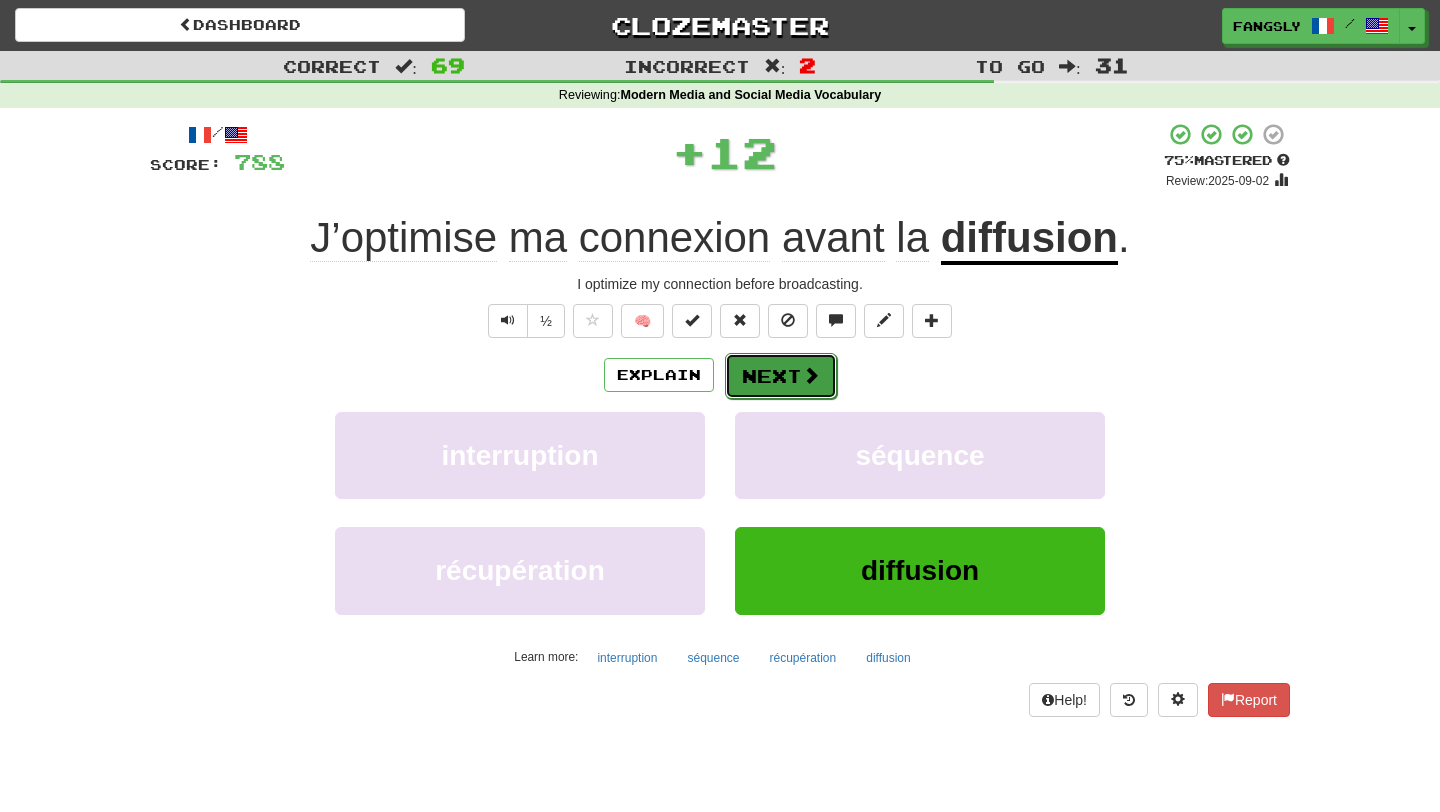 click at bounding box center [811, 375] 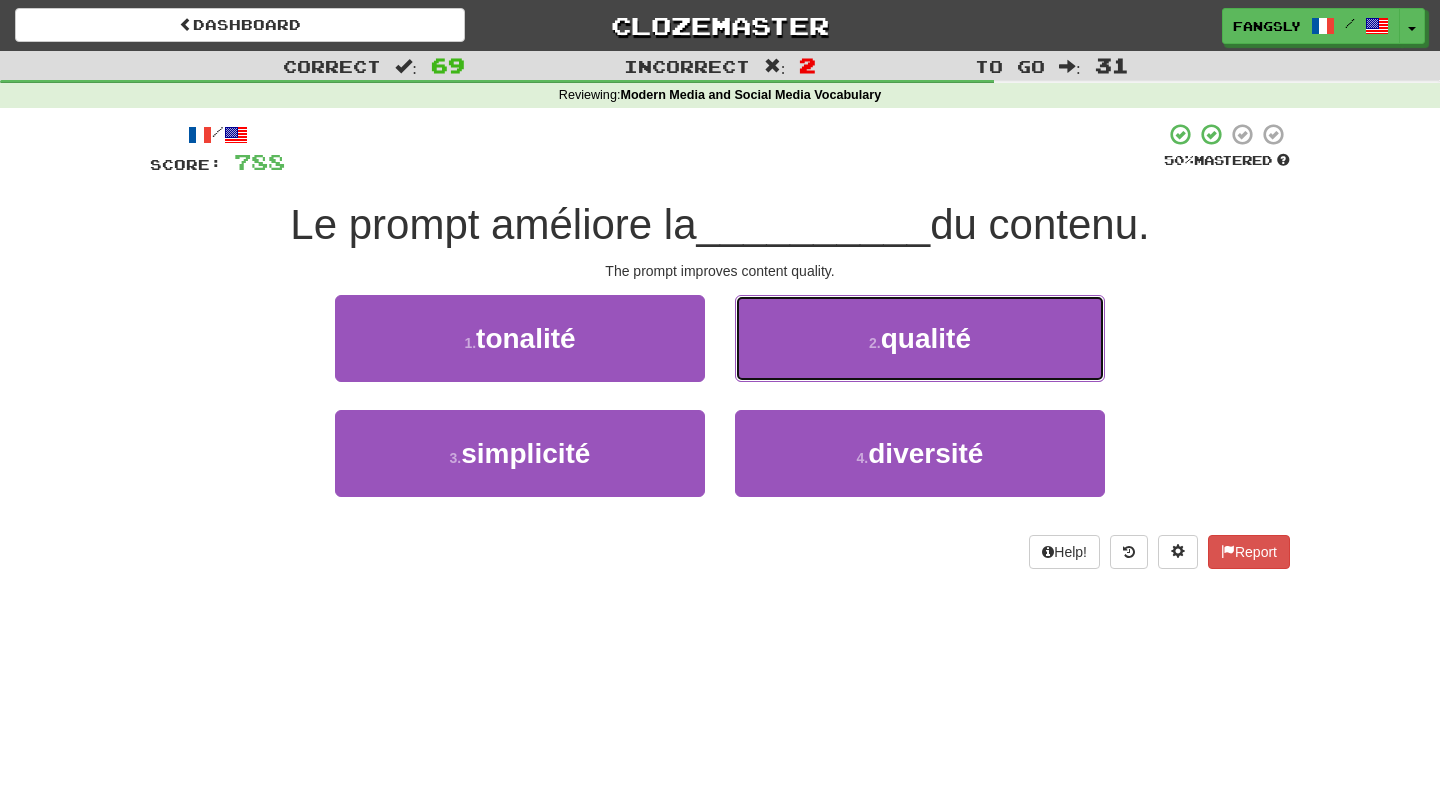 click on "2 .  qualité" at bounding box center (920, 338) 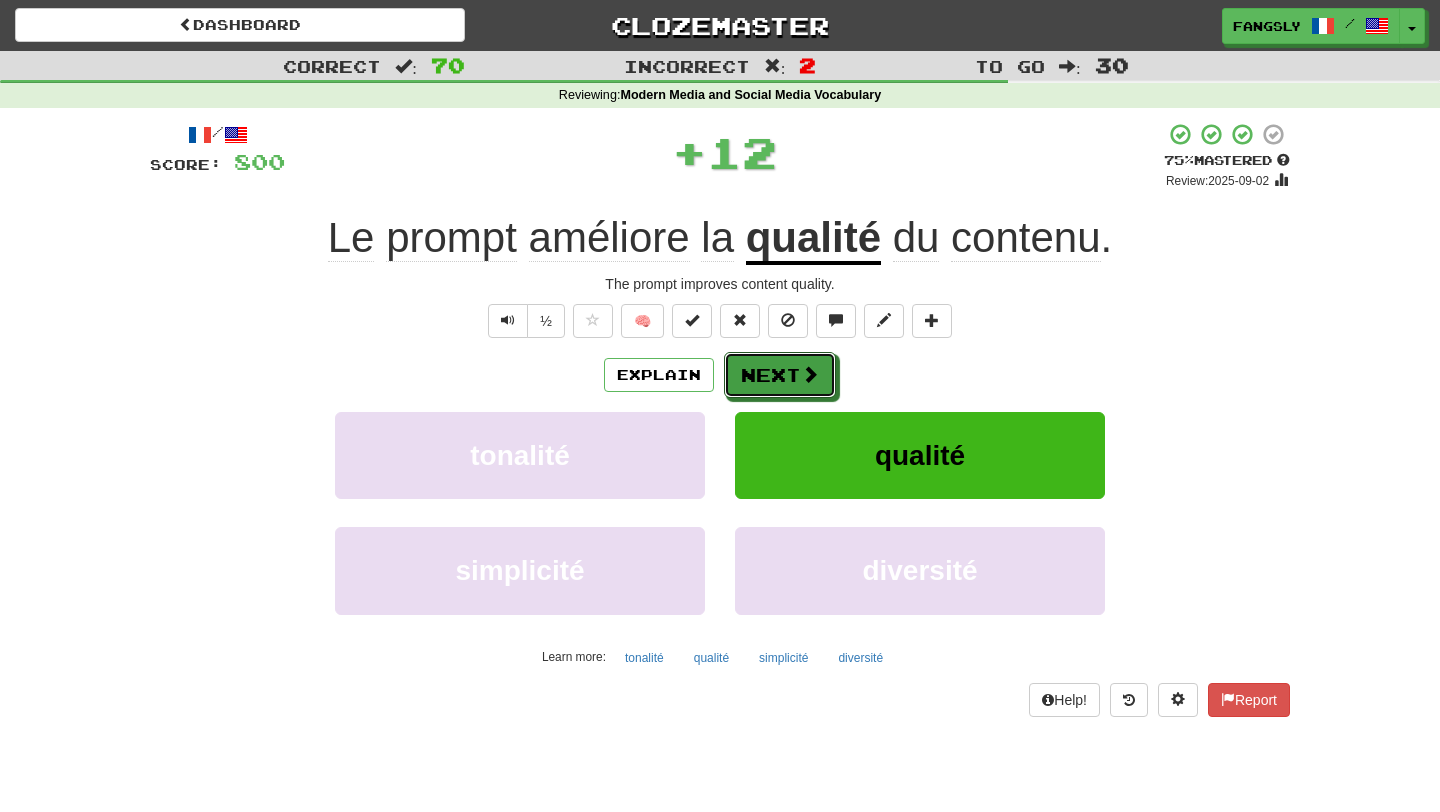 click at bounding box center [810, 374] 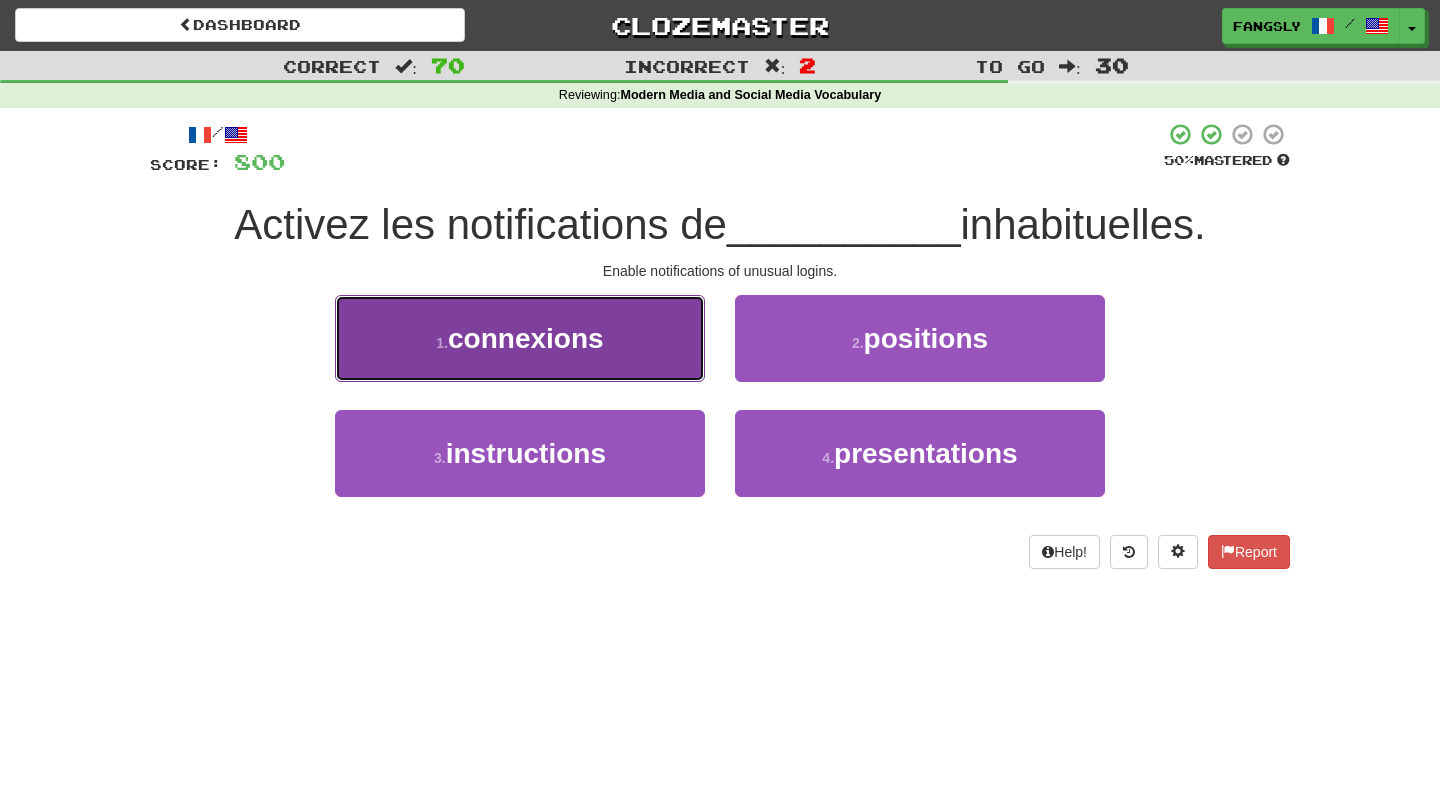 click on "1 .  connexions" at bounding box center (520, 338) 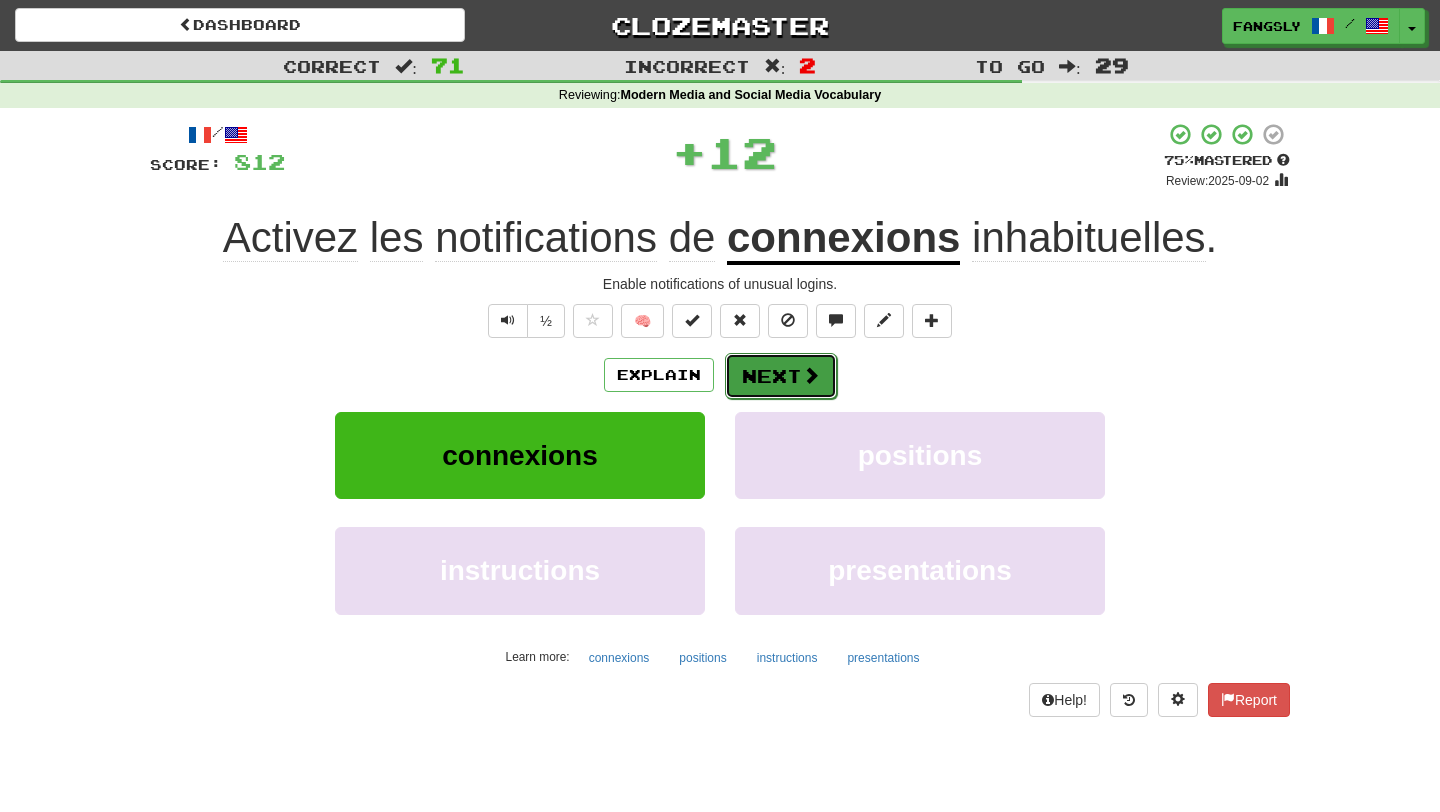 click on "Next" at bounding box center (781, 376) 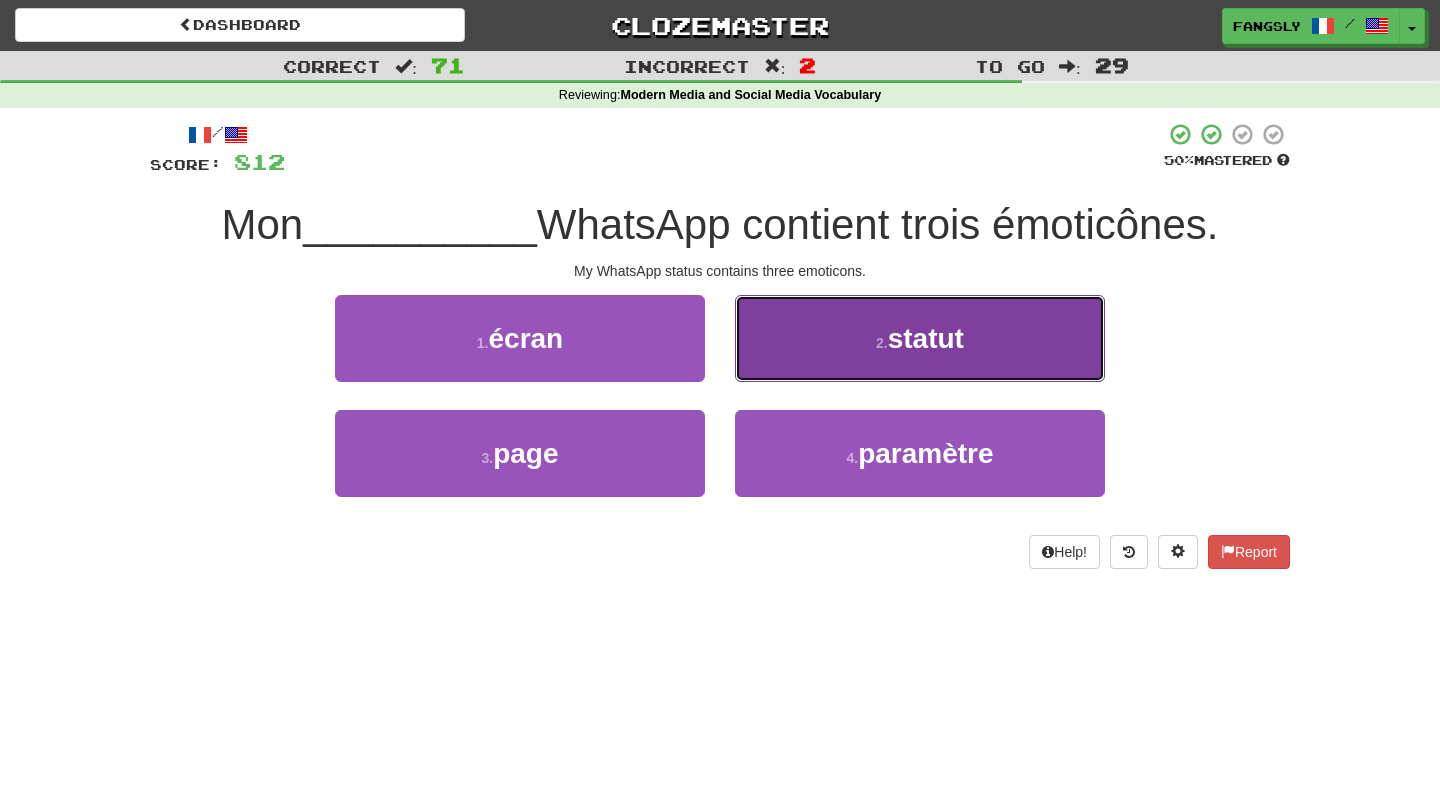 click on "2 .  statut" at bounding box center [920, 338] 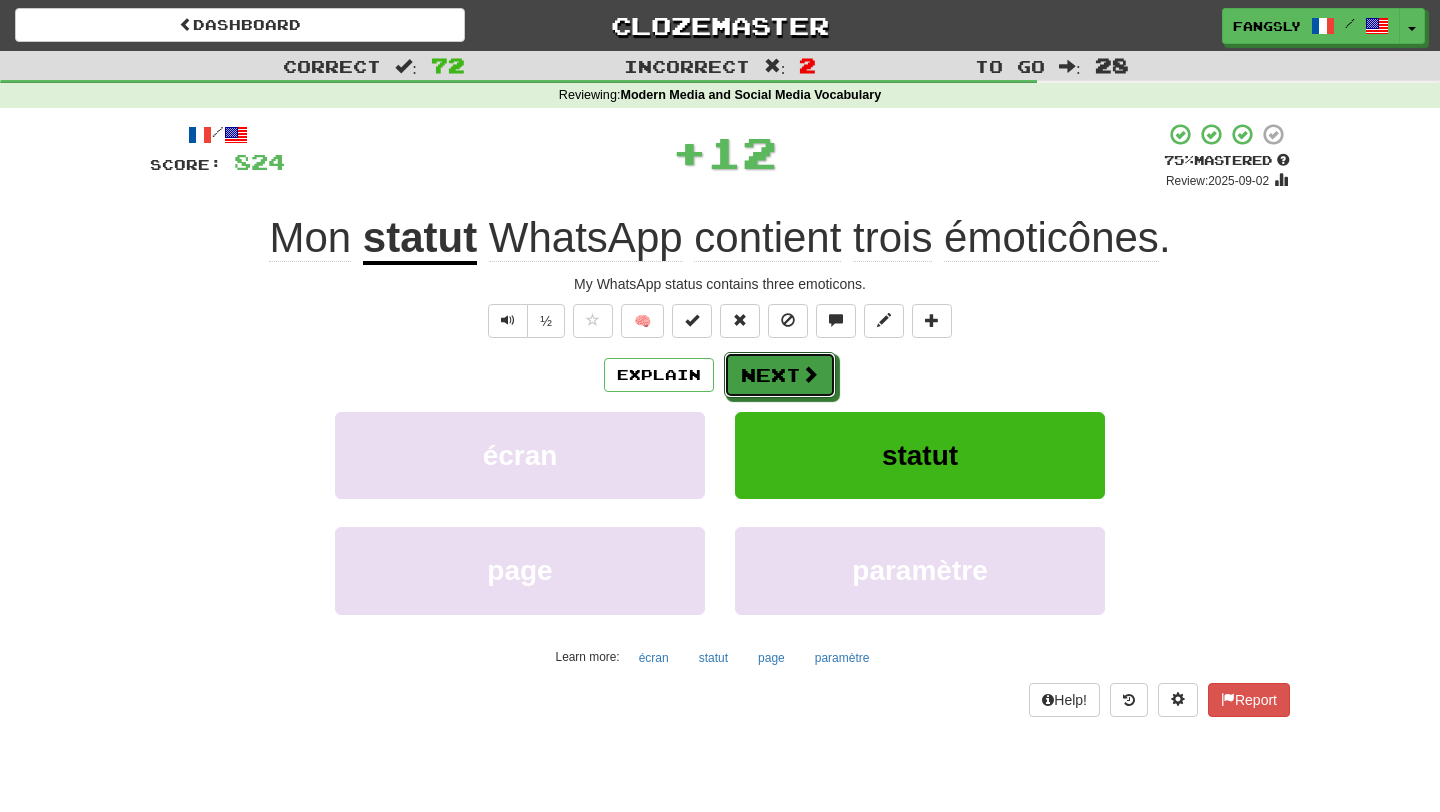 click on "Next" at bounding box center (780, 375) 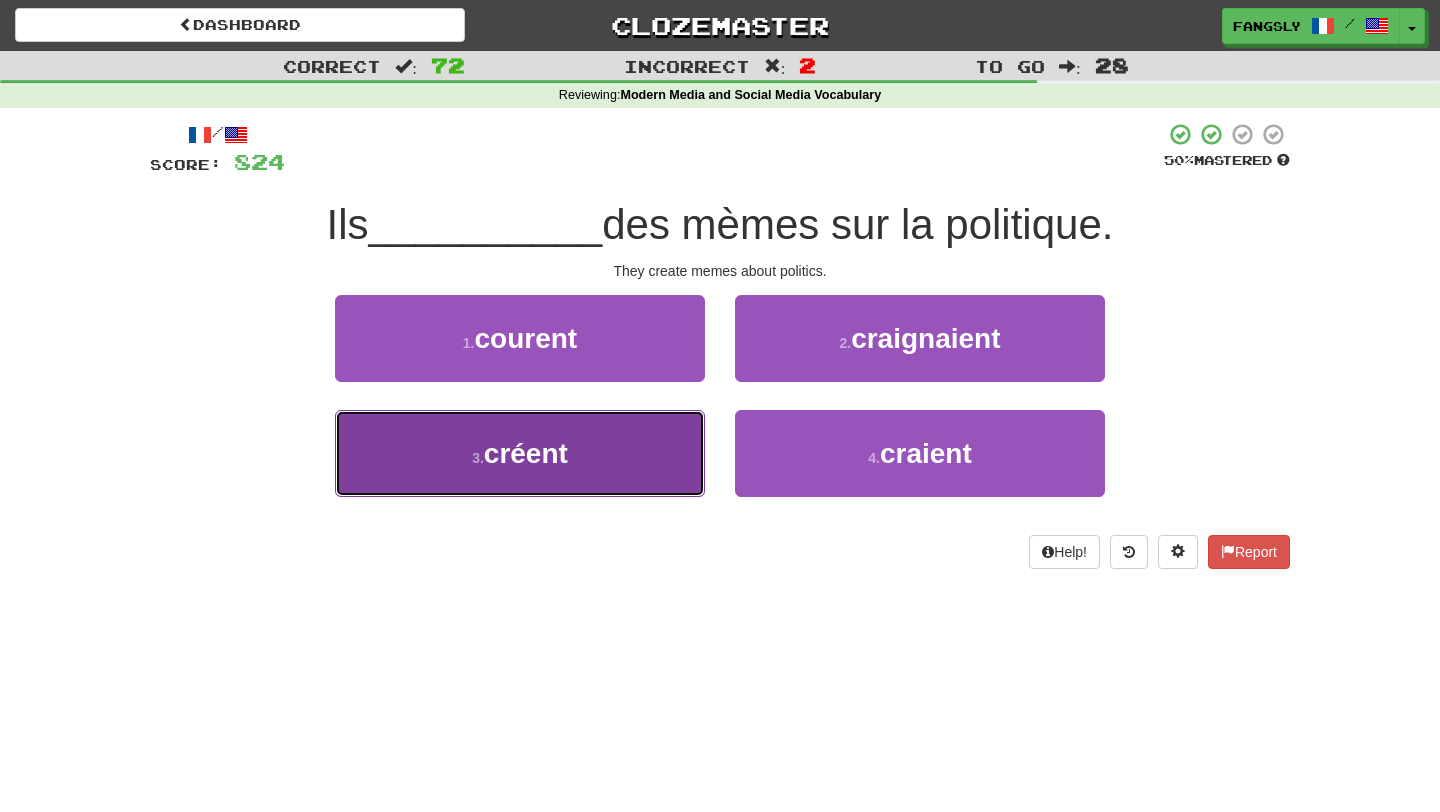click on "3 .  créent" at bounding box center [520, 453] 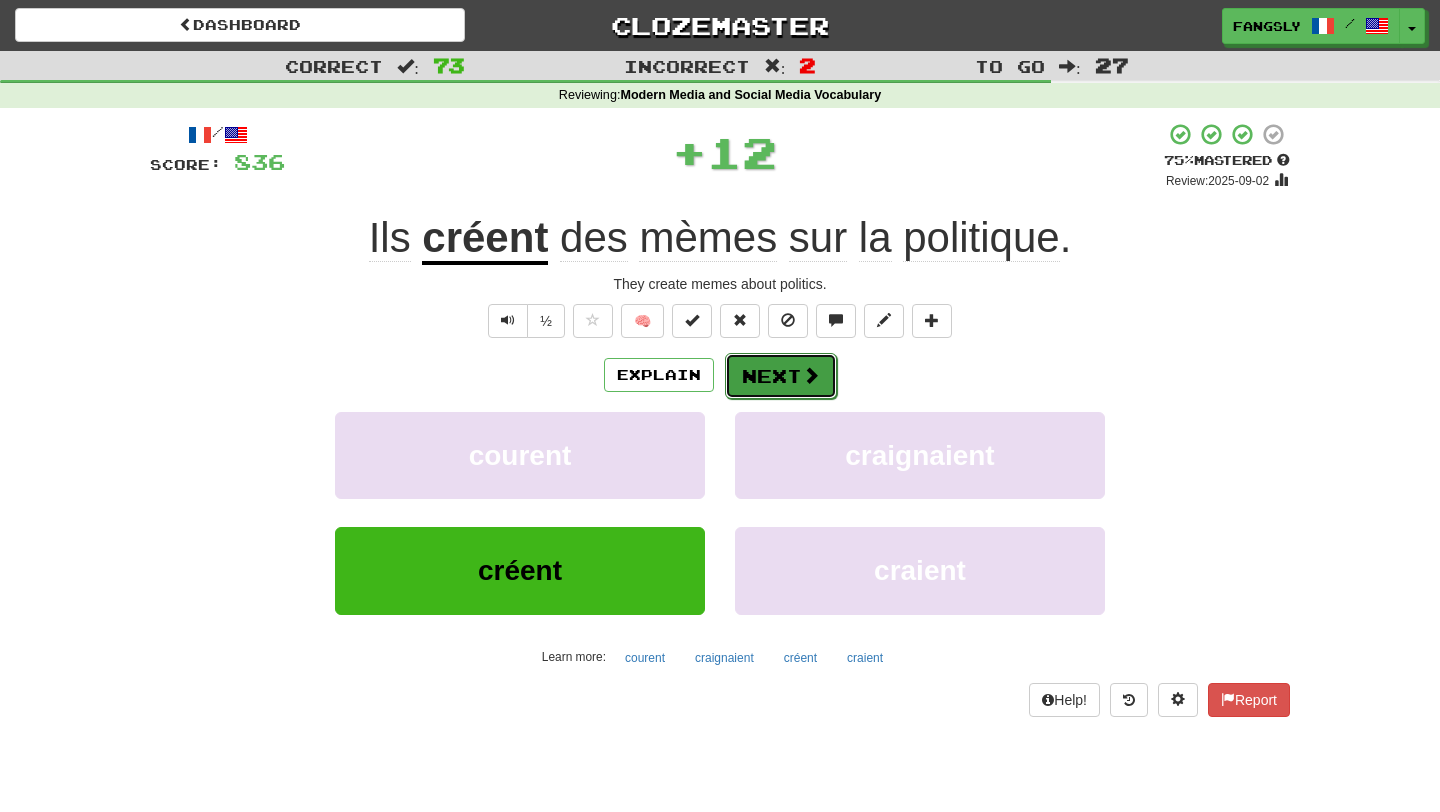 click on "Next" at bounding box center [781, 376] 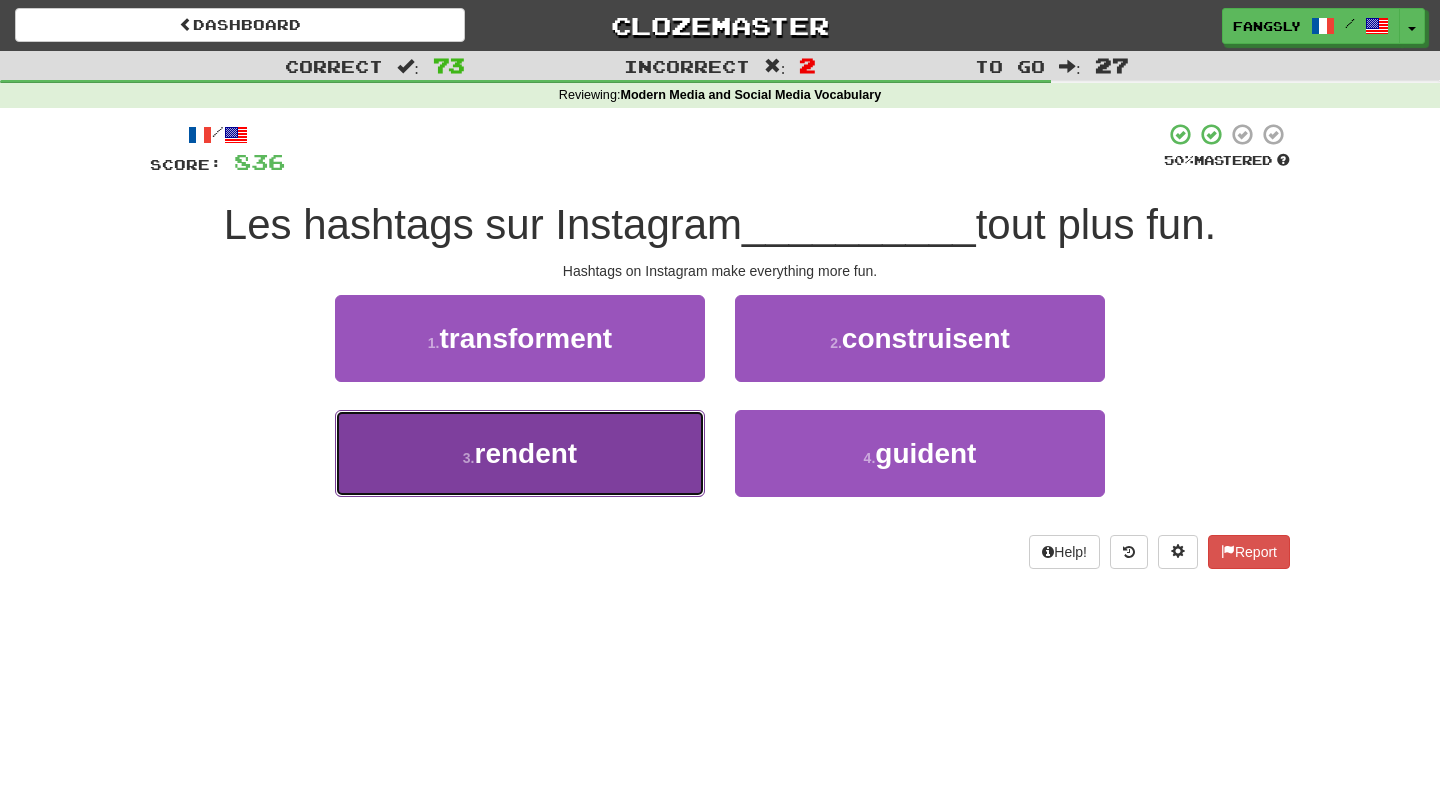 click on "3 .  rendent" at bounding box center (520, 453) 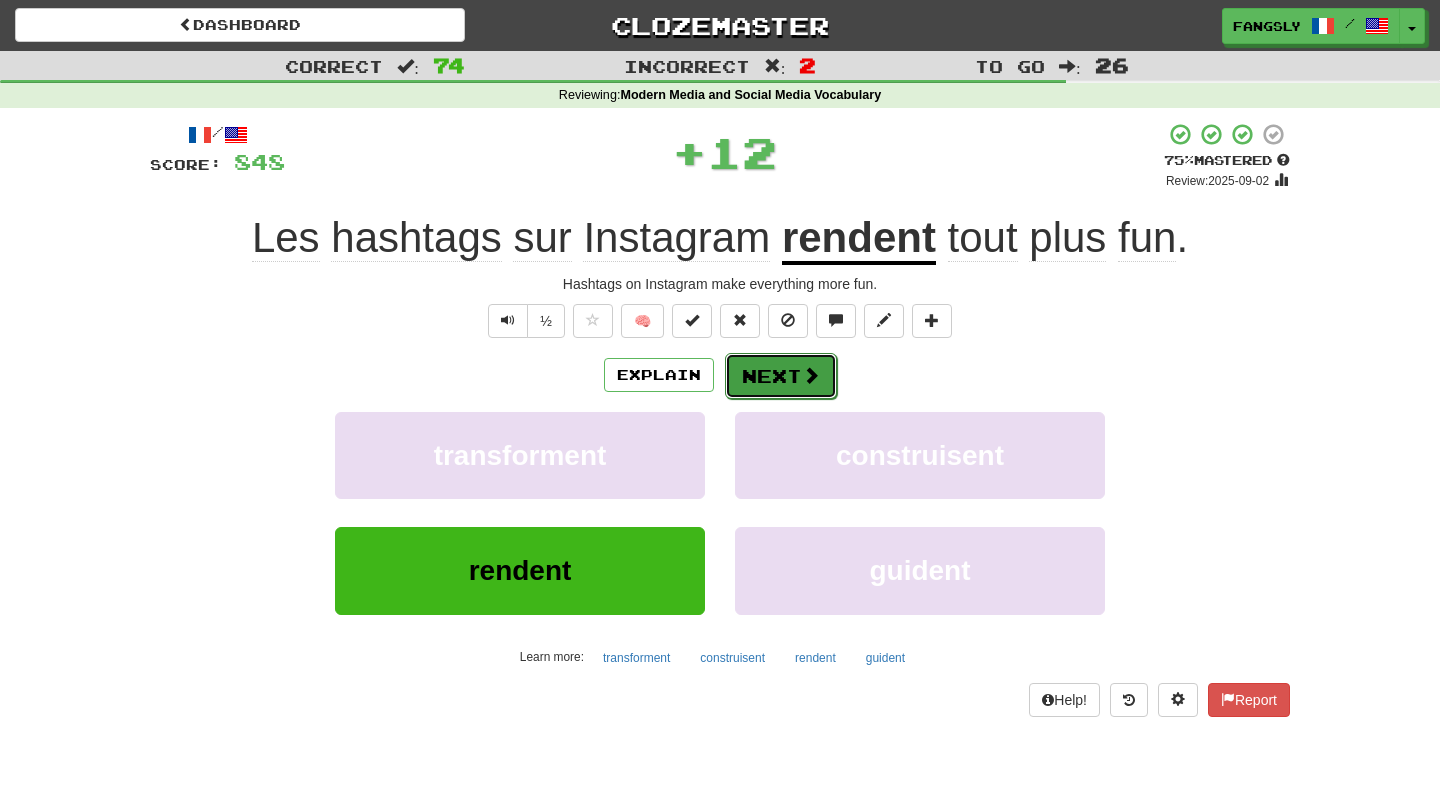 click on "Next" at bounding box center (781, 376) 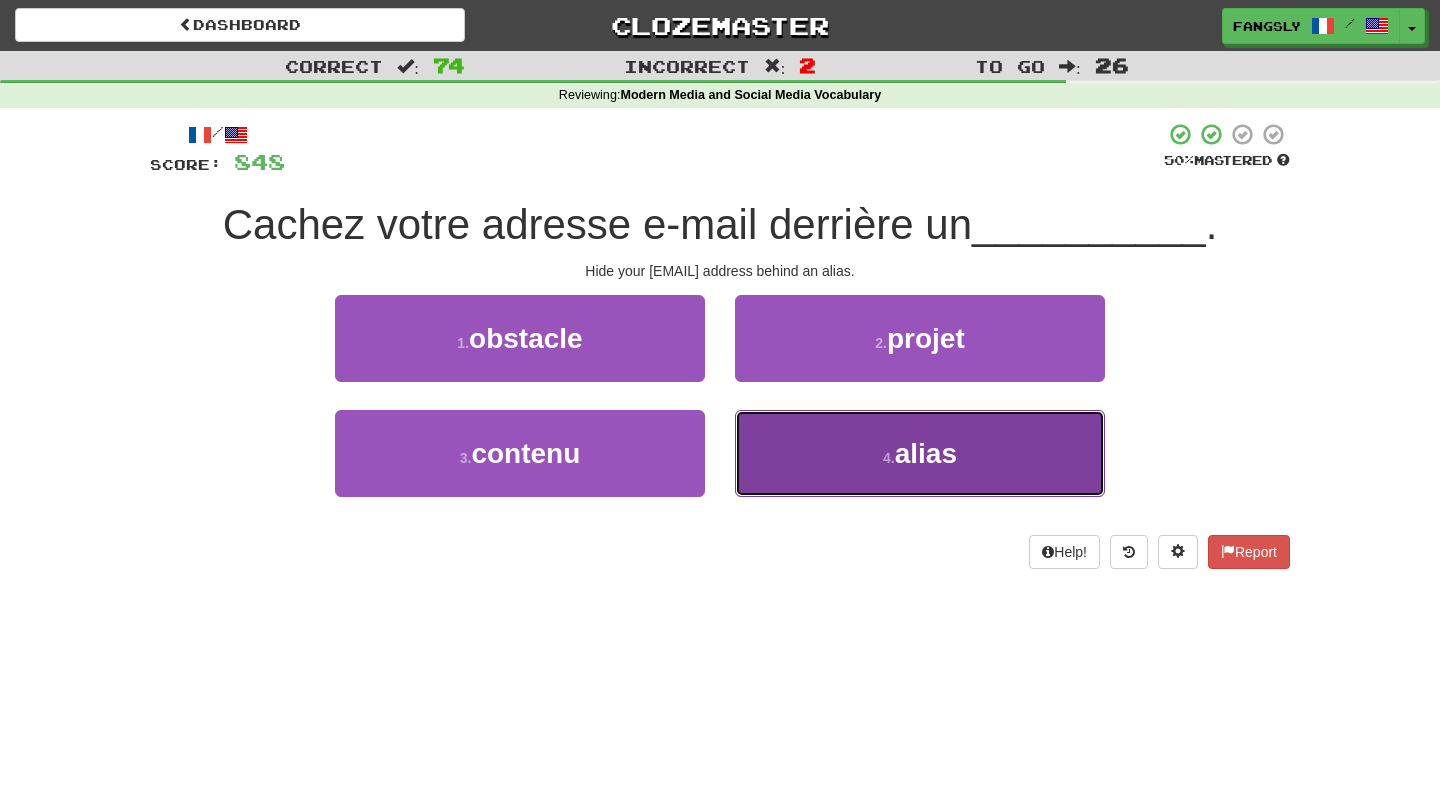 click on "4 . alias" at bounding box center (920, 453) 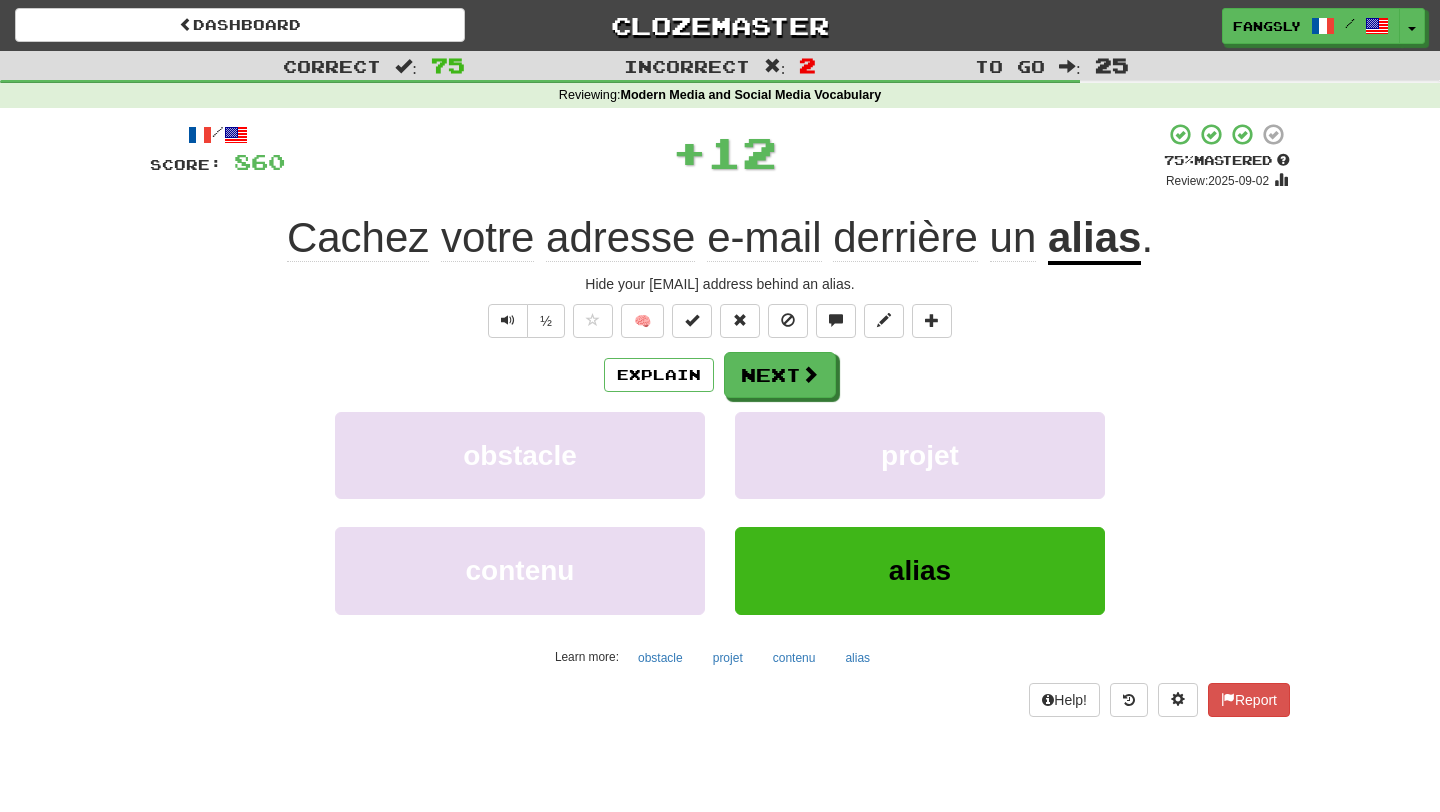 click on "Explain Next obstacle projet contenu alias Learn more: obstacle projet contenu alias" at bounding box center (720, 512) 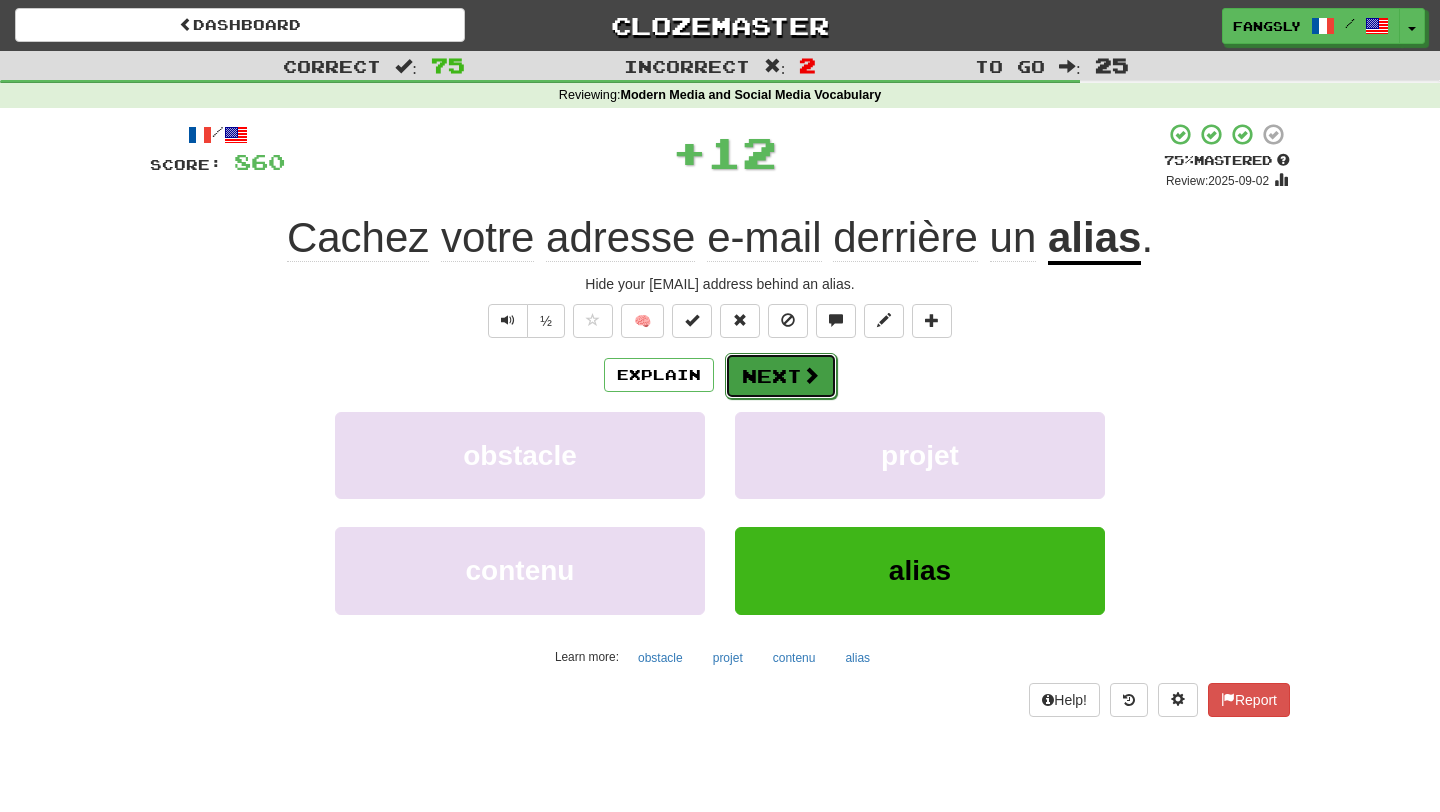 click on "Next" at bounding box center (781, 376) 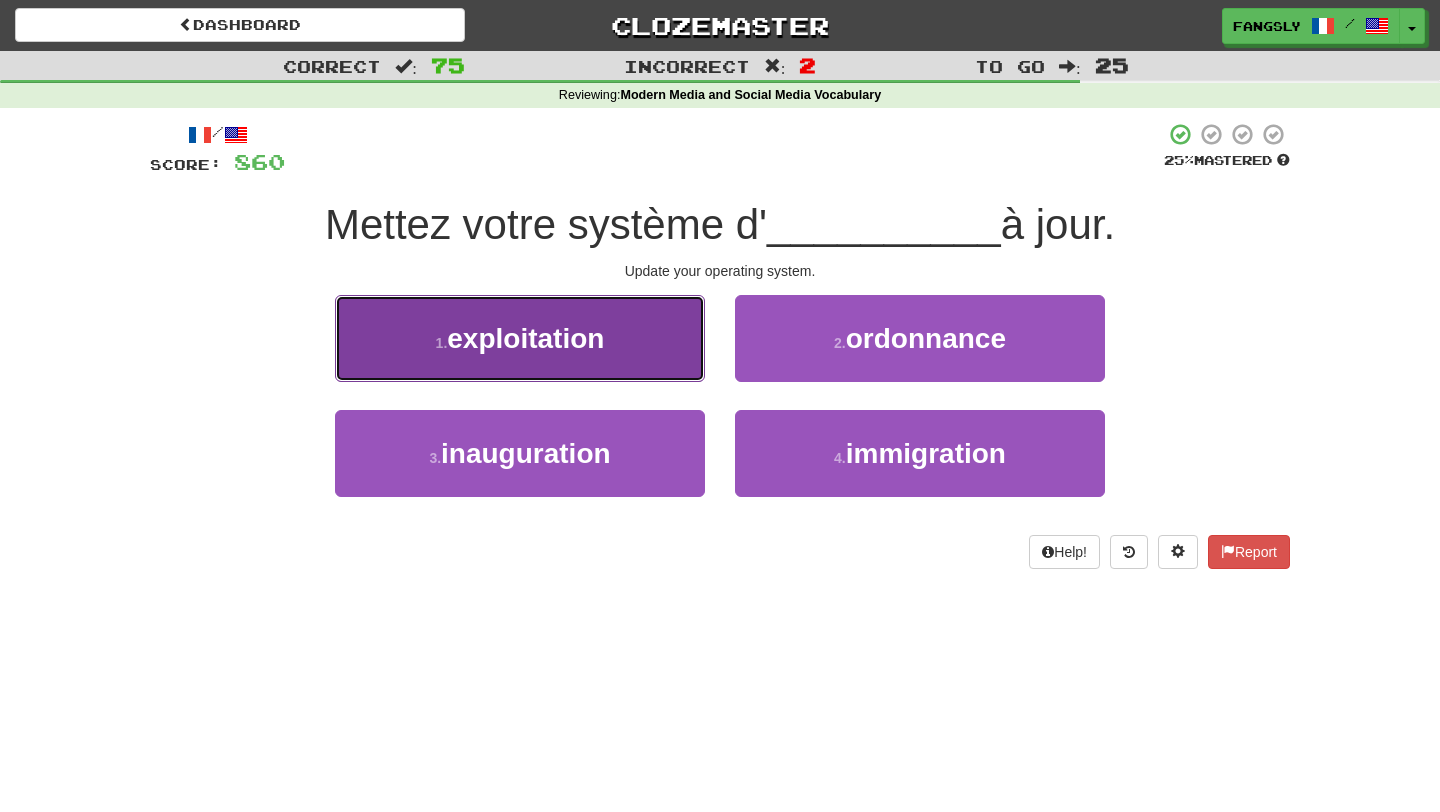 click on "1 .  exploitation" at bounding box center (520, 338) 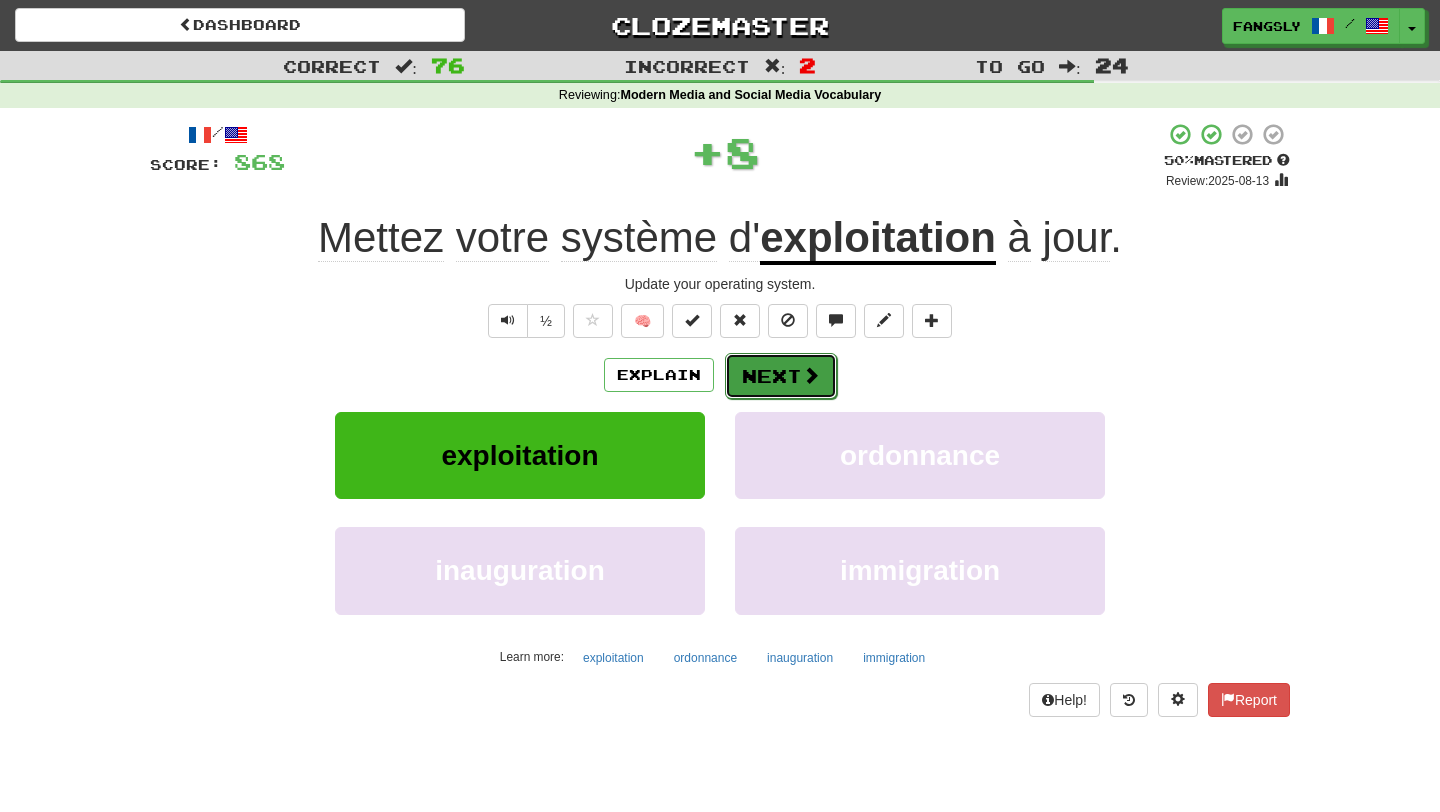 click on "Next" at bounding box center [781, 376] 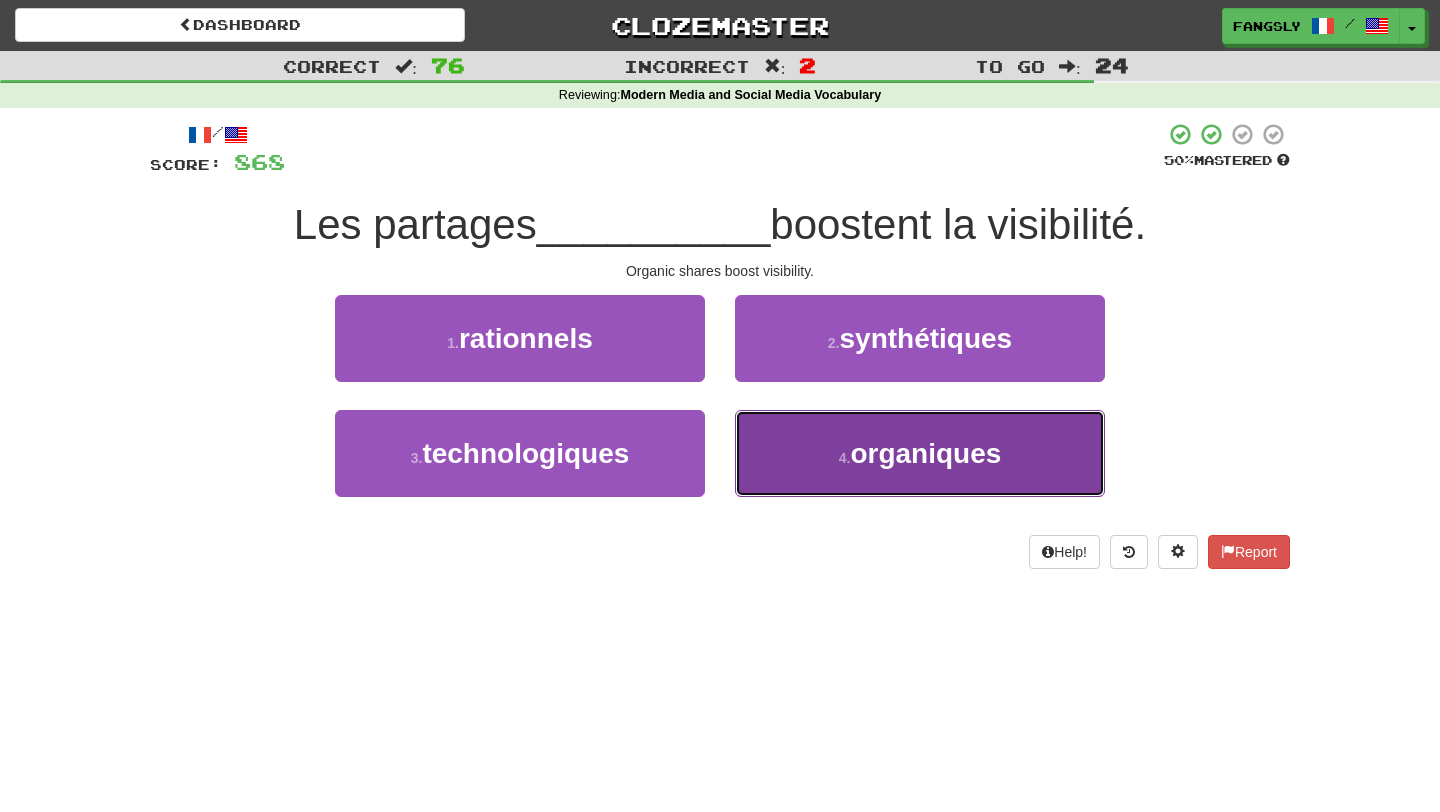 click on "4 .  organiques" at bounding box center (920, 453) 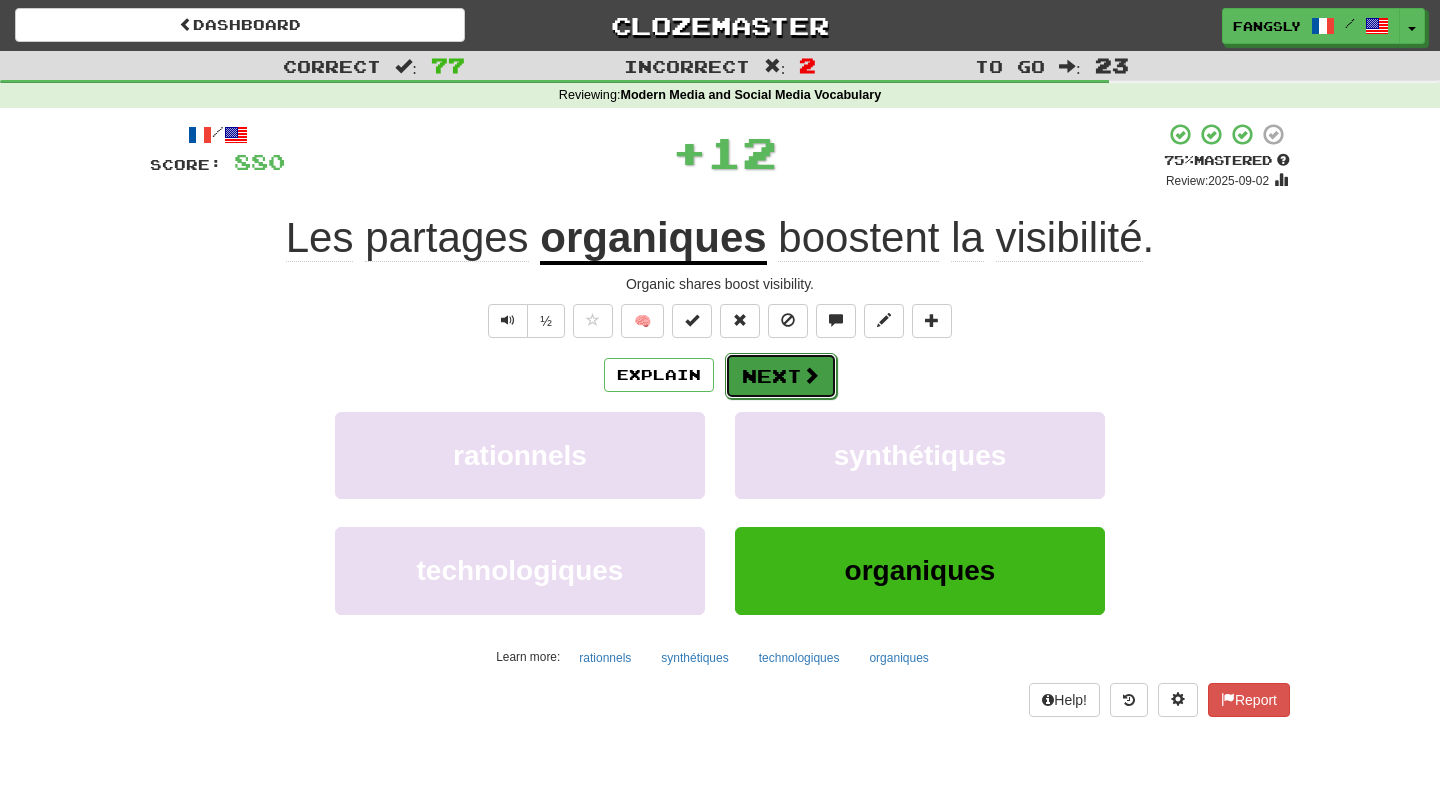 click on "Next" at bounding box center [781, 376] 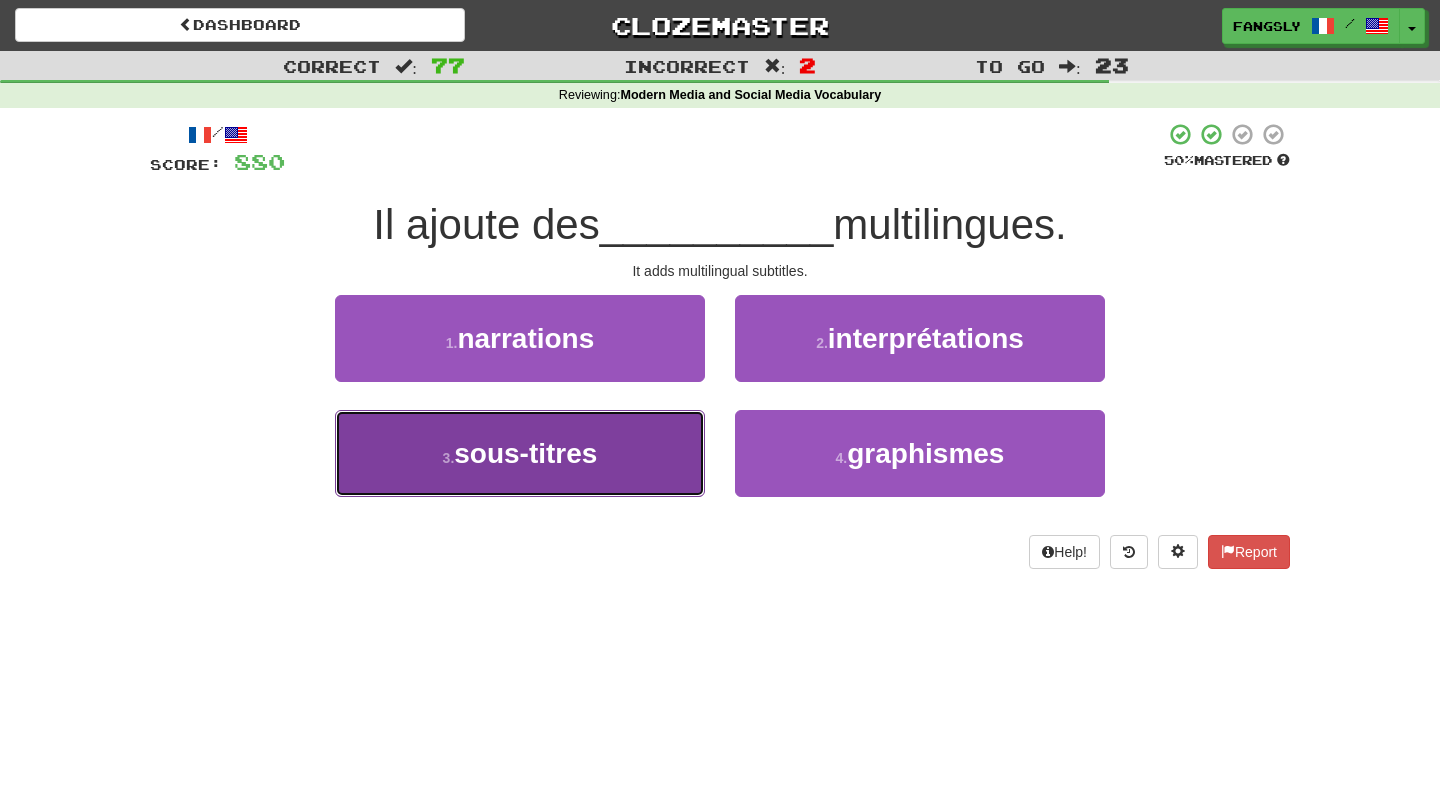 click on "3 .  sous-titres" at bounding box center [520, 453] 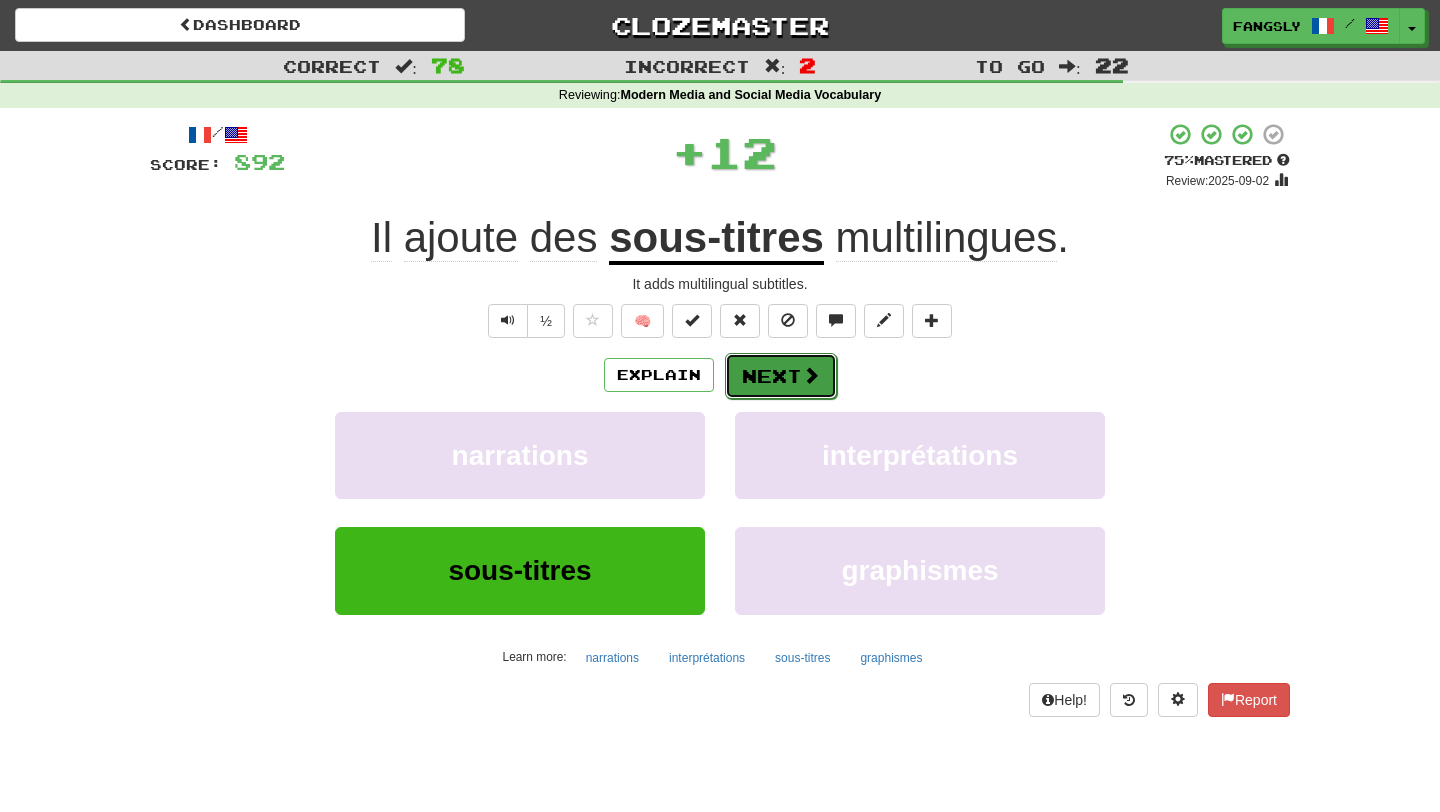 click on "Next" at bounding box center (781, 376) 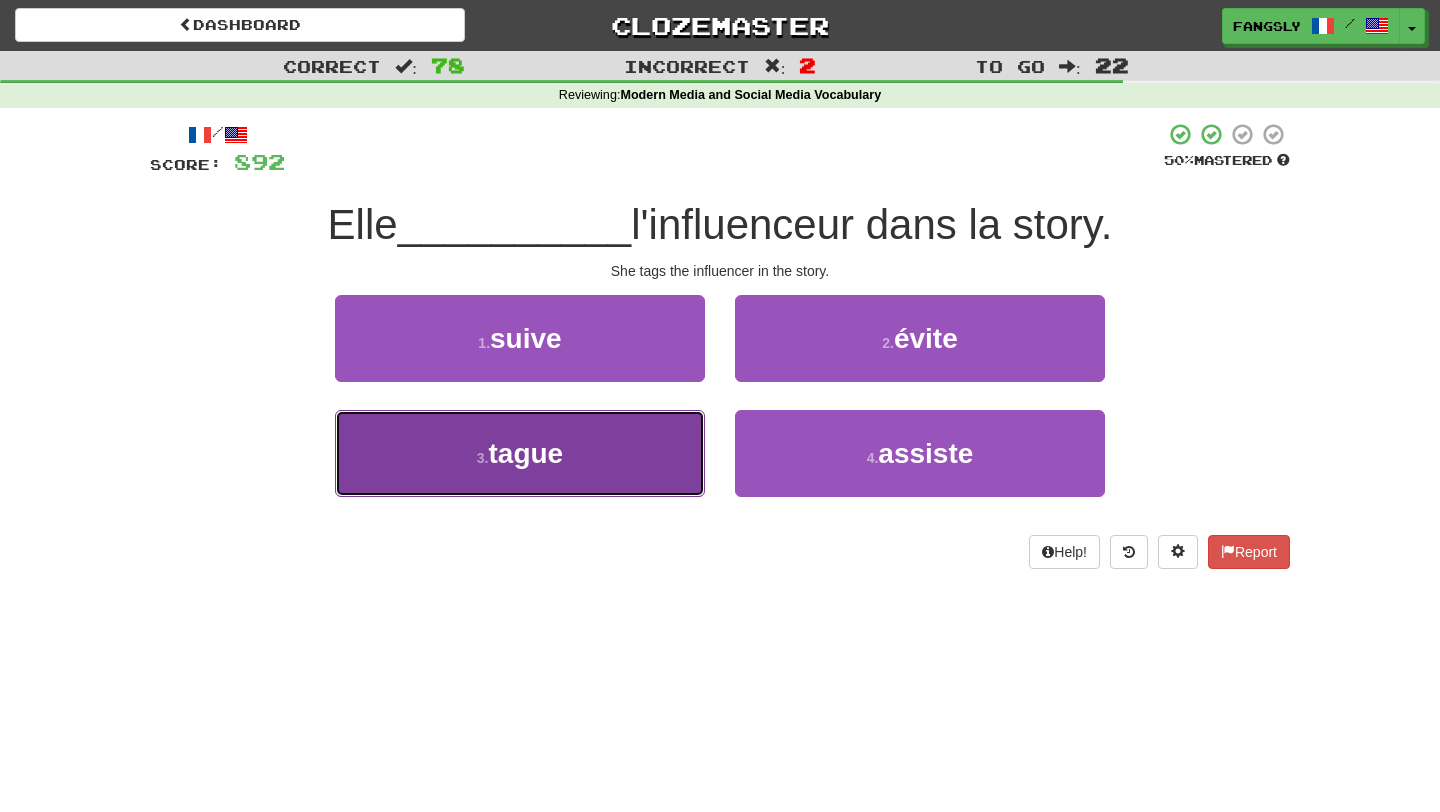 click on "3 .  tague" at bounding box center [520, 453] 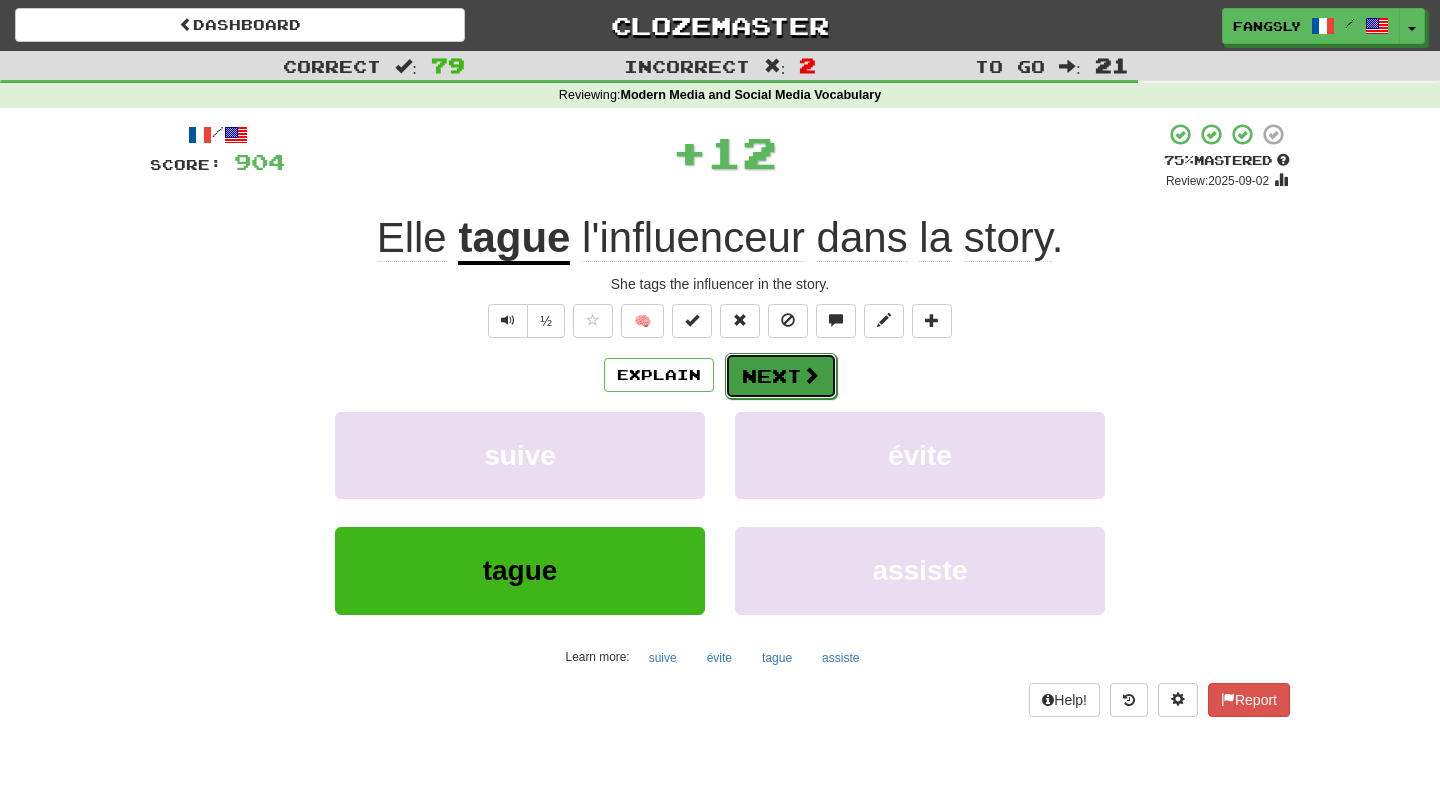 click on "Next" at bounding box center [781, 376] 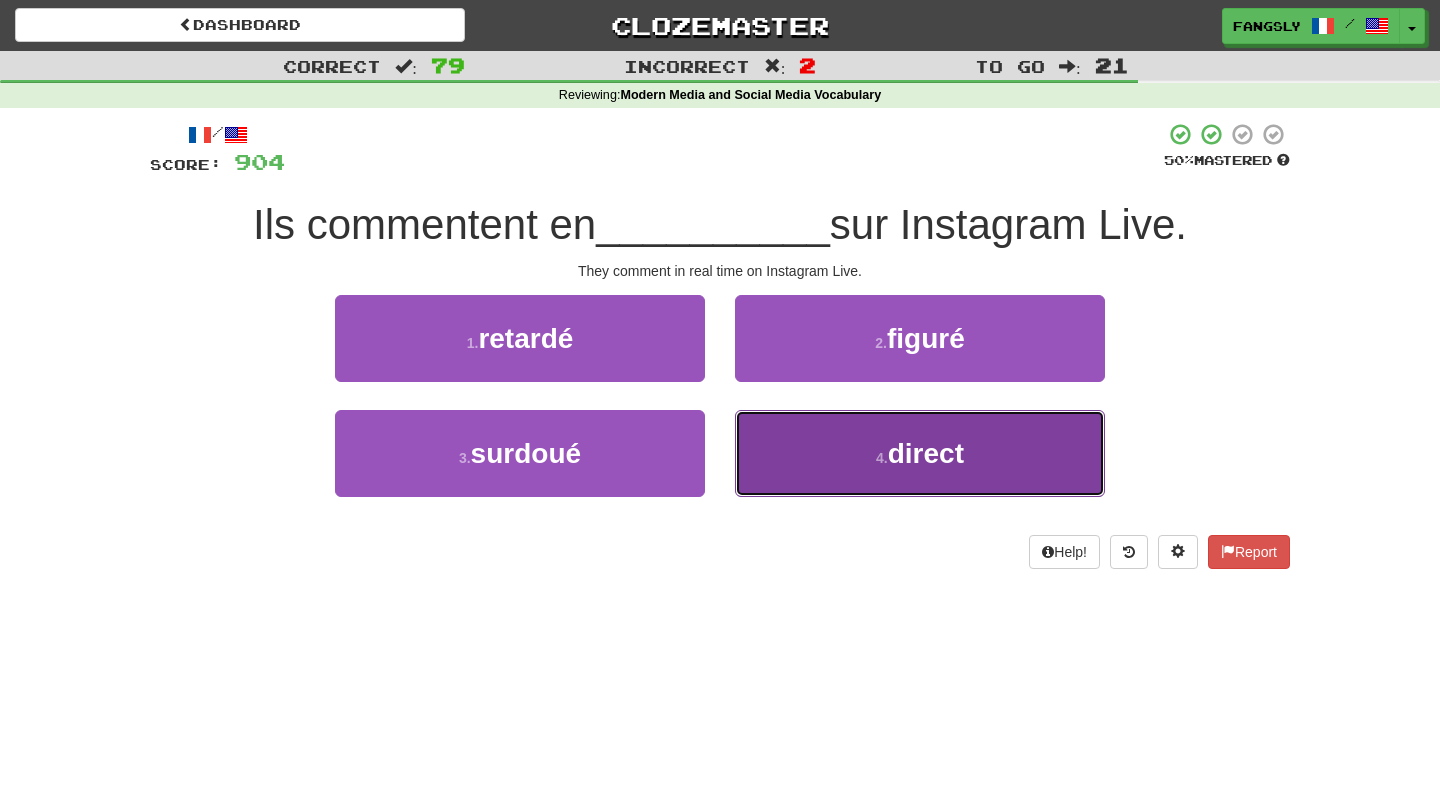 click on "4 .  direct" at bounding box center (920, 453) 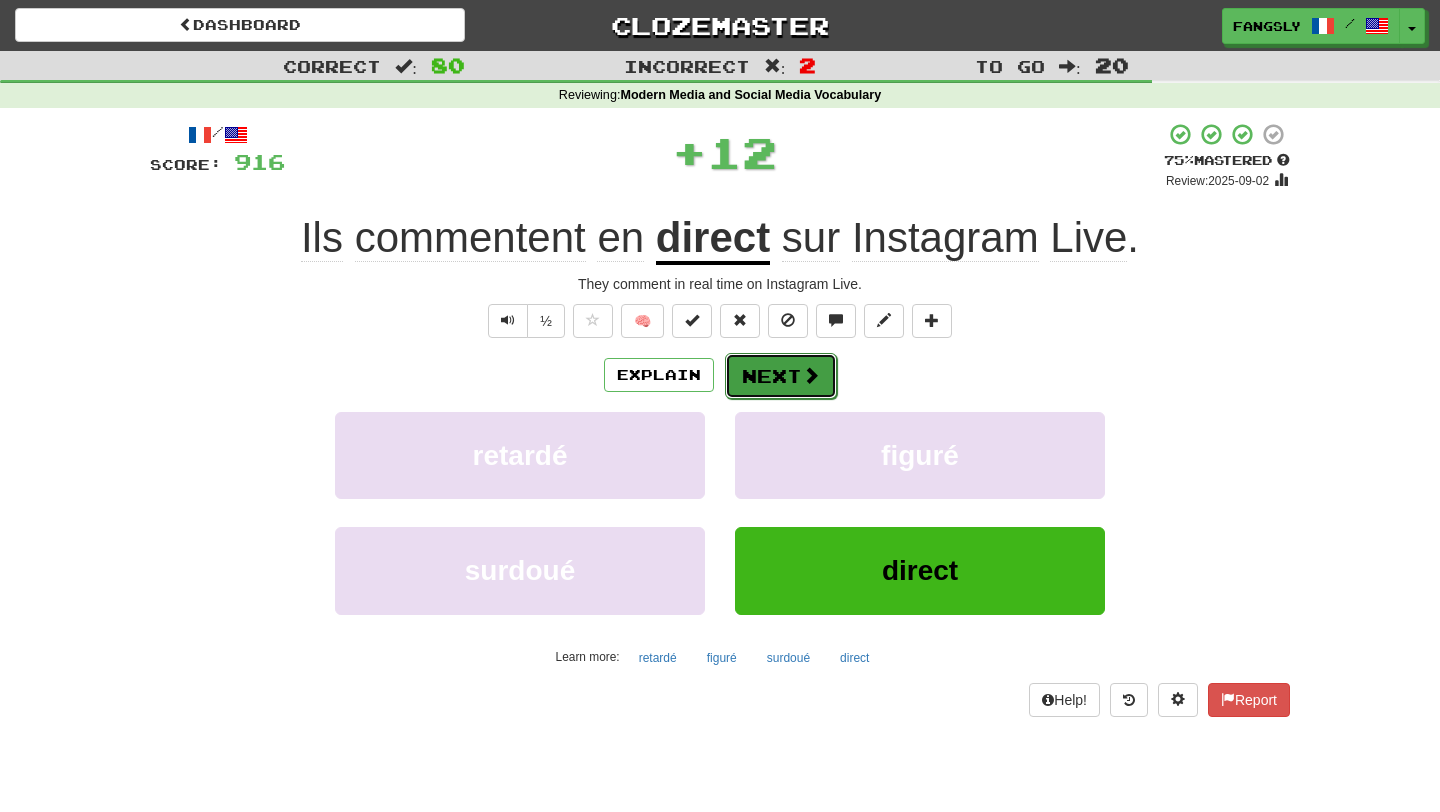 click on "Next" at bounding box center (781, 376) 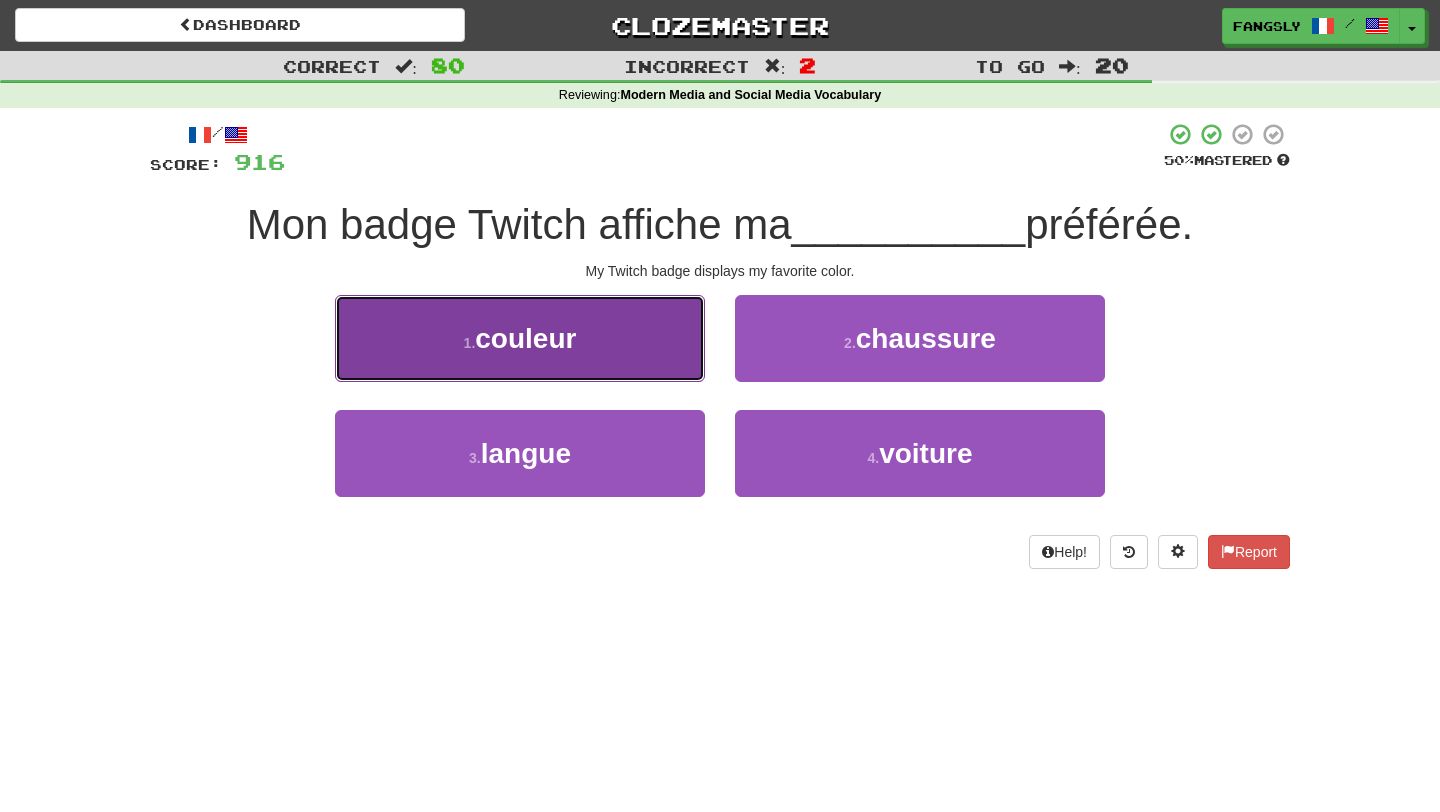 click on "1 .  couleur" at bounding box center [520, 338] 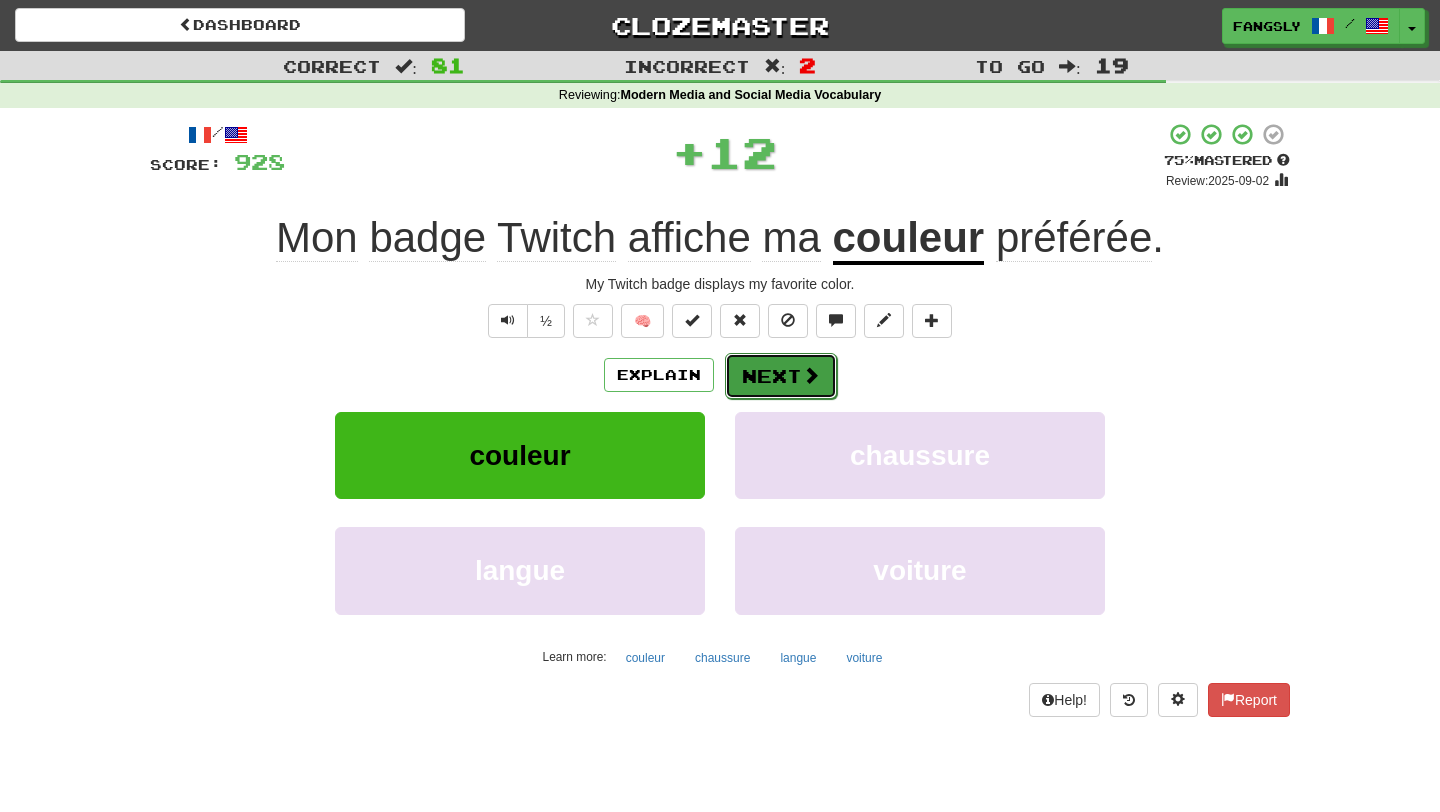 click on "Next" at bounding box center (781, 376) 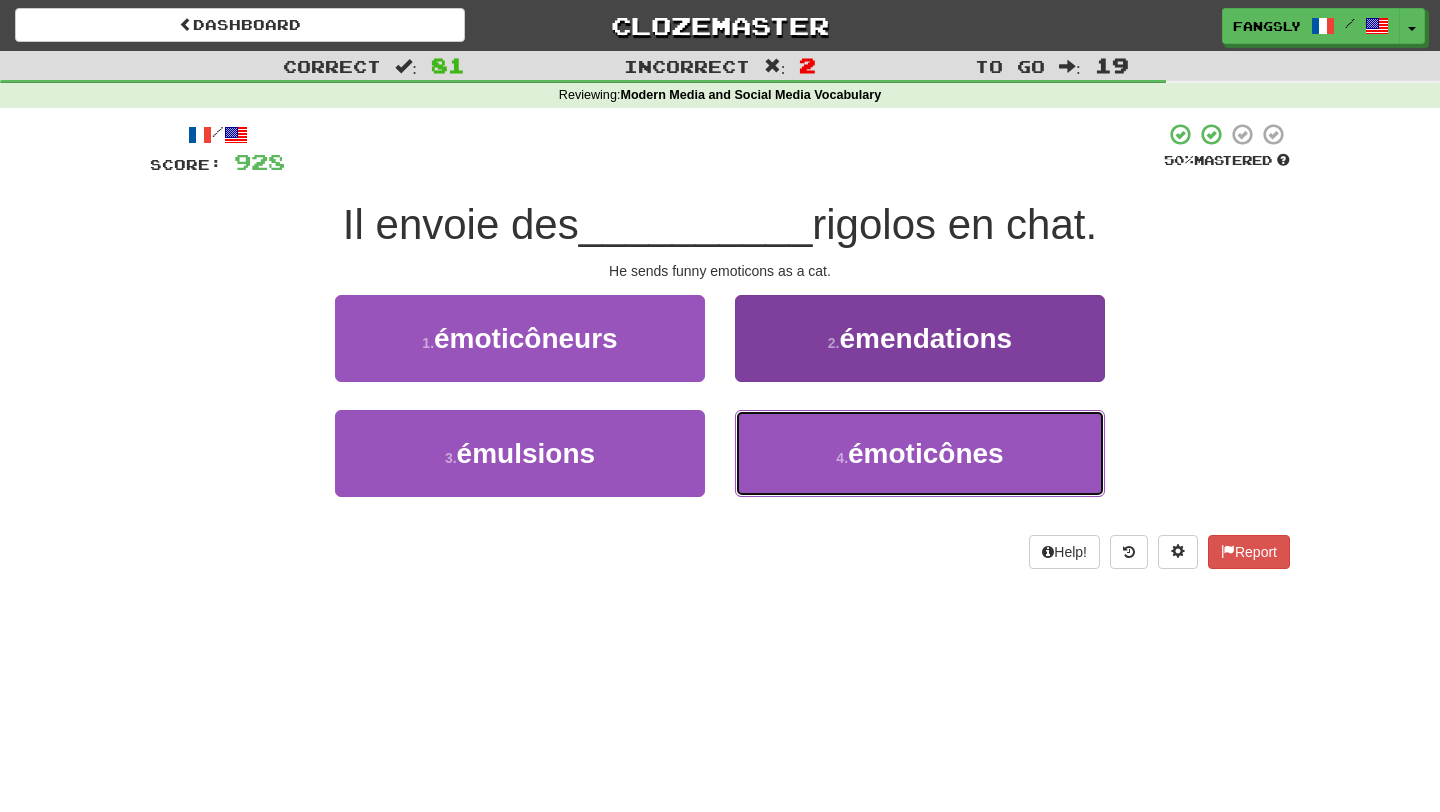 click on "4 .  émoticônes" at bounding box center (920, 453) 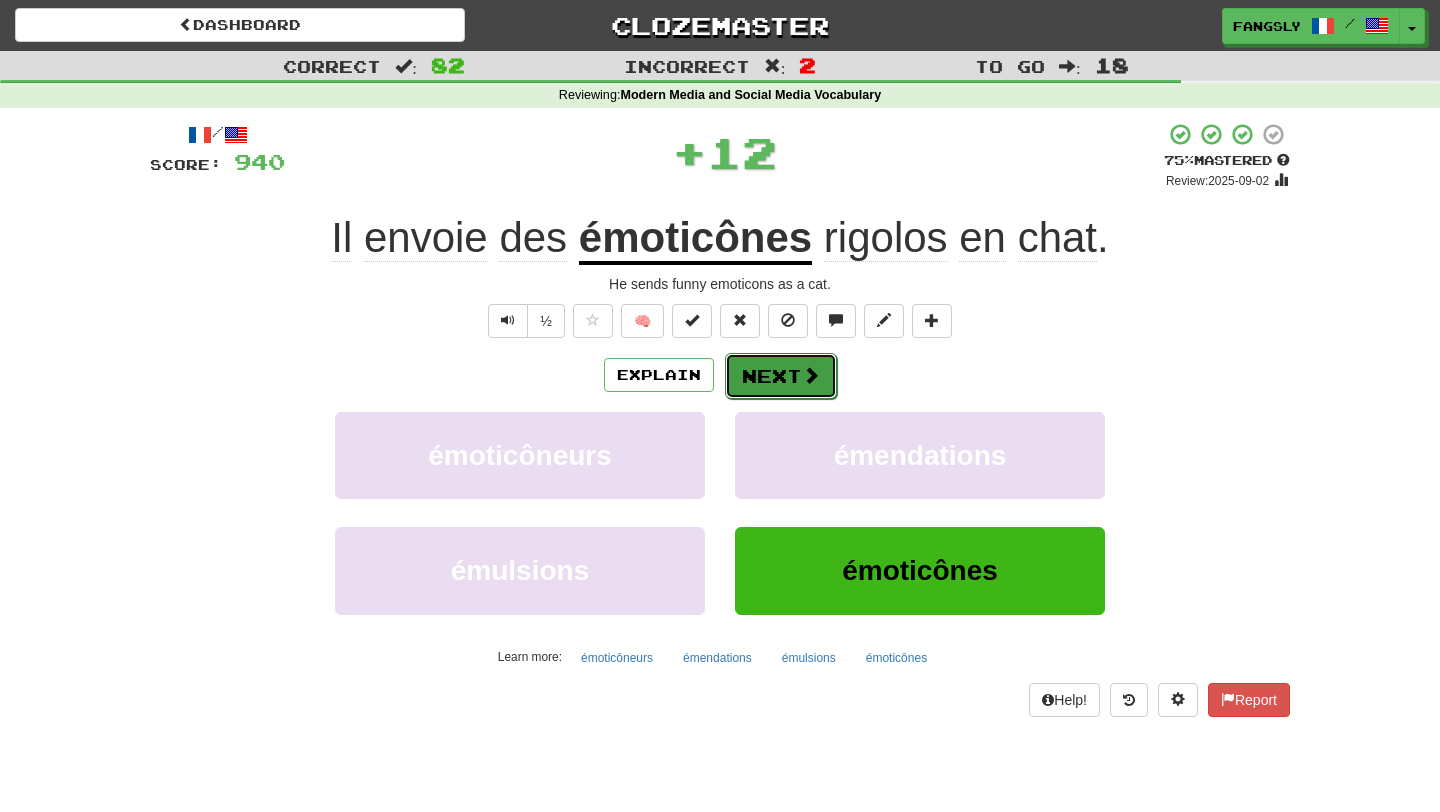 click on "Next" at bounding box center (781, 376) 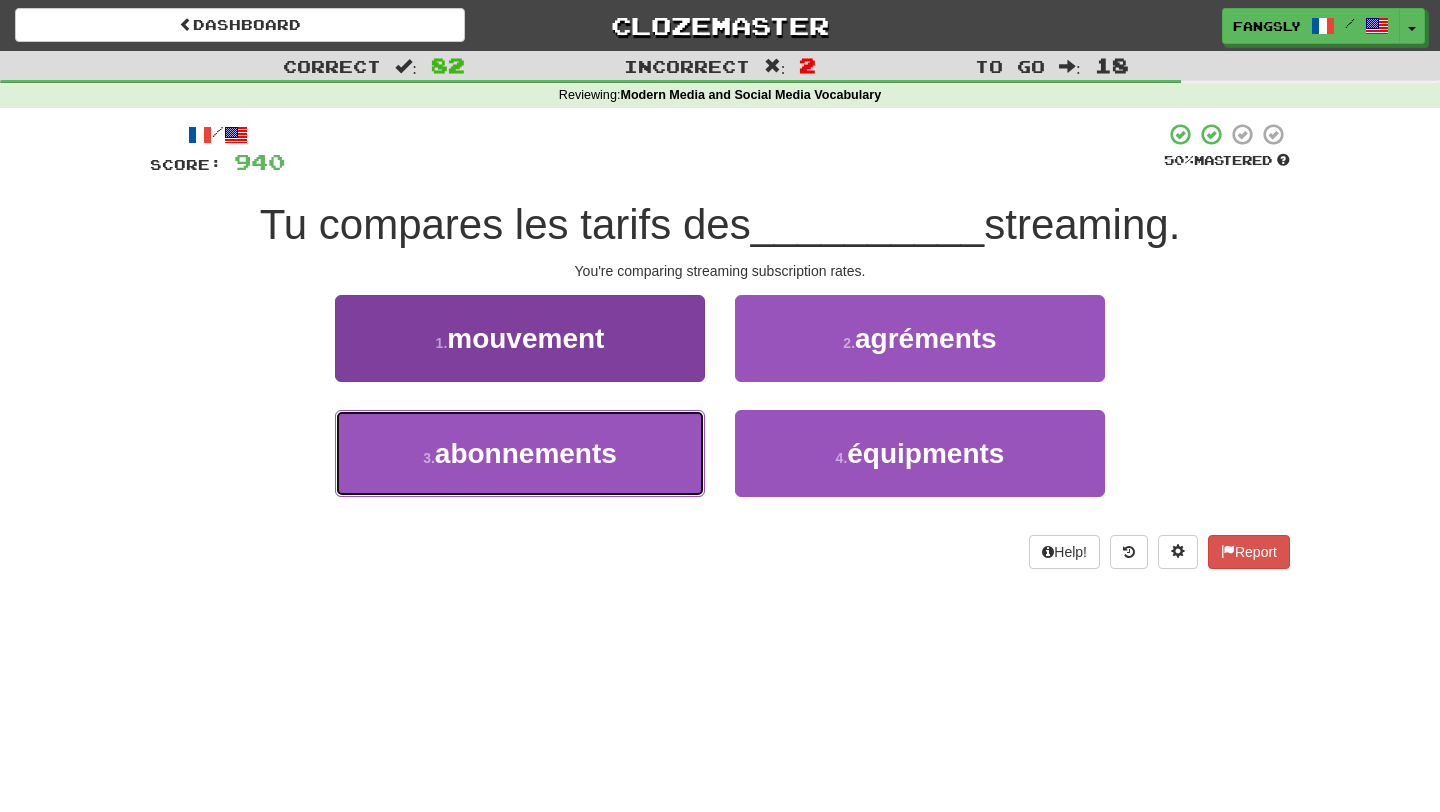 click on "3 .  abonnements" at bounding box center (520, 453) 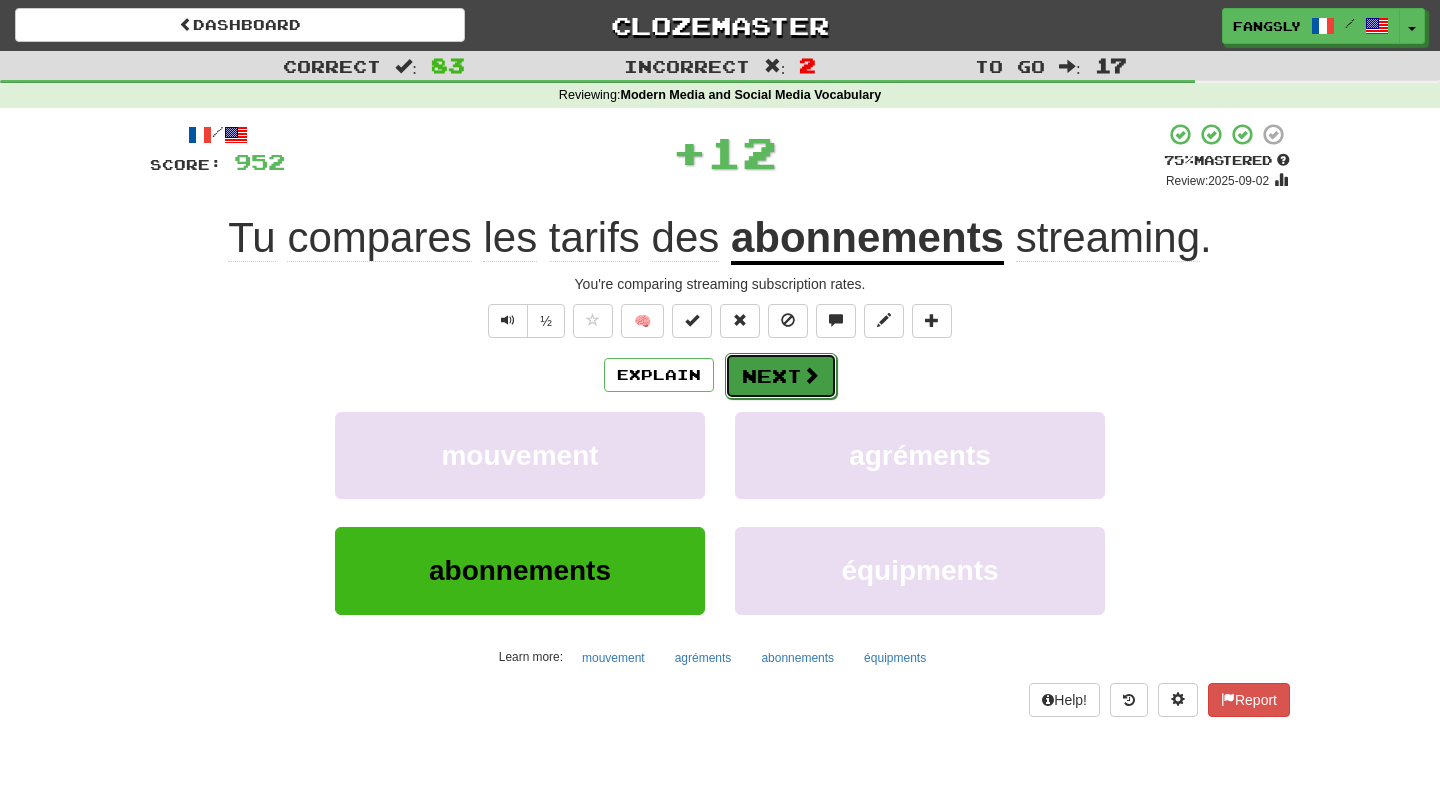 click at bounding box center (811, 375) 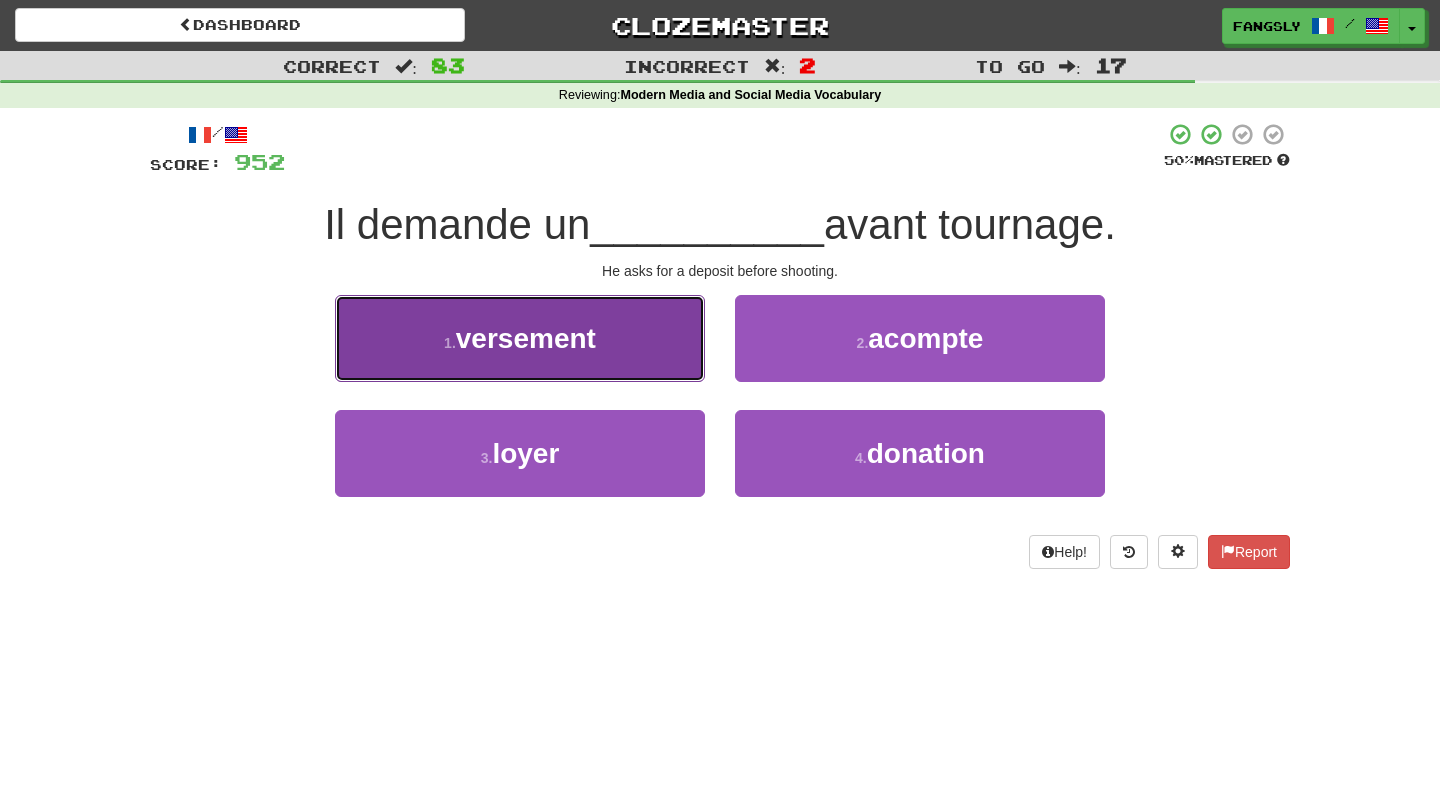 click on "1 .  versement" at bounding box center (520, 338) 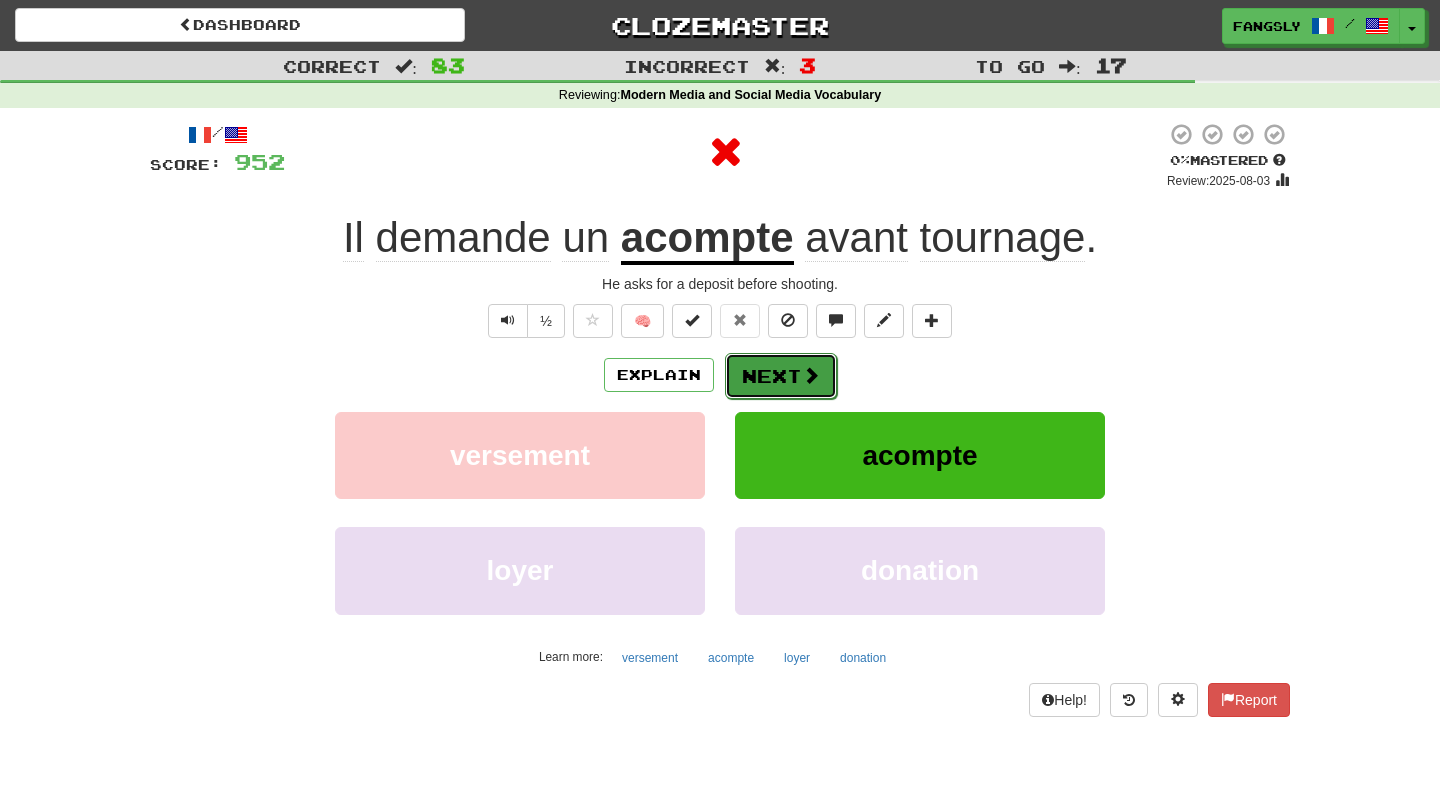 click on "Next" at bounding box center [781, 376] 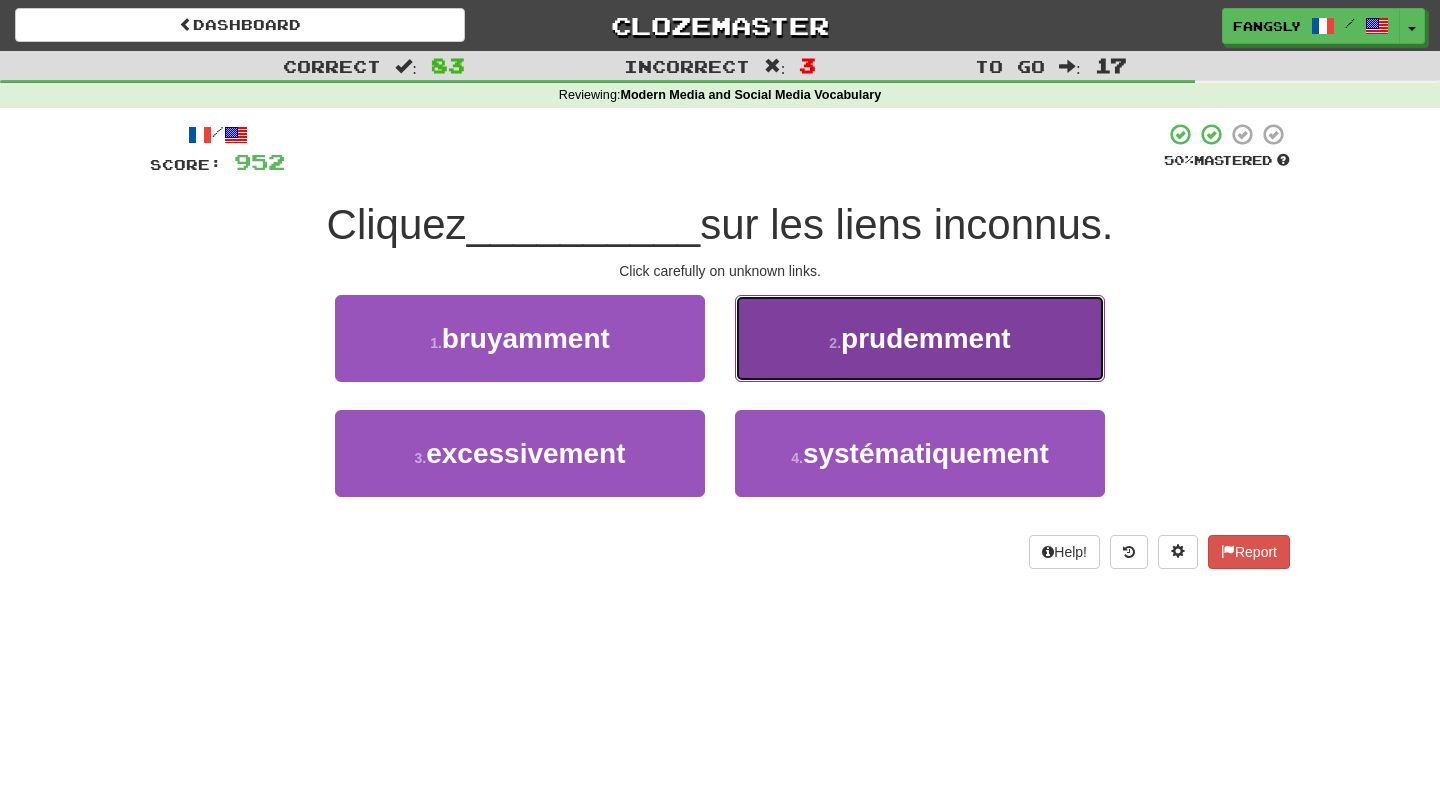 click on "2 .  prudemment" at bounding box center (920, 338) 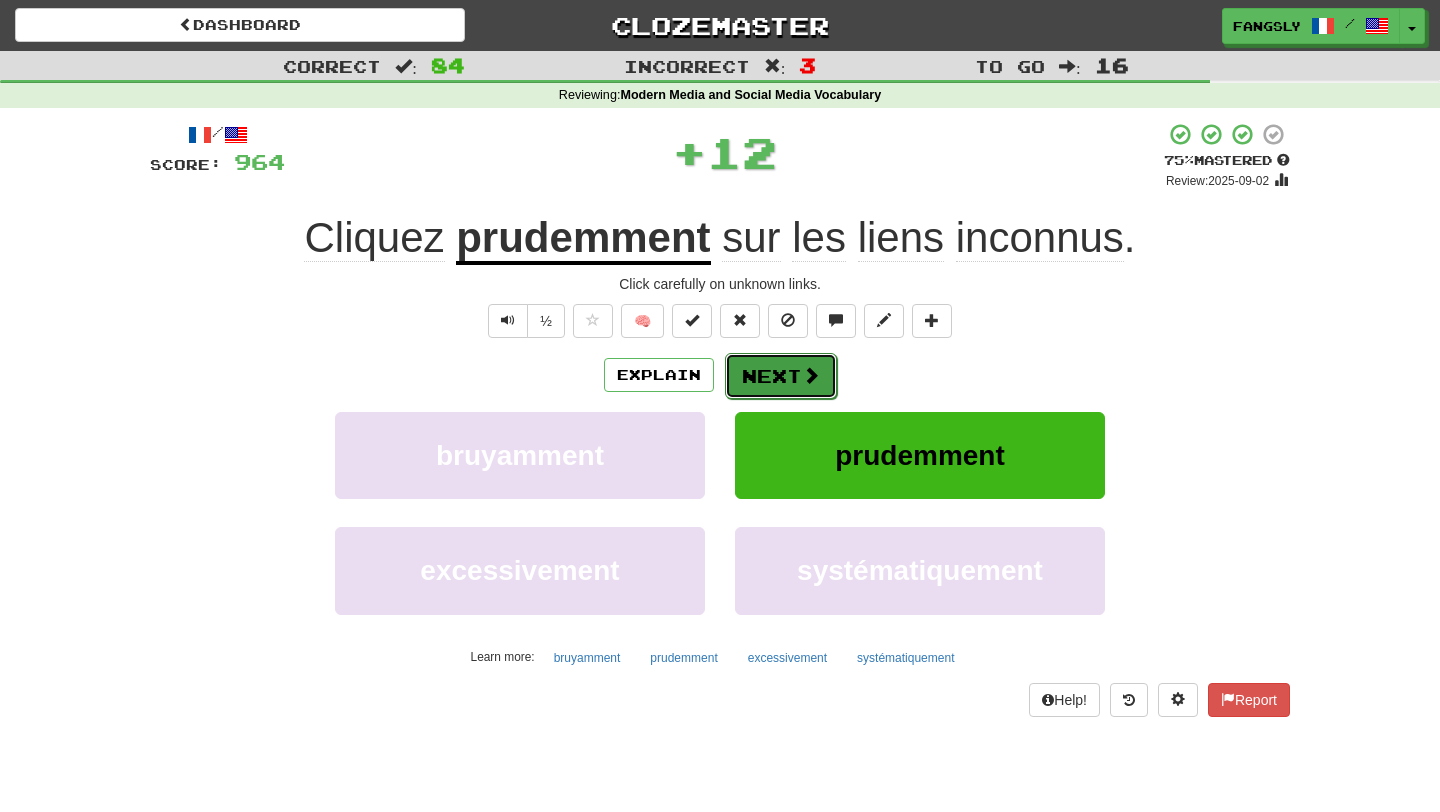 click on "Next" at bounding box center (781, 376) 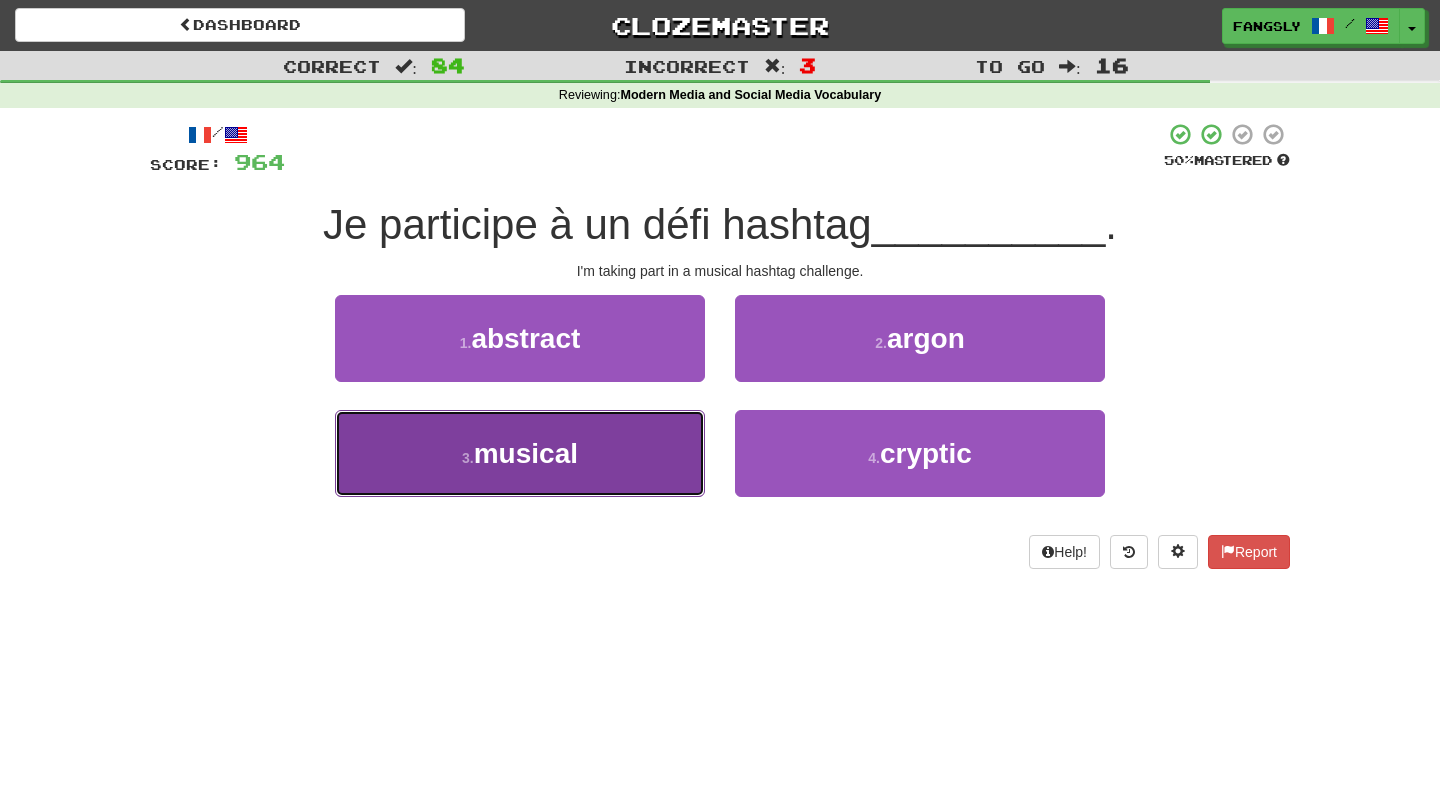 click on "3 .  musical" at bounding box center (520, 453) 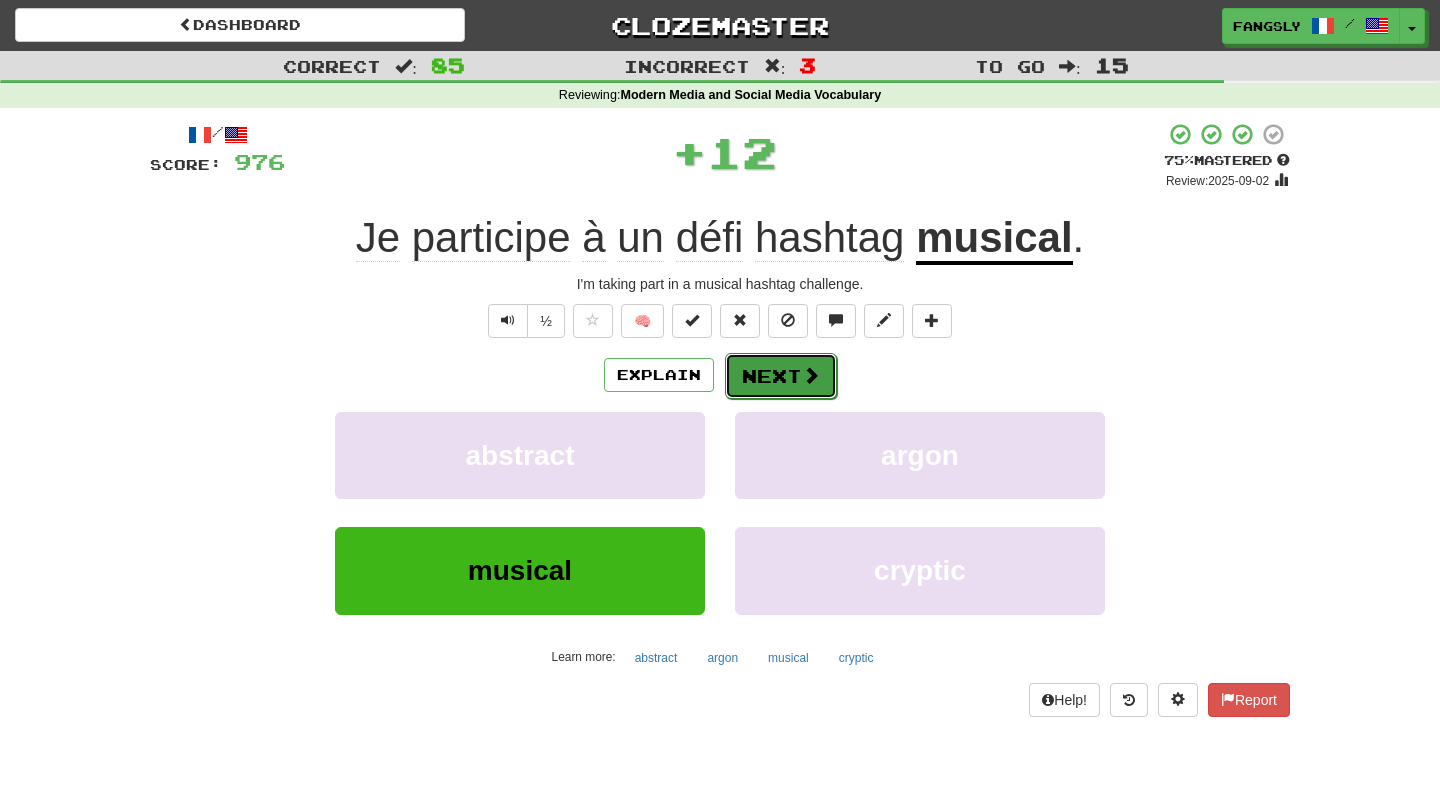click on "Next" at bounding box center (781, 376) 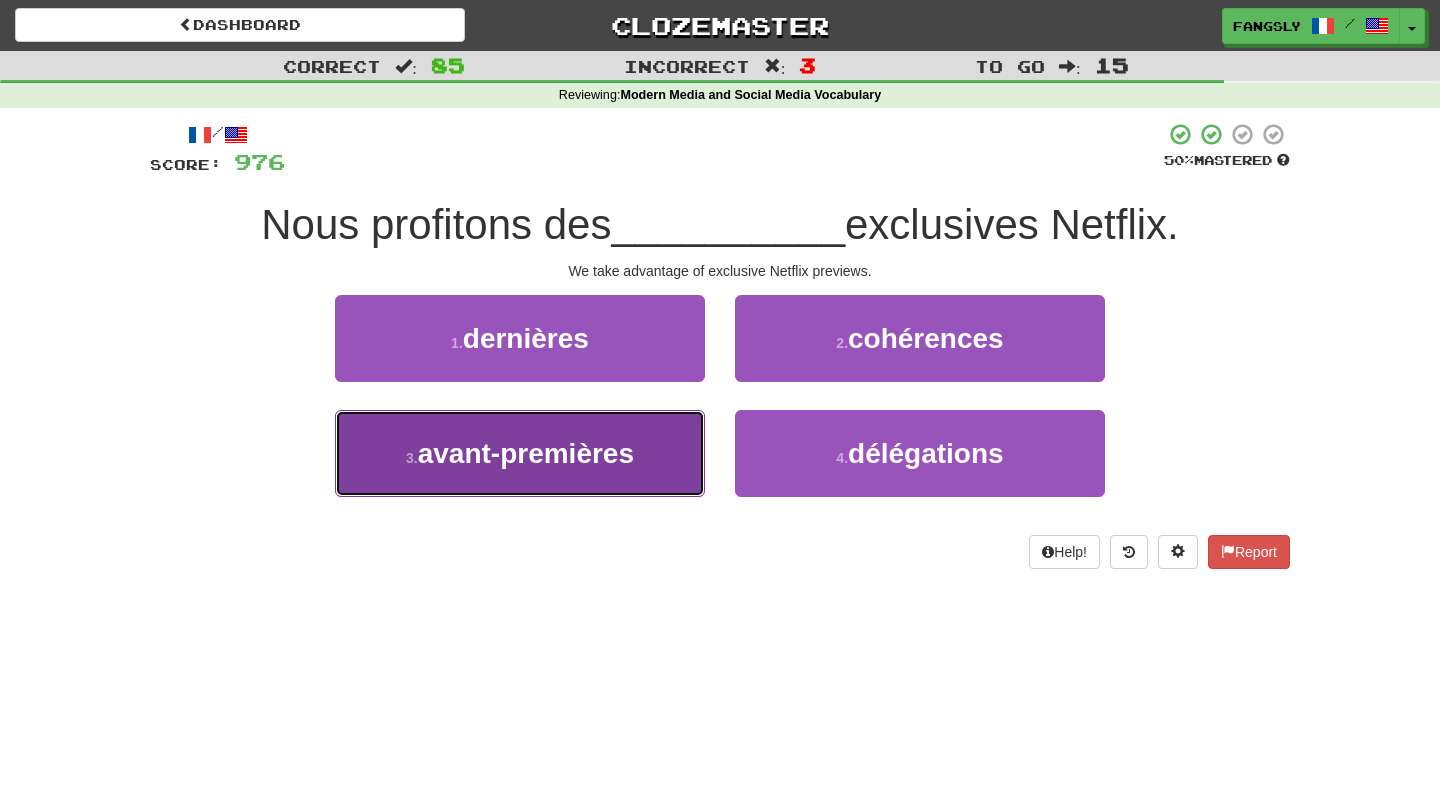 click on "3 .  avant-premières" at bounding box center [520, 453] 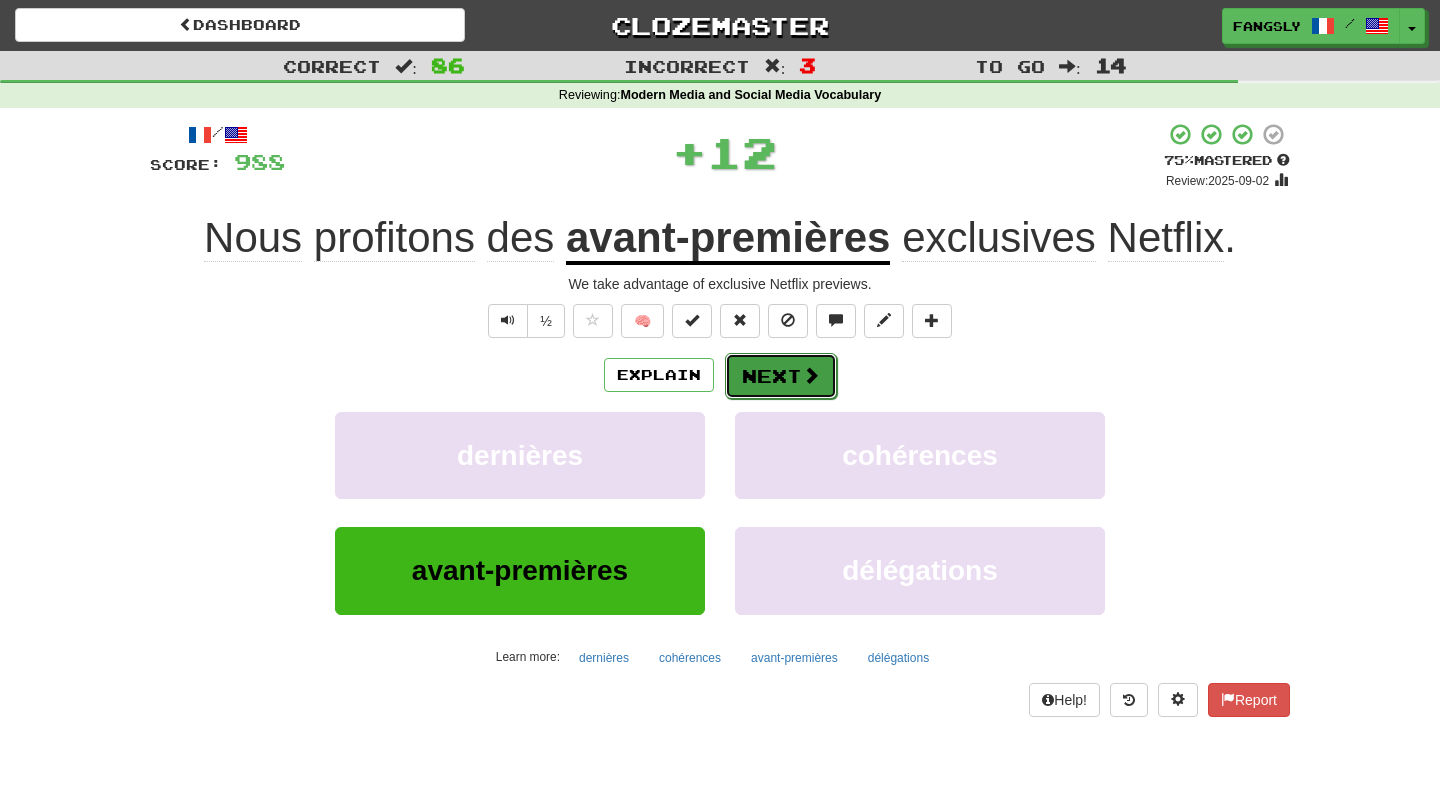 click on "Next" at bounding box center (781, 376) 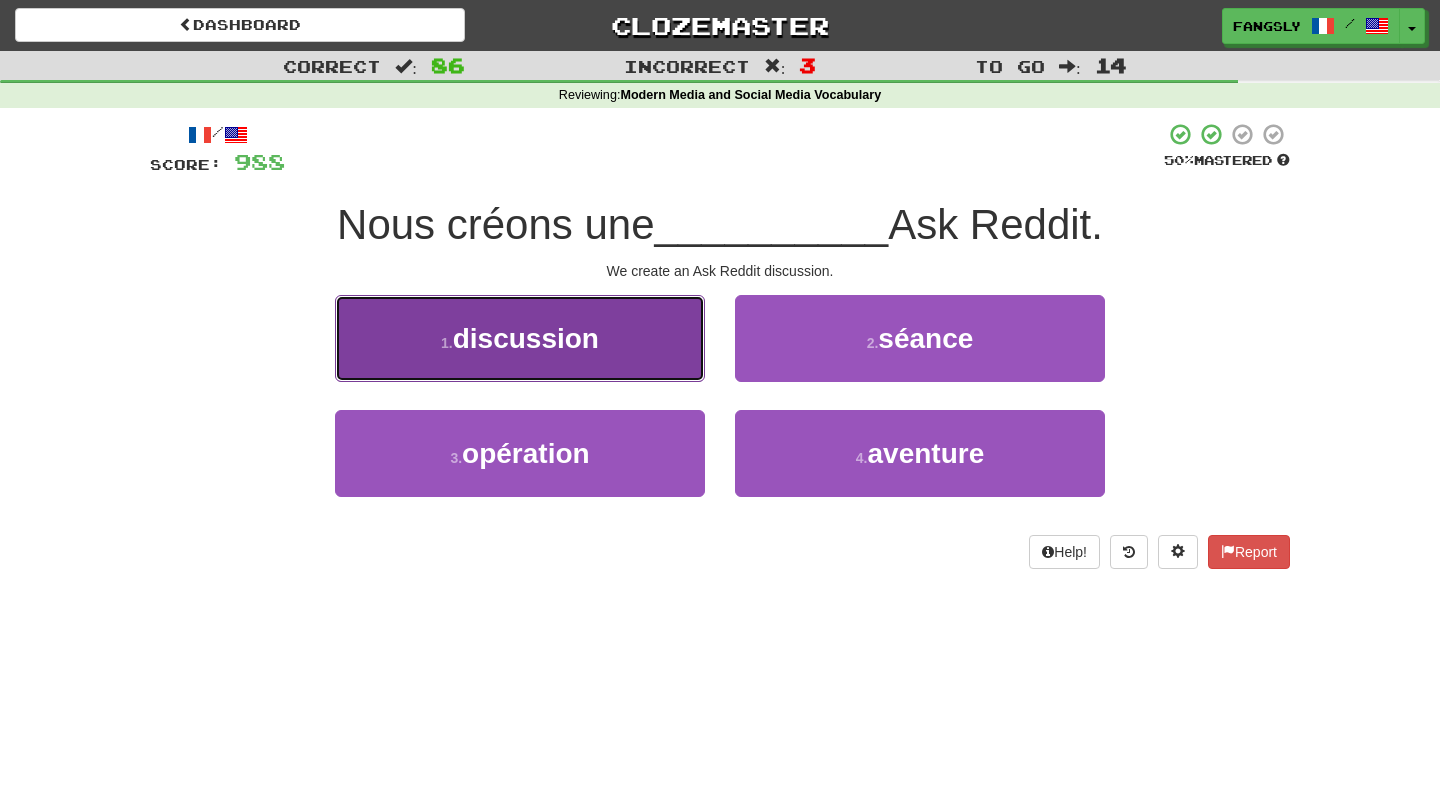 click on "1 .  discussion" at bounding box center (520, 338) 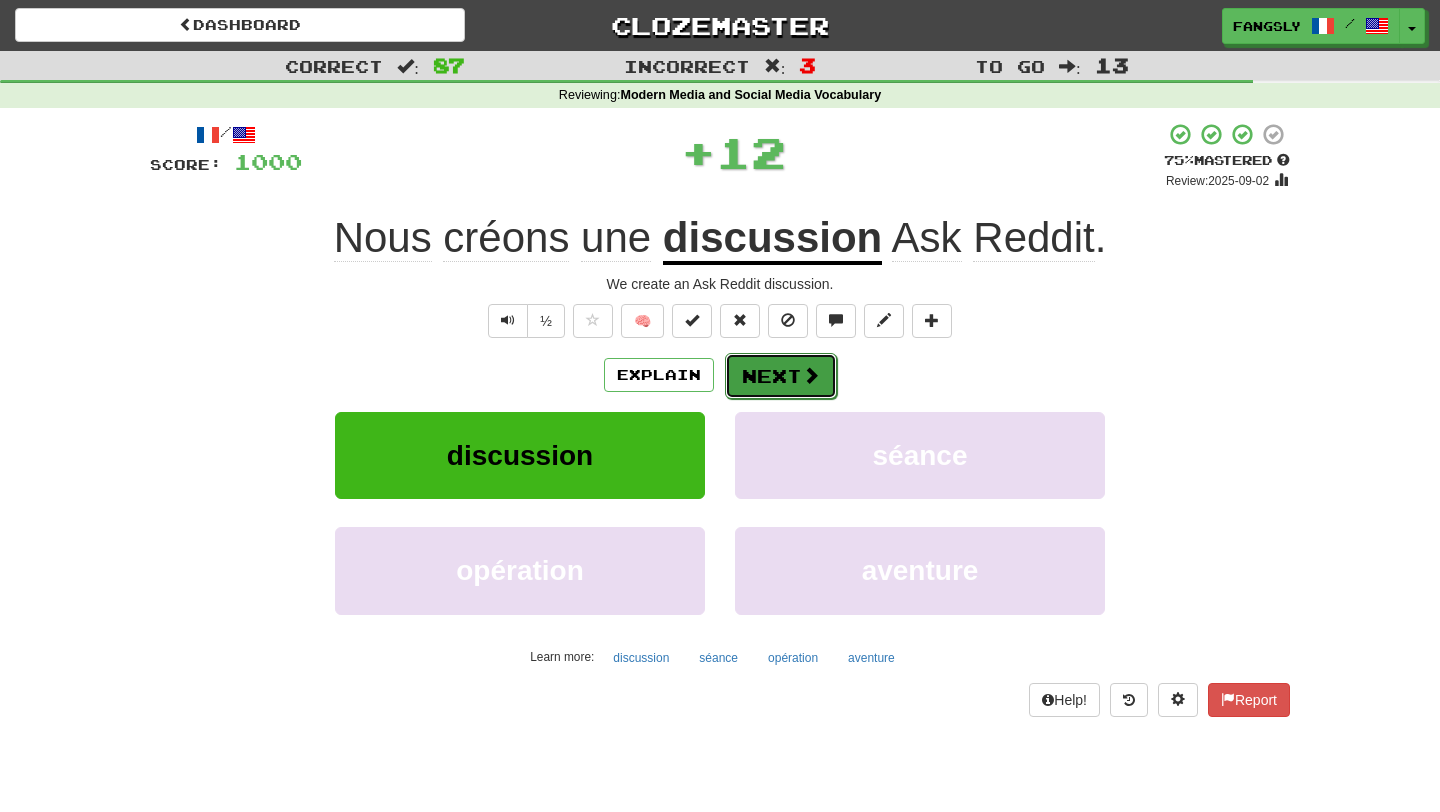 click on "Next" at bounding box center [781, 376] 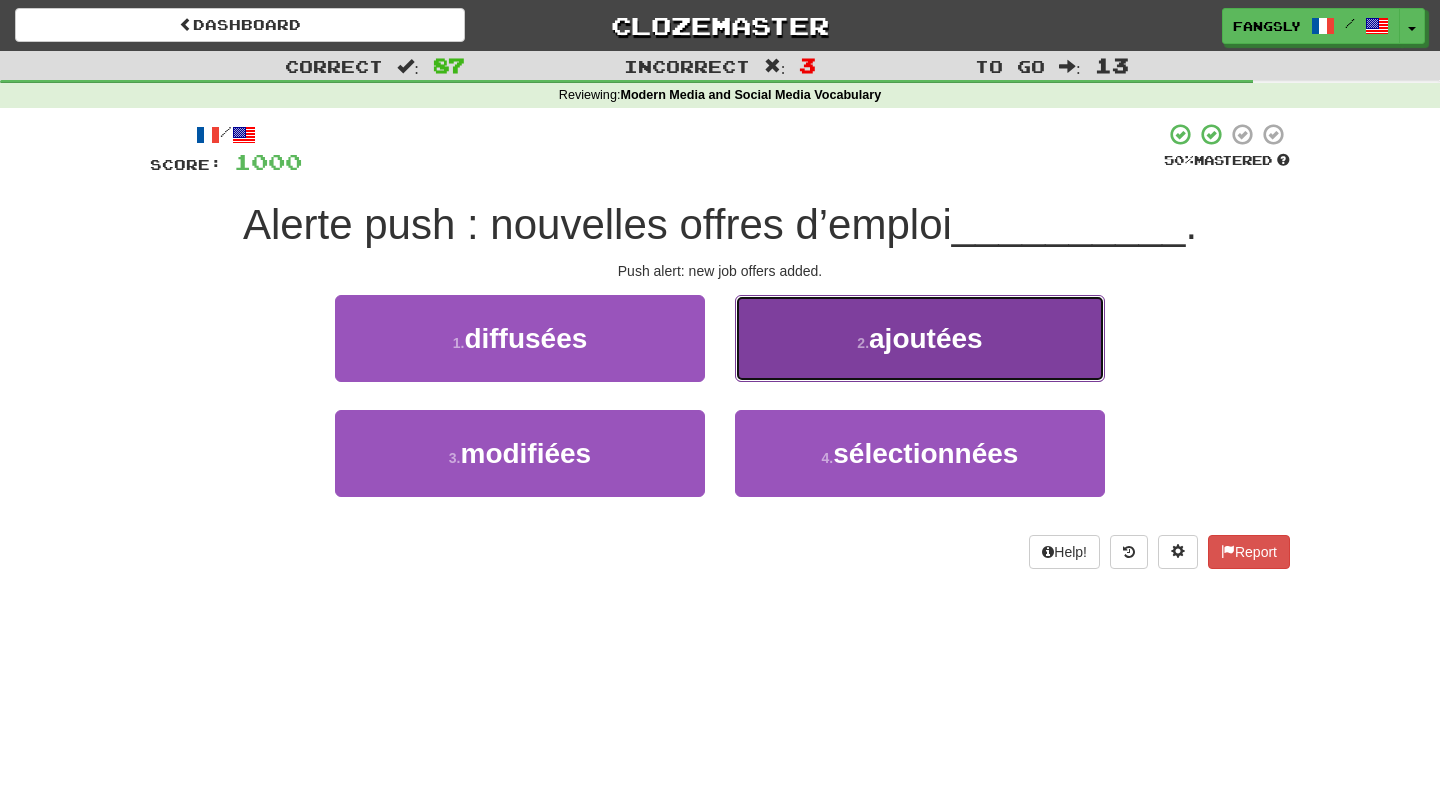 click on "2 .  ajoutées" at bounding box center (920, 338) 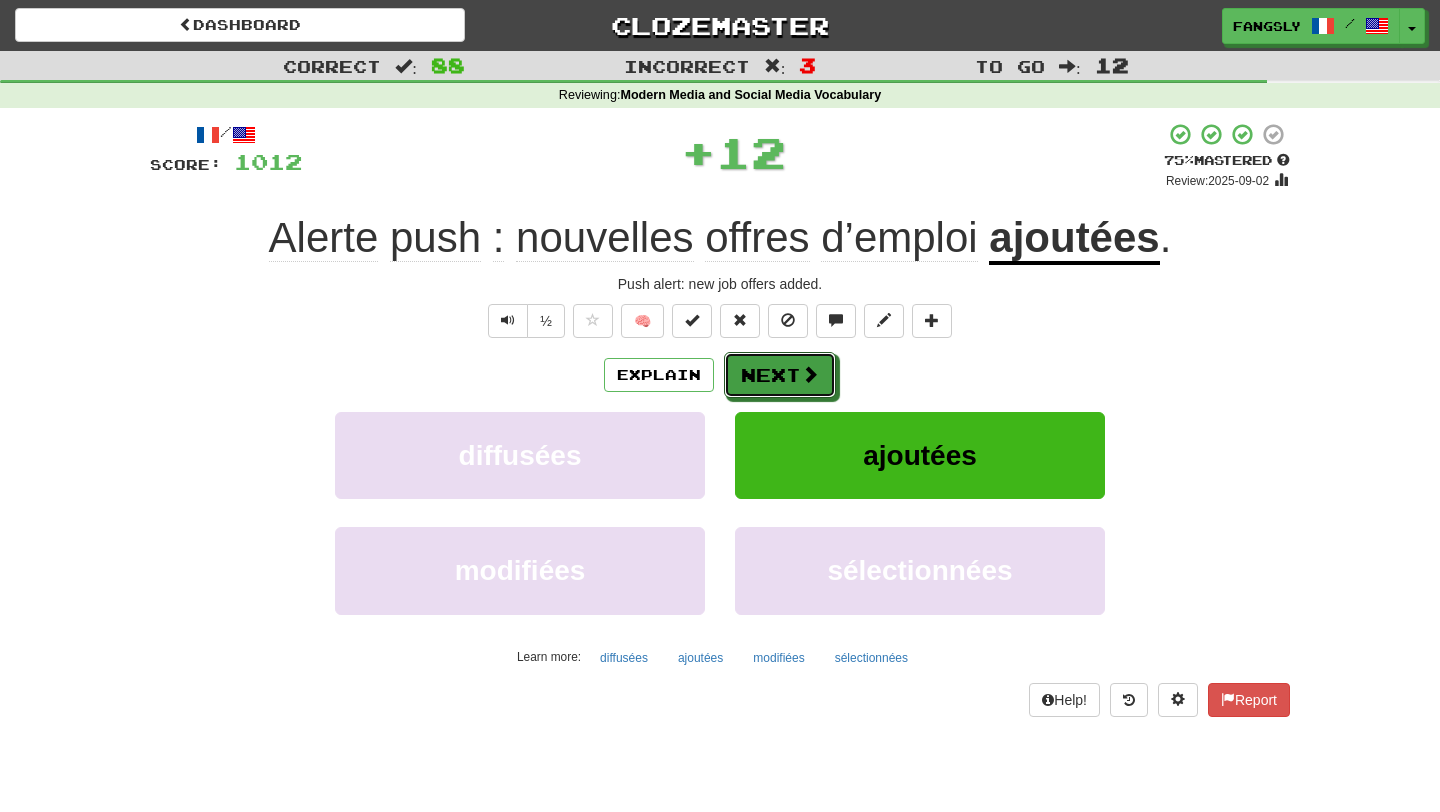 click on "Next" at bounding box center (780, 375) 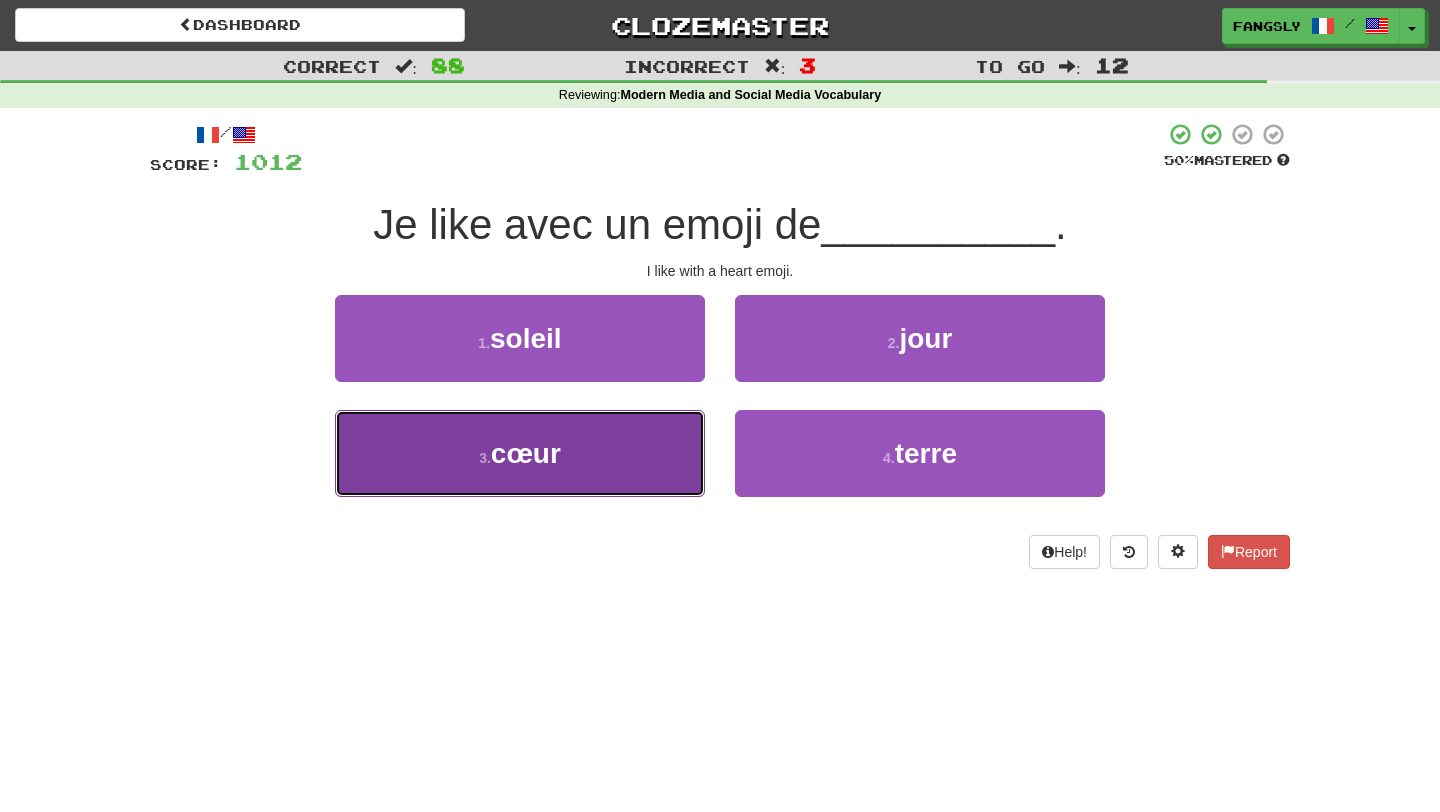 click on "3 .  cœur" at bounding box center (520, 453) 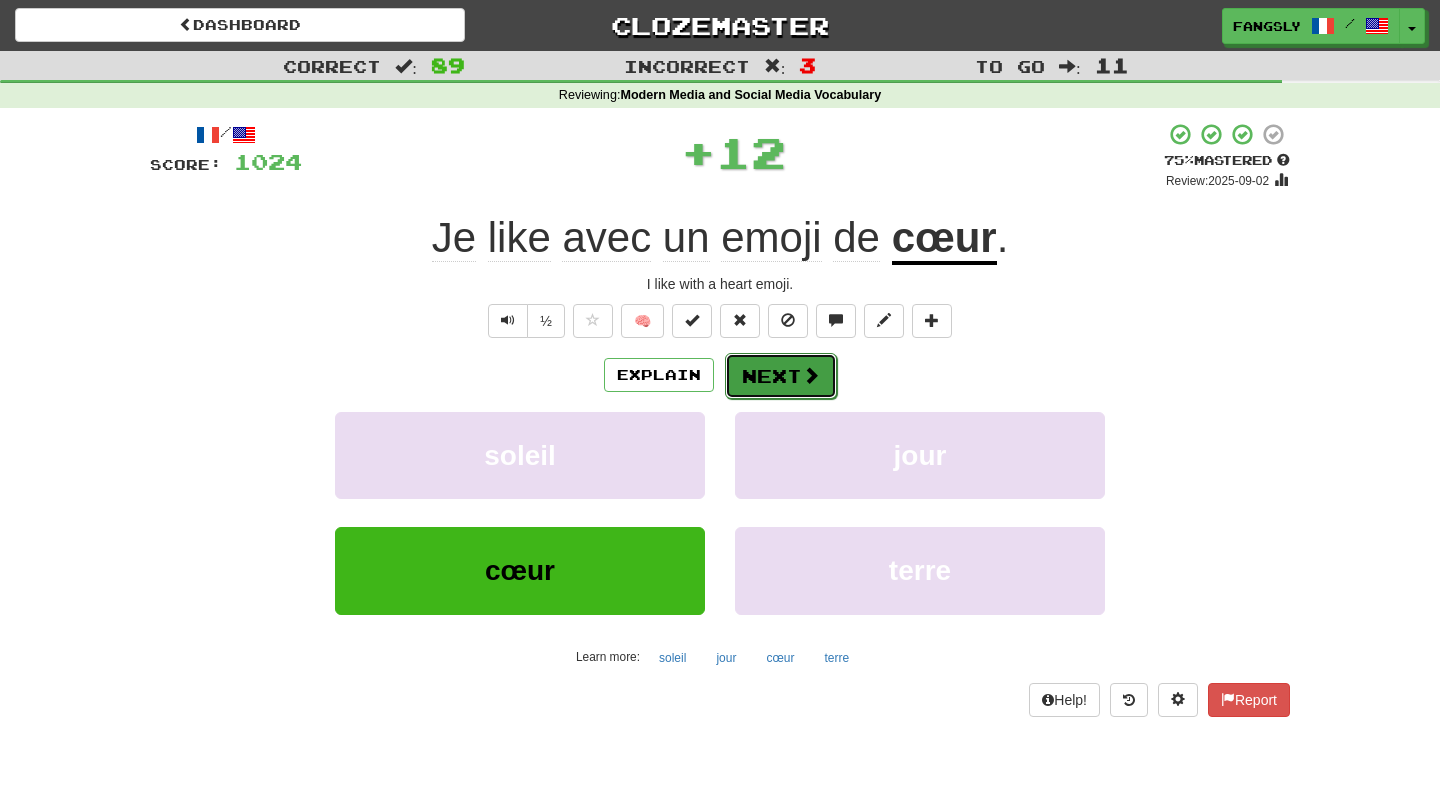 click on "Next" at bounding box center (781, 376) 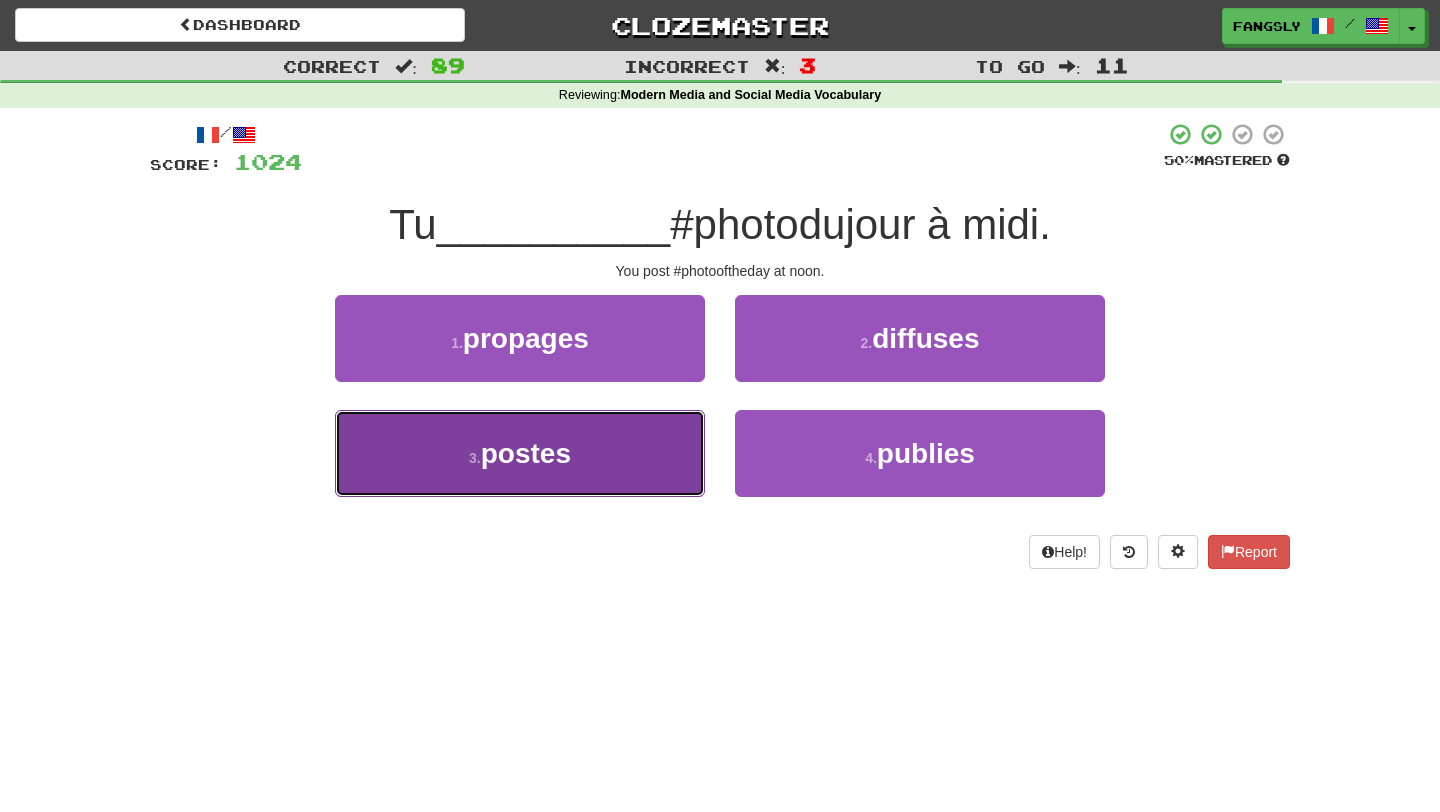click on "3 .  postes" at bounding box center [520, 453] 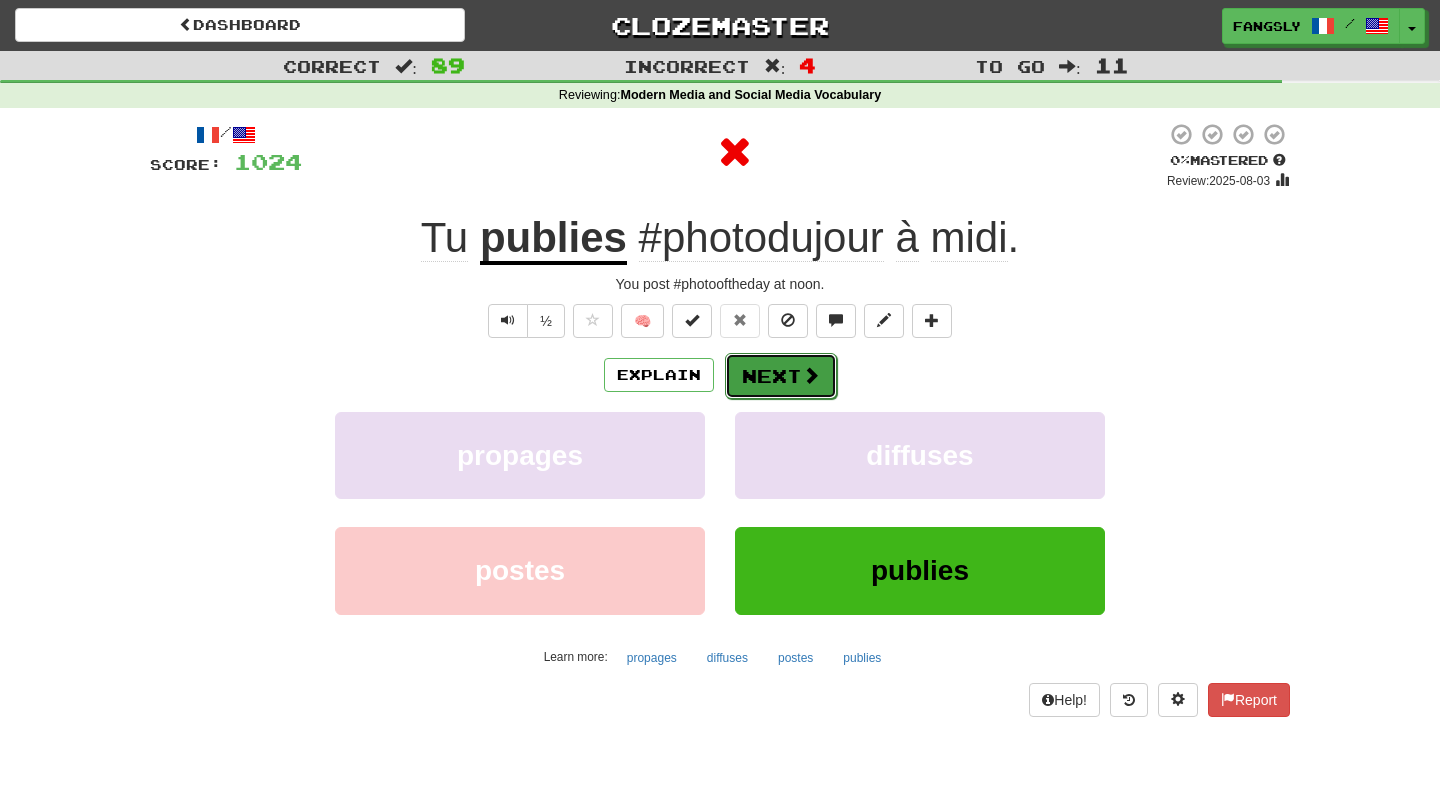 click on "Next" at bounding box center (781, 376) 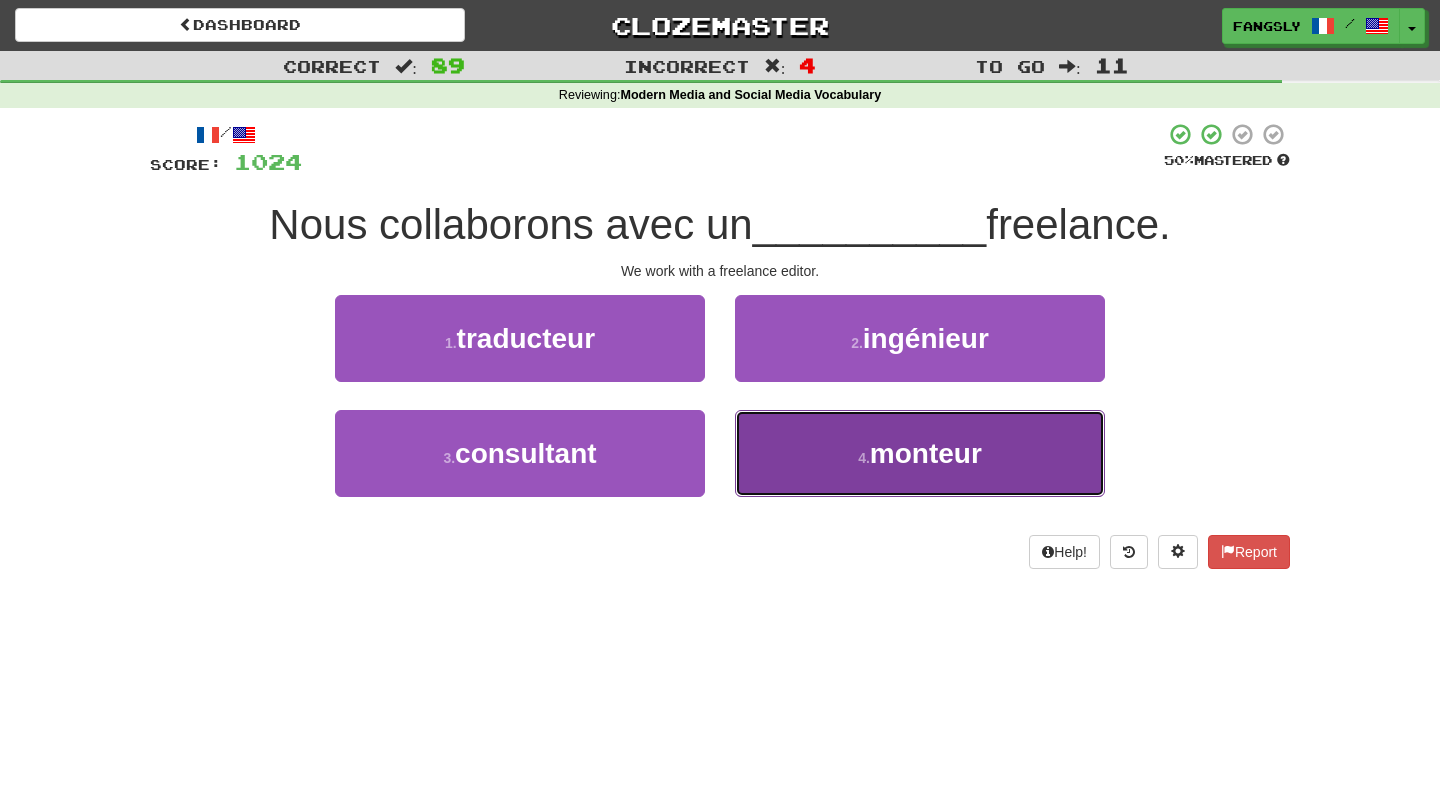 click on "monteur" at bounding box center (920, 453) 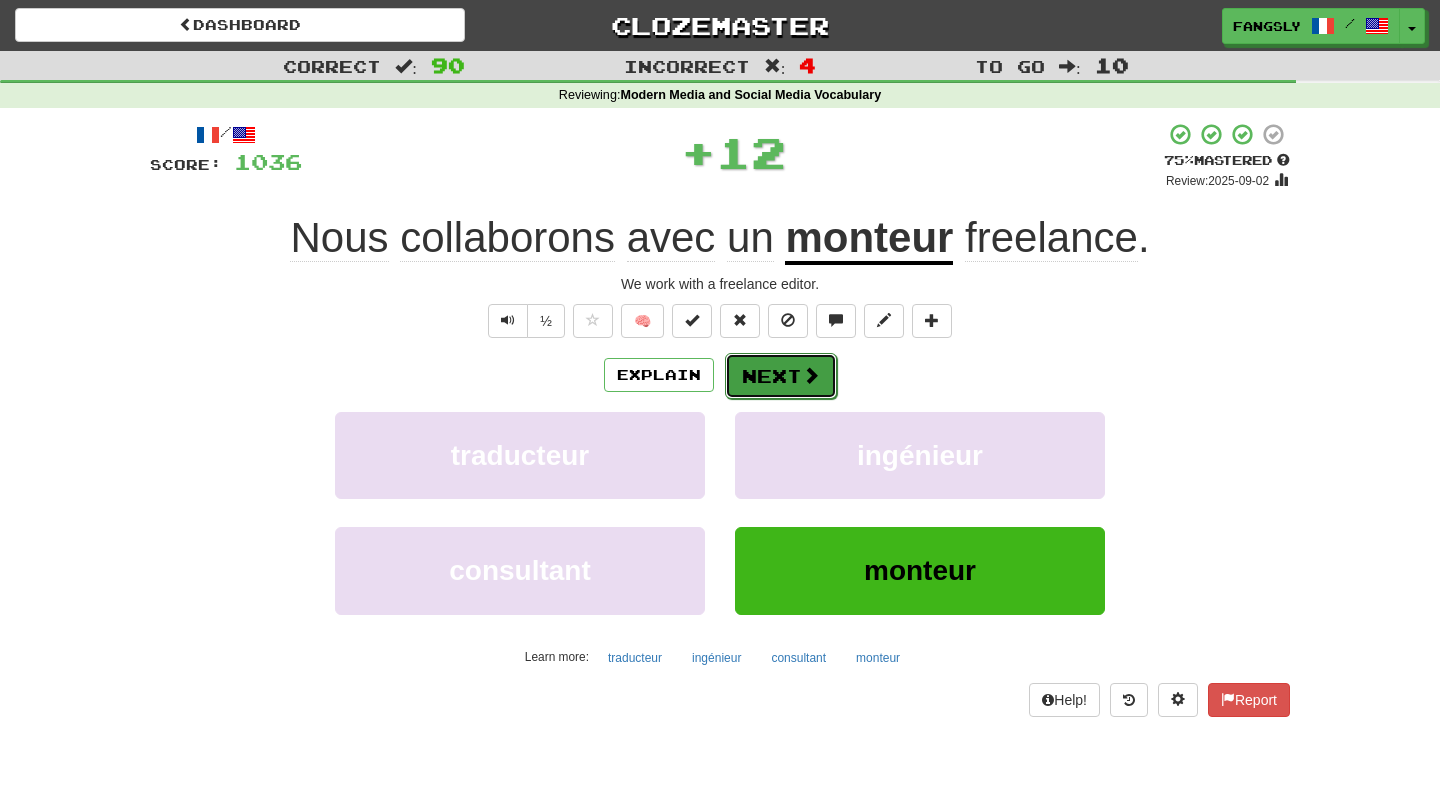 click on "Next" at bounding box center (781, 376) 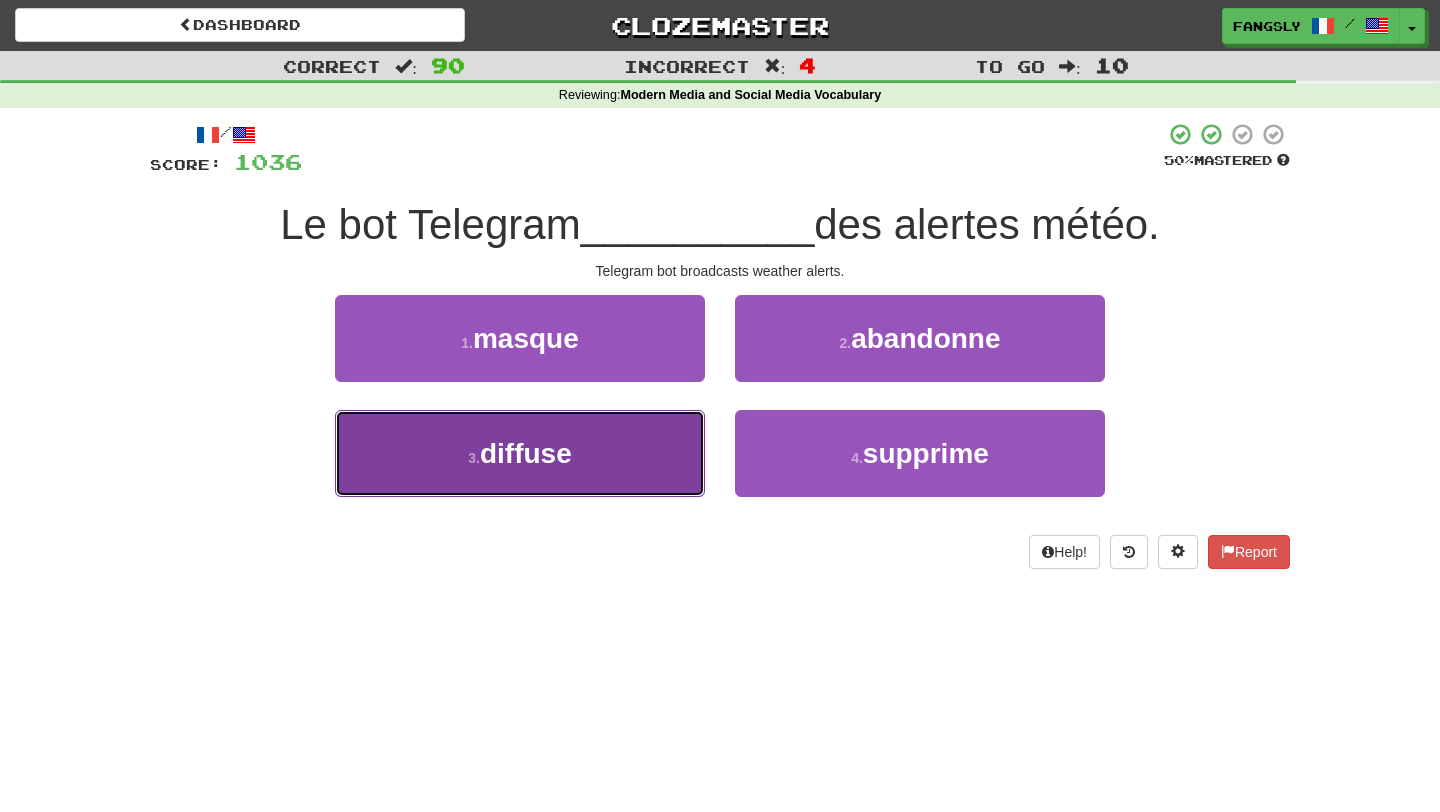 click on "3 .  diffuse" at bounding box center [520, 453] 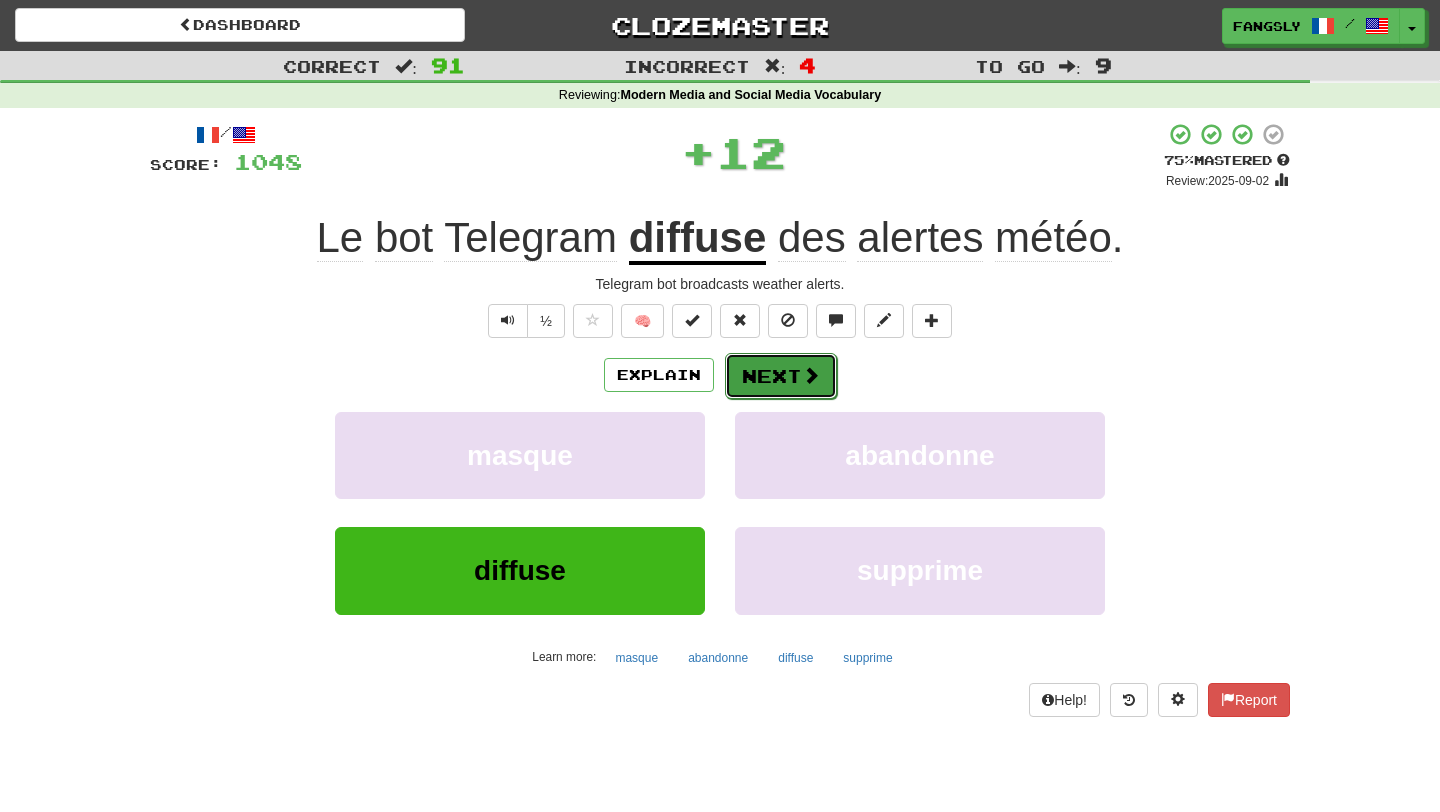 click on "Next" at bounding box center [781, 376] 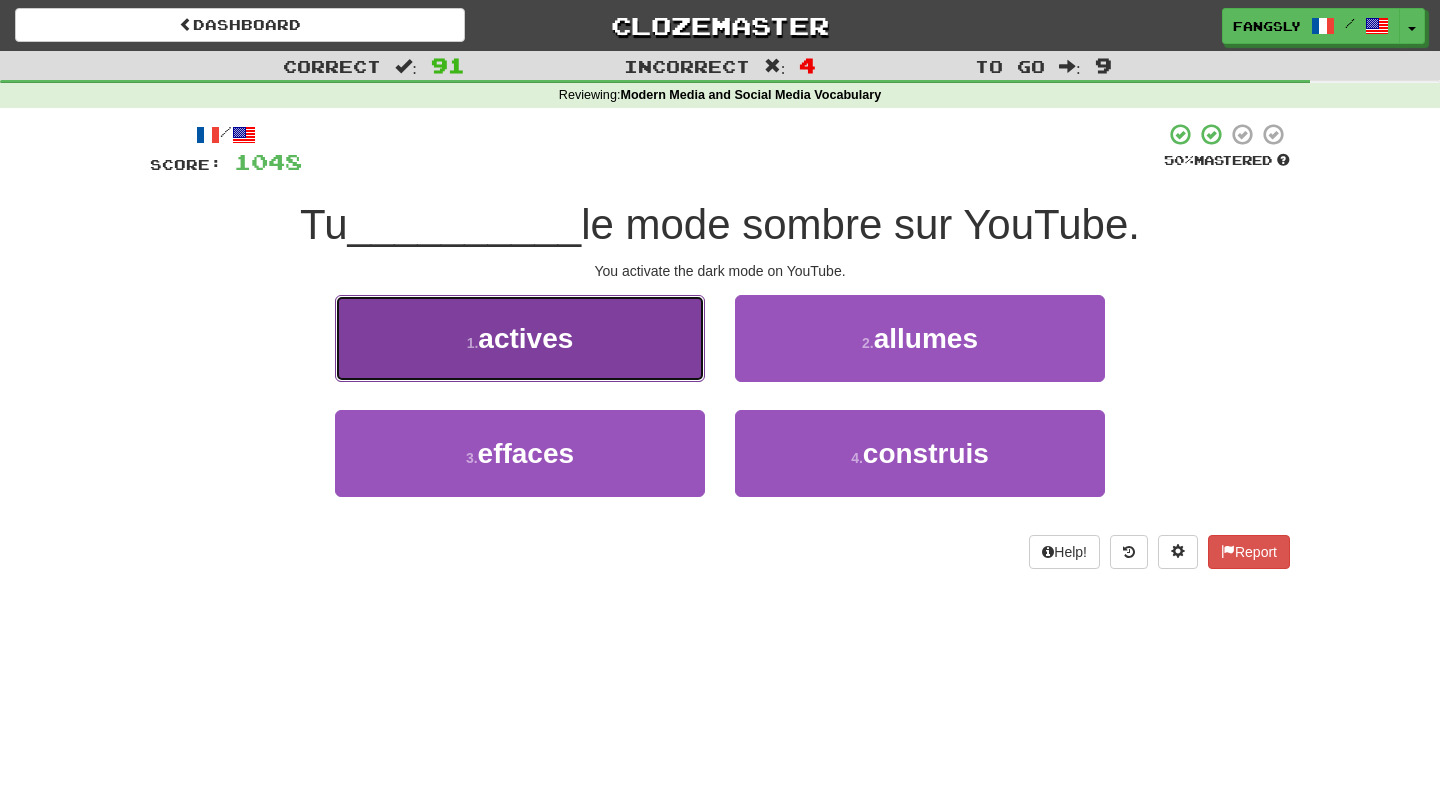 click on "1 .  actives" at bounding box center [520, 338] 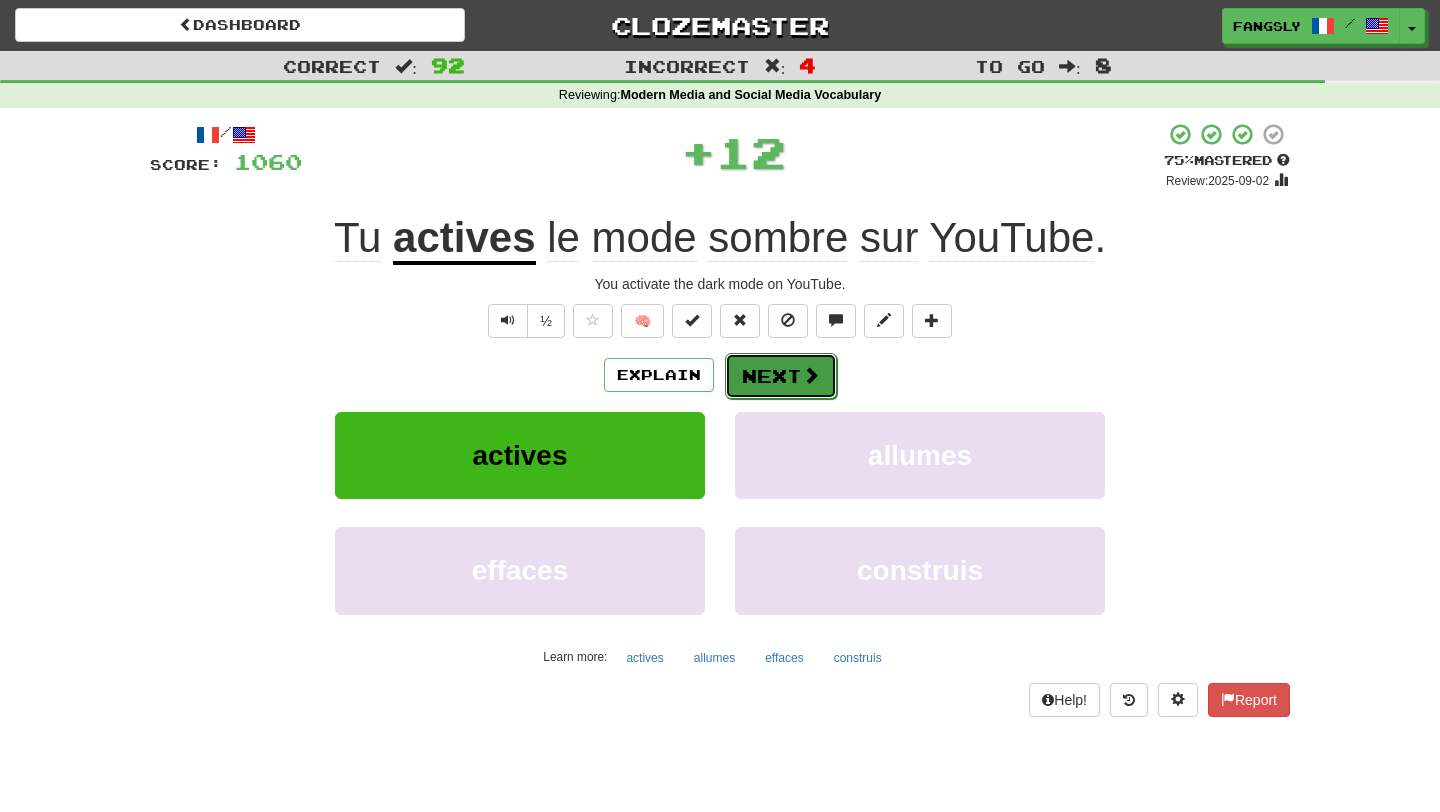 click on "Next" at bounding box center (781, 376) 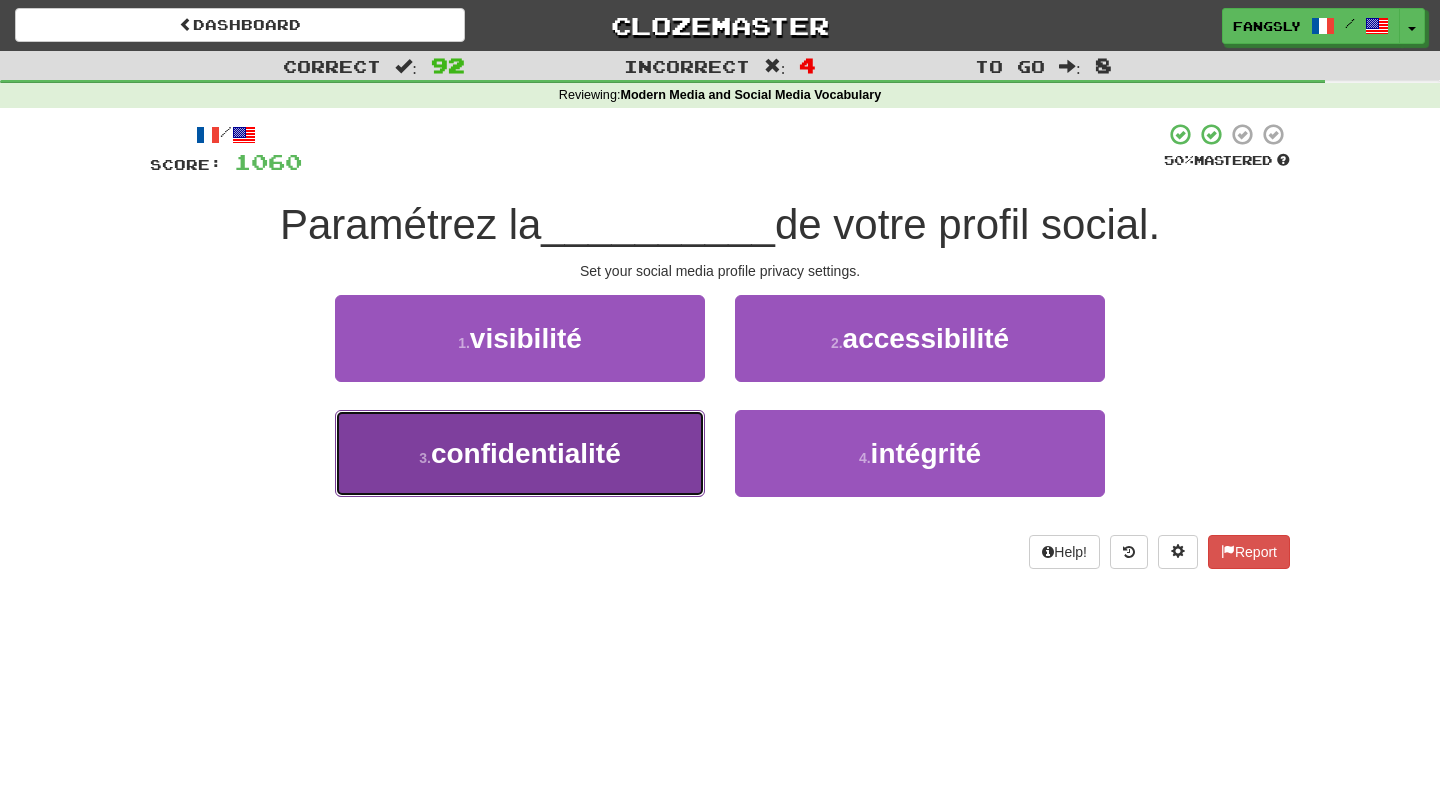 click on "3 .  confidentialité" at bounding box center (520, 453) 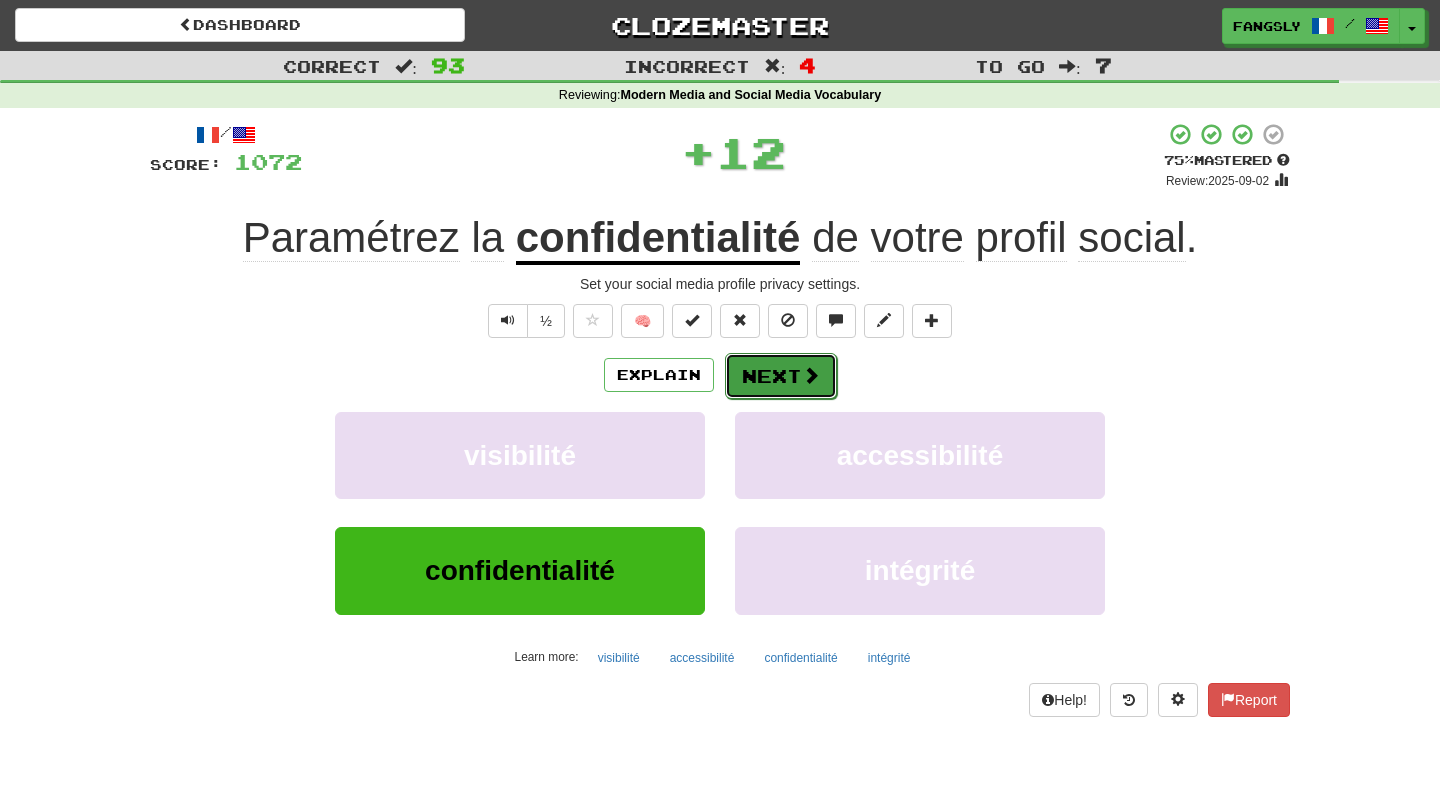 click on "Next" at bounding box center [781, 376] 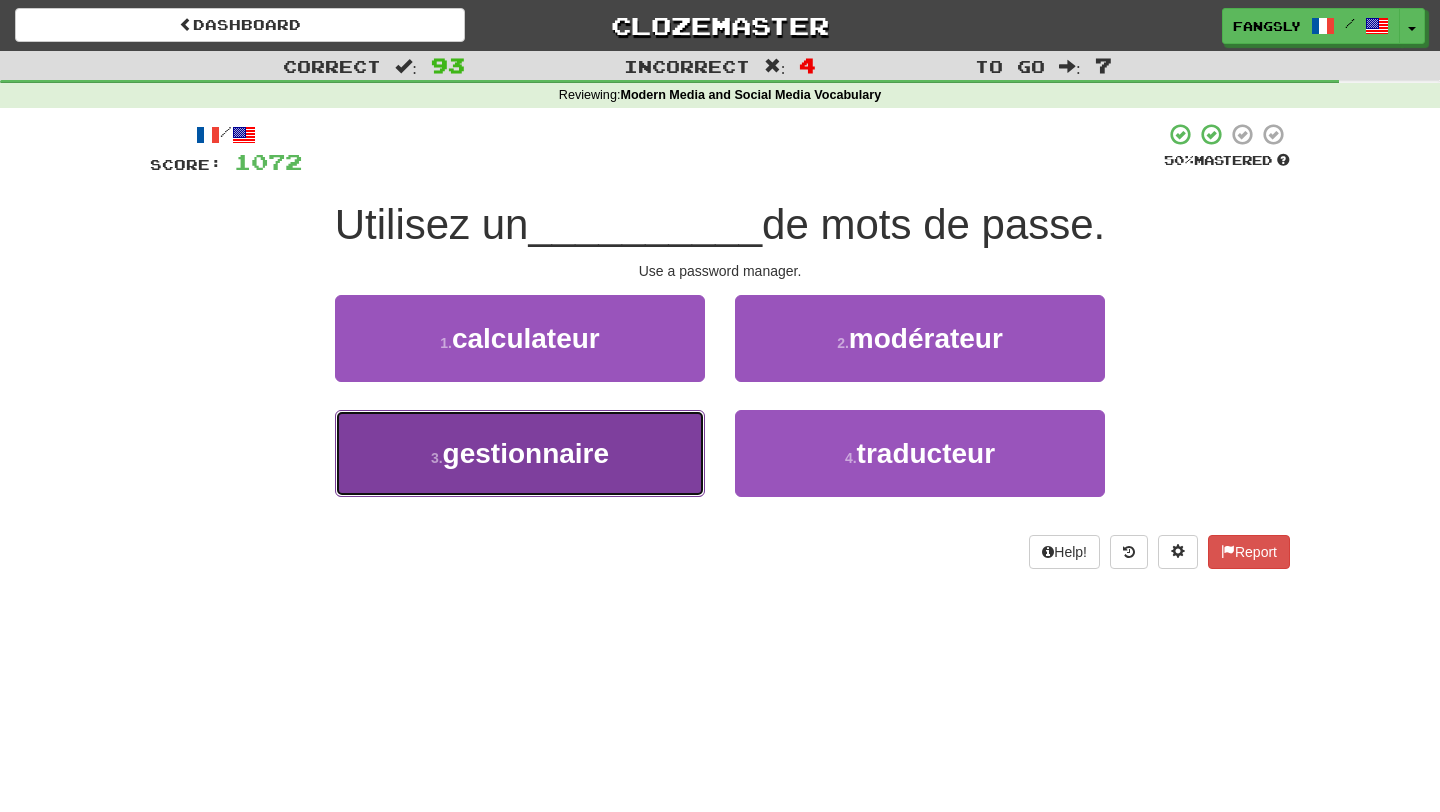 click on "3 .  gestionnaire" at bounding box center (520, 453) 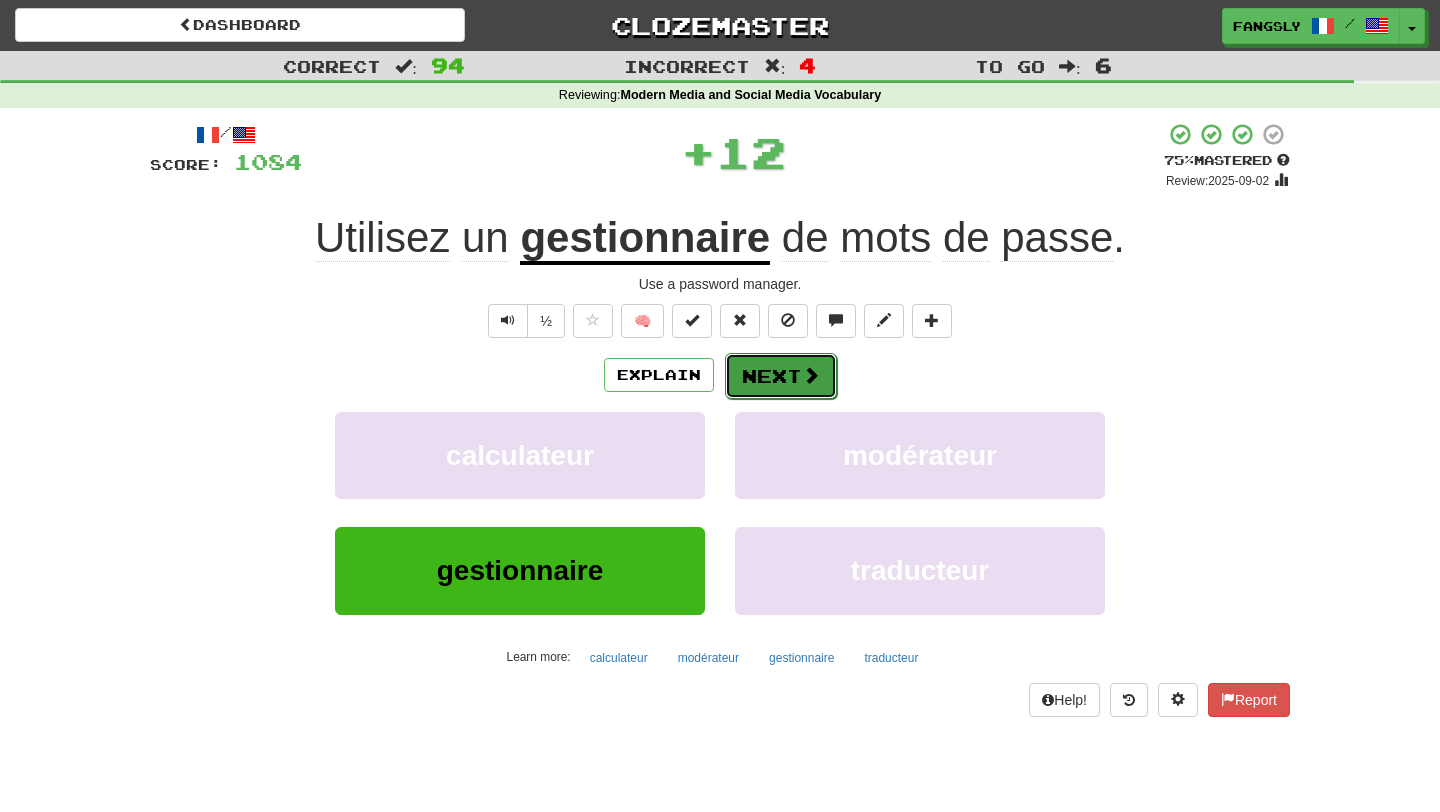 click on "Next" at bounding box center (781, 376) 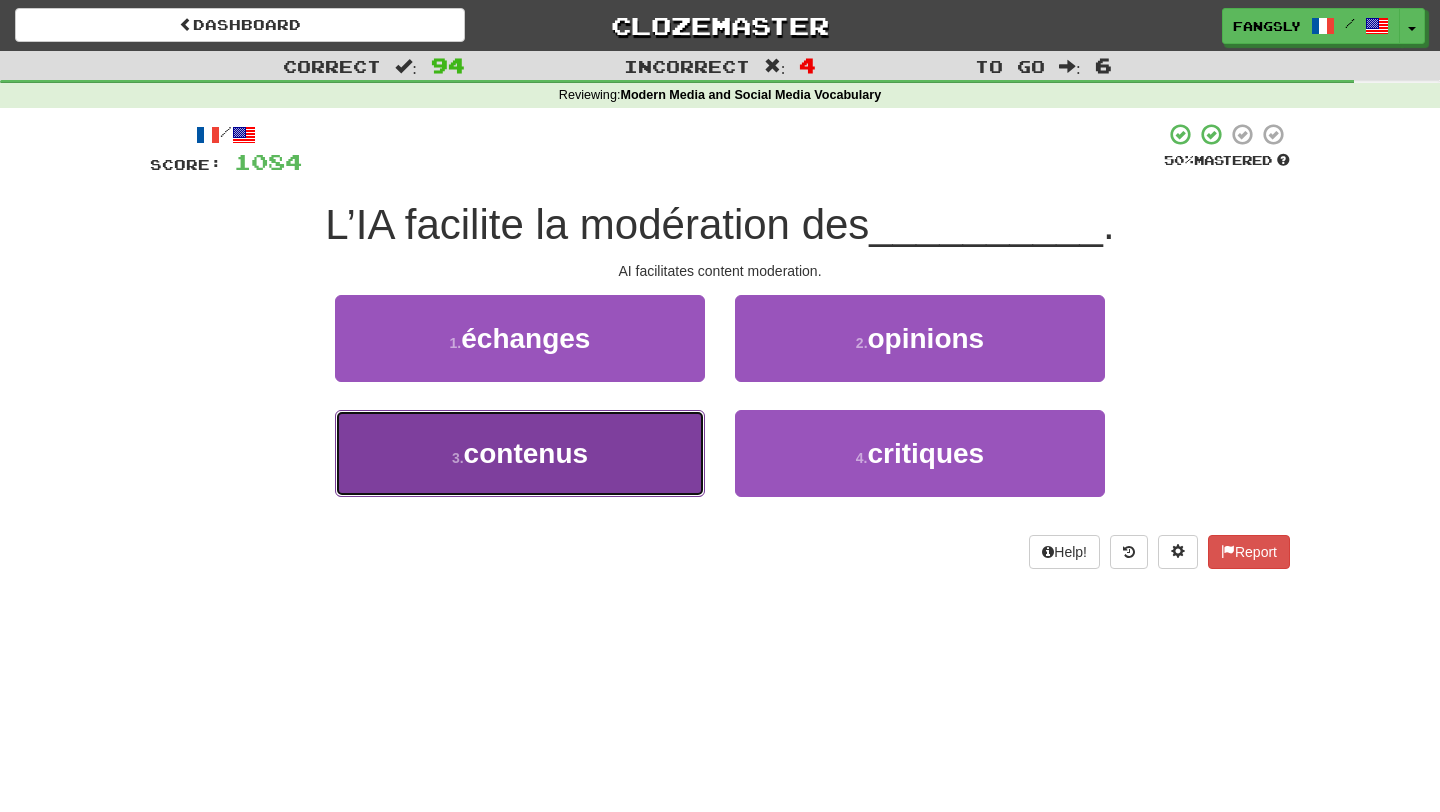 click on "3 .  contenus" at bounding box center (520, 453) 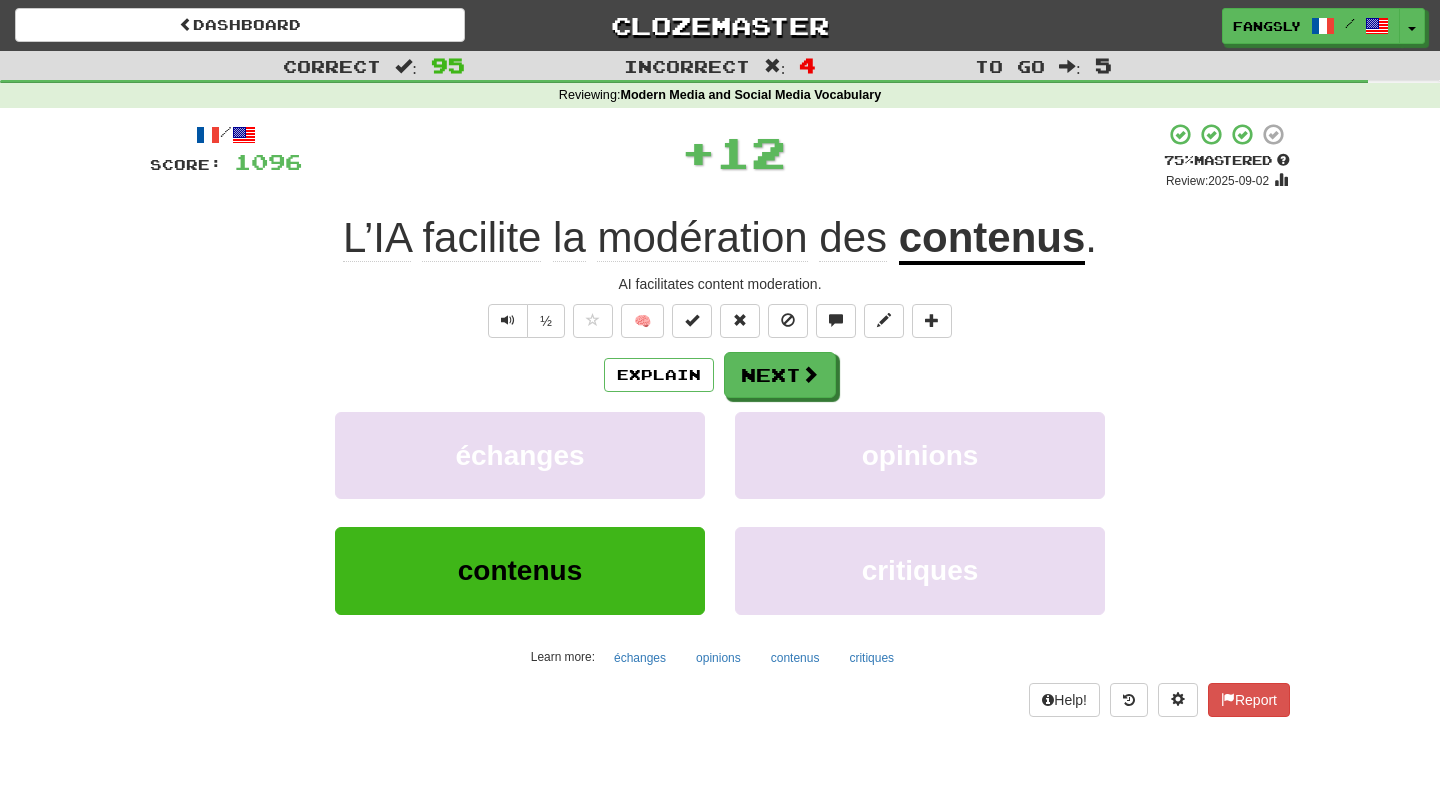 click on "Explain Next échanges opinions contenus critiques Learn more: échanges opinions contenus critiques" at bounding box center (720, 512) 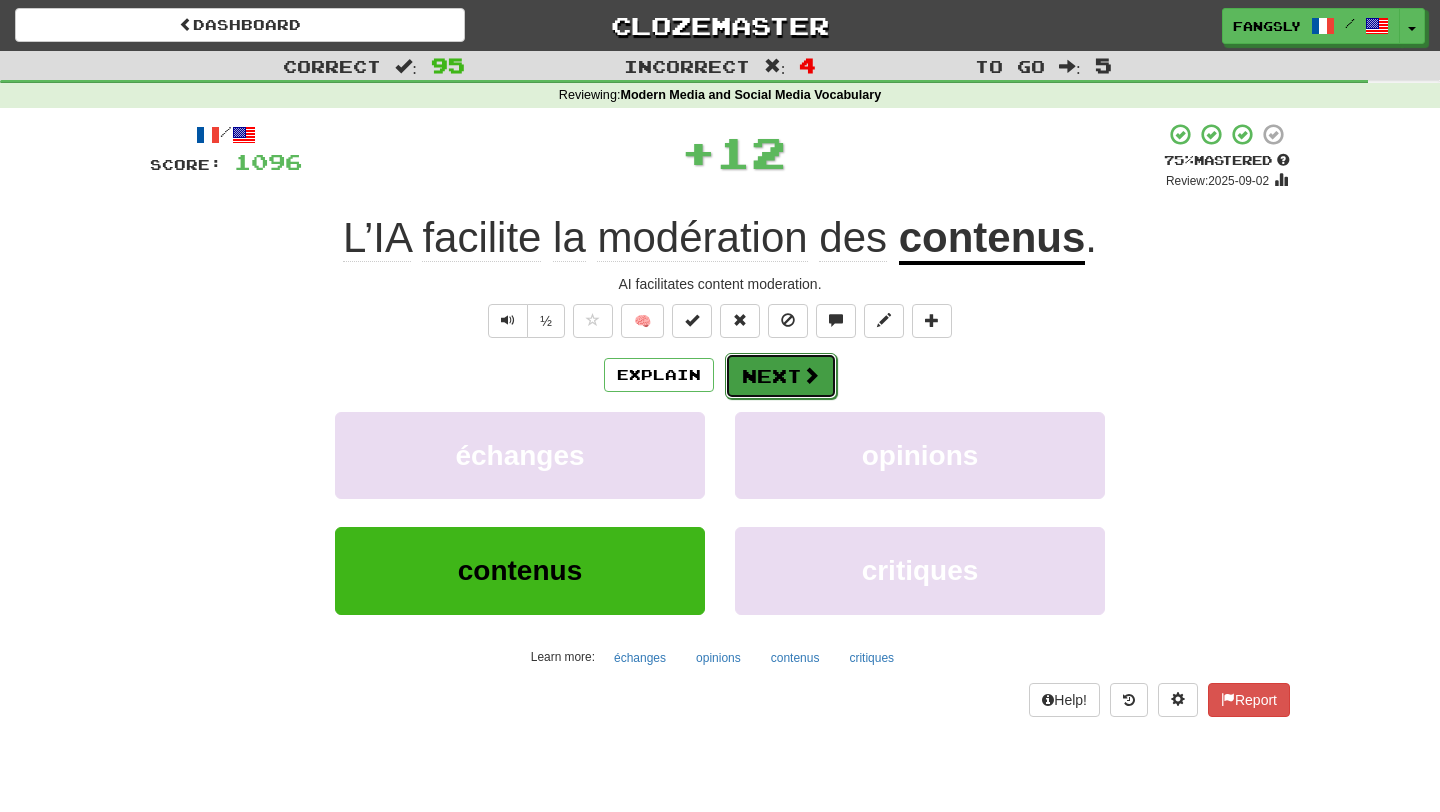 click on "Next" at bounding box center [781, 376] 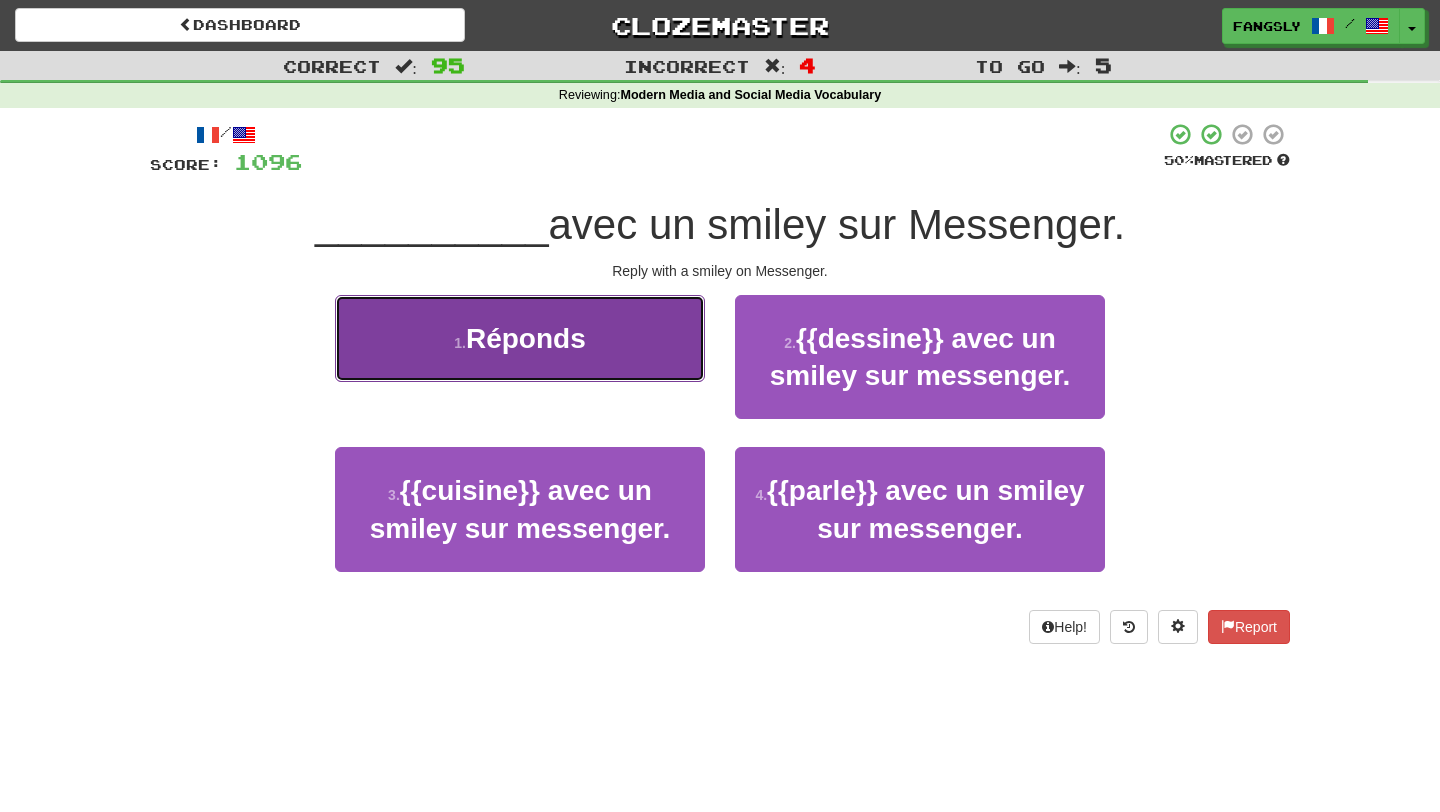 click on "1 .  Réponds" at bounding box center (520, 338) 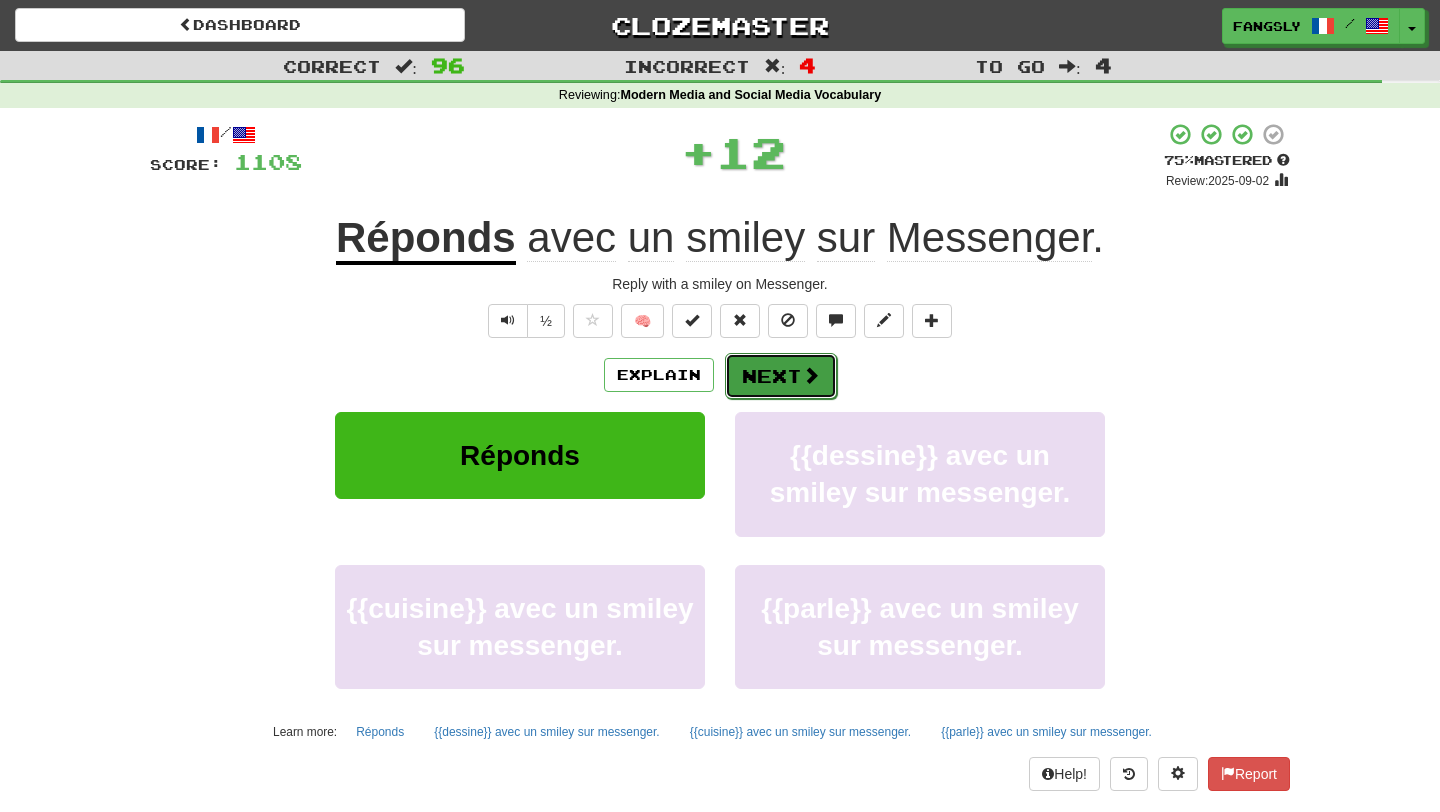 click on "Next" at bounding box center (781, 376) 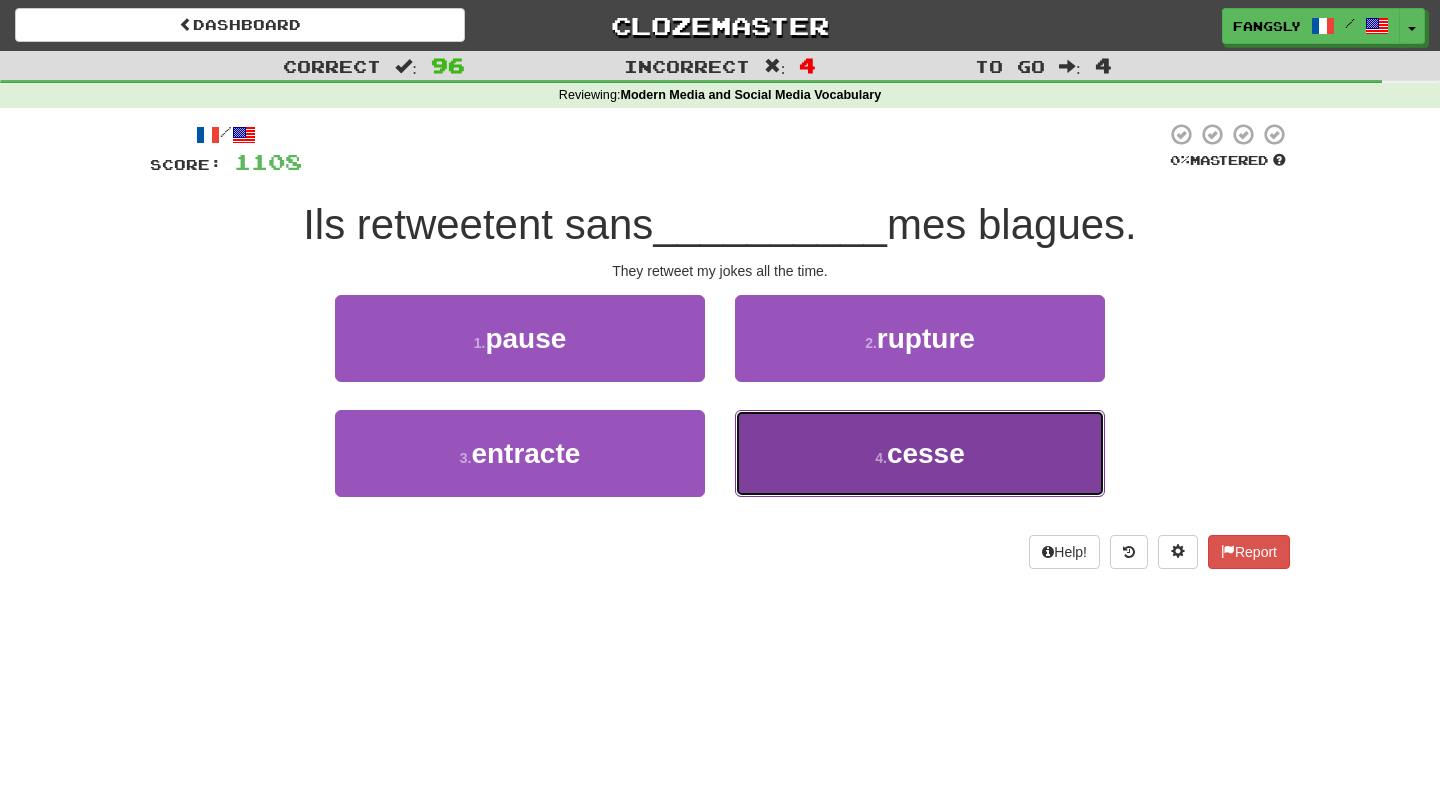 click on "4 .  cesse" at bounding box center (920, 453) 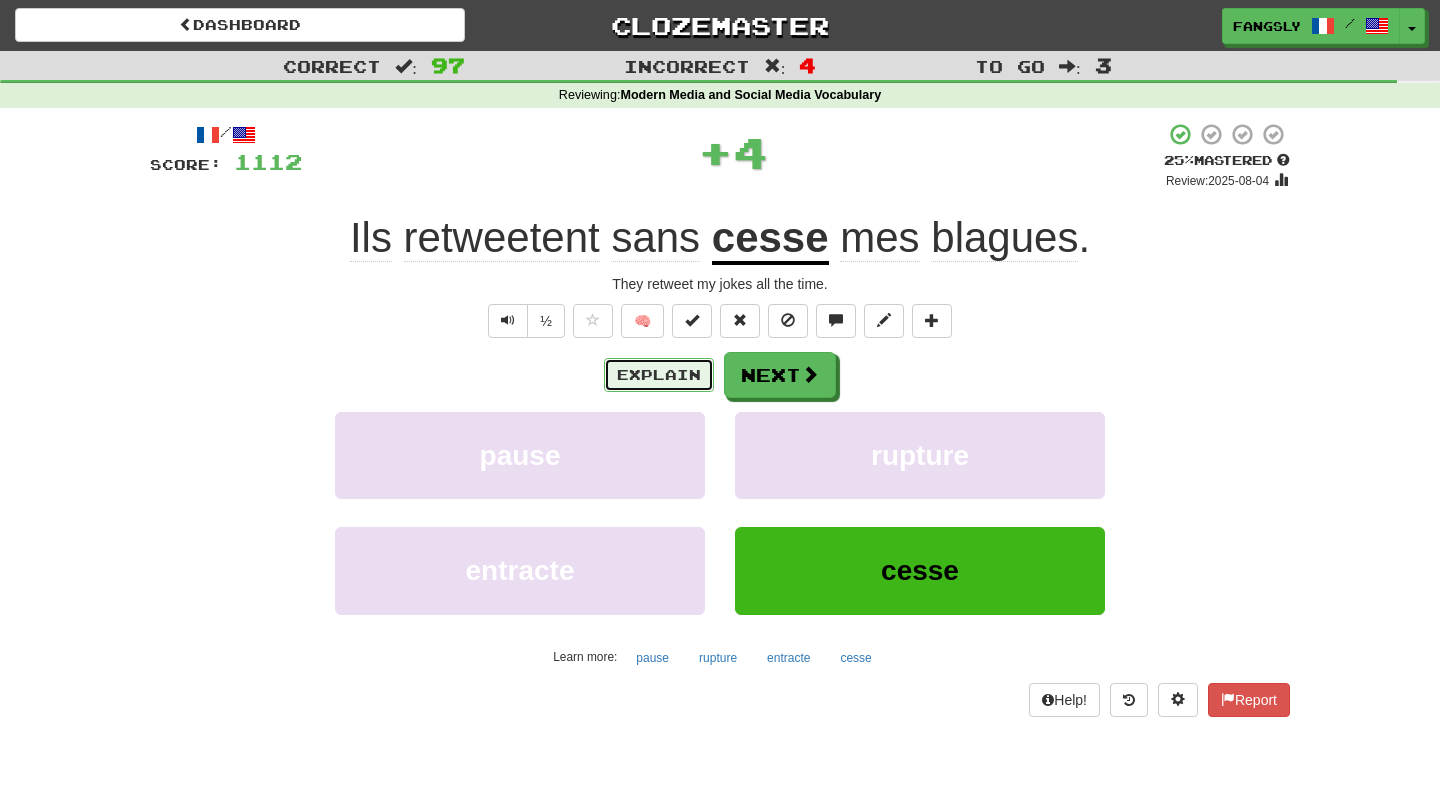 click on "Explain" at bounding box center (659, 375) 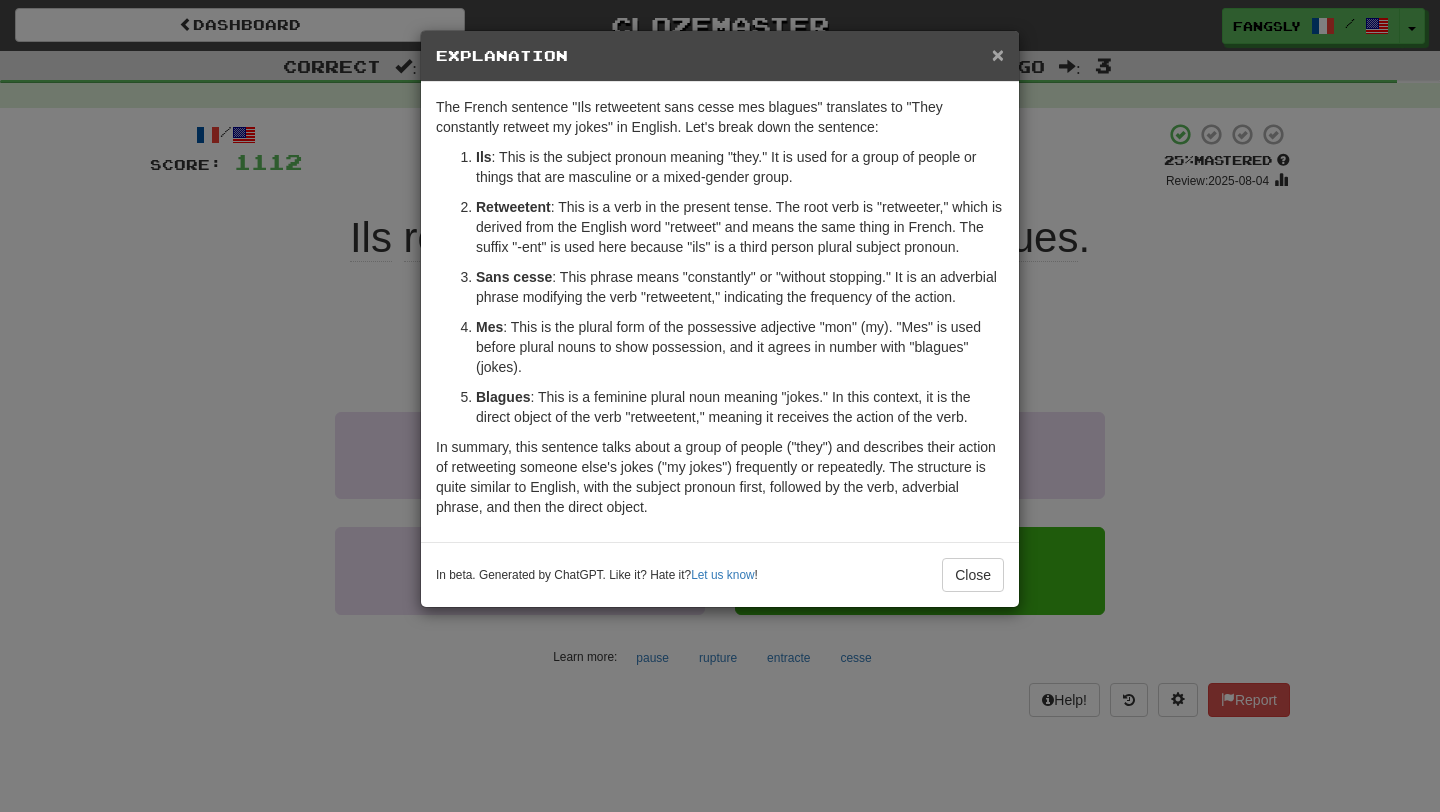 click on "×" at bounding box center (998, 54) 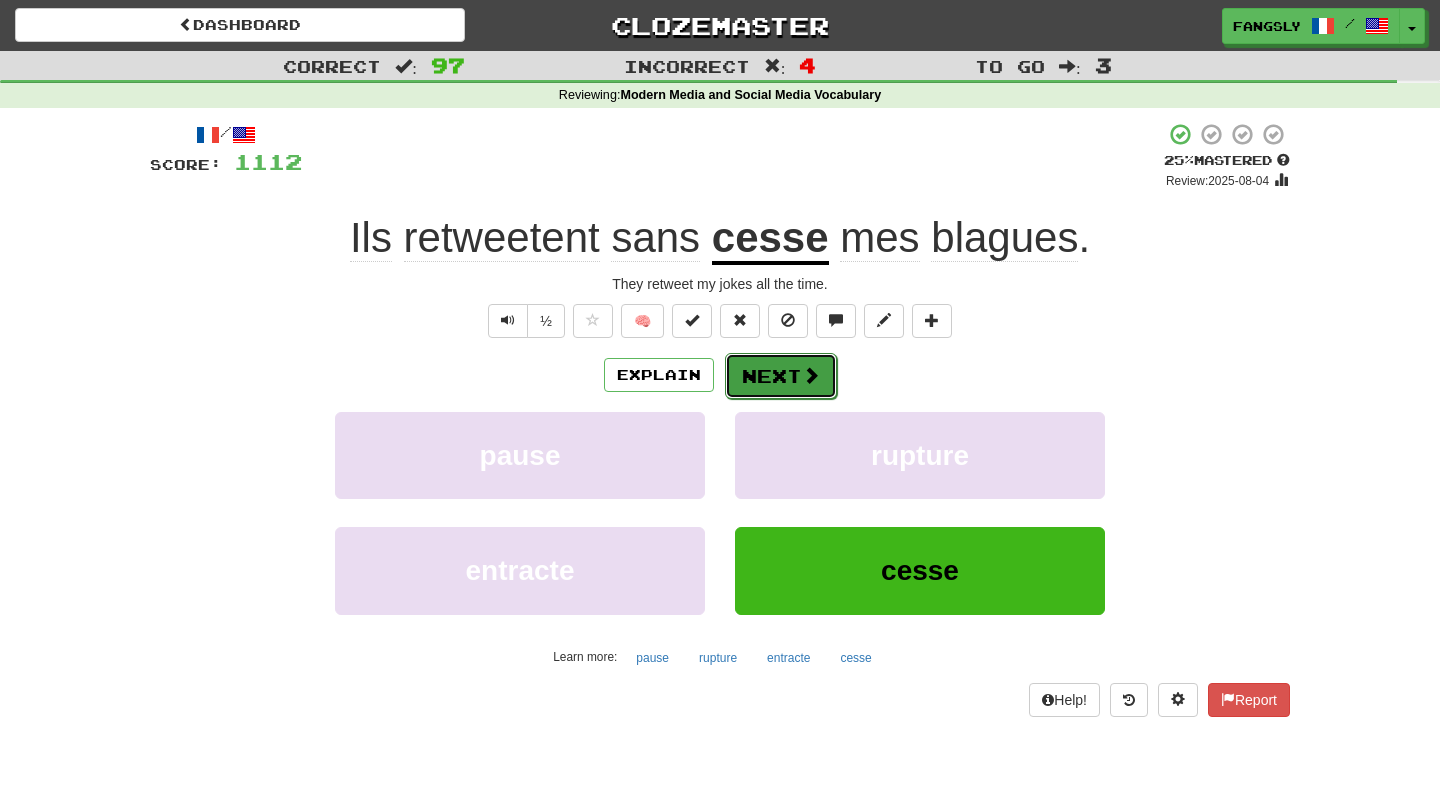 click at bounding box center [811, 375] 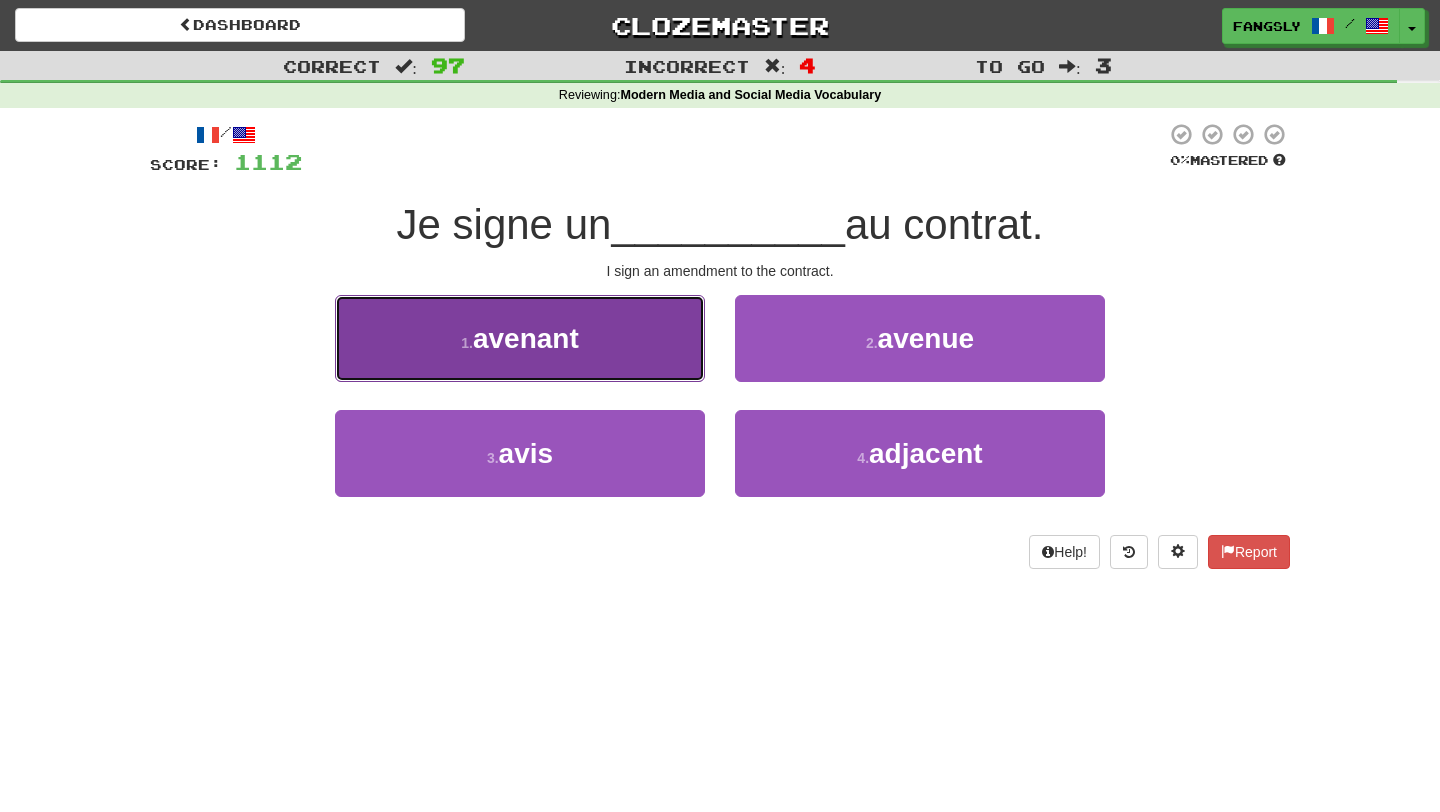 click on "1 .  avenant" at bounding box center (520, 338) 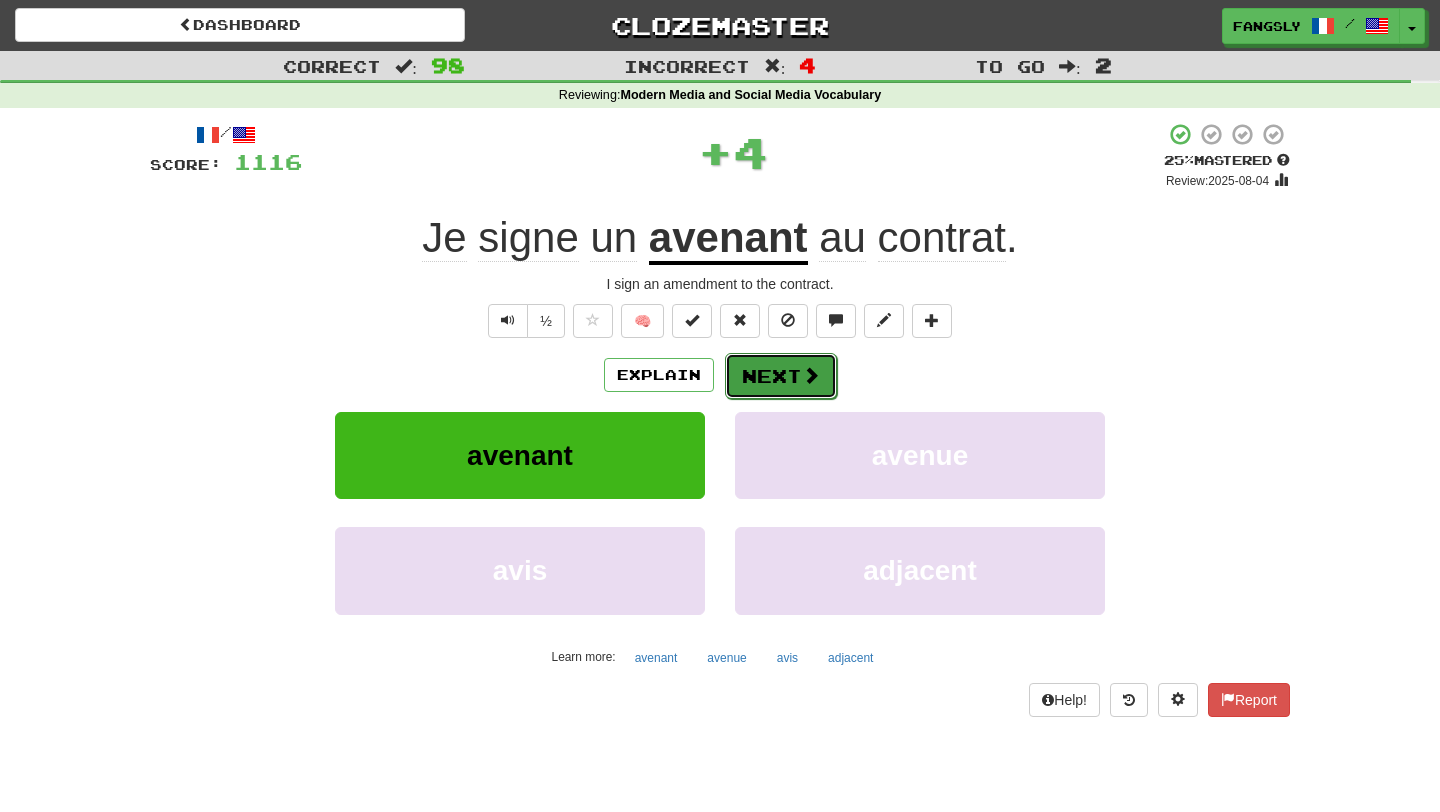 click on "Next" at bounding box center [781, 376] 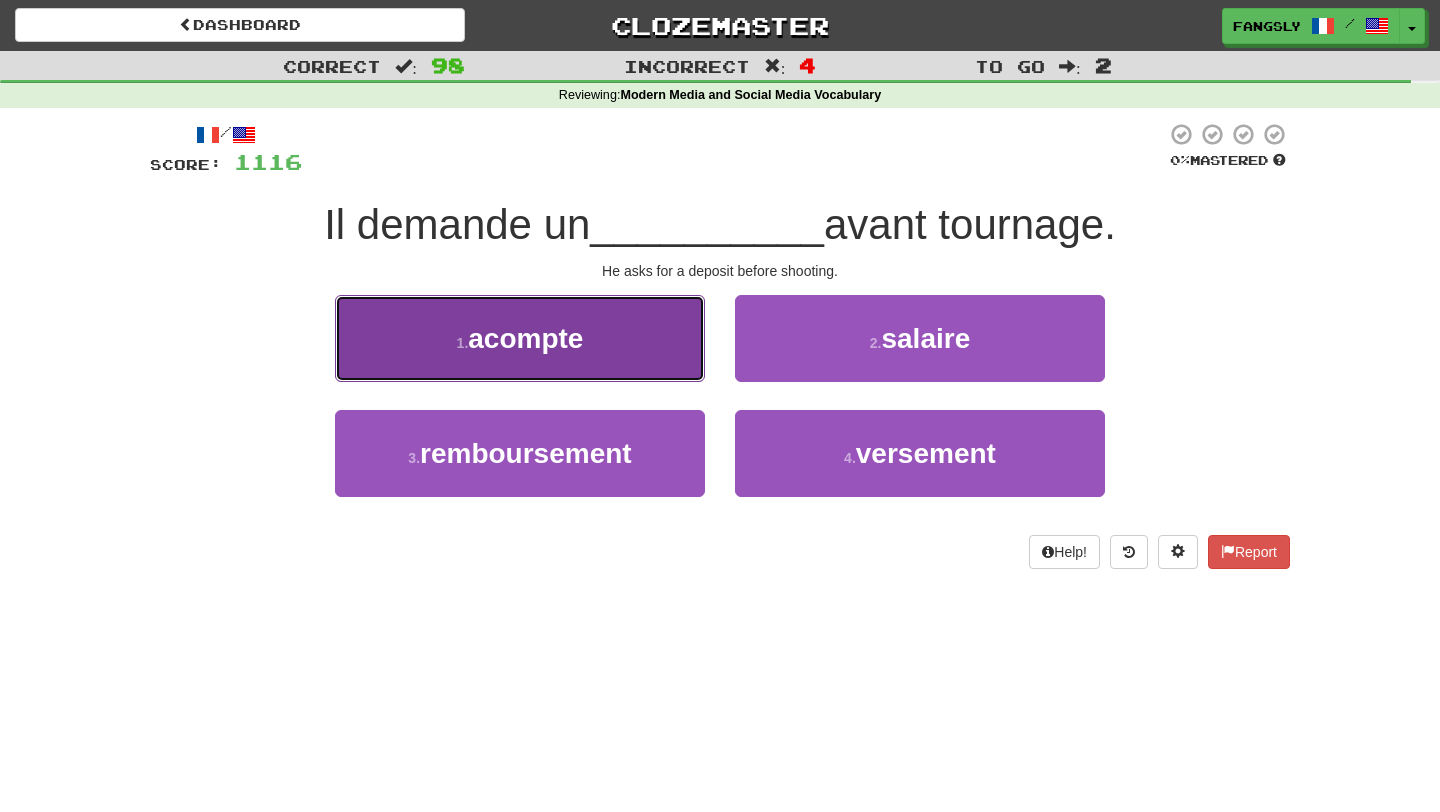 click on "1 .  acompte" at bounding box center (520, 338) 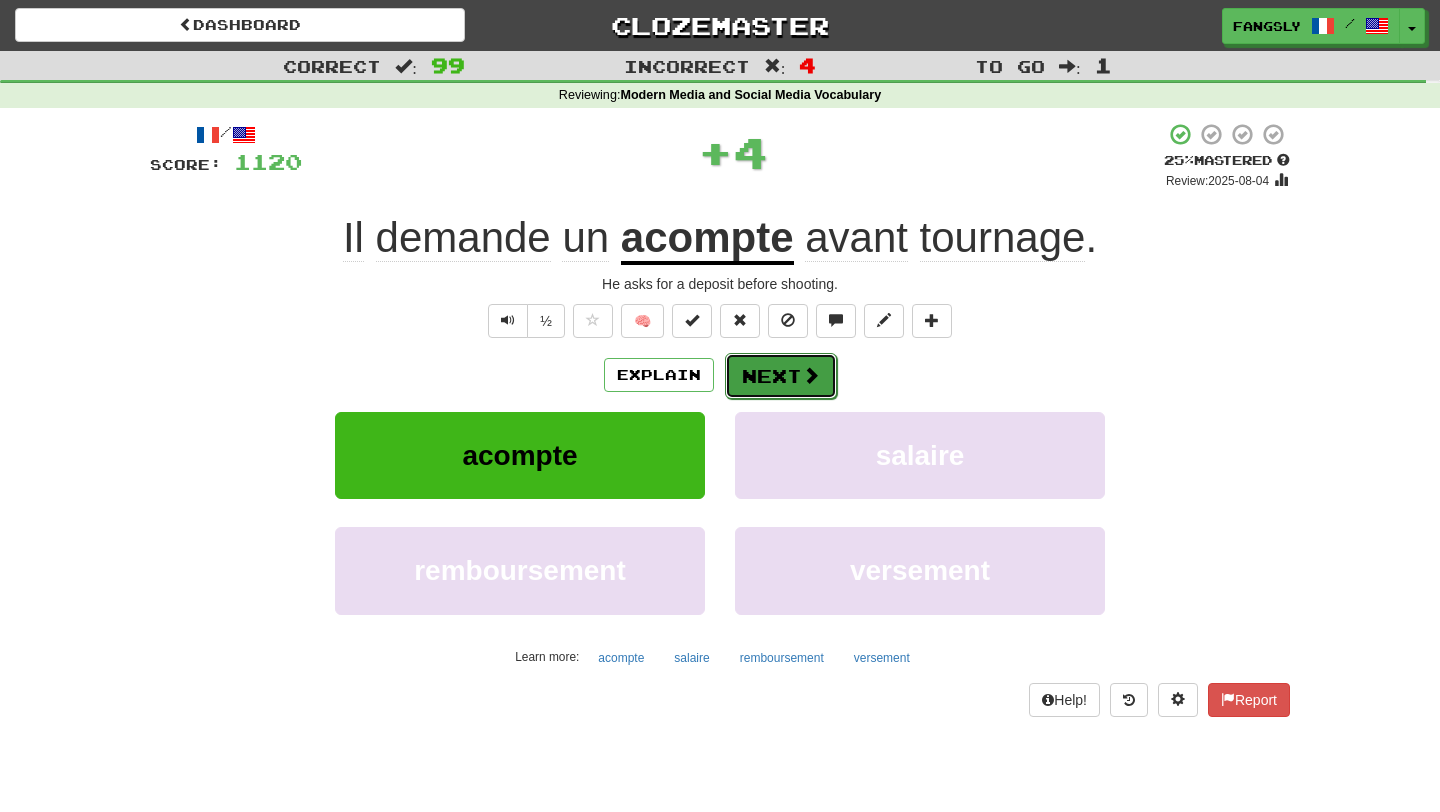 click on "Next" at bounding box center (781, 376) 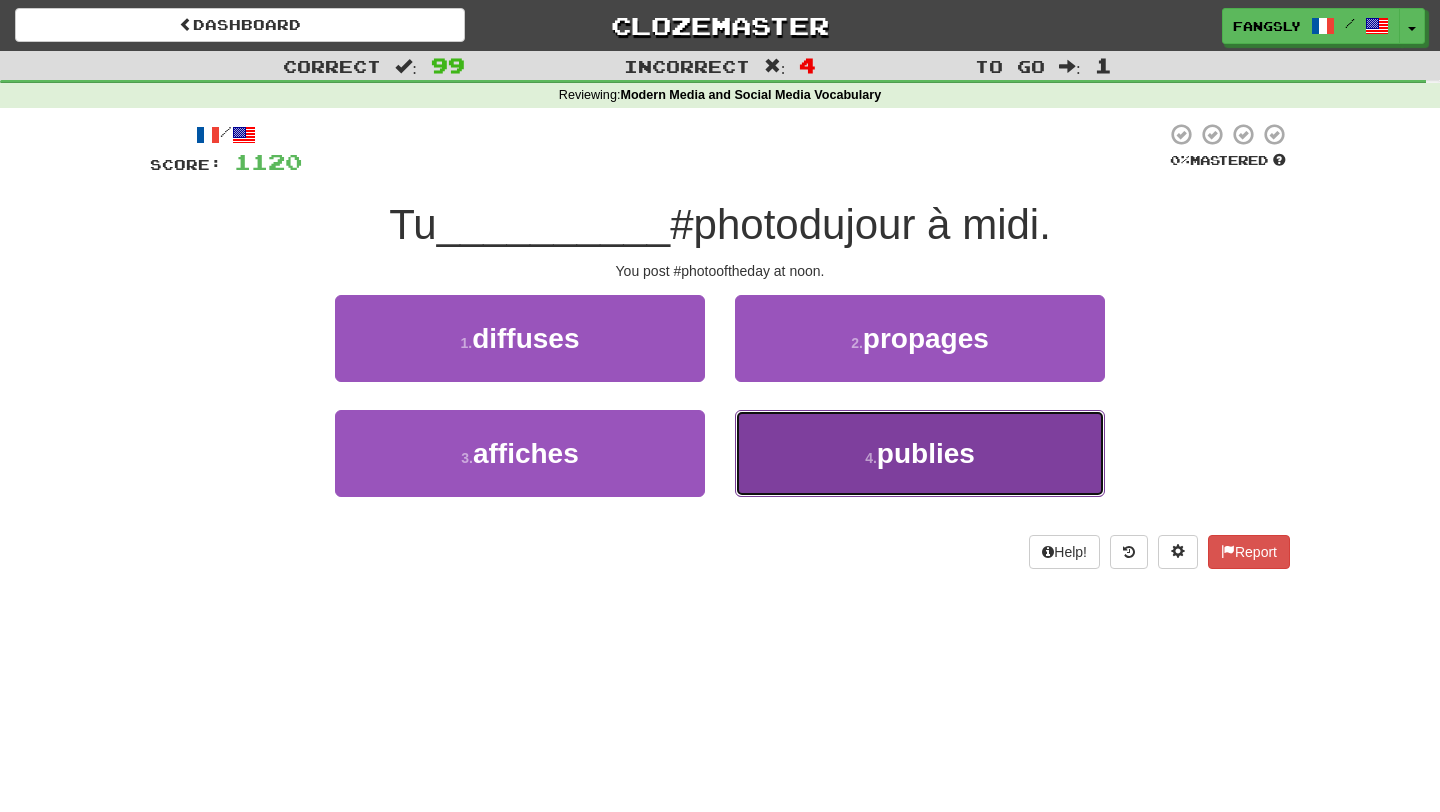 click on "4 .  publies" at bounding box center [920, 453] 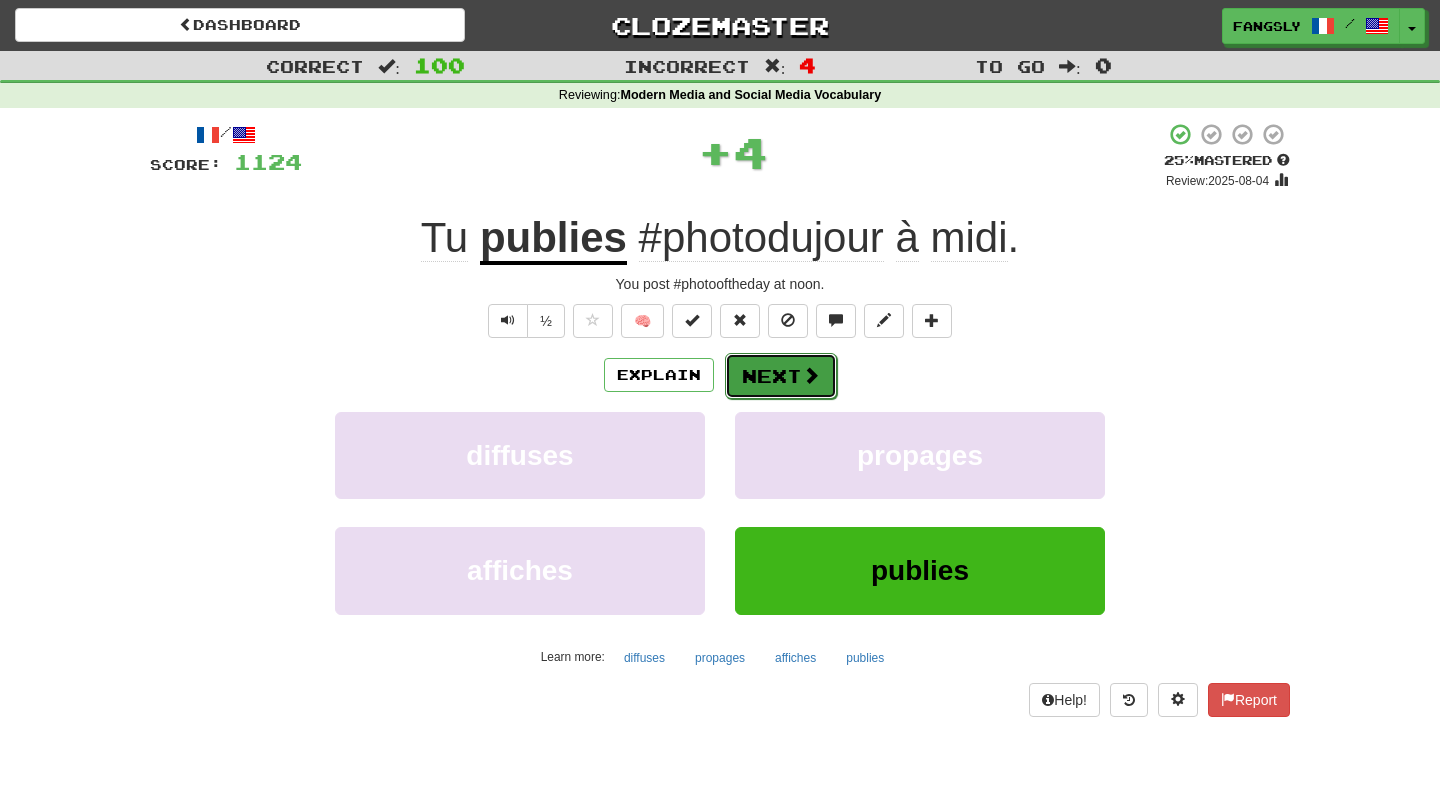 click on "Next" at bounding box center [781, 376] 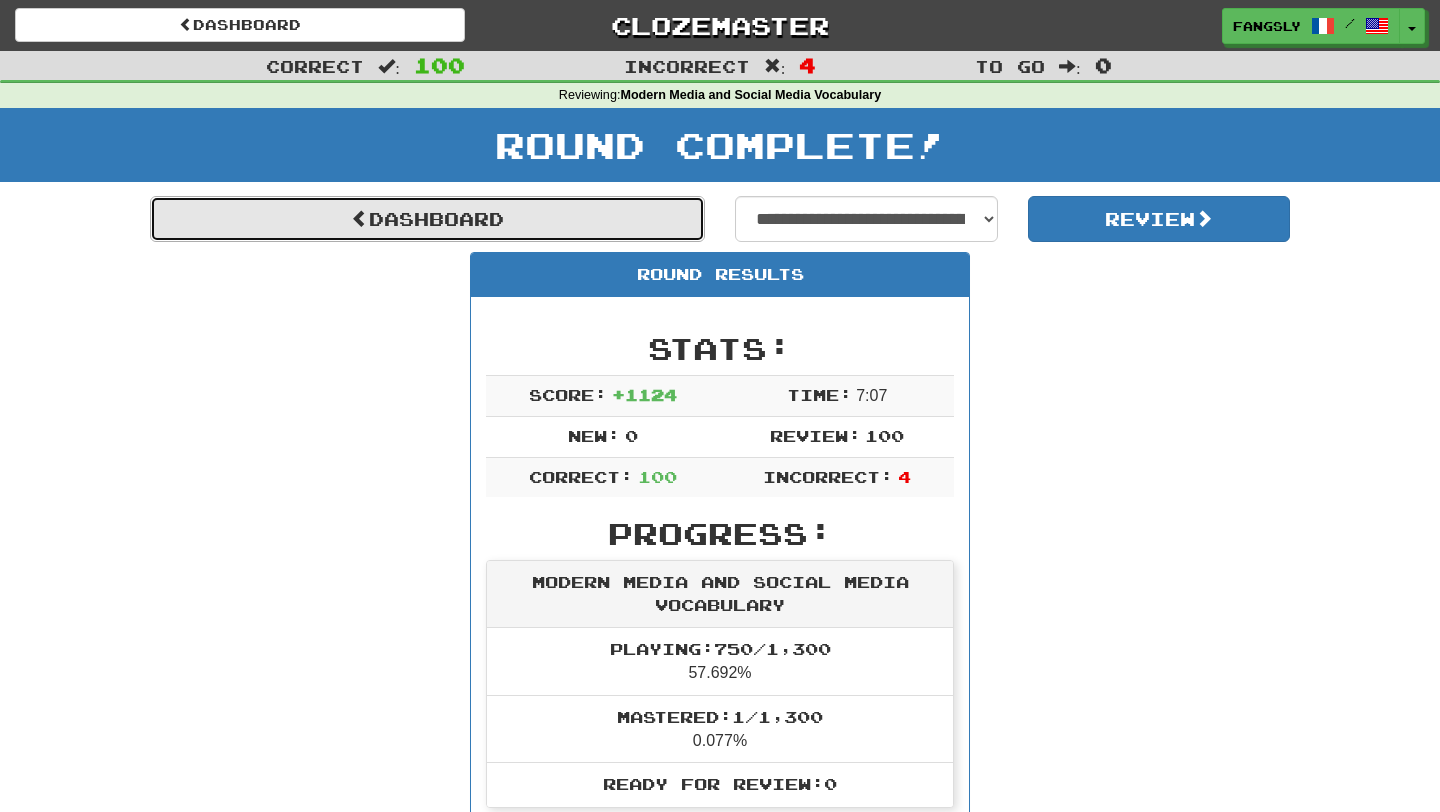 click on "Dashboard" at bounding box center (427, 219) 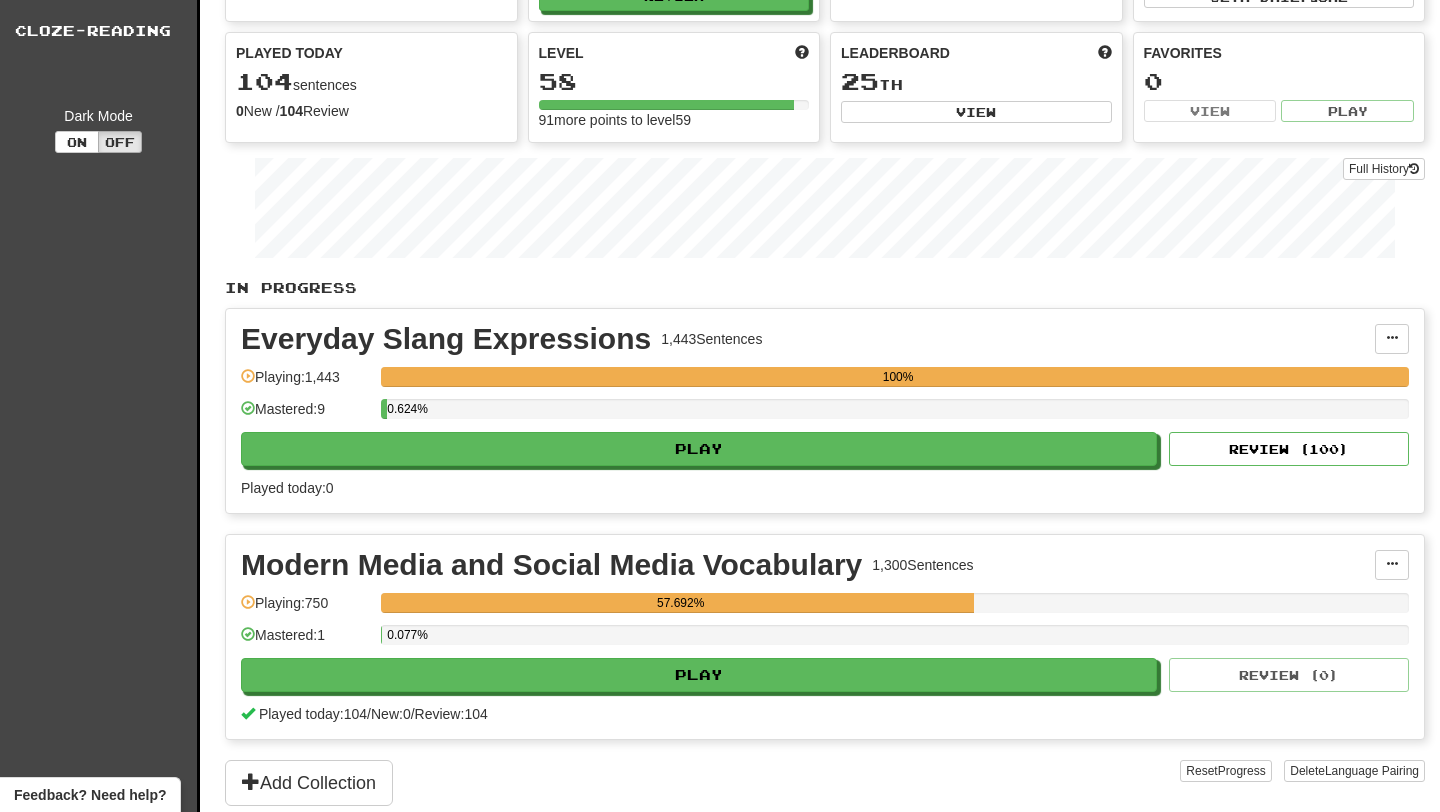 scroll, scrollTop: 0, scrollLeft: 0, axis: both 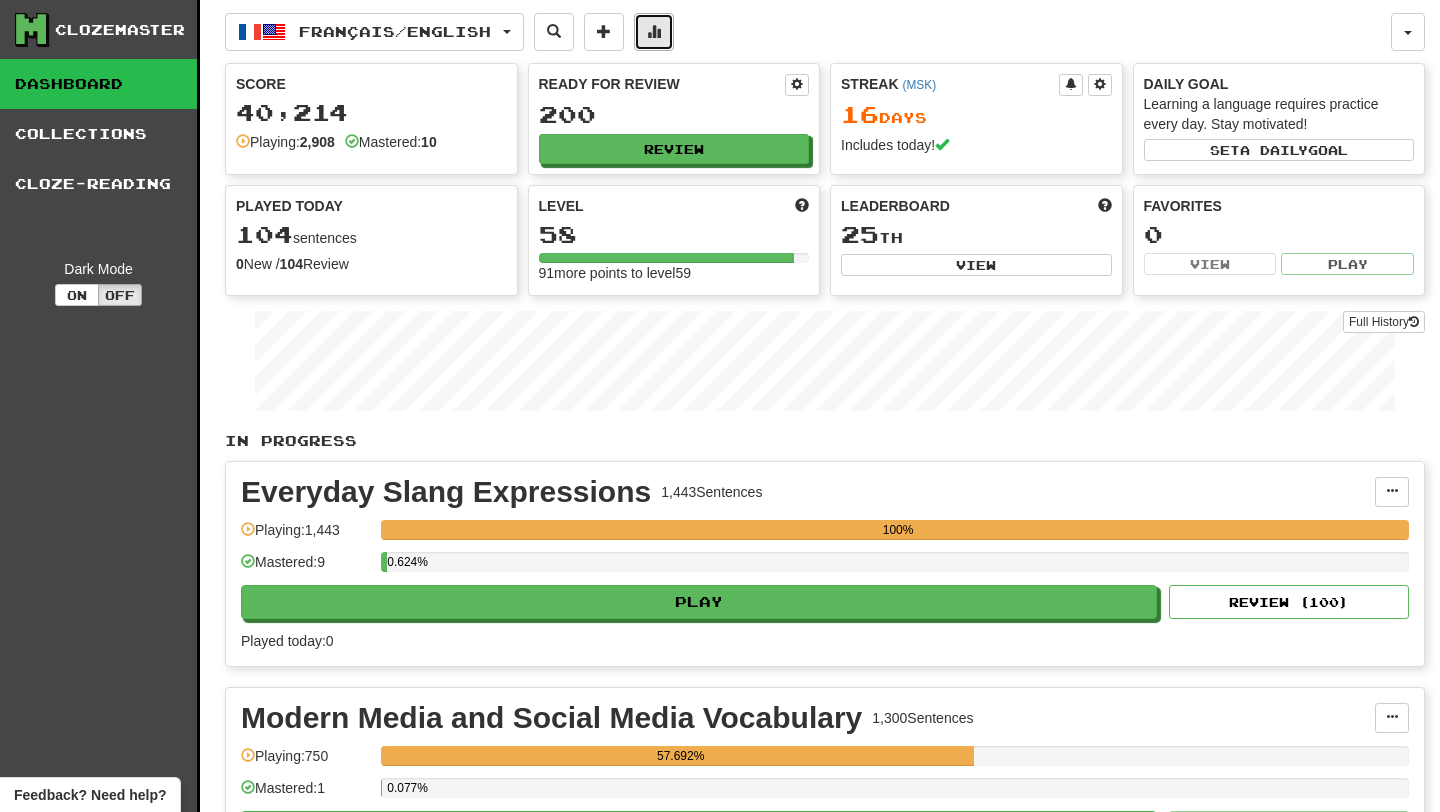 click at bounding box center [654, 31] 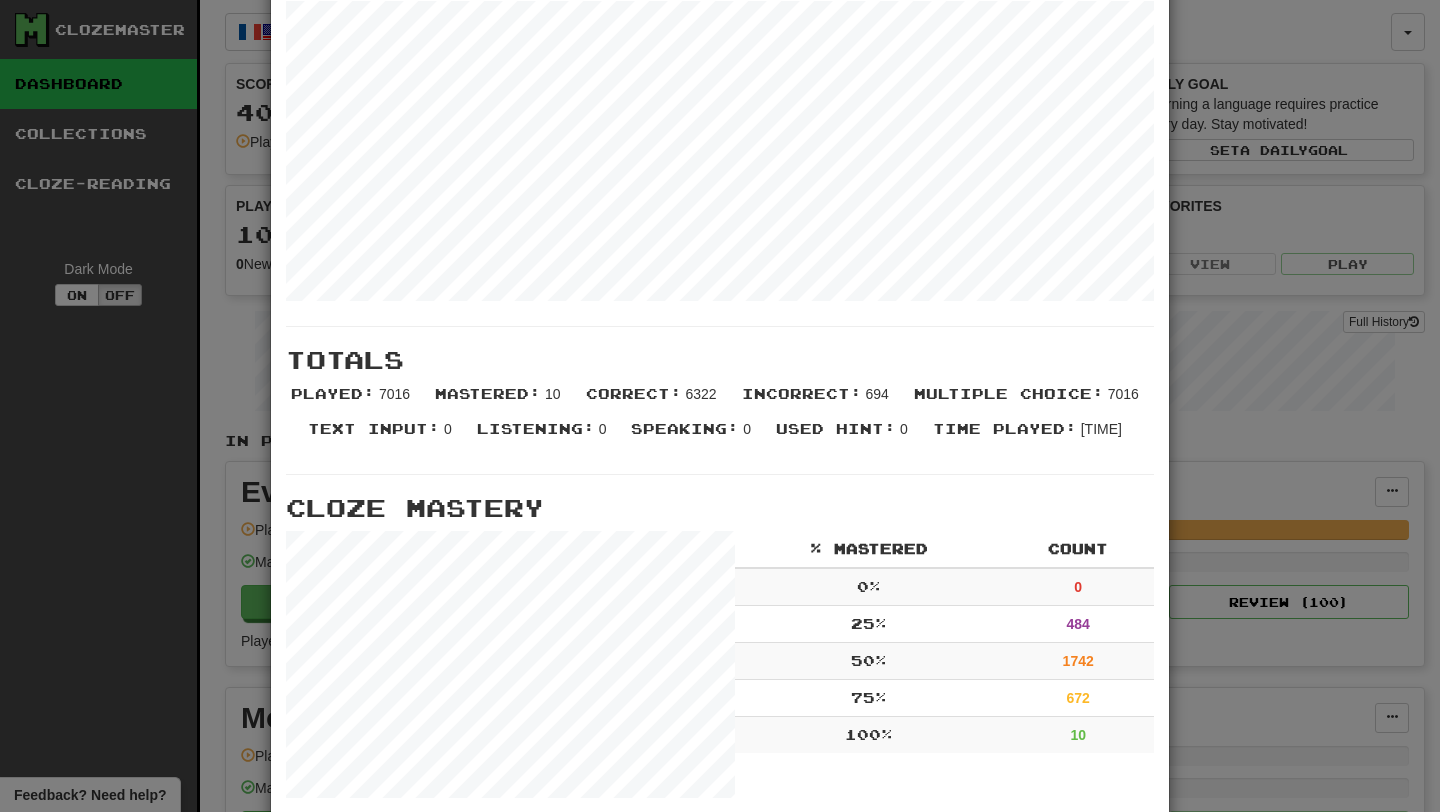 scroll, scrollTop: 0, scrollLeft: 0, axis: both 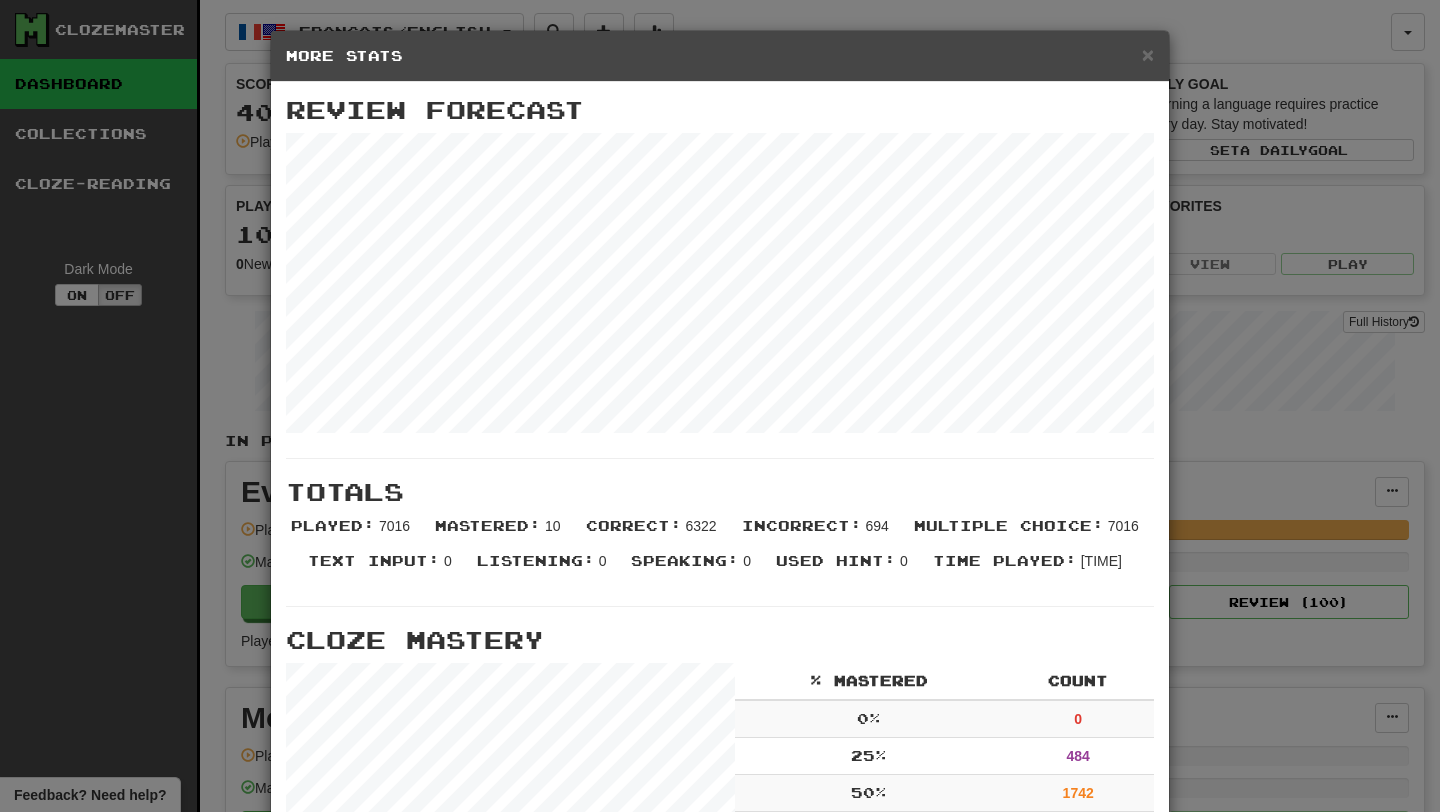 click on "× More Stats Review Forecast Totals Played :   7016 Mastered :   10 Correct :   6322 Incorrect :   694 Multiple Choice :   7016 Text Input :   0 Listening :   0 Speaking :   0 Used Hint :   0 Time Played :   8:41:19 Cloze Mastery % Mastered Count 0 % 0 25 % 484 50 % 1742 75 % 672 100 % 10 Stats Per Day Close" at bounding box center (720, 406) 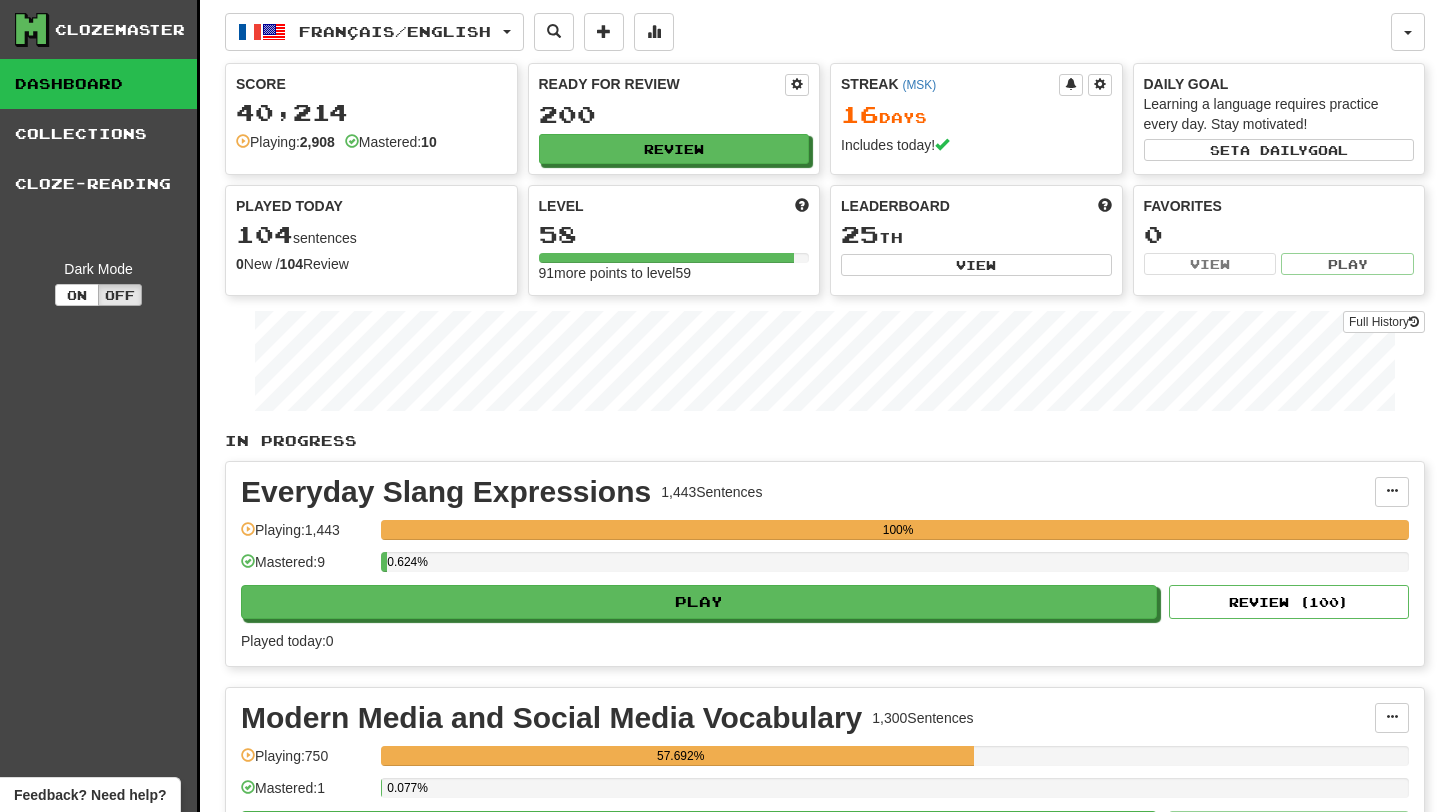 scroll, scrollTop: 180, scrollLeft: 0, axis: vertical 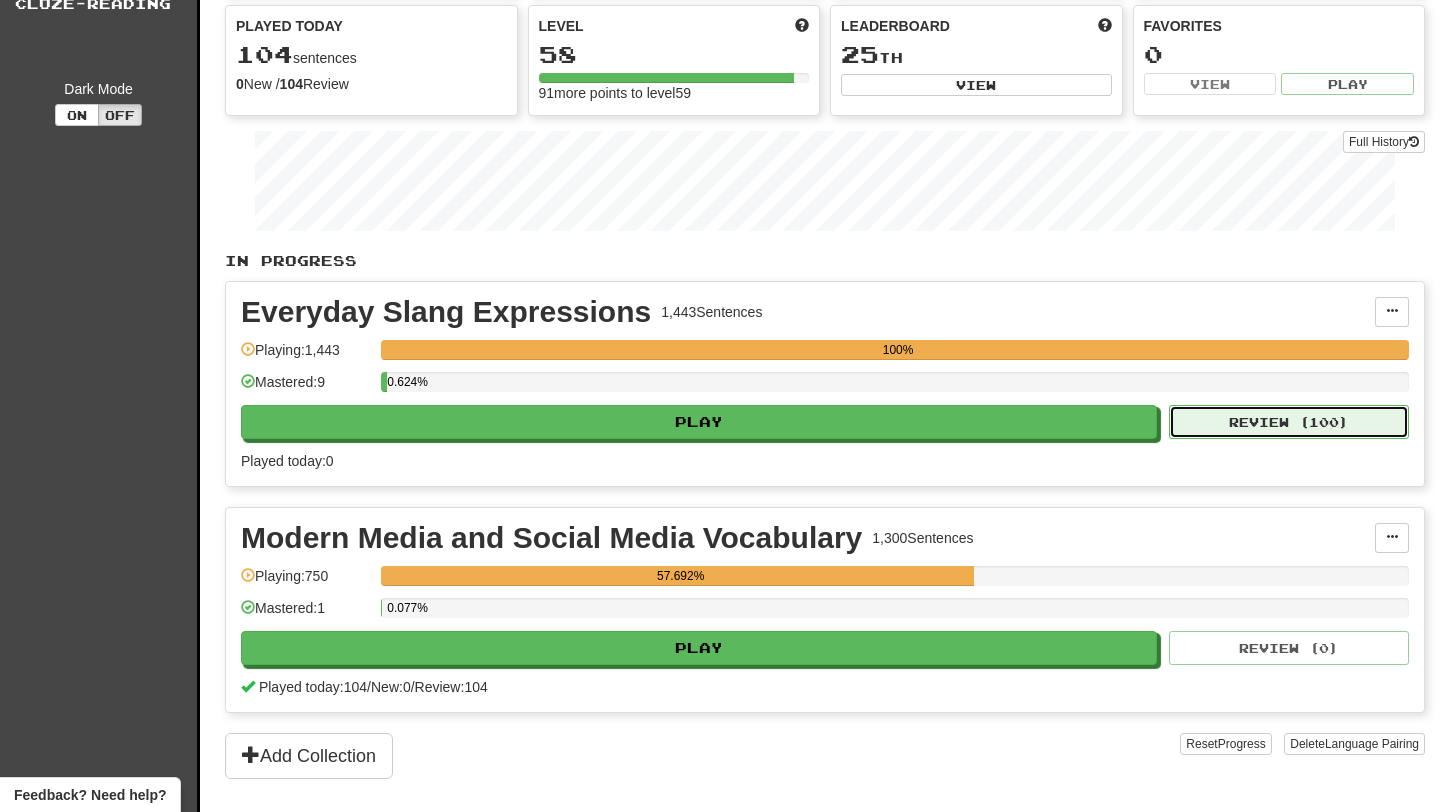 click on "Review ( 100 )" at bounding box center [1289, 422] 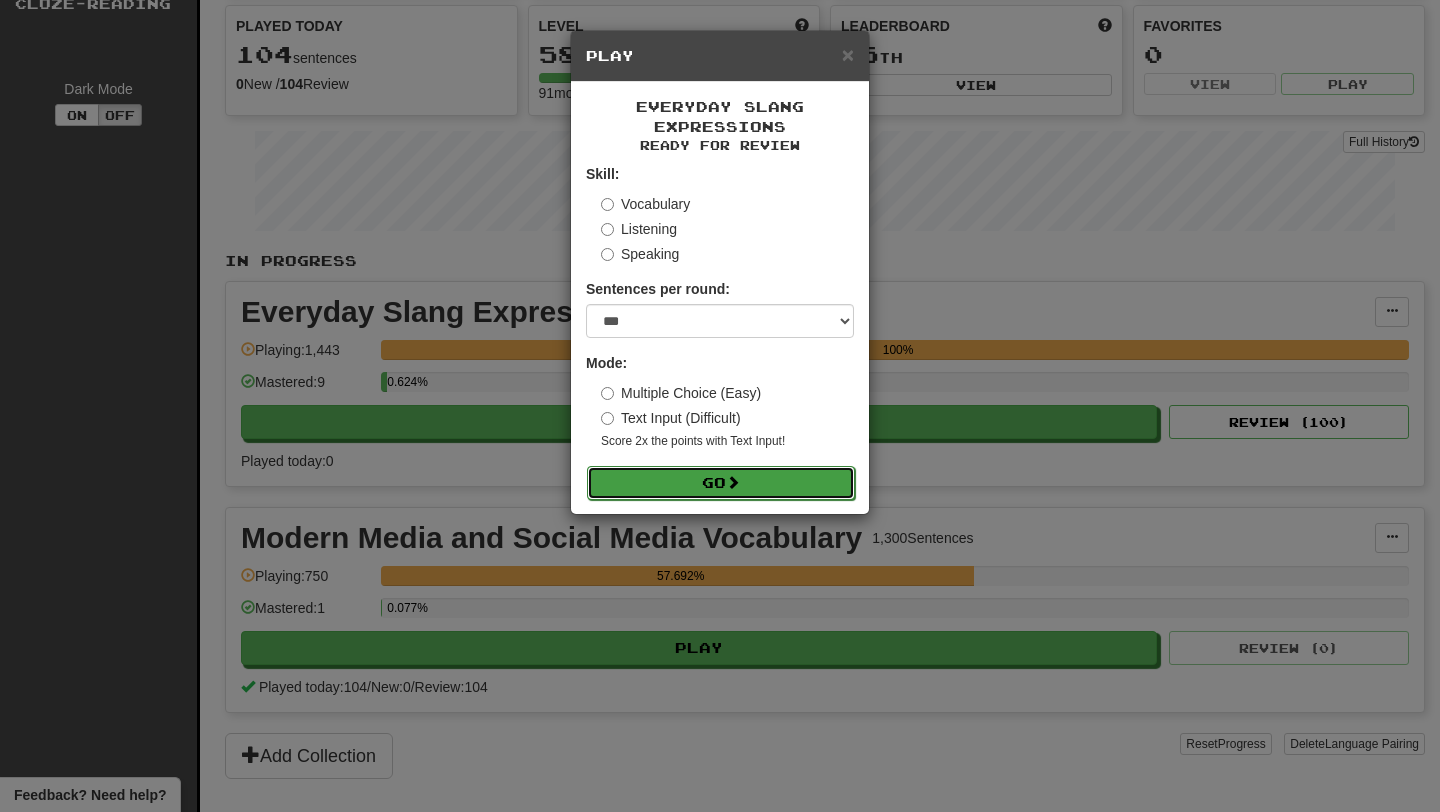 click on "Go" at bounding box center [721, 483] 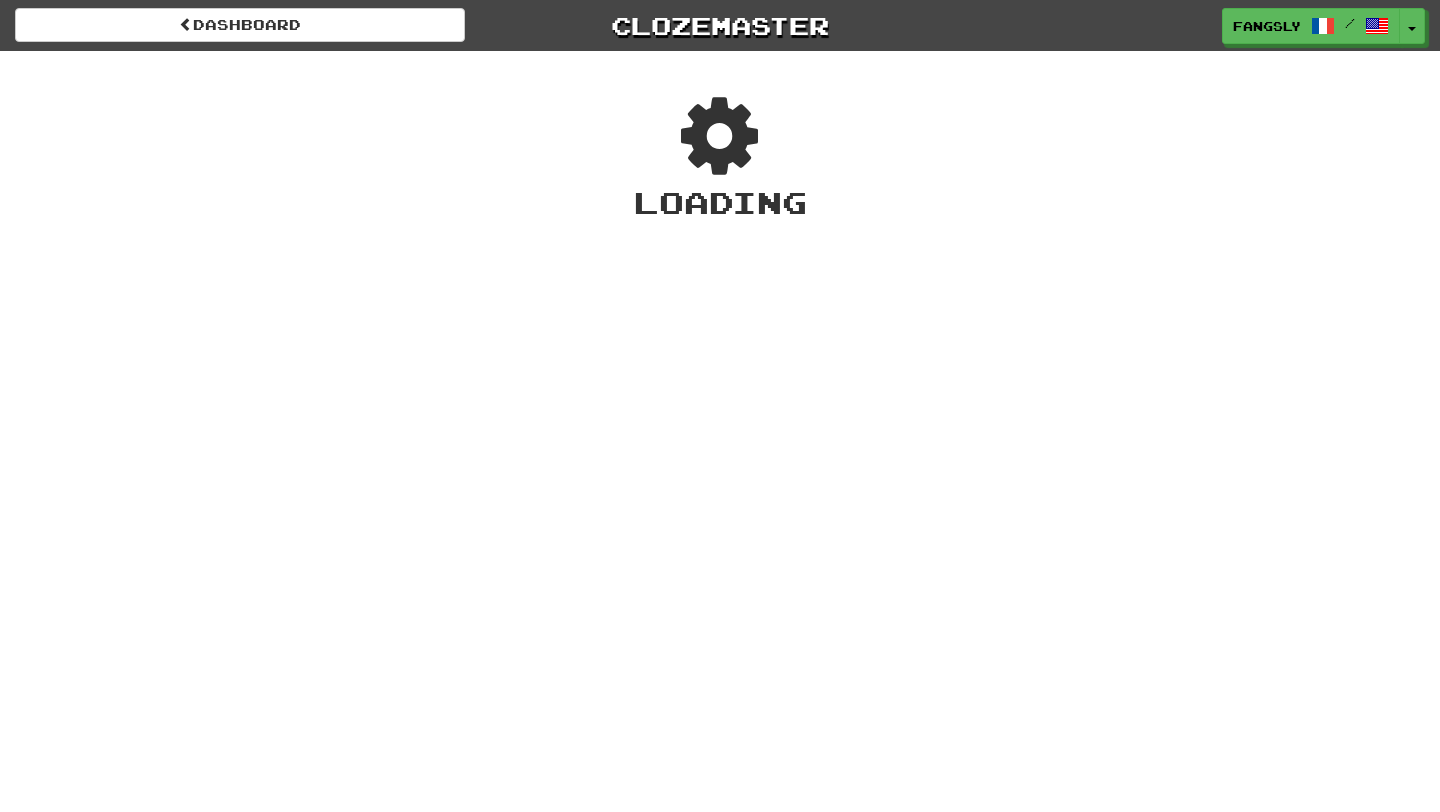 scroll, scrollTop: 0, scrollLeft: 0, axis: both 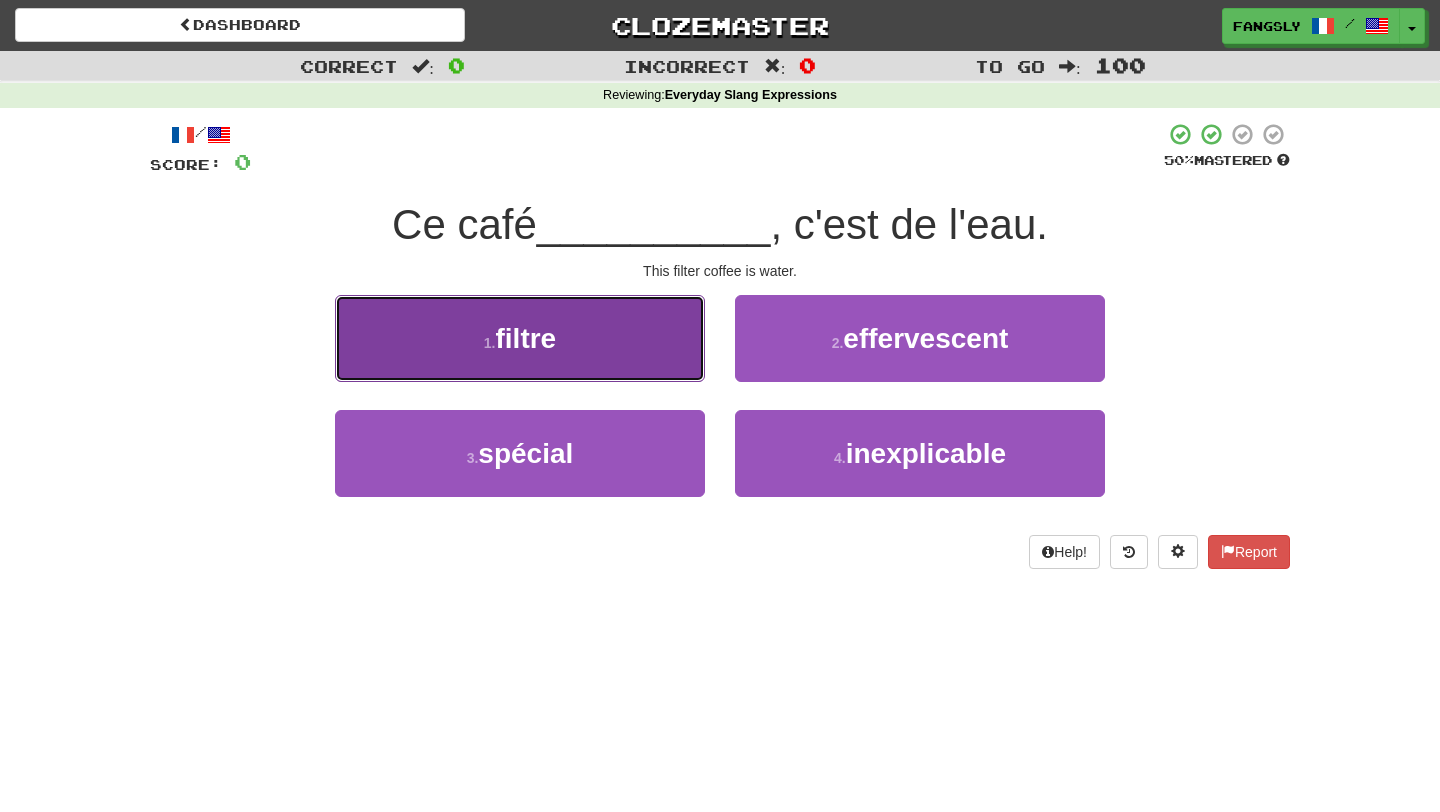 click on "1 .  filtre" at bounding box center [520, 338] 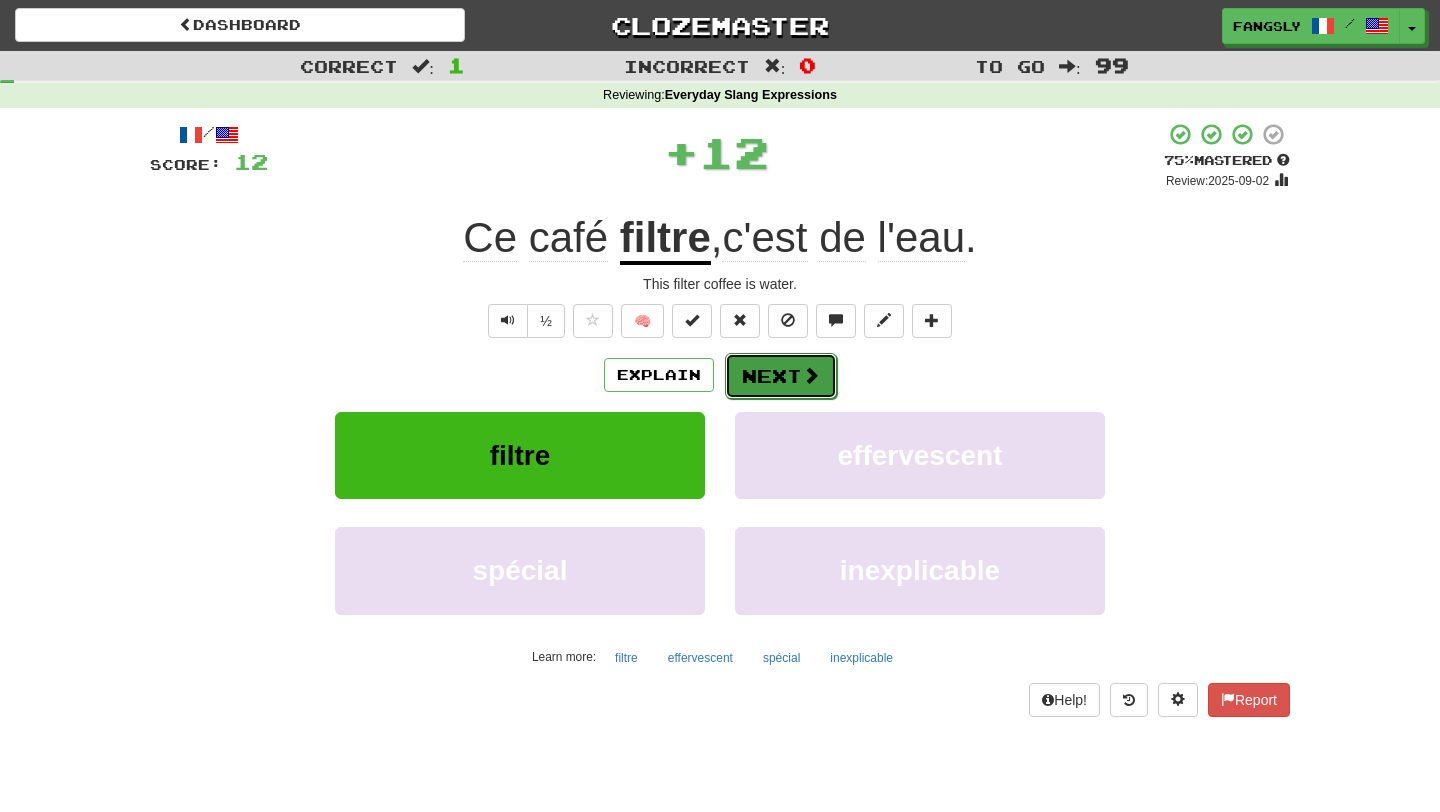 click at bounding box center (811, 375) 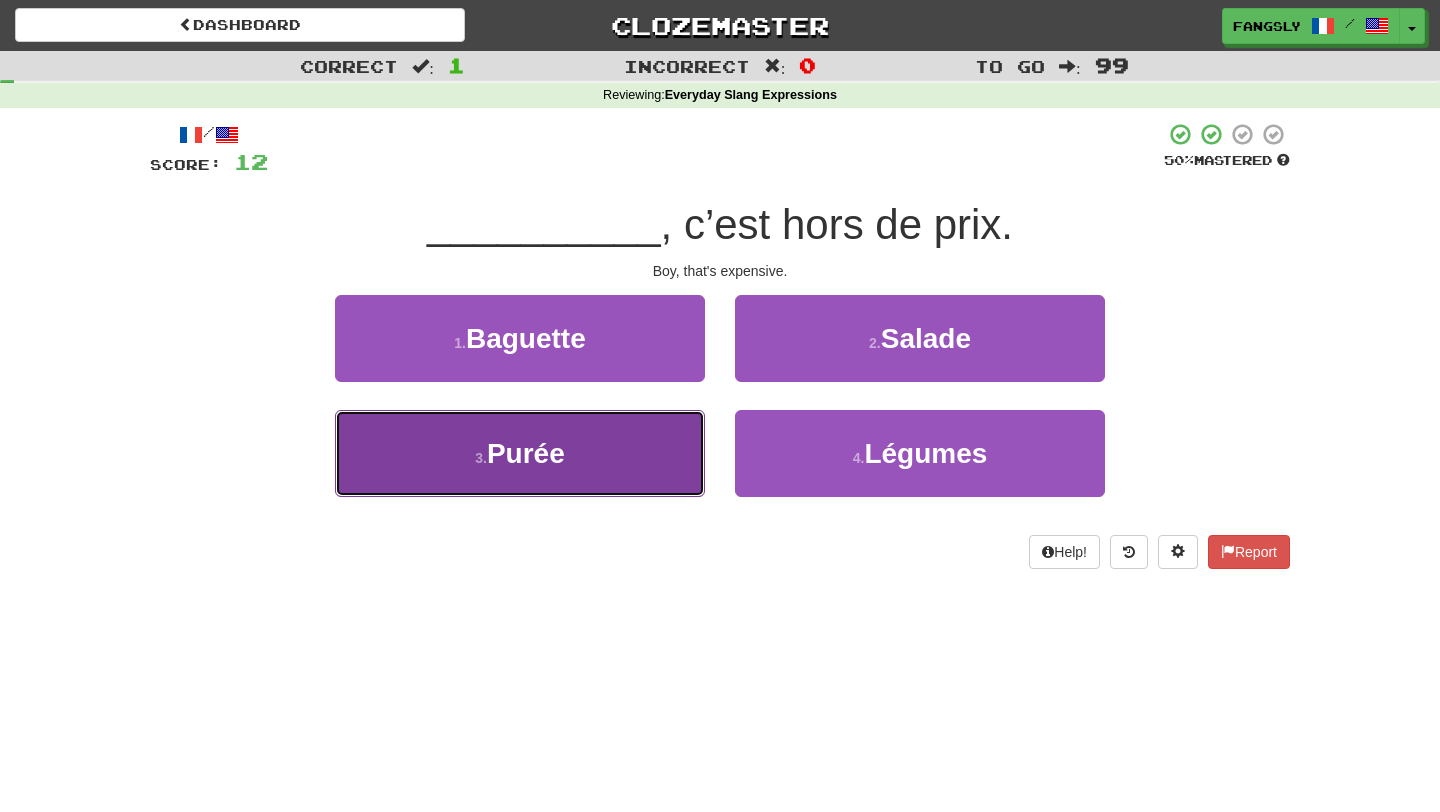 click on "3 .  Purée" at bounding box center [520, 453] 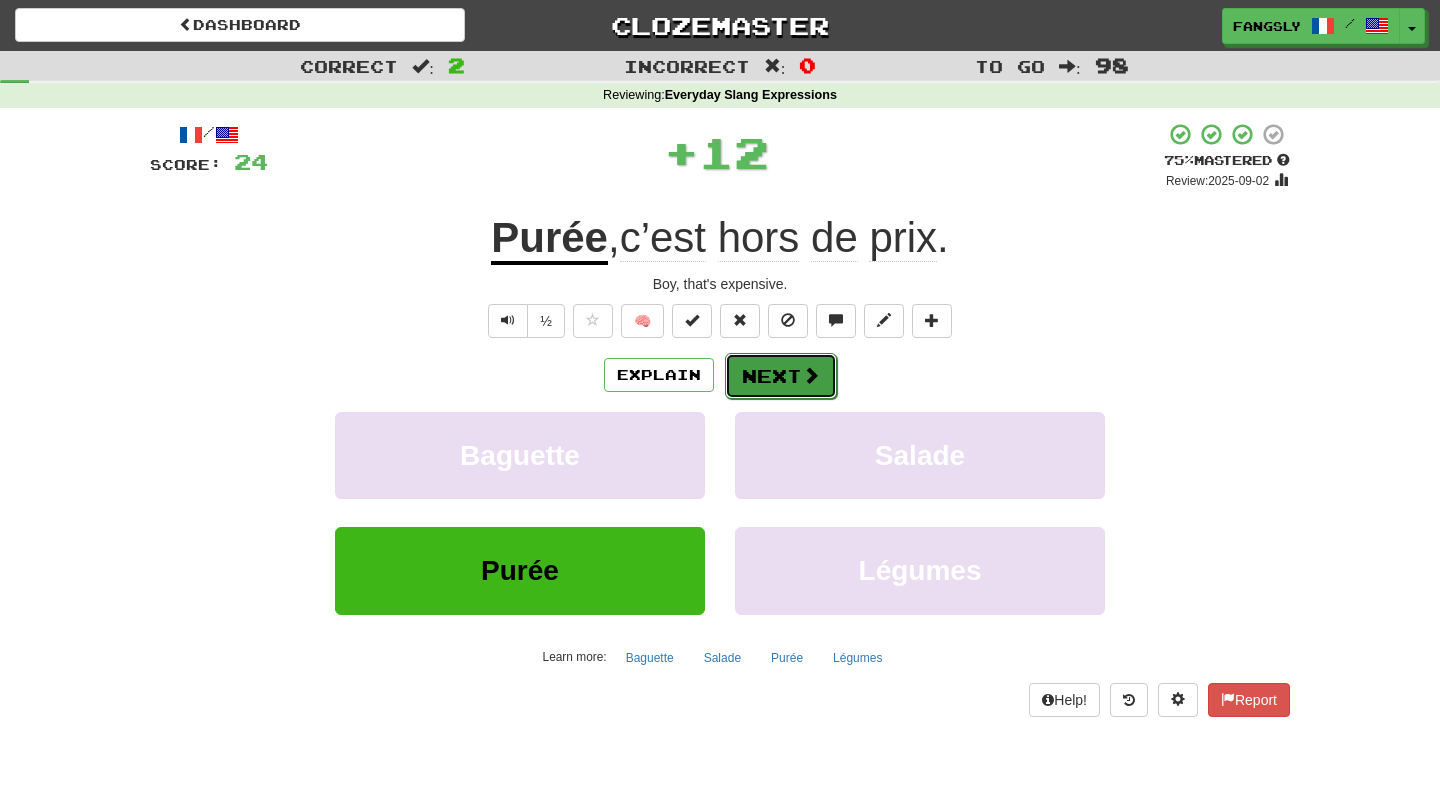 click at bounding box center (811, 375) 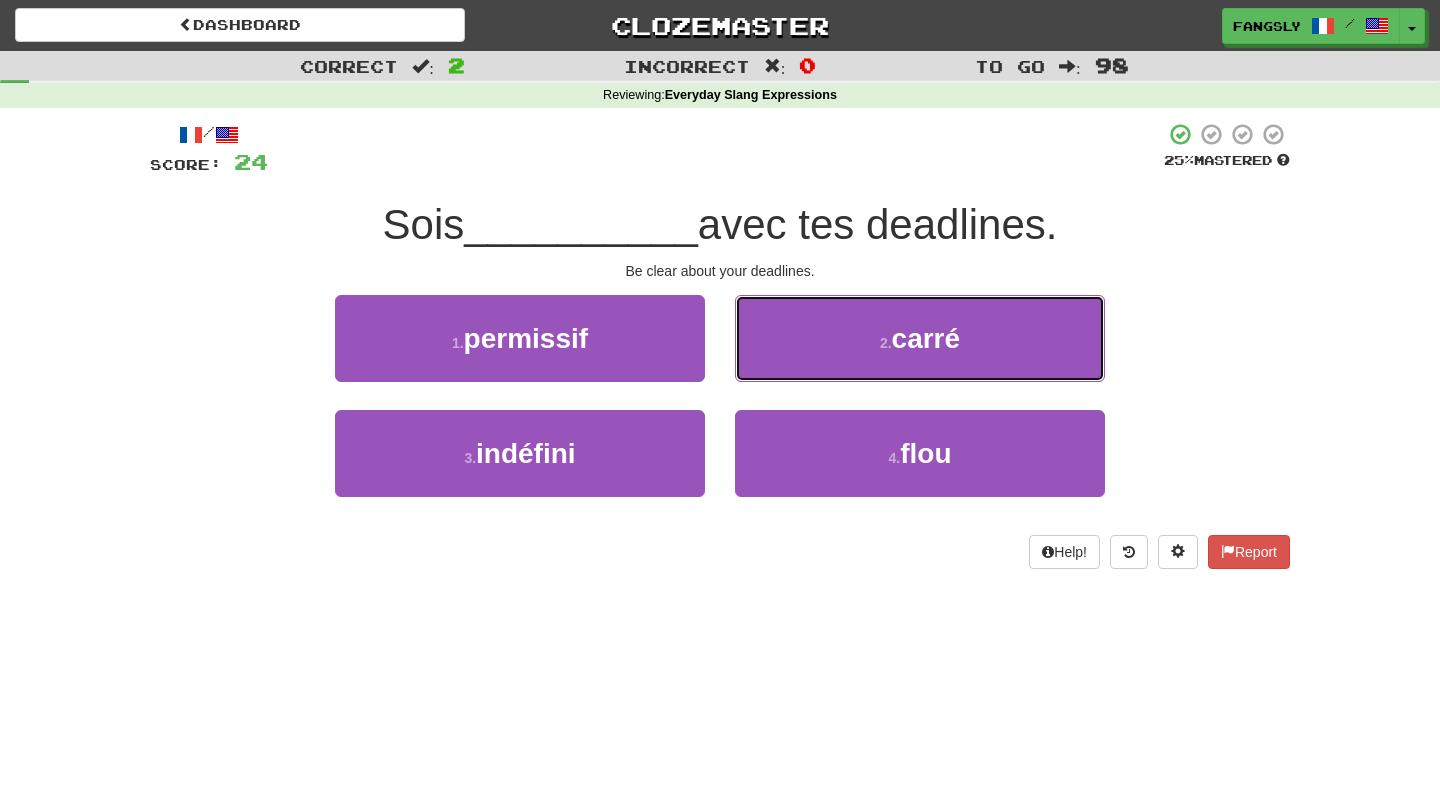 click on "2 .  carré" at bounding box center [920, 338] 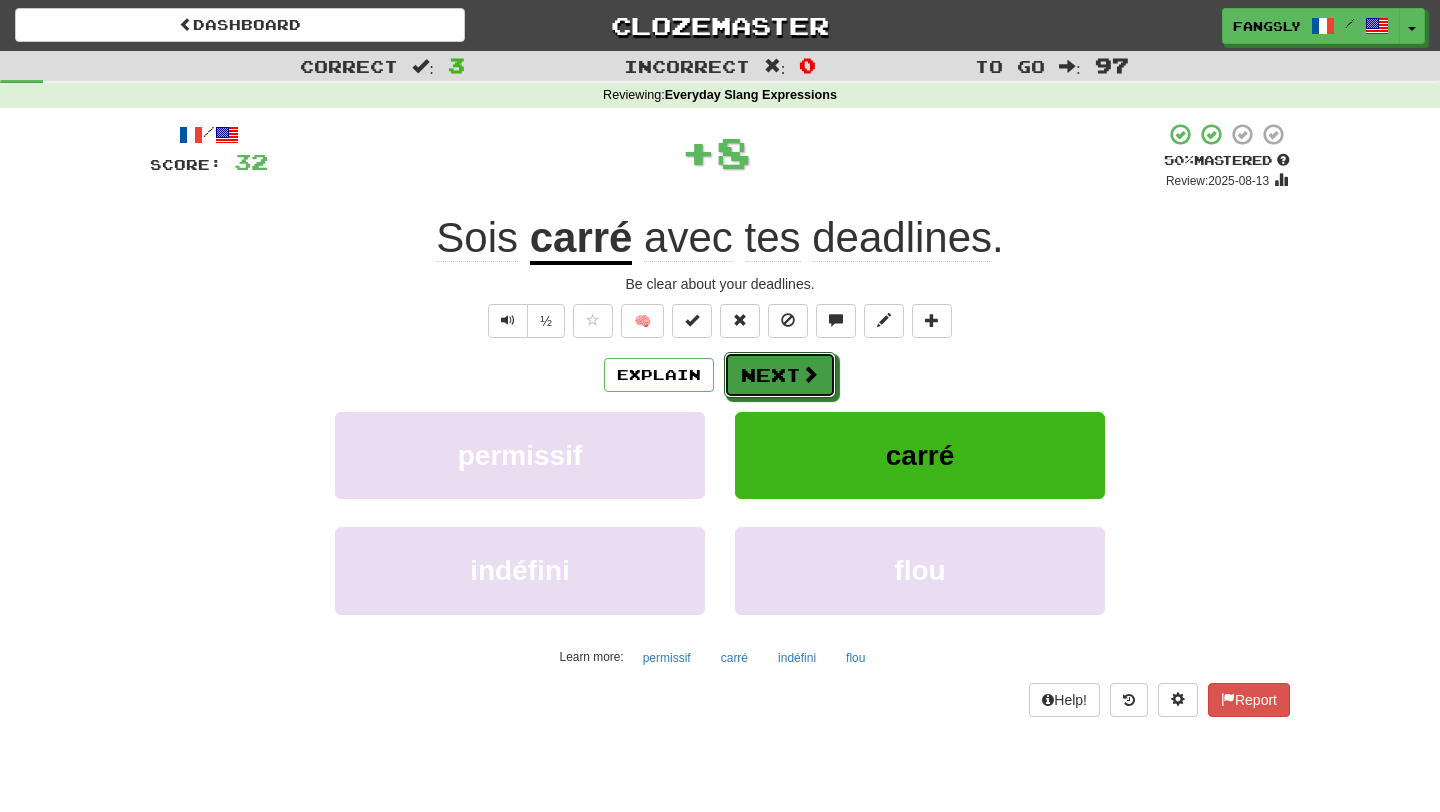 click at bounding box center [810, 374] 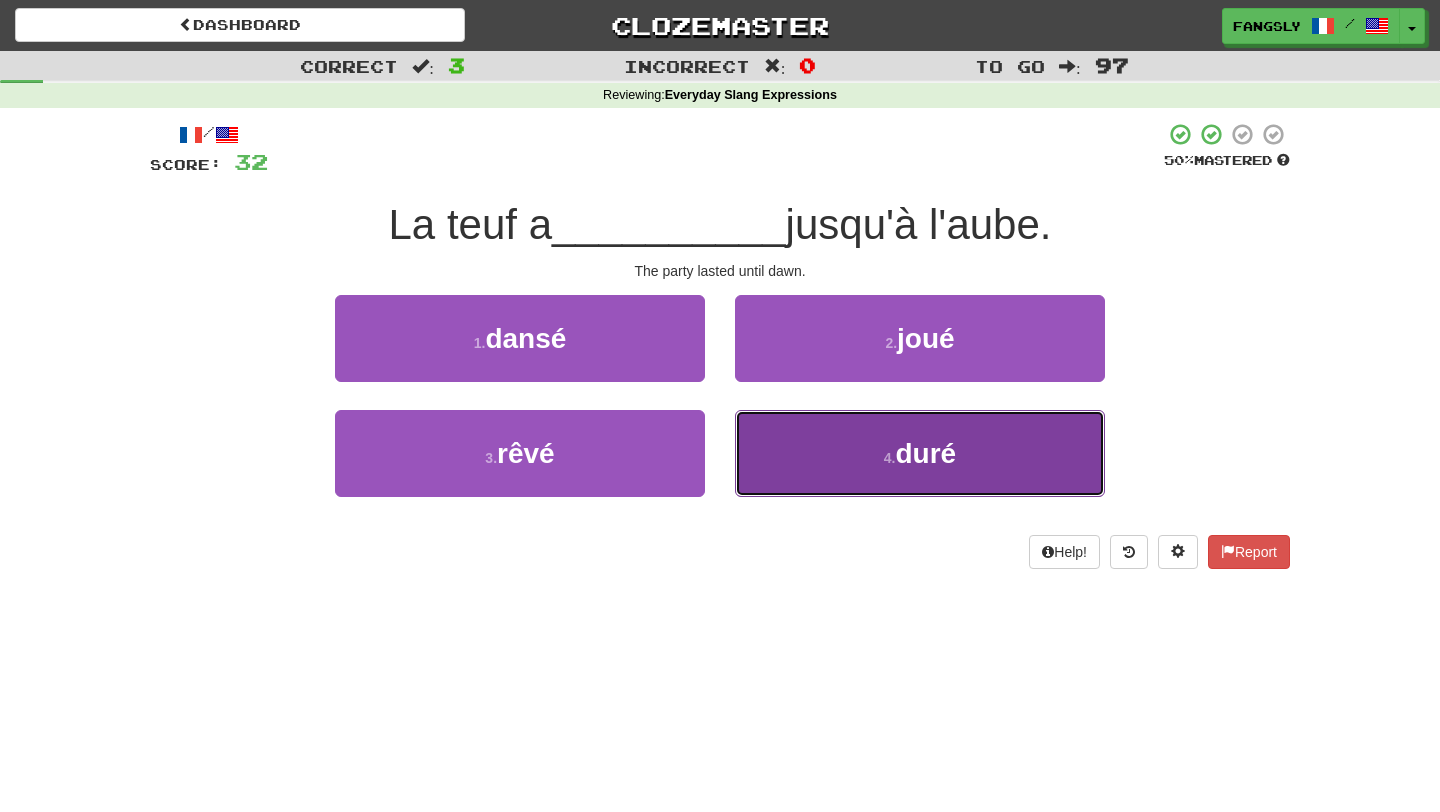 click on "4 .  duré" at bounding box center (920, 453) 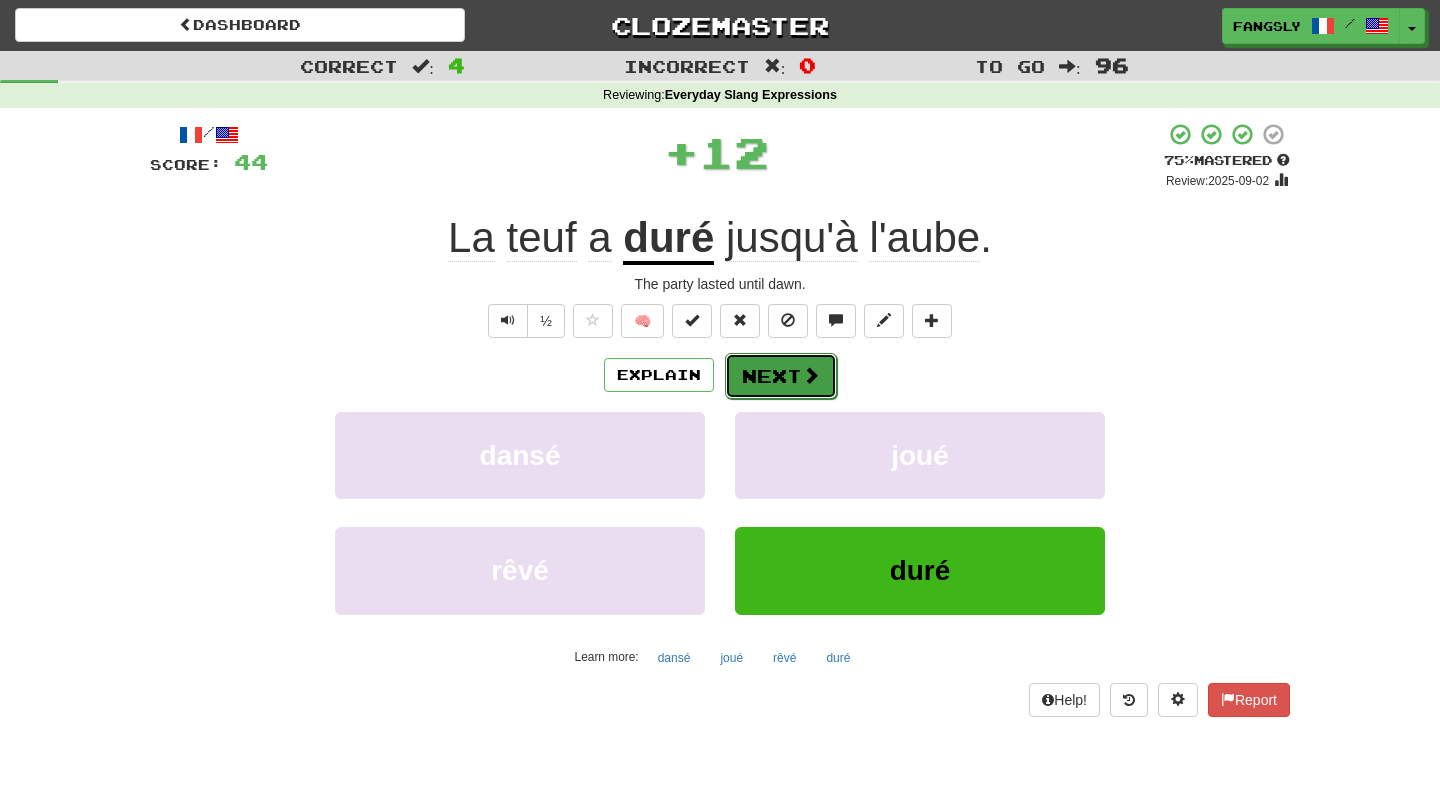 click on "Next" at bounding box center [781, 376] 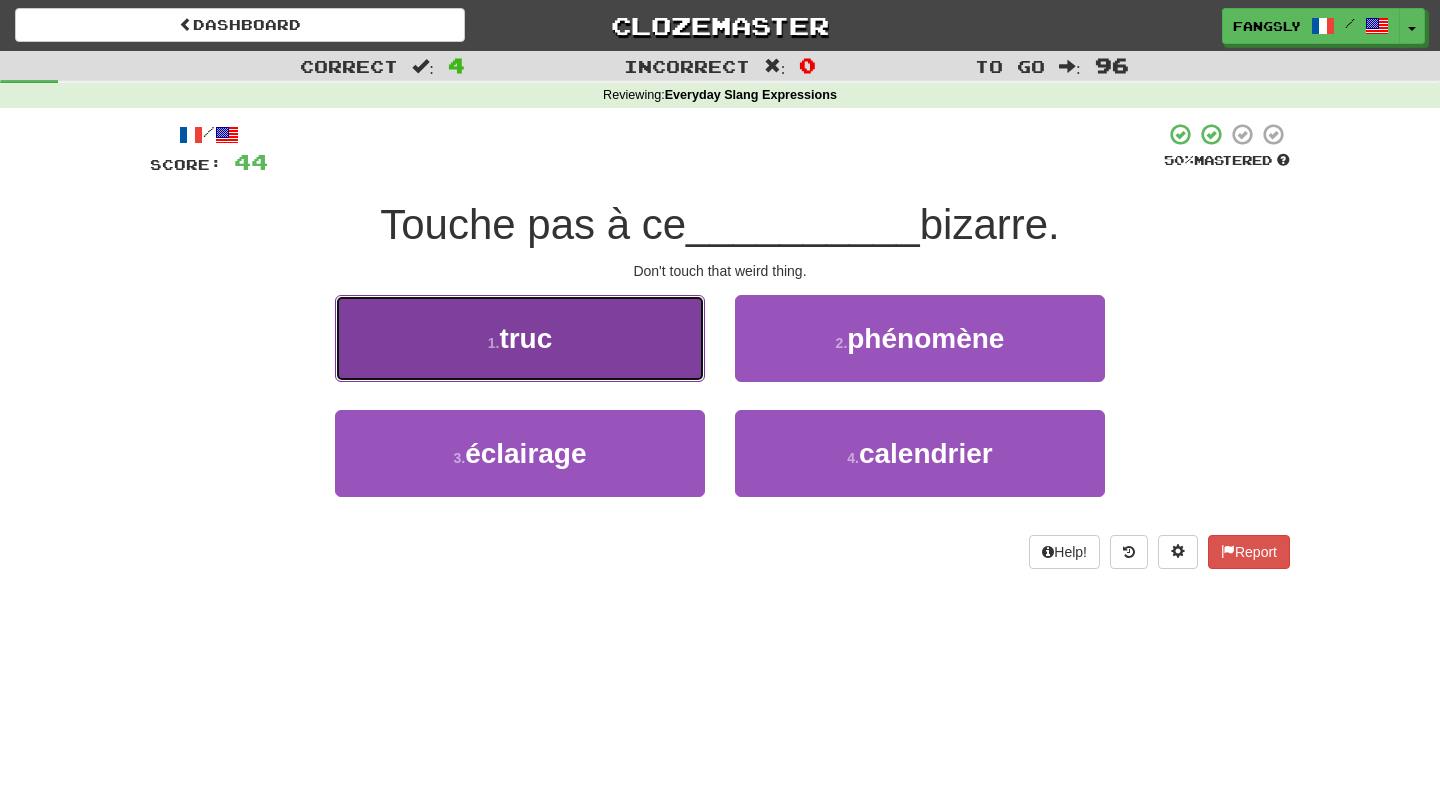 click on "1 .  truc" at bounding box center [520, 338] 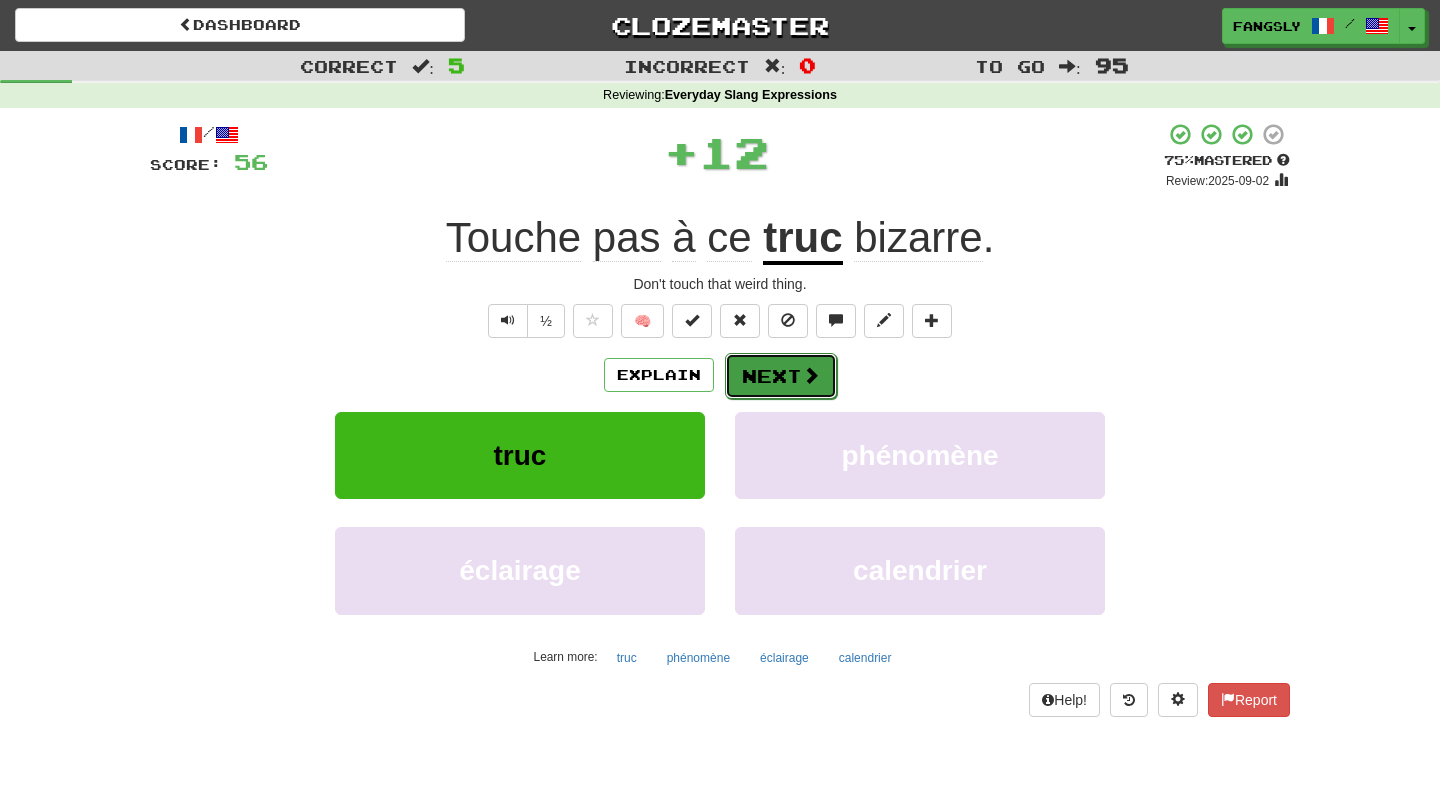 click on "Next" at bounding box center [781, 376] 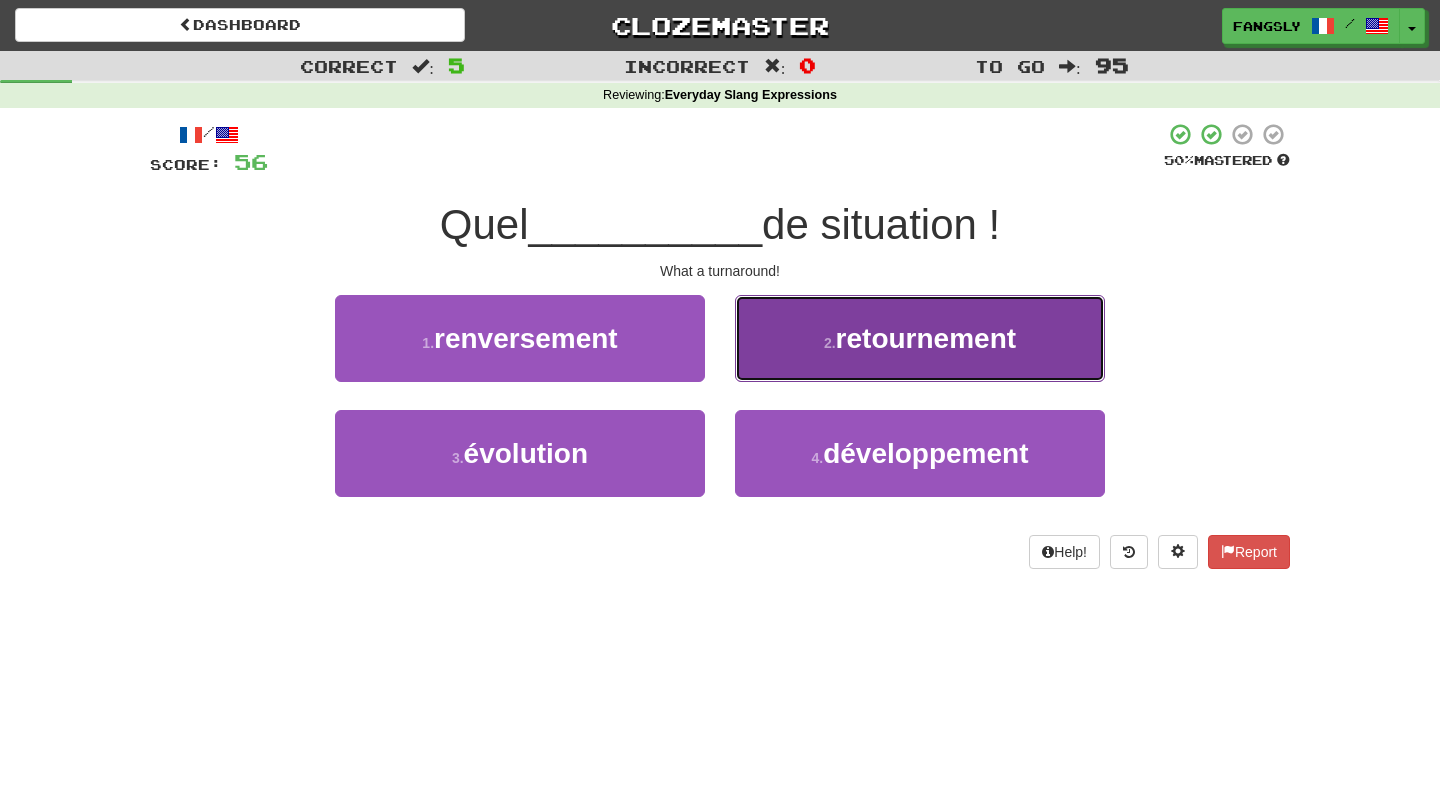 click on "2 .  retournement" at bounding box center (920, 338) 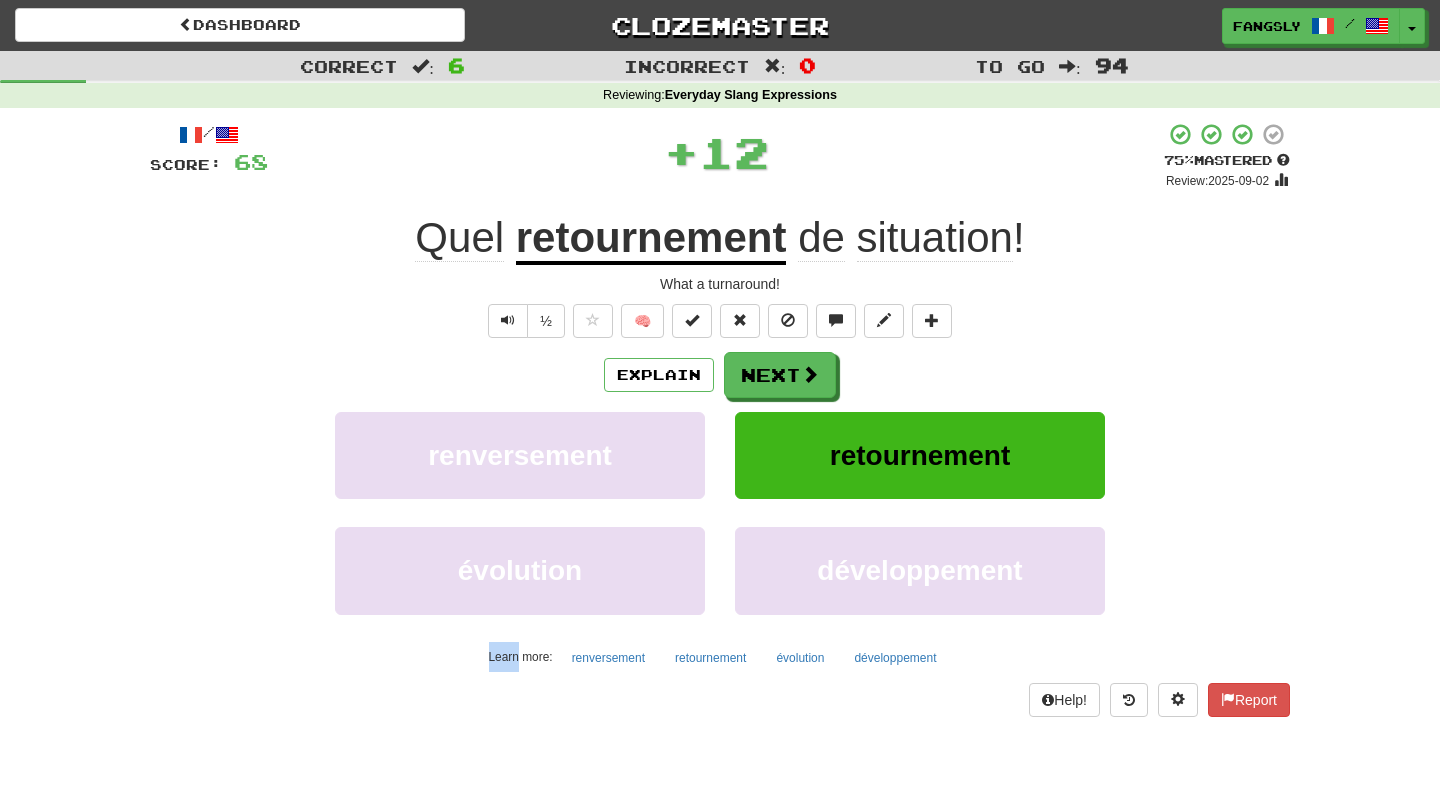 click on "/  Score:   68 + 12 75 %  Mastered Review:  2025-09-02 Quel   retournement   de   situation  ! What a turnaround! ½ 🧠 Explain Next renversement retournement évolution développement Learn more: renversement retournement évolution développement  Help!  Report" at bounding box center (720, 419) 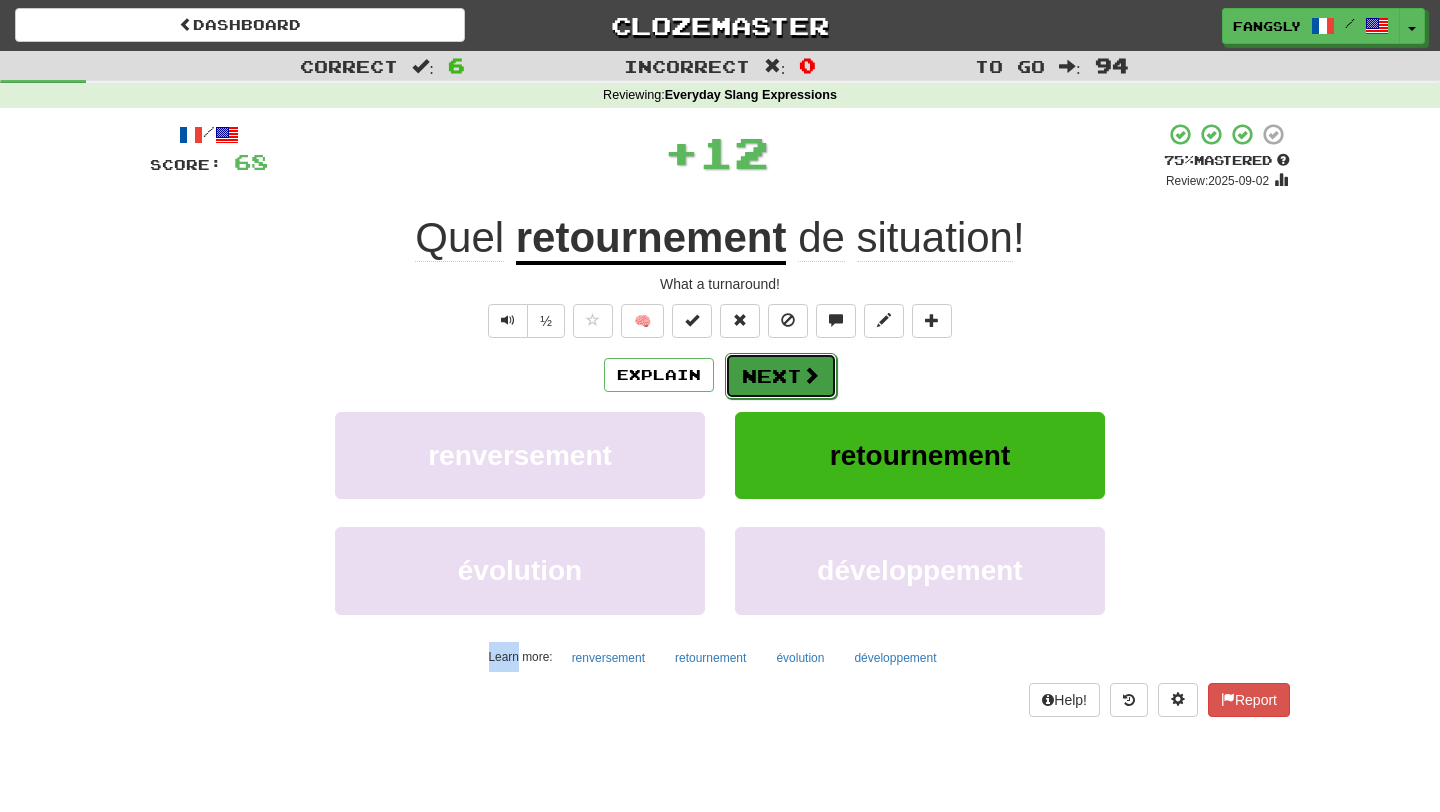 click on "Next" at bounding box center (781, 376) 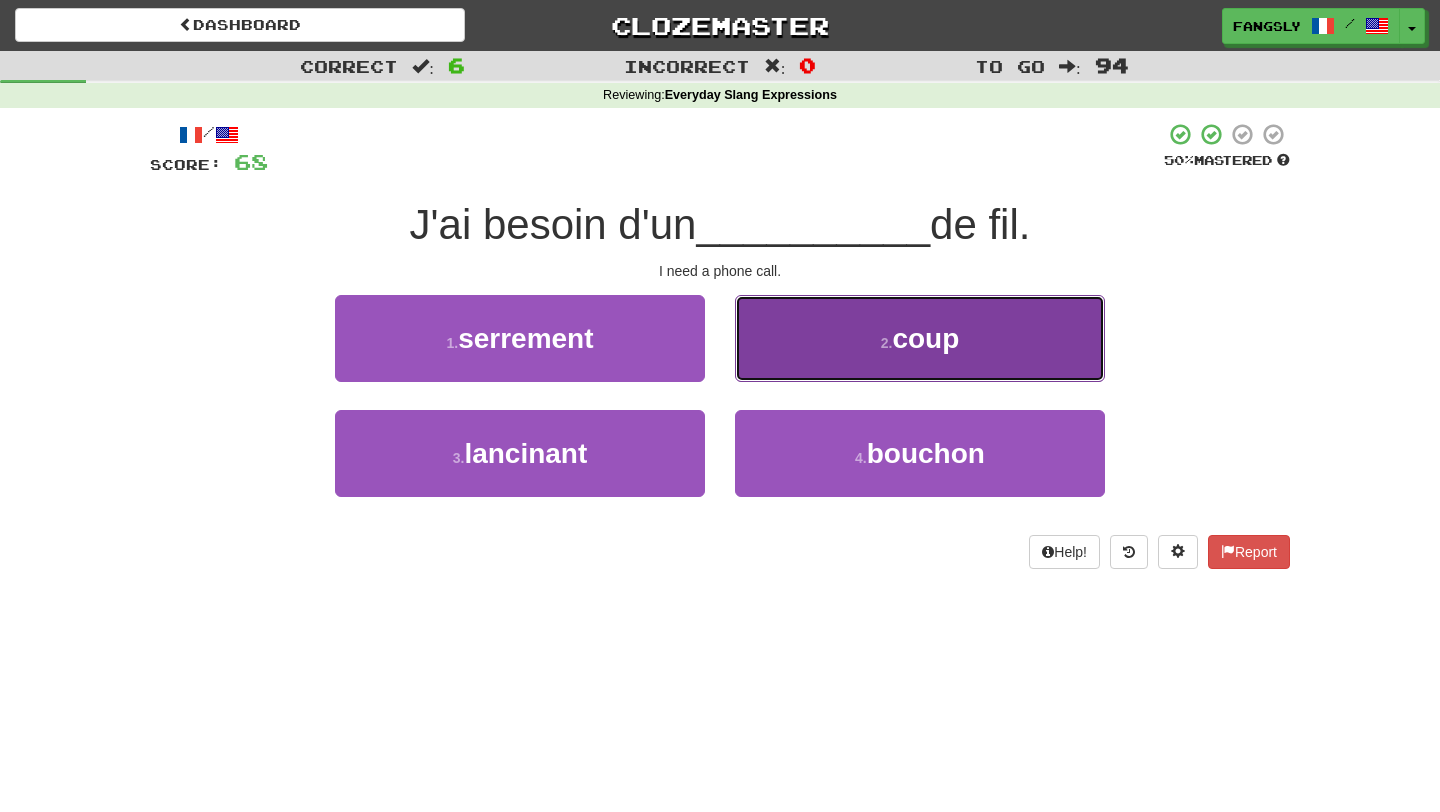 click on "2 .  coup" at bounding box center [920, 338] 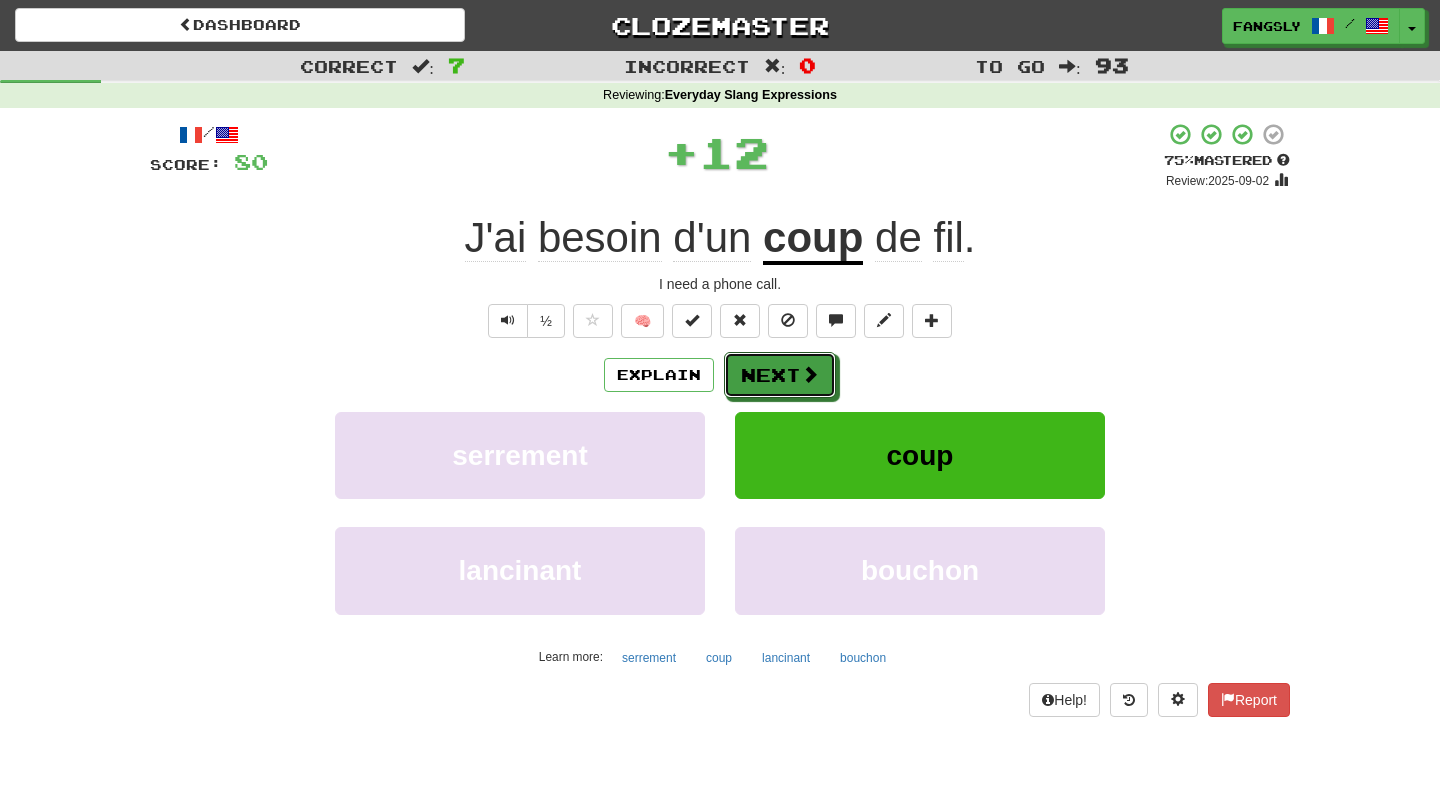 click on "Next" at bounding box center (780, 375) 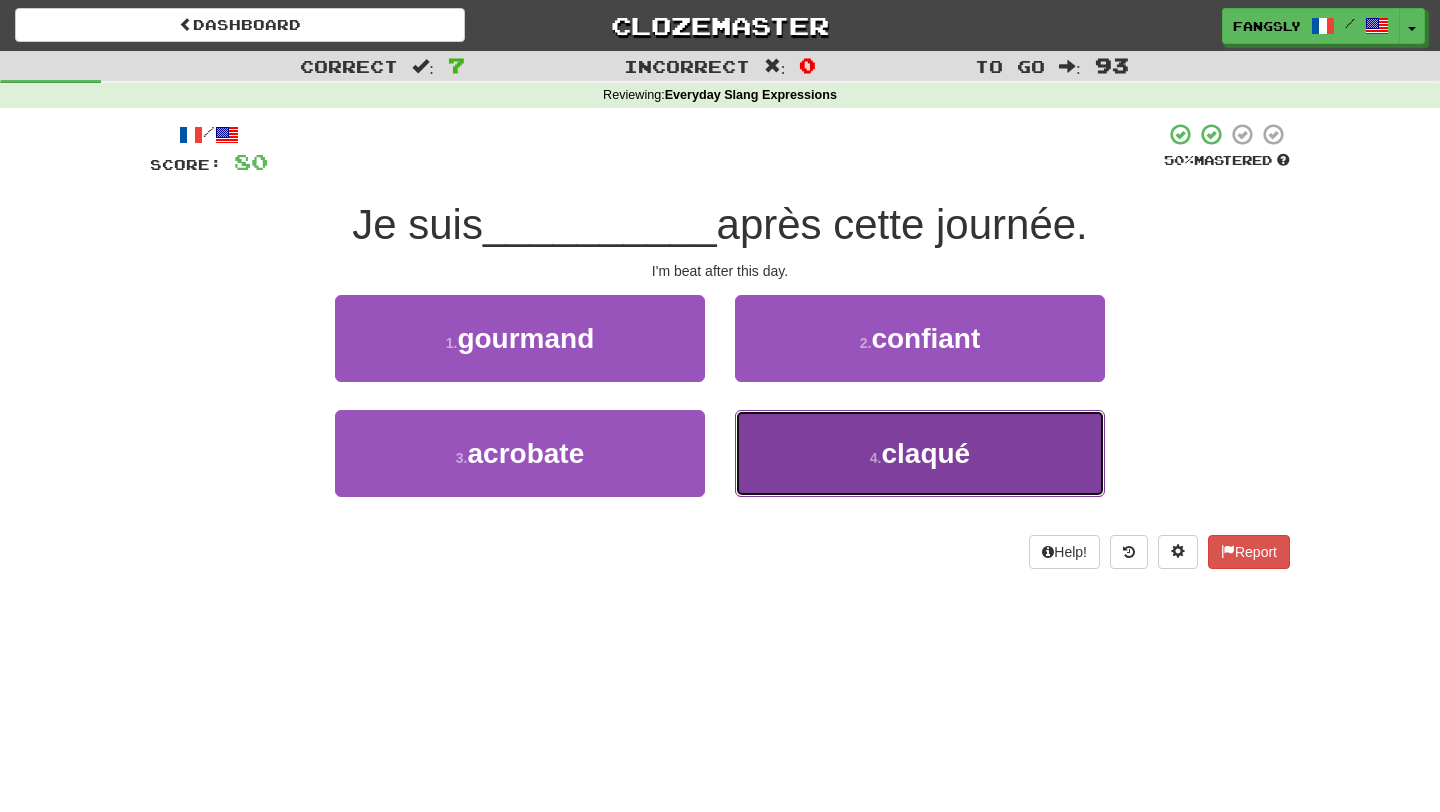 click on "4 .  claqué" at bounding box center [920, 453] 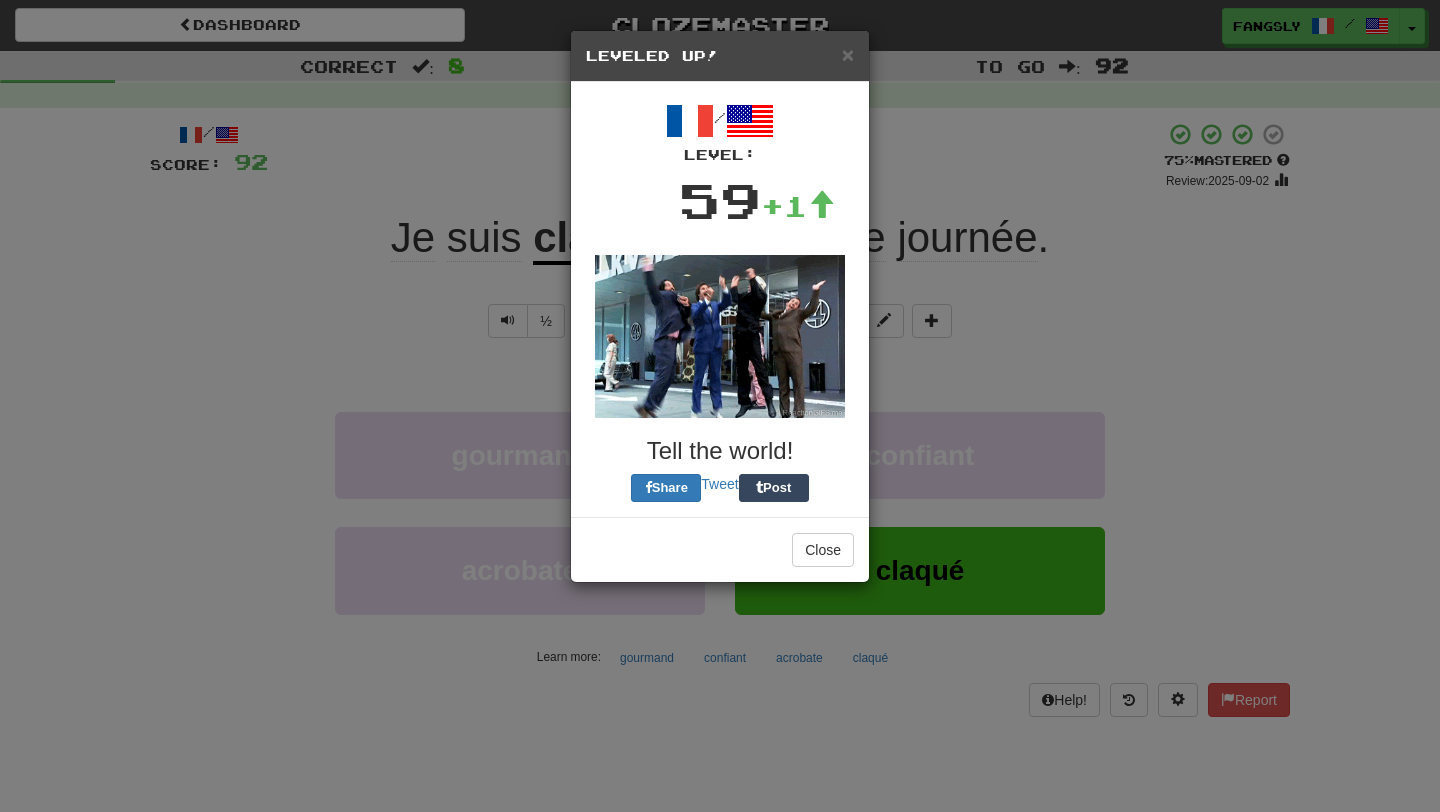click on "× Leveled Up!  /  Level: 59 +1 Tell the world!  Share Tweet  Post Close" at bounding box center (720, 406) 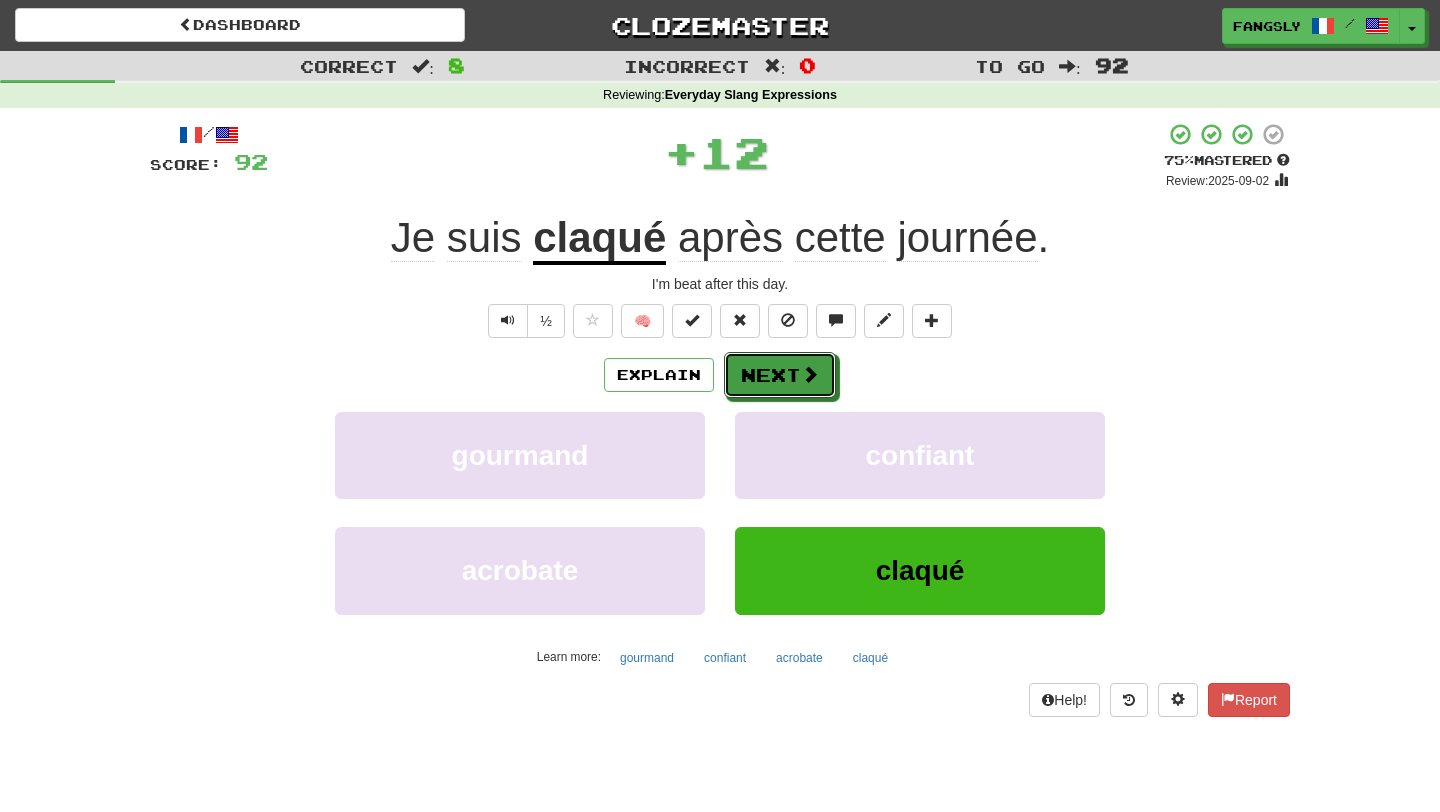 click on "Next" at bounding box center (780, 375) 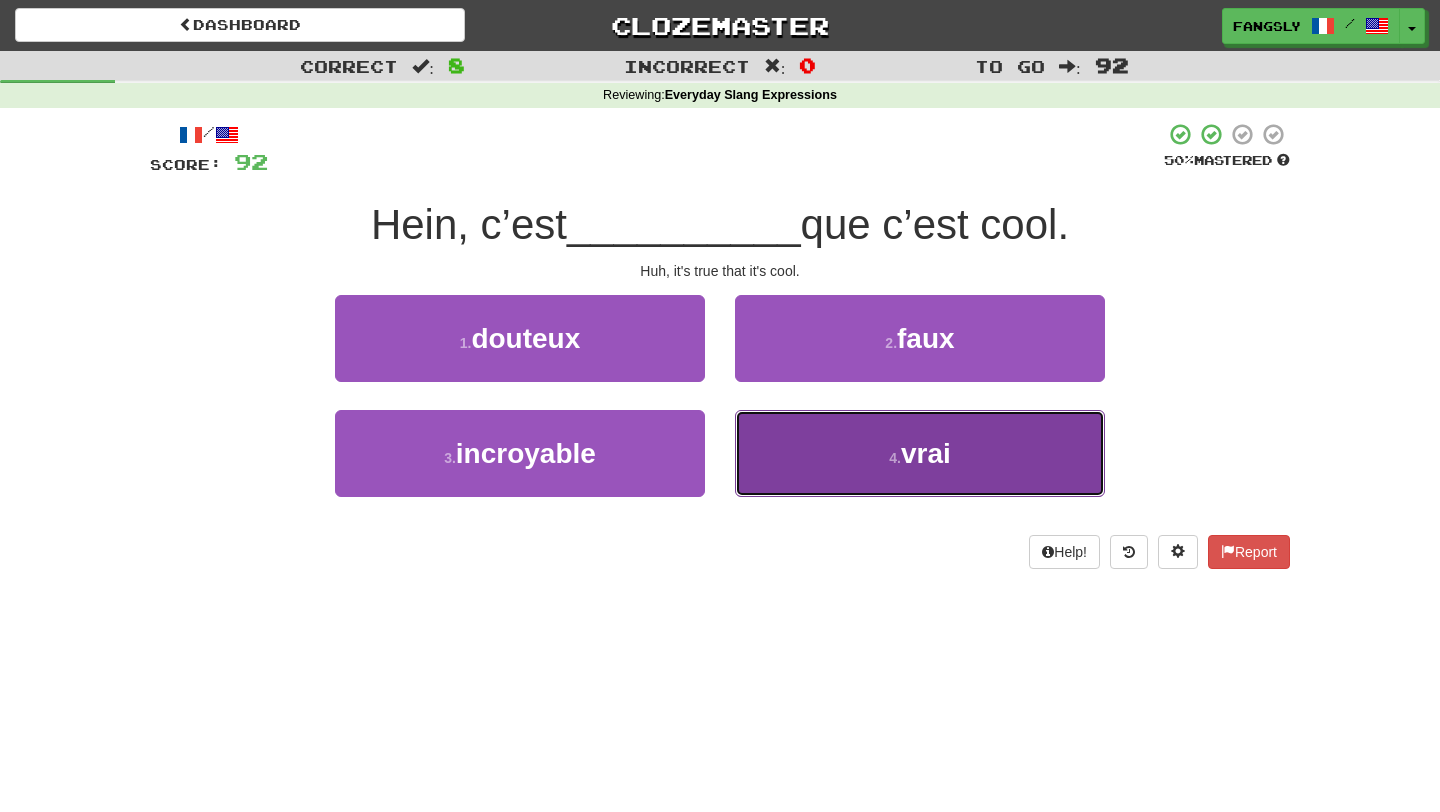 click on "4 .  vrai" at bounding box center [920, 453] 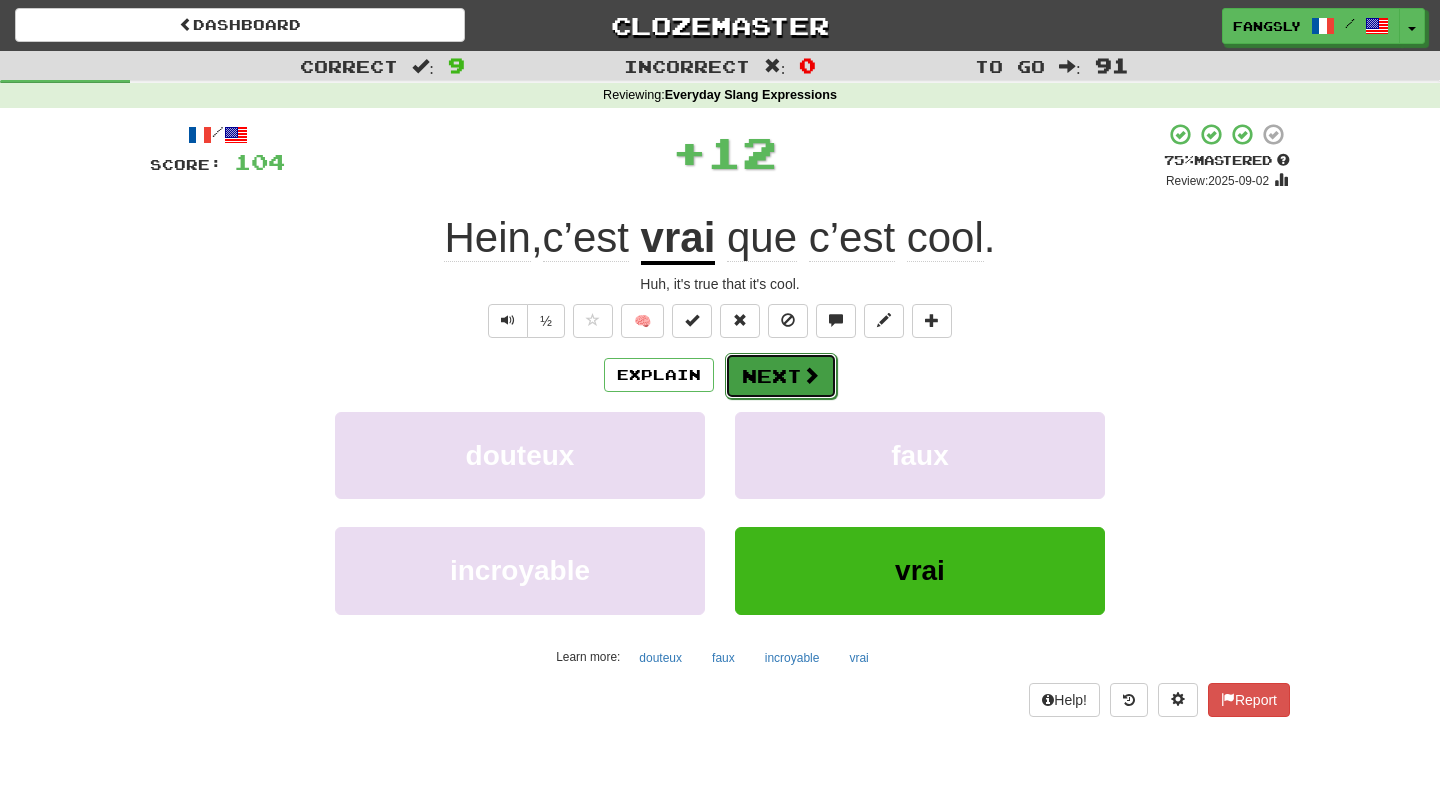 click on "Next" at bounding box center (781, 376) 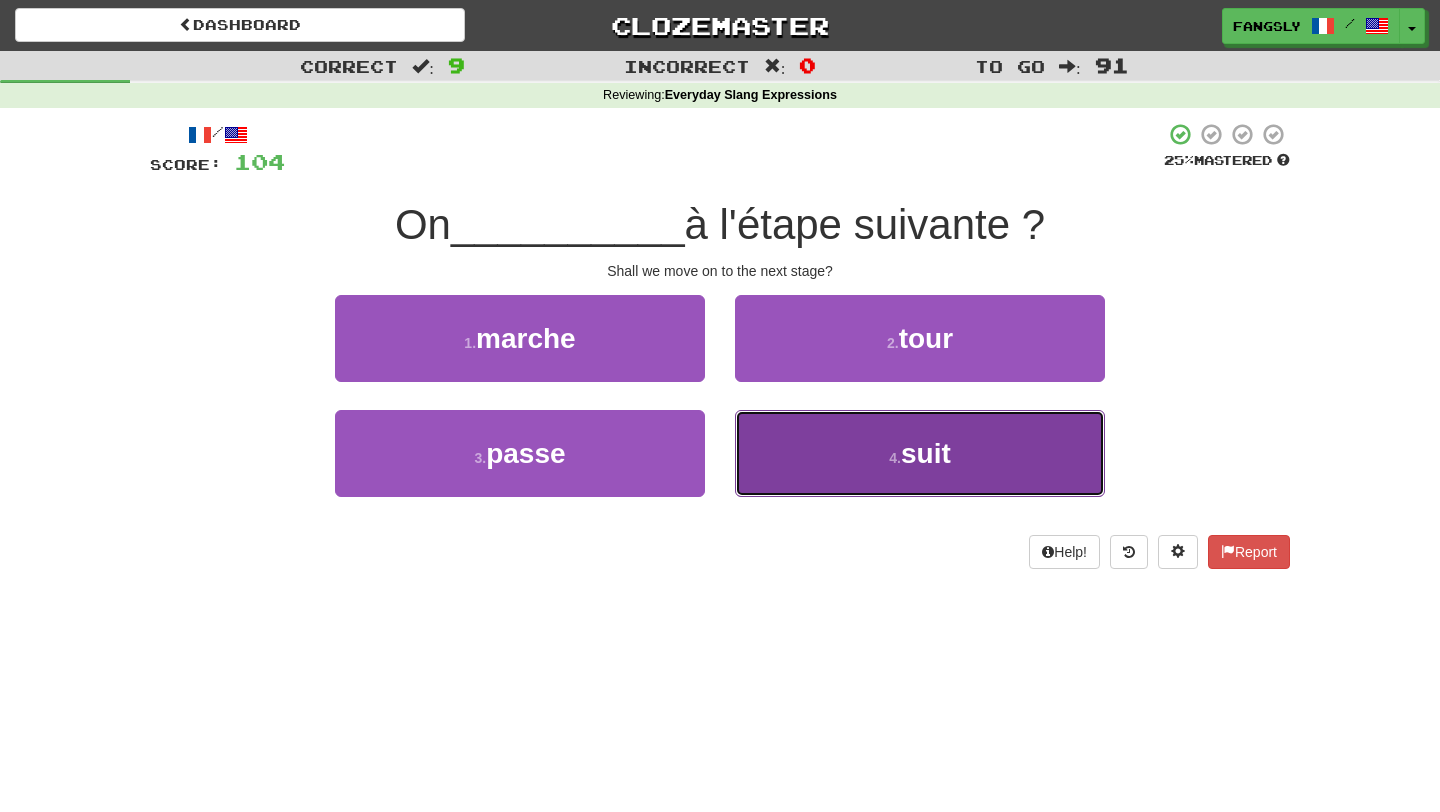 click on "4 .  suit" at bounding box center [920, 453] 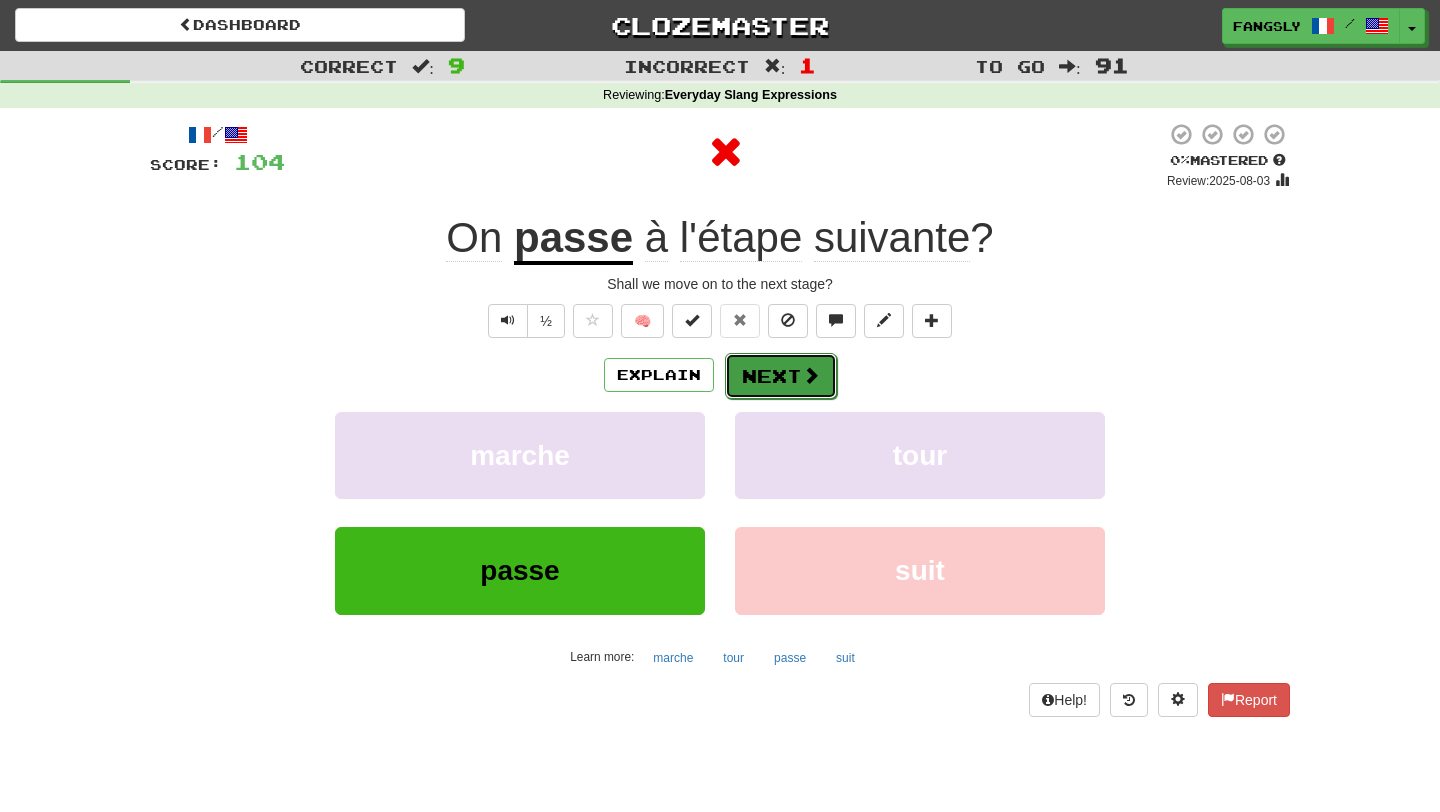 click at bounding box center (811, 375) 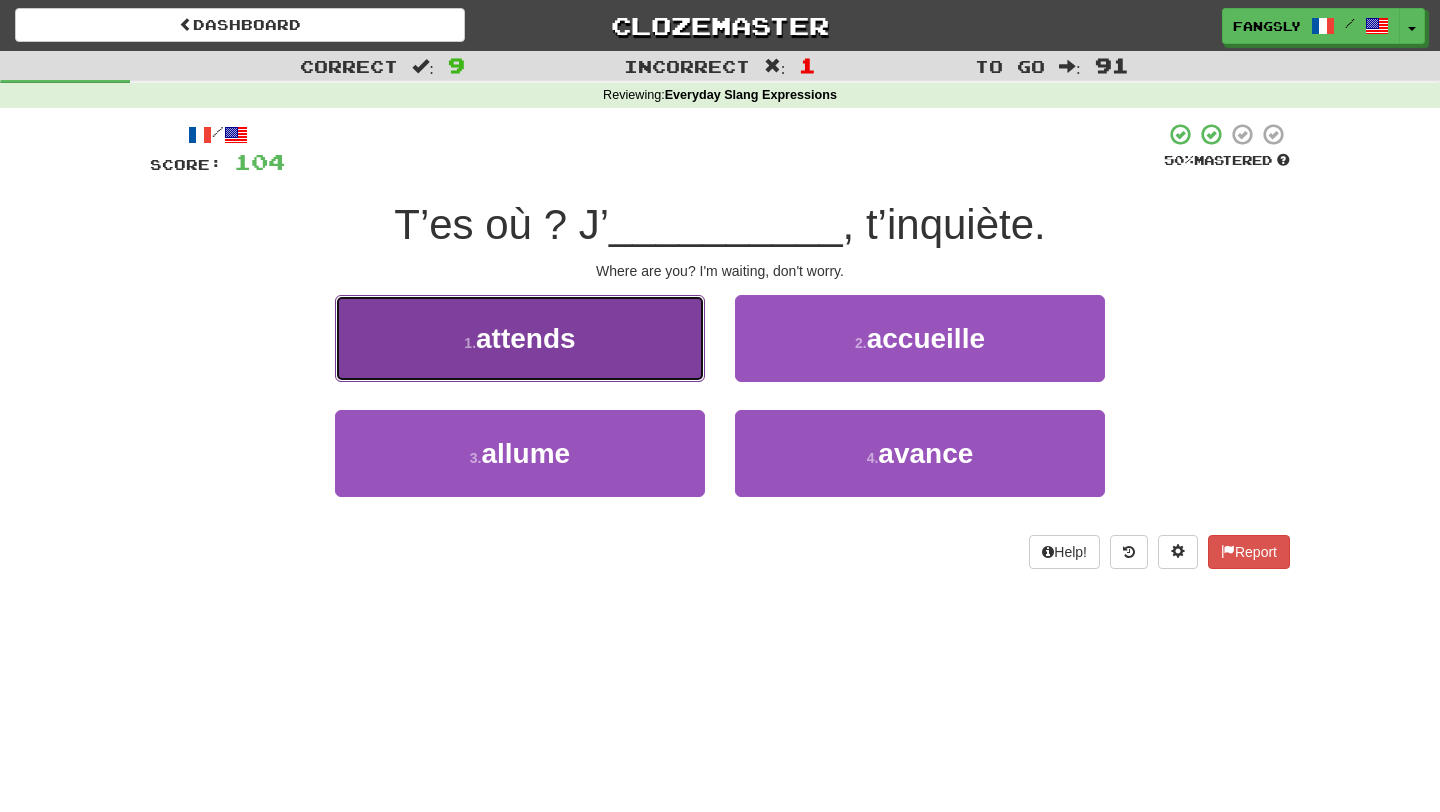 click on "1 .  attends" at bounding box center [520, 338] 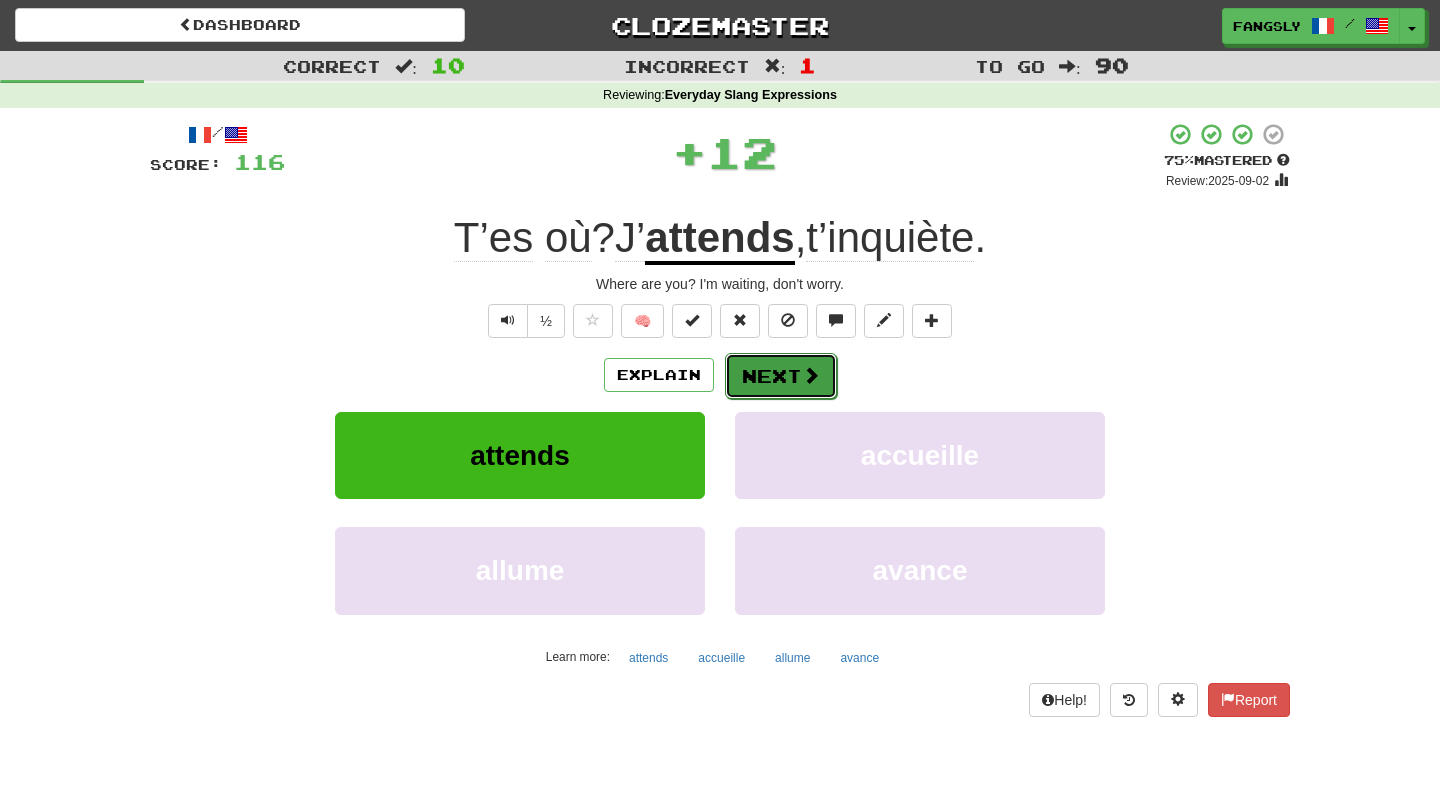 click on "Next" at bounding box center (781, 376) 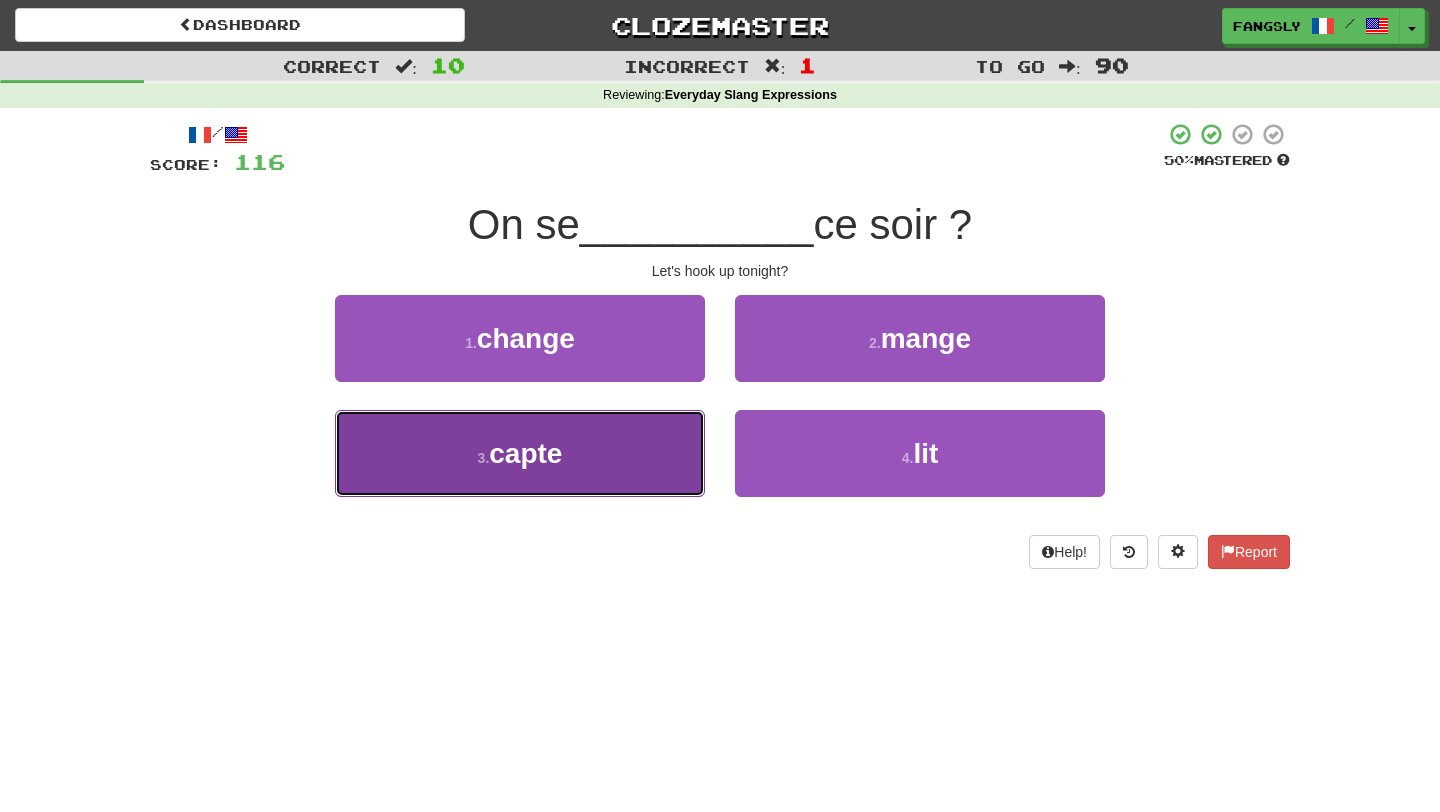 click on "3 .  capte" at bounding box center [520, 453] 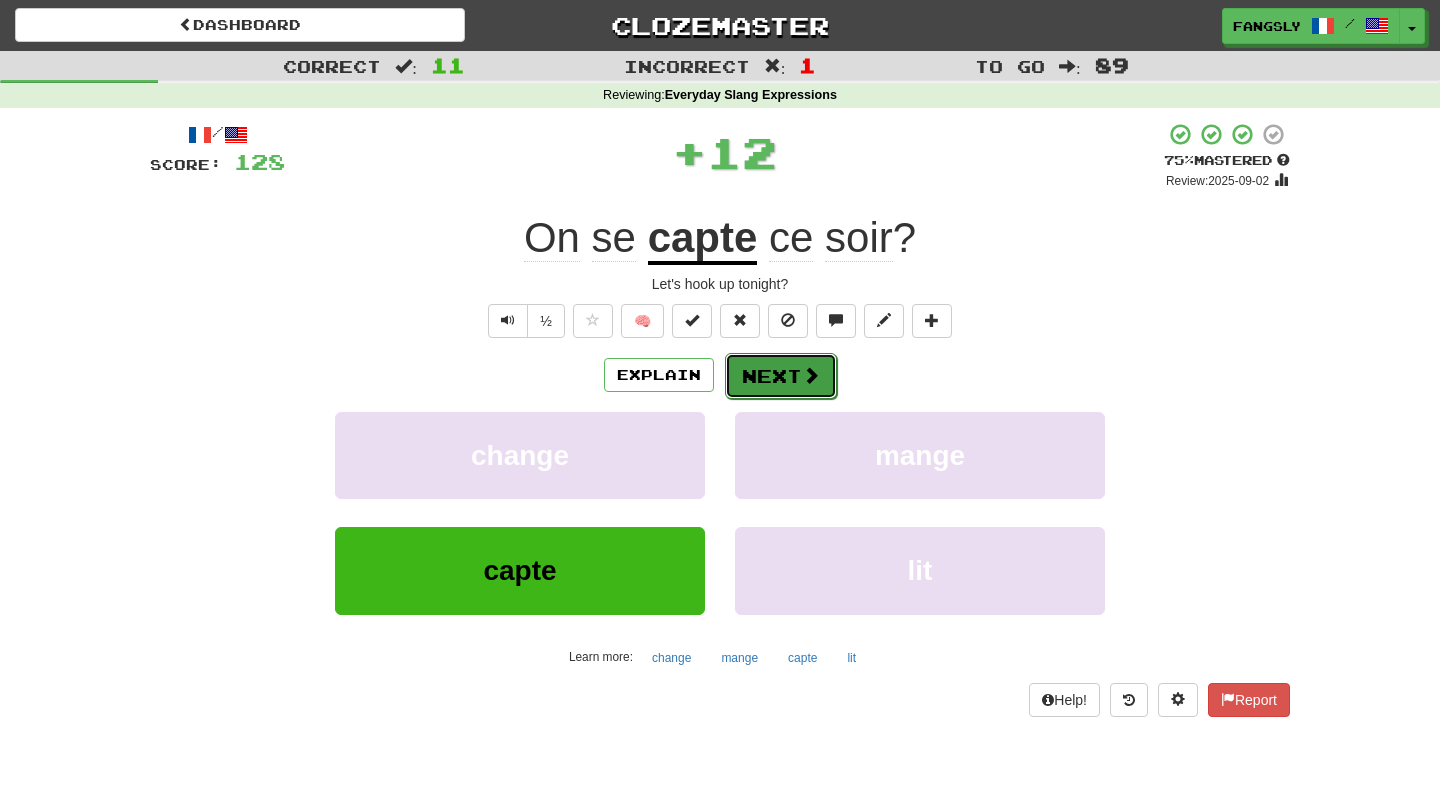 click on "Next" at bounding box center (781, 376) 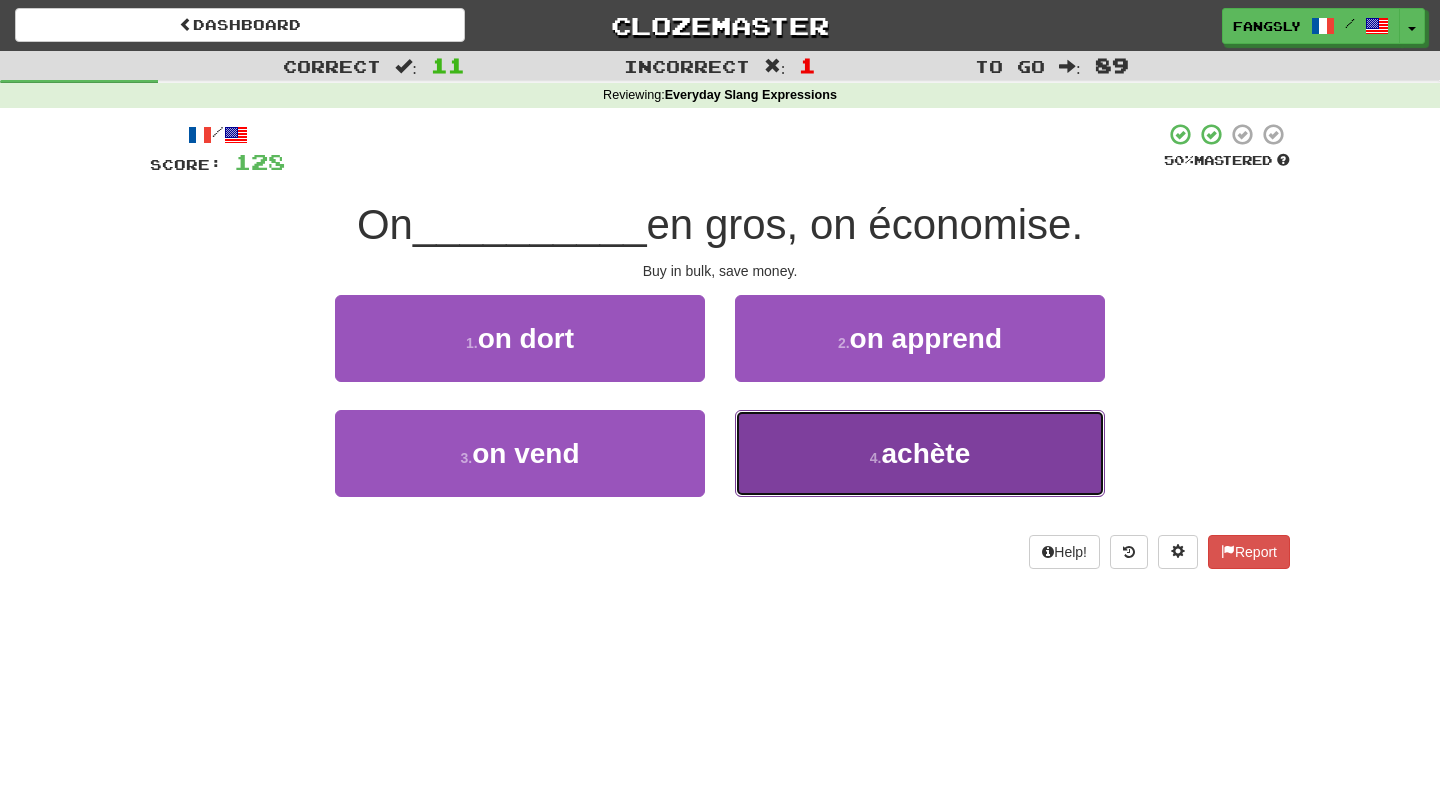 click on "4 .  achète" at bounding box center [920, 453] 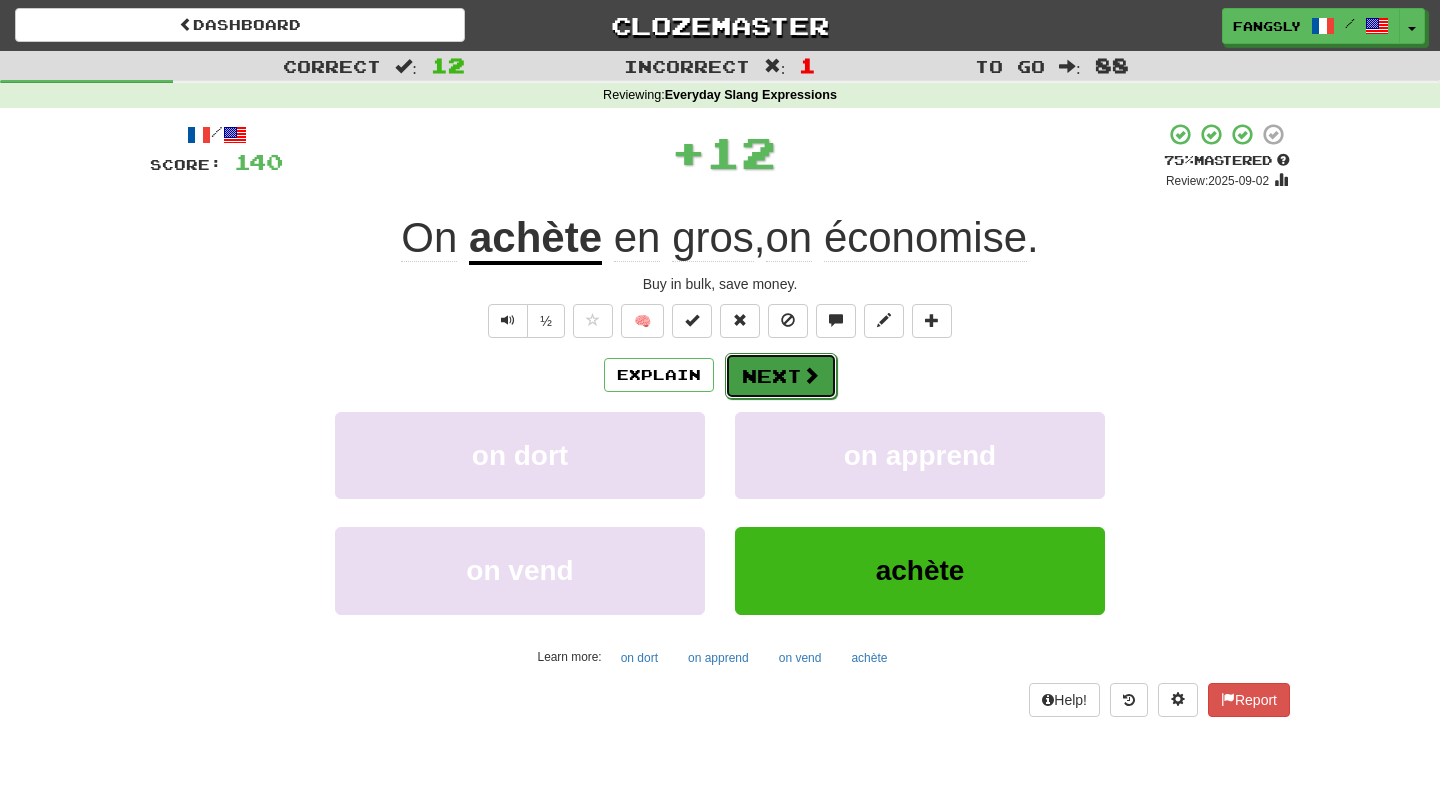 click on "Next" at bounding box center (781, 376) 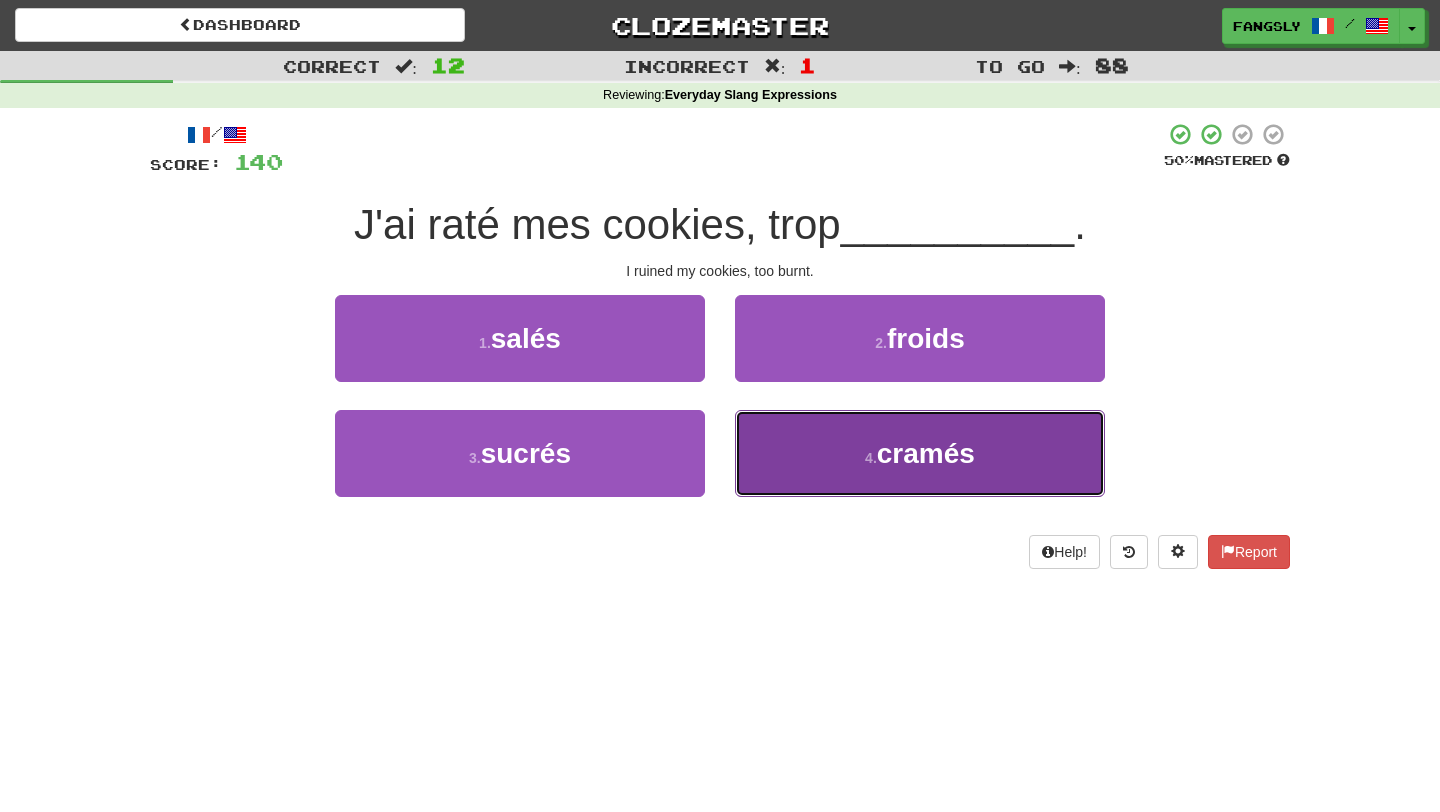 click on "4 .  cramés" at bounding box center [920, 453] 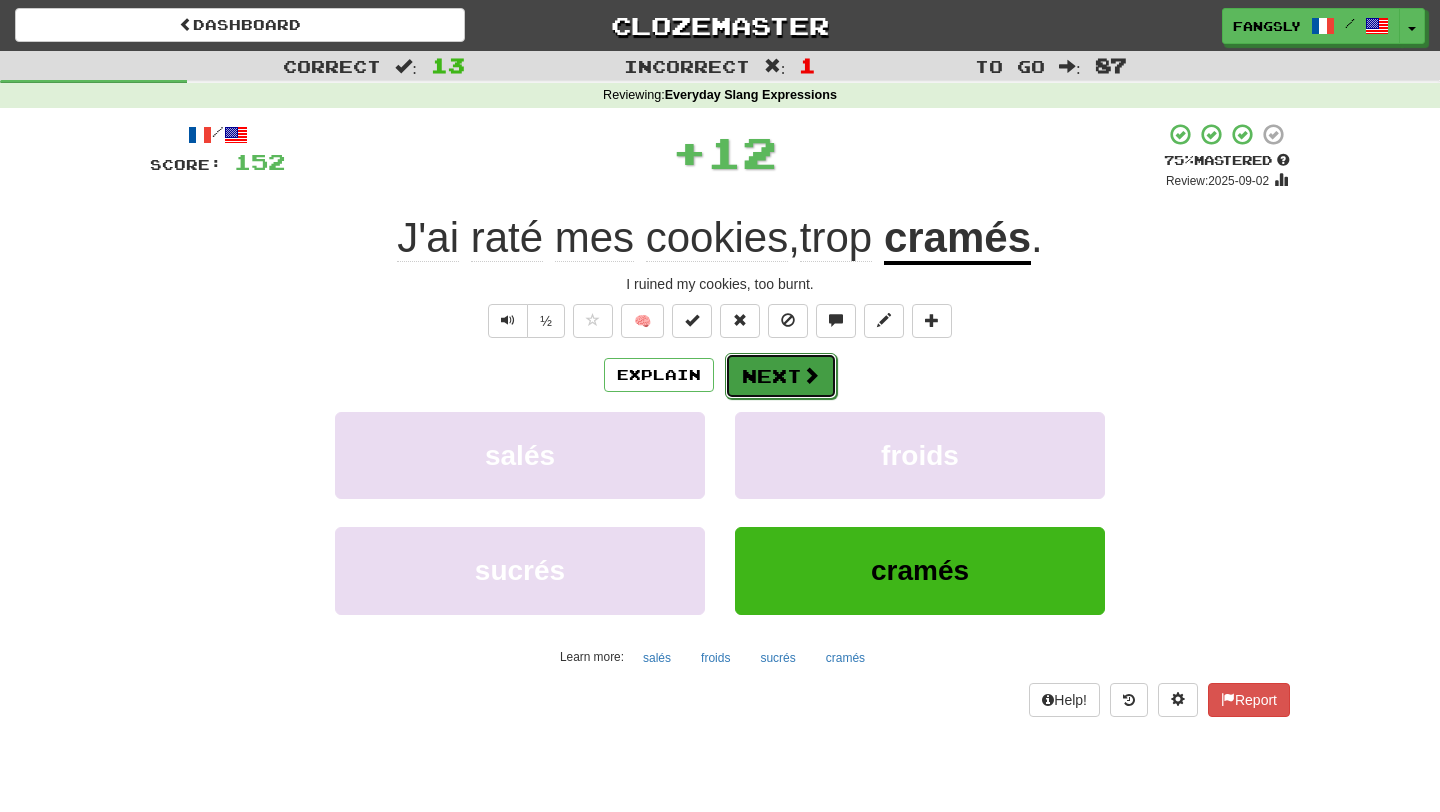 click on "Next" at bounding box center [781, 376] 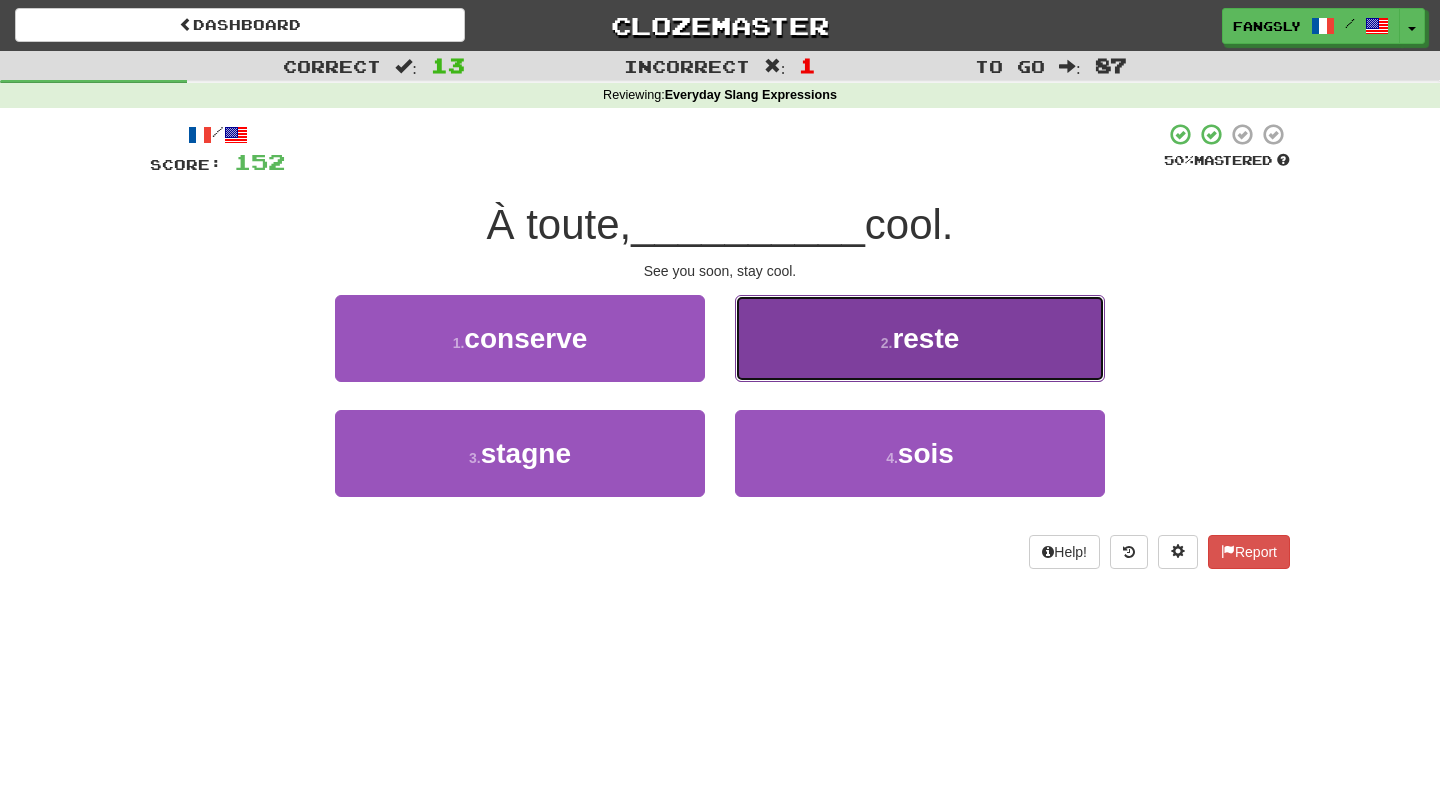 click on "2 .  reste" at bounding box center (920, 338) 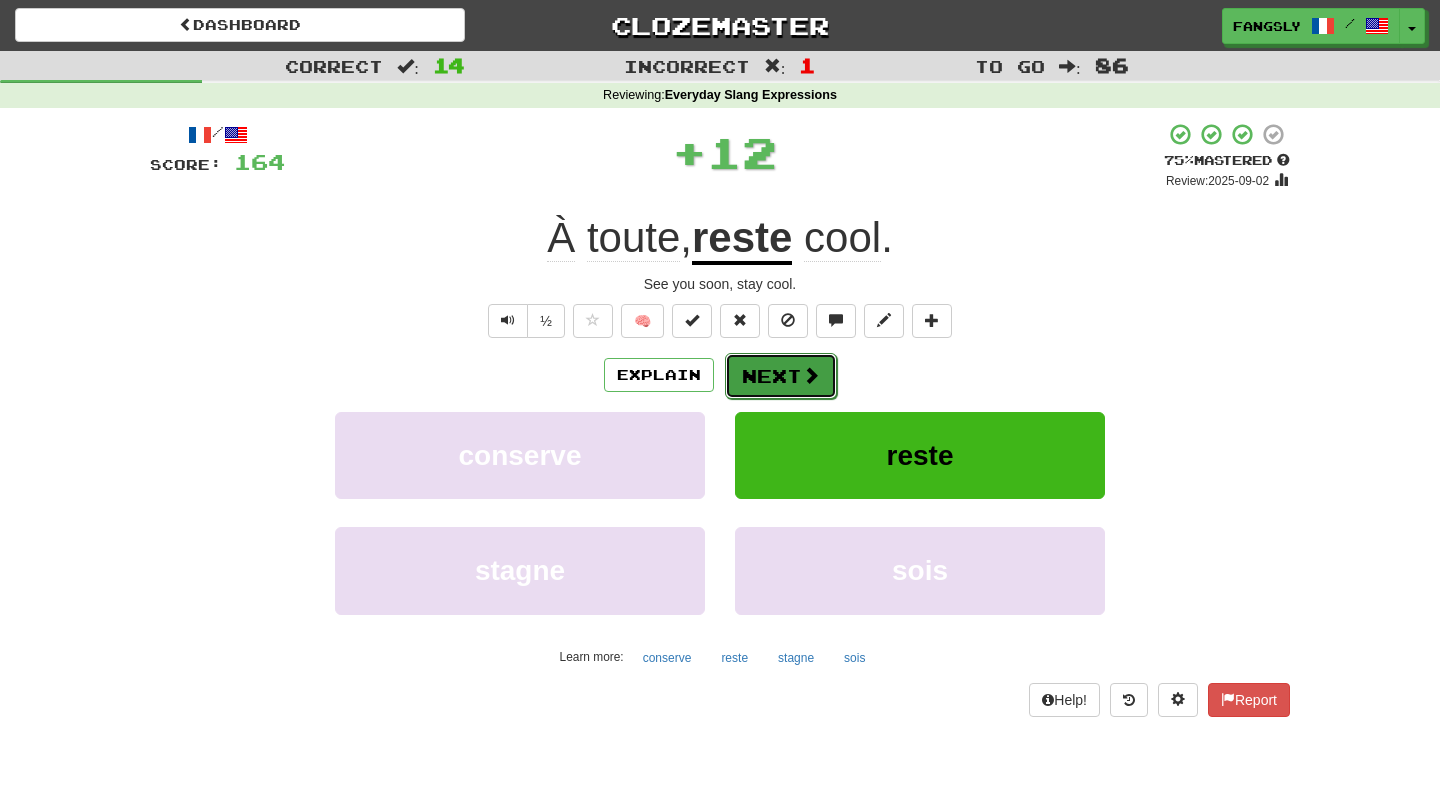 click at bounding box center [811, 375] 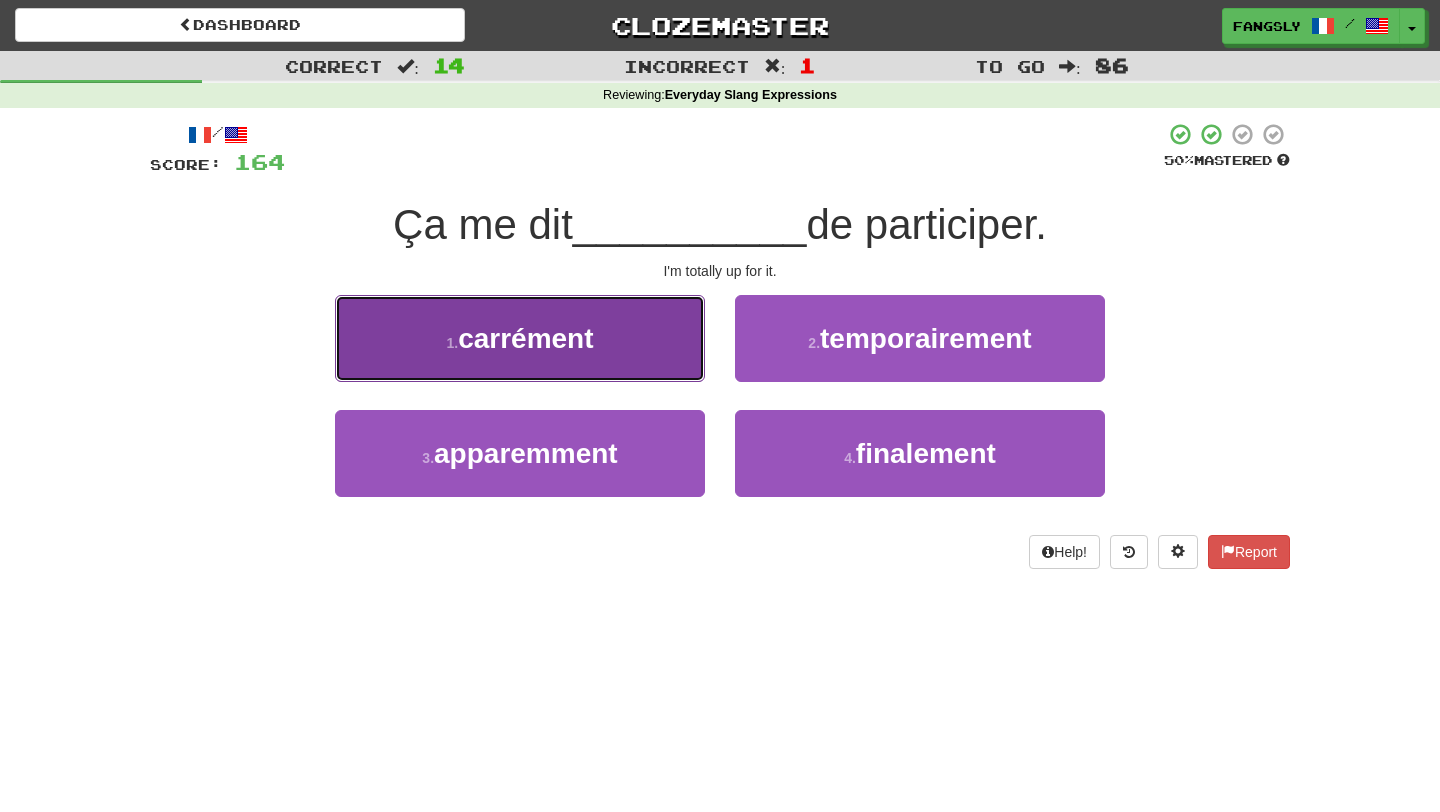 click on "1 .  carrément" at bounding box center (520, 338) 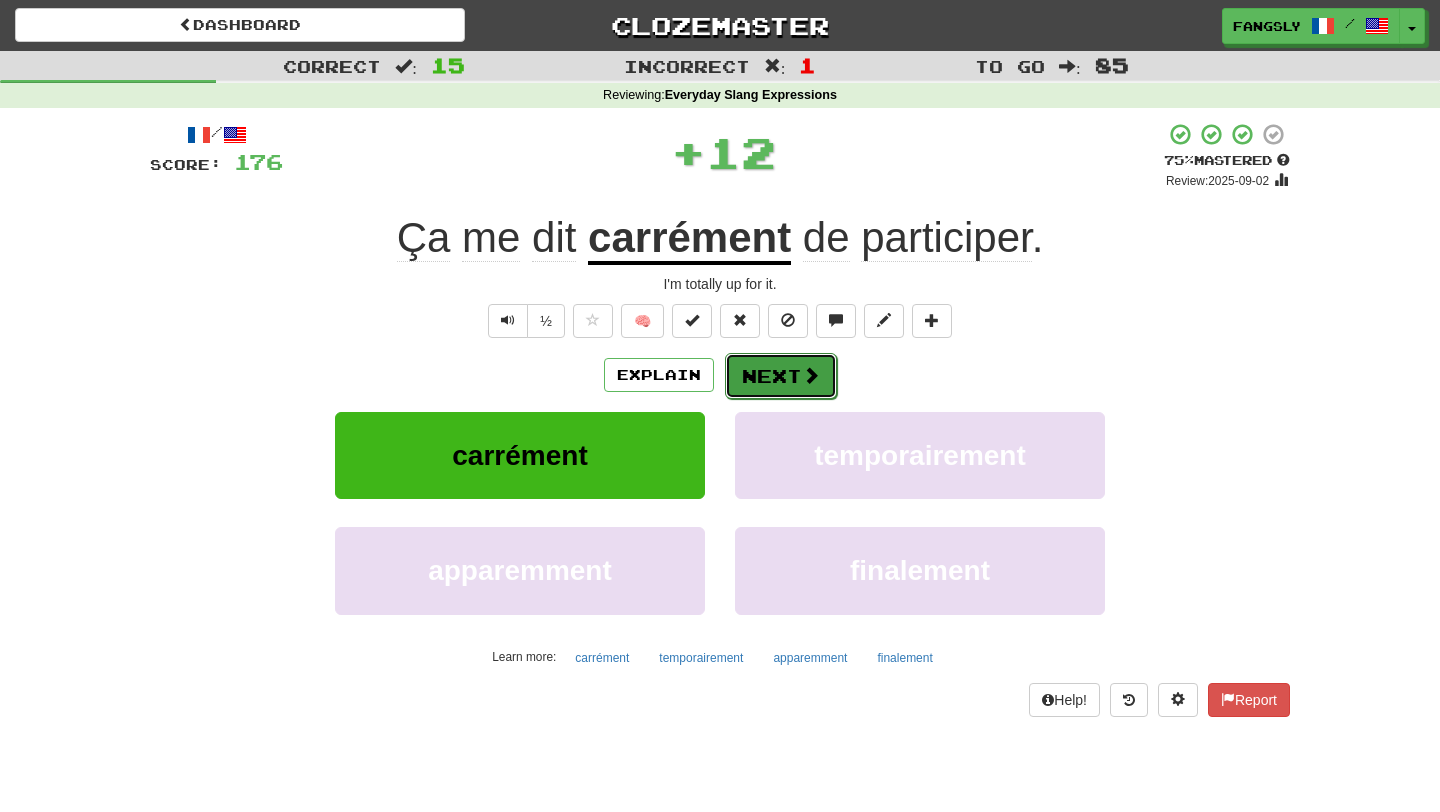 click on "Next" at bounding box center (781, 376) 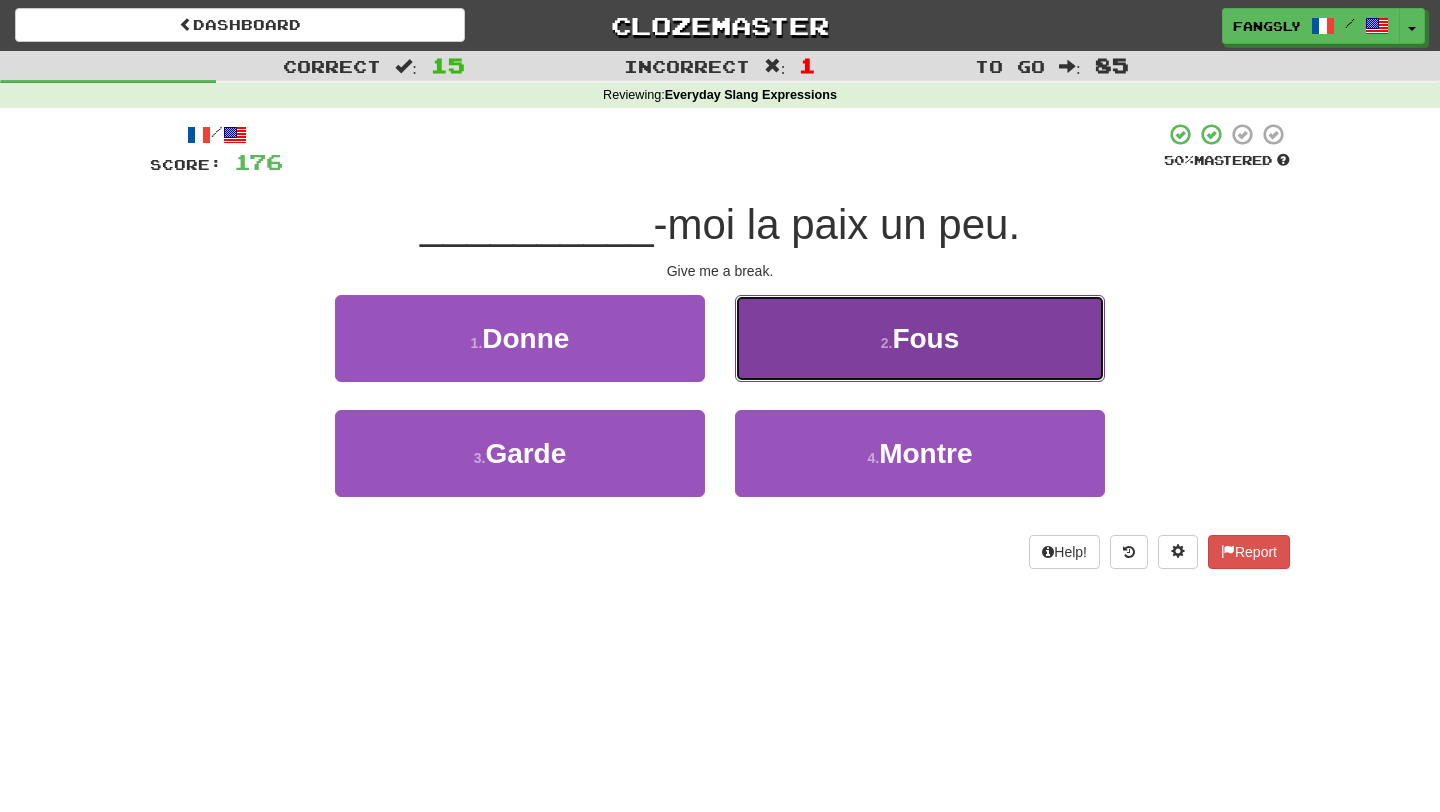 click on "2 .  Fous" at bounding box center (920, 338) 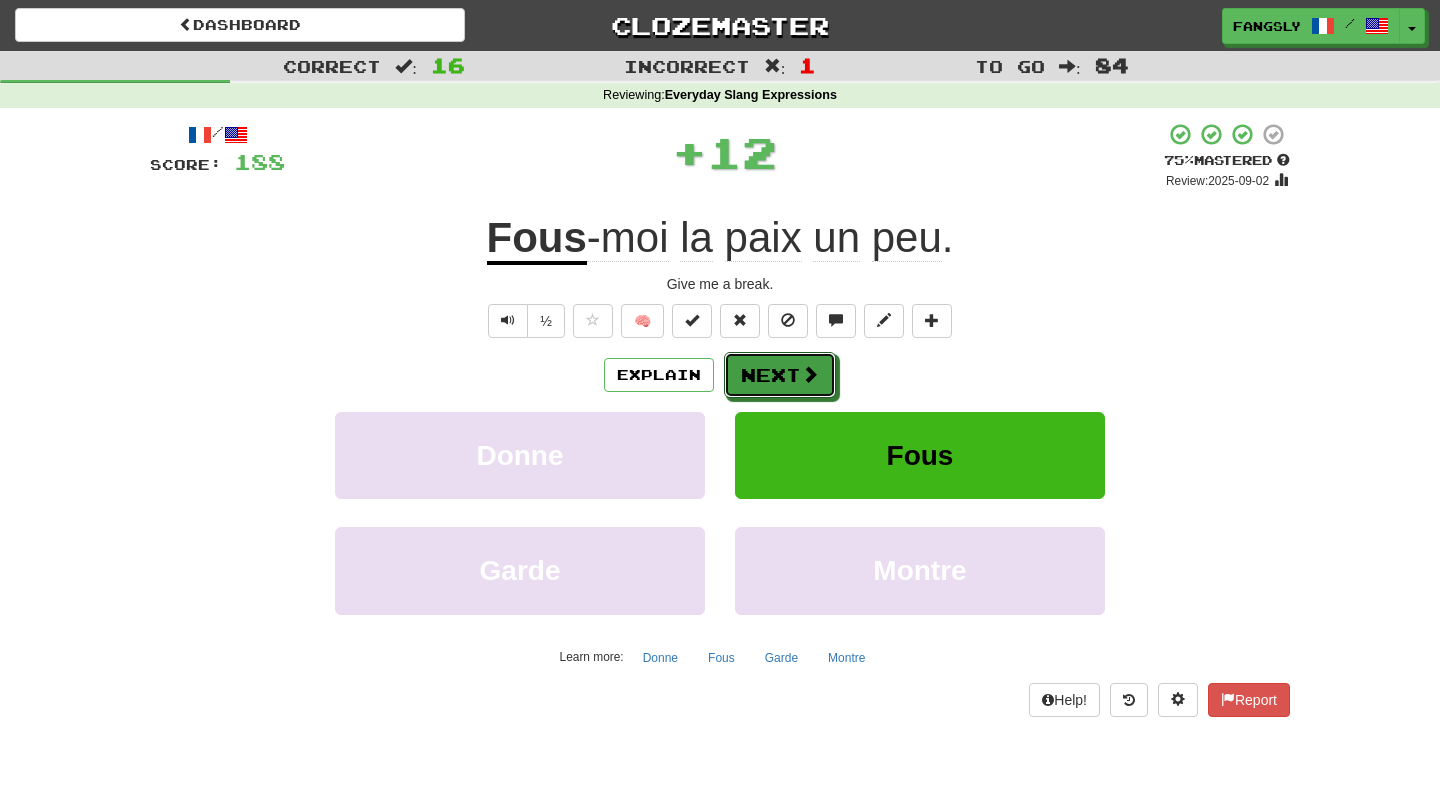 click on "Next" at bounding box center (780, 375) 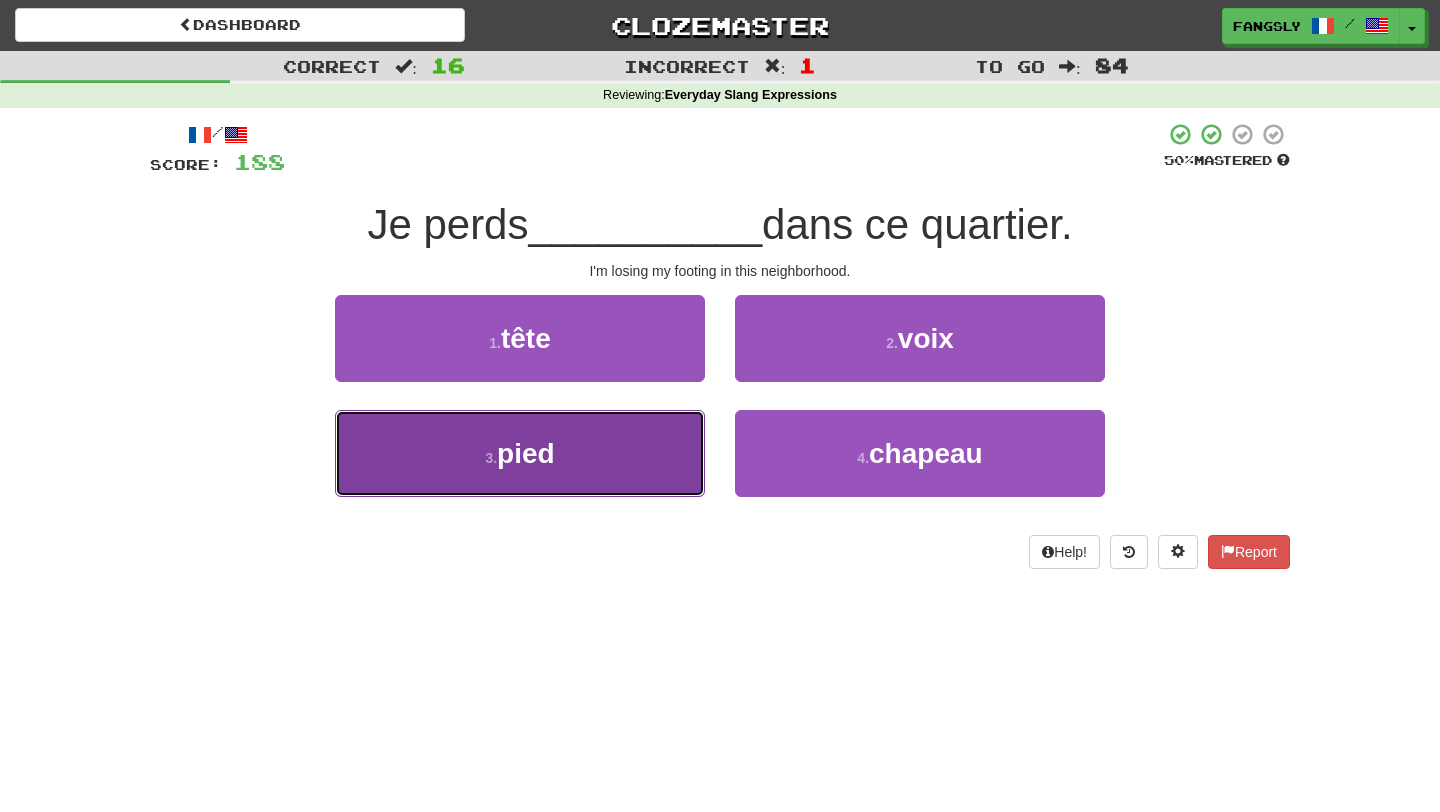click on "3 .  pied" at bounding box center [520, 453] 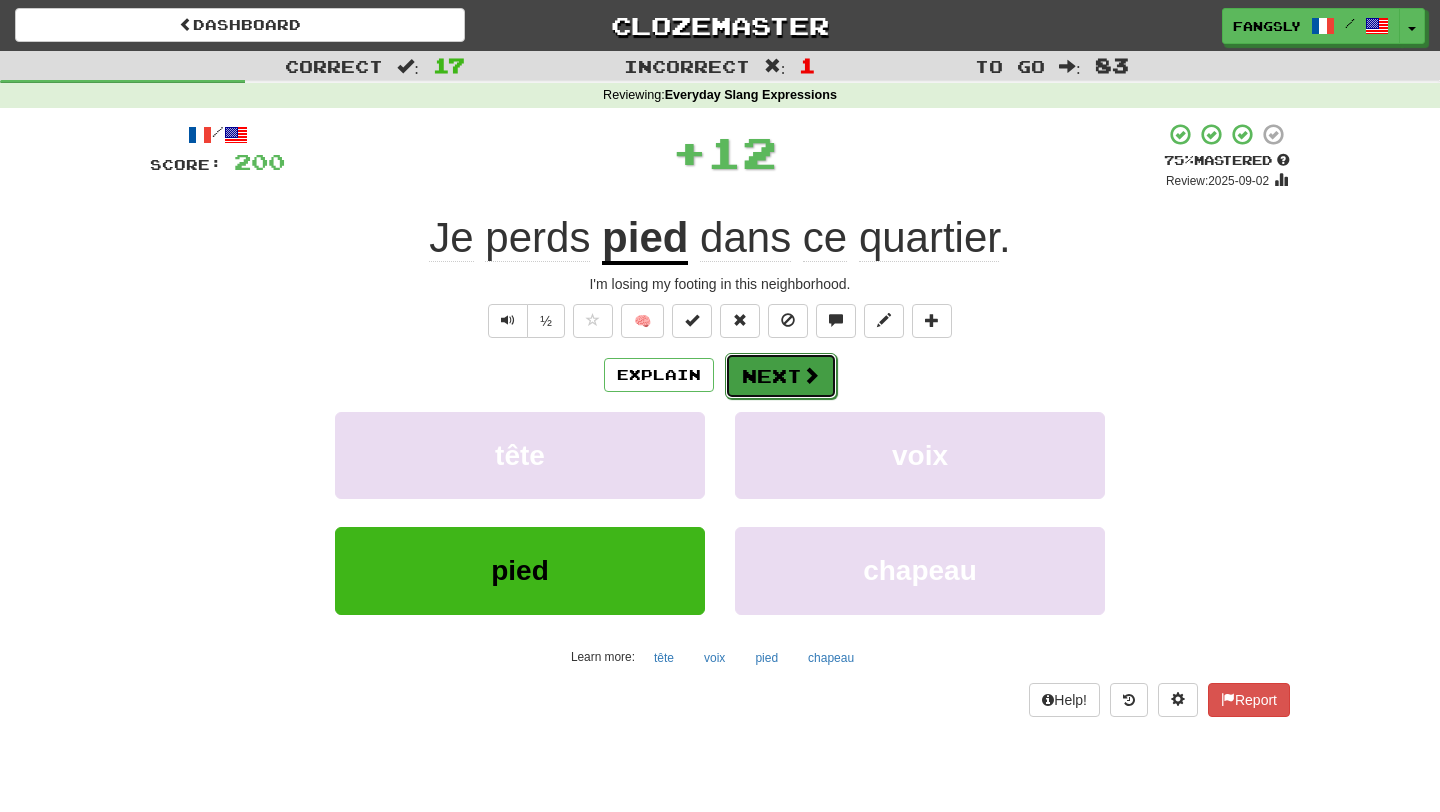 click on "Next" at bounding box center (781, 376) 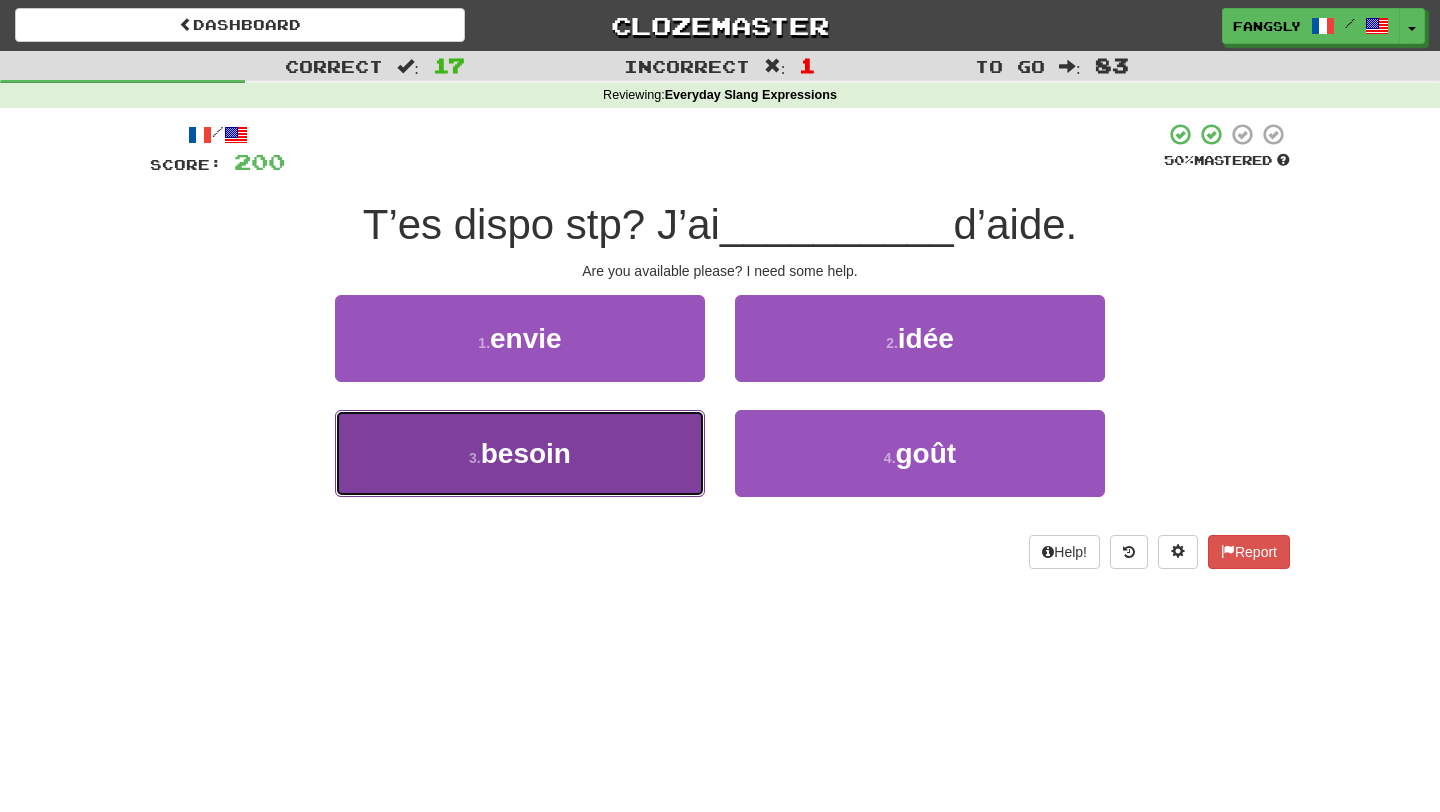 click on "3 .  besoin" at bounding box center [520, 453] 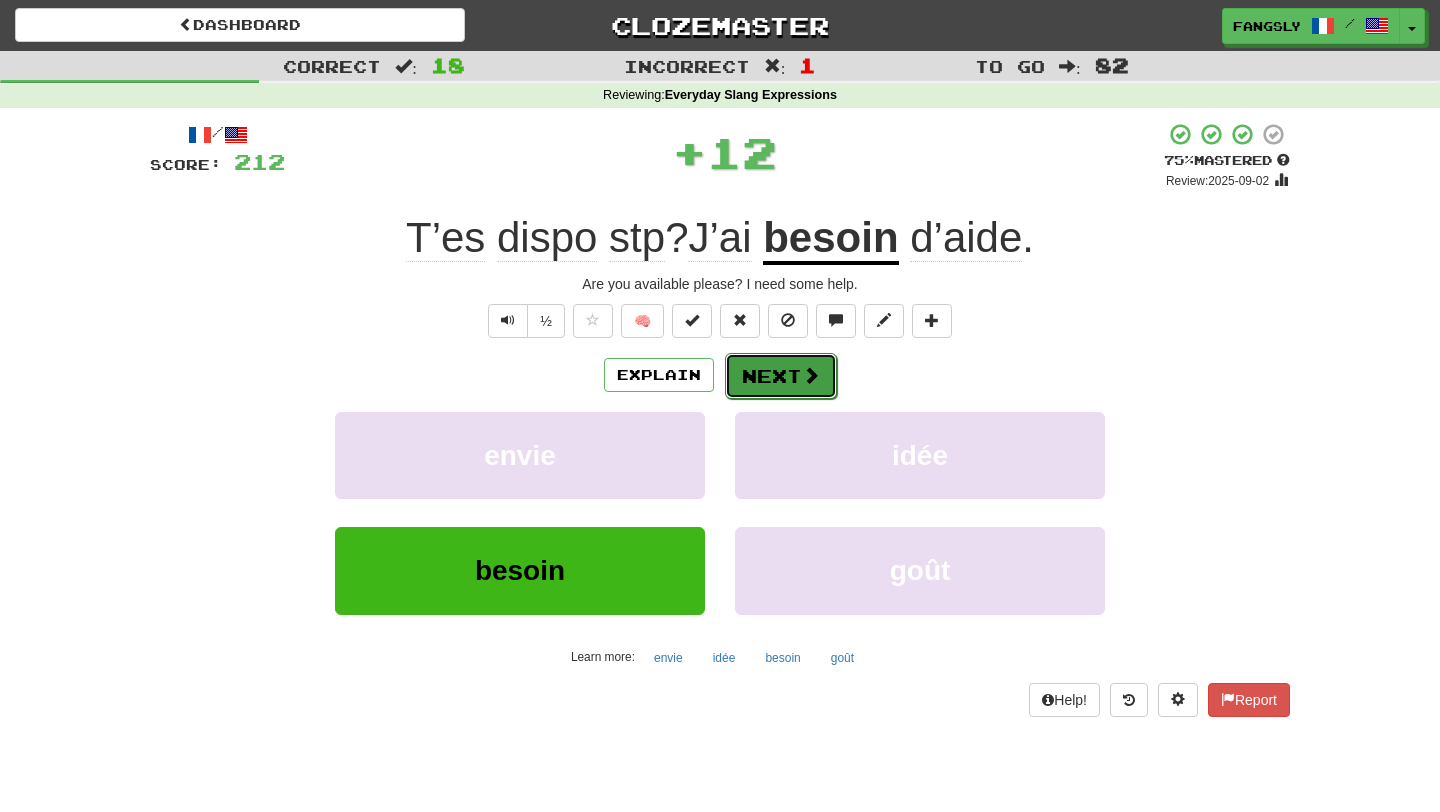 click on "Next" at bounding box center (781, 376) 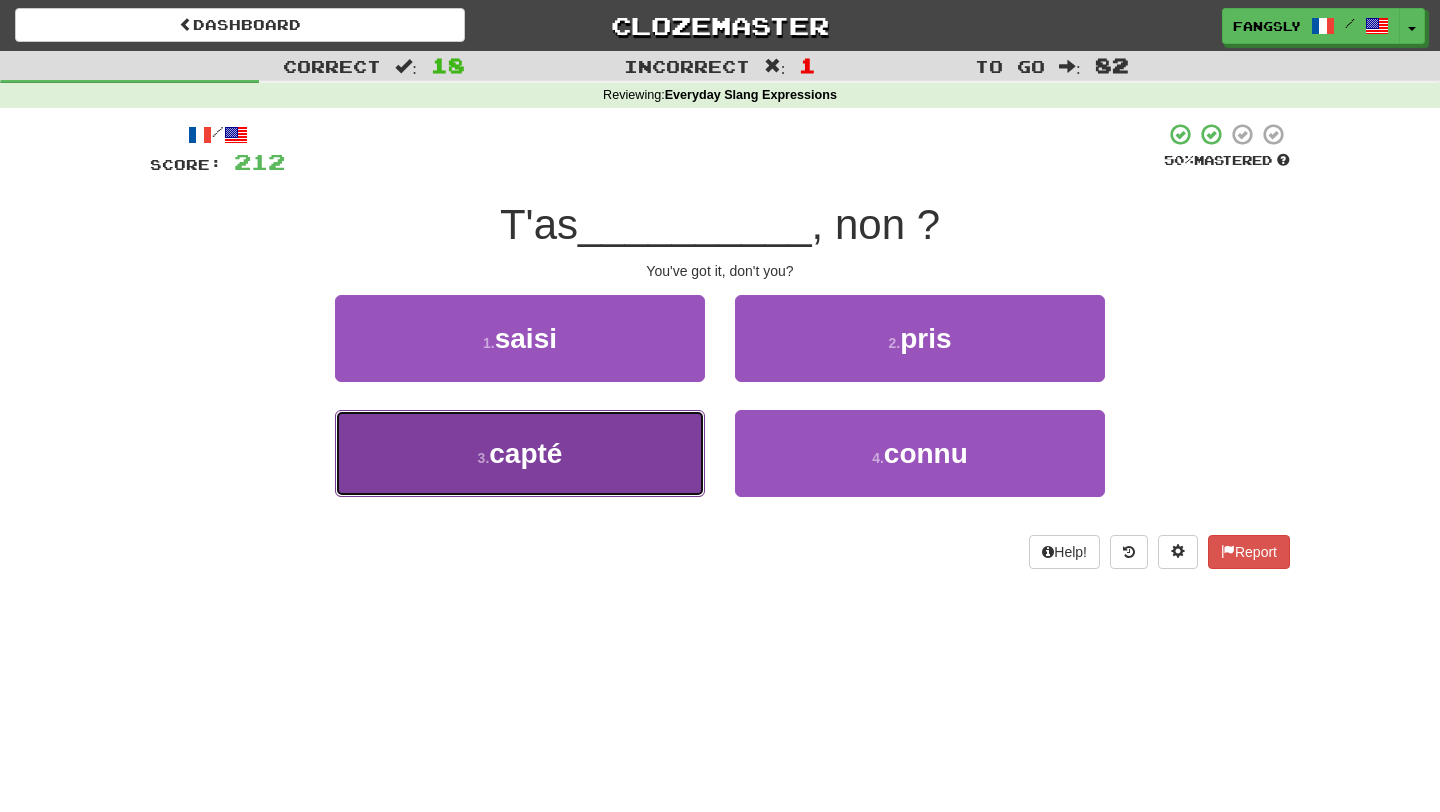 click on "3 .  capté" at bounding box center [520, 453] 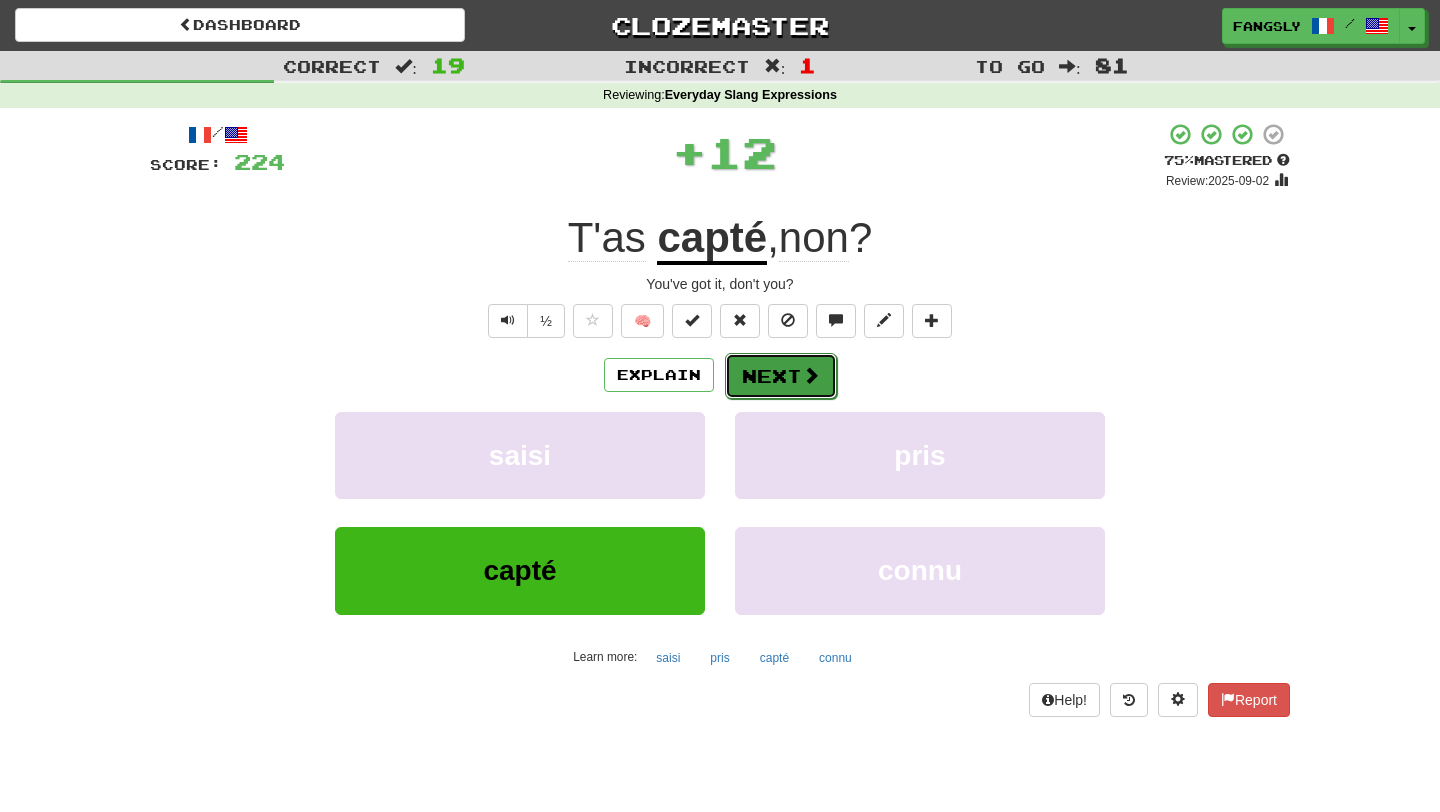 click on "Next" at bounding box center [781, 376] 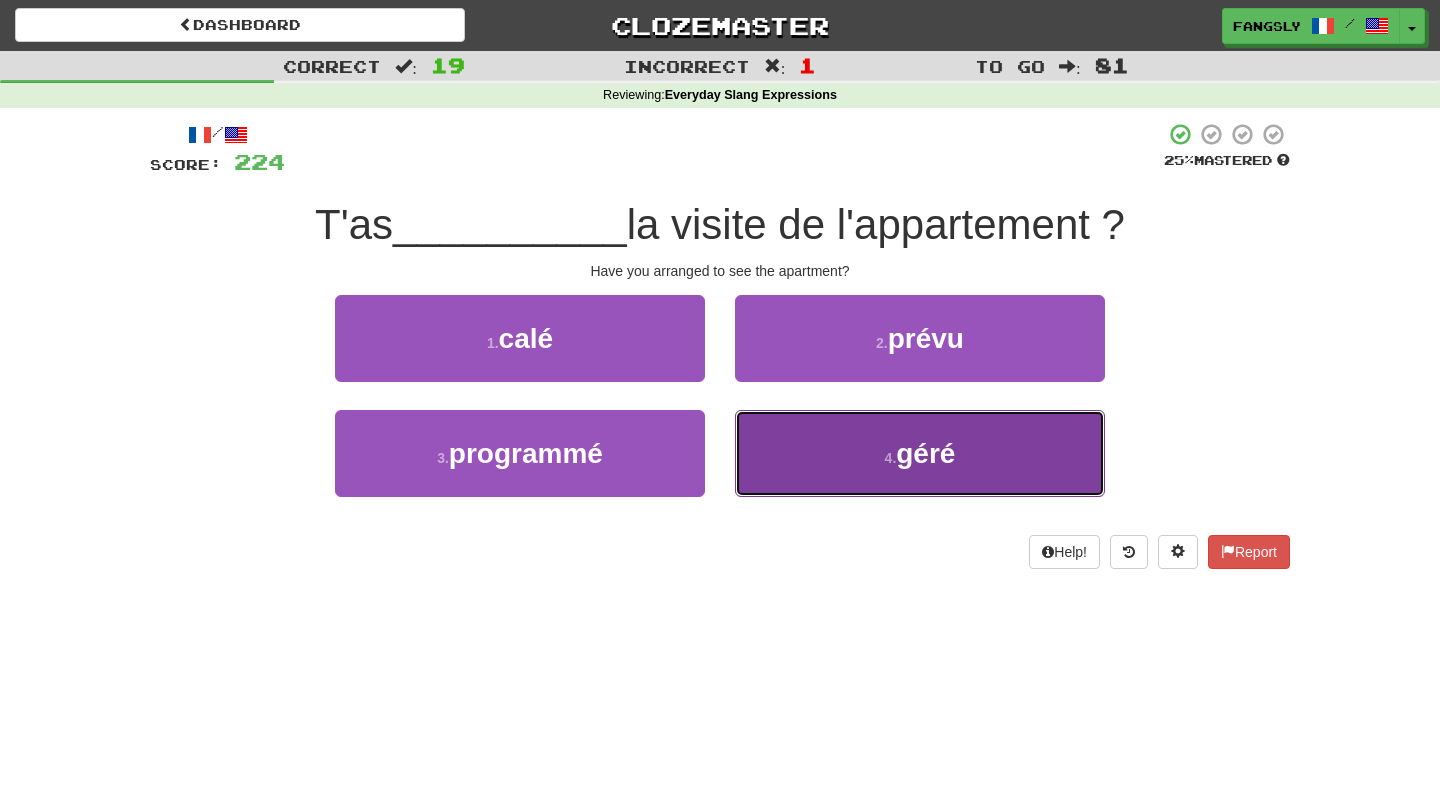 click on "4 .  géré" at bounding box center (920, 453) 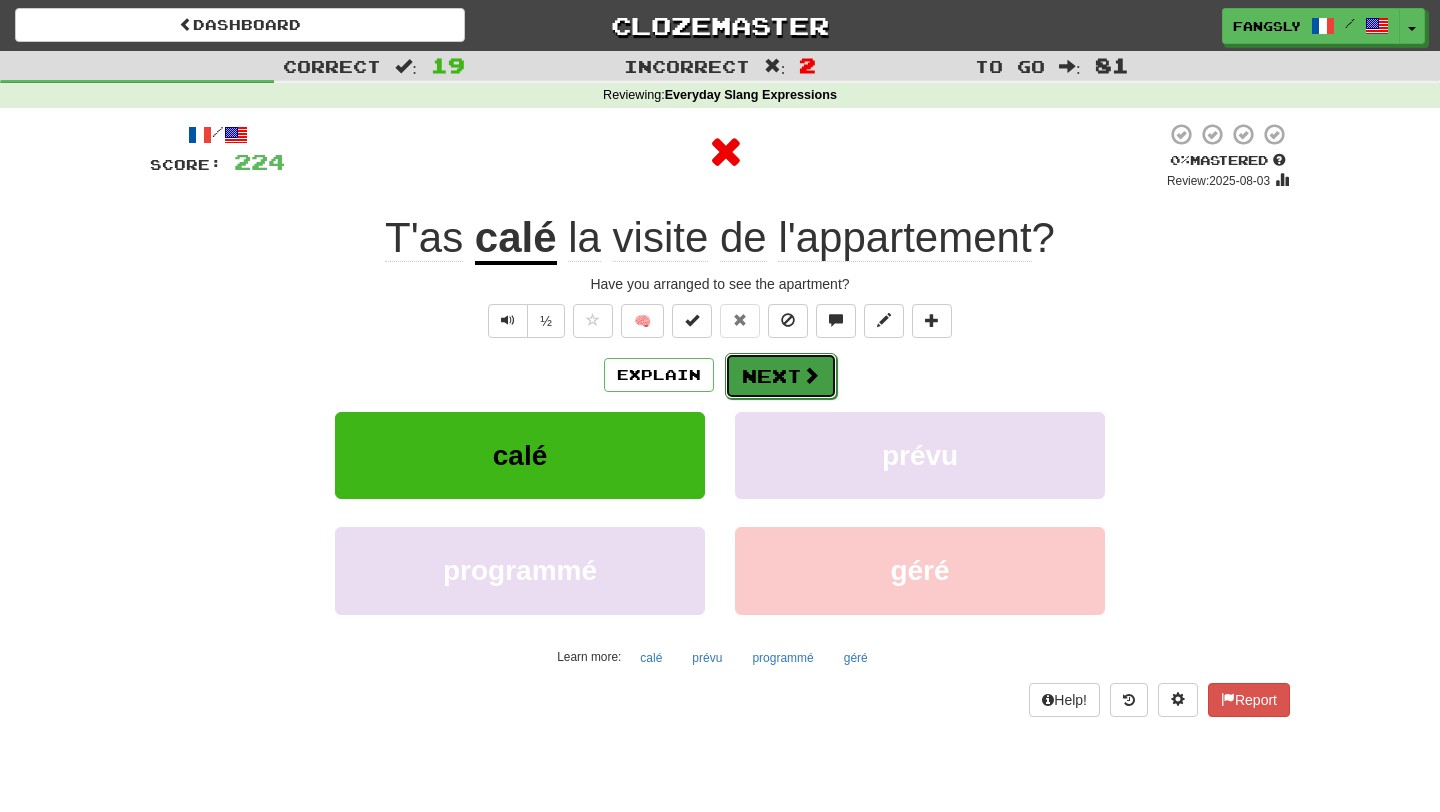 click on "Next" at bounding box center (781, 376) 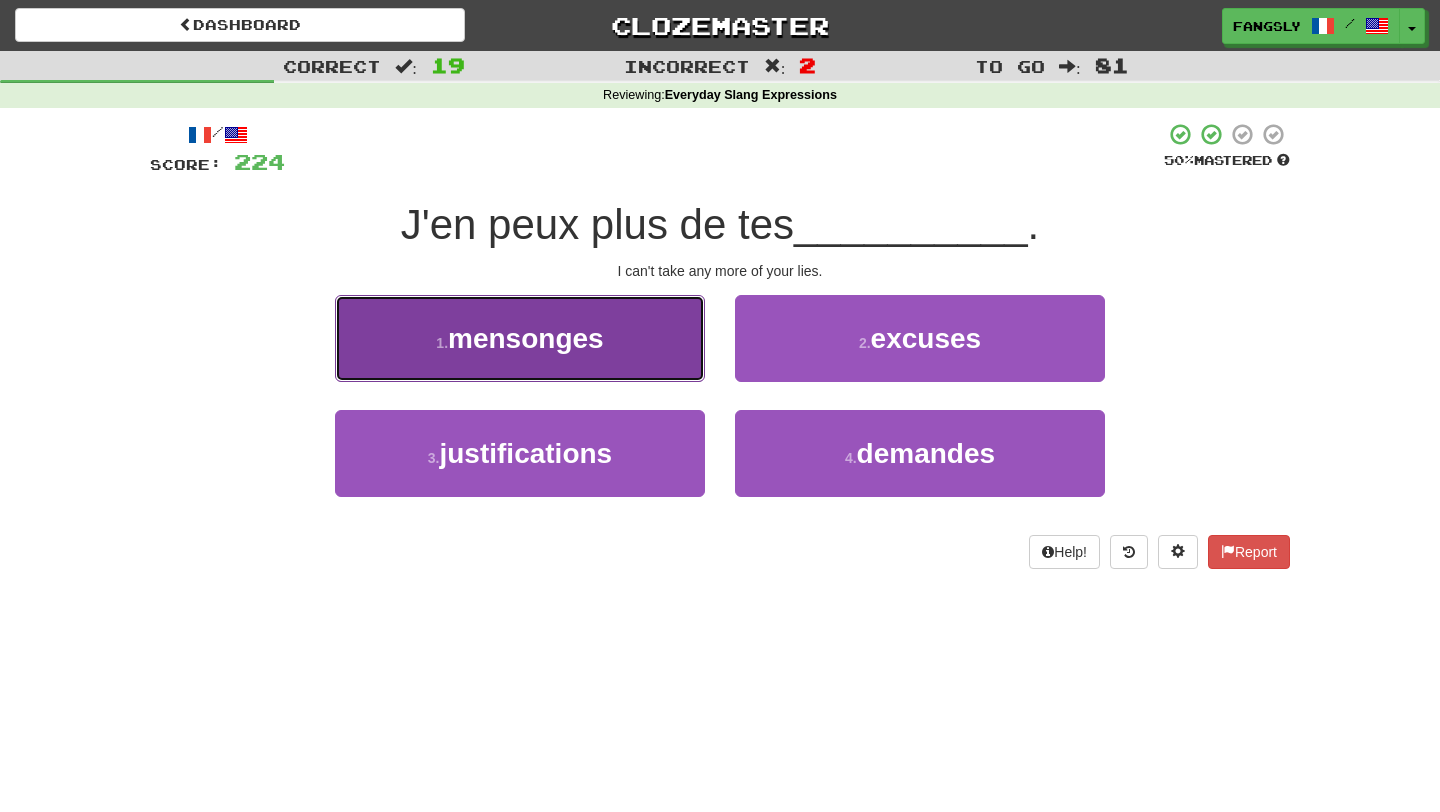 click on "1 .  mensonges" at bounding box center (520, 338) 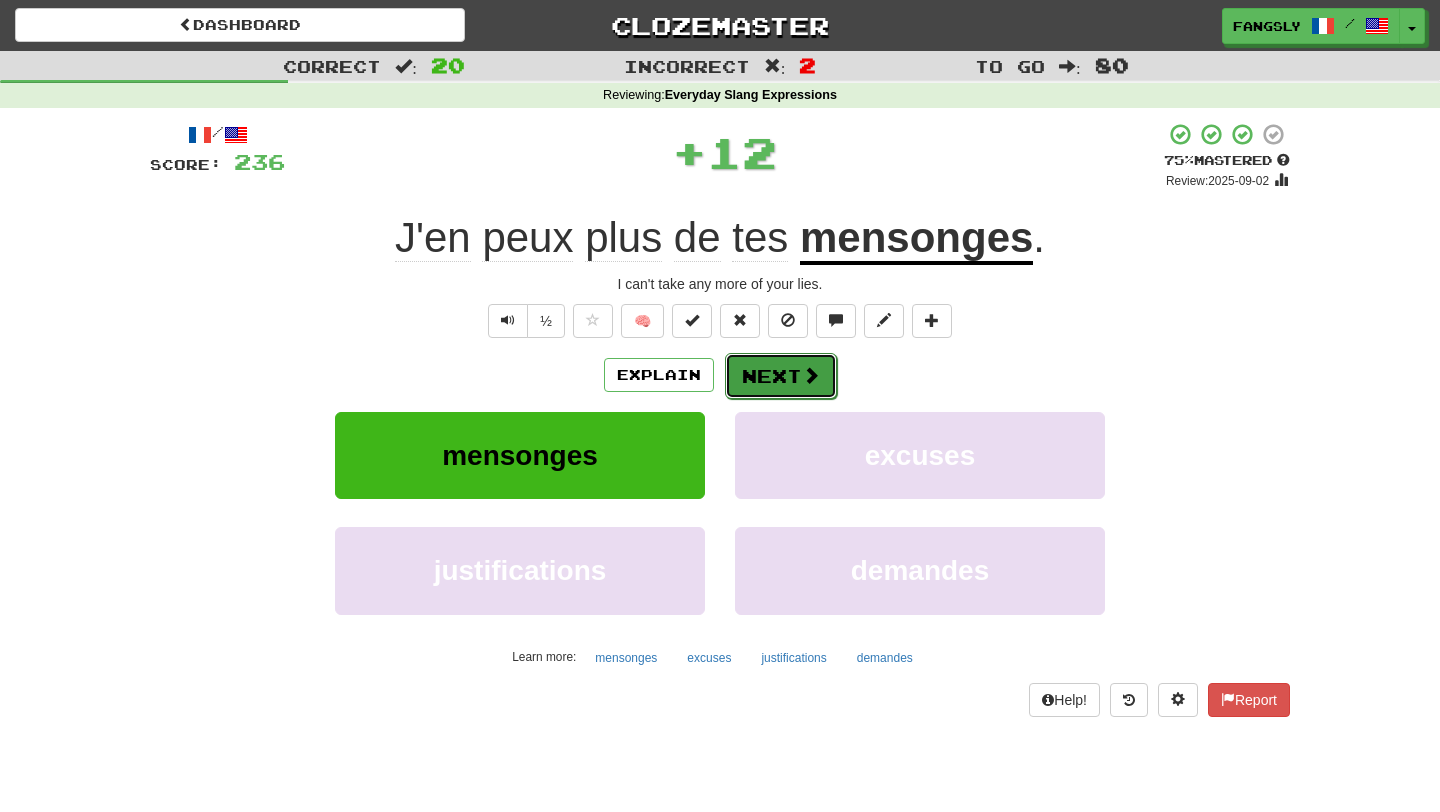 click on "Next" at bounding box center [781, 376] 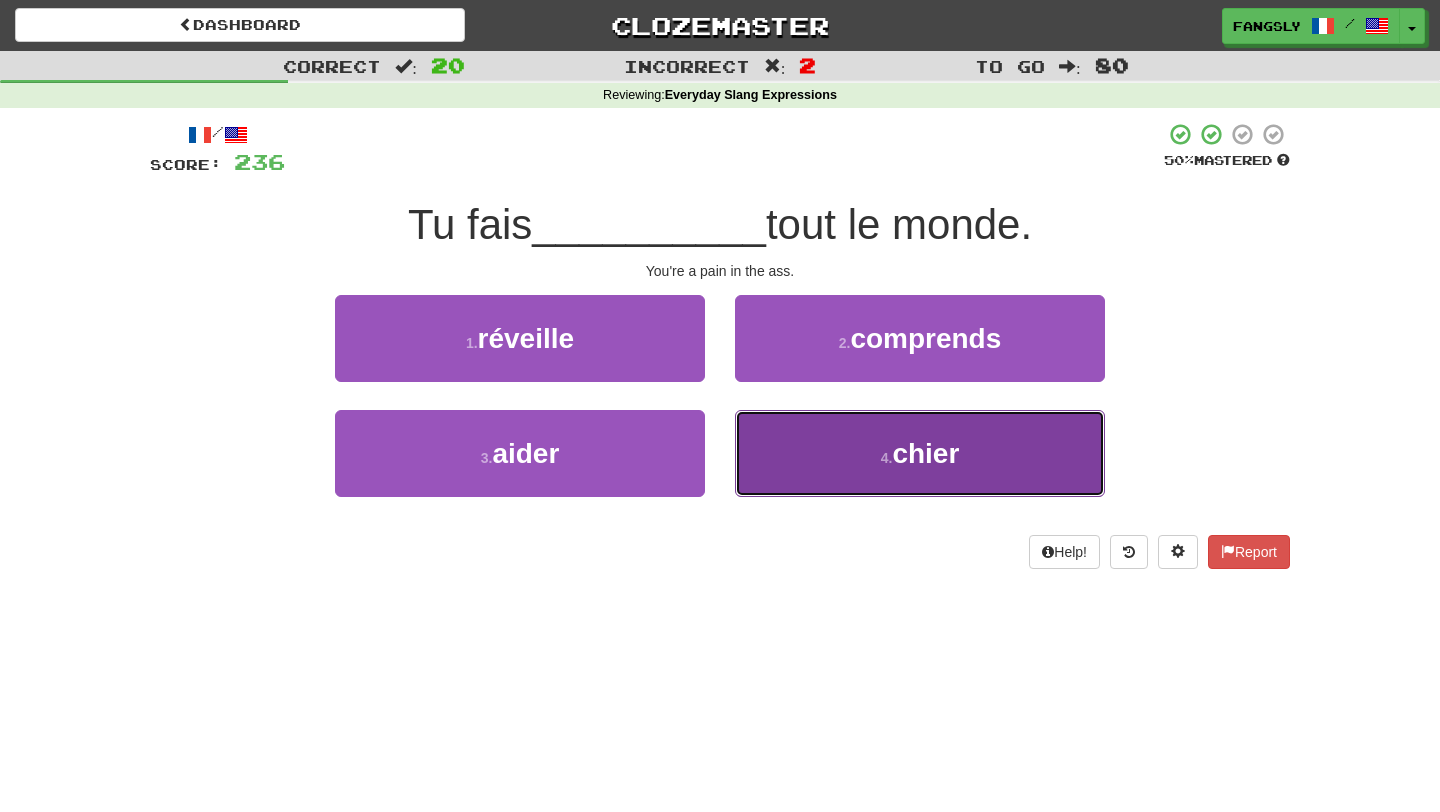 click on "4 .  chier" at bounding box center [920, 453] 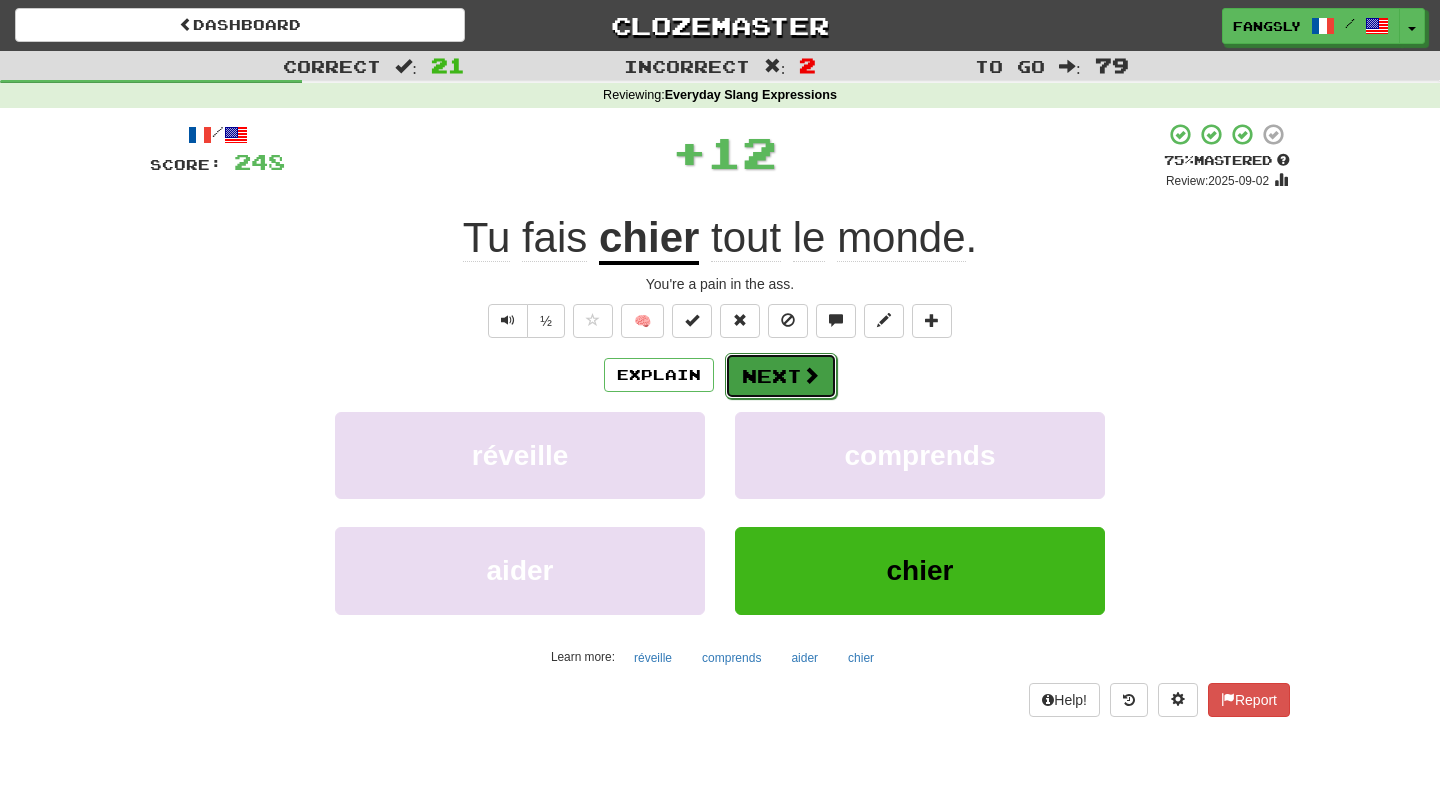 click on "Next" at bounding box center (781, 376) 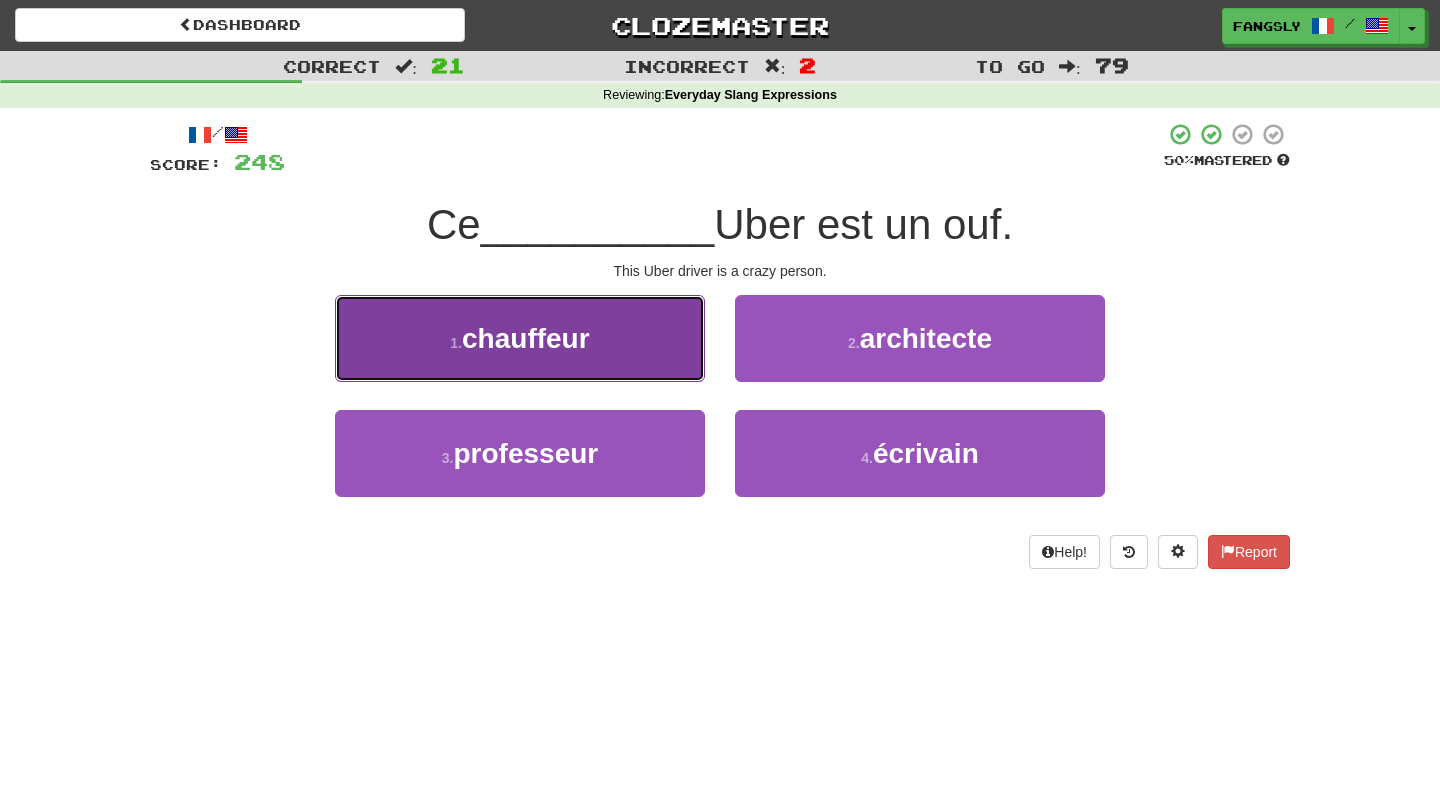 click on "1 .  chauffeur" at bounding box center (520, 338) 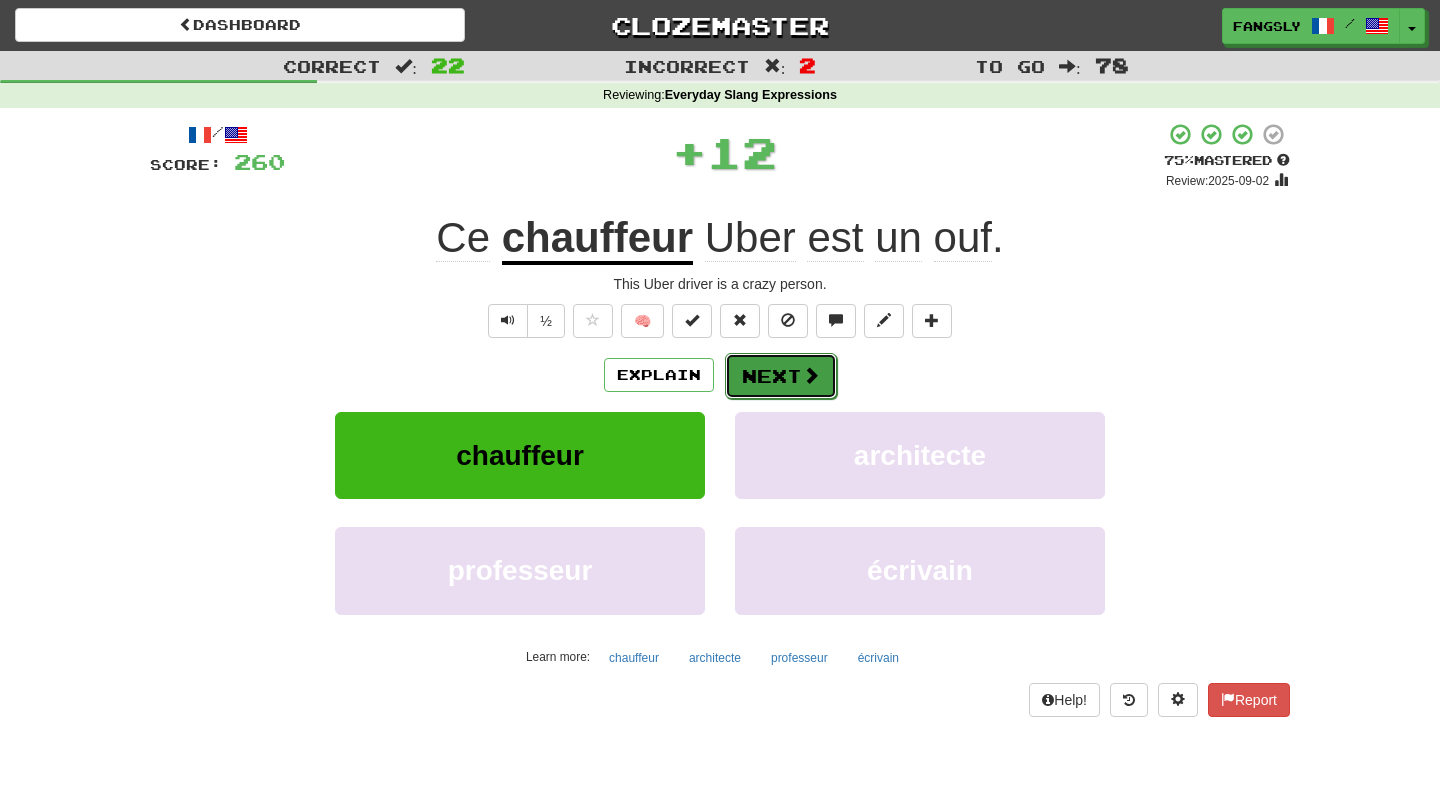 click on "Next" at bounding box center [781, 376] 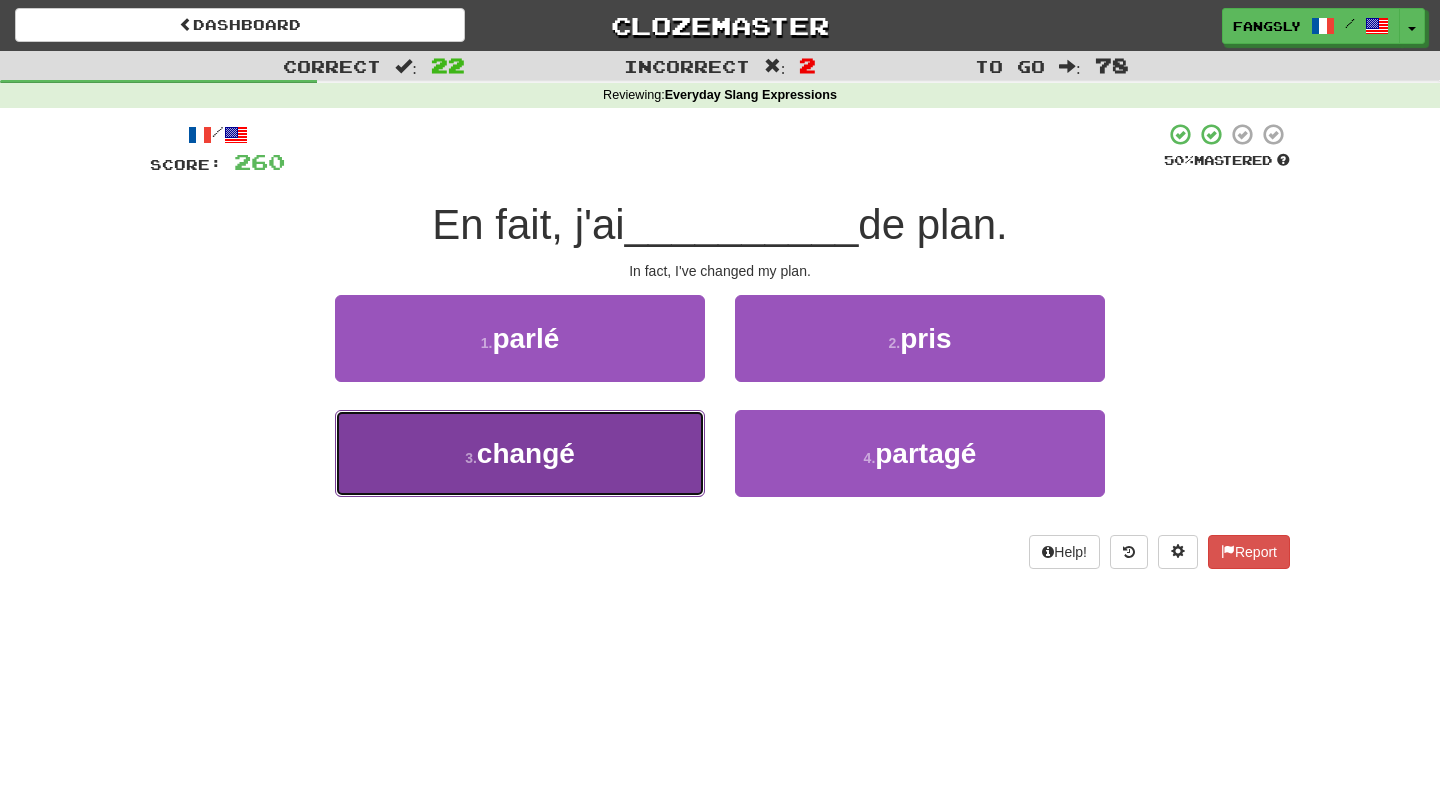 click on "3 .  changé" at bounding box center (520, 453) 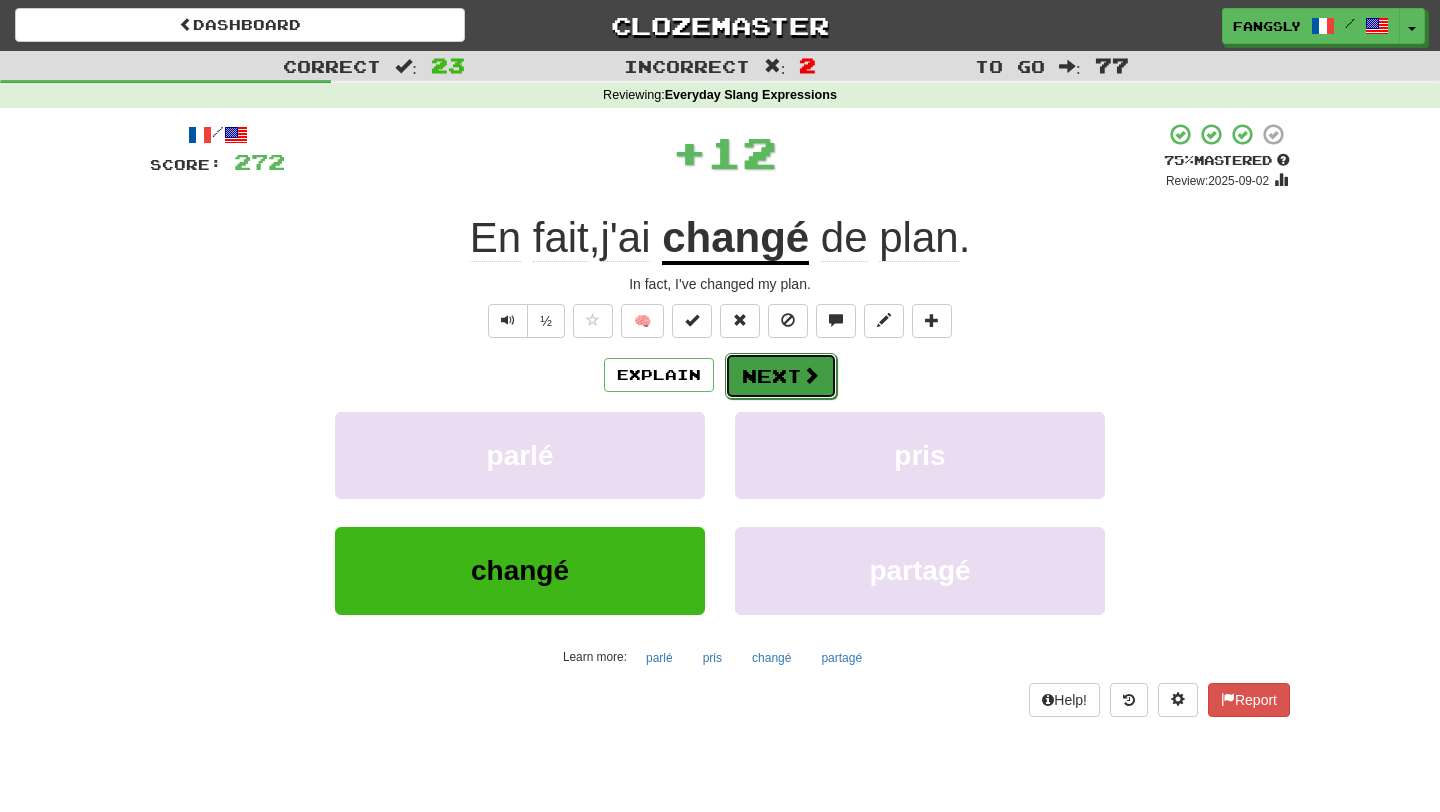 click on "Next" at bounding box center [781, 376] 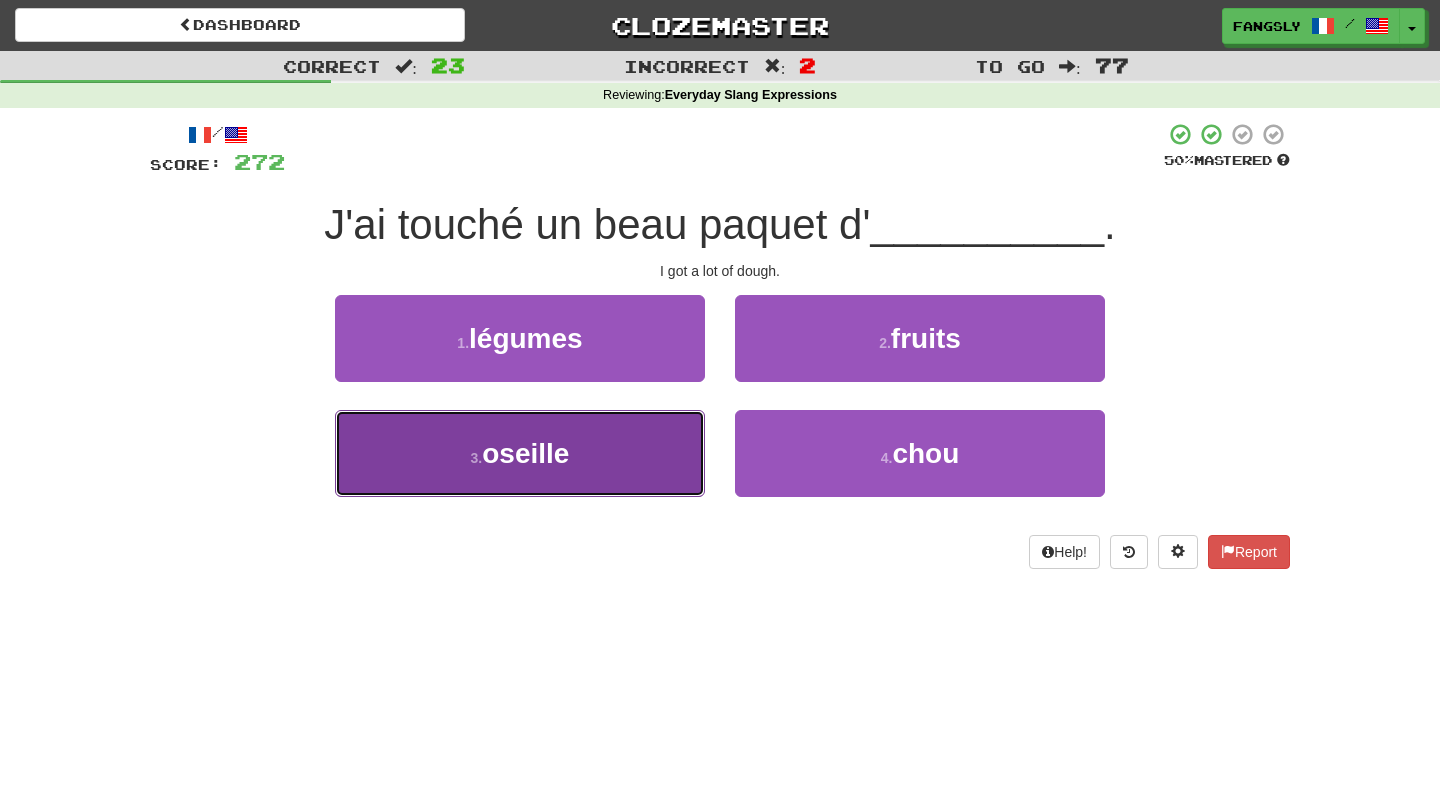 click on "3 .  oseille" at bounding box center [520, 453] 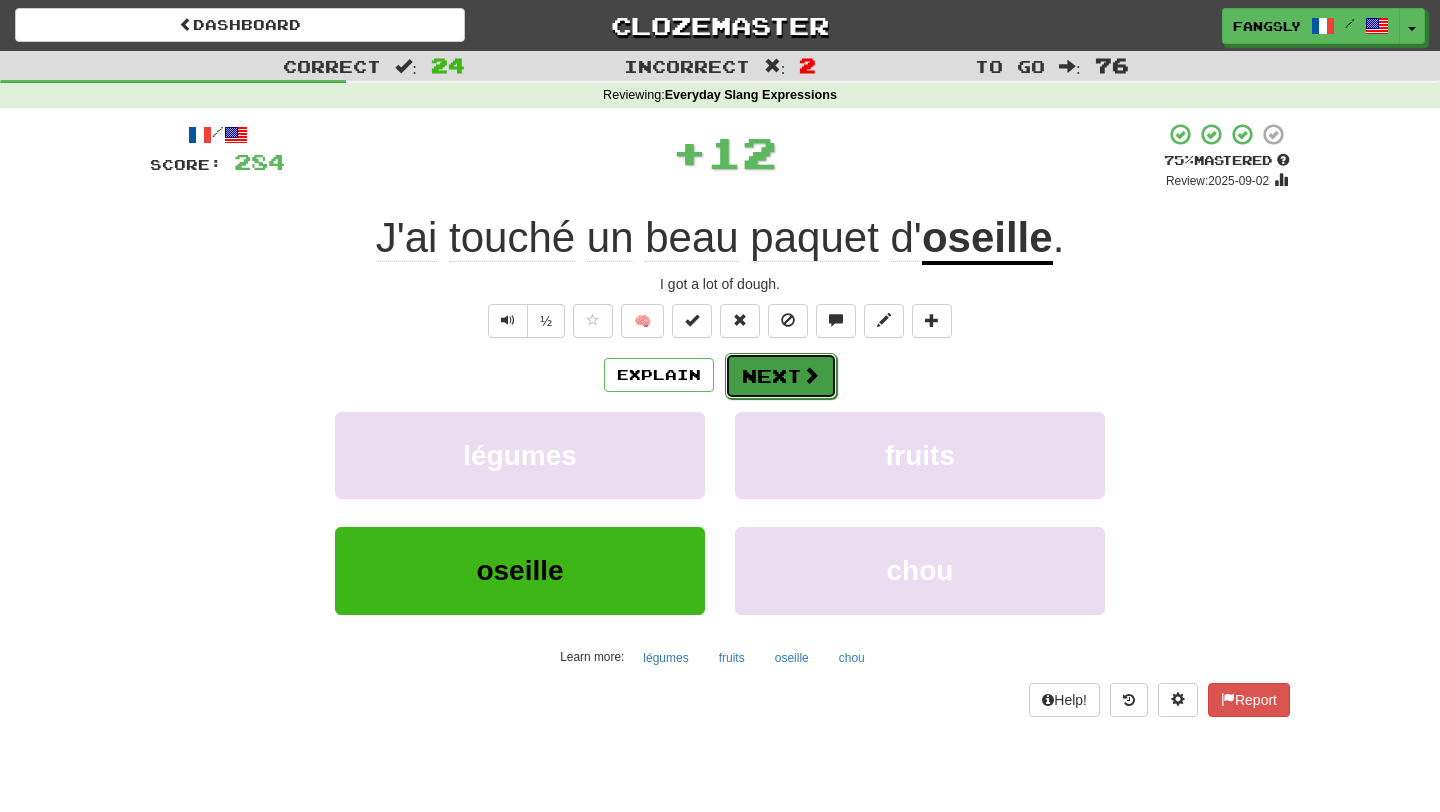 click on "Next" at bounding box center [781, 376] 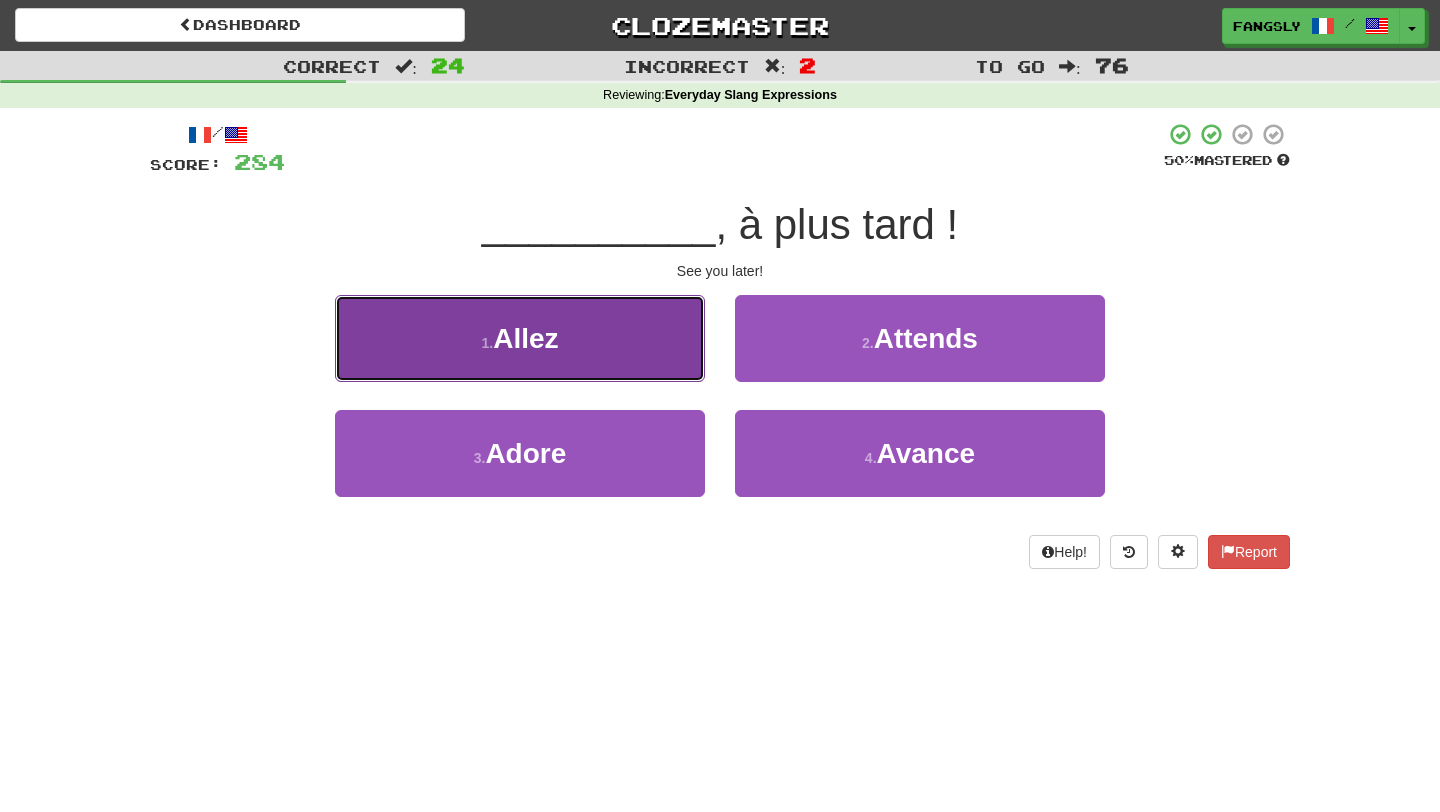 click on "1 .  Allez" at bounding box center (520, 338) 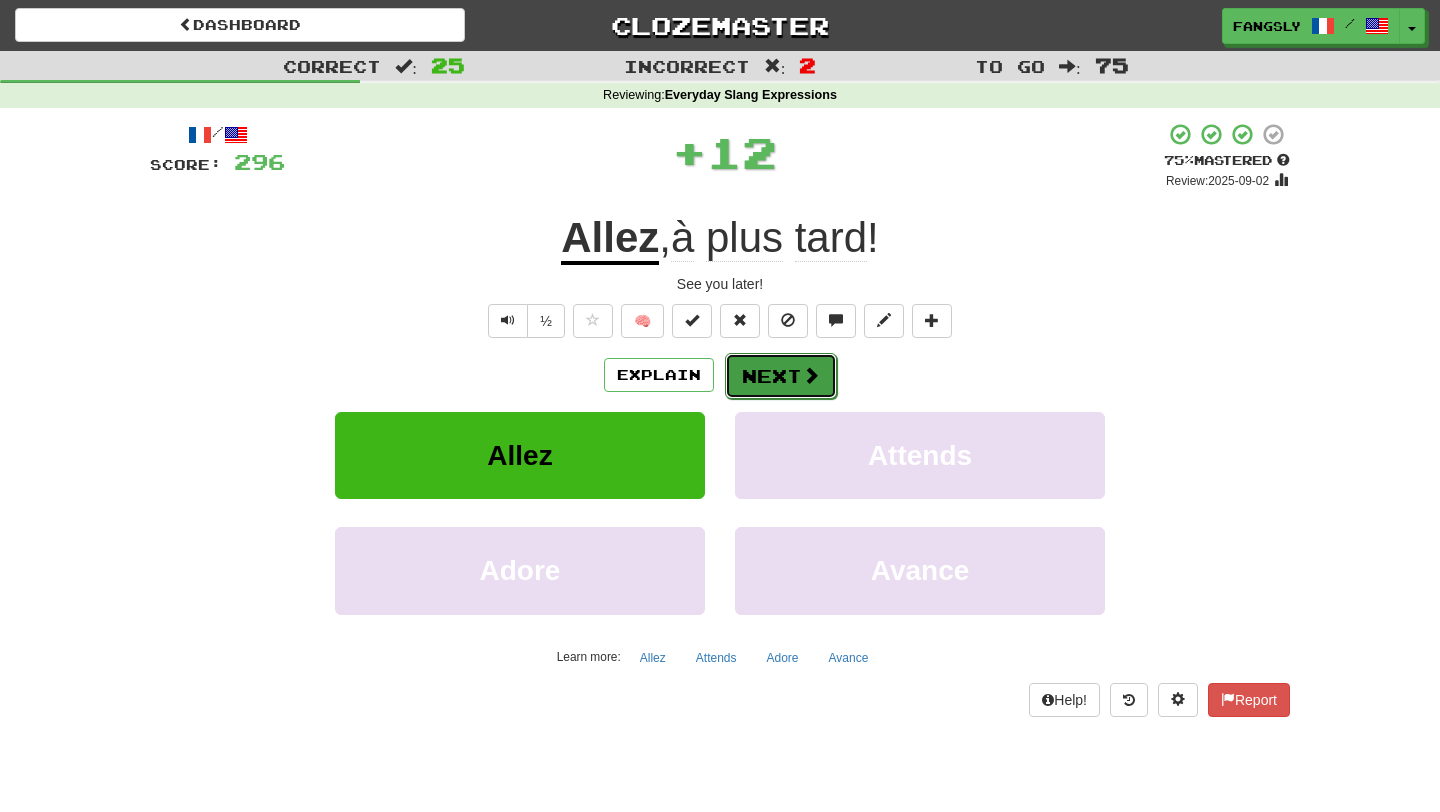 click on "Next" at bounding box center (781, 376) 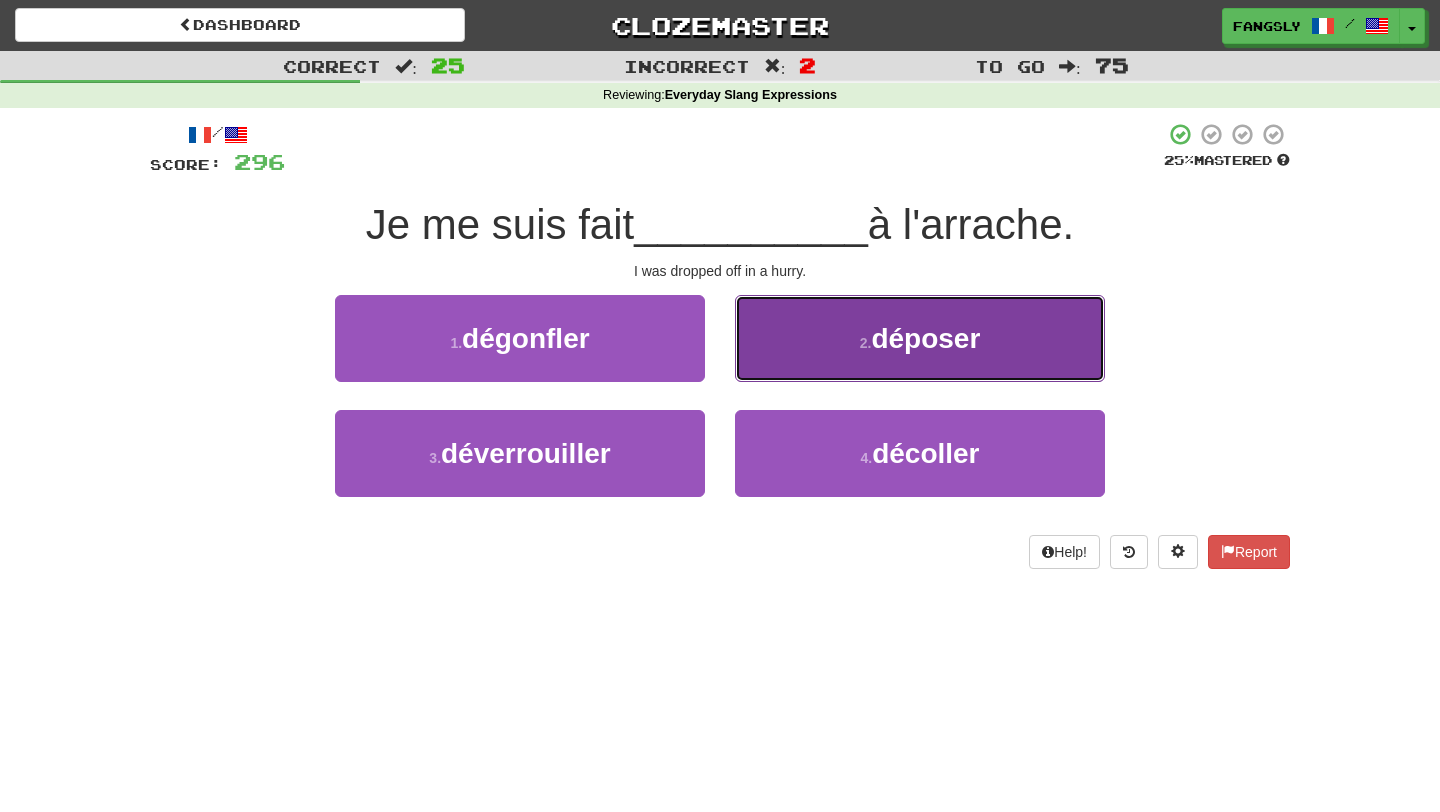 click on "2 .  déposer" at bounding box center [920, 338] 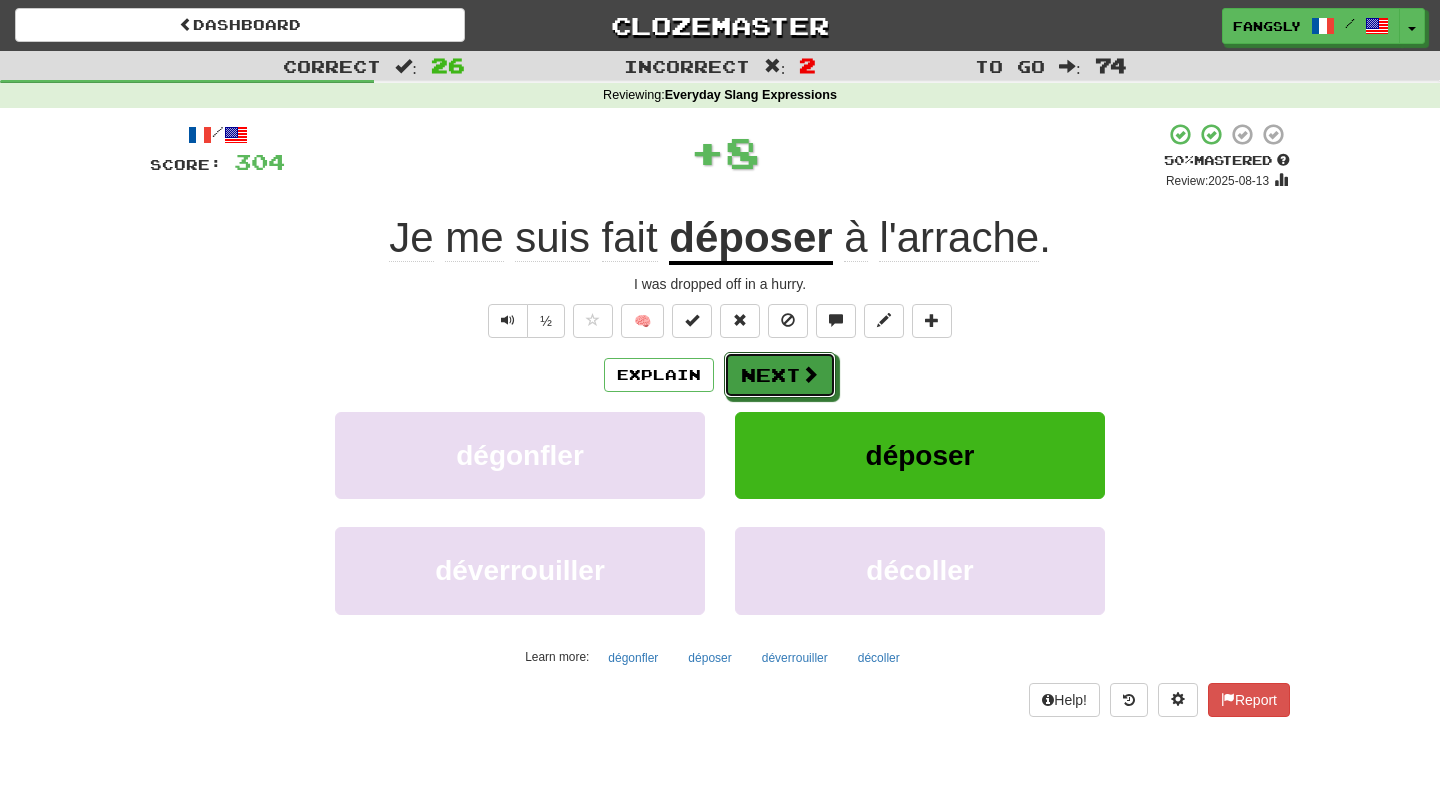 click at bounding box center (810, 374) 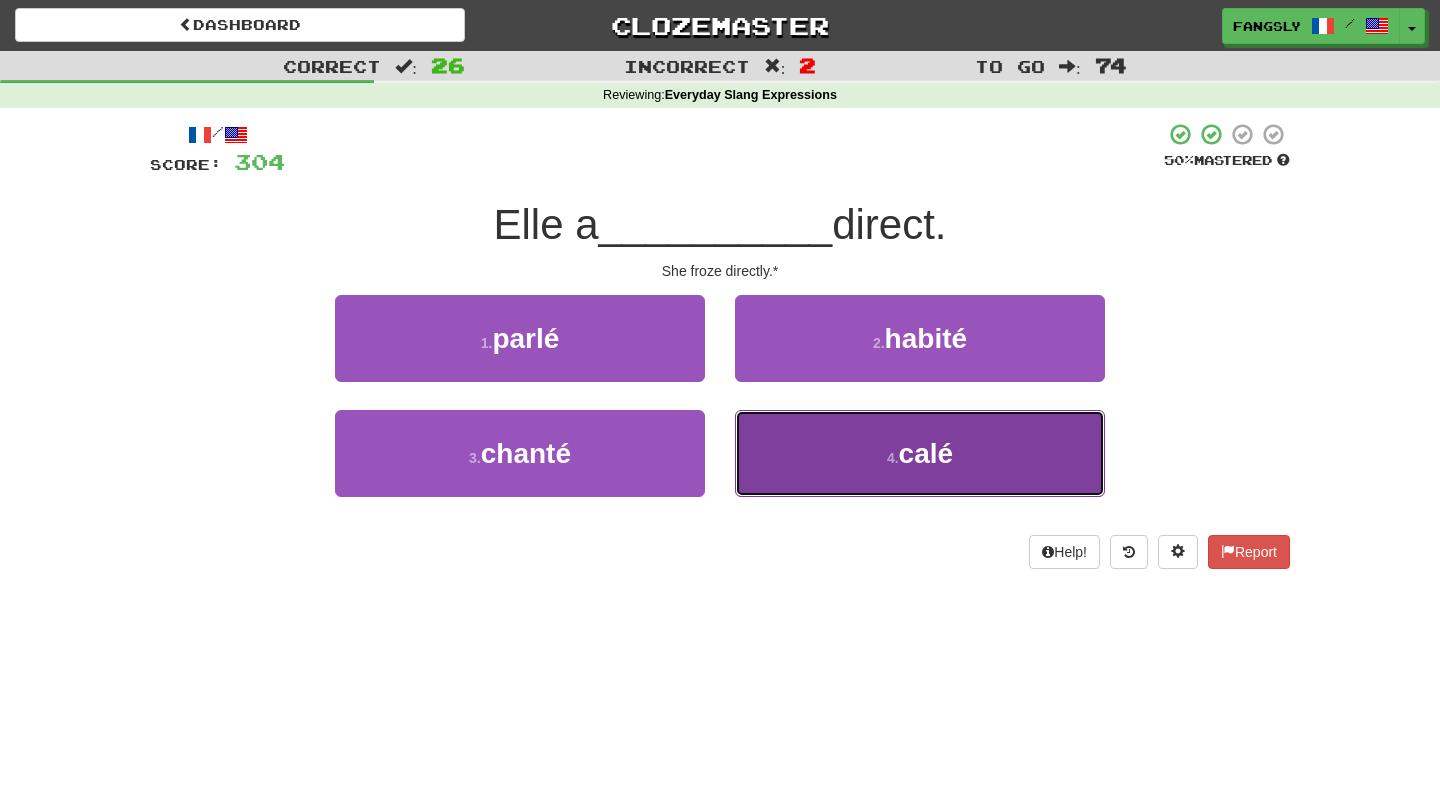 click on "4 .  calé" at bounding box center (920, 453) 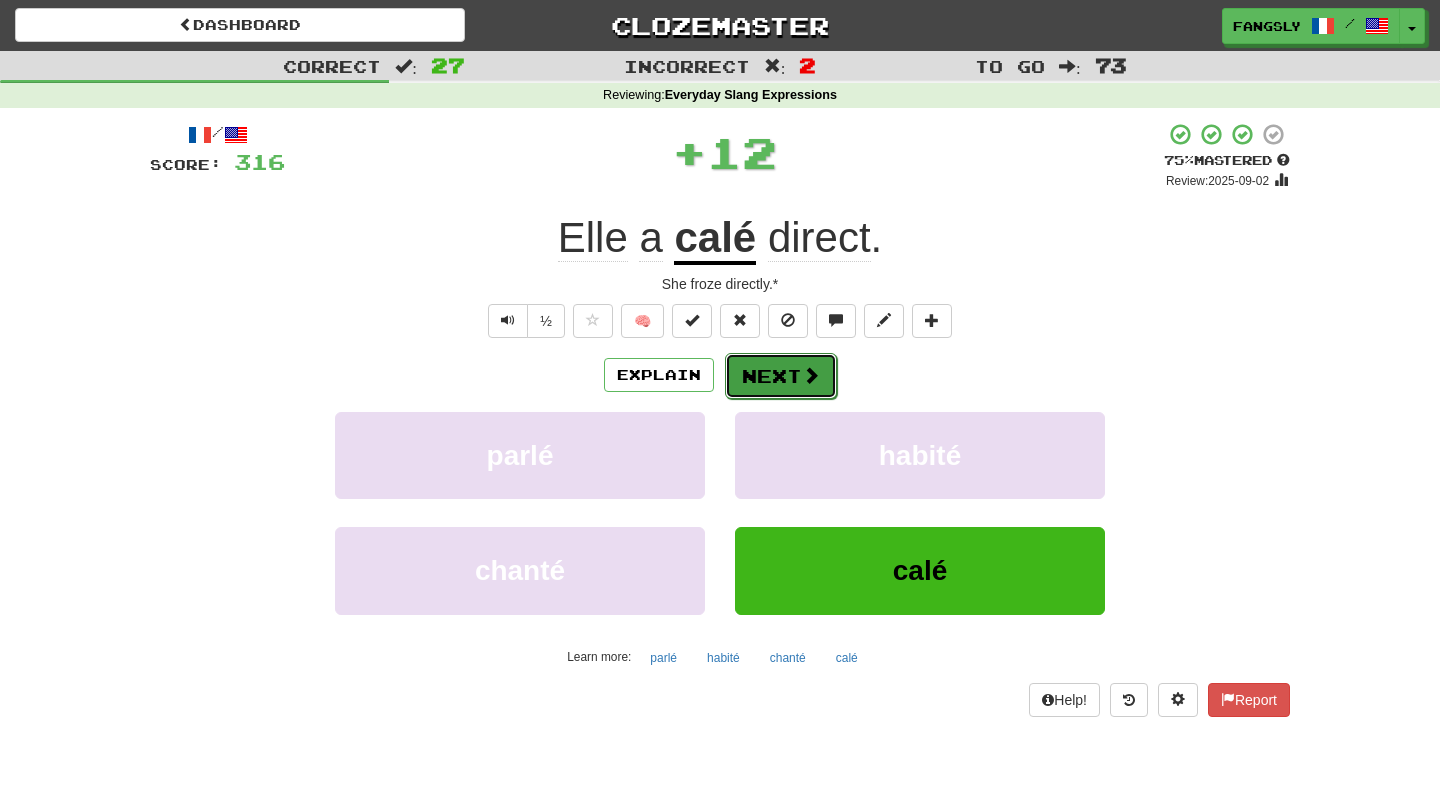 click on "Next" at bounding box center (781, 376) 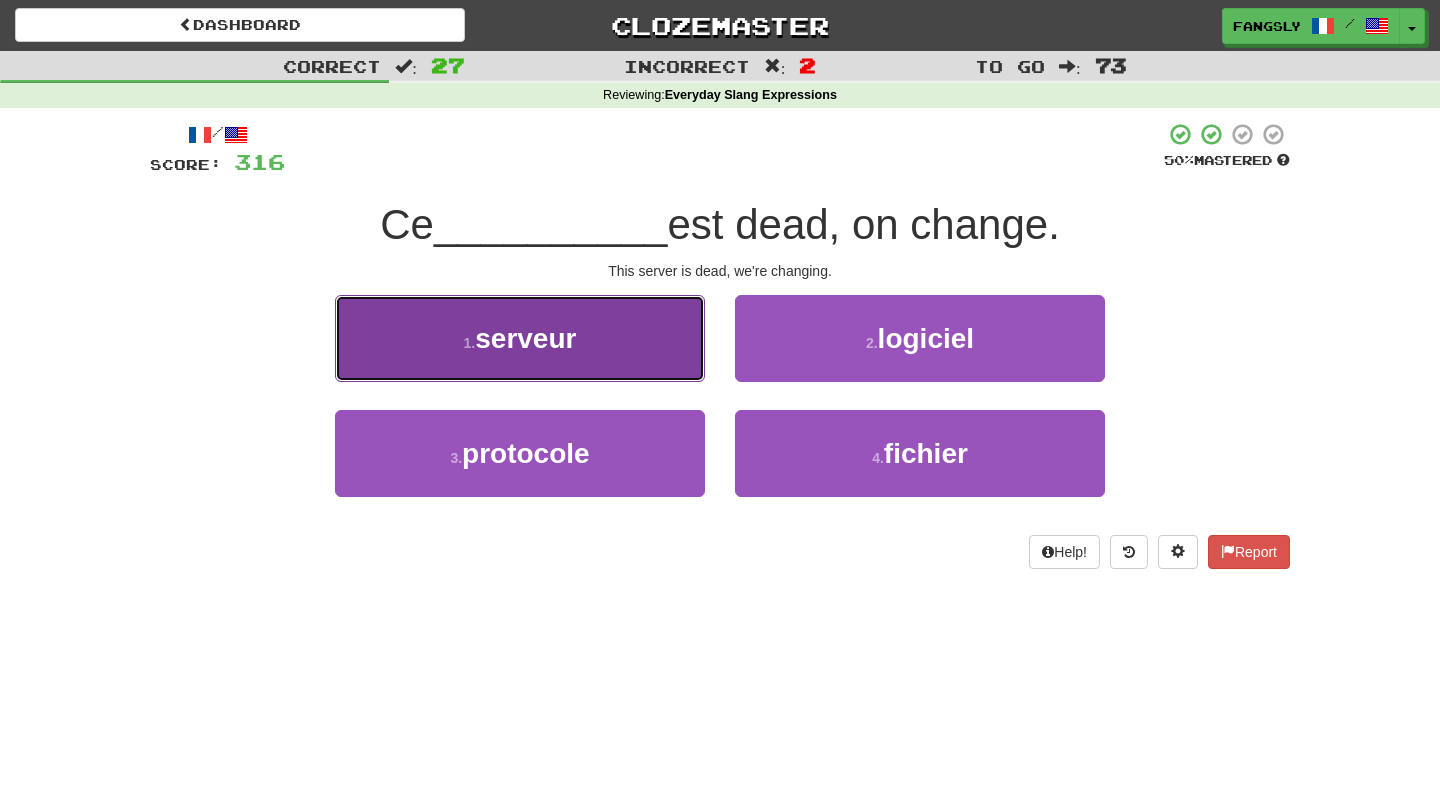 click on "1 .  serveur" at bounding box center [520, 338] 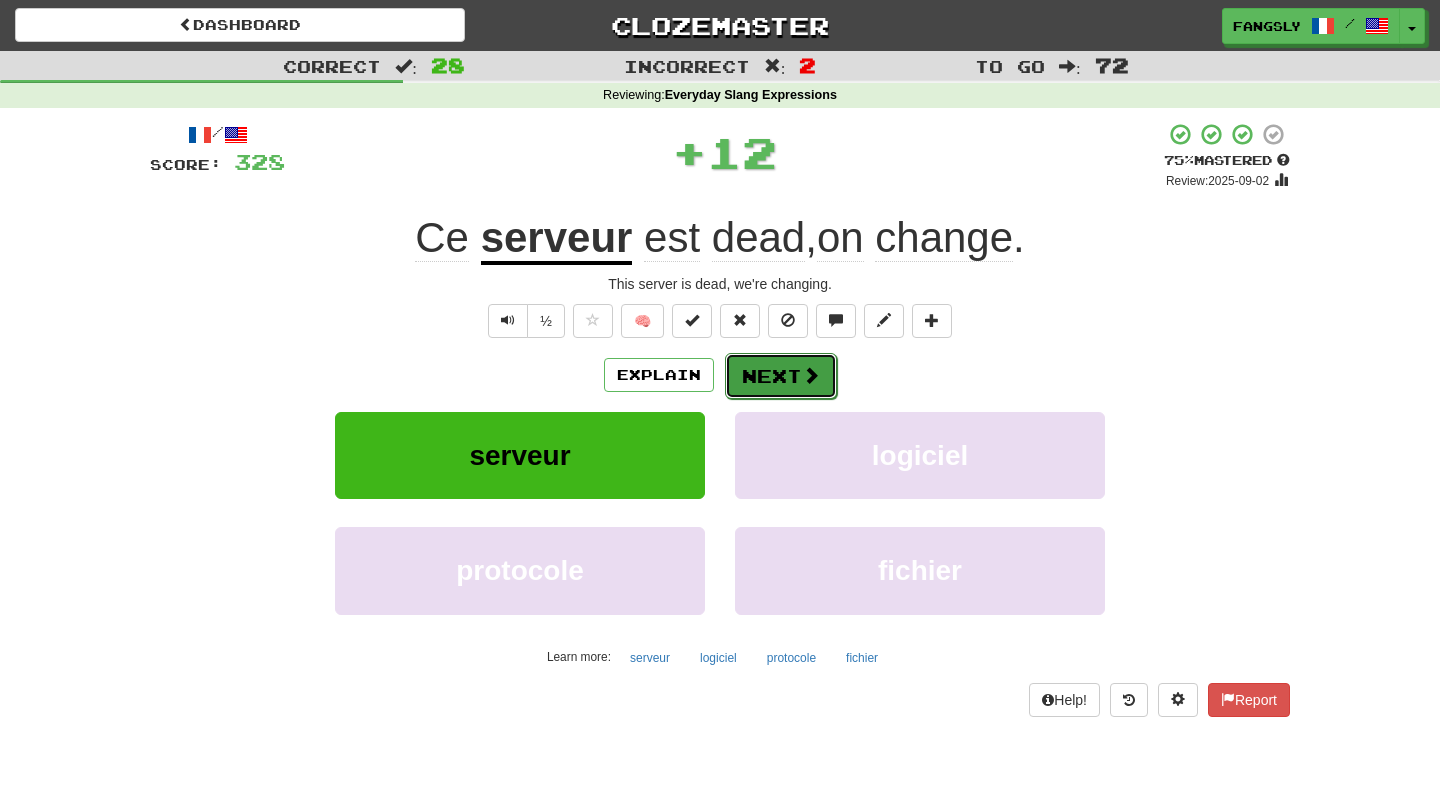 click on "Next" at bounding box center [781, 376] 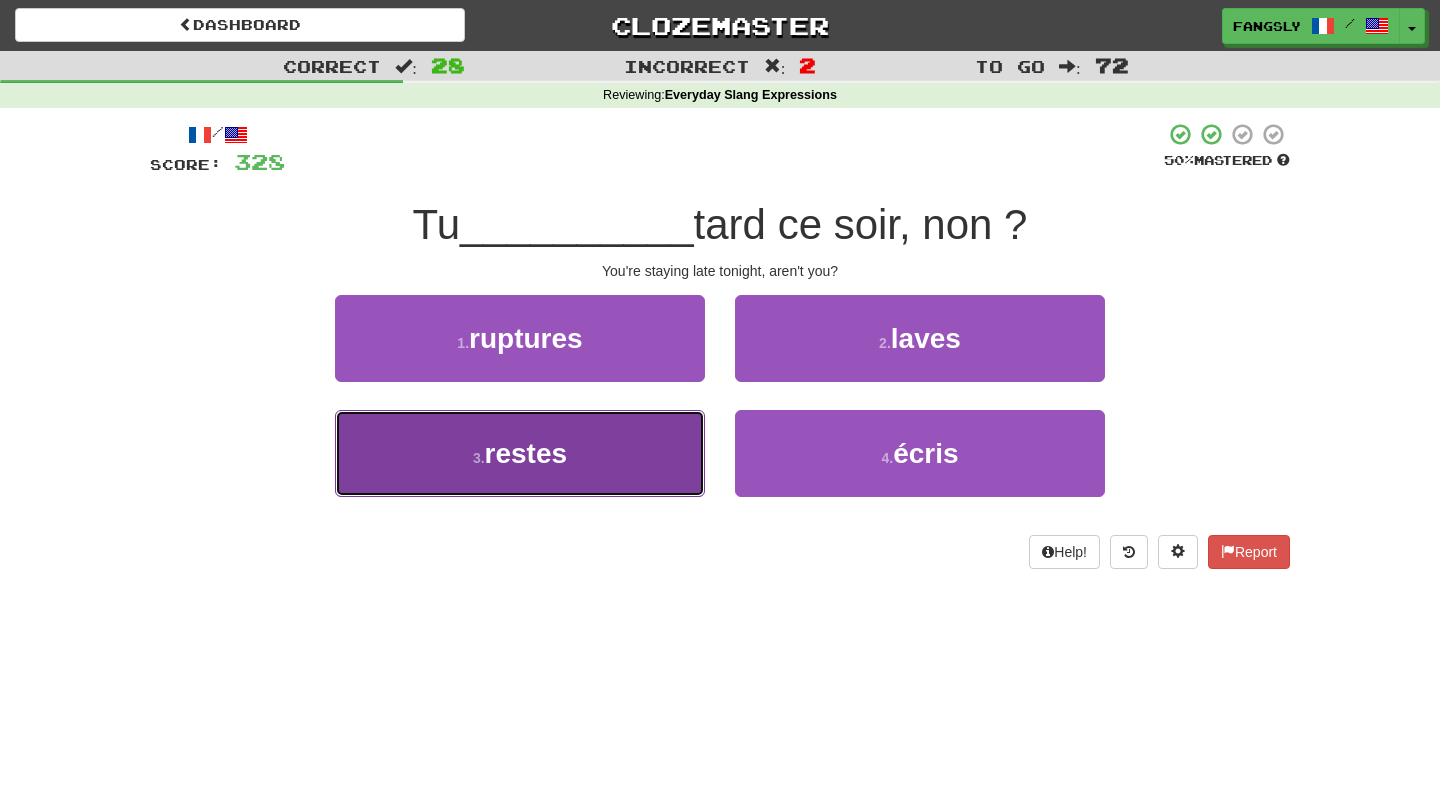 click on "3 .  restes" at bounding box center (520, 453) 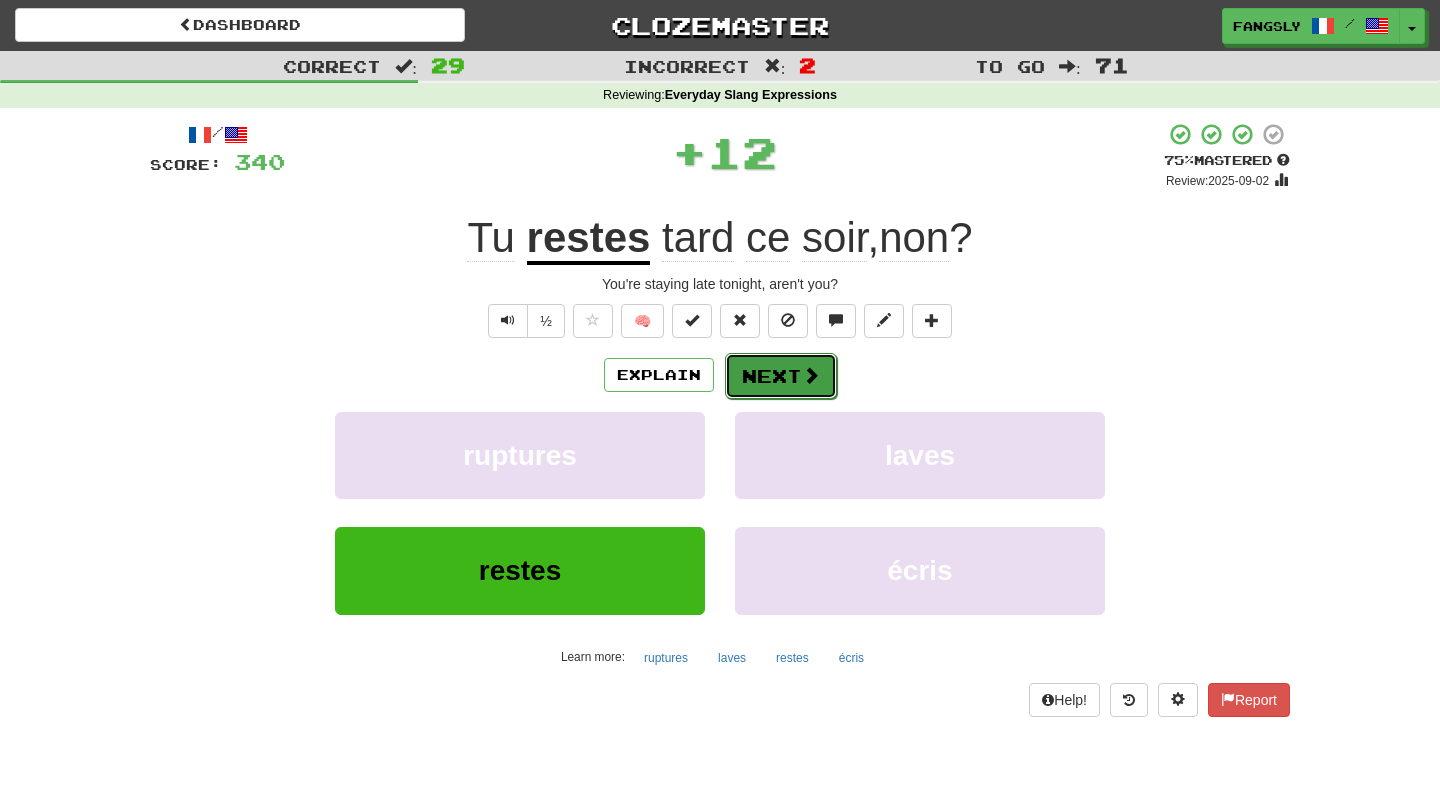 click on "Next" at bounding box center [781, 376] 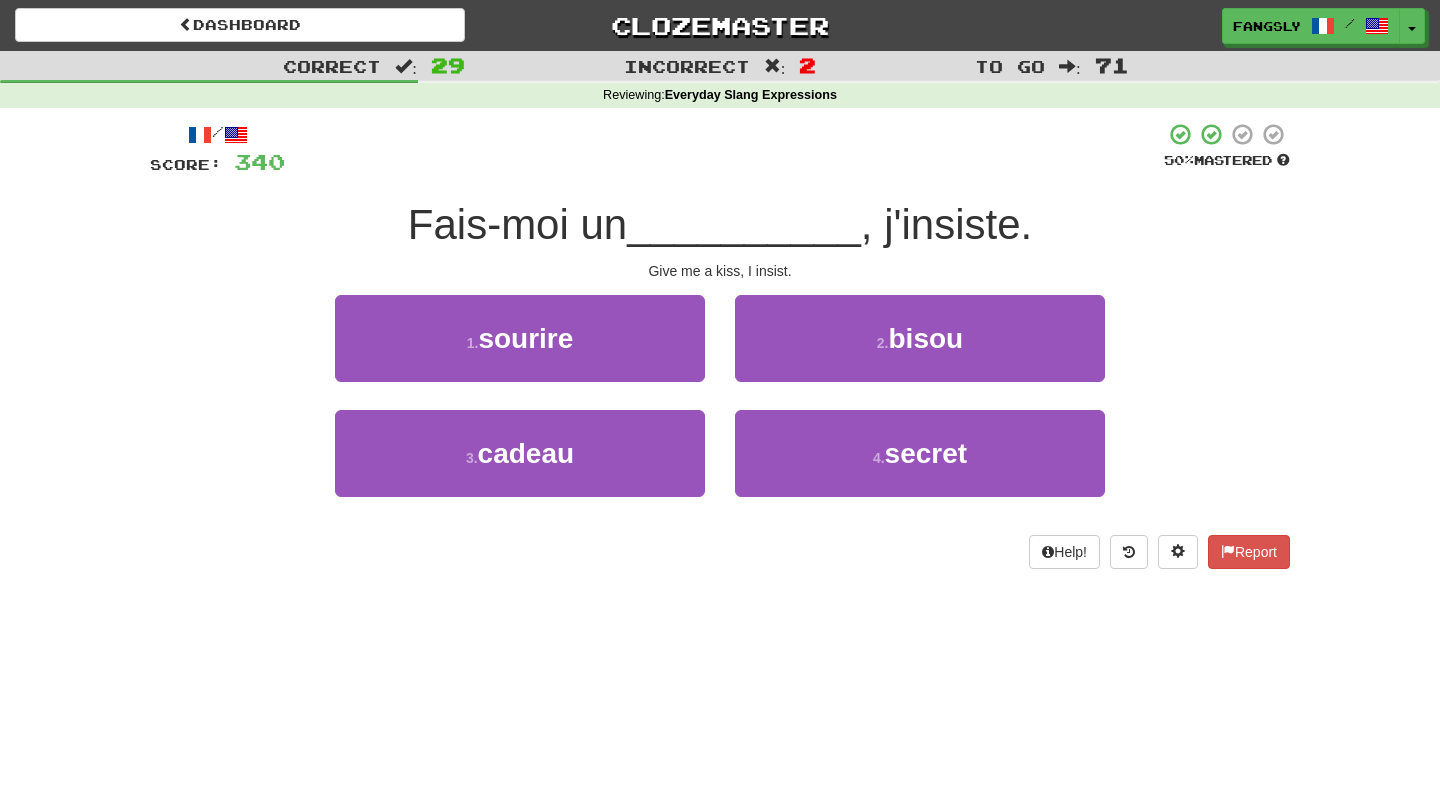 click on "2 .  bisou" at bounding box center (920, 352) 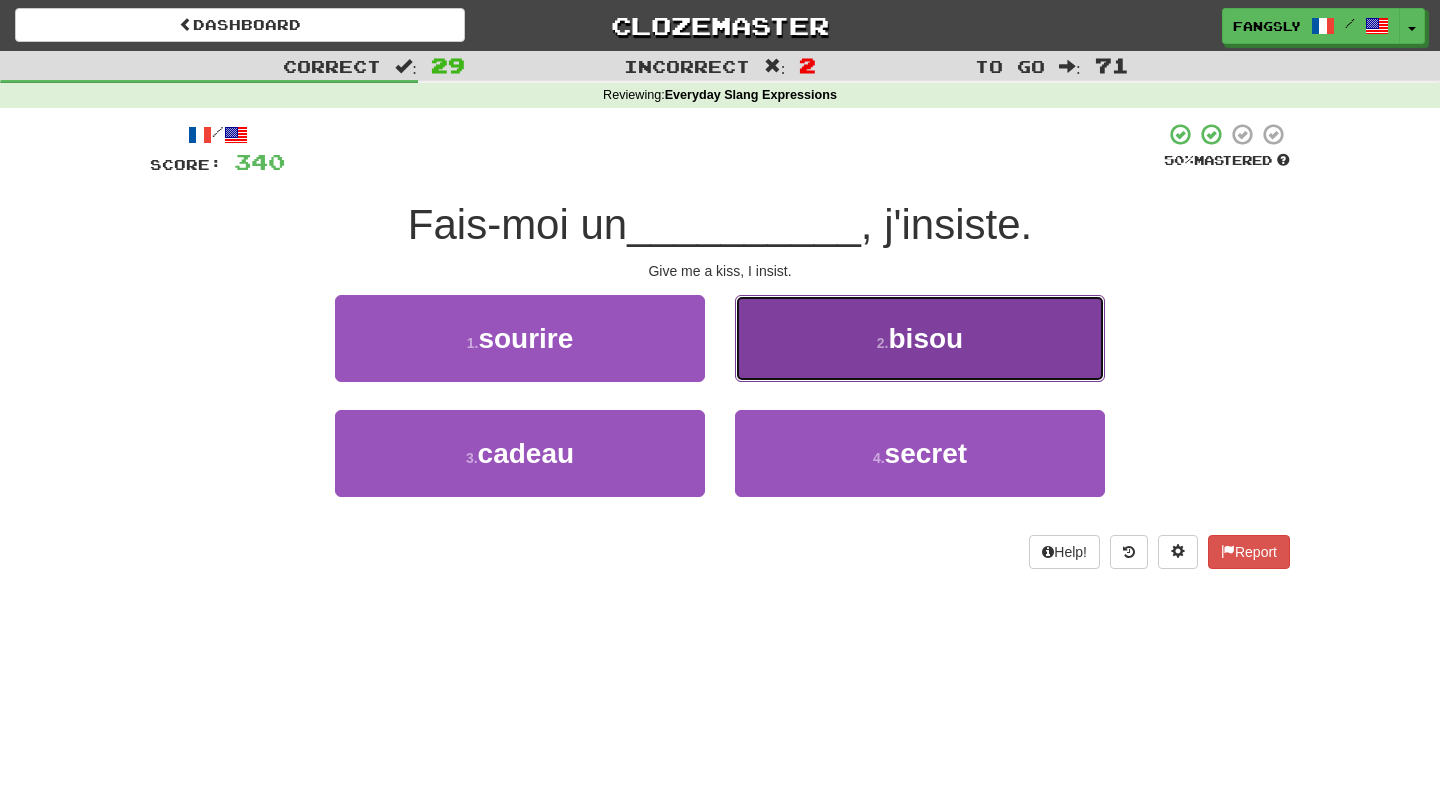 click on "2 .  bisou" at bounding box center [920, 338] 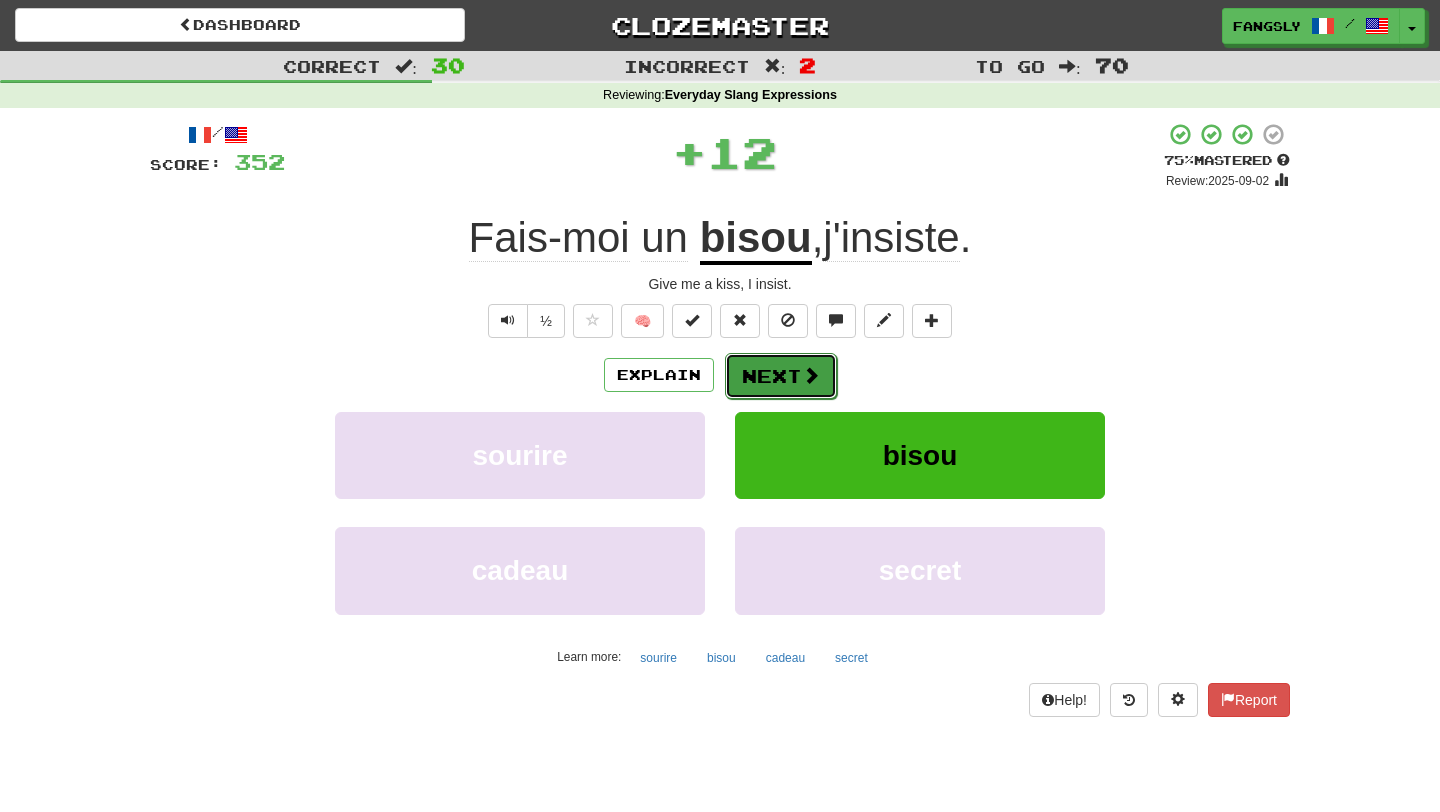 click on "Next" at bounding box center (781, 376) 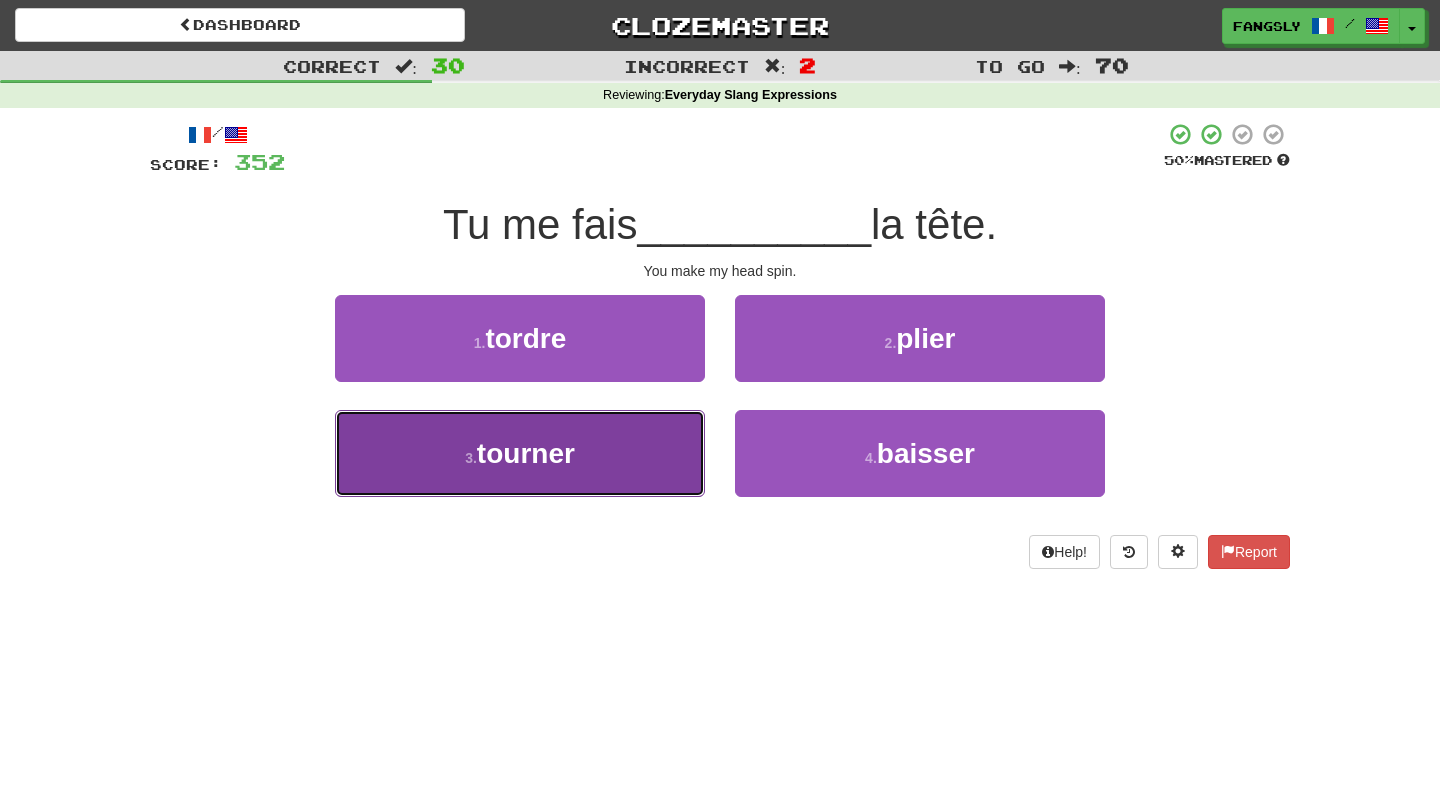 click on "3 .  tourner" at bounding box center [520, 453] 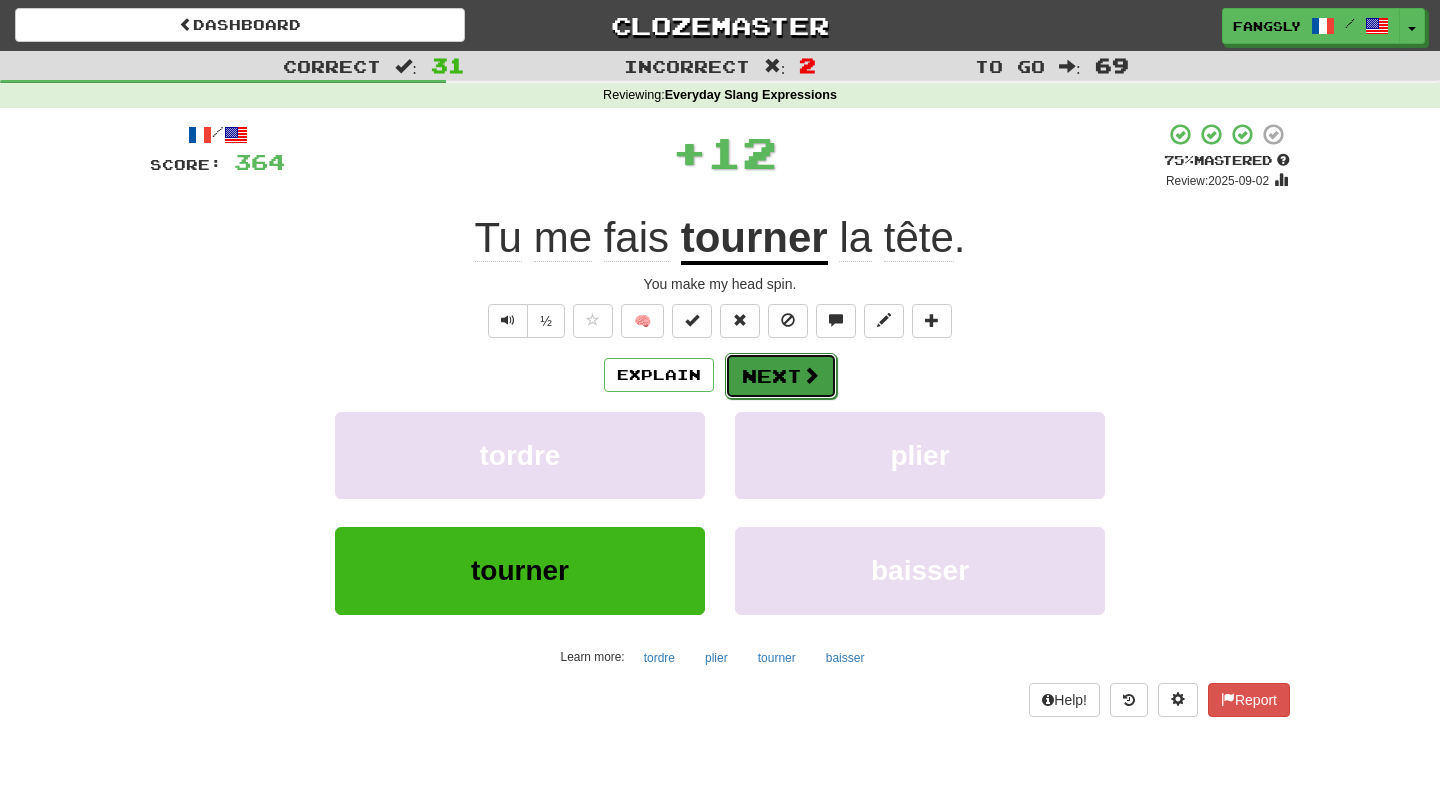 click on "Next" at bounding box center [781, 376] 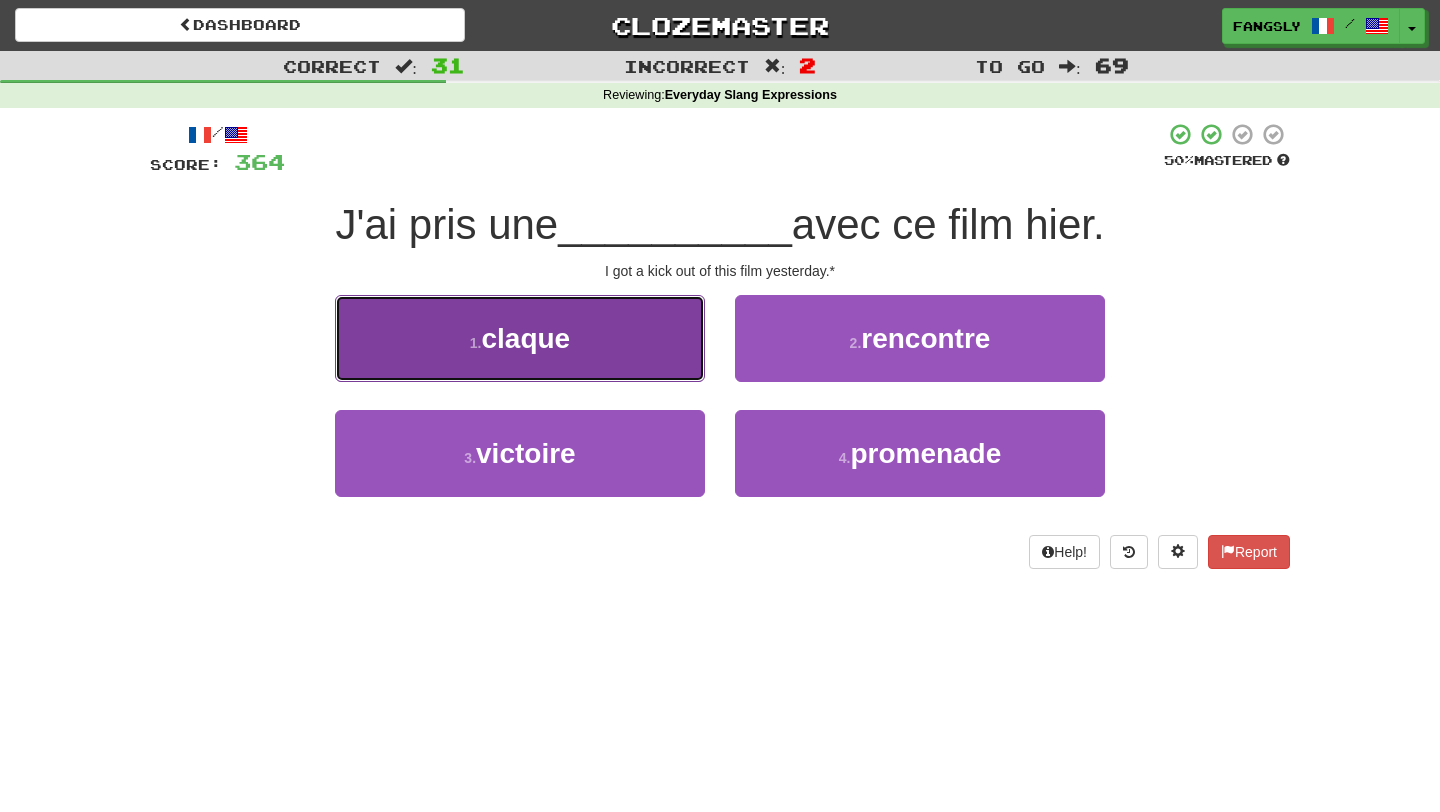 click on "1 .  claque" at bounding box center (520, 338) 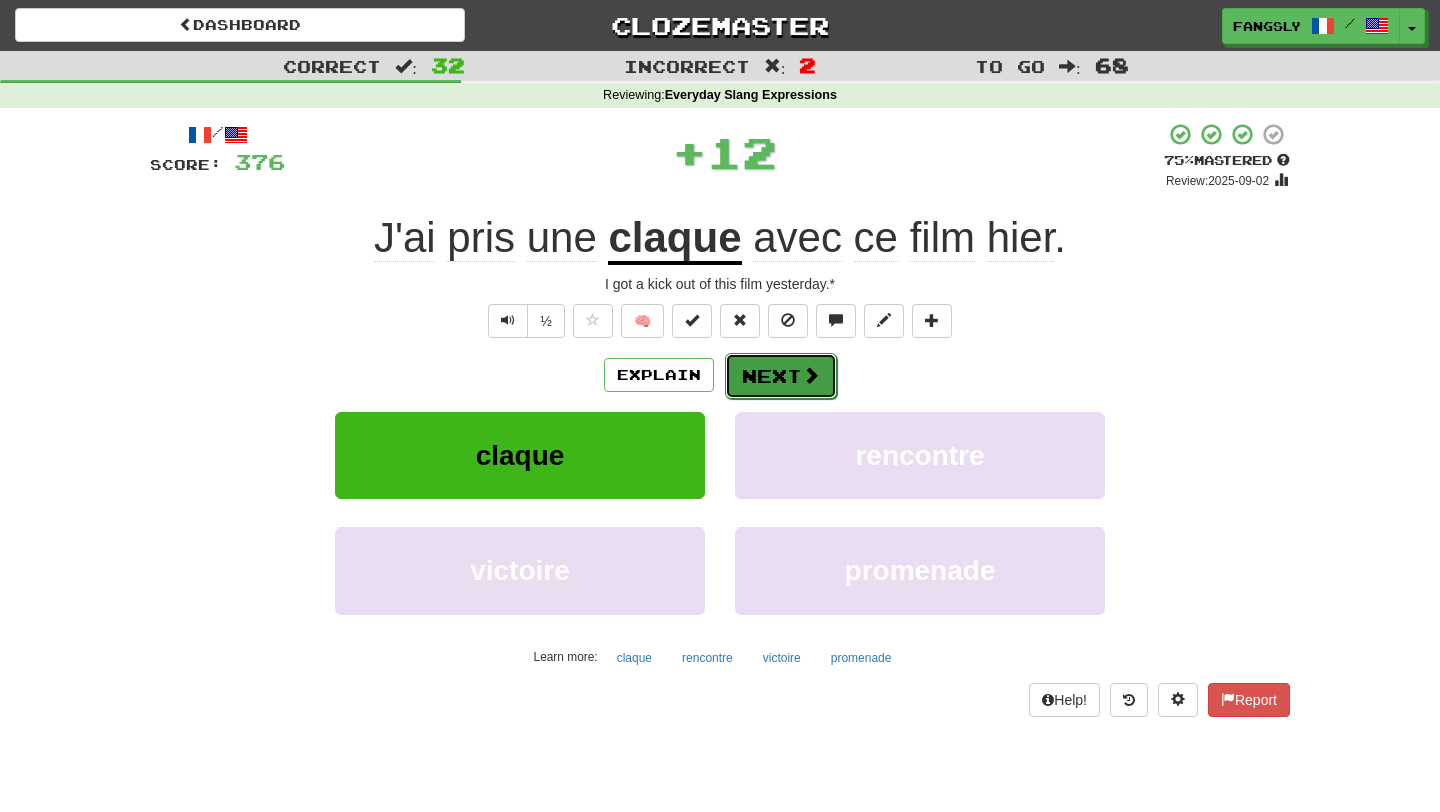 click on "Next" at bounding box center (781, 376) 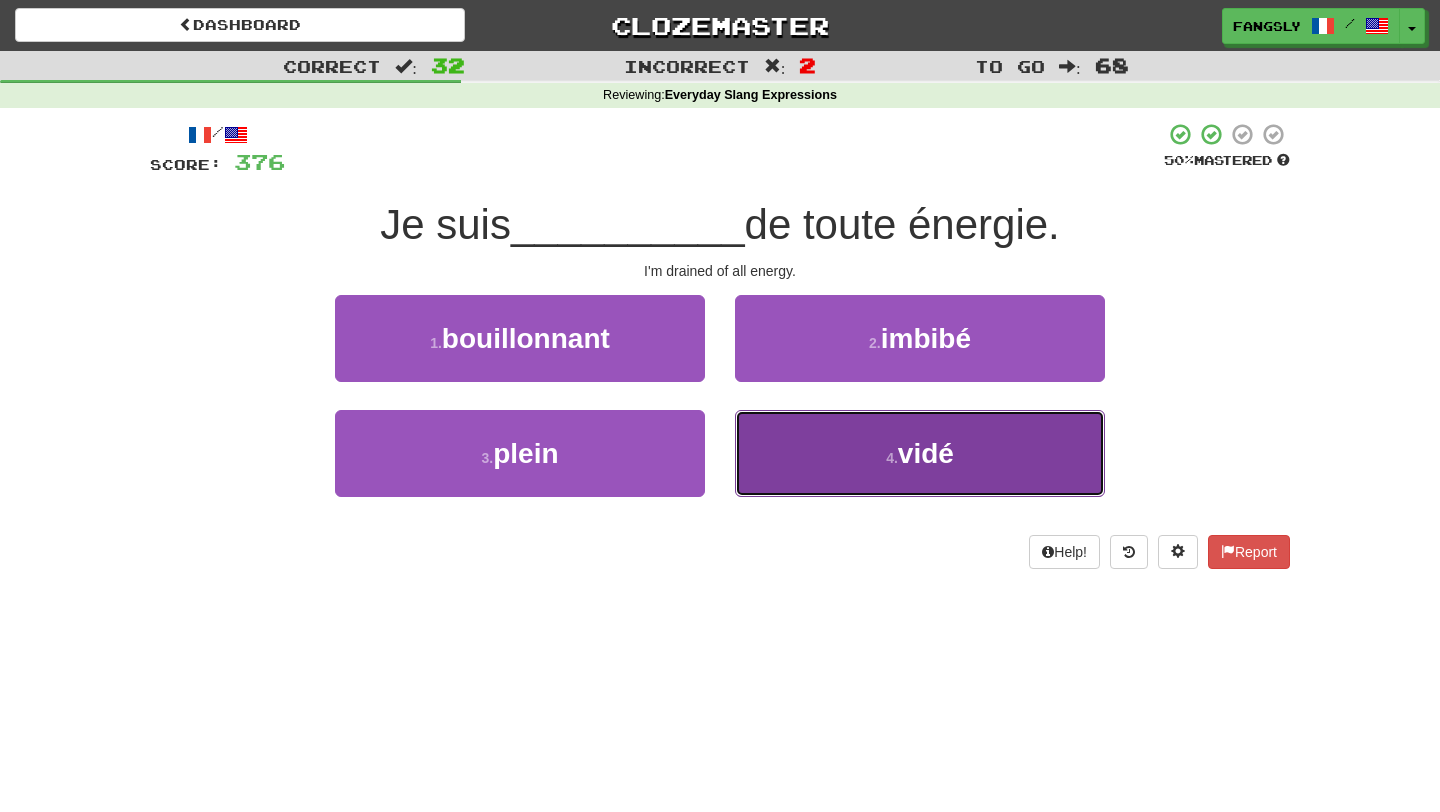click on "4 .  vidé" at bounding box center [920, 453] 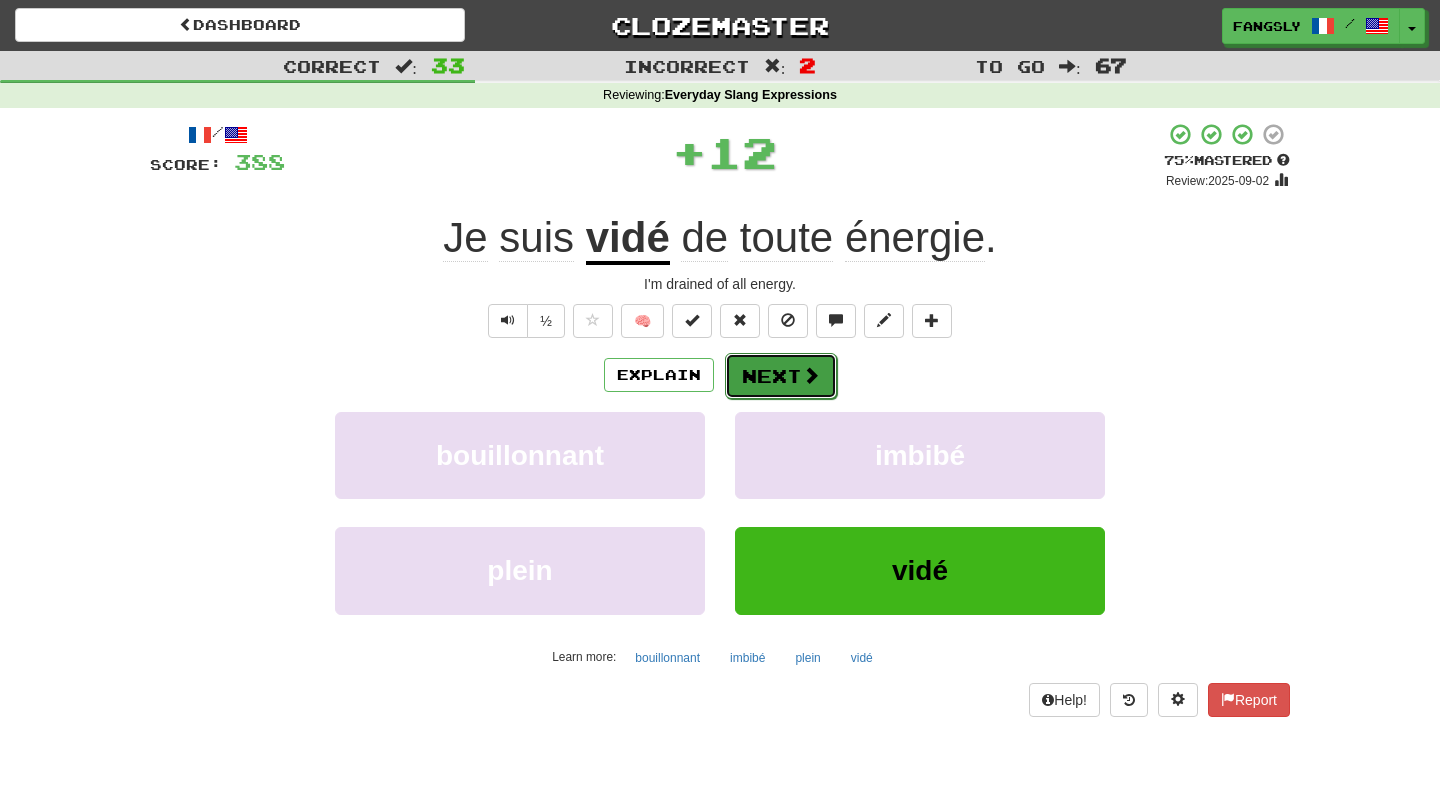 click on "Next" at bounding box center (781, 376) 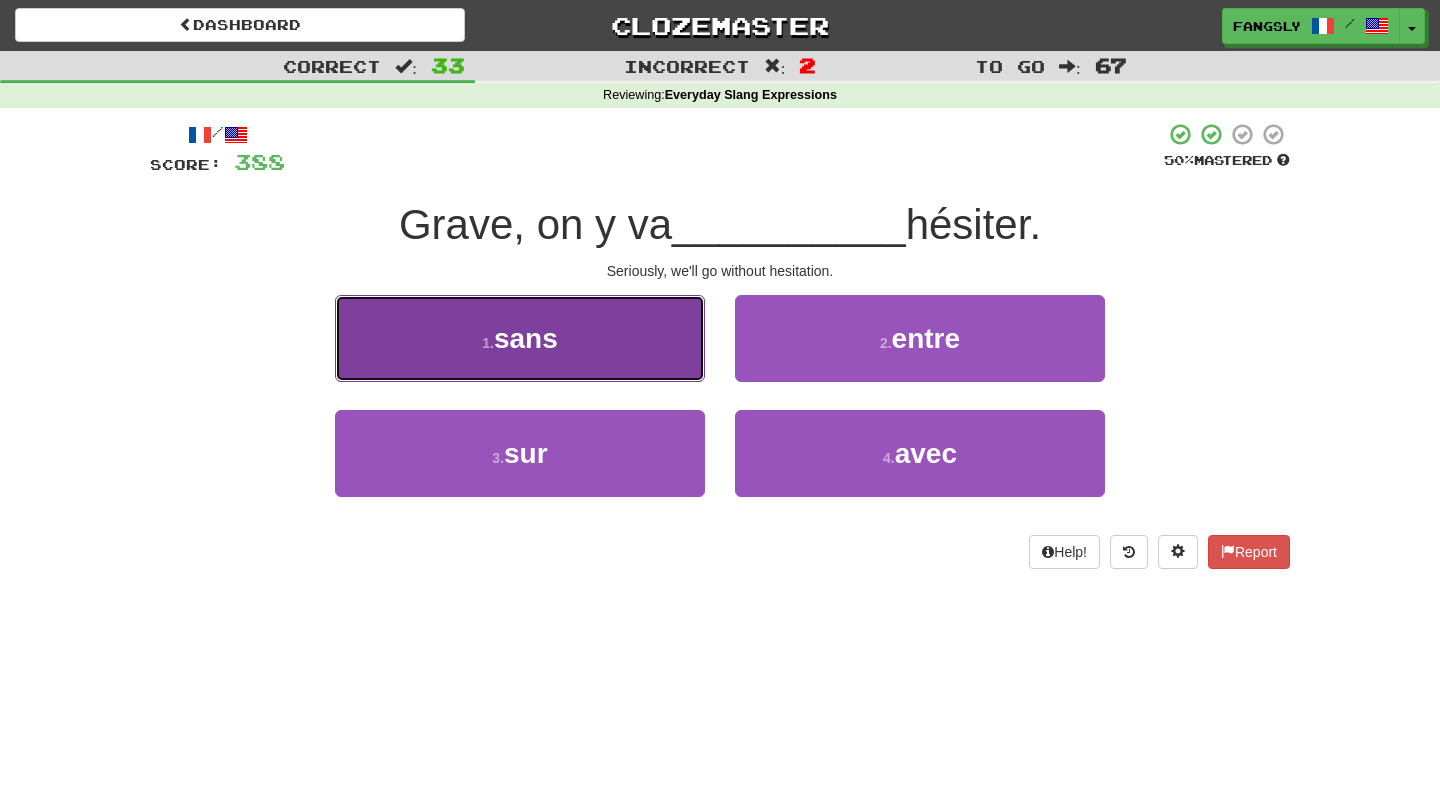 click on "1 .  sans" at bounding box center (520, 338) 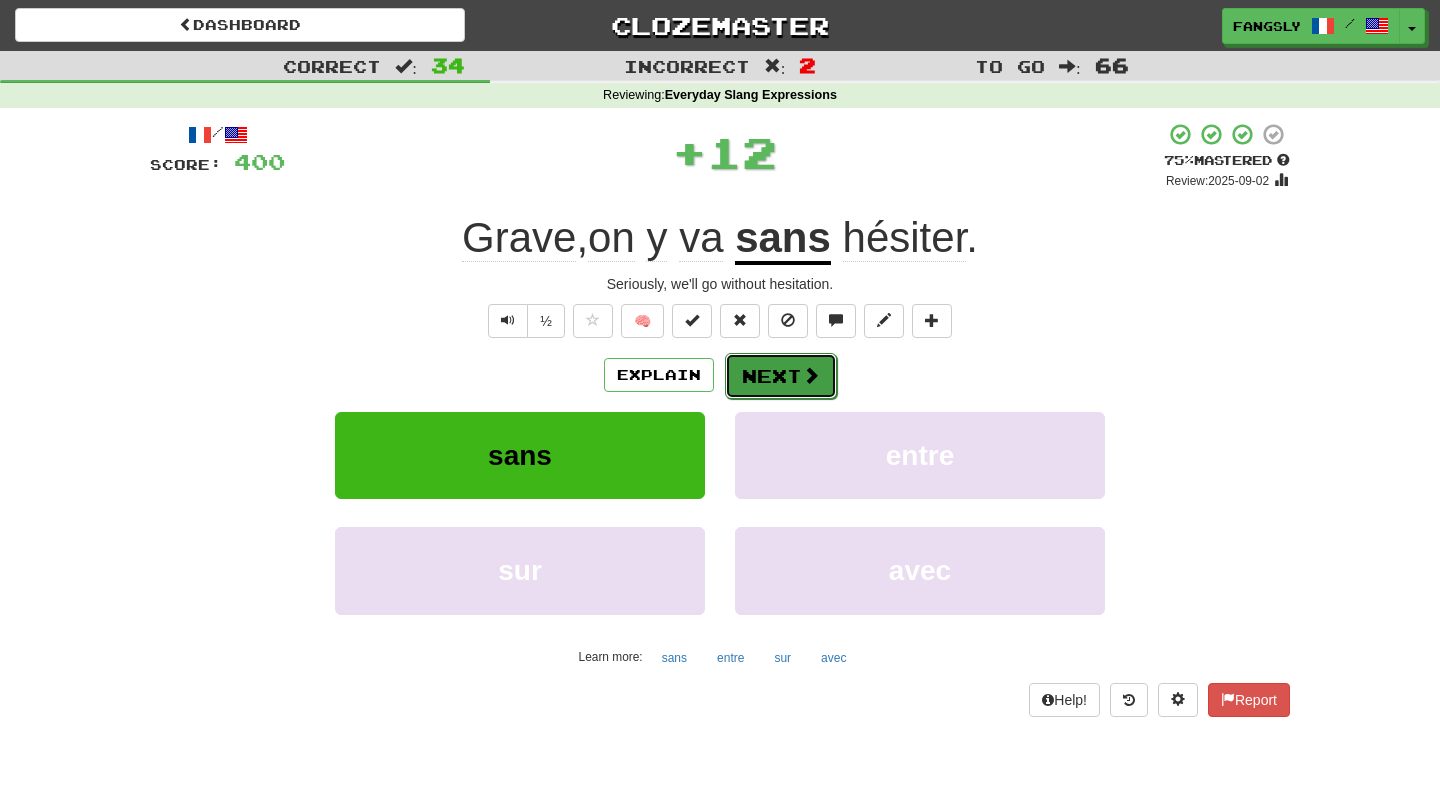 click at bounding box center [811, 375] 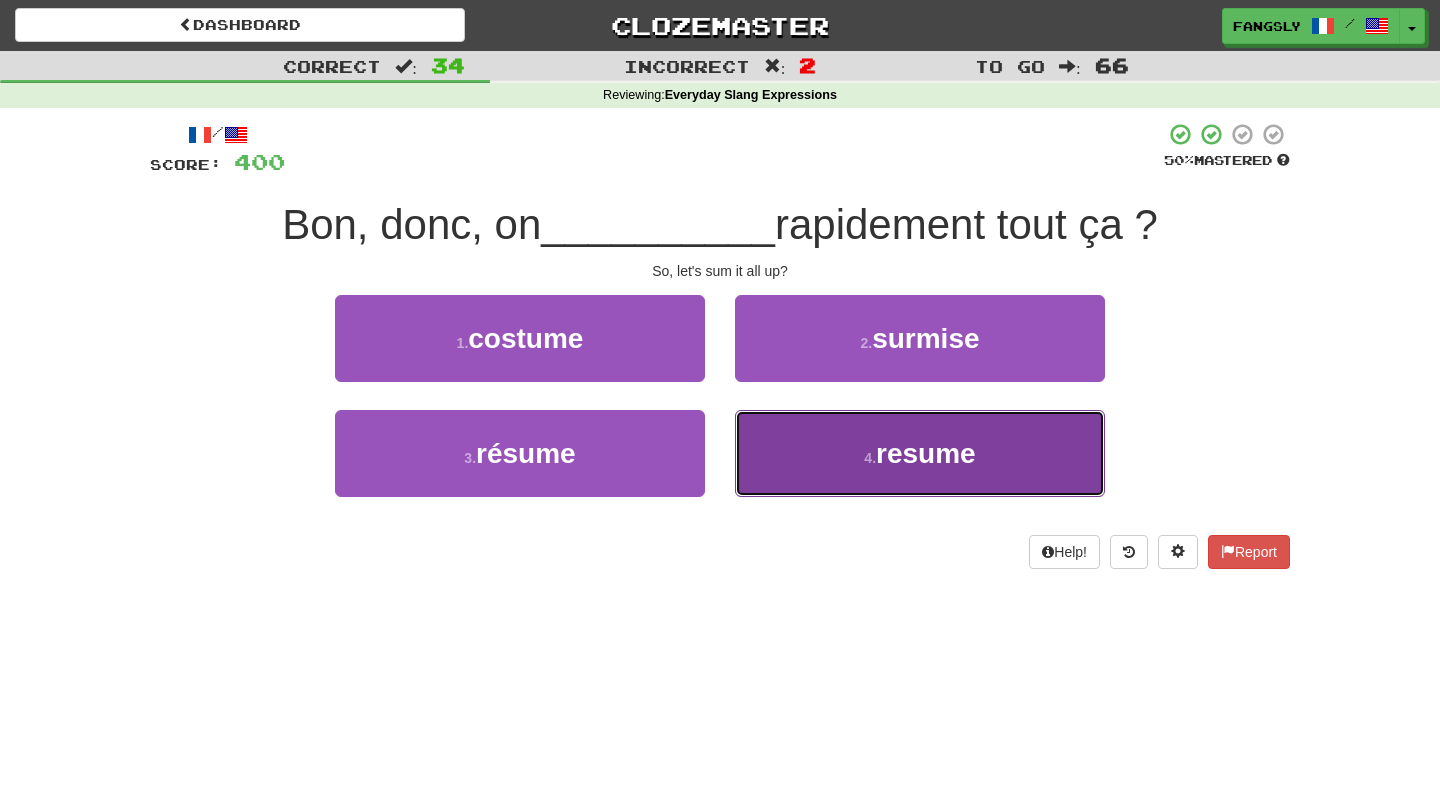 click on "4 .  resume" at bounding box center [920, 453] 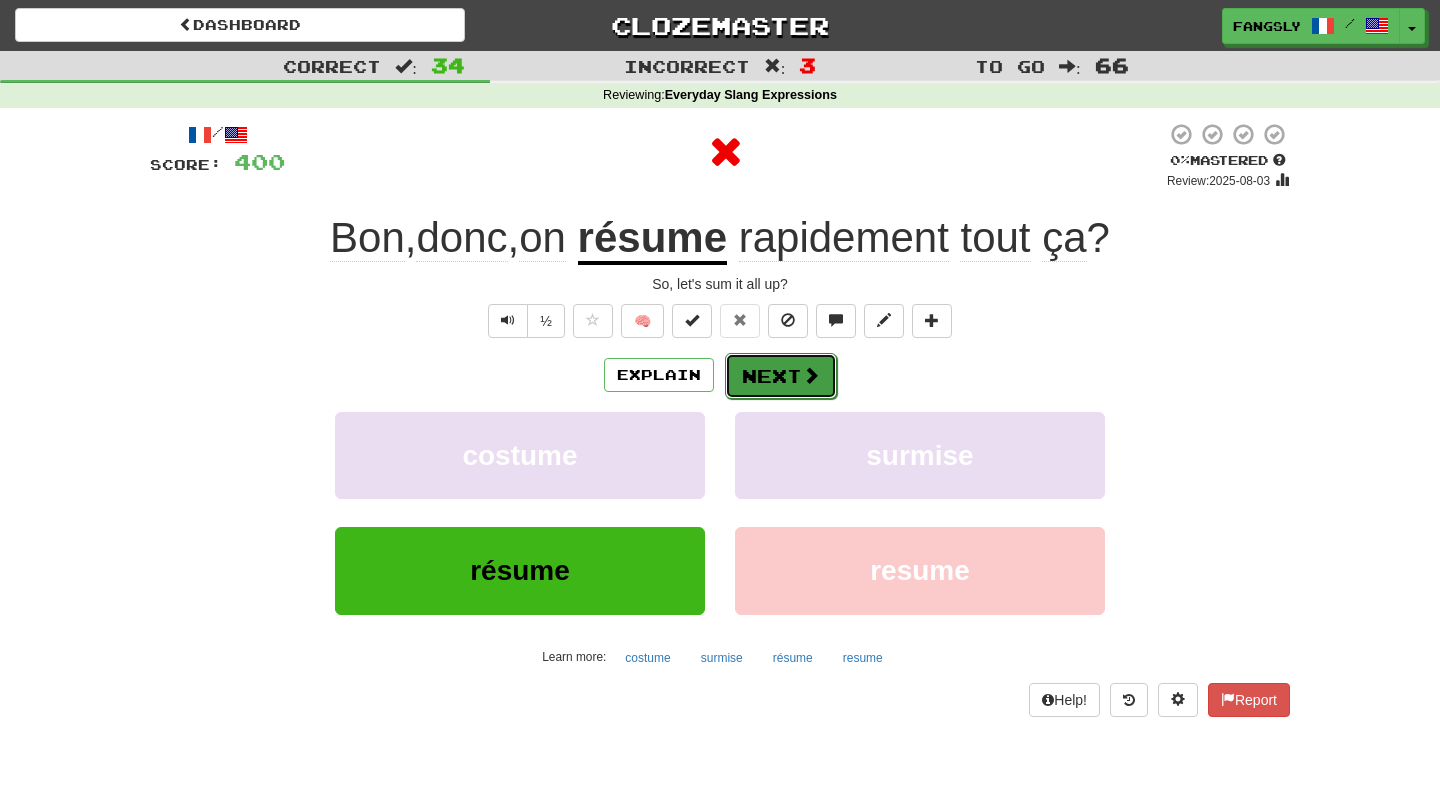 click on "Next" at bounding box center (781, 376) 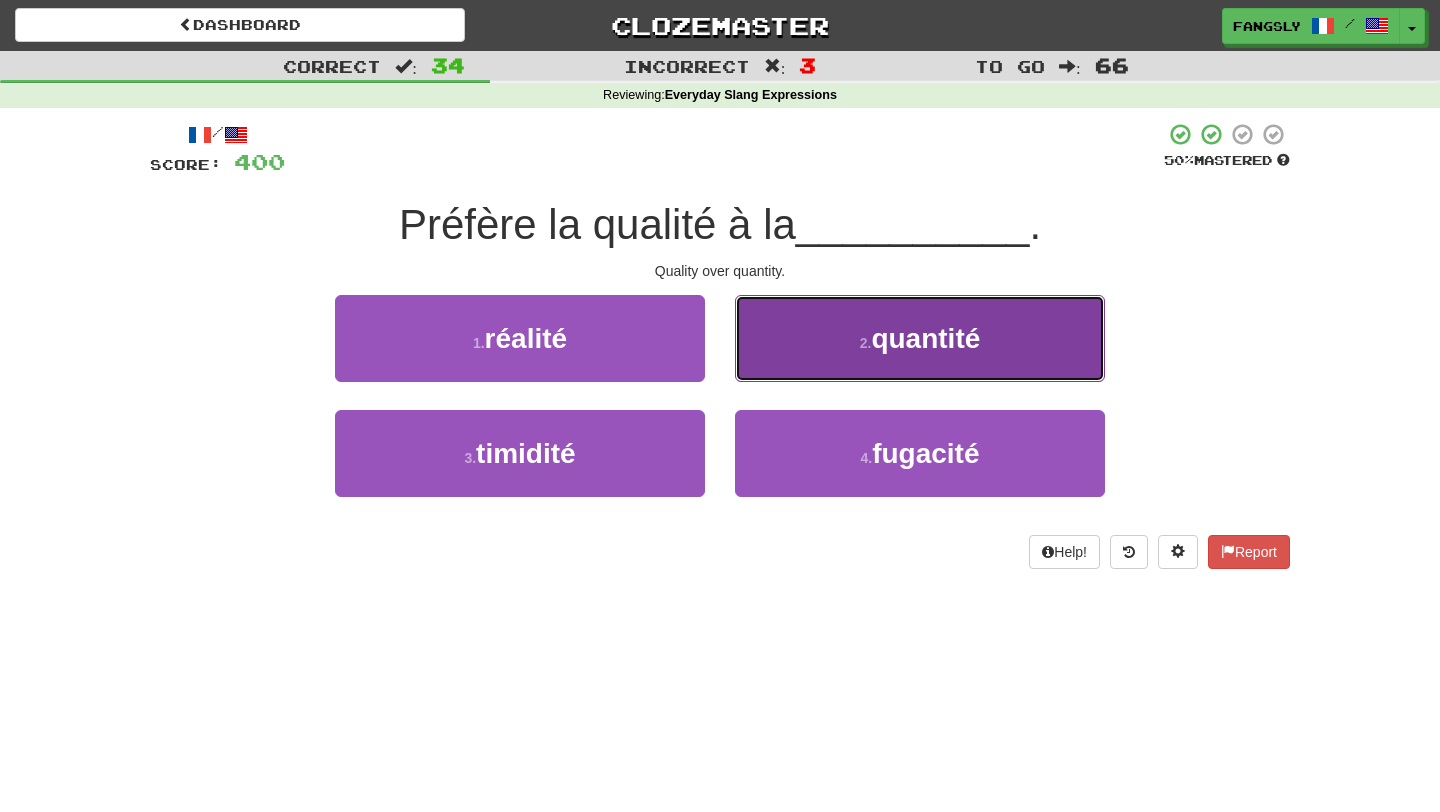click on "2 .  quantité" at bounding box center (920, 338) 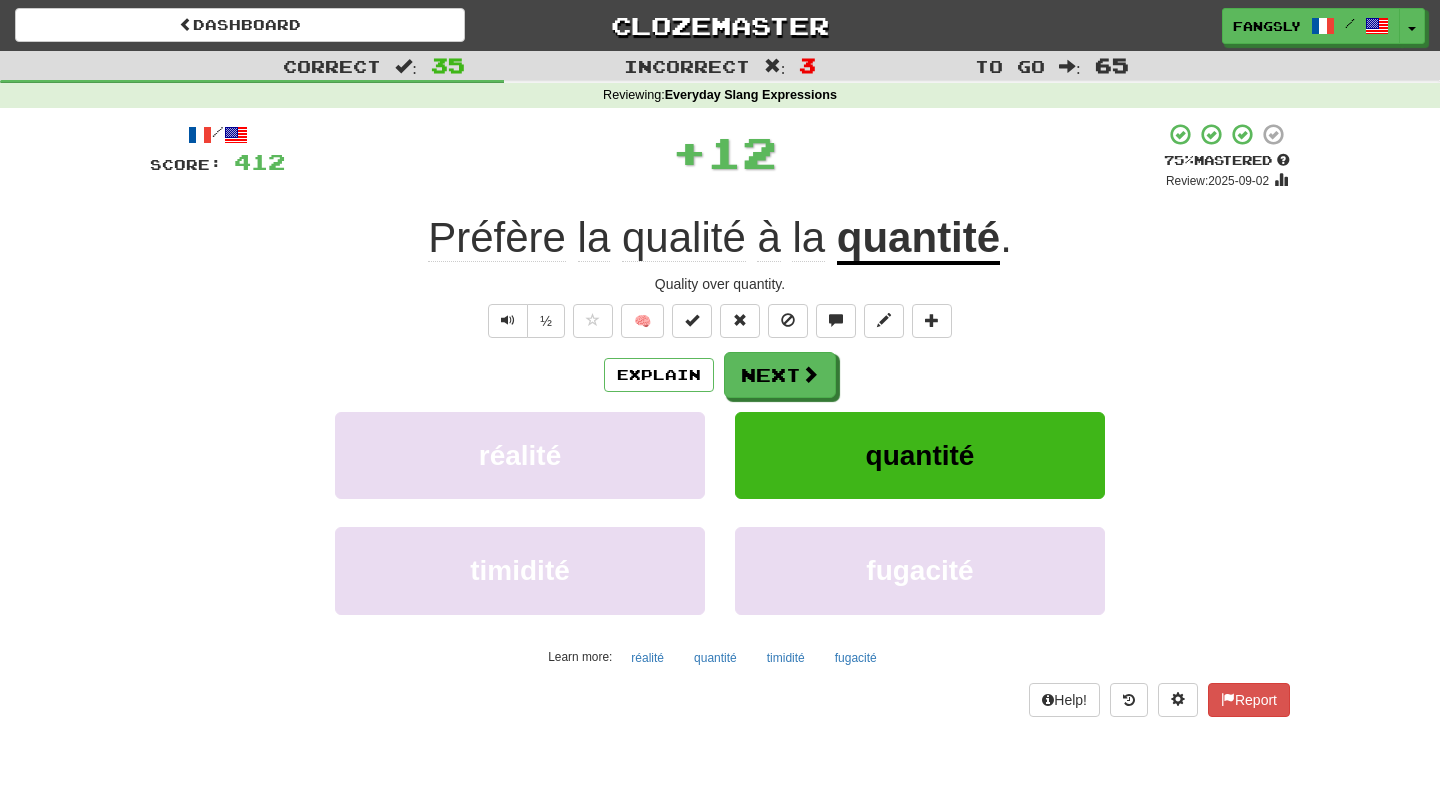 click on "Next" at bounding box center [780, 375] 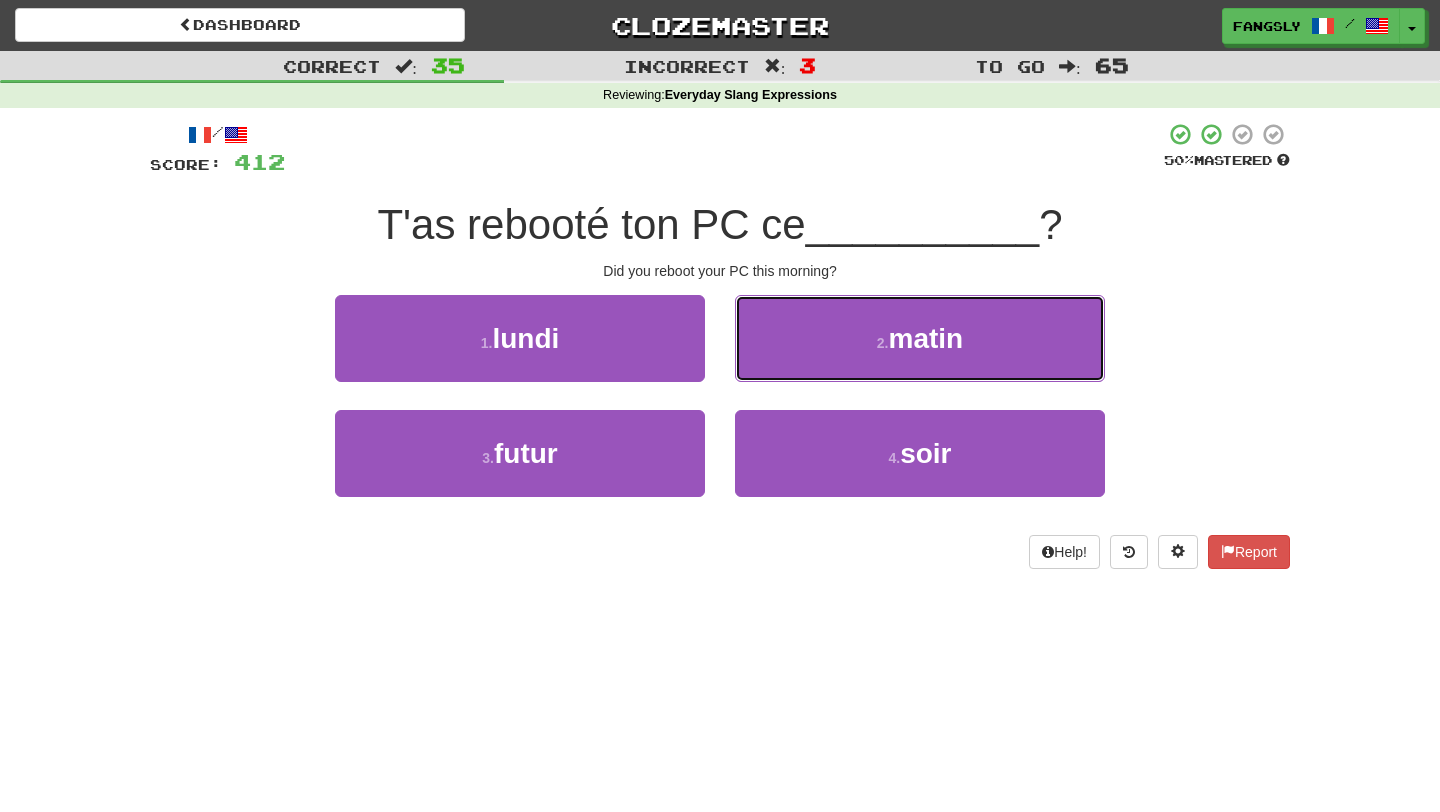 click on "2 .  matin" at bounding box center (920, 338) 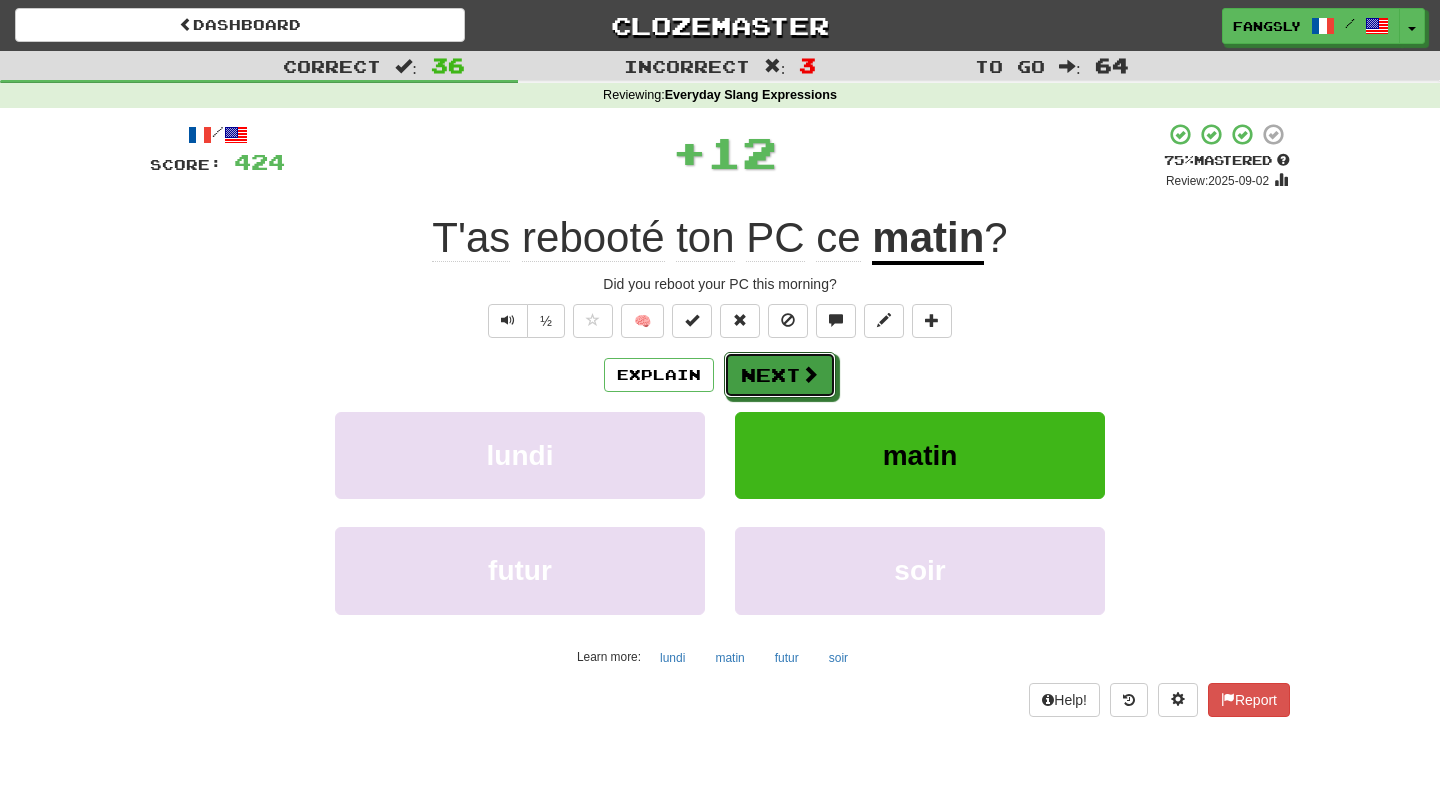 click on "Next" at bounding box center [780, 375] 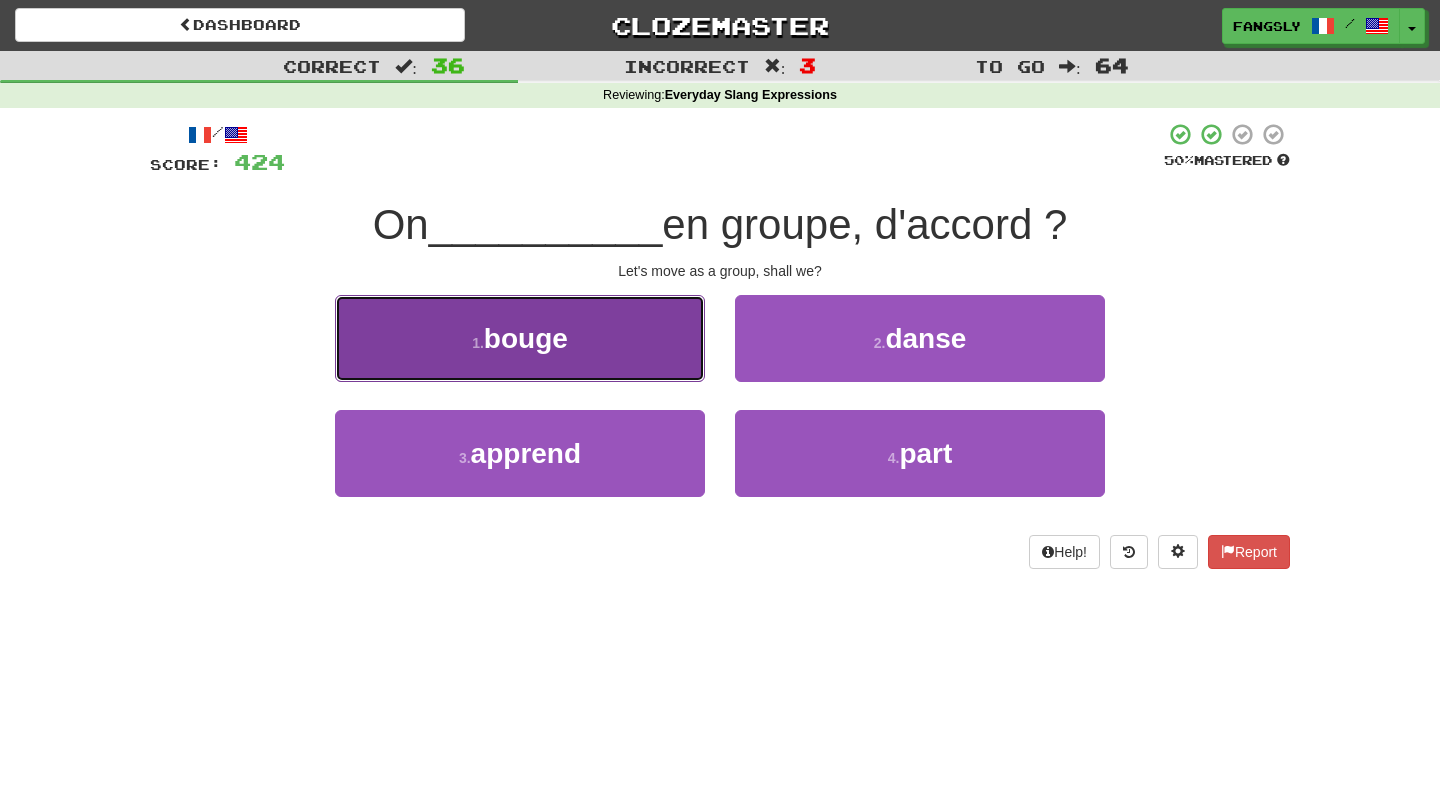 click on "1 .  bouge" at bounding box center (520, 338) 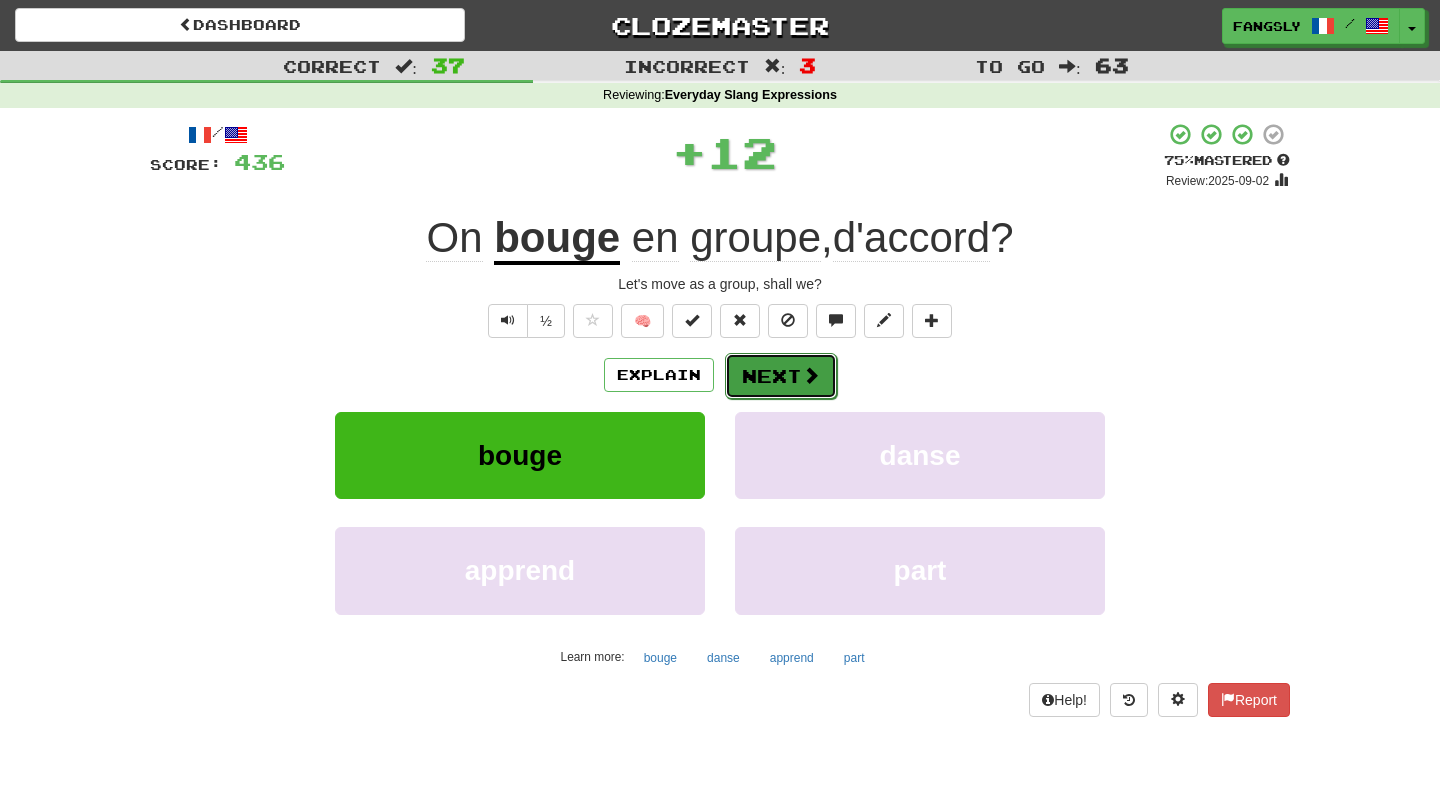click on "Next" at bounding box center [781, 376] 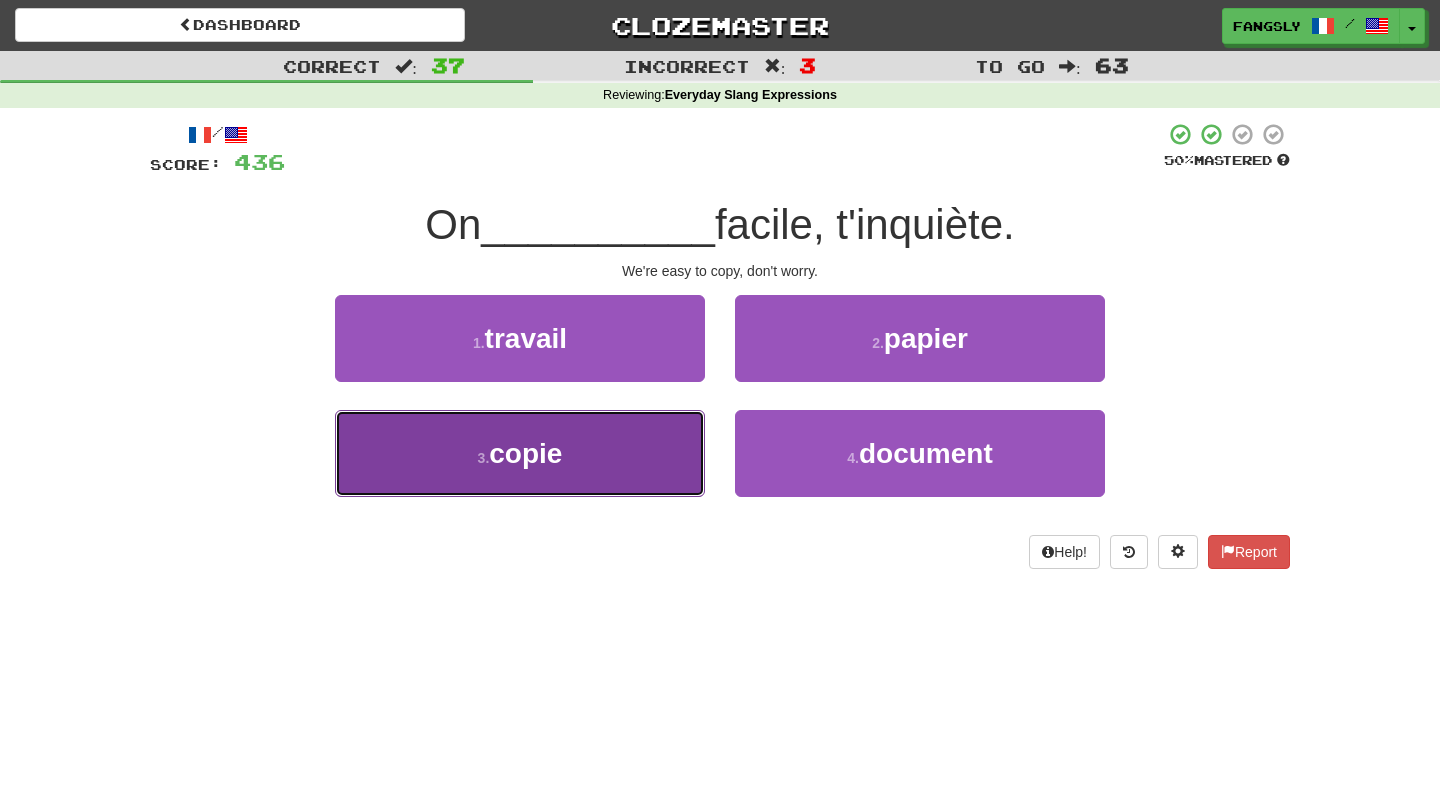 click on "3 .  copie" at bounding box center [520, 453] 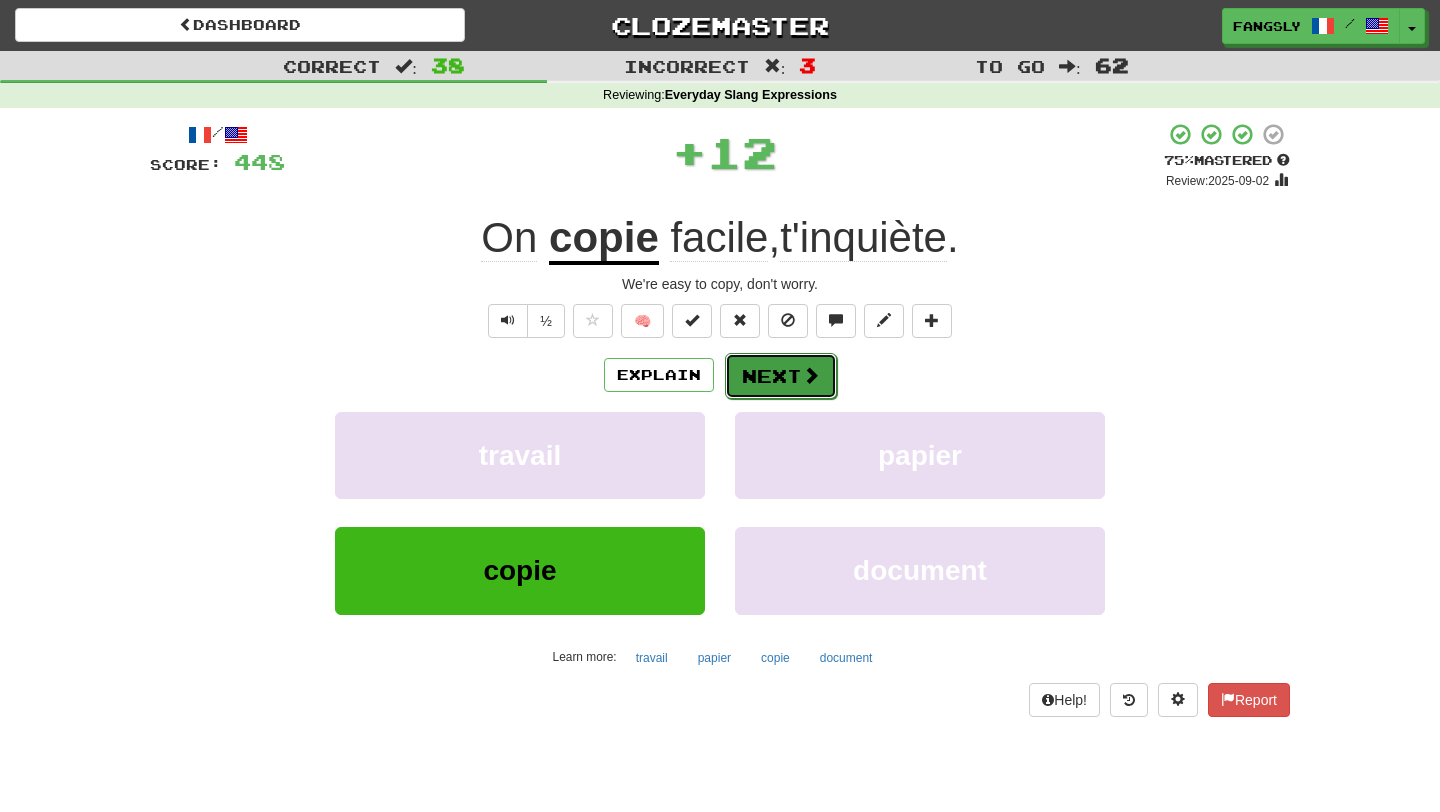 click on "Next" at bounding box center [781, 376] 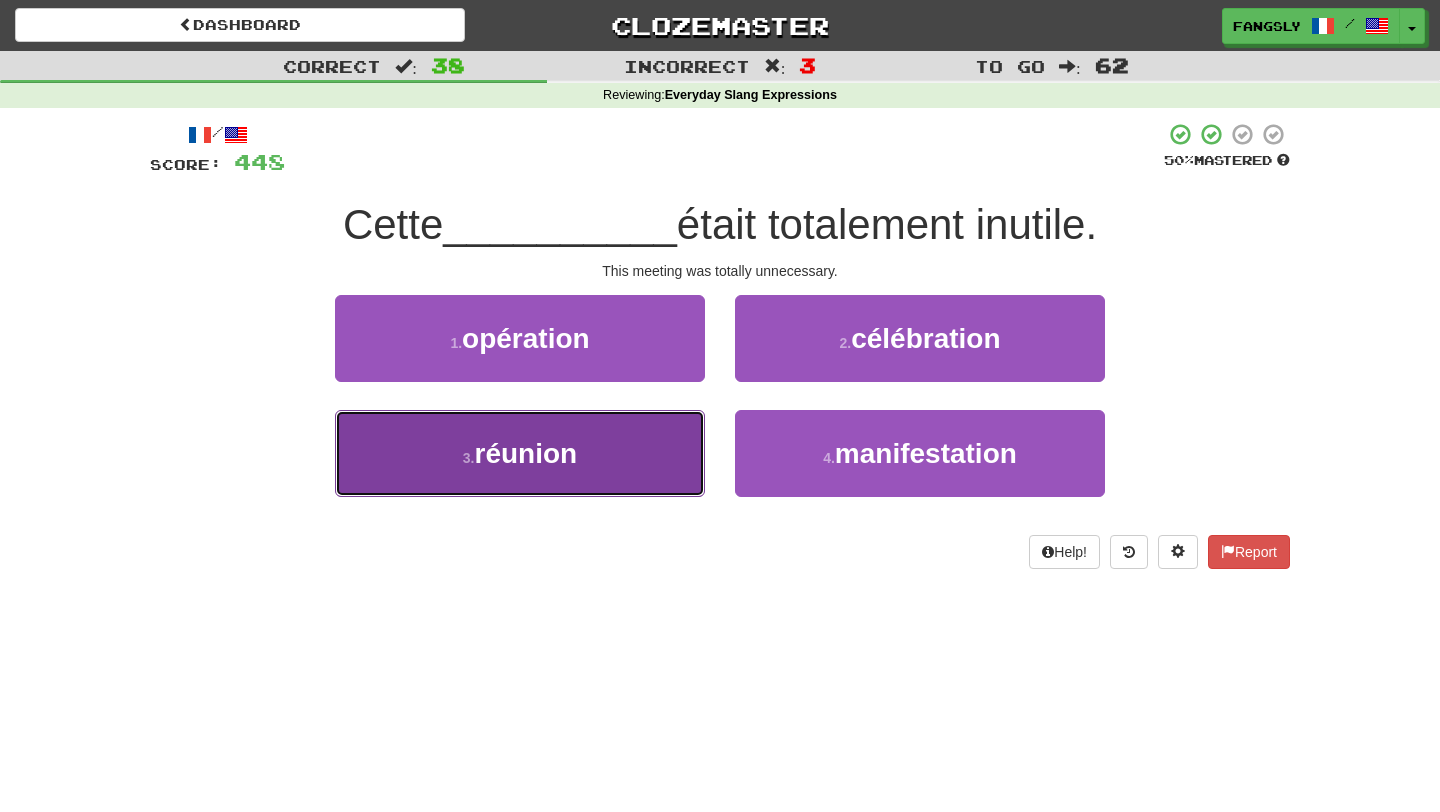 click on "3 .  réunion" at bounding box center (520, 453) 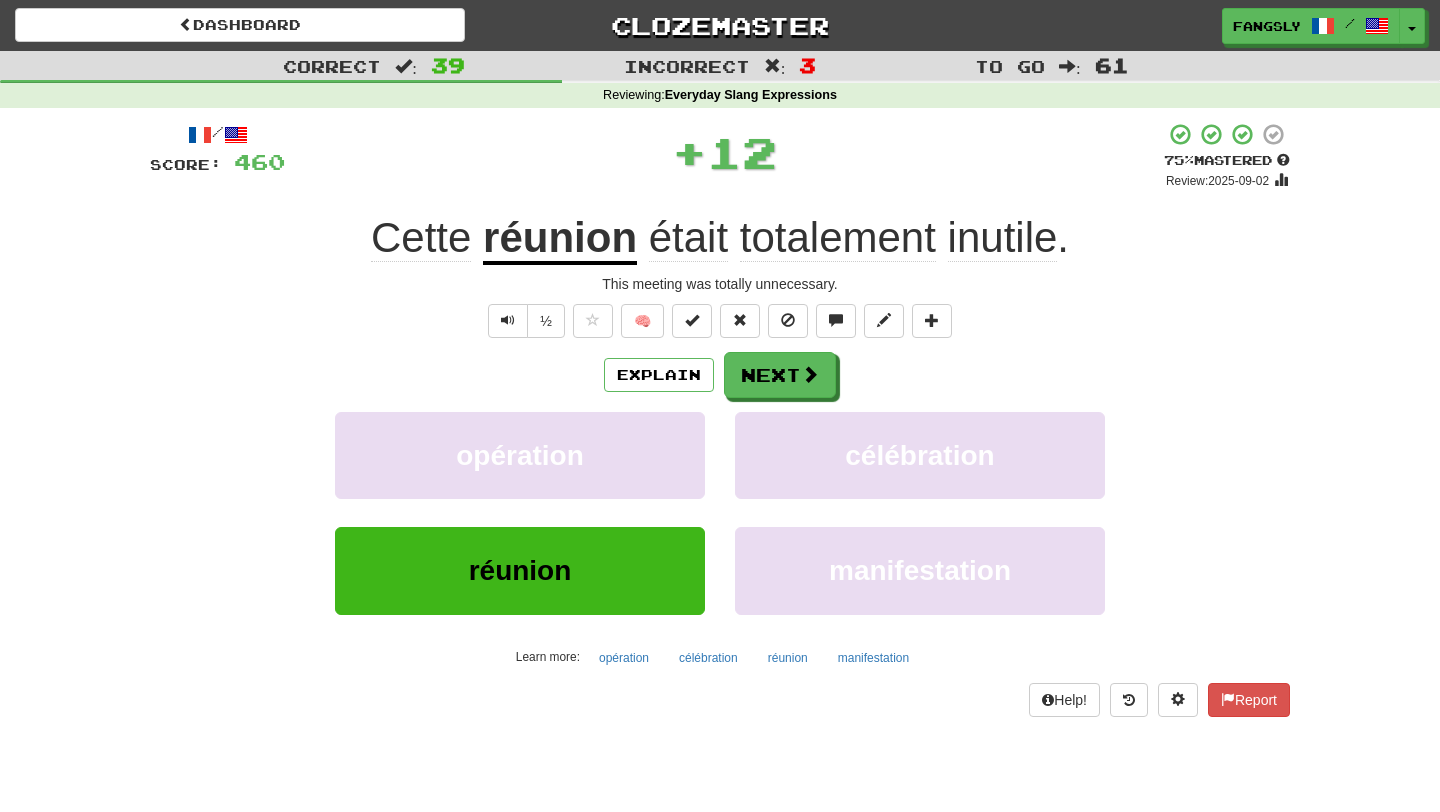 click on "Explain Next opération célébration réunion manifestation Learn more: opération célébration réunion manifestation" at bounding box center [720, 512] 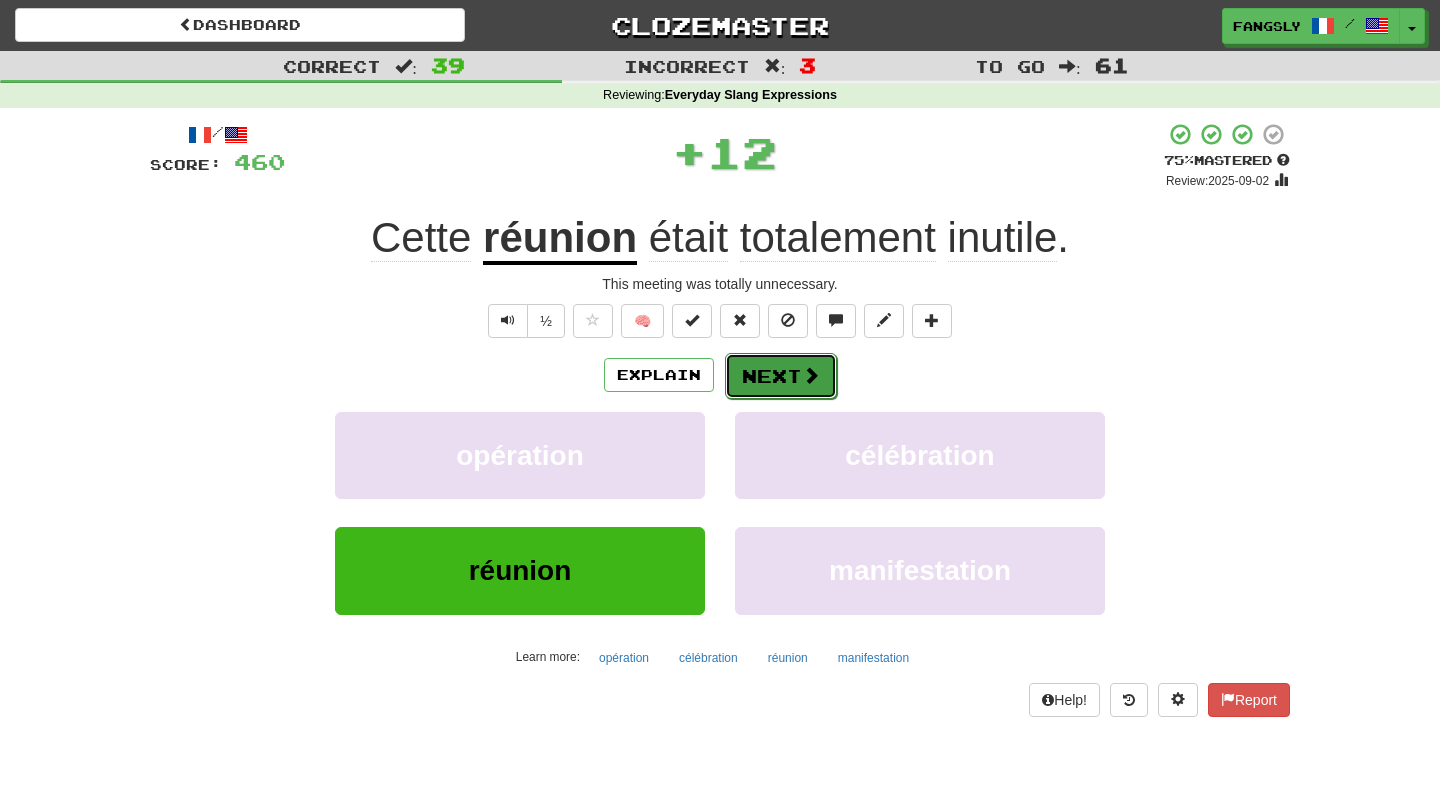click on "Next" at bounding box center [781, 376] 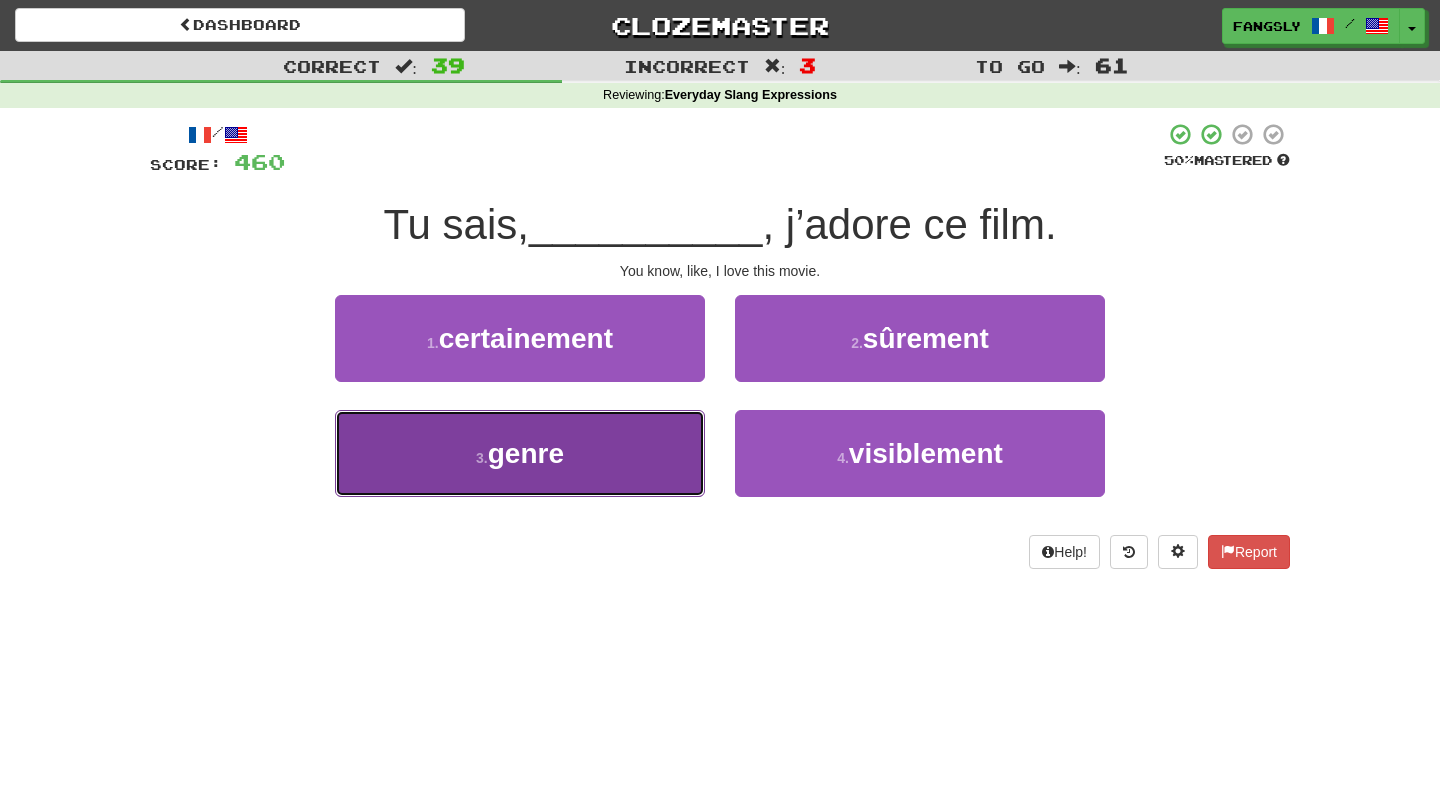 click on "3 .  genre" at bounding box center [520, 453] 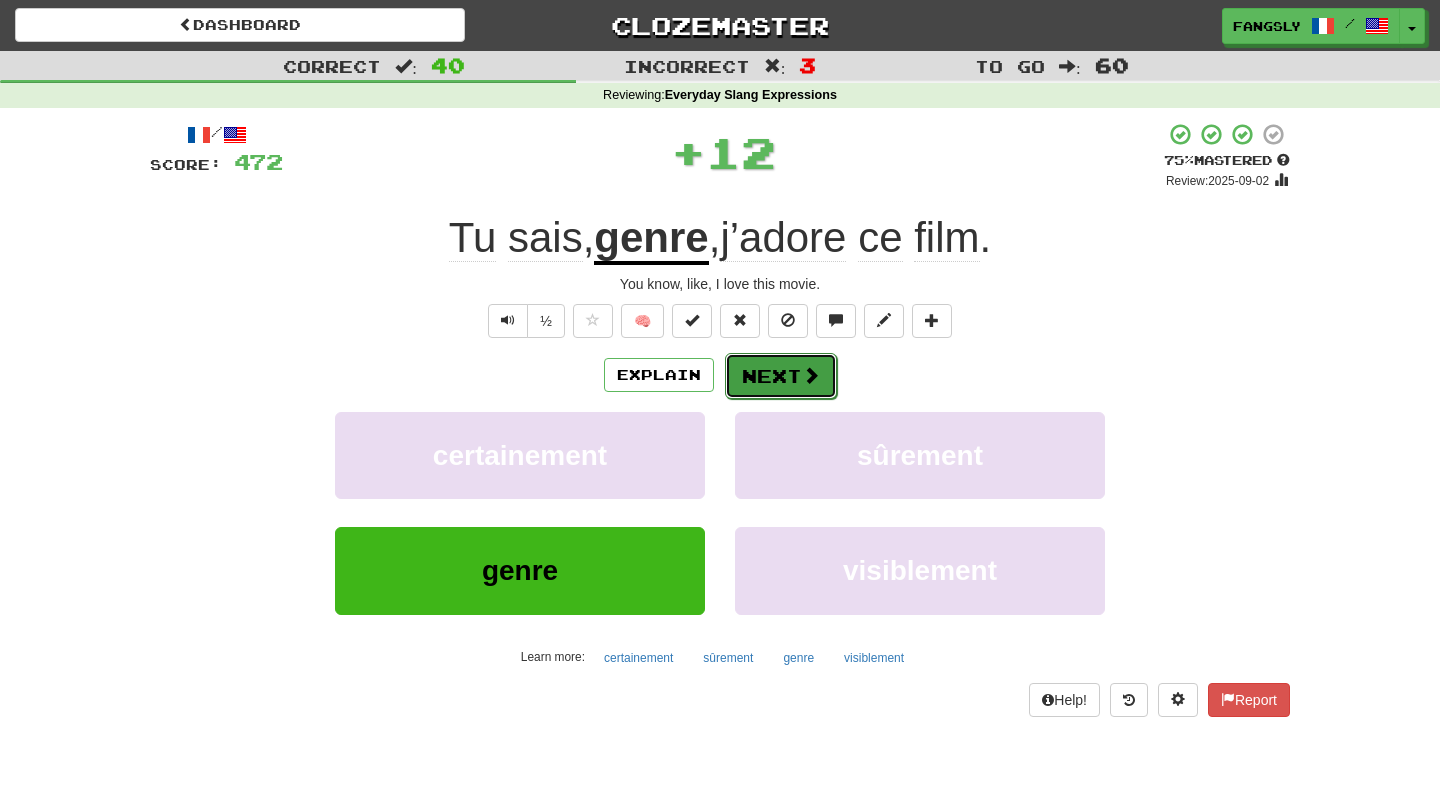 click on "Next" at bounding box center (781, 376) 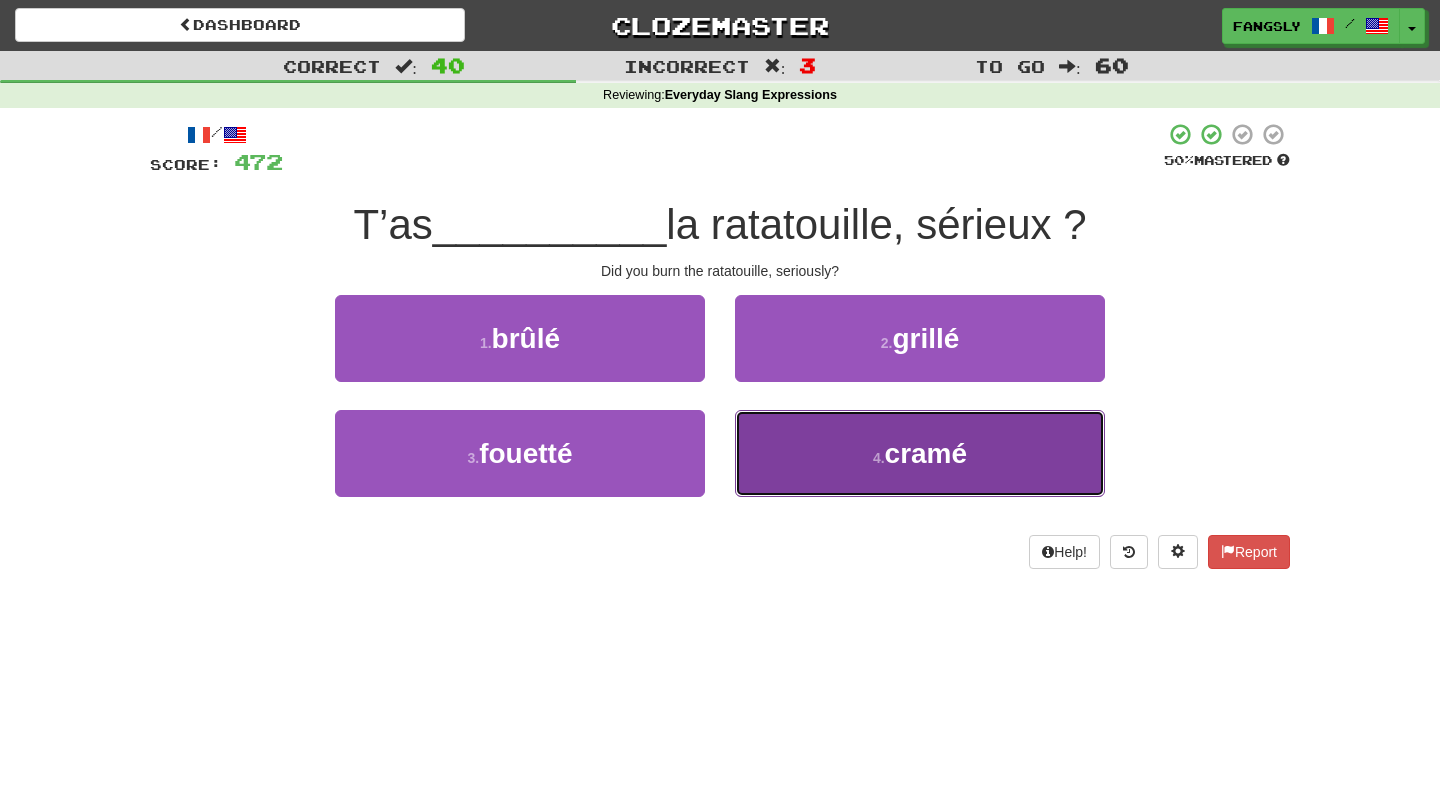 click on "4 .  cramé" at bounding box center (920, 453) 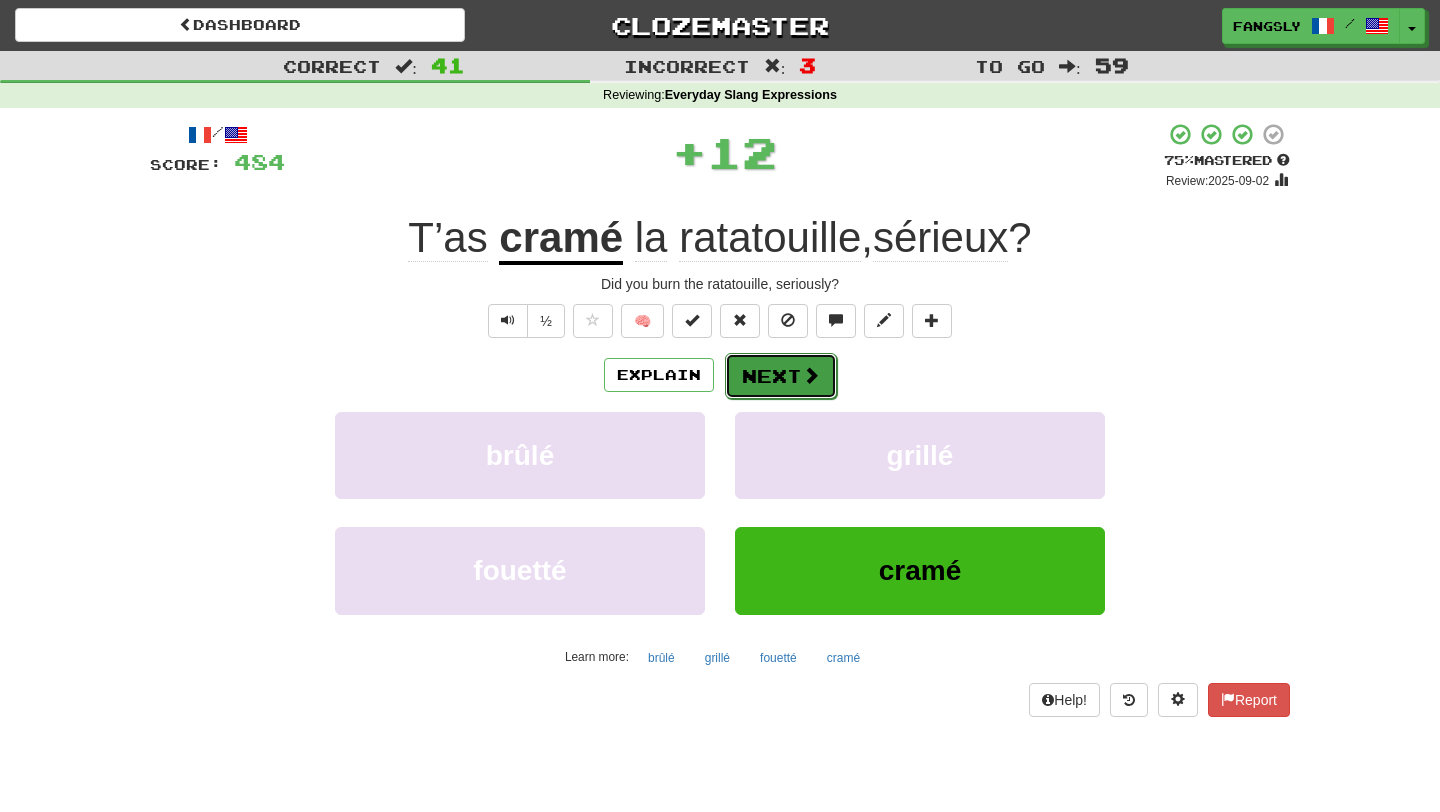click at bounding box center (811, 375) 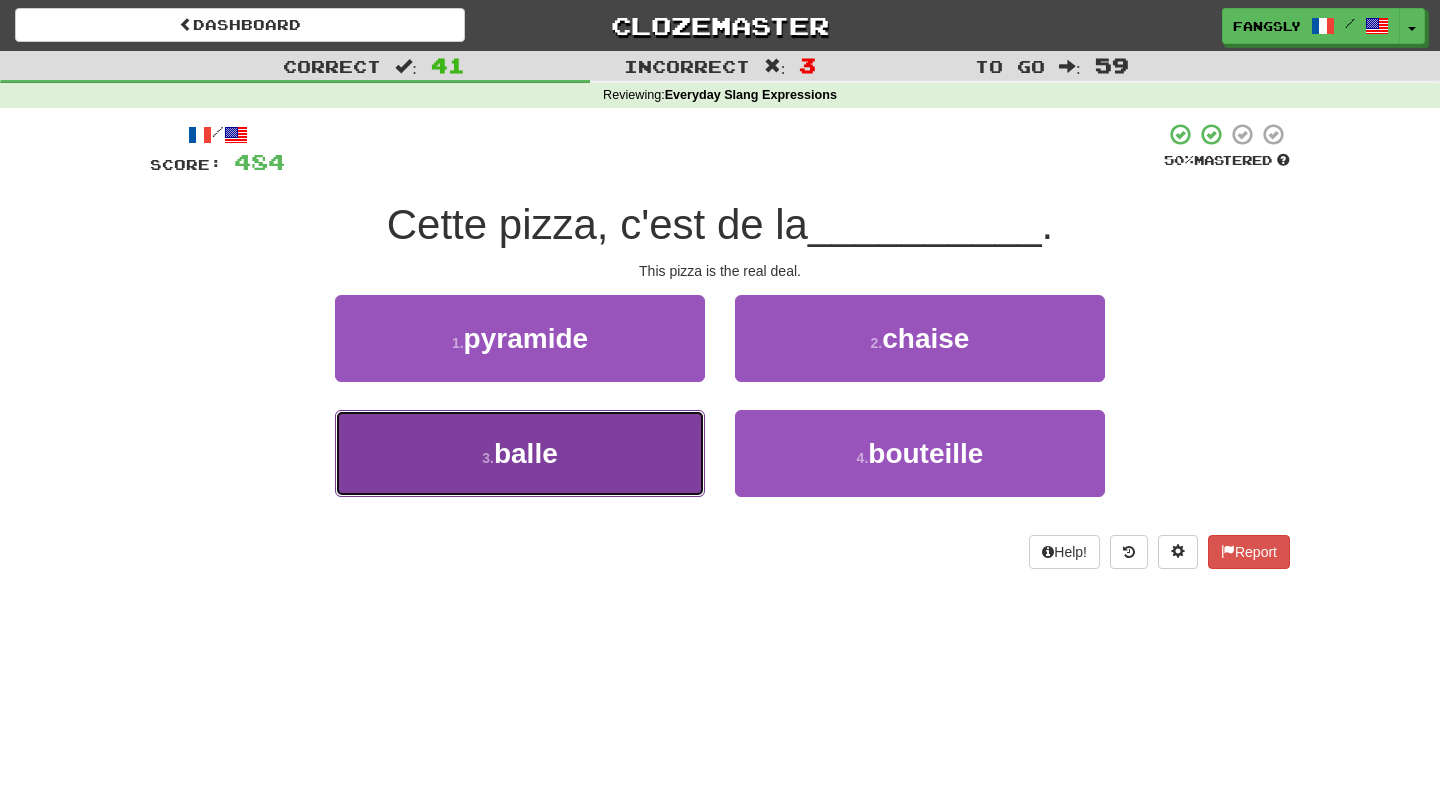 click on "3 .  balle" at bounding box center [520, 453] 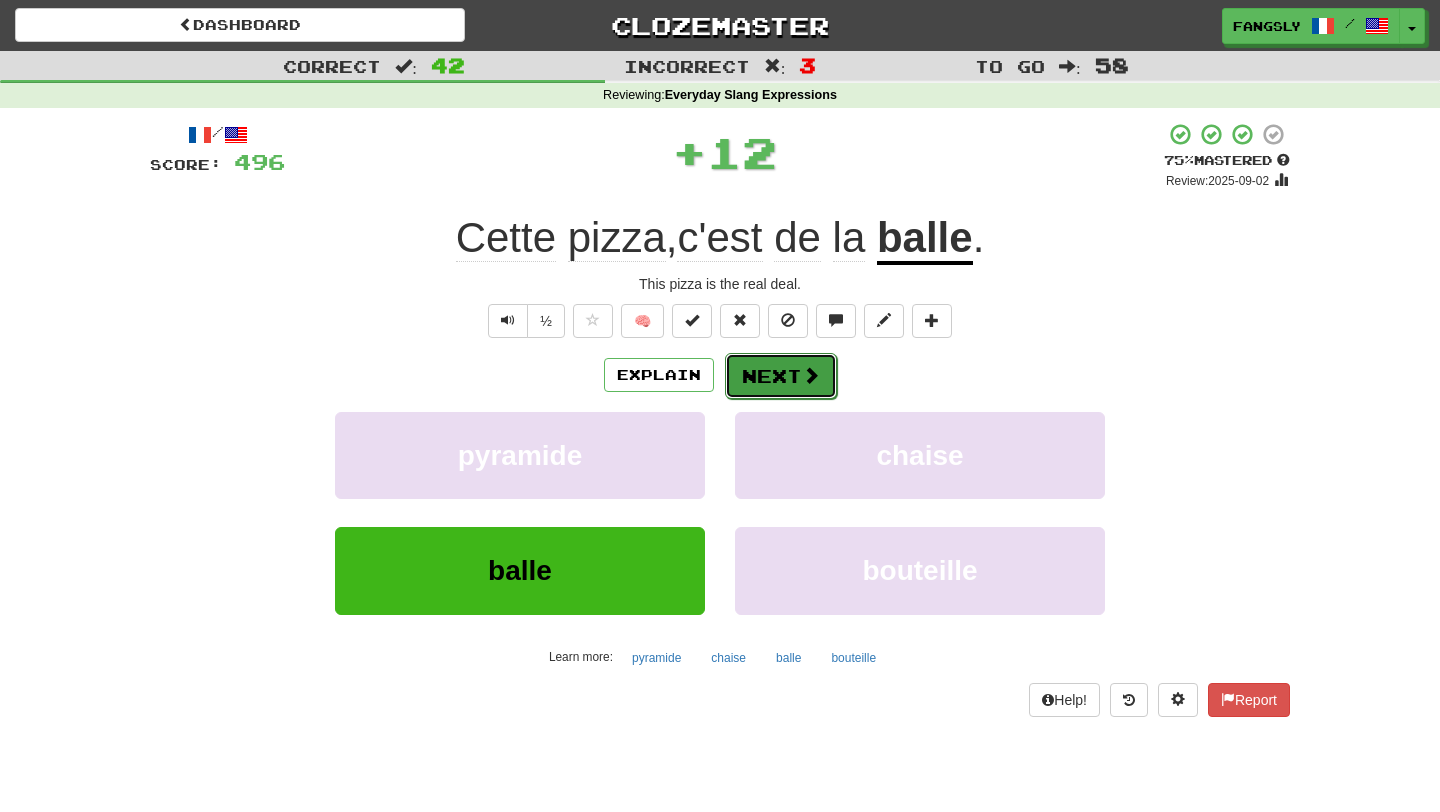 click at bounding box center [811, 375] 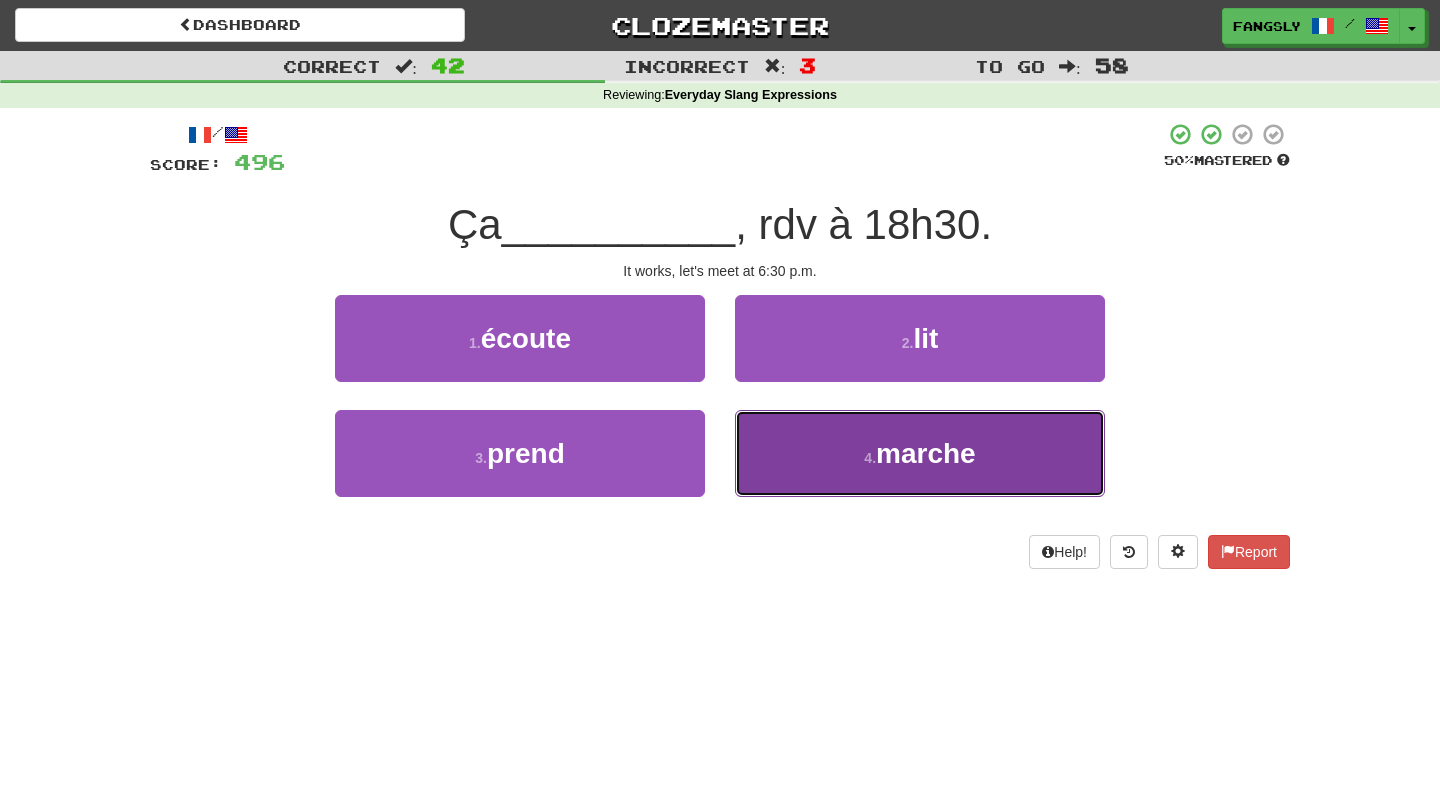 click on "4 .  marche" at bounding box center (920, 453) 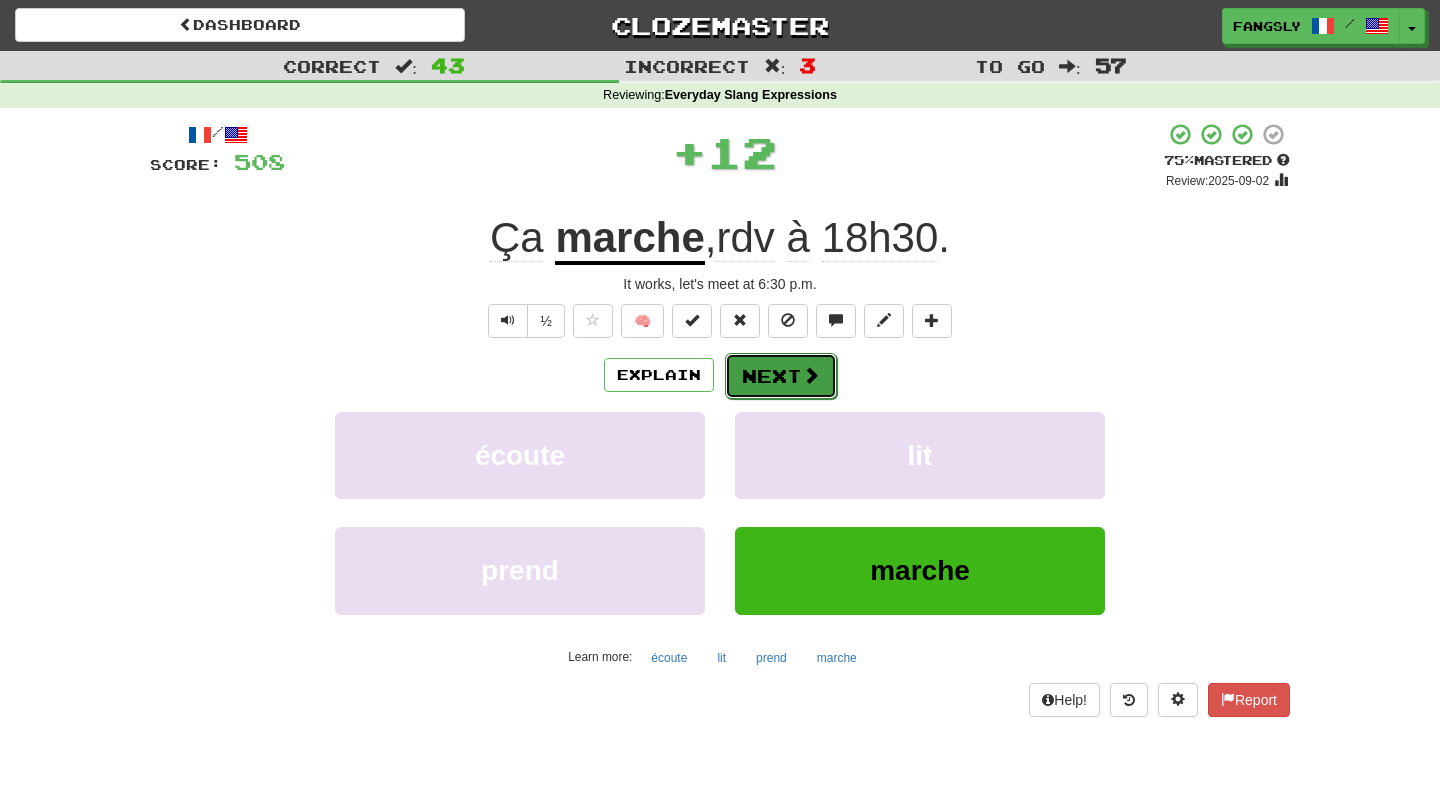 click on "Next" at bounding box center (781, 376) 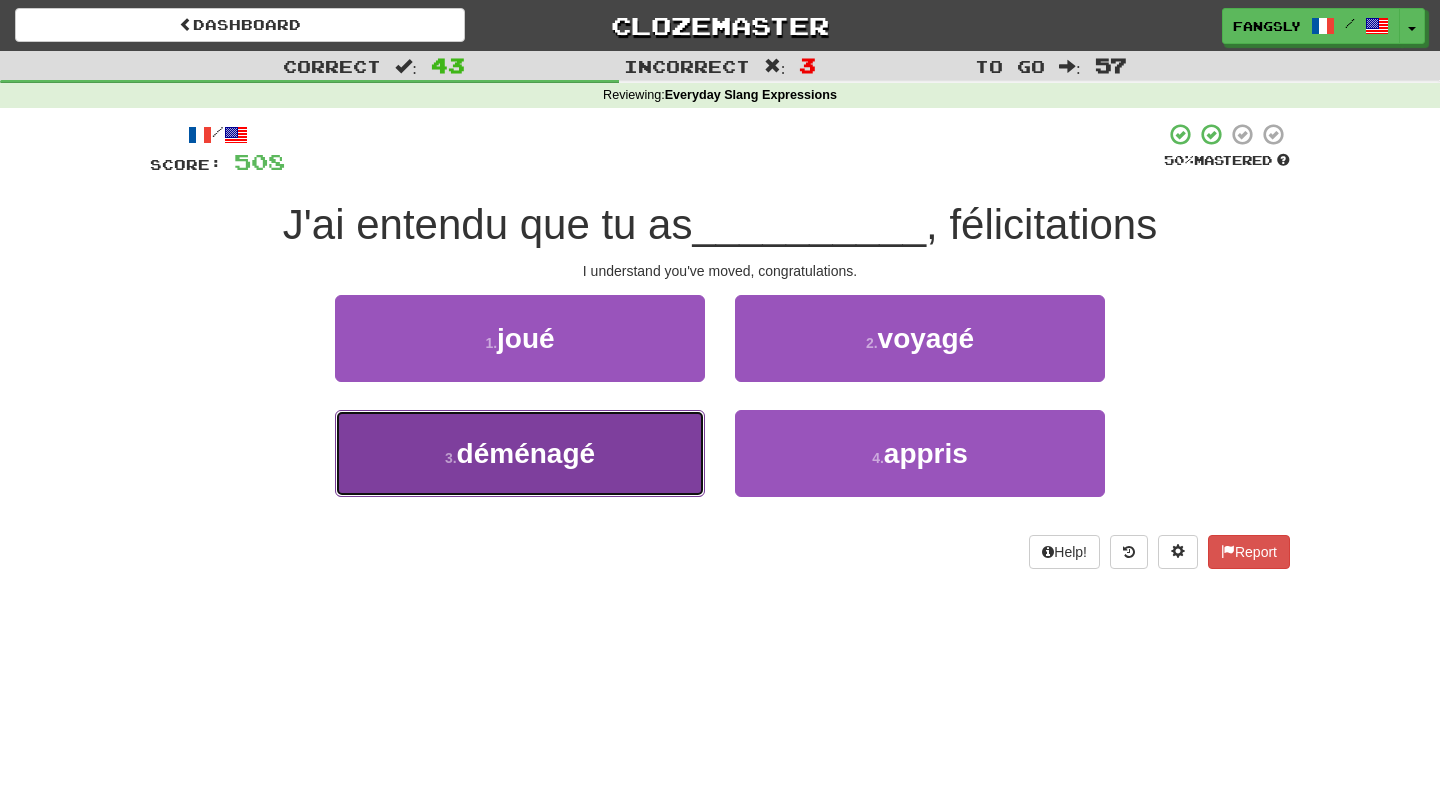 click on "3 .  déménagé" at bounding box center [520, 453] 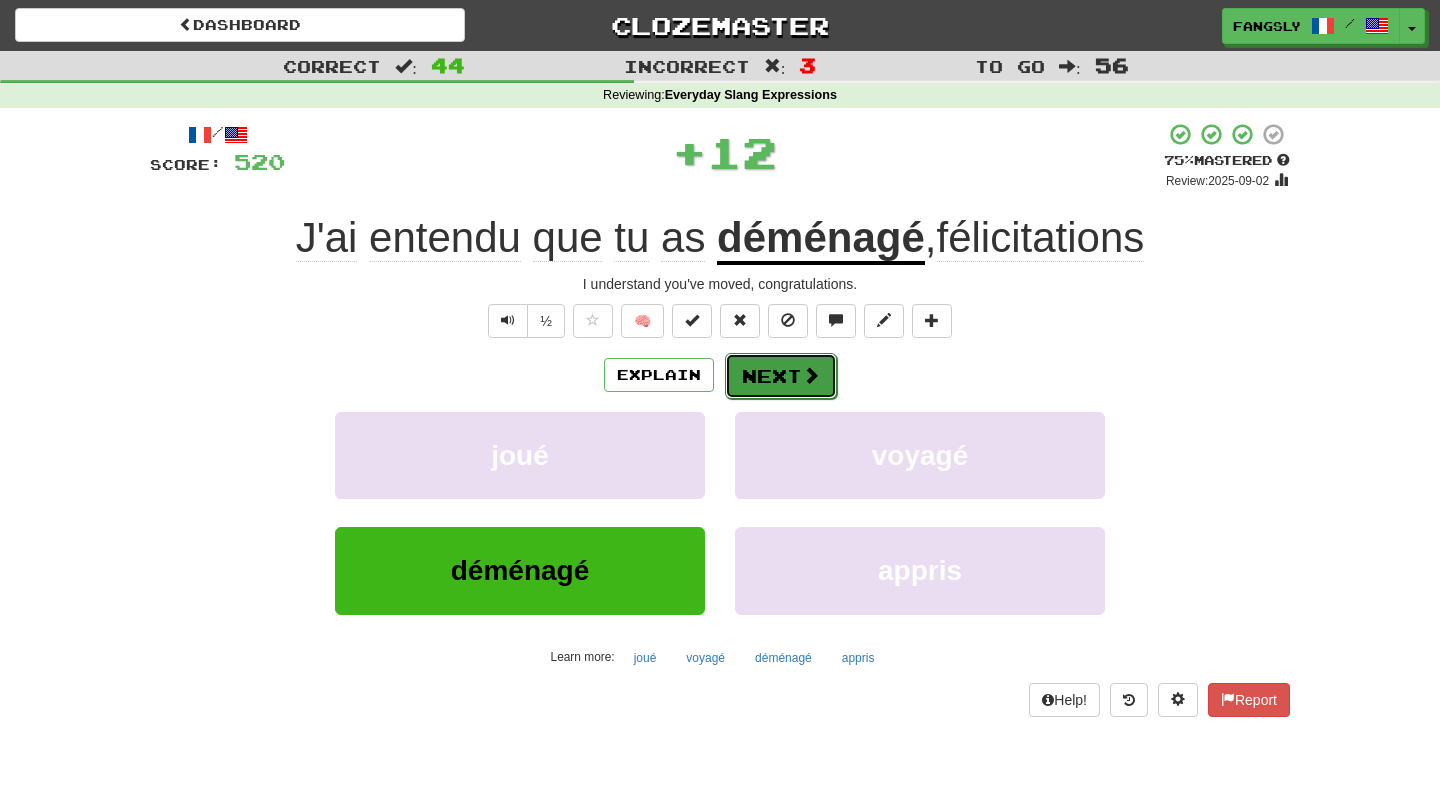 click on "Next" at bounding box center [781, 376] 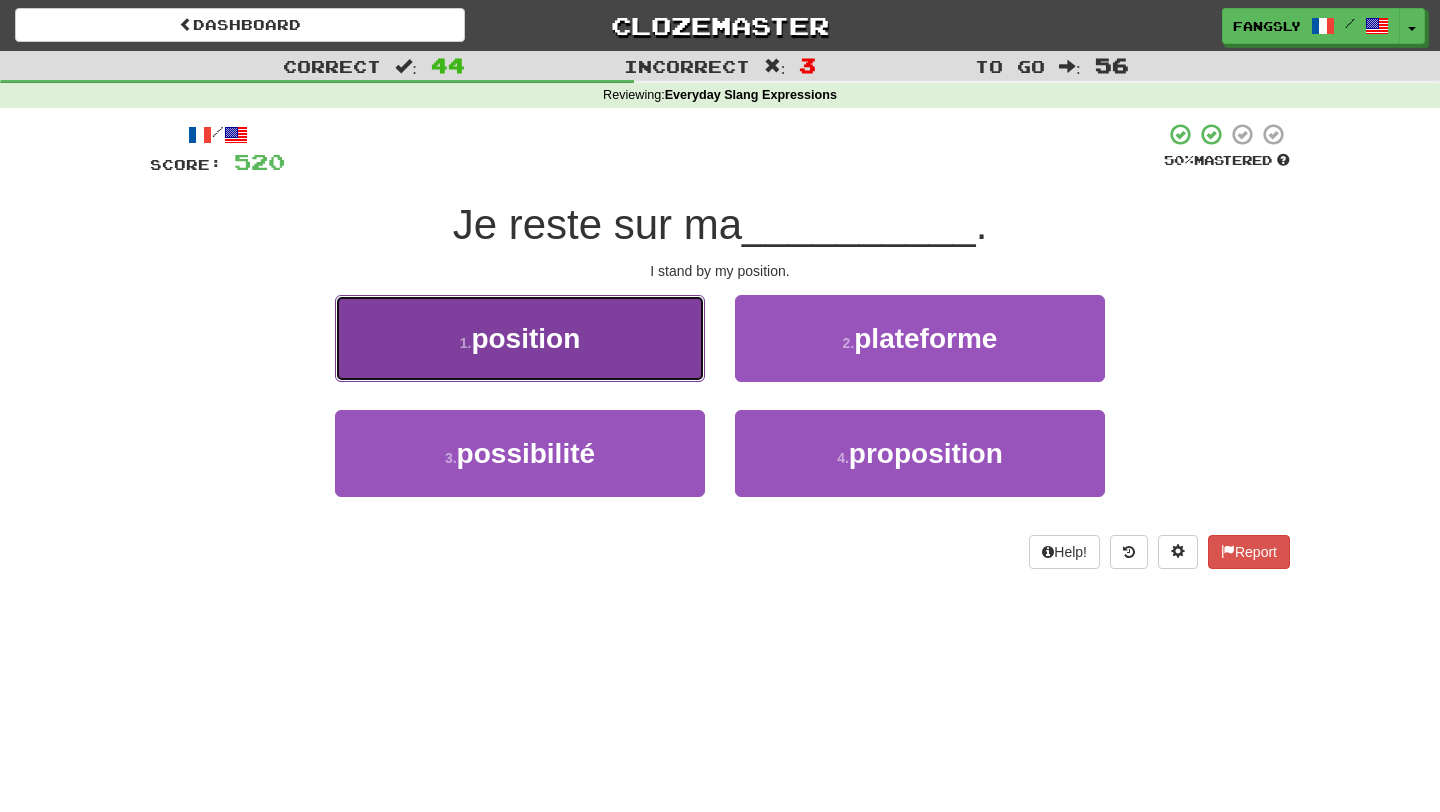 click on "1 .  position" at bounding box center (520, 338) 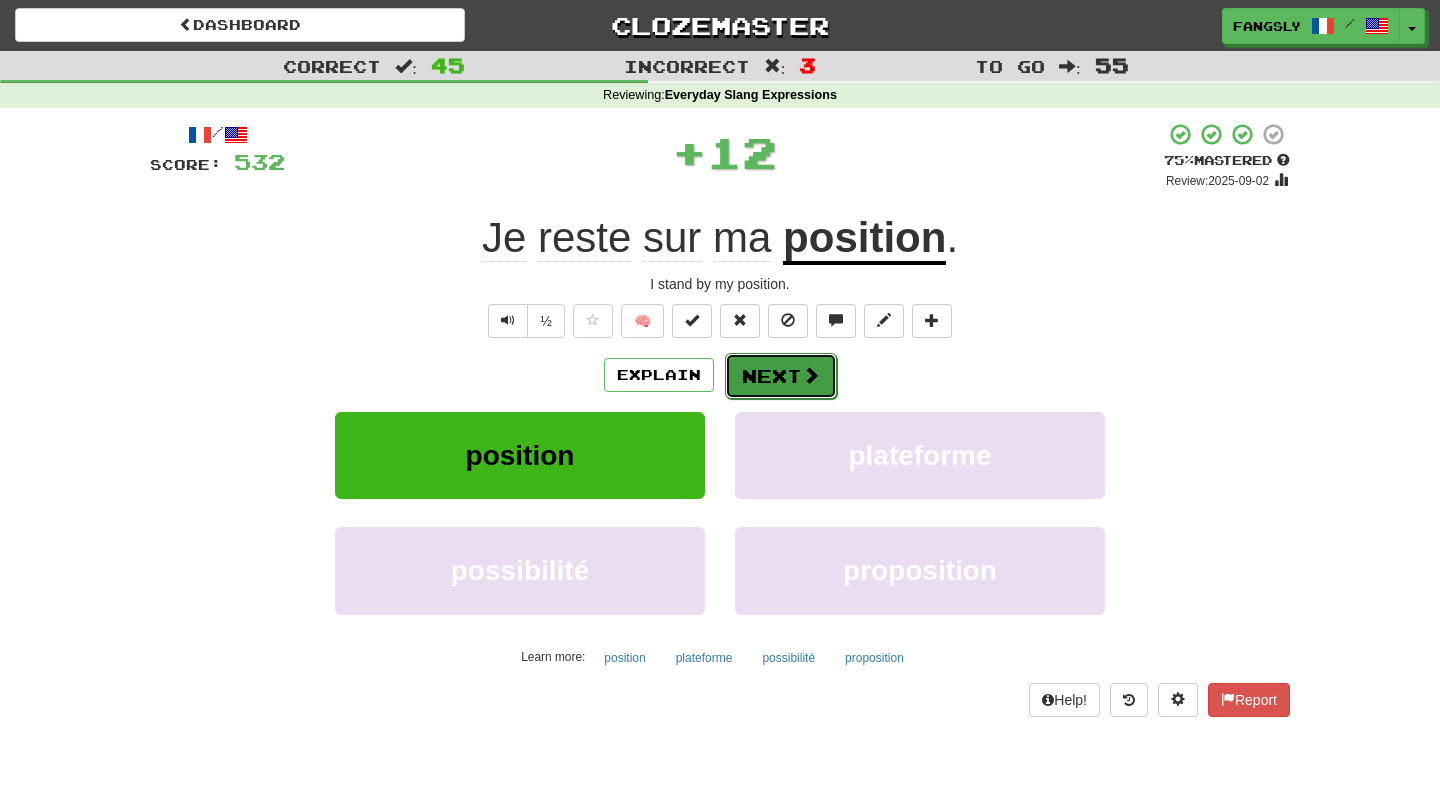 click on "Next" at bounding box center [781, 376] 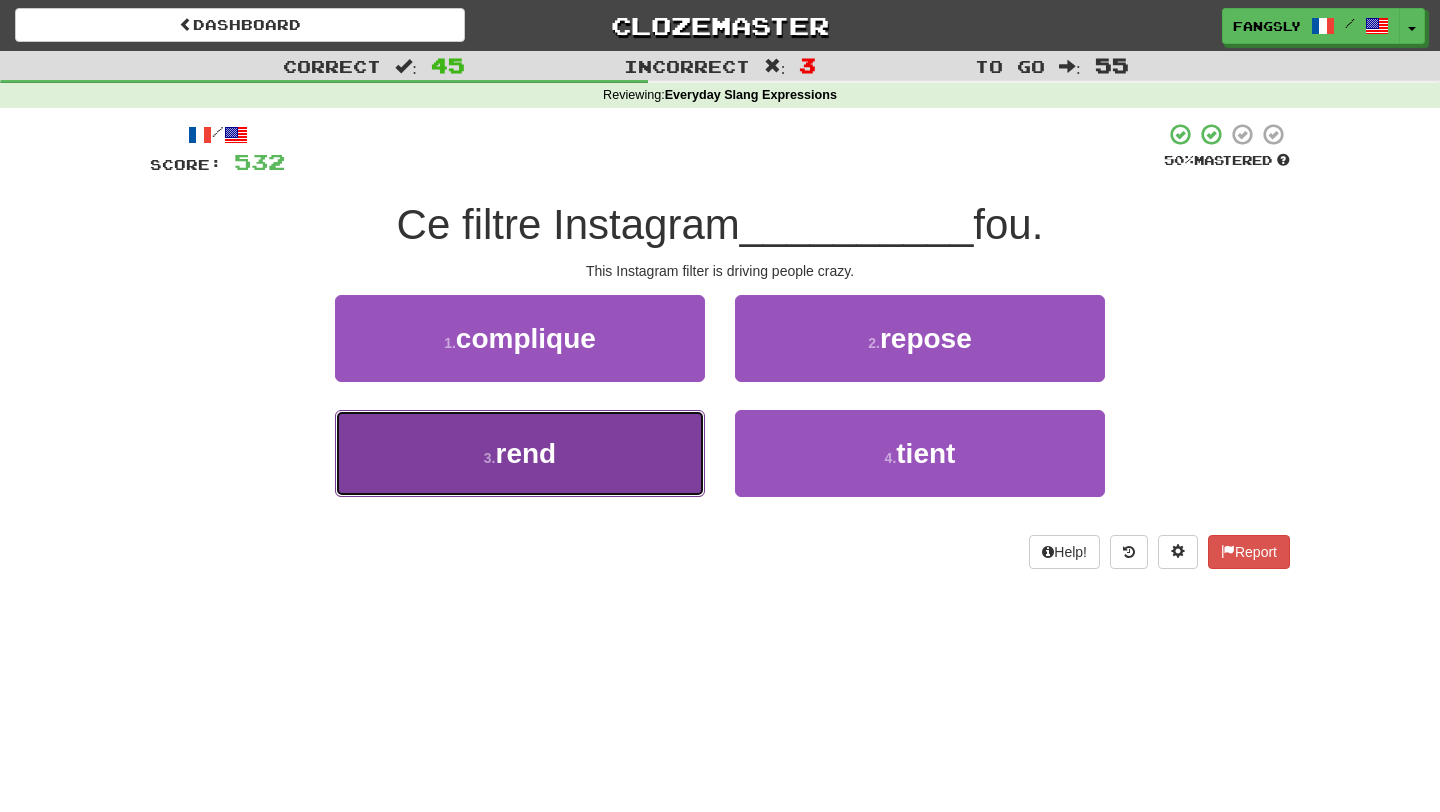 click on "3 .  rend" at bounding box center (520, 453) 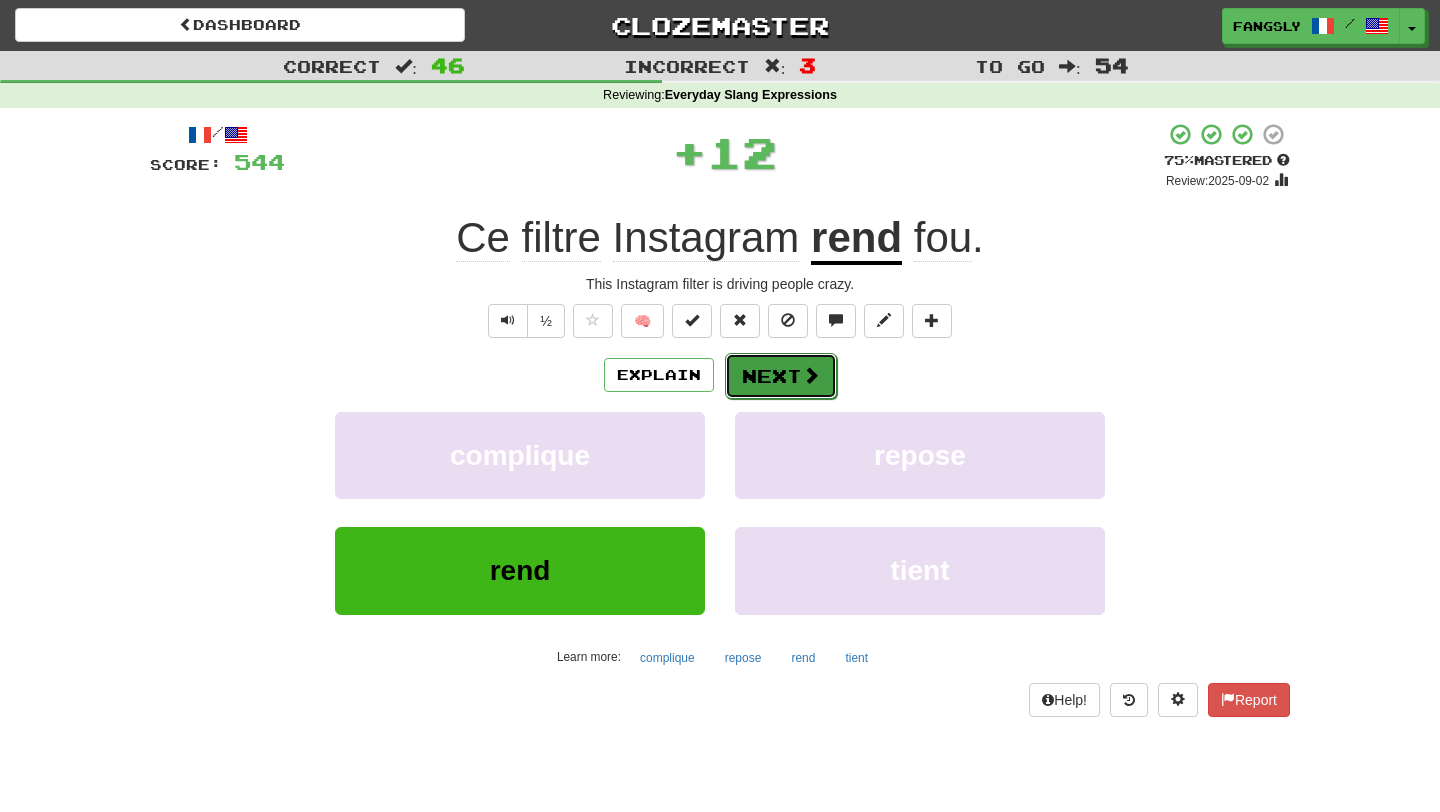 click on "Next" at bounding box center (781, 376) 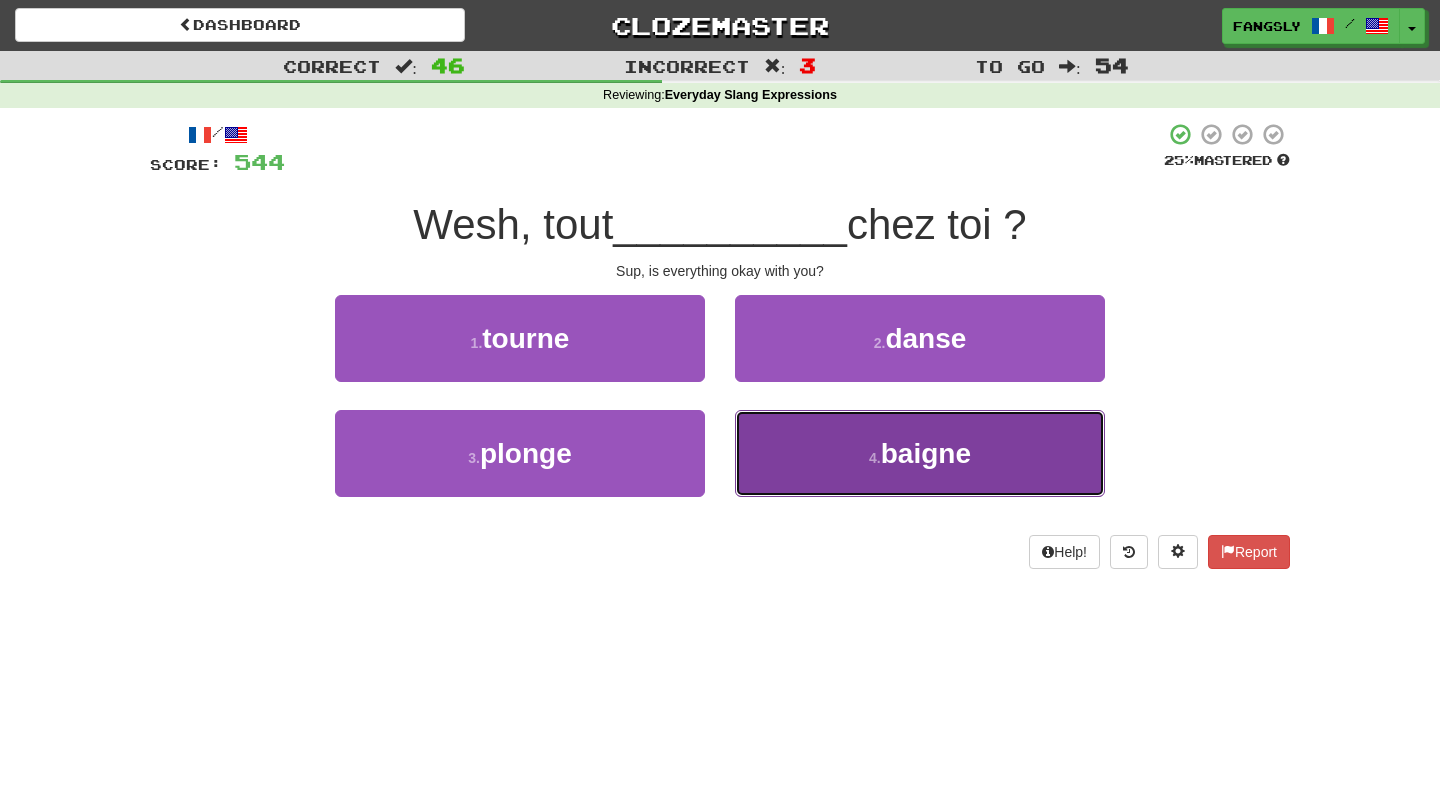 click on "4 .  baigne" at bounding box center [920, 453] 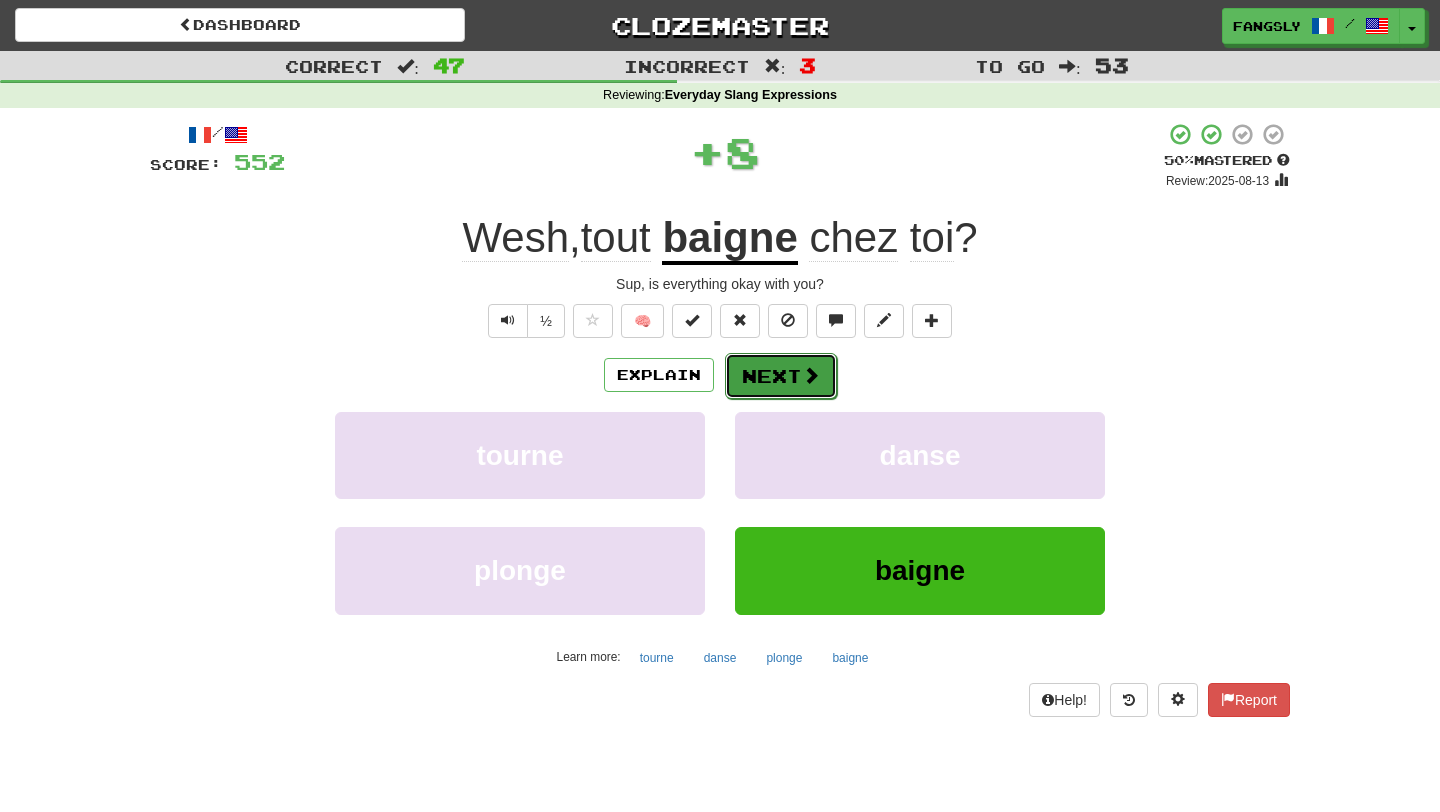 click on "Next" at bounding box center (781, 376) 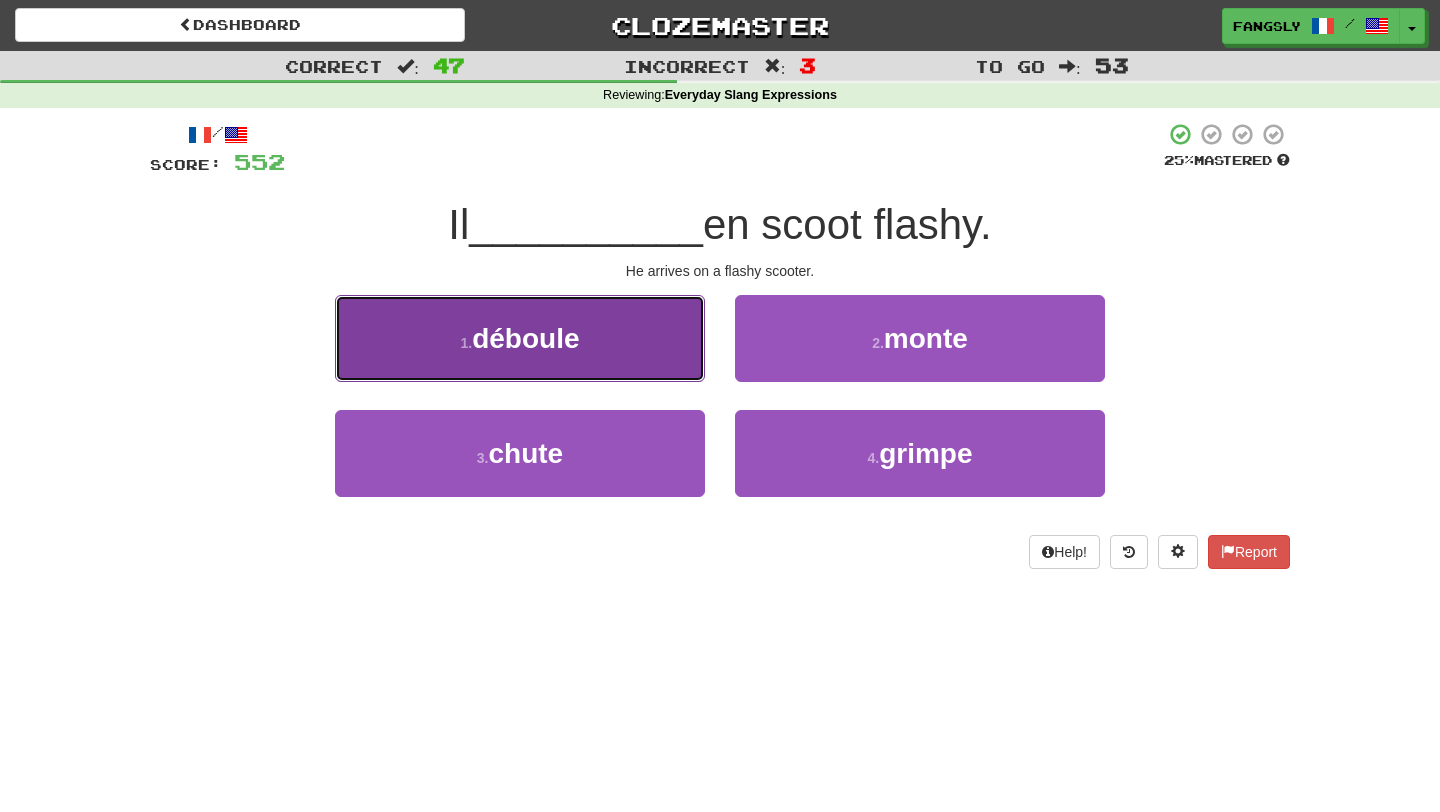 click on "1 .  déboule" at bounding box center [520, 338] 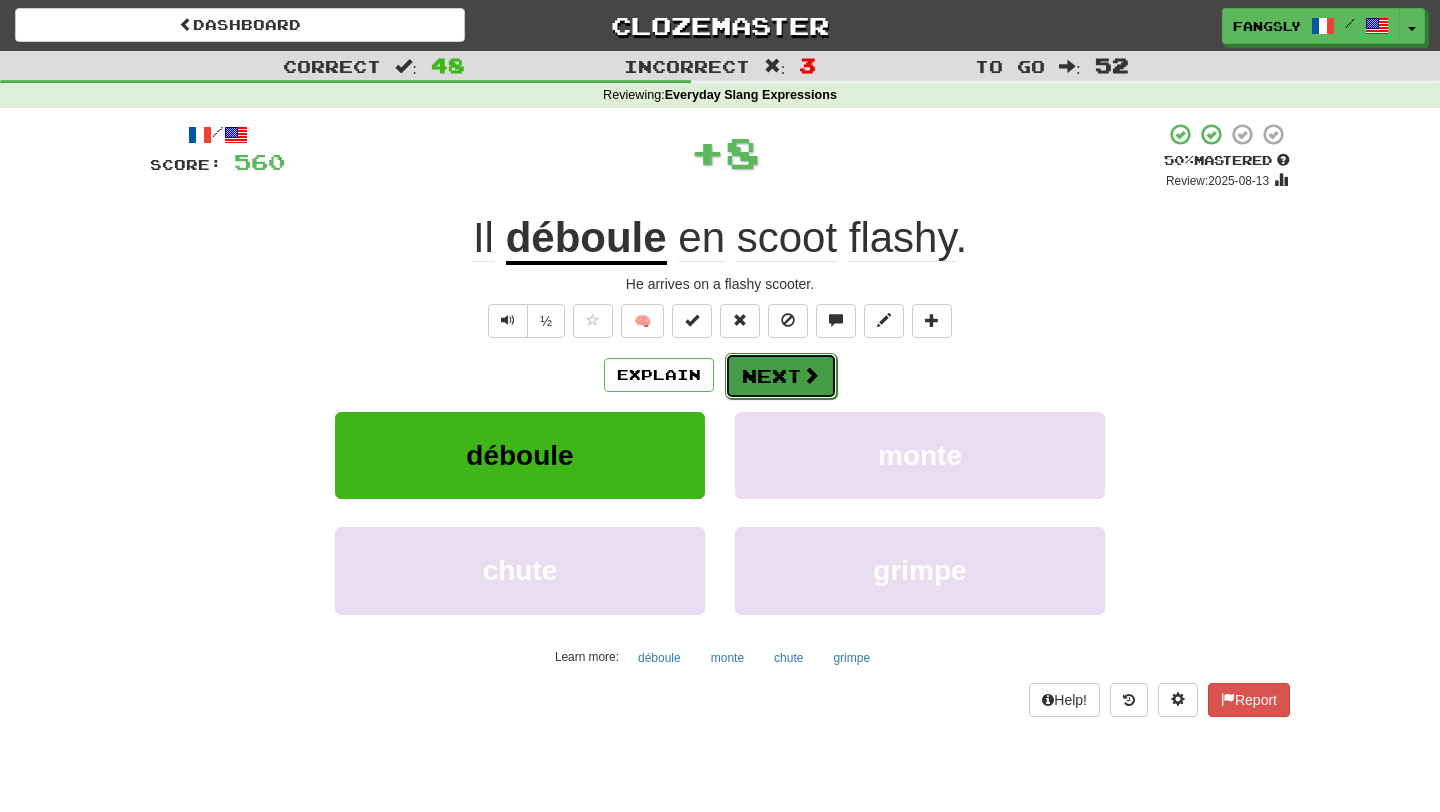 click on "Next" at bounding box center (781, 376) 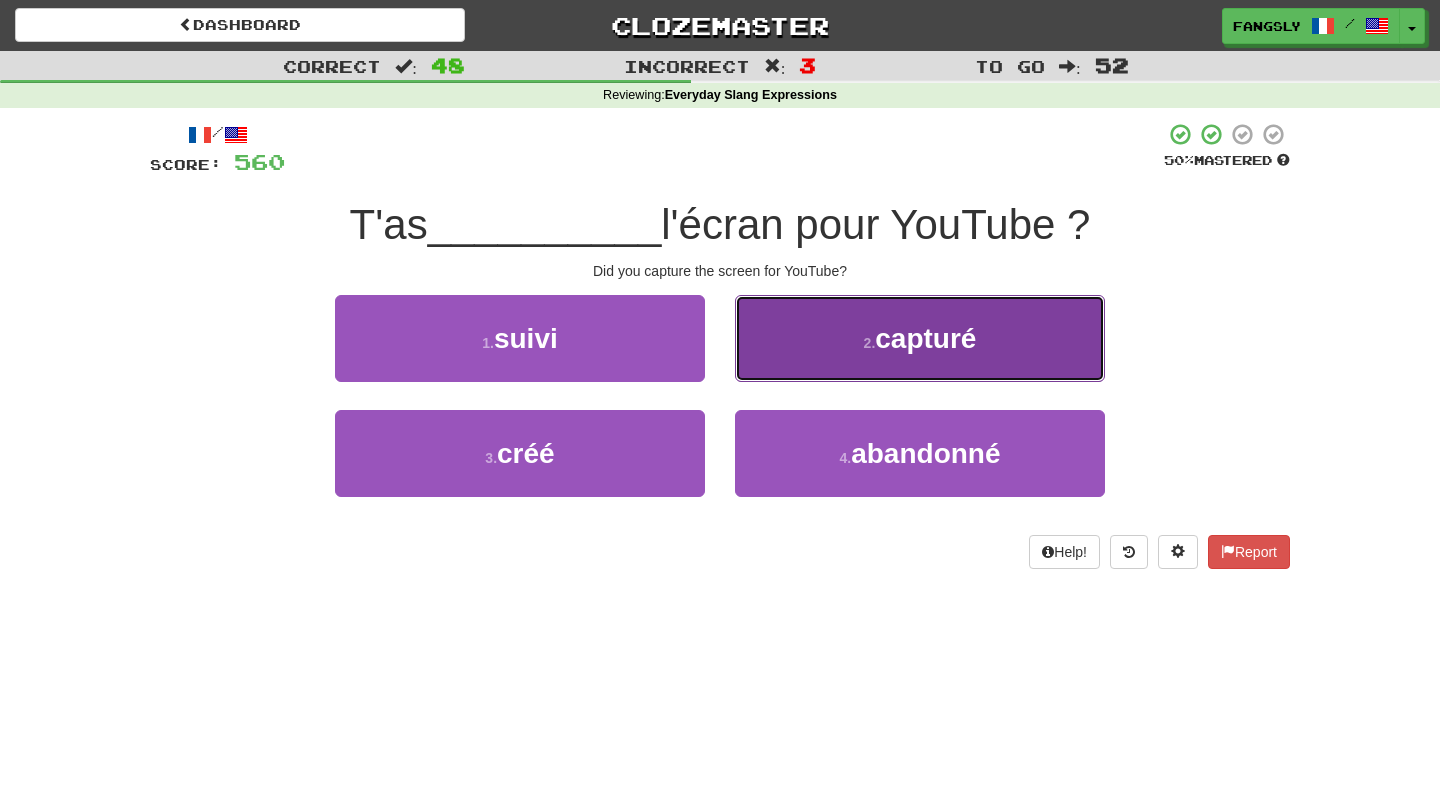 click on "2 .  capturé" at bounding box center (920, 338) 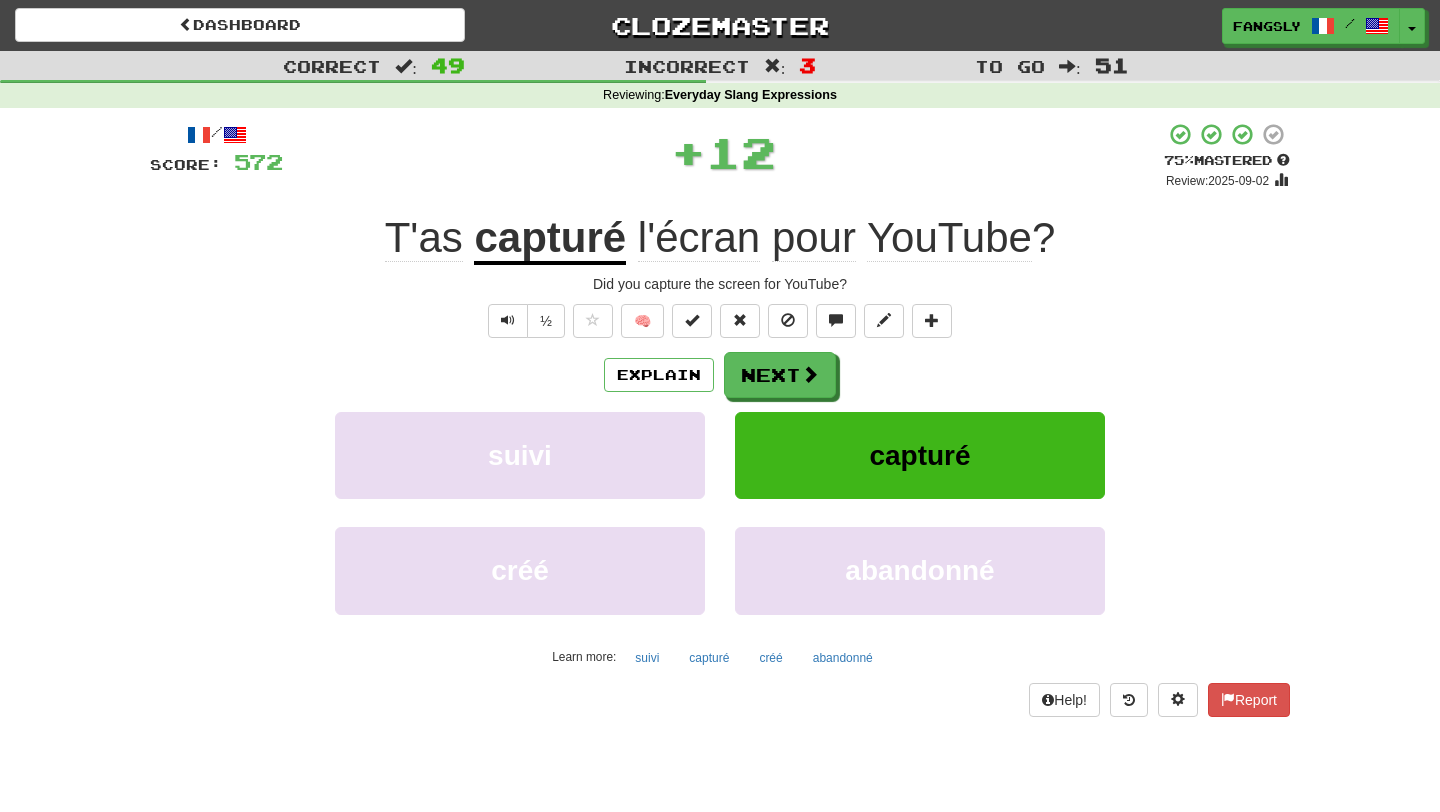 click on "Next" at bounding box center [780, 375] 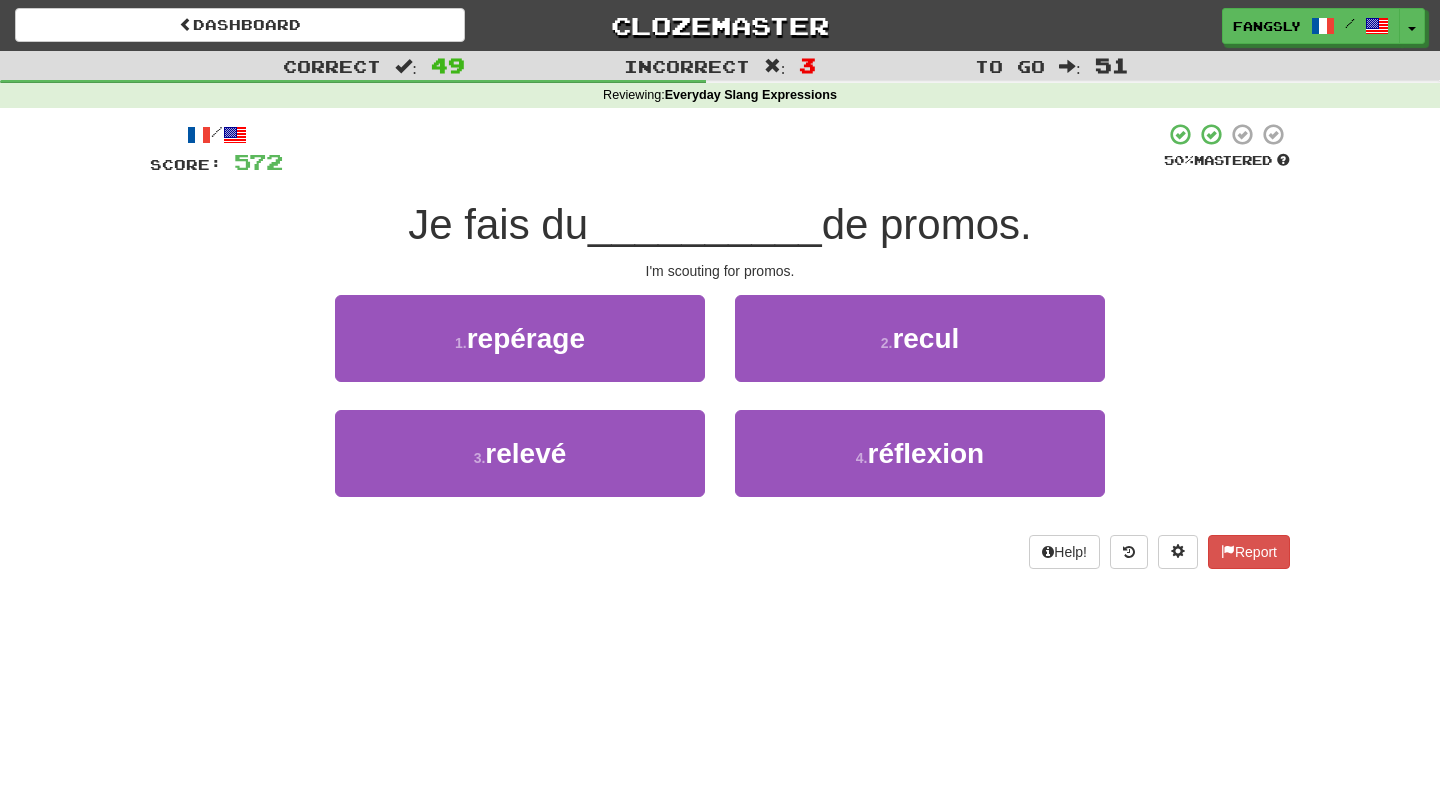 click on "1 .  repérage" at bounding box center [520, 352] 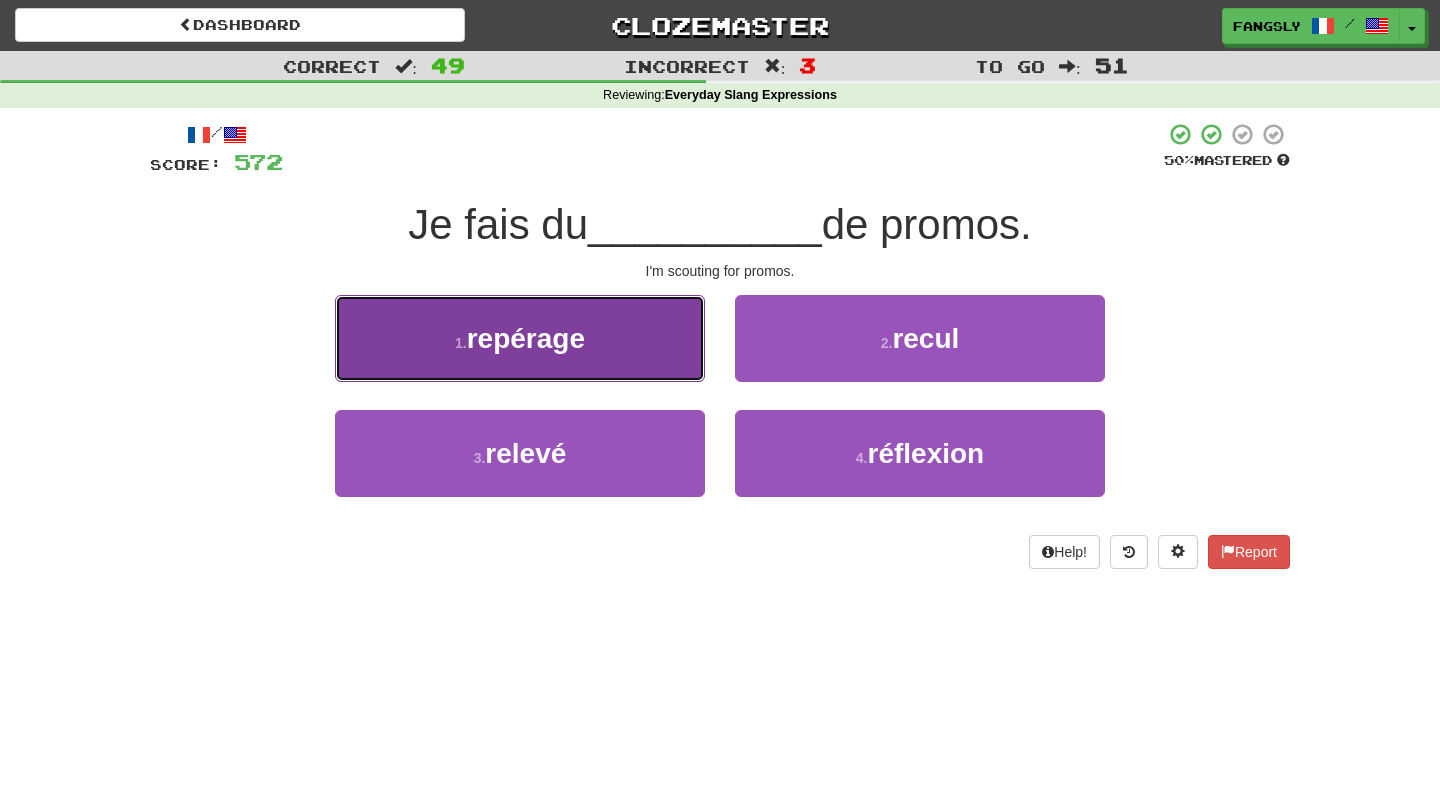 click on "1 .  repérage" at bounding box center [520, 338] 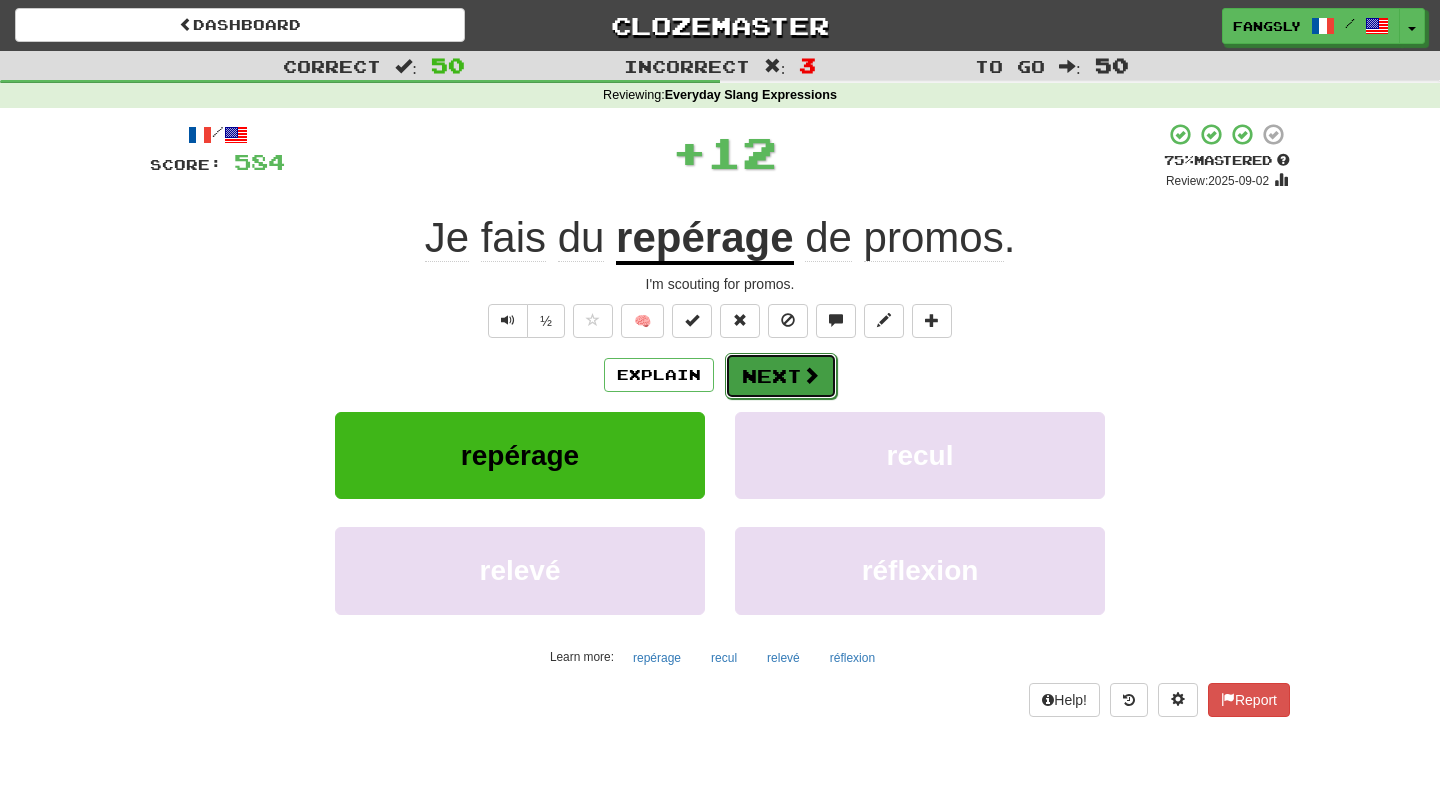 click on "Next" at bounding box center [781, 376] 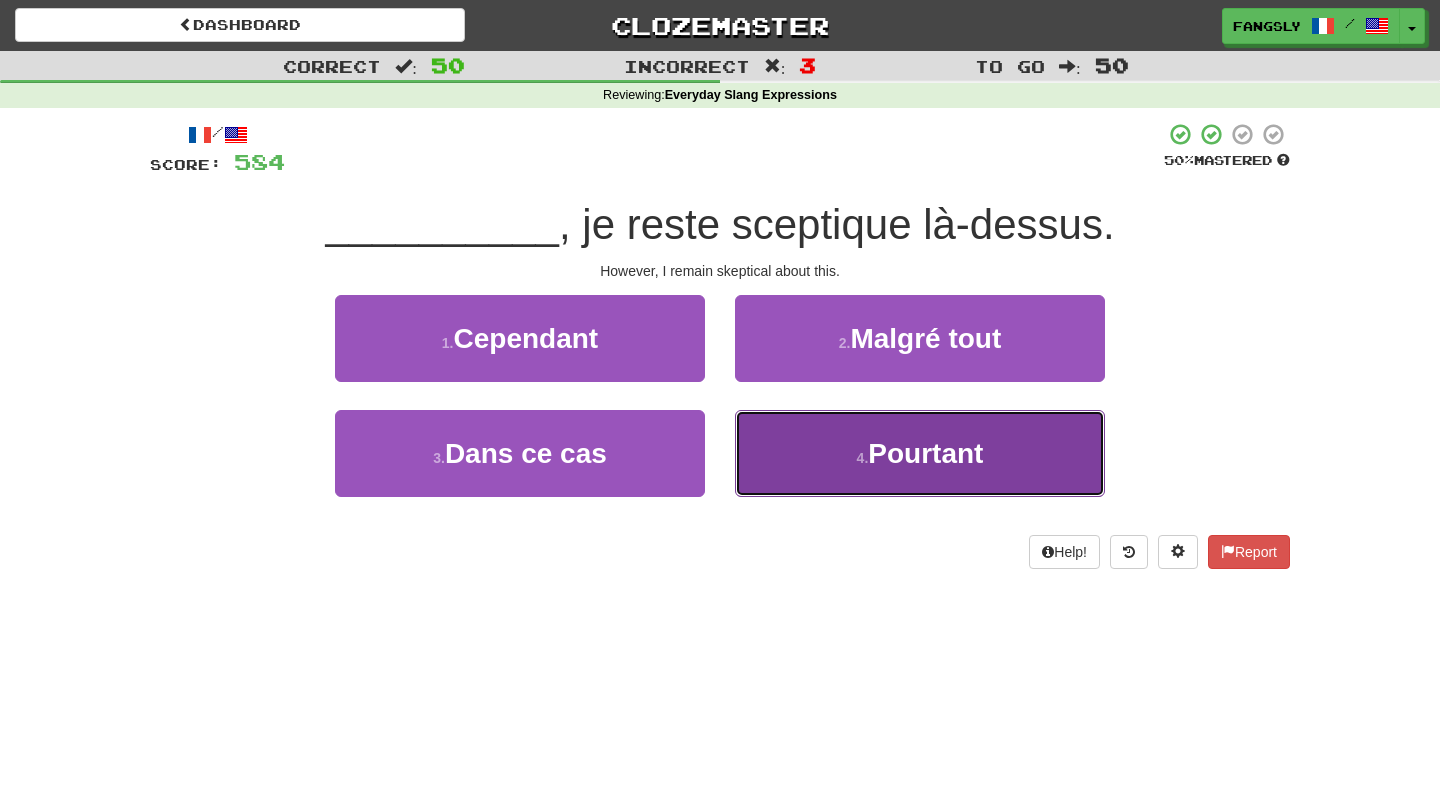 click on "4 .  Pourtant" at bounding box center [920, 453] 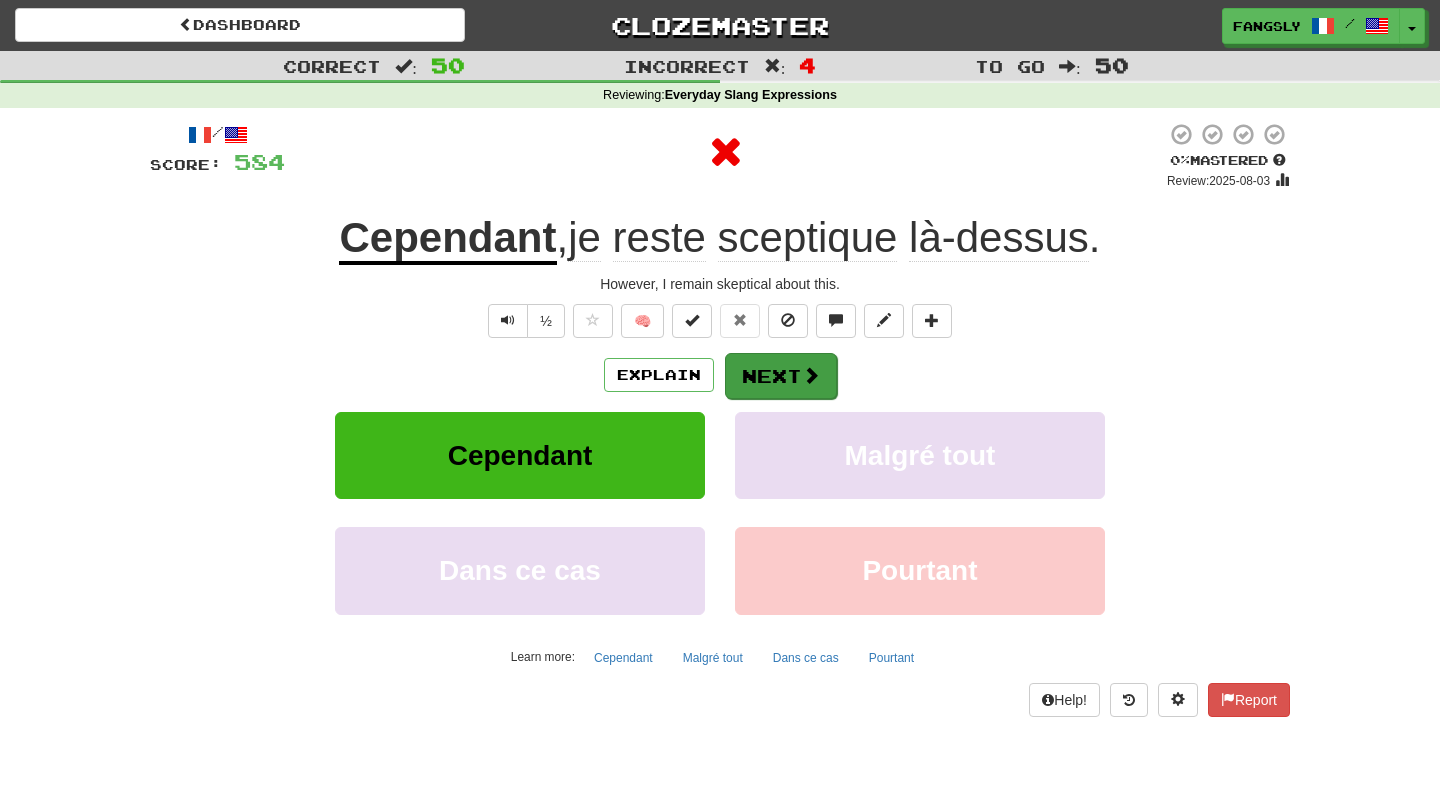 drag, startPoint x: 771, startPoint y: 402, endPoint x: 770, endPoint y: 392, distance: 10.049875 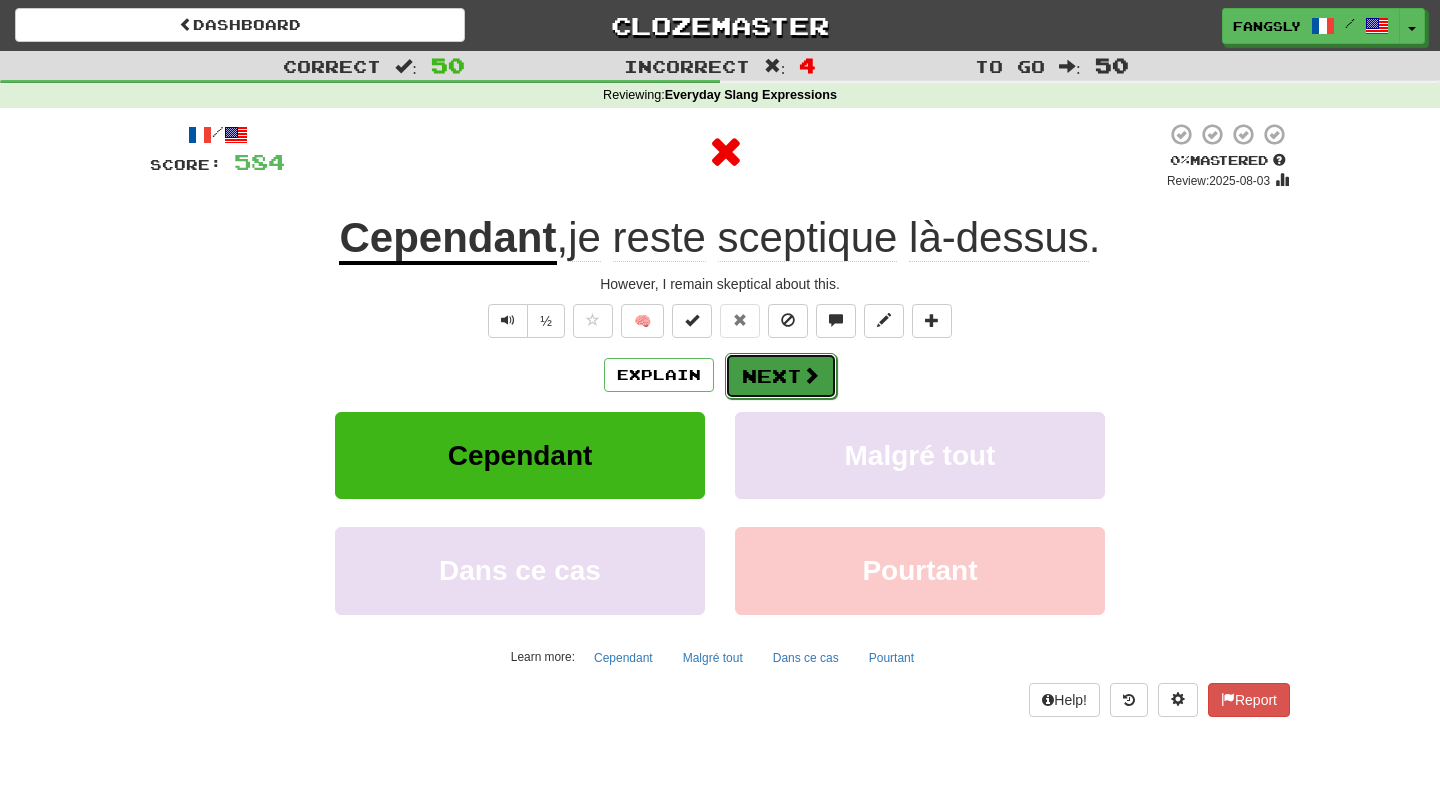 click on "Next" at bounding box center [781, 376] 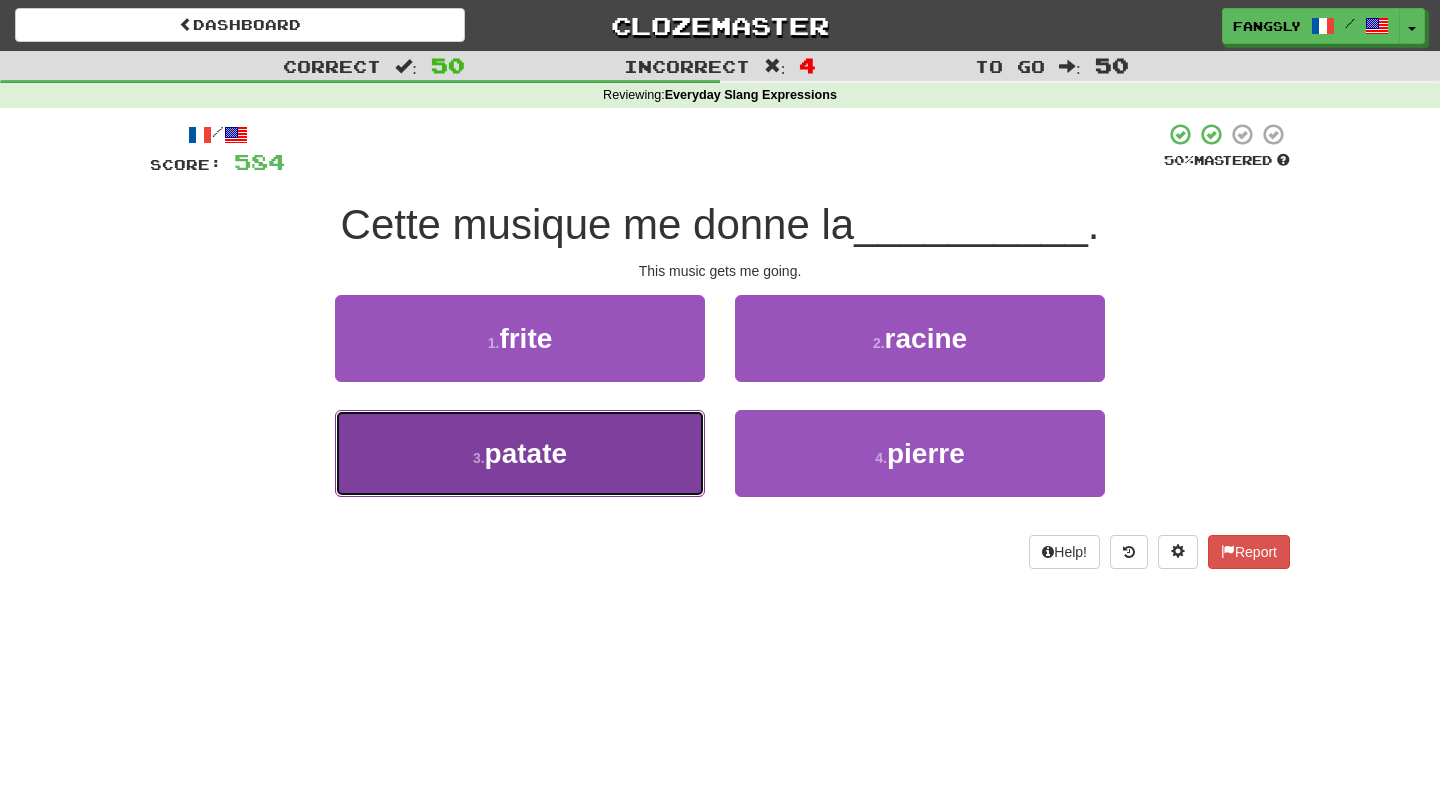 click on "3 .  patate" at bounding box center [520, 453] 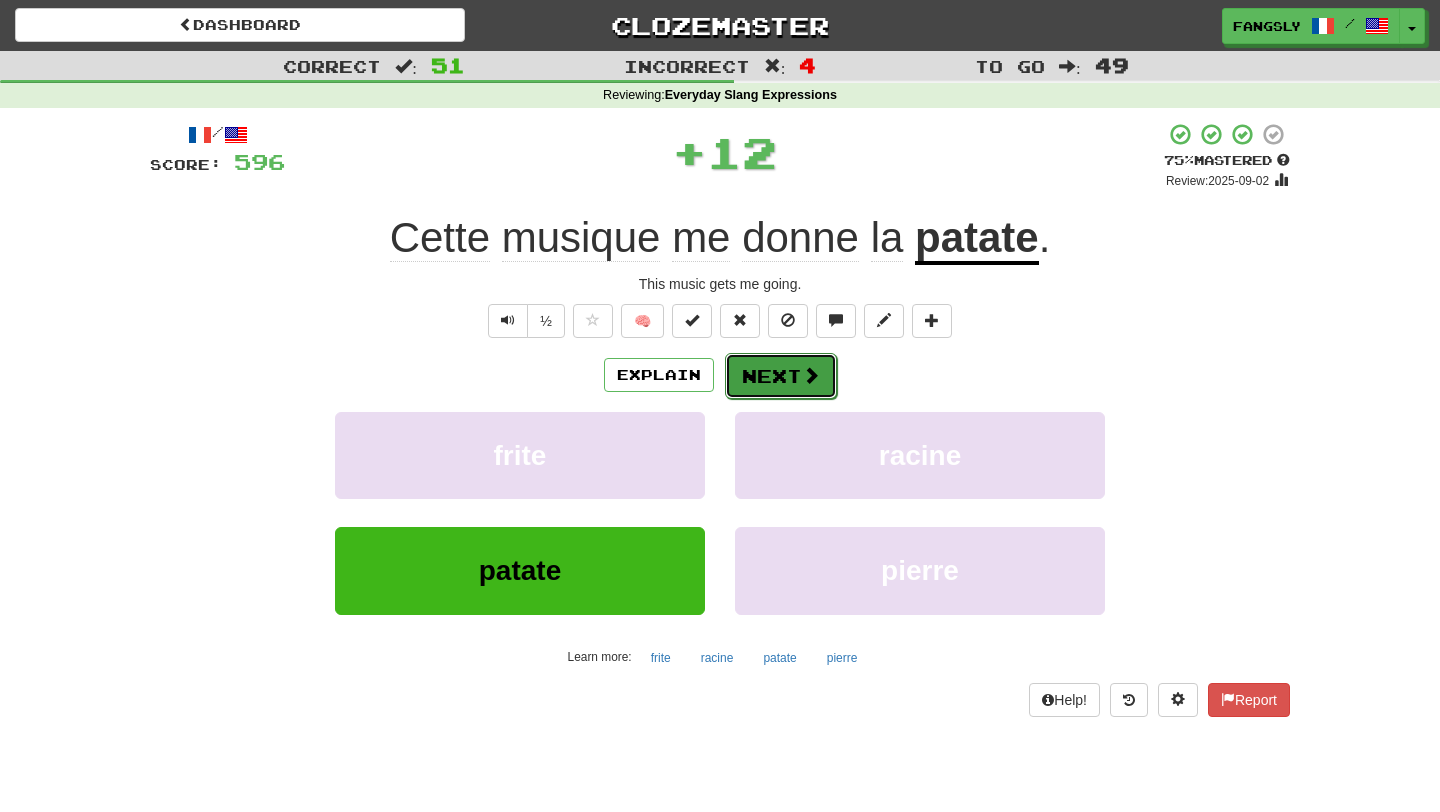 click on "Next" at bounding box center [781, 376] 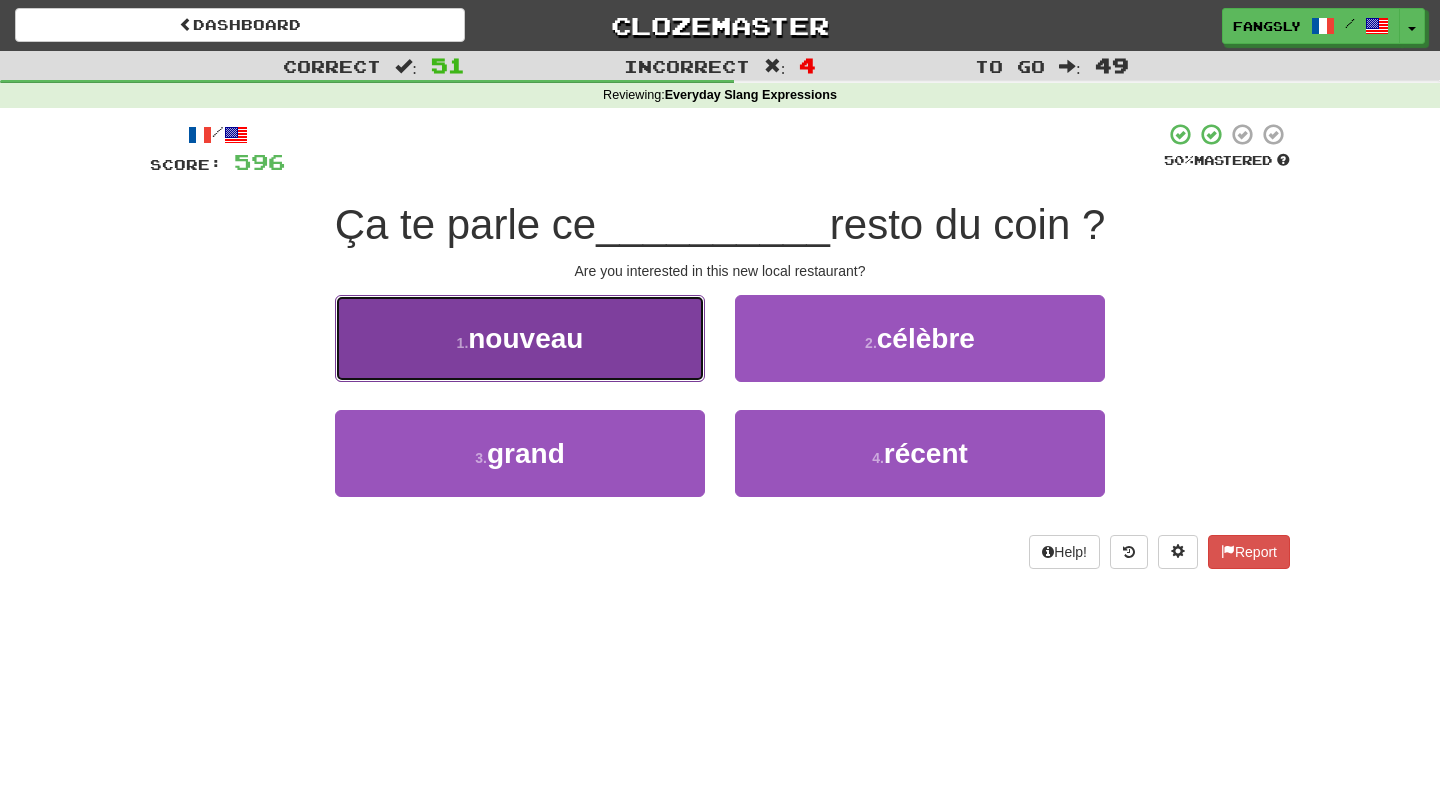 click on "1 .  nouveau" at bounding box center (520, 338) 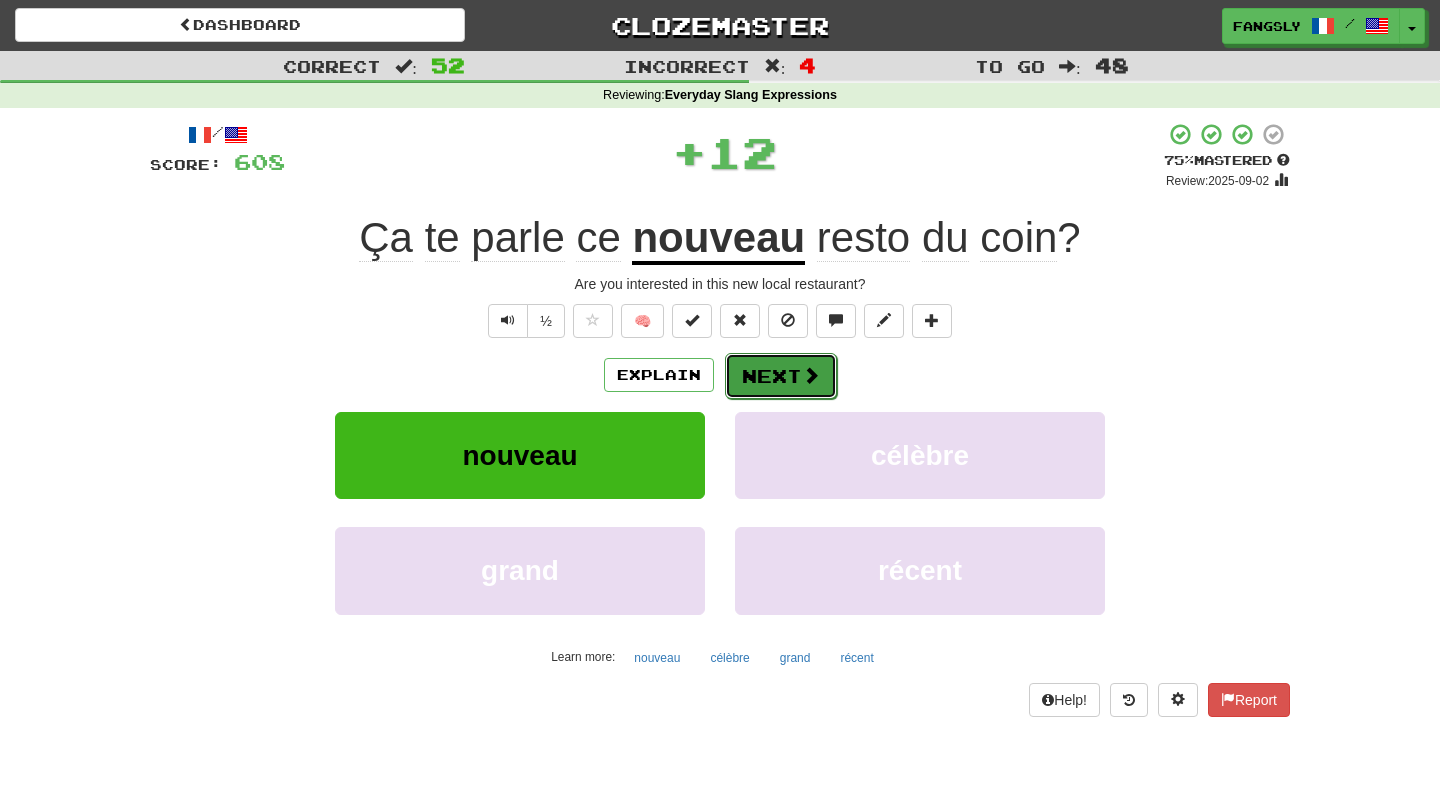 click on "Next" at bounding box center [781, 376] 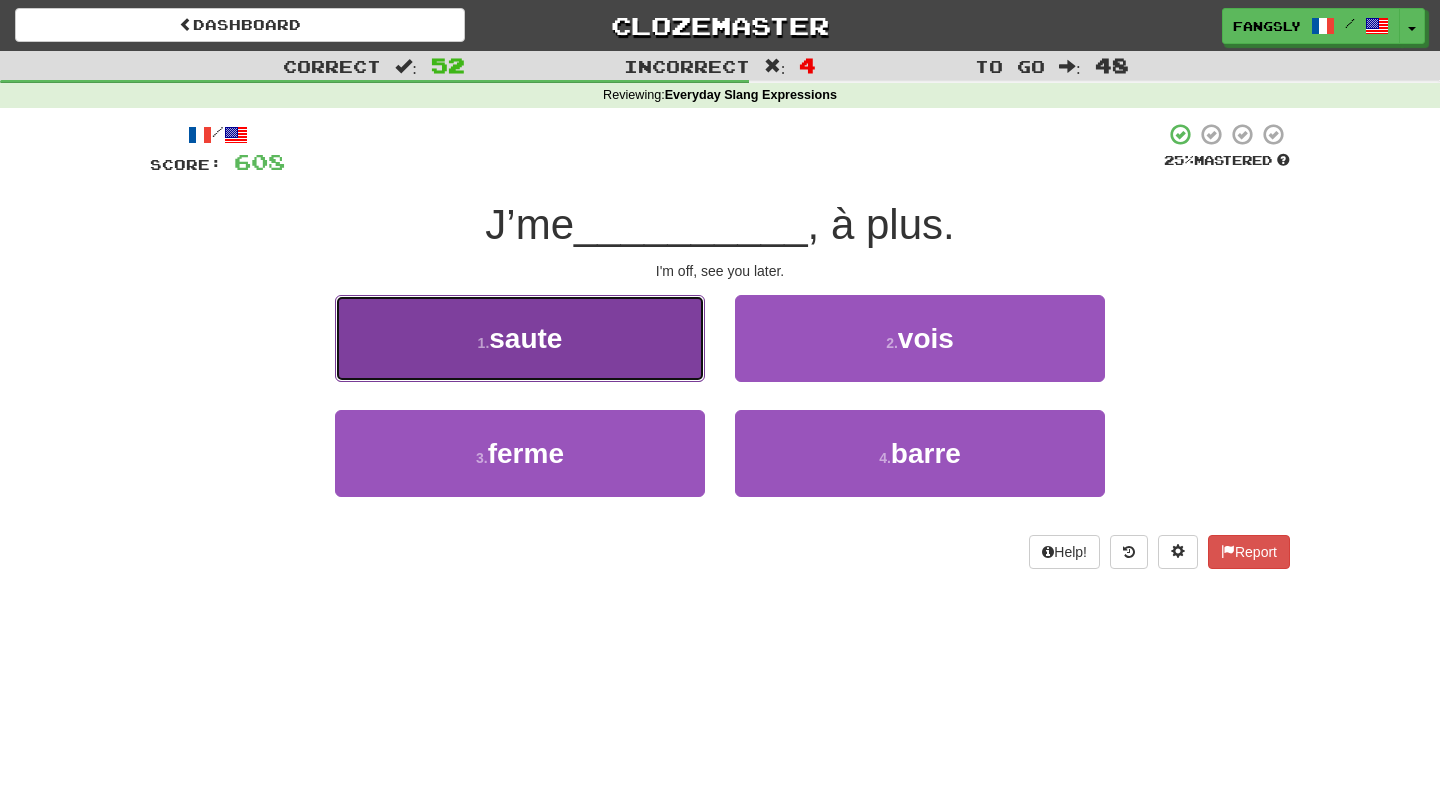 click on "1 .  saute" at bounding box center (520, 338) 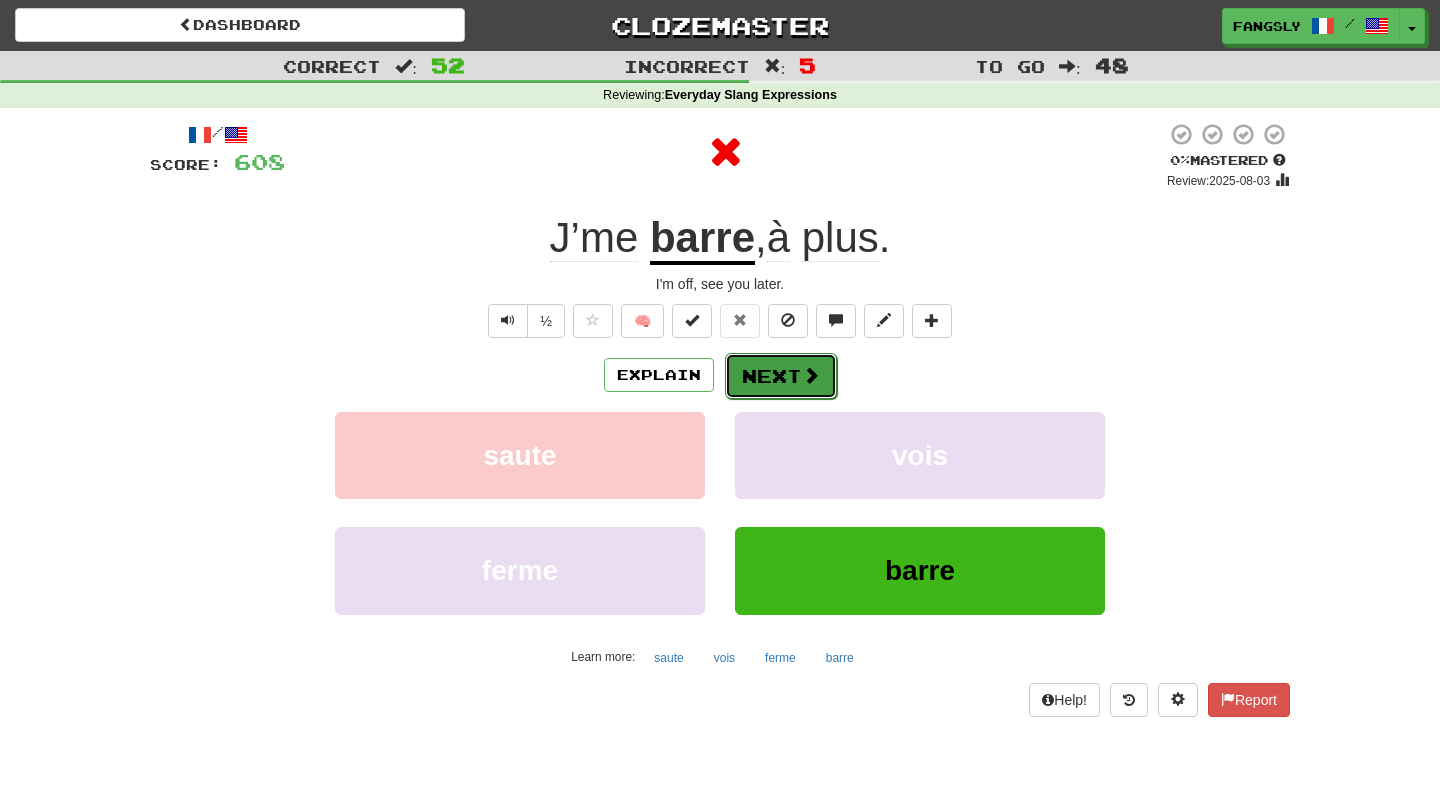 click on "Next" at bounding box center [781, 376] 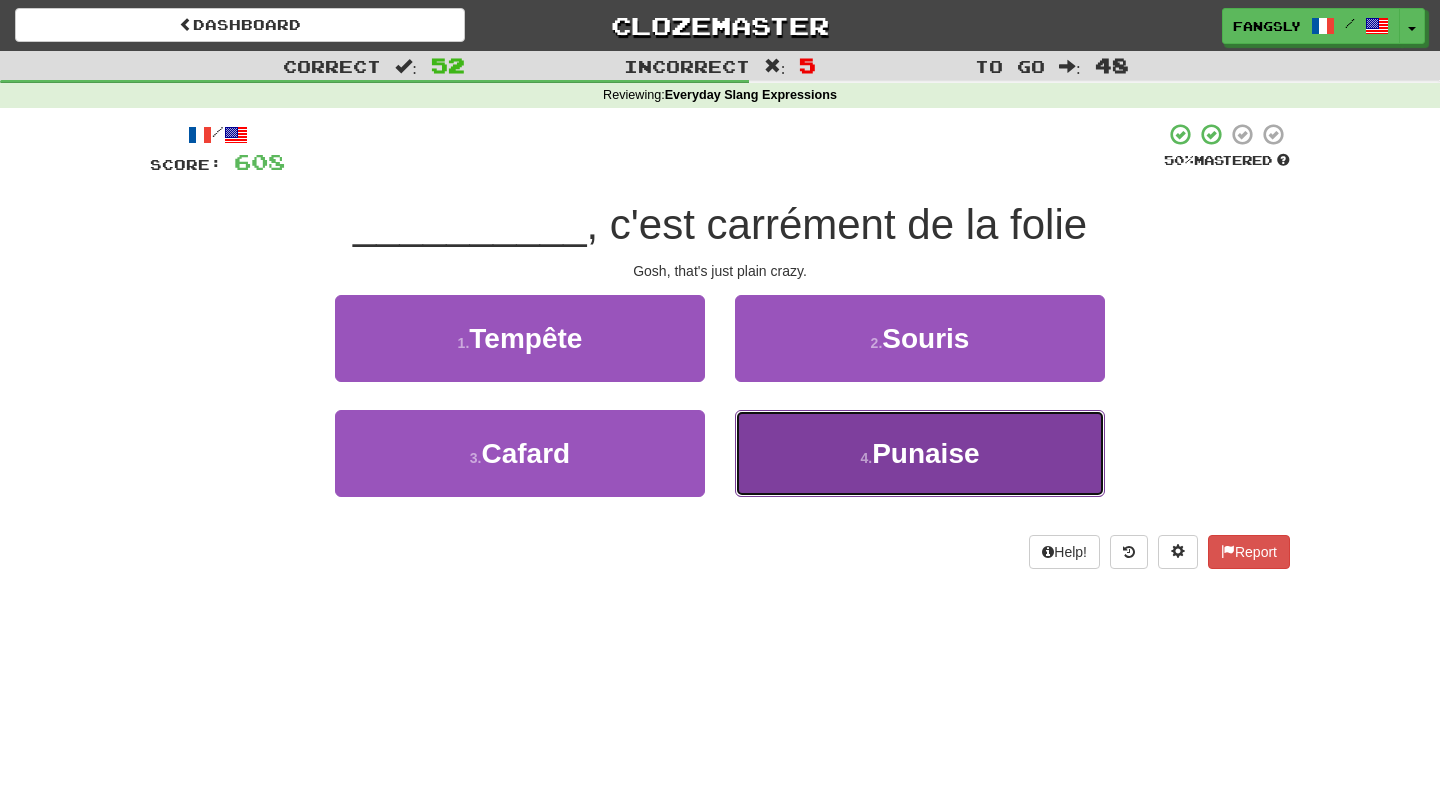 click on "4 .  Punaise" at bounding box center [920, 453] 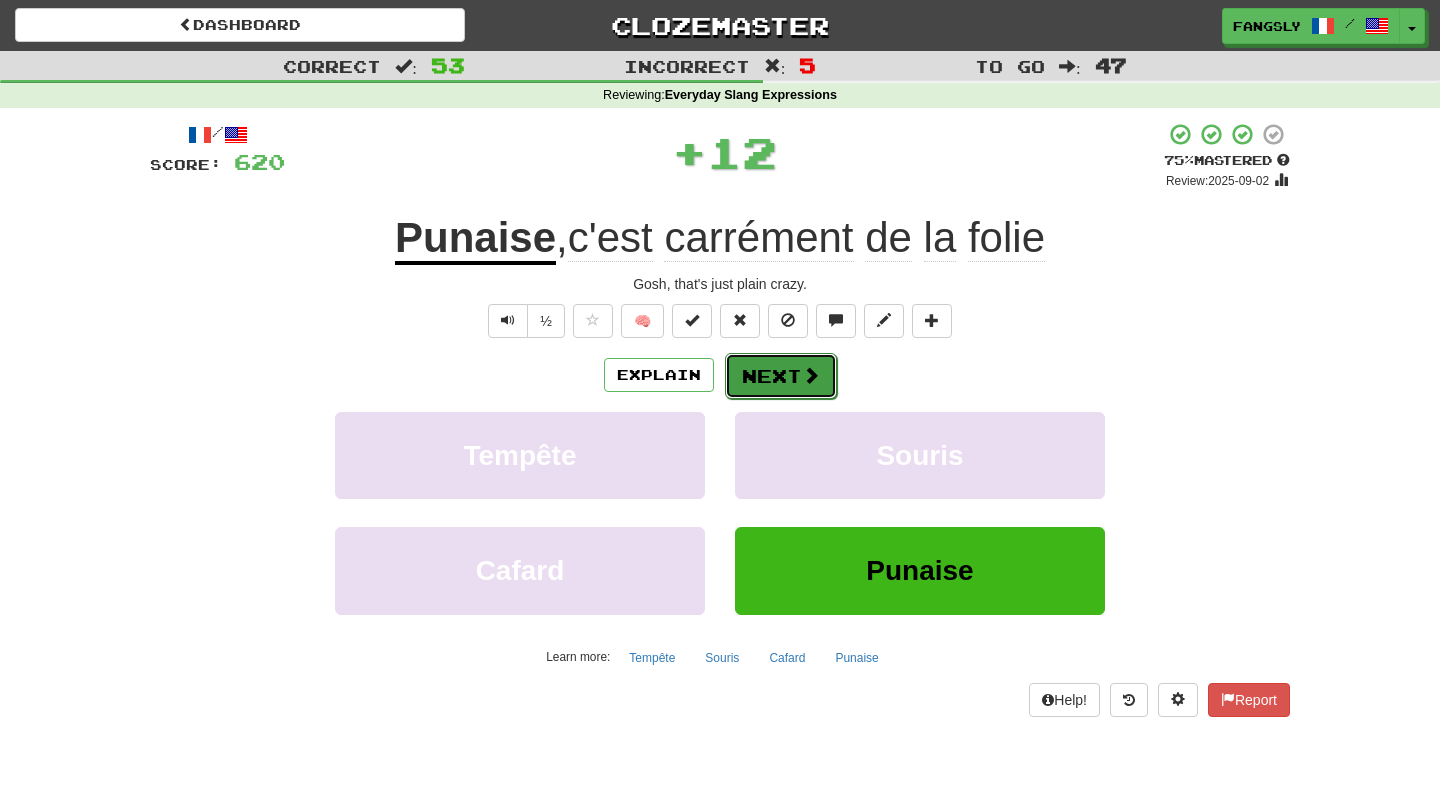 click on "Next" at bounding box center [781, 376] 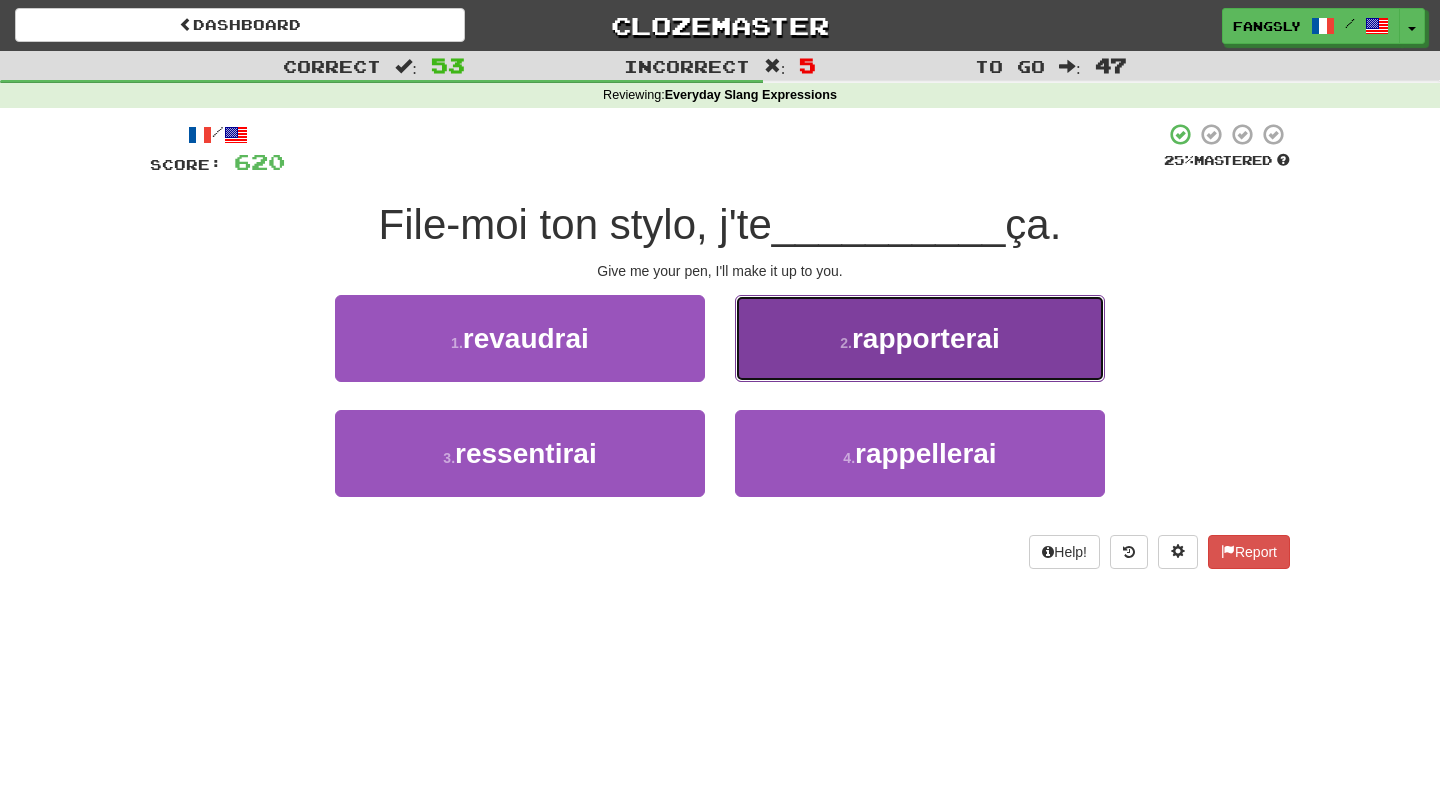 click on "2 .  rapporterai" at bounding box center (920, 338) 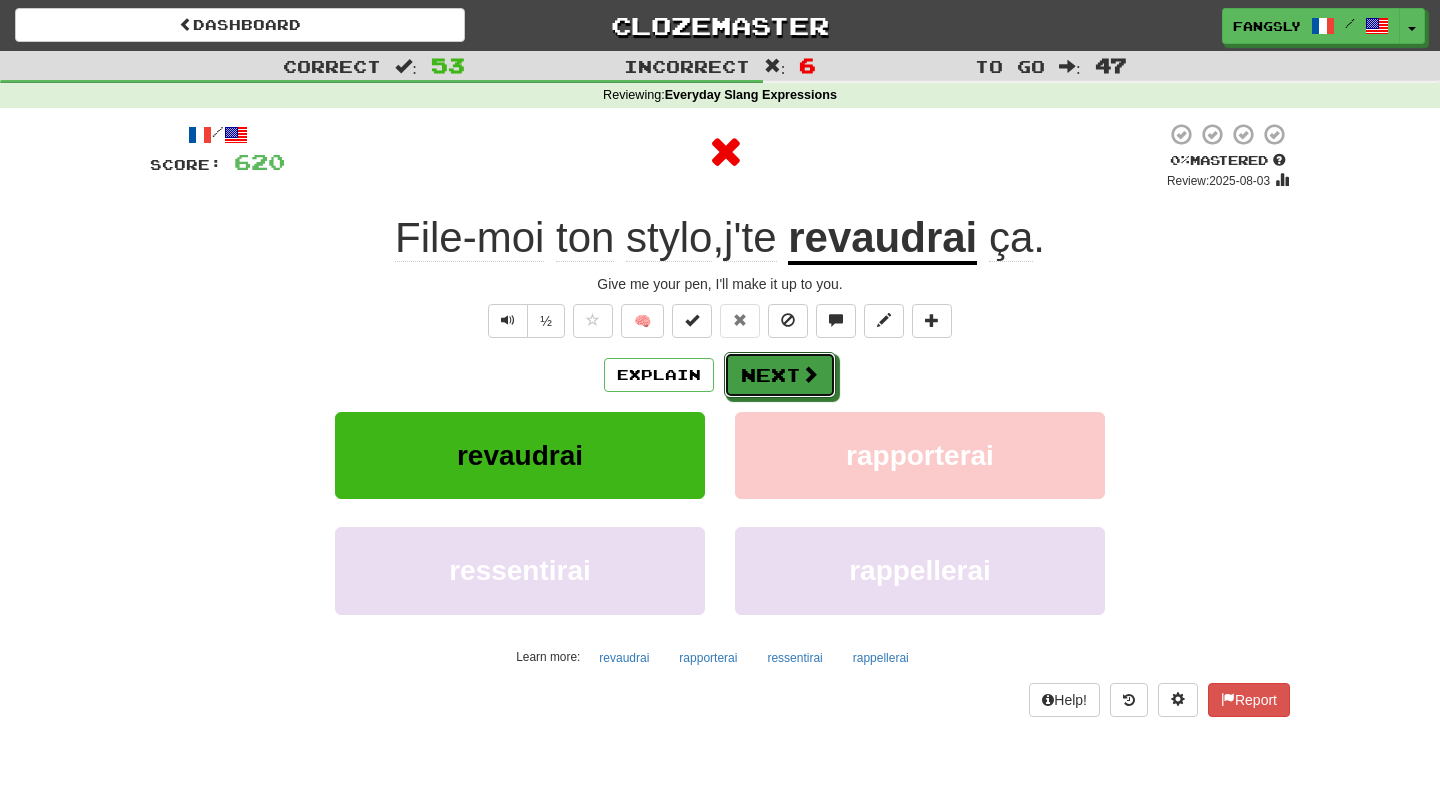 click on "Next" at bounding box center [780, 375] 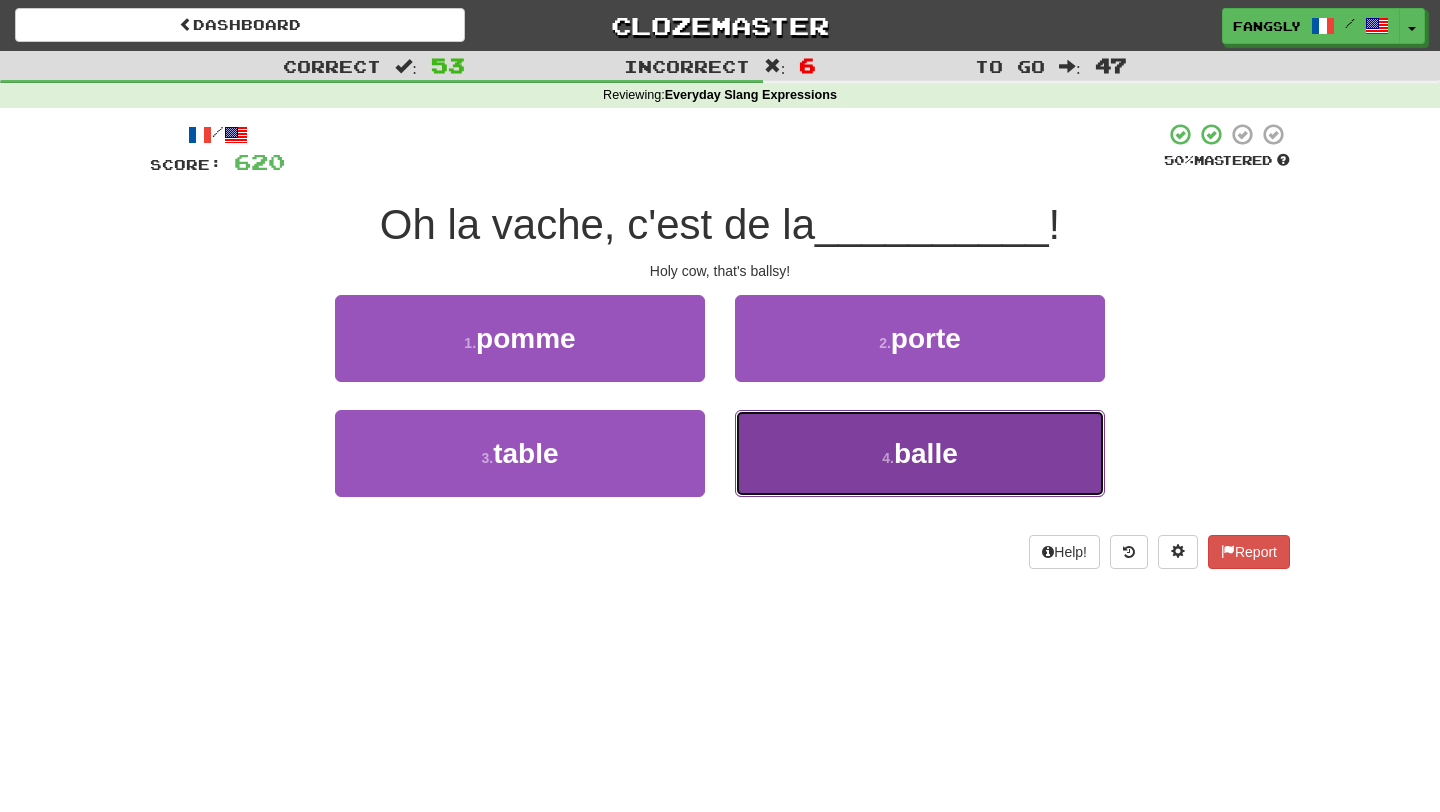 click on "4 .  balle" at bounding box center [920, 453] 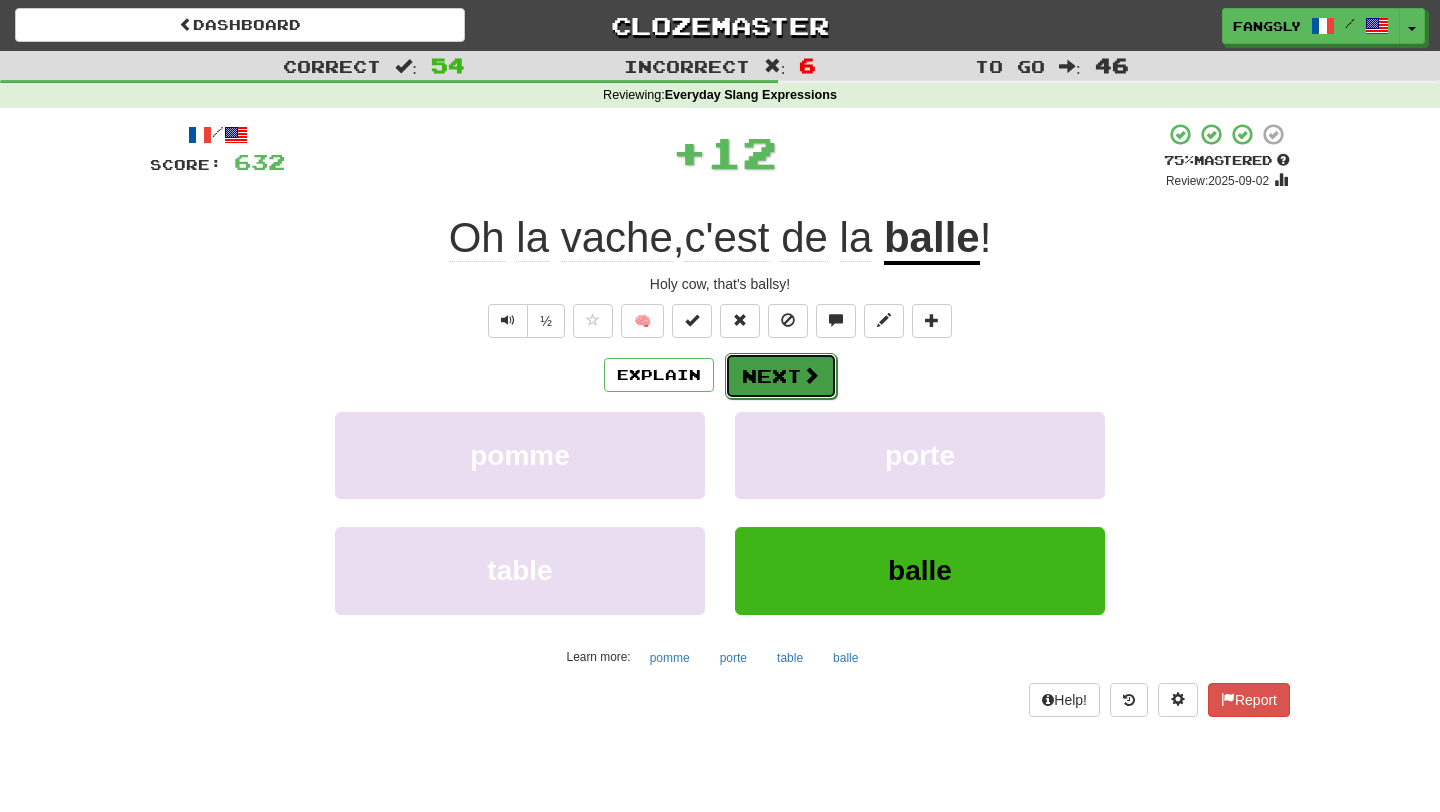 click on "Next" at bounding box center [781, 376] 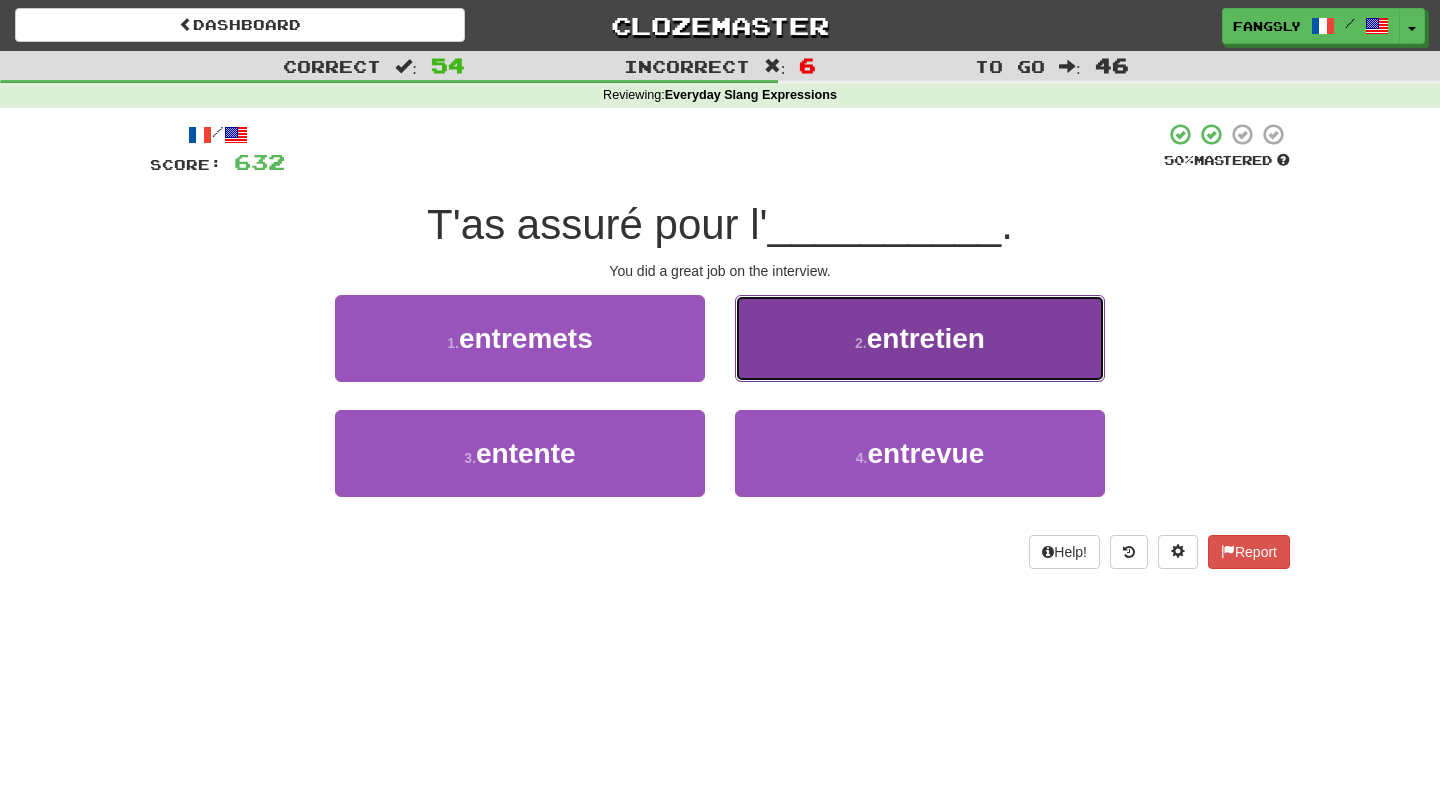 click on "2 .  entretien" at bounding box center [920, 338] 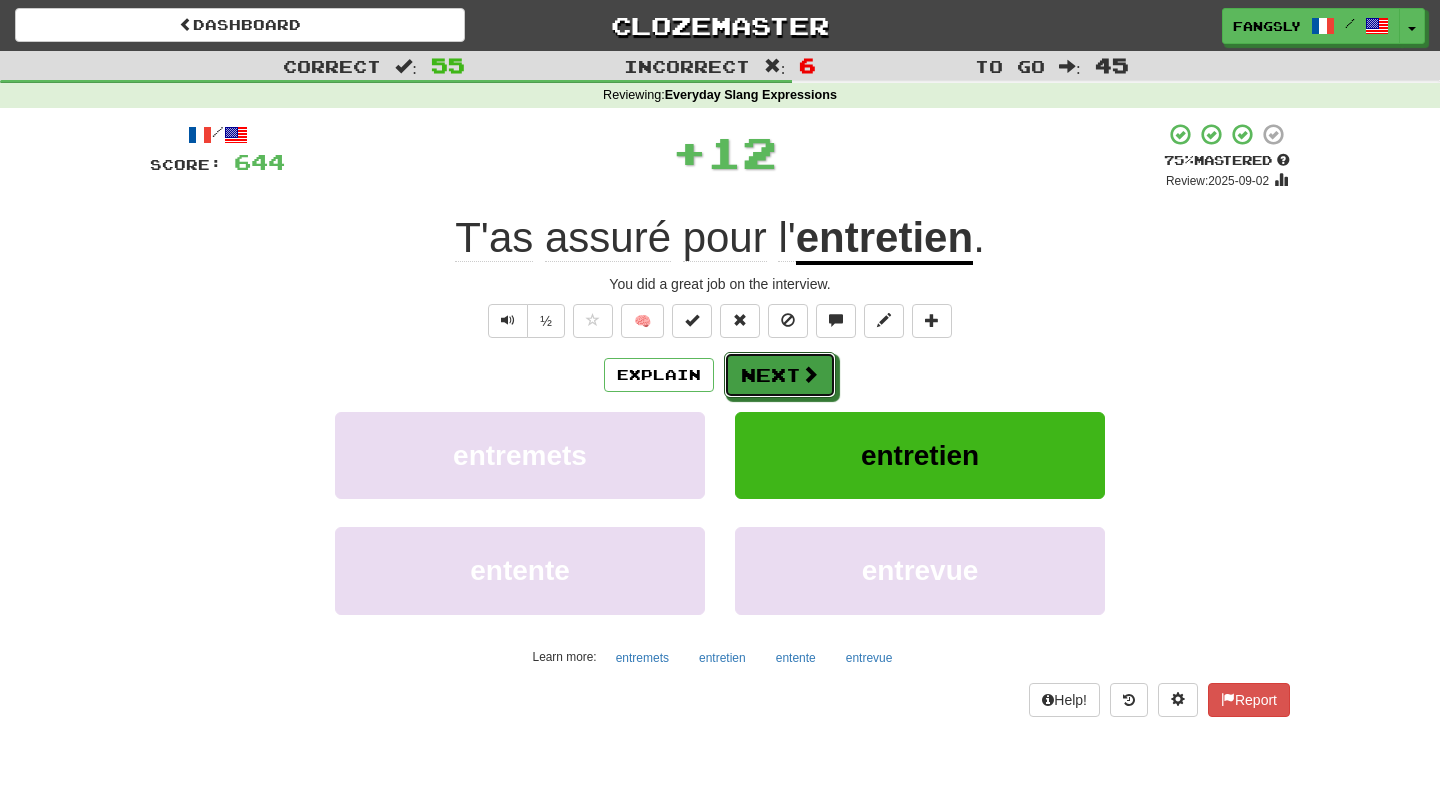 click on "Next" at bounding box center [780, 375] 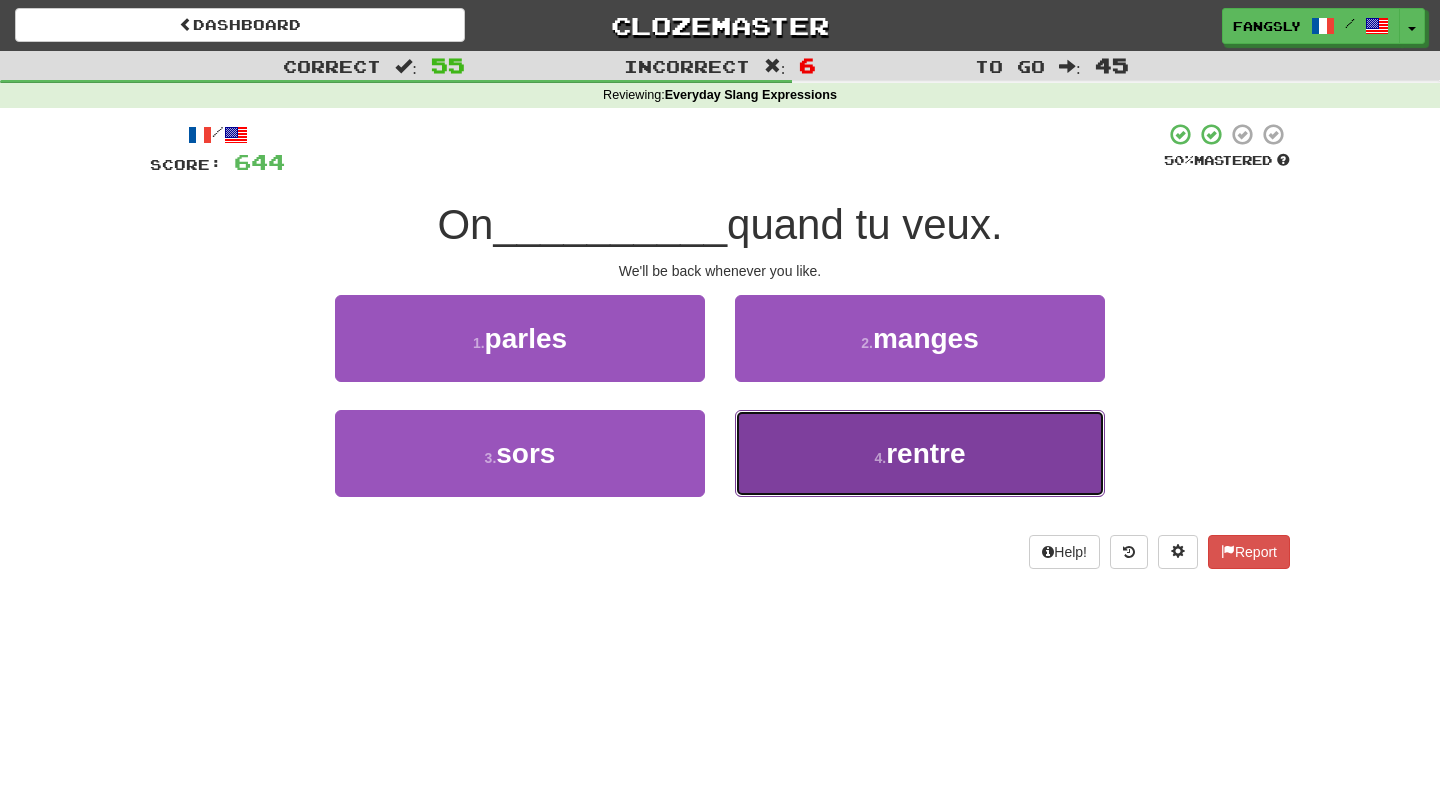 click on "4 .  rentre" at bounding box center [920, 453] 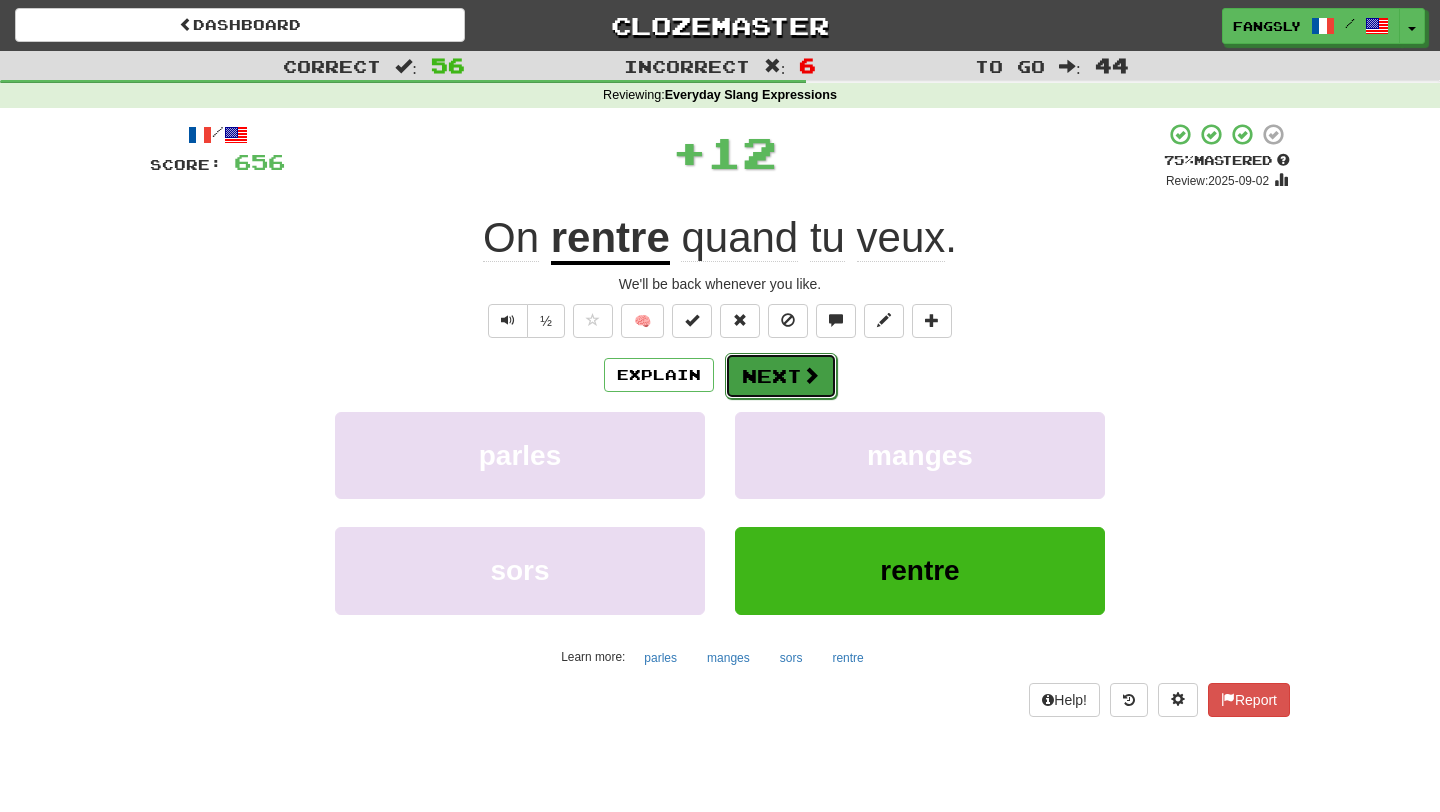click at bounding box center [811, 375] 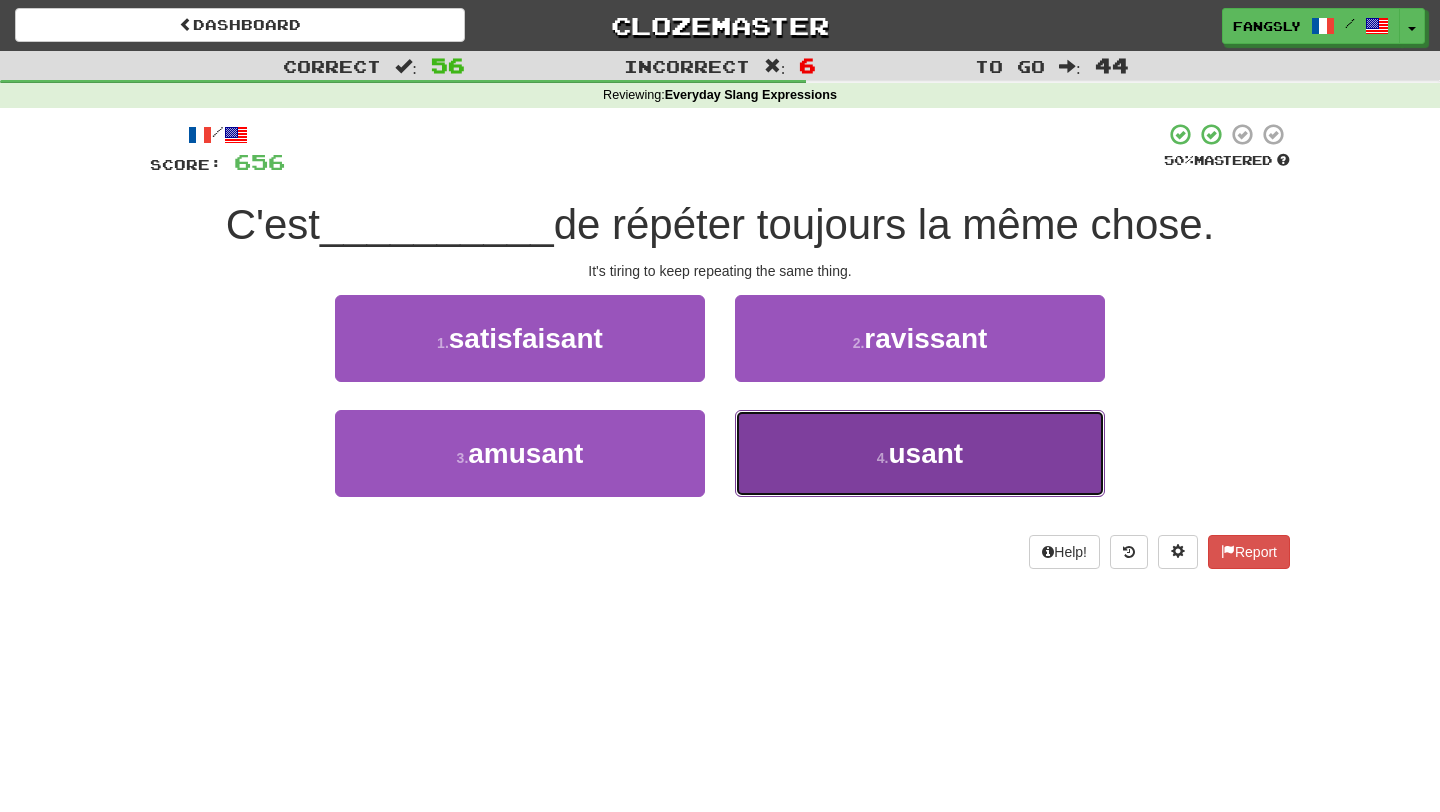 click on "4 .  usant" at bounding box center [920, 453] 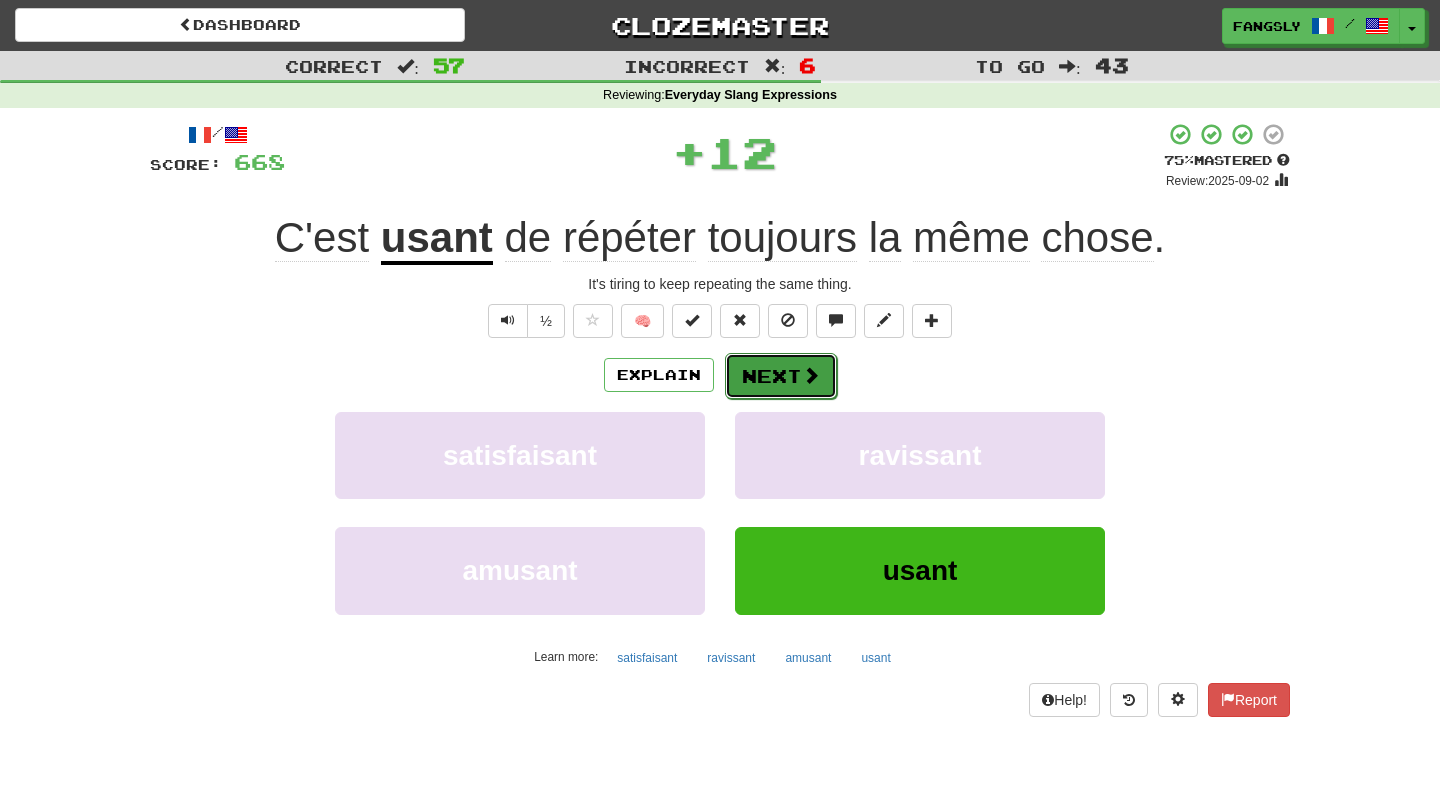 click on "Next" at bounding box center (781, 376) 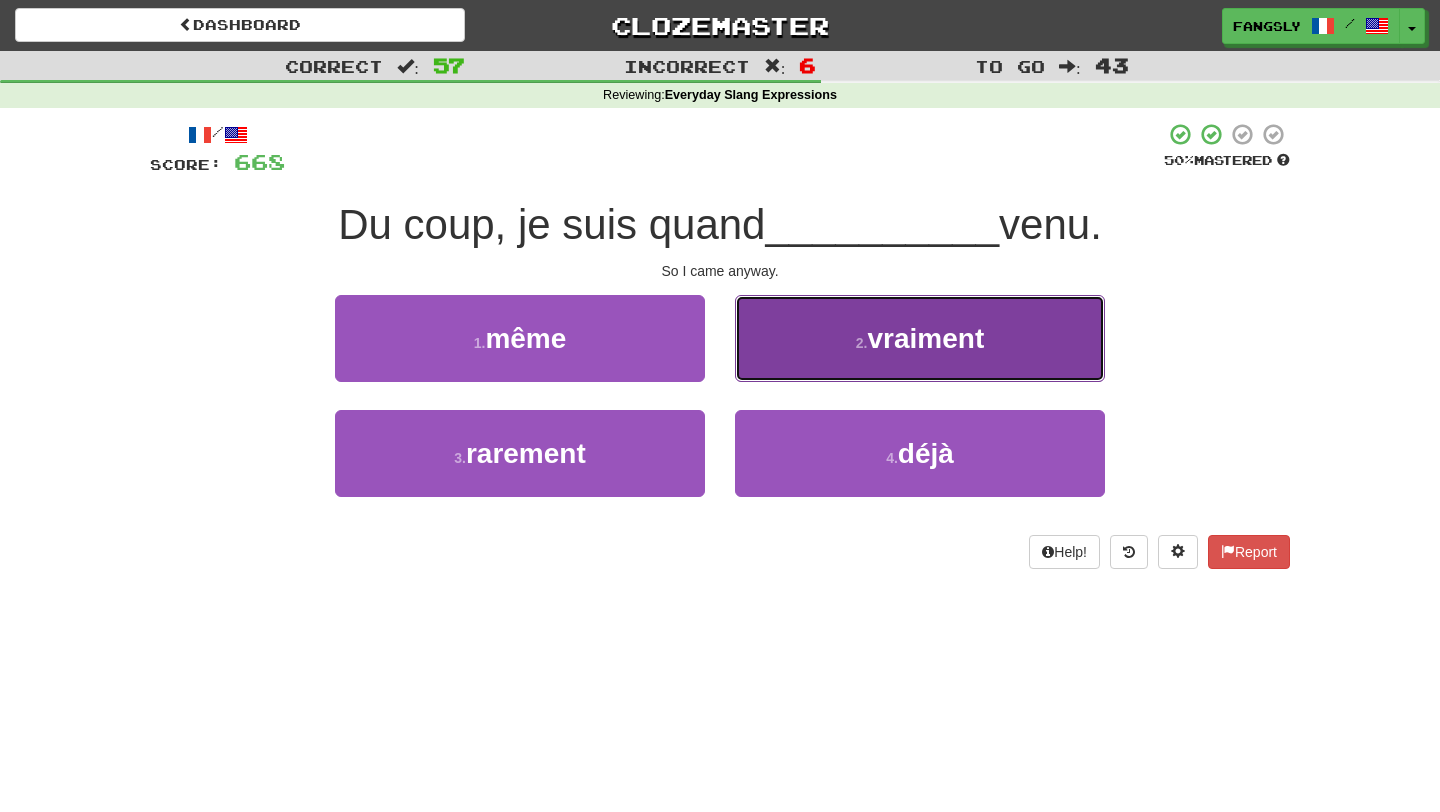 click on "2 .  vraiment" at bounding box center (920, 338) 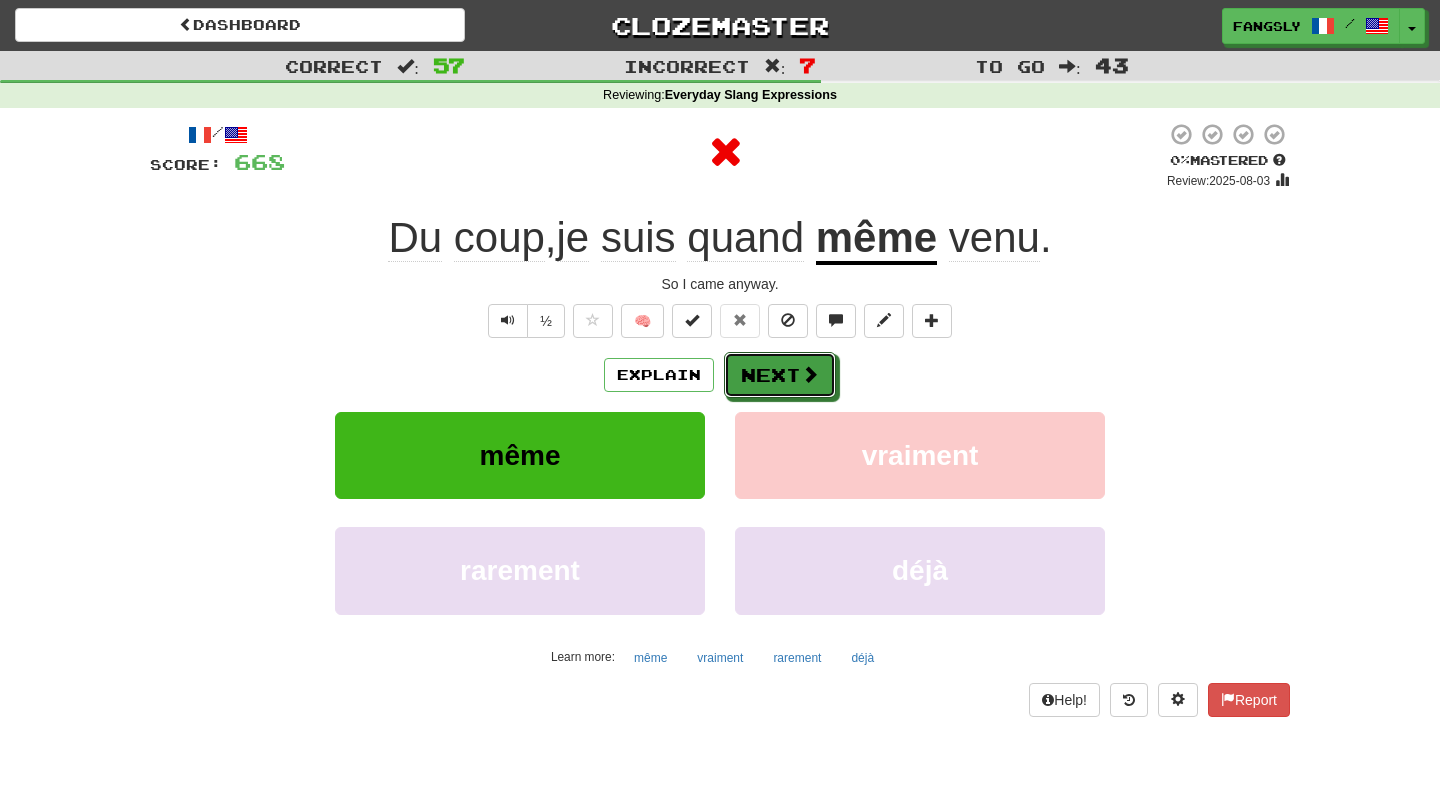click at bounding box center [810, 374] 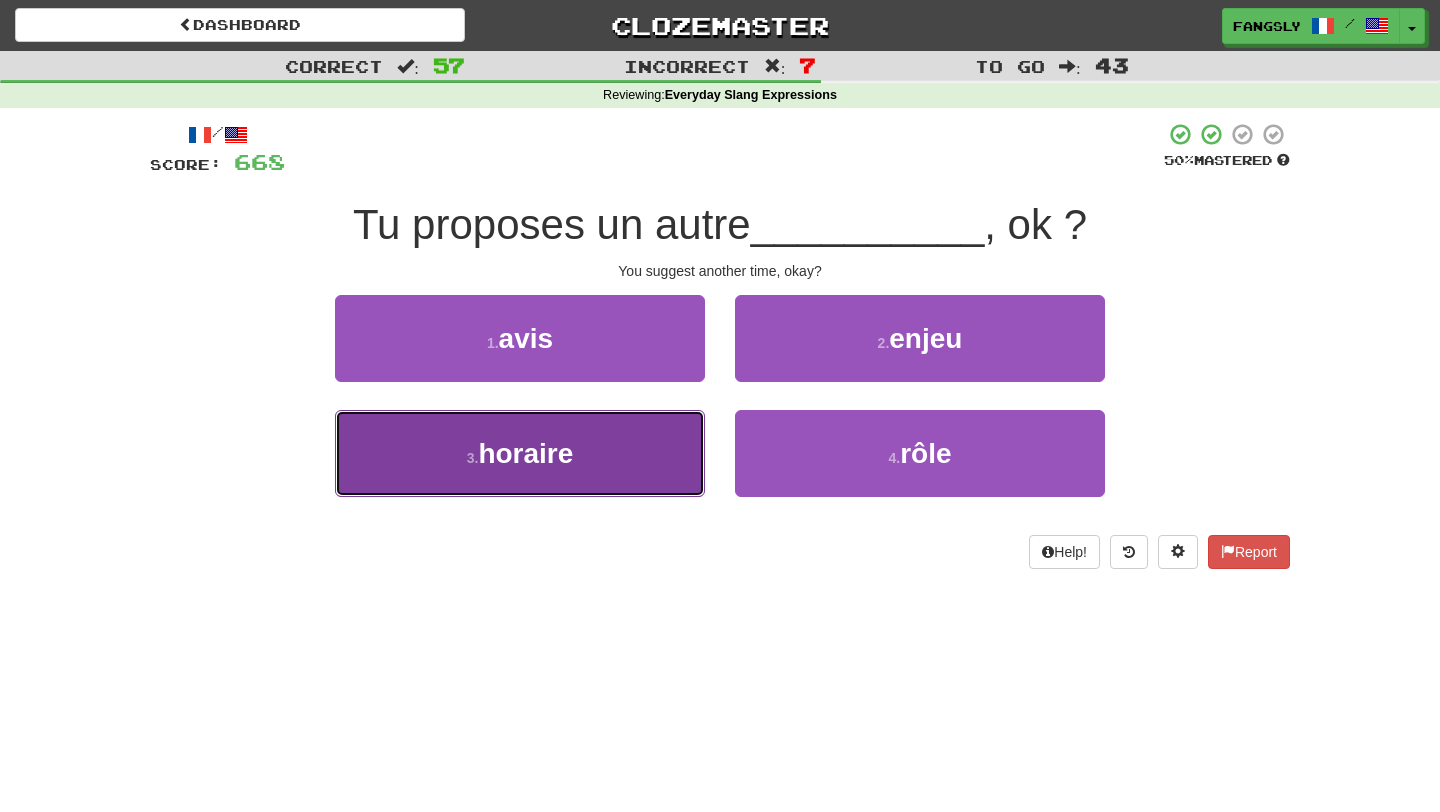click on "3 .  horaire" at bounding box center [520, 453] 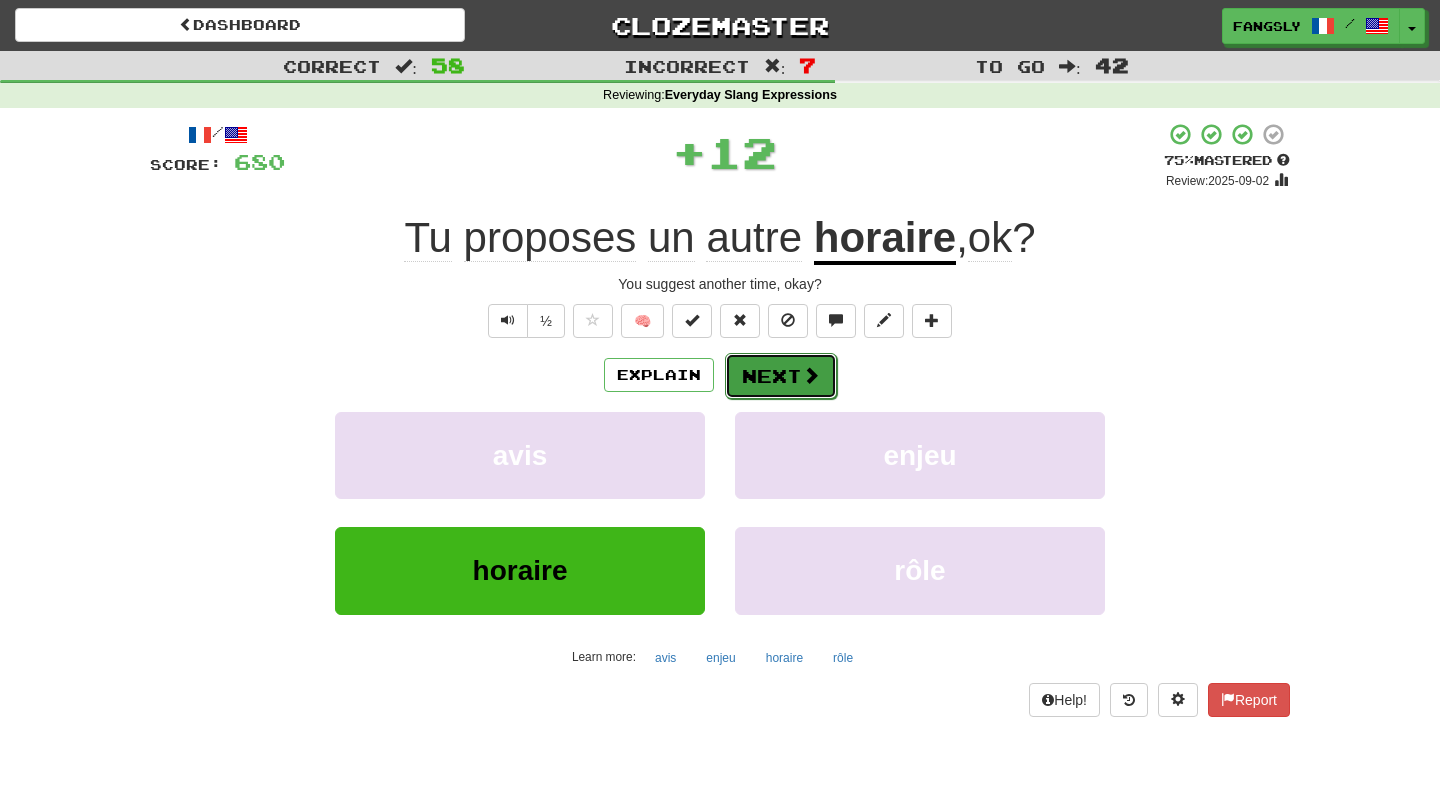 click on "Next" at bounding box center [781, 376] 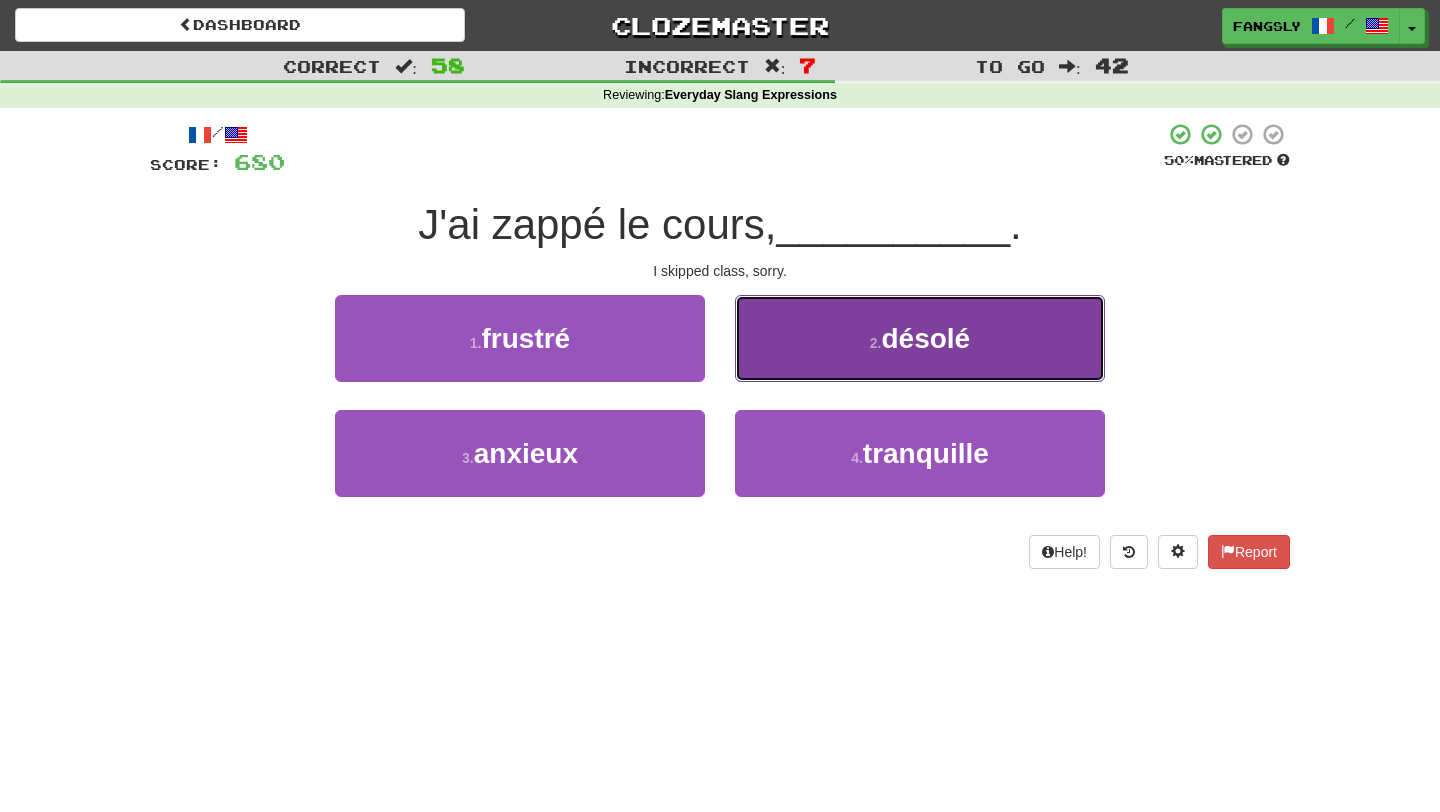 click on "2 .  désolé" at bounding box center [920, 338] 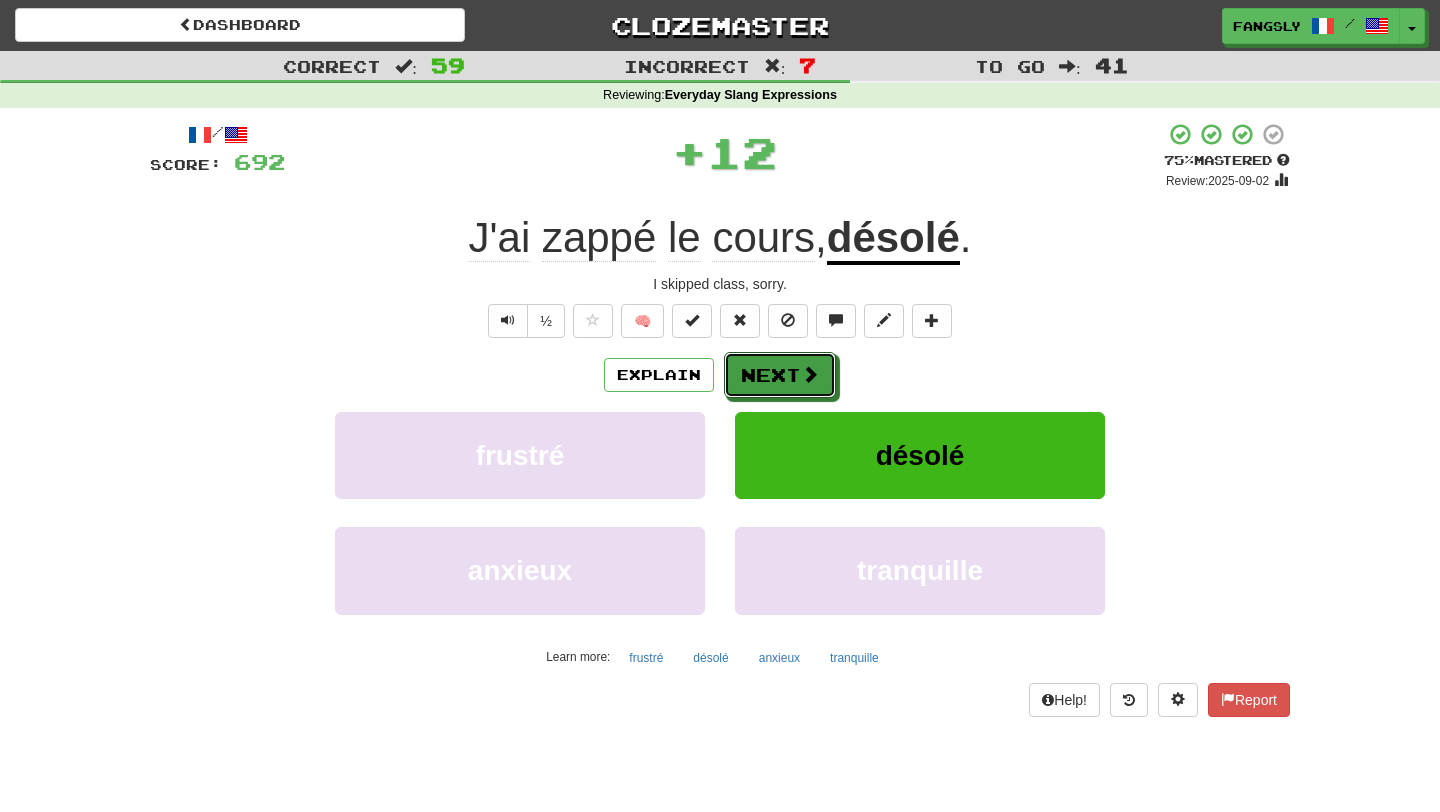 click on "Next" at bounding box center [780, 375] 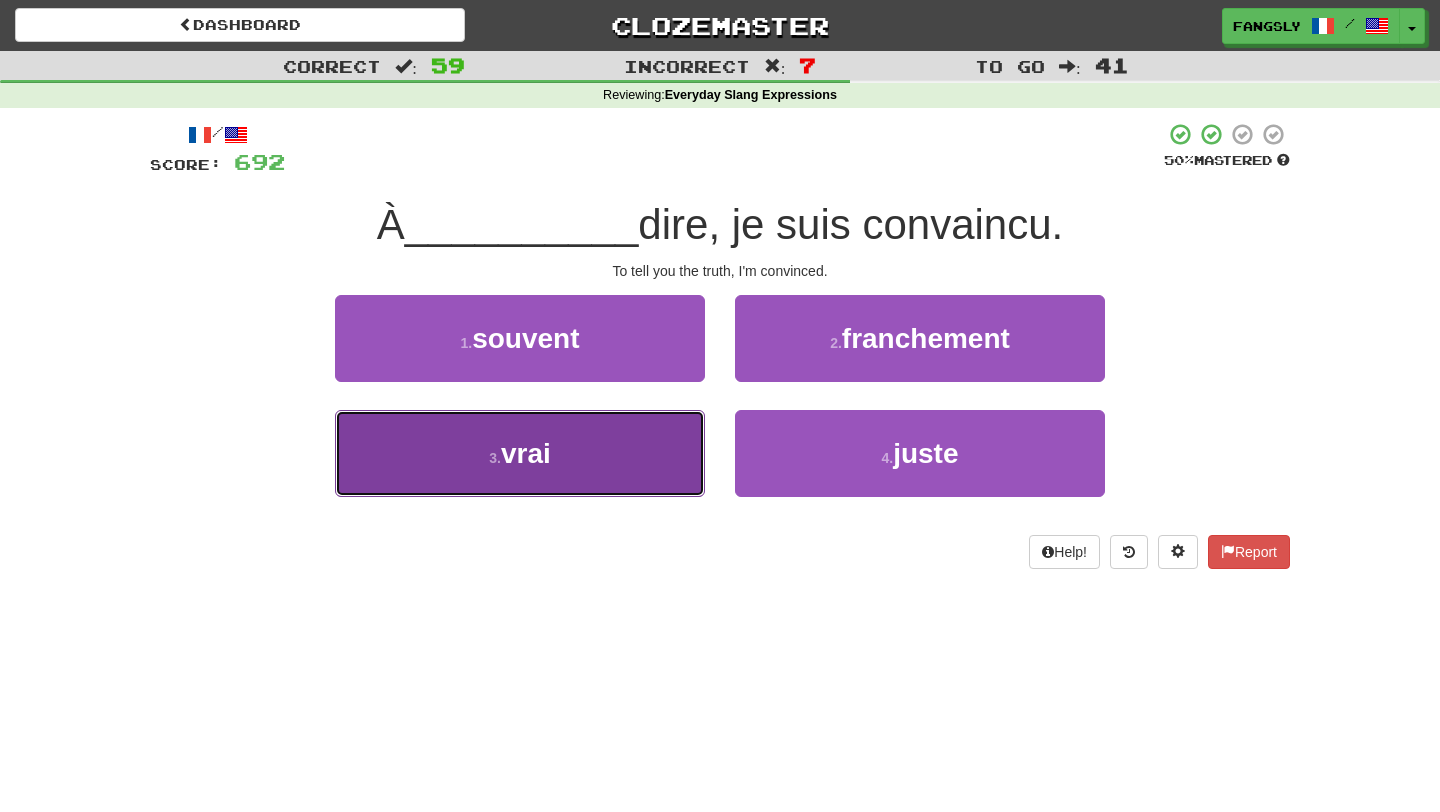 click on "3 .  vrai" at bounding box center (520, 453) 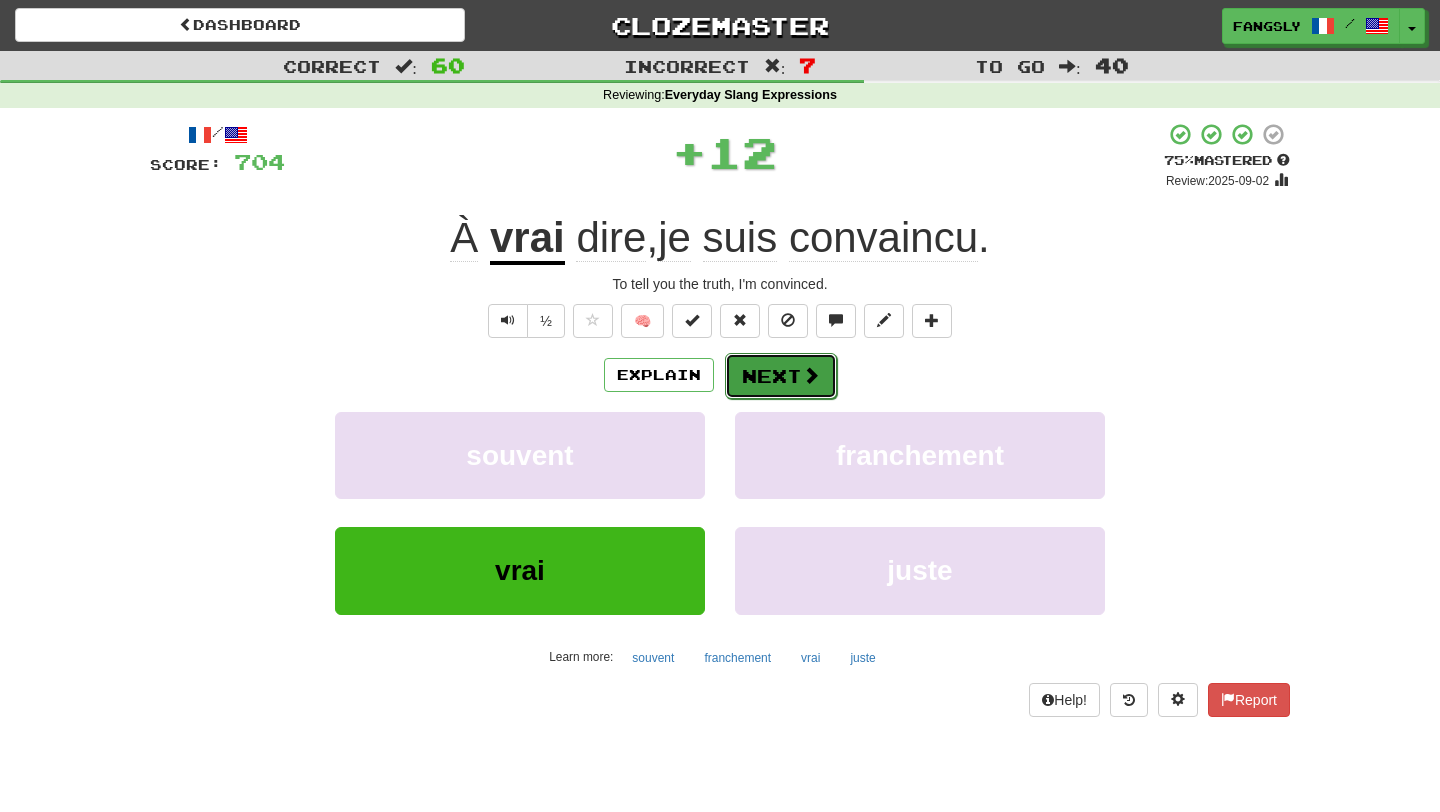 click on "Next" at bounding box center [781, 376] 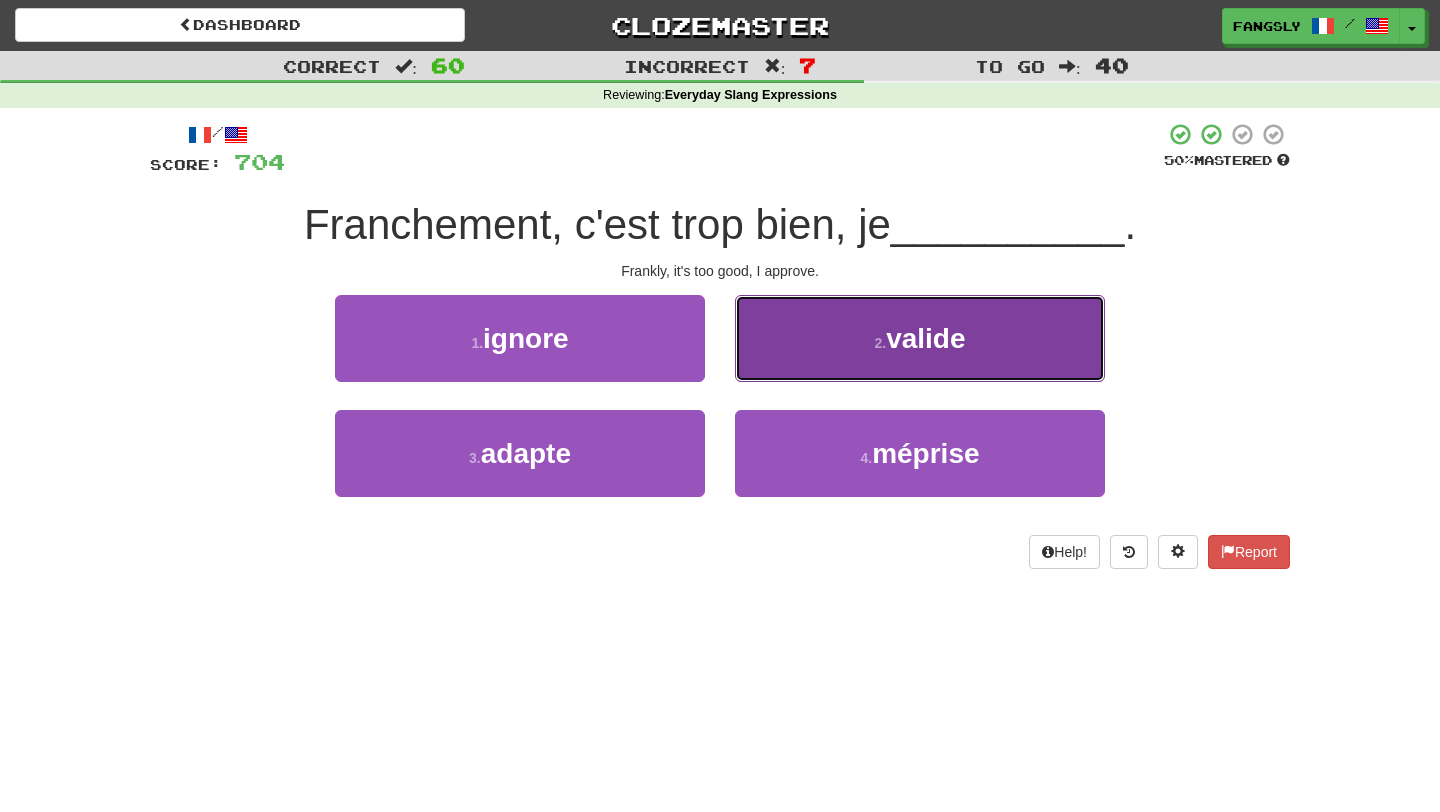 click on "2 .  valide" at bounding box center [920, 338] 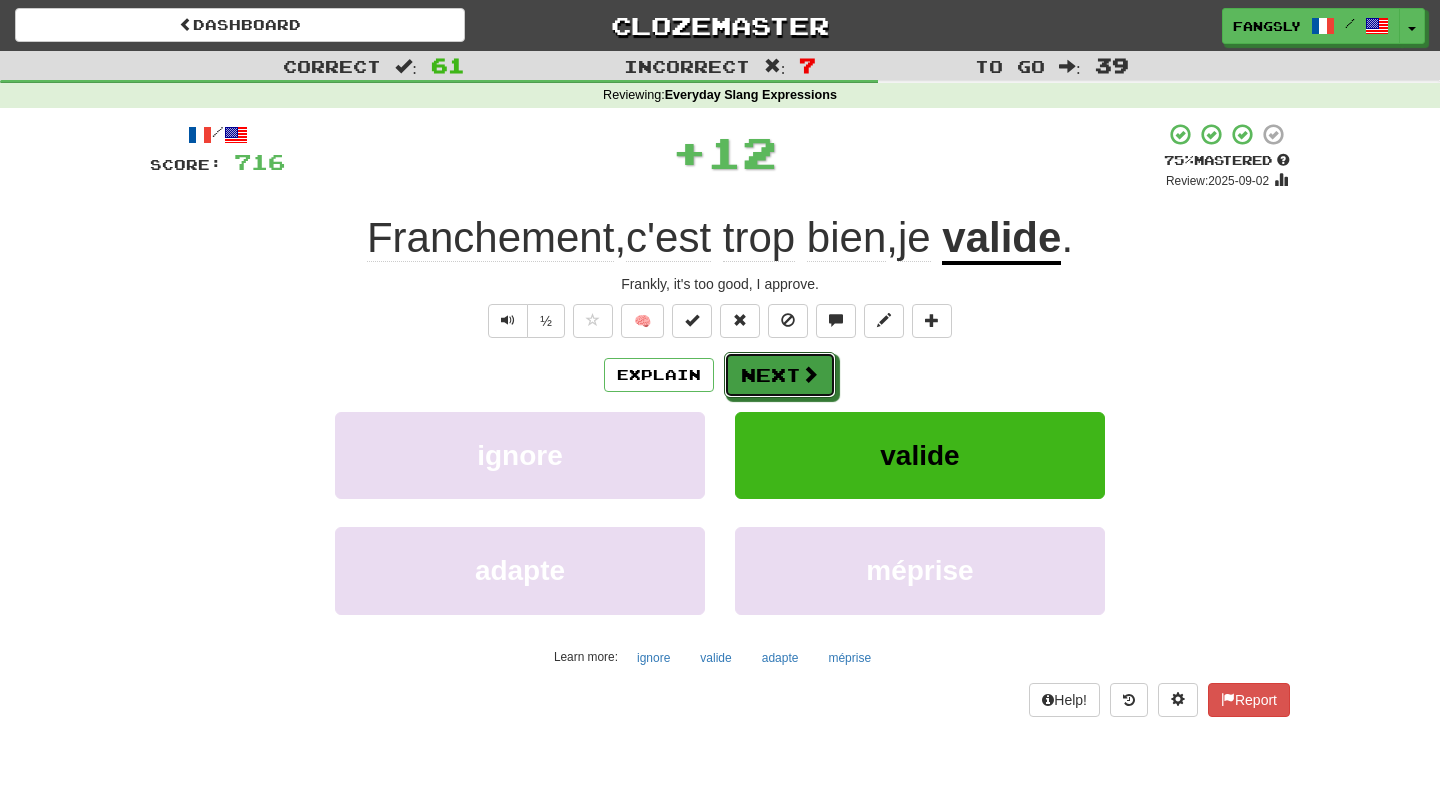 click at bounding box center (810, 374) 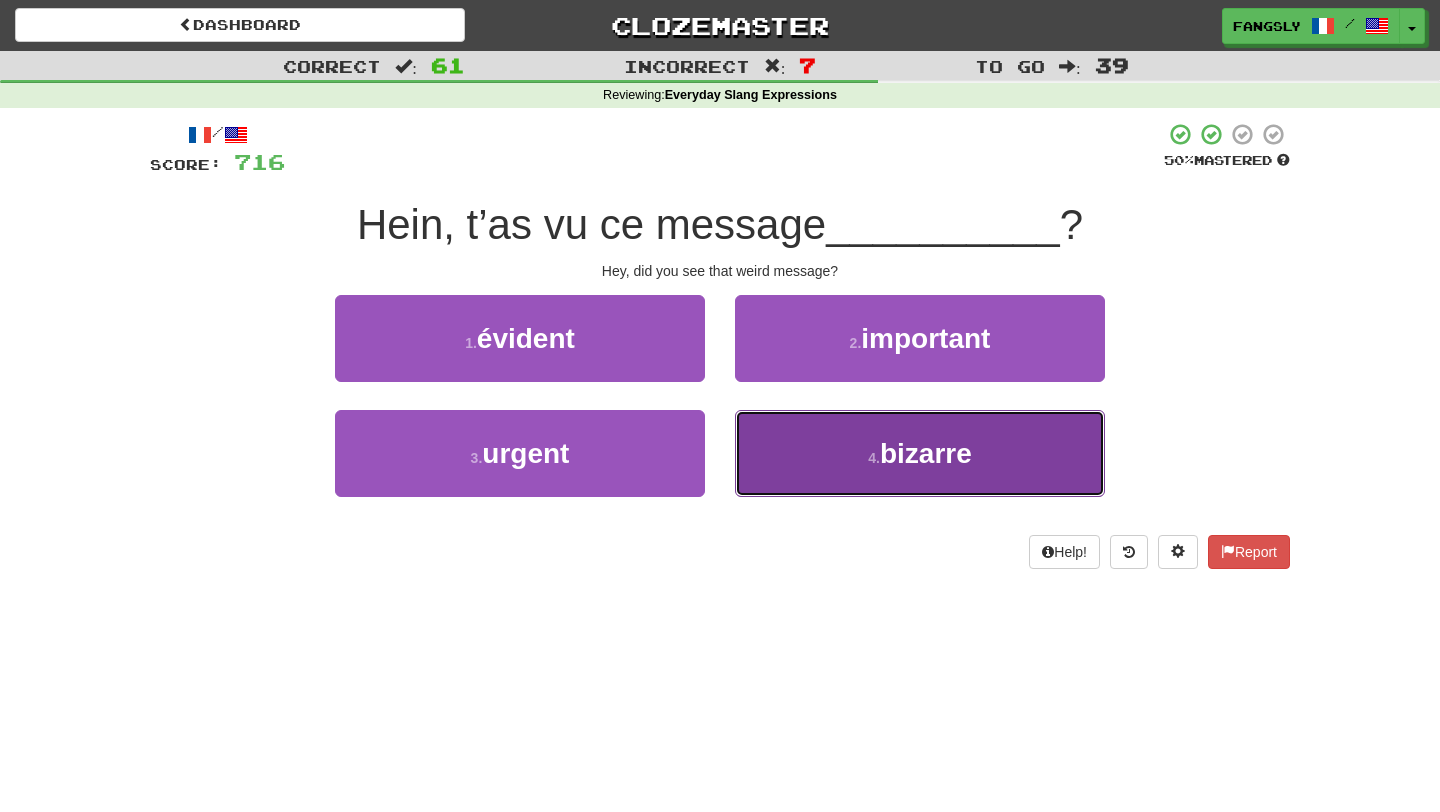 click on "4 .  bizarre" at bounding box center [920, 453] 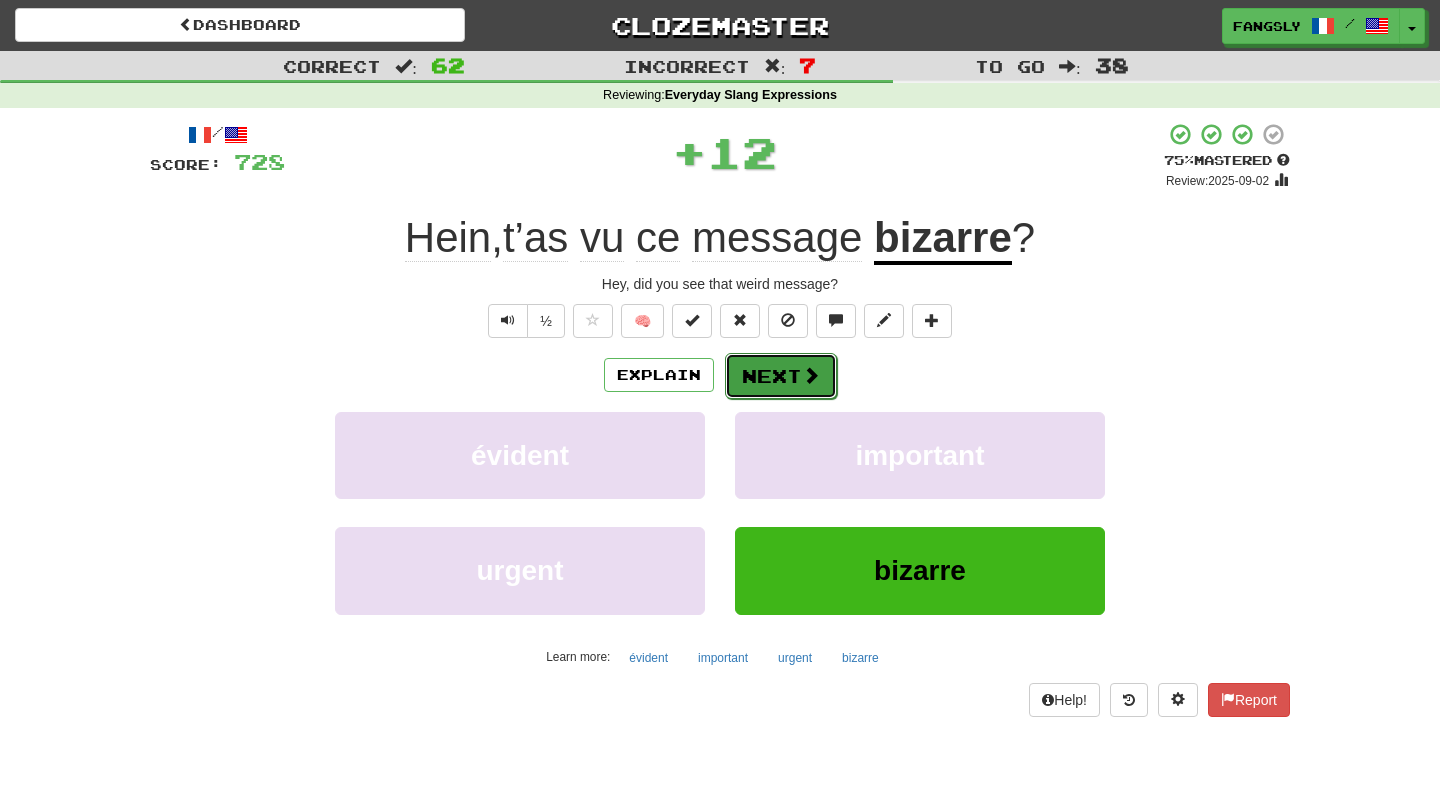 click at bounding box center [811, 375] 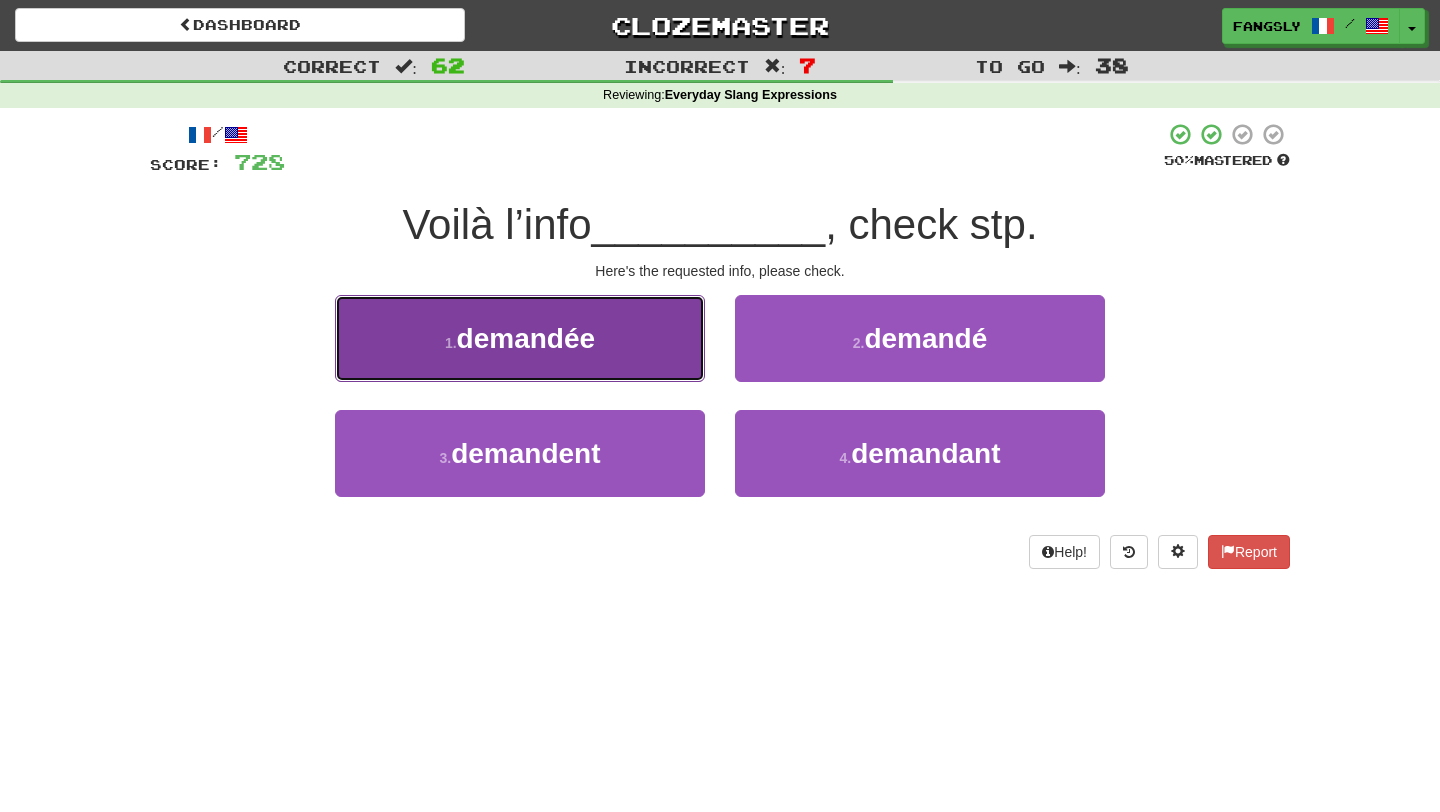 click on "1 .  demandée" at bounding box center (520, 338) 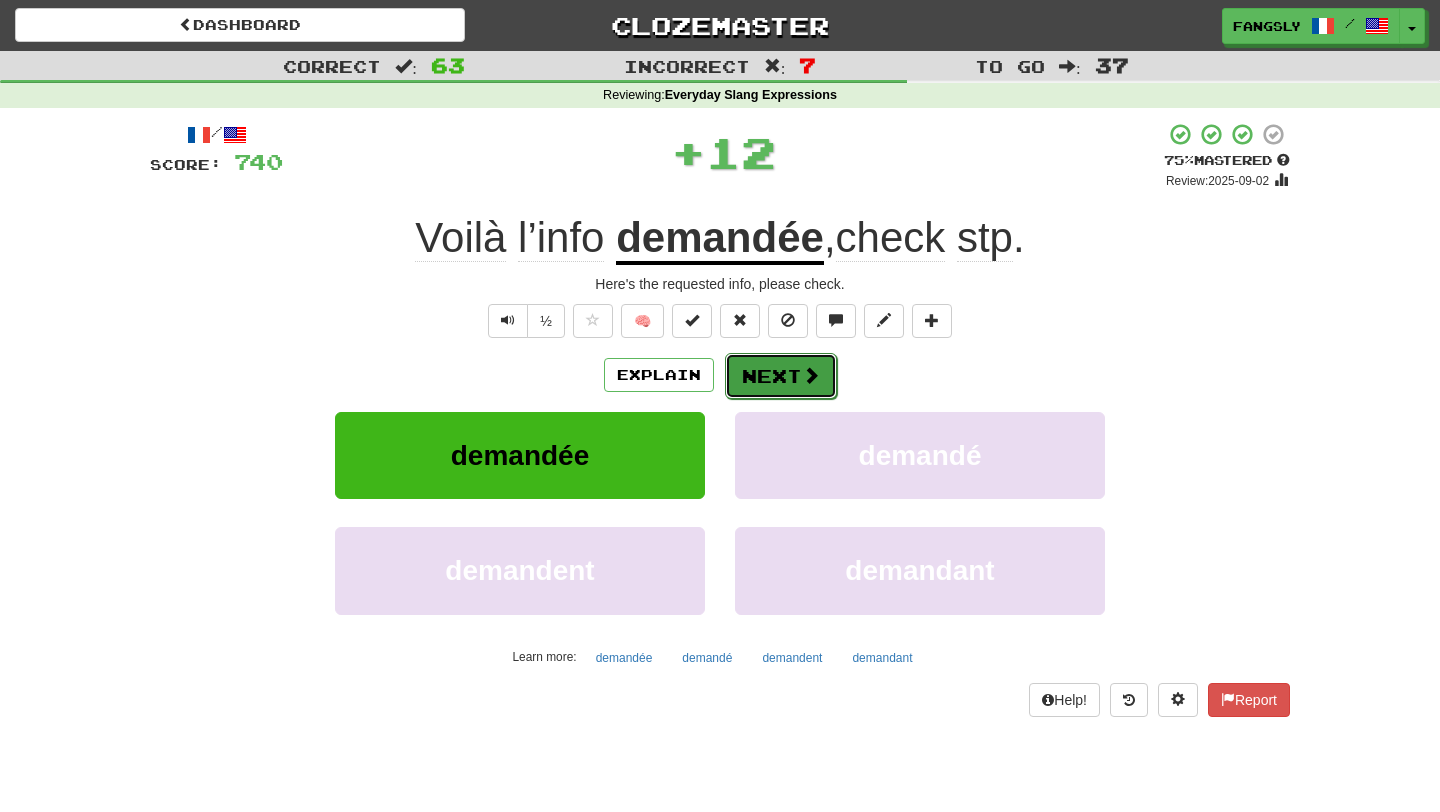 click on "Next" at bounding box center [781, 376] 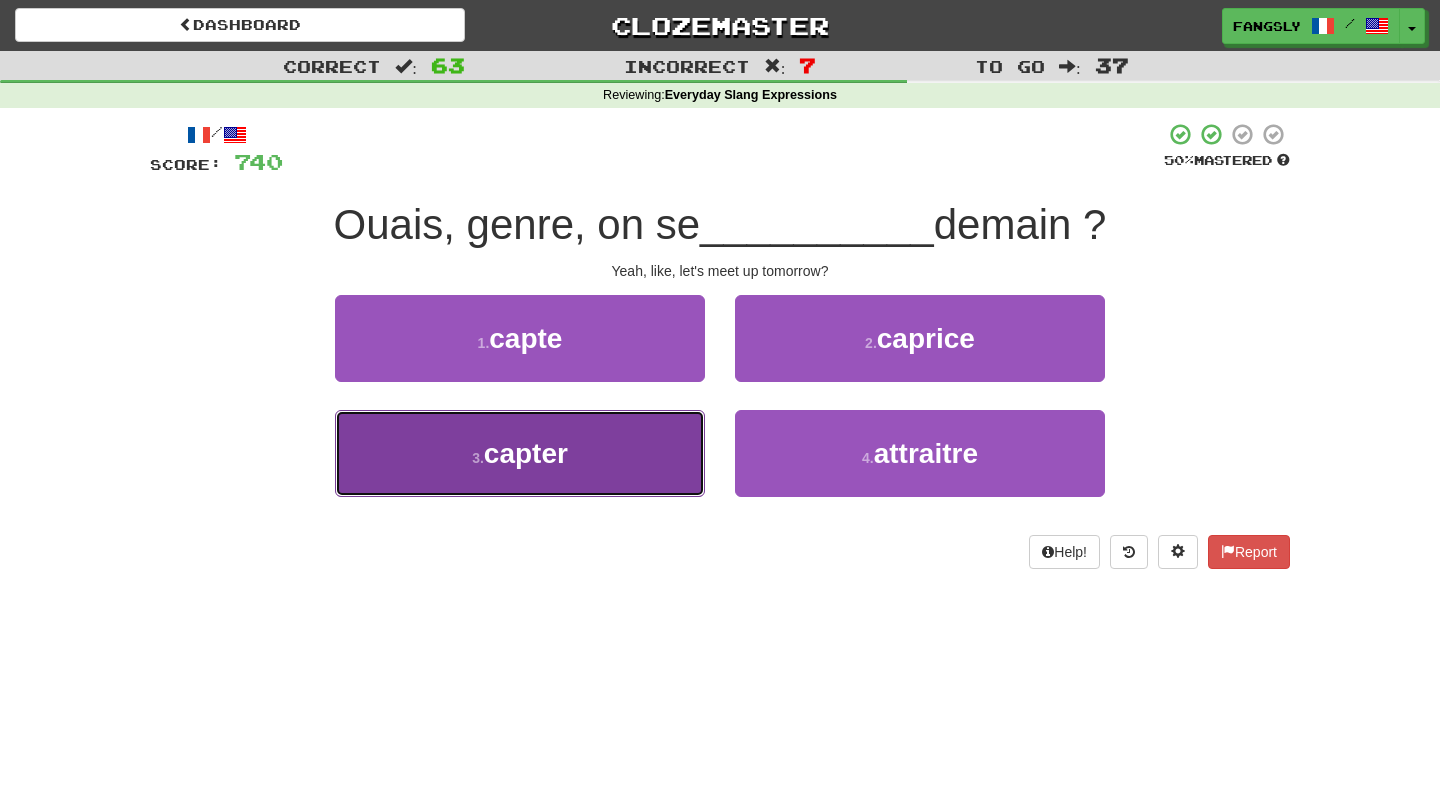 click on "3 .  capter" at bounding box center (520, 453) 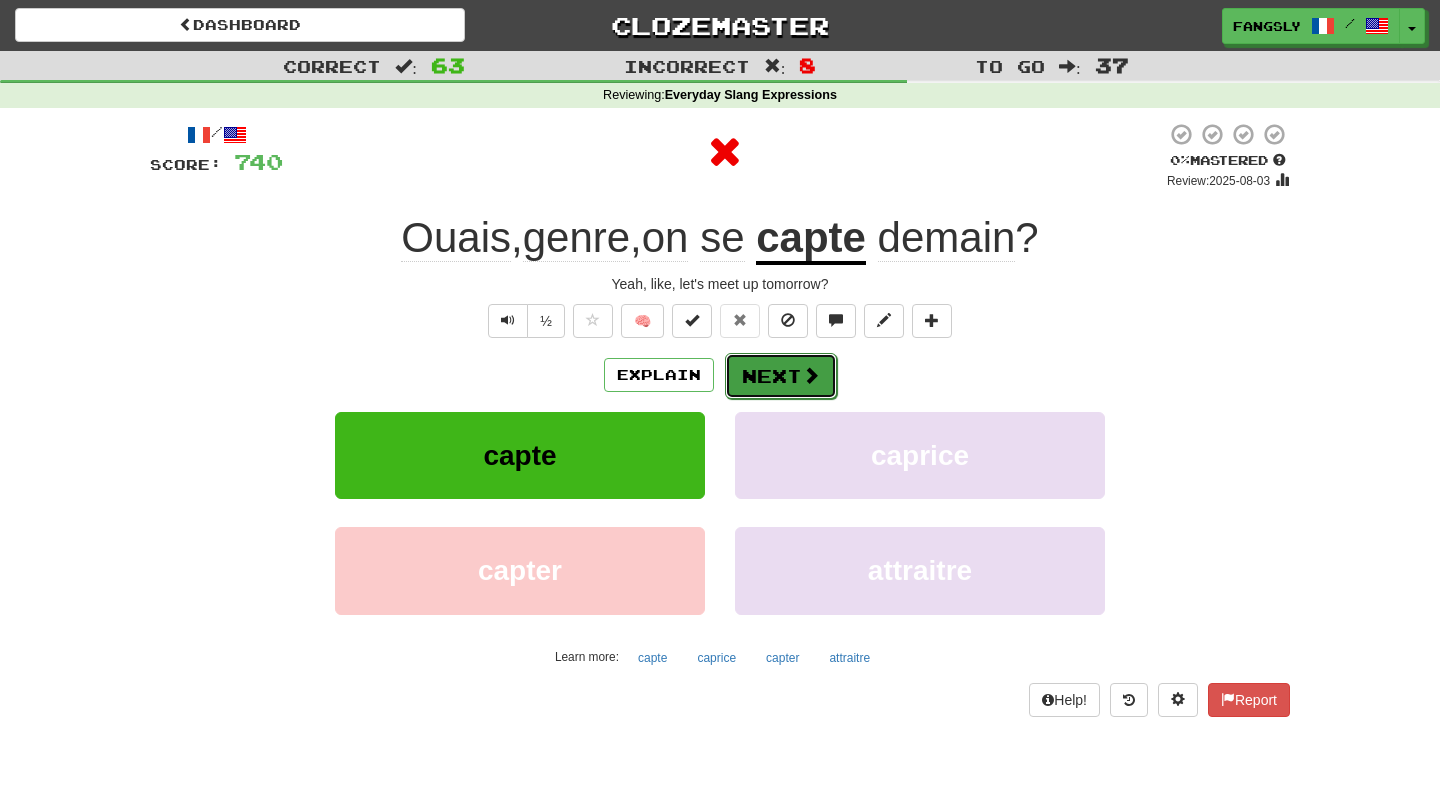 click on "Next" at bounding box center (781, 376) 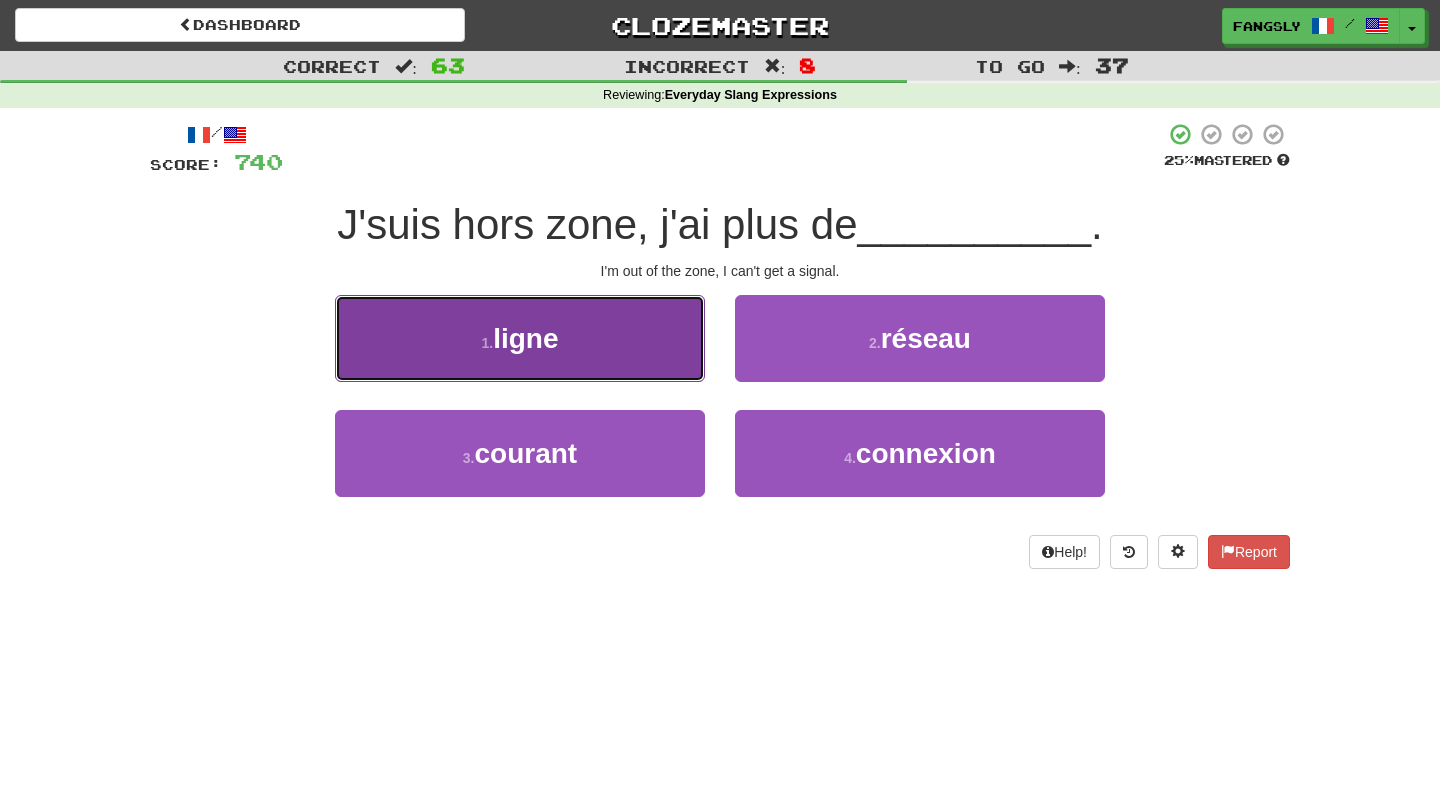 click on "1 .  ligne" at bounding box center [520, 338] 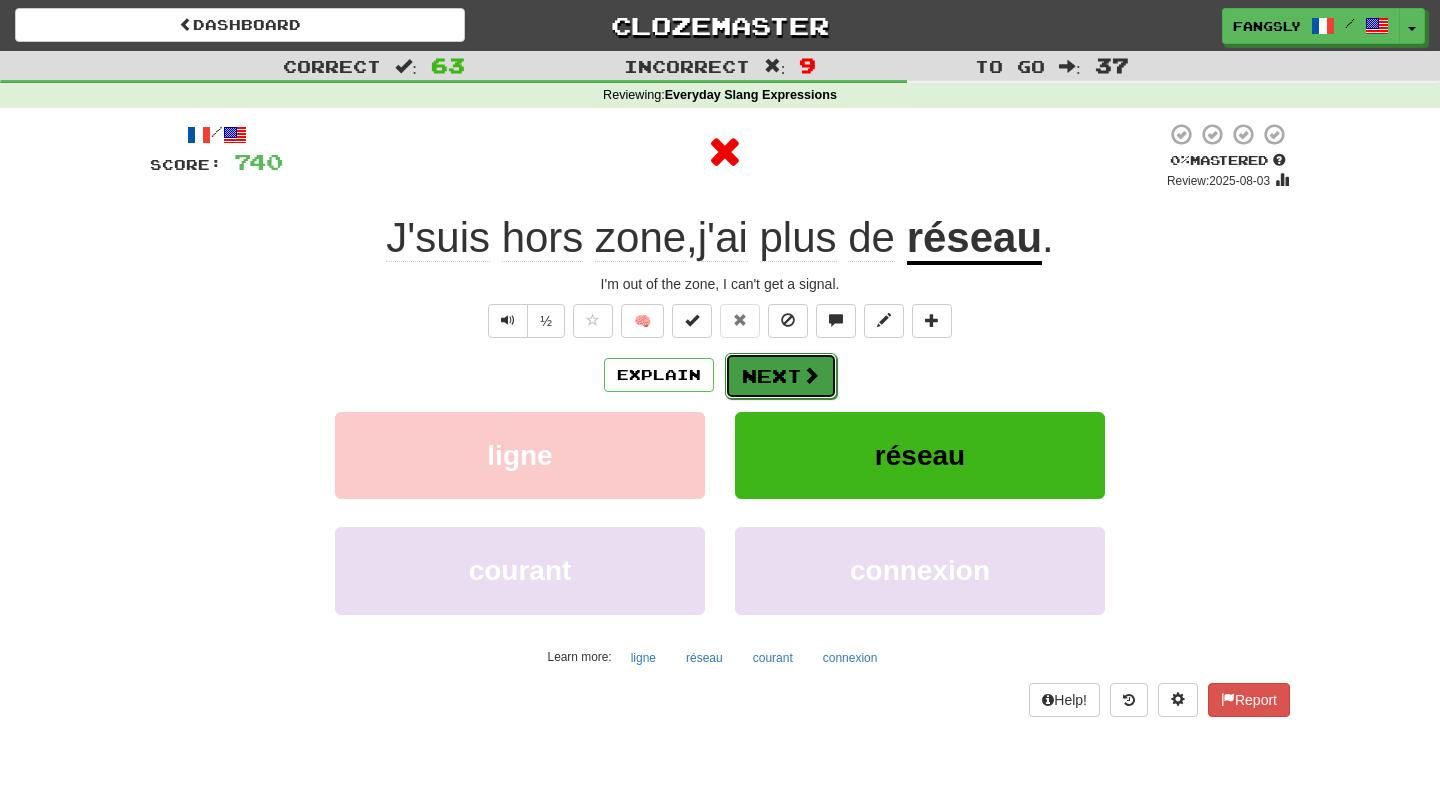click on "Next" at bounding box center (781, 376) 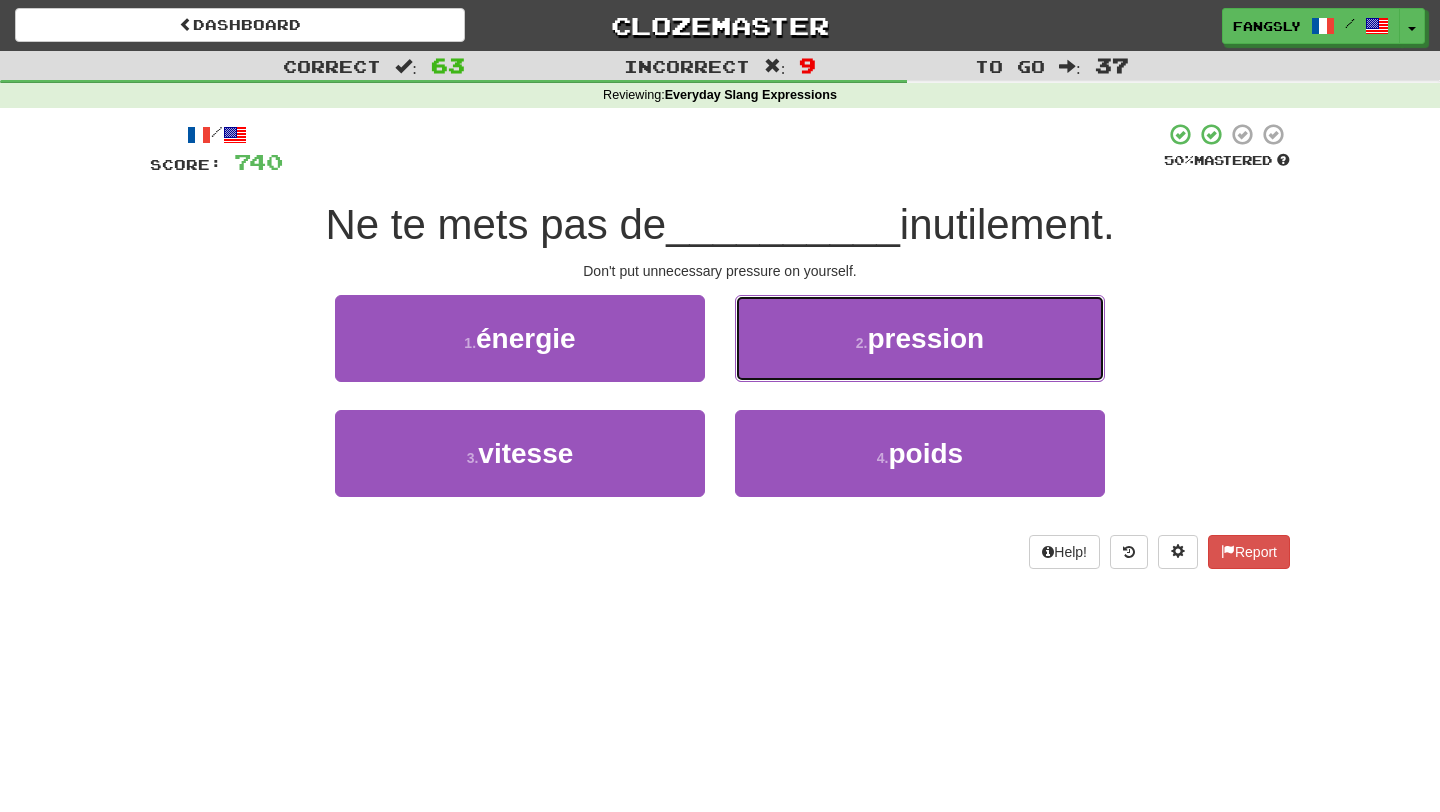 click on "2 .  pression" at bounding box center (920, 338) 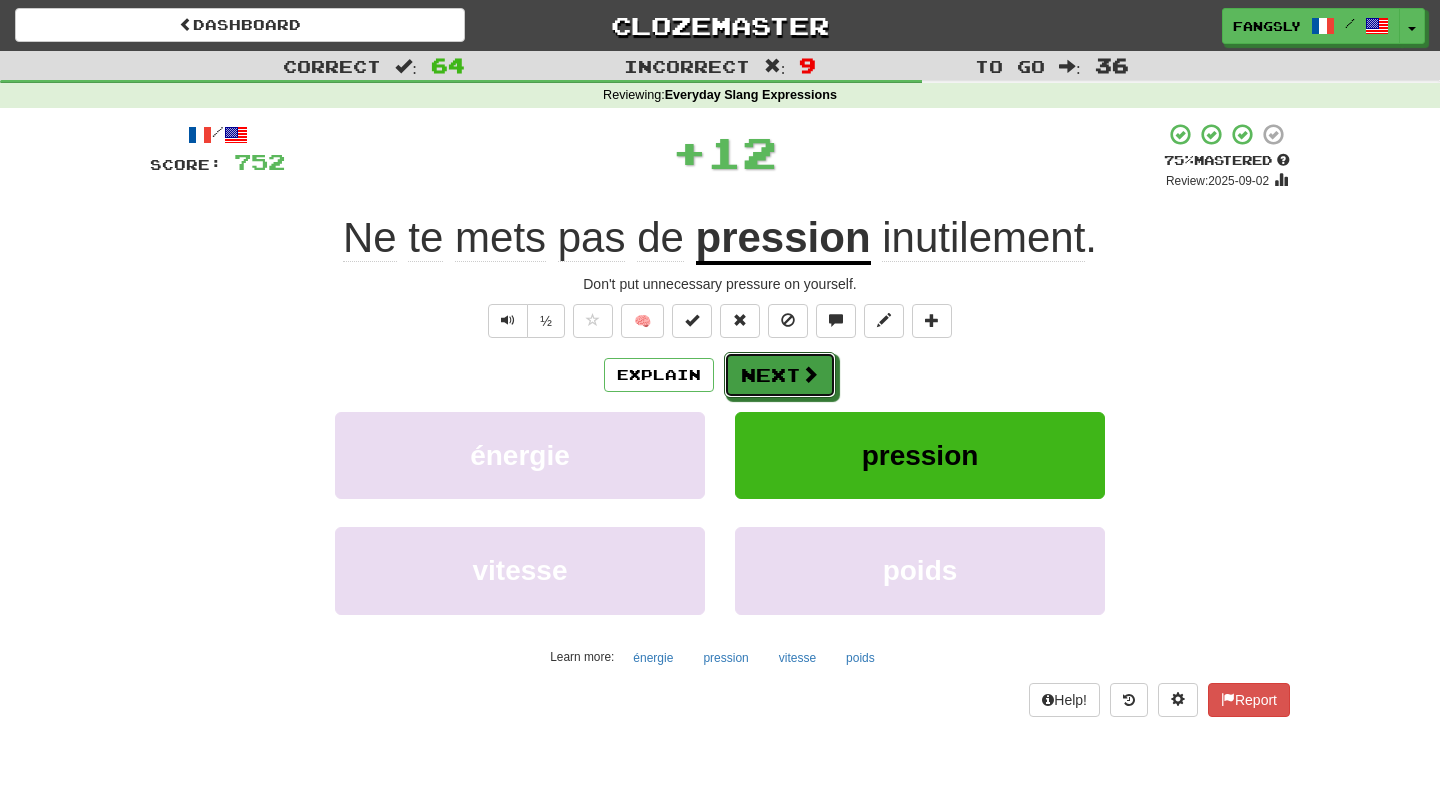click on "Next" at bounding box center [780, 375] 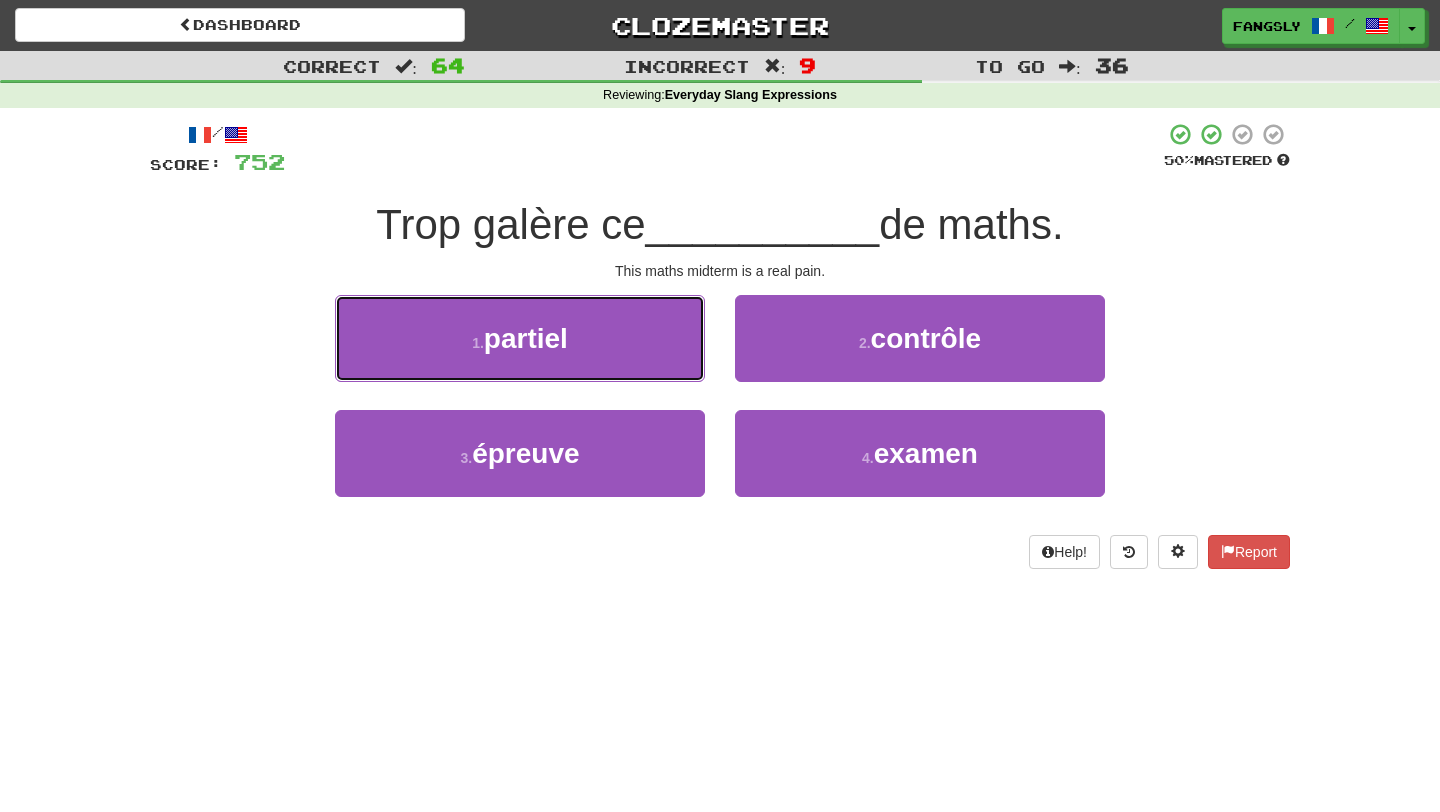 click on "1 .  partiel" at bounding box center [520, 338] 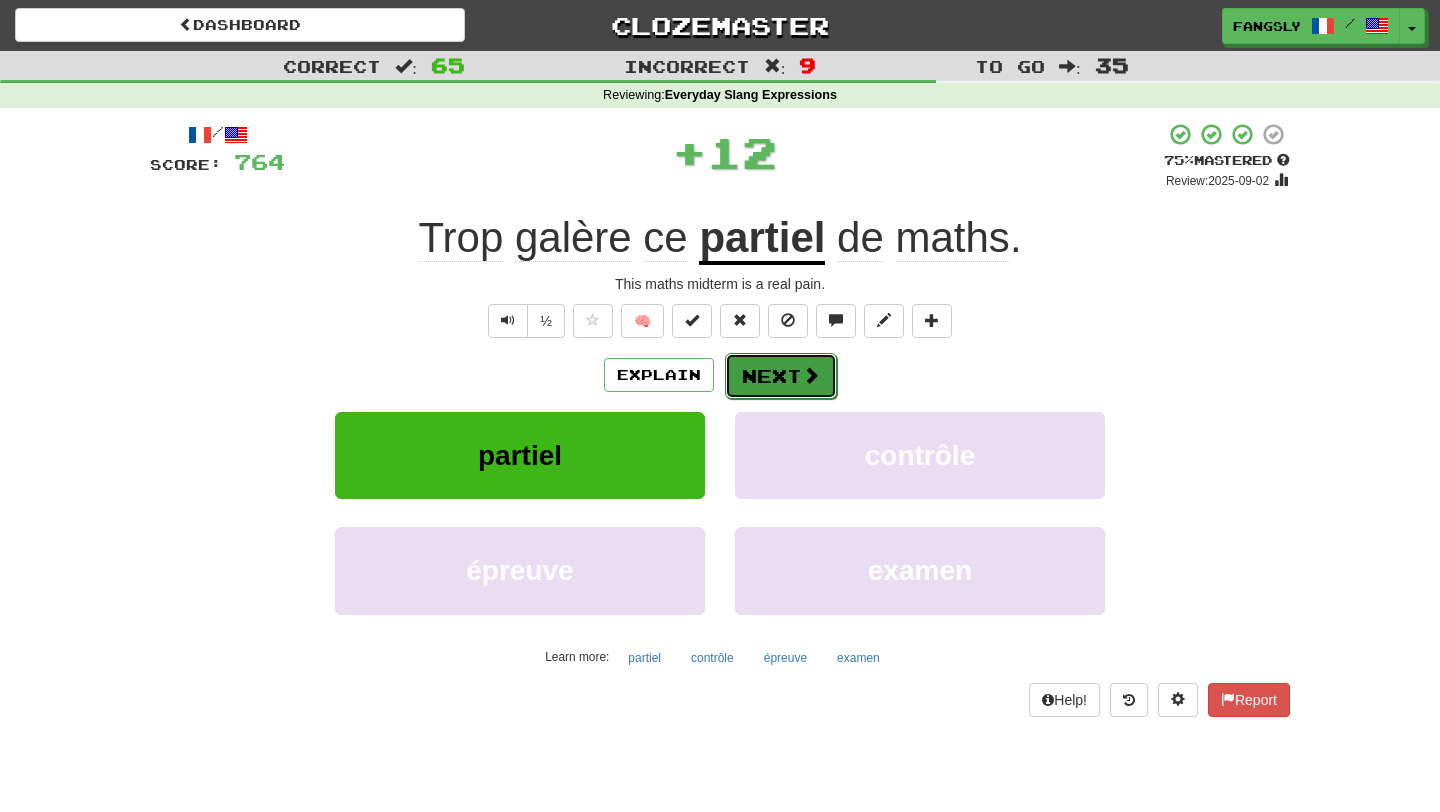 click on "Next" at bounding box center (781, 376) 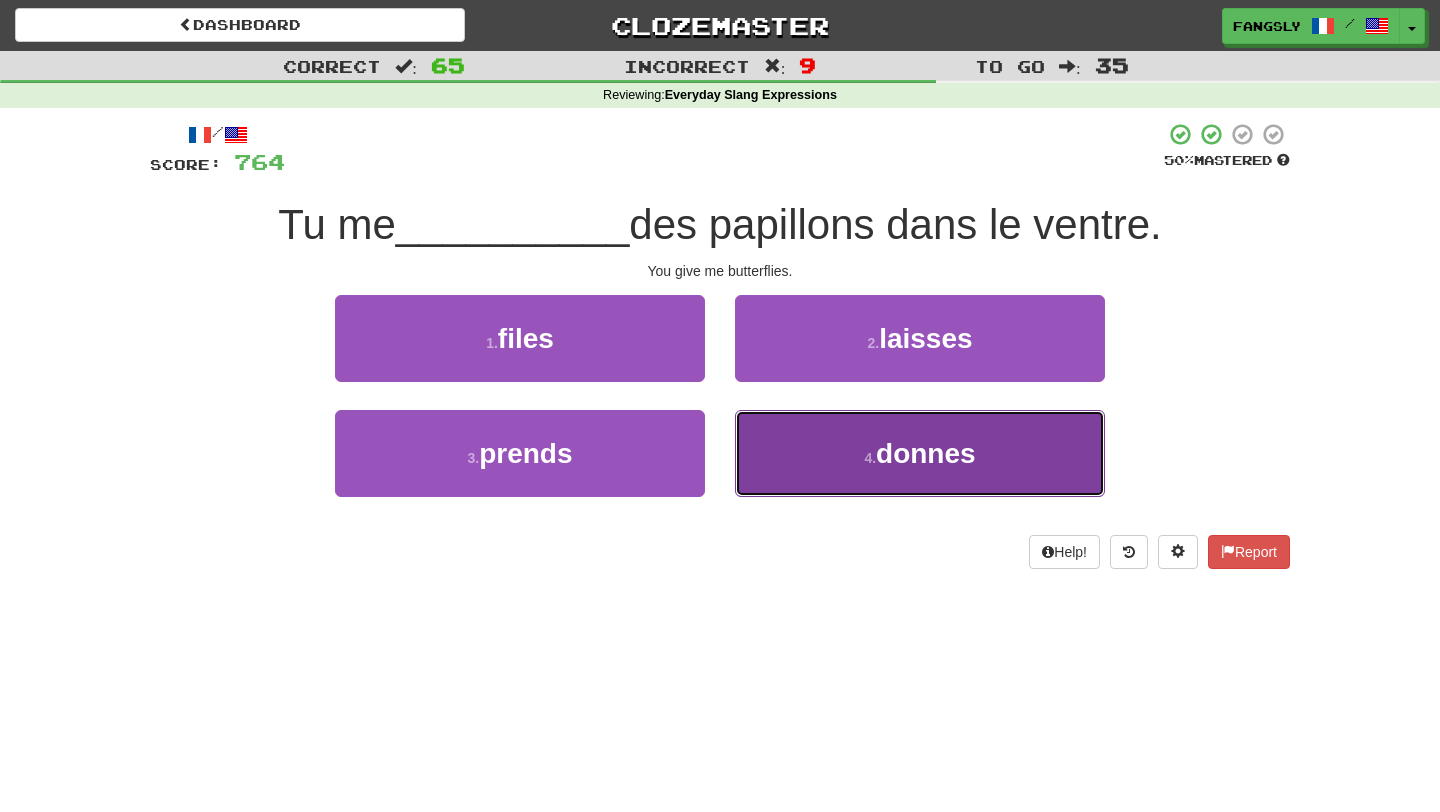 click on "4 .  donnes" at bounding box center (920, 453) 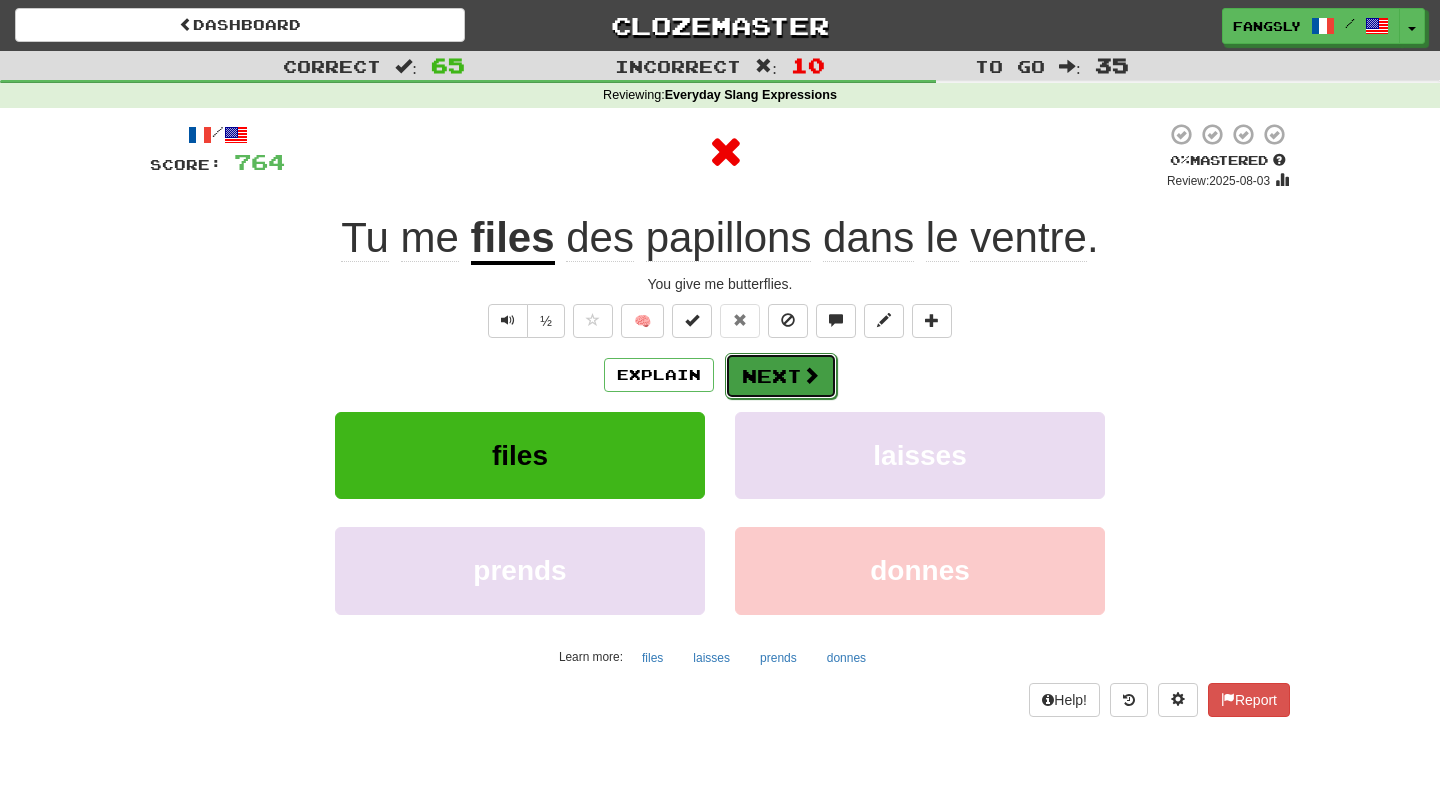 click on "Next" at bounding box center (781, 376) 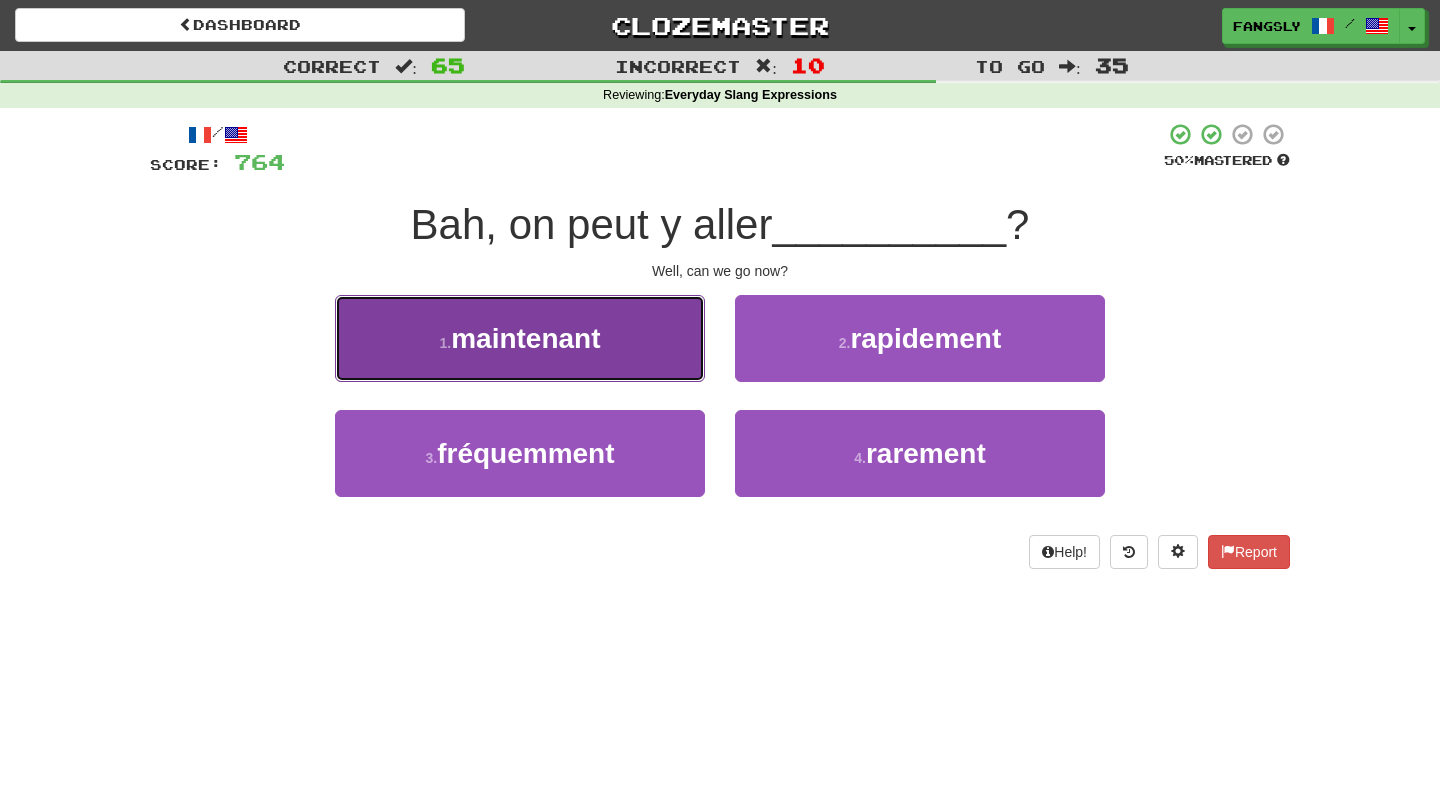 click on "1 .  maintenant" at bounding box center (520, 338) 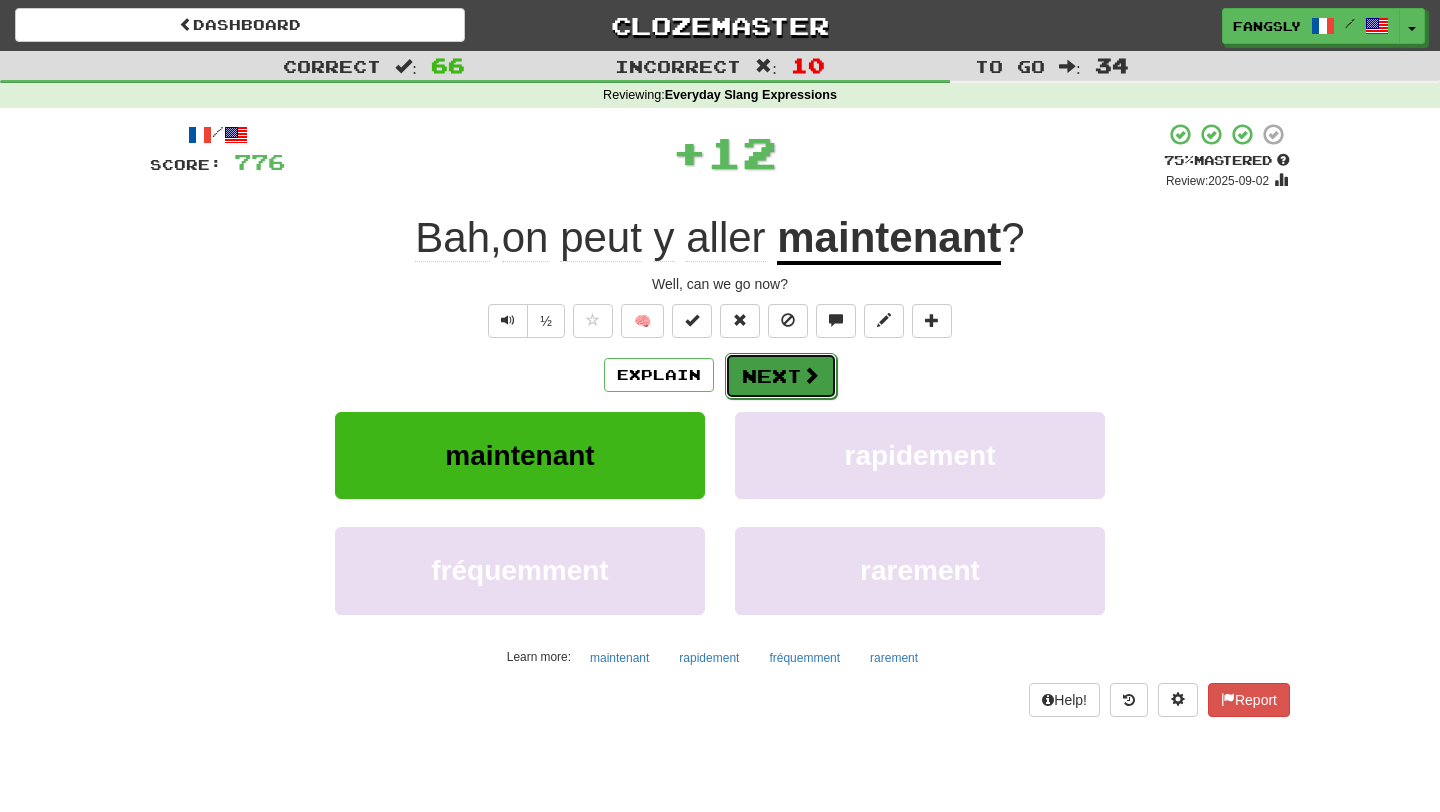 click at bounding box center [811, 375] 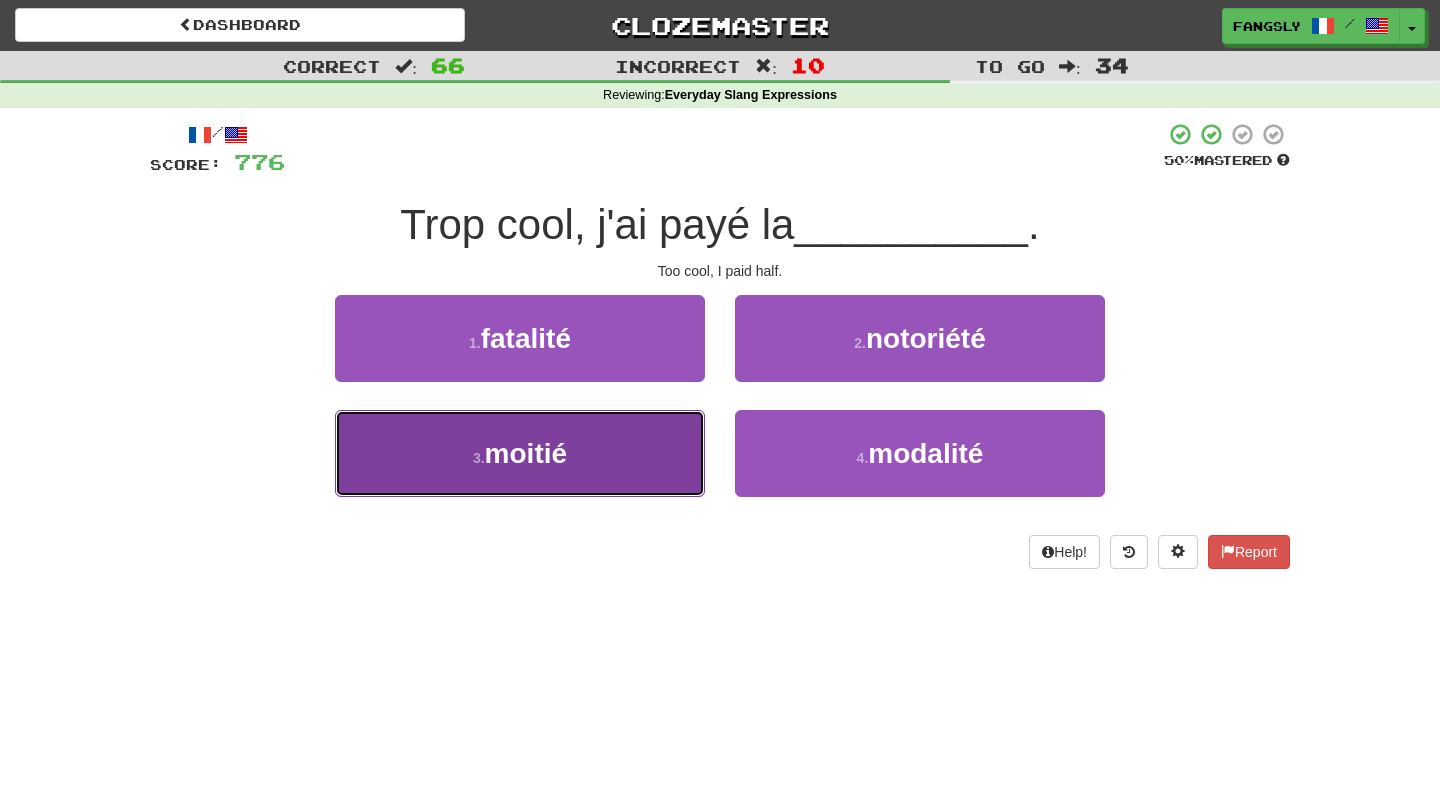 click on "3 .  moitié" at bounding box center (520, 453) 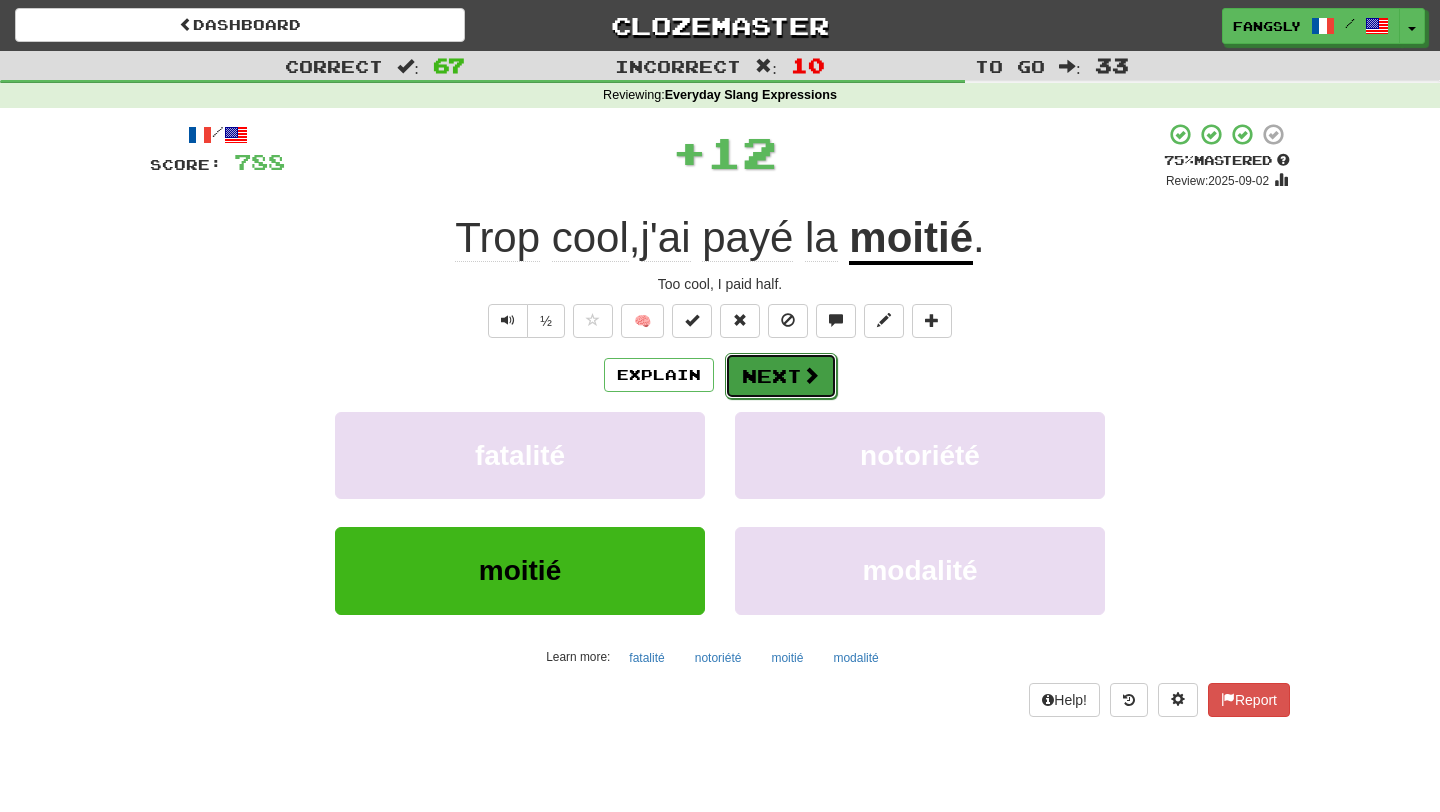 click on "Next" at bounding box center [781, 376] 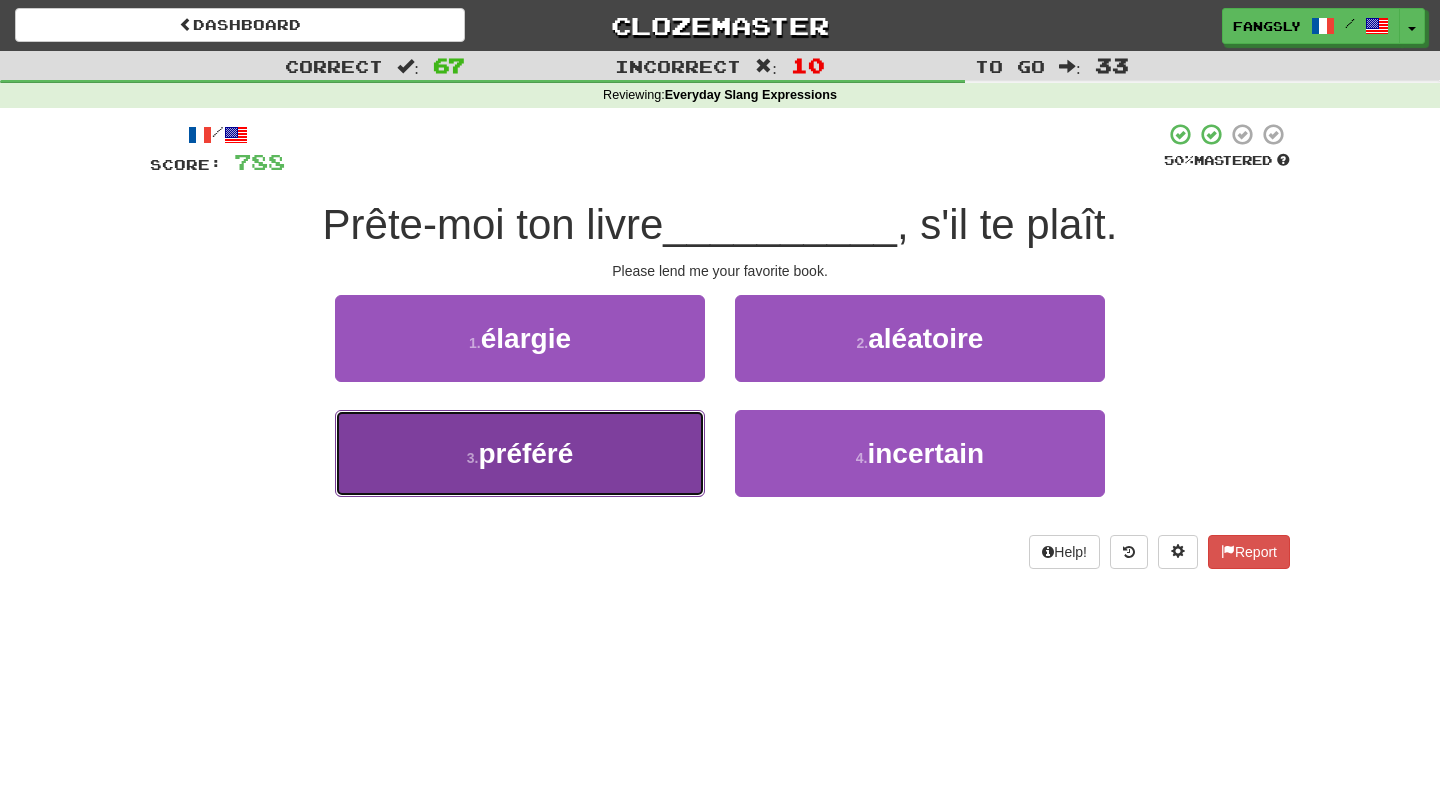 click on "3 .  préféré" at bounding box center [520, 453] 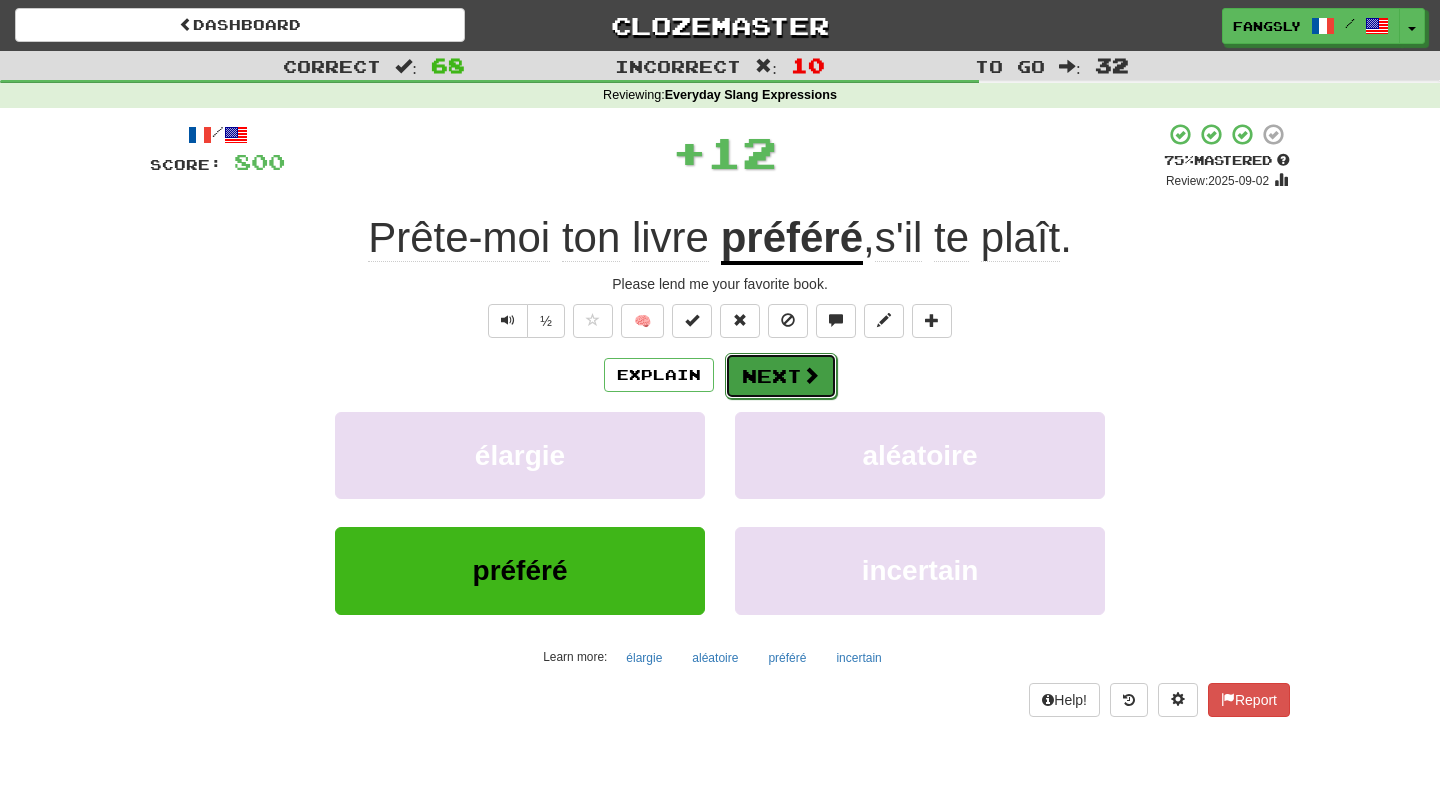 click on "Next" at bounding box center [781, 376] 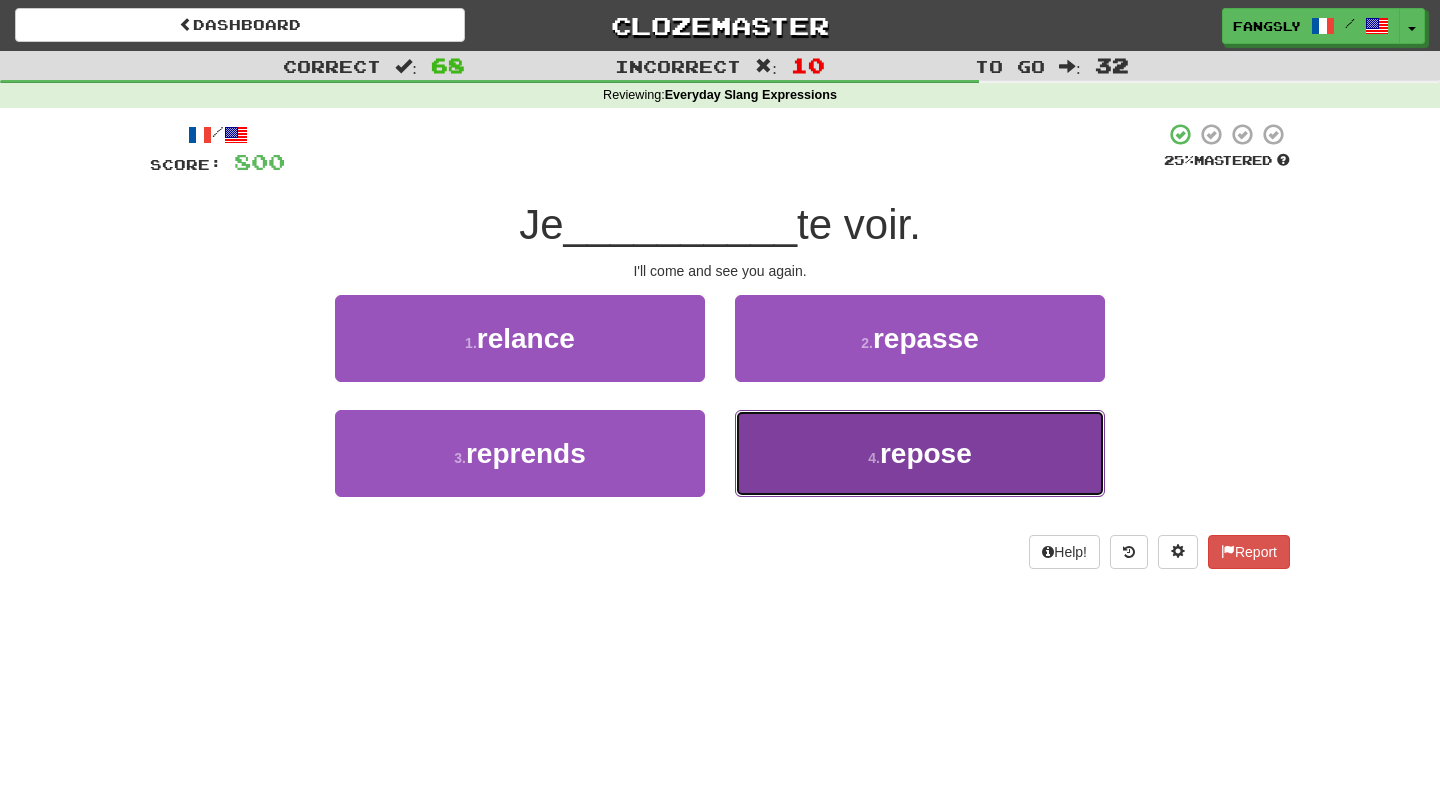 click on "4 .  repose" at bounding box center [920, 453] 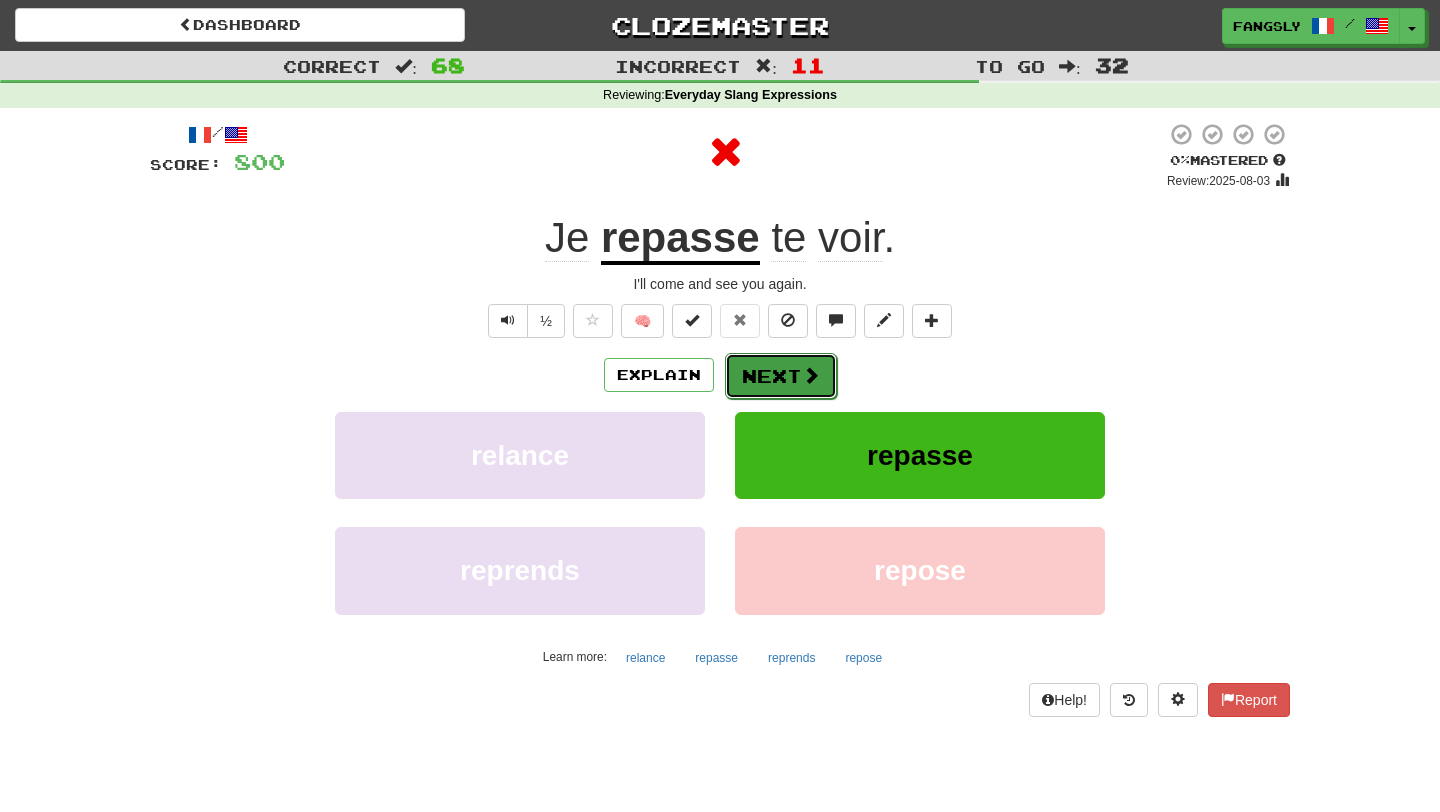 click on "Next" at bounding box center [781, 376] 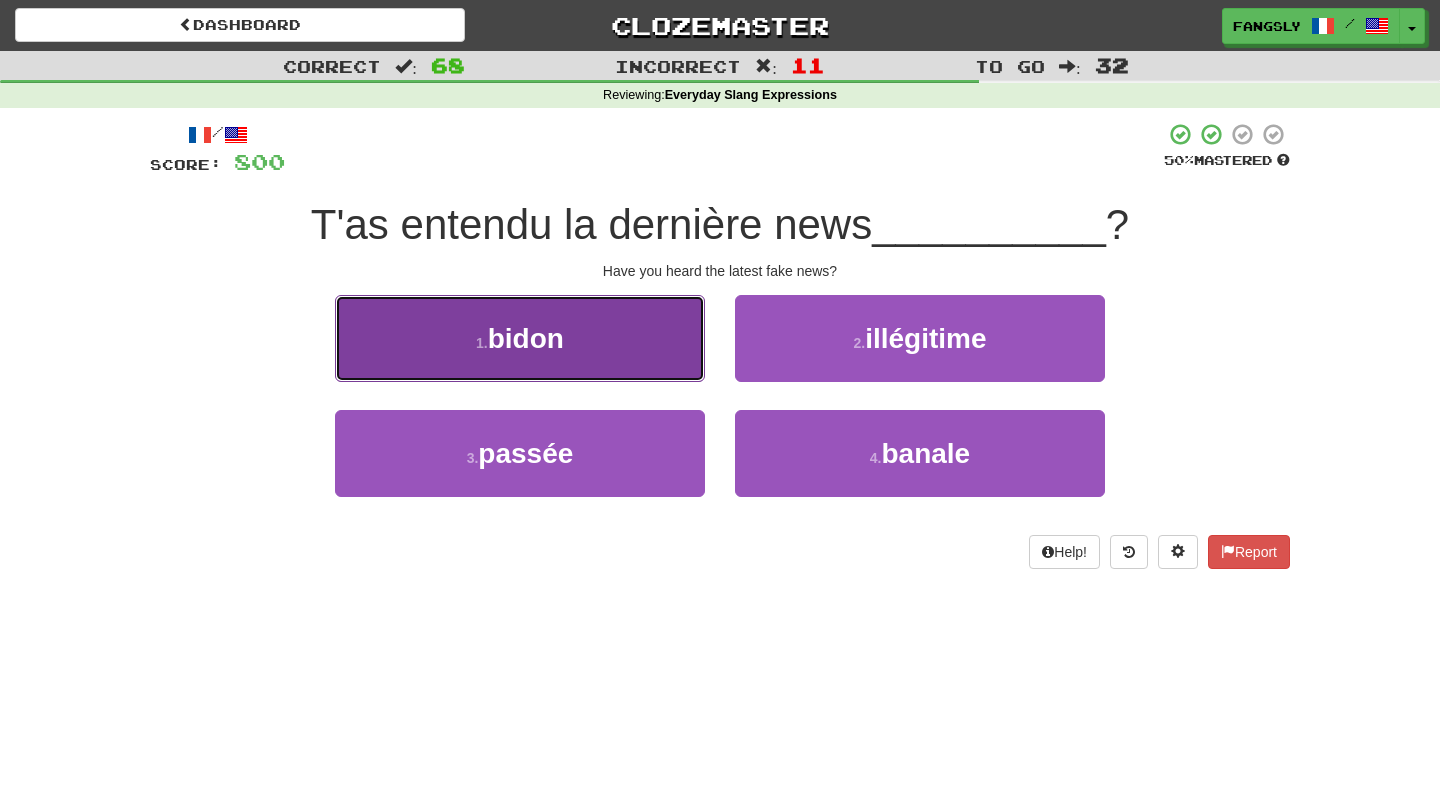 click on "1 .  bidon" at bounding box center (520, 338) 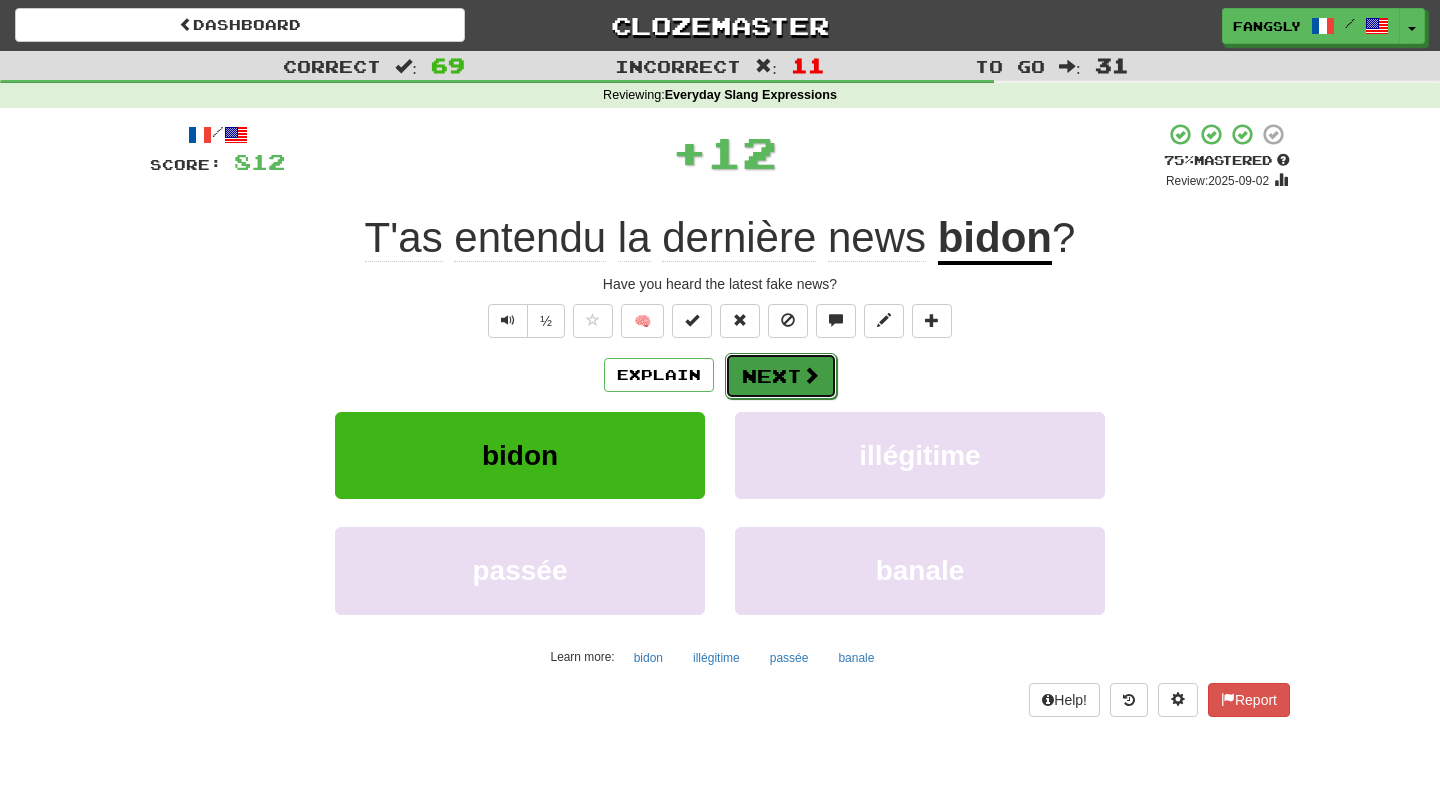 click on "Next" at bounding box center [781, 376] 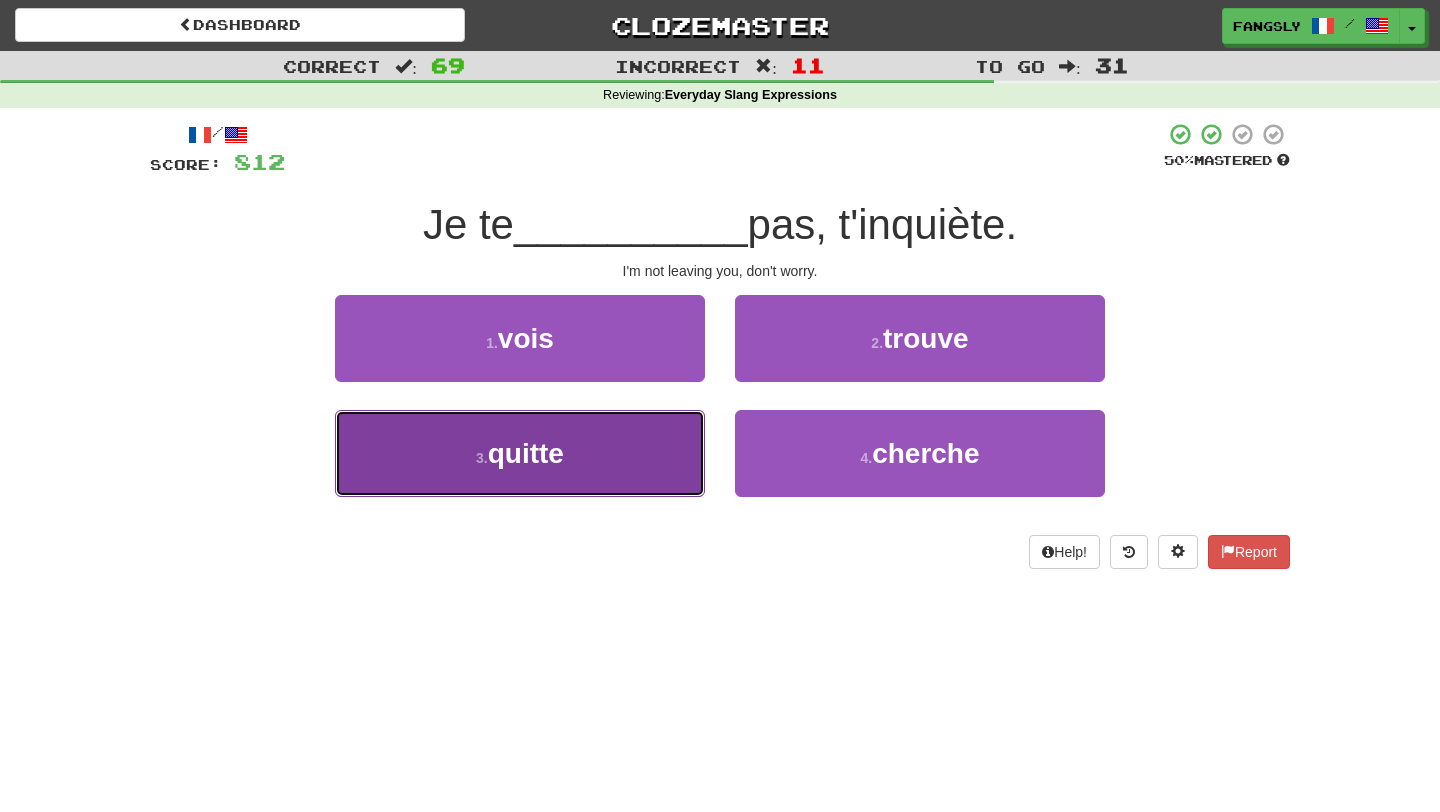 click on "3 .  quitte" at bounding box center (520, 453) 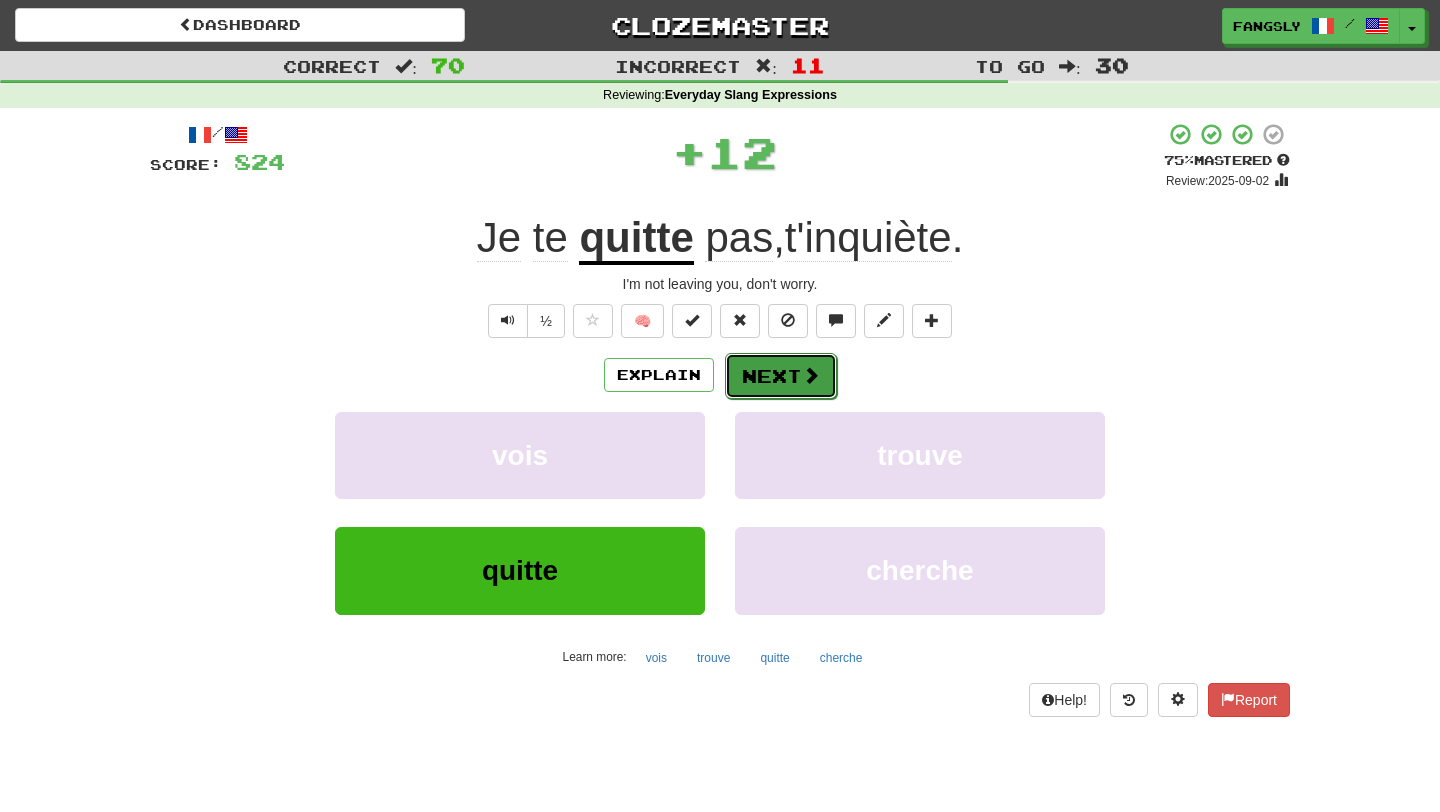 click on "Next" at bounding box center [781, 376] 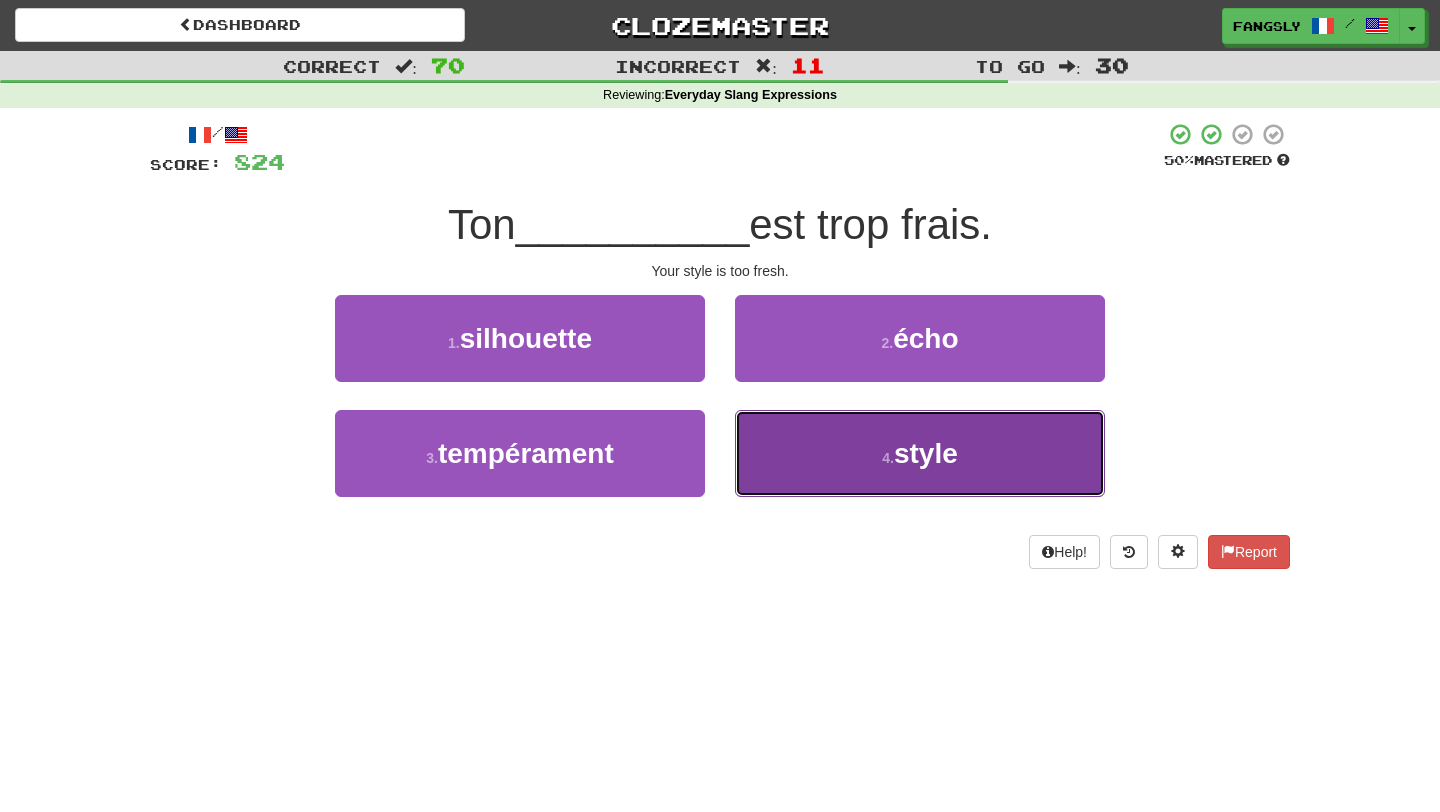 click on "4 .  style" at bounding box center (920, 453) 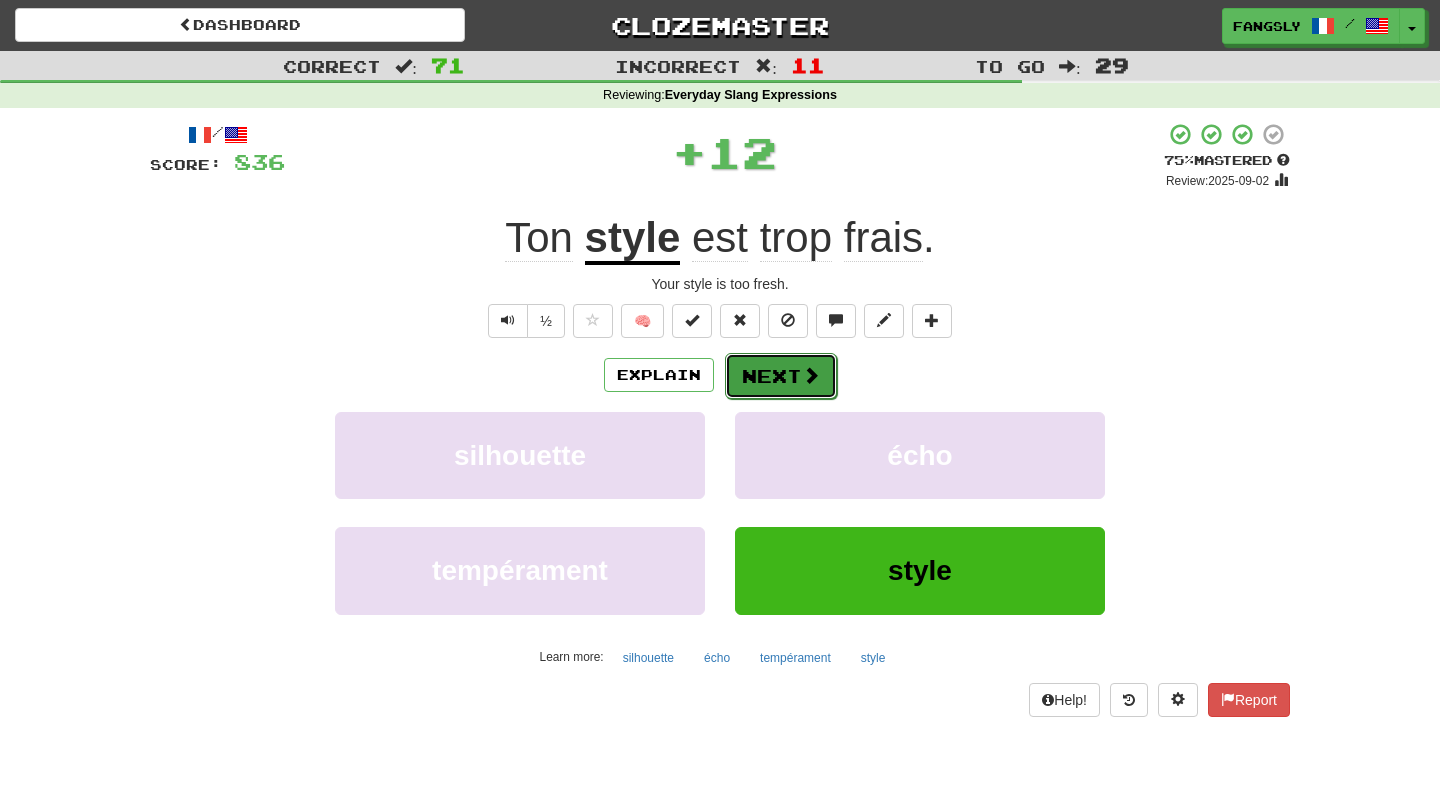click on "Next" at bounding box center [781, 376] 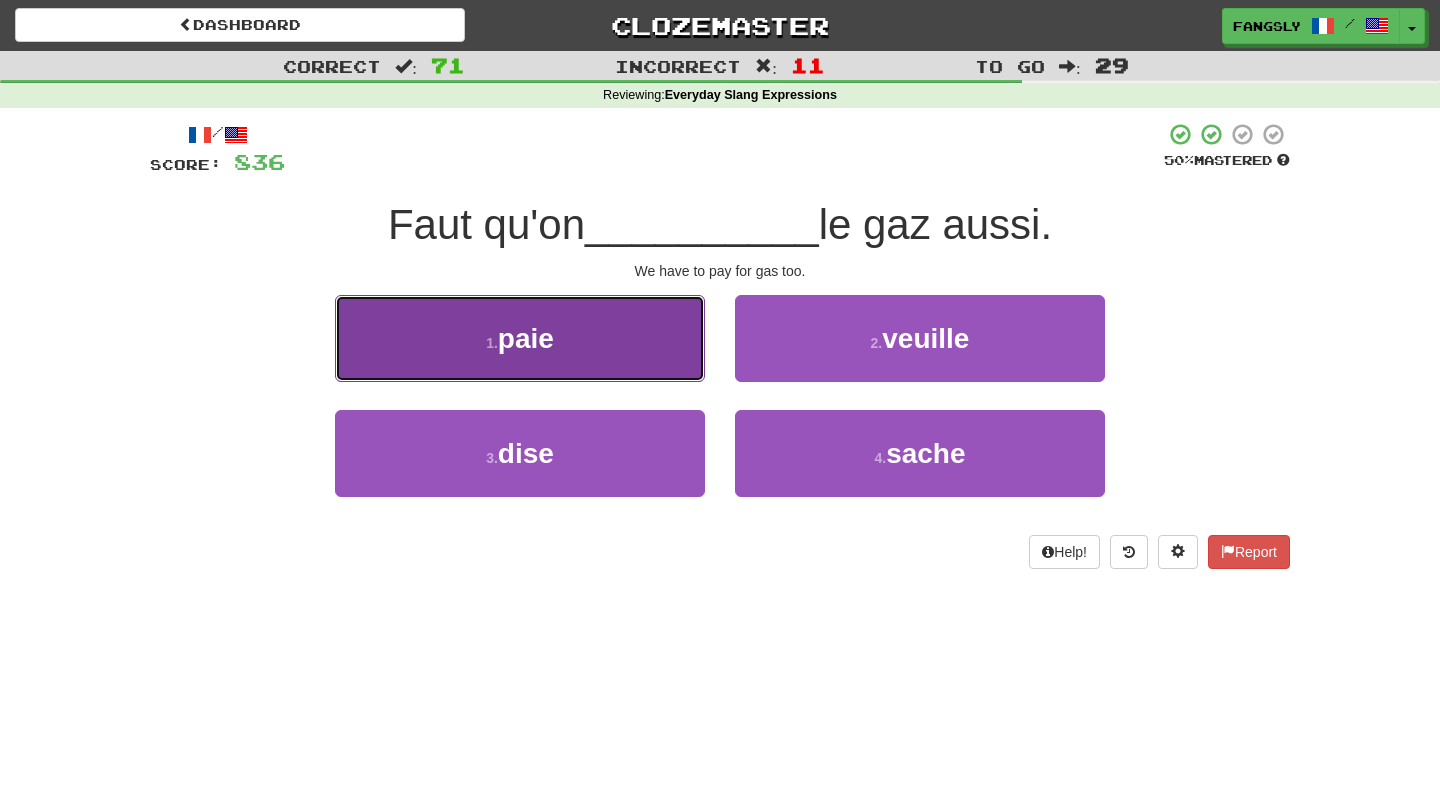 click on "1 .  paie" at bounding box center (520, 338) 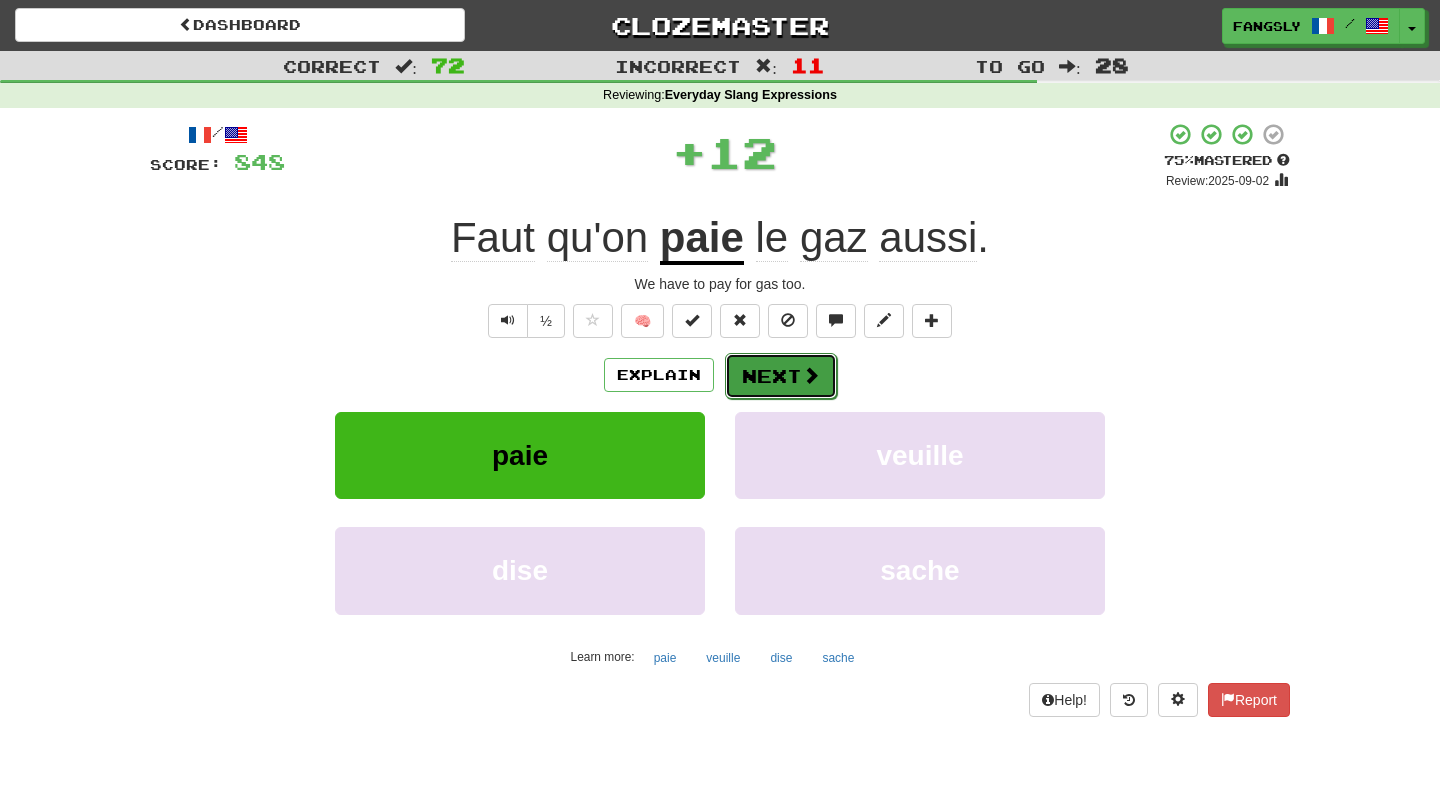 click on "Next" at bounding box center [781, 376] 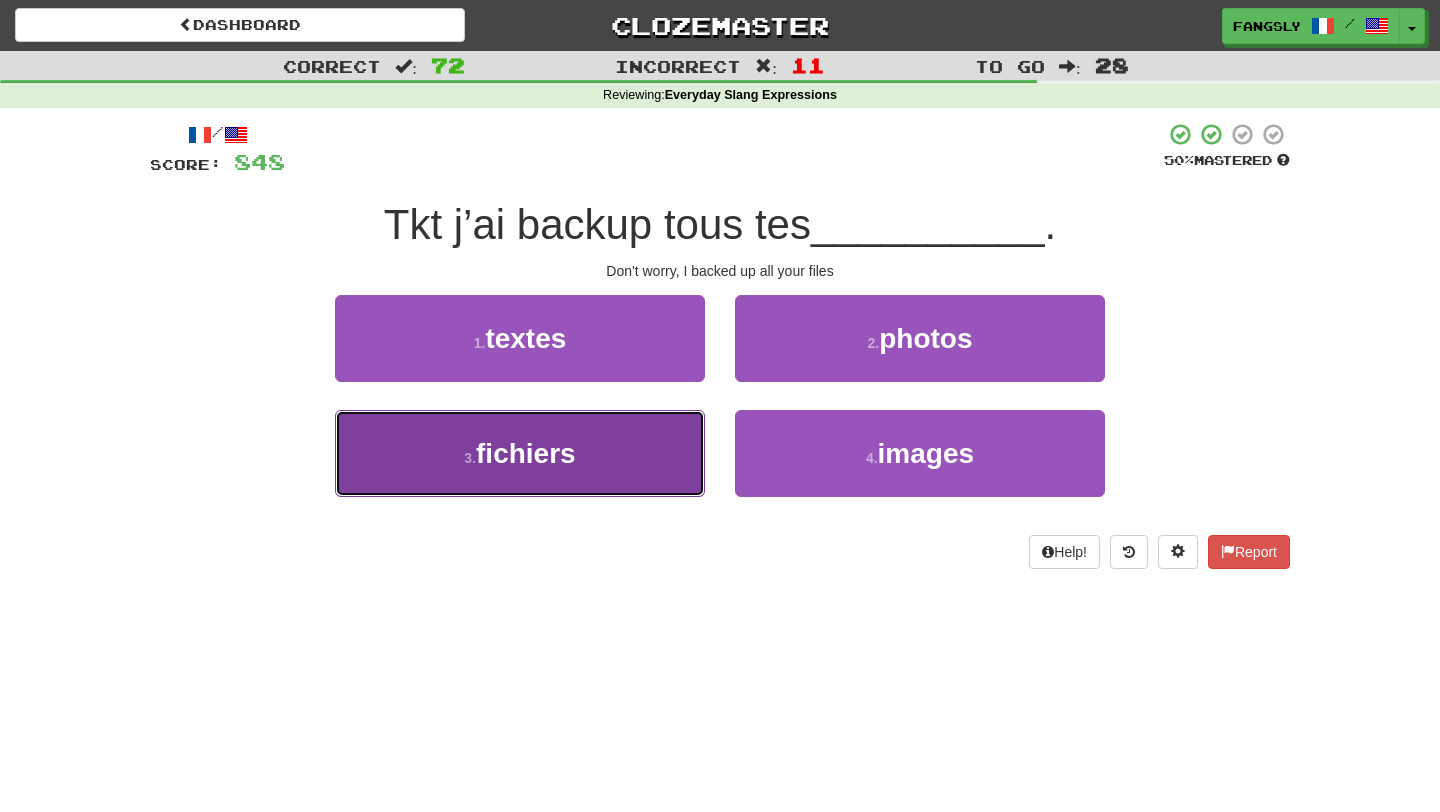 click on "3 .  fichiers" at bounding box center [520, 453] 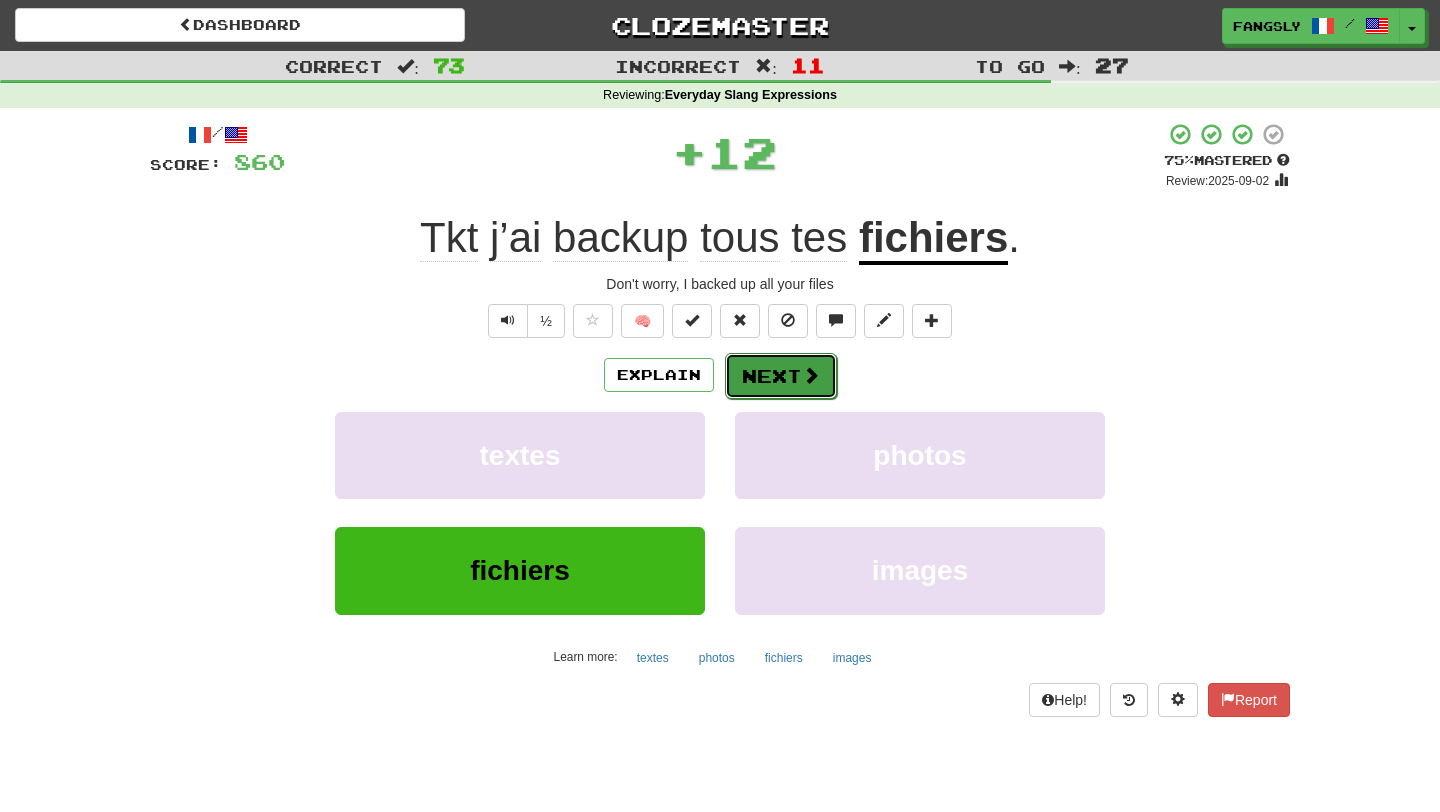 click on "Next" at bounding box center [781, 376] 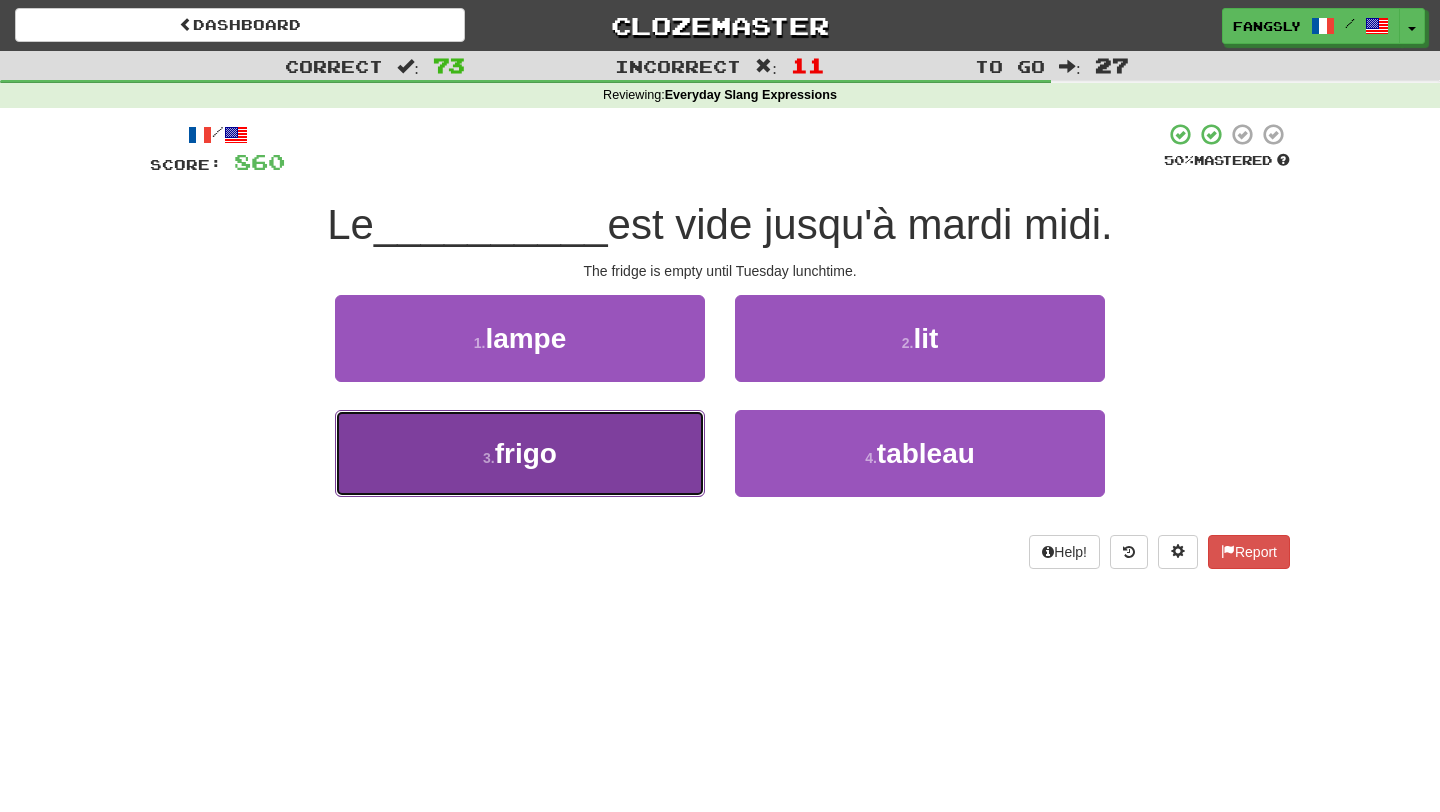 click on "3 .  frigo" at bounding box center (520, 453) 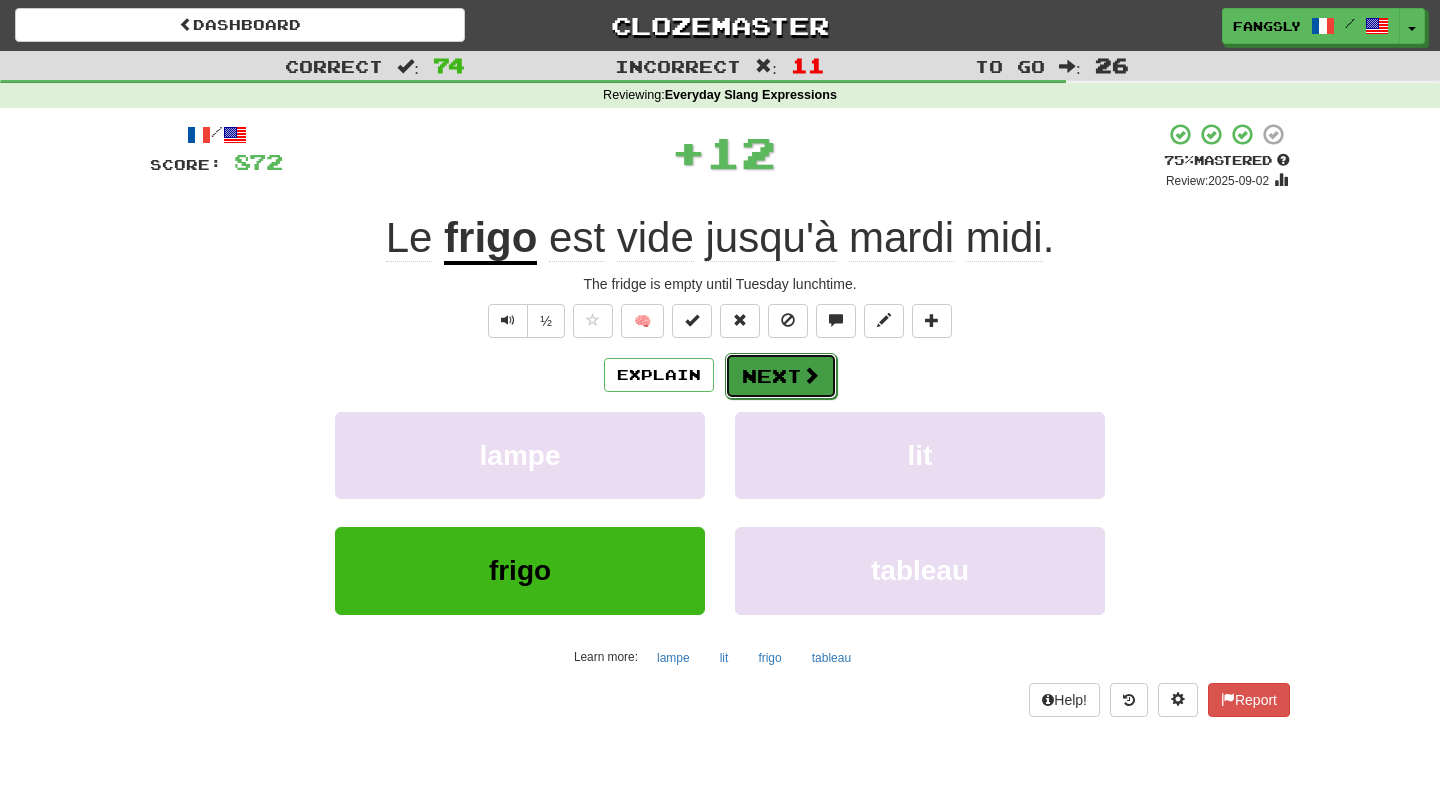 click on "Next" at bounding box center [781, 376] 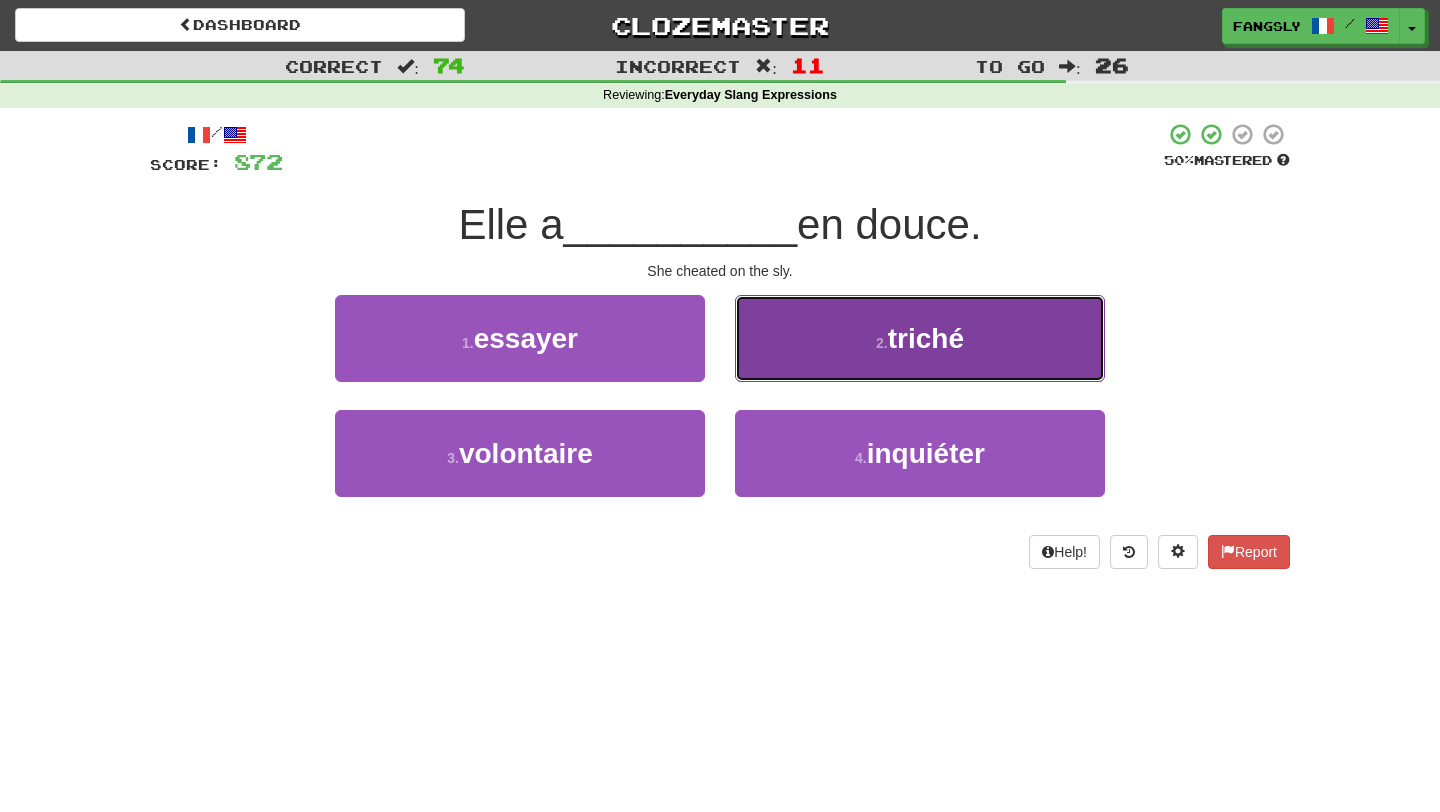click on "2 .  triché" at bounding box center (920, 338) 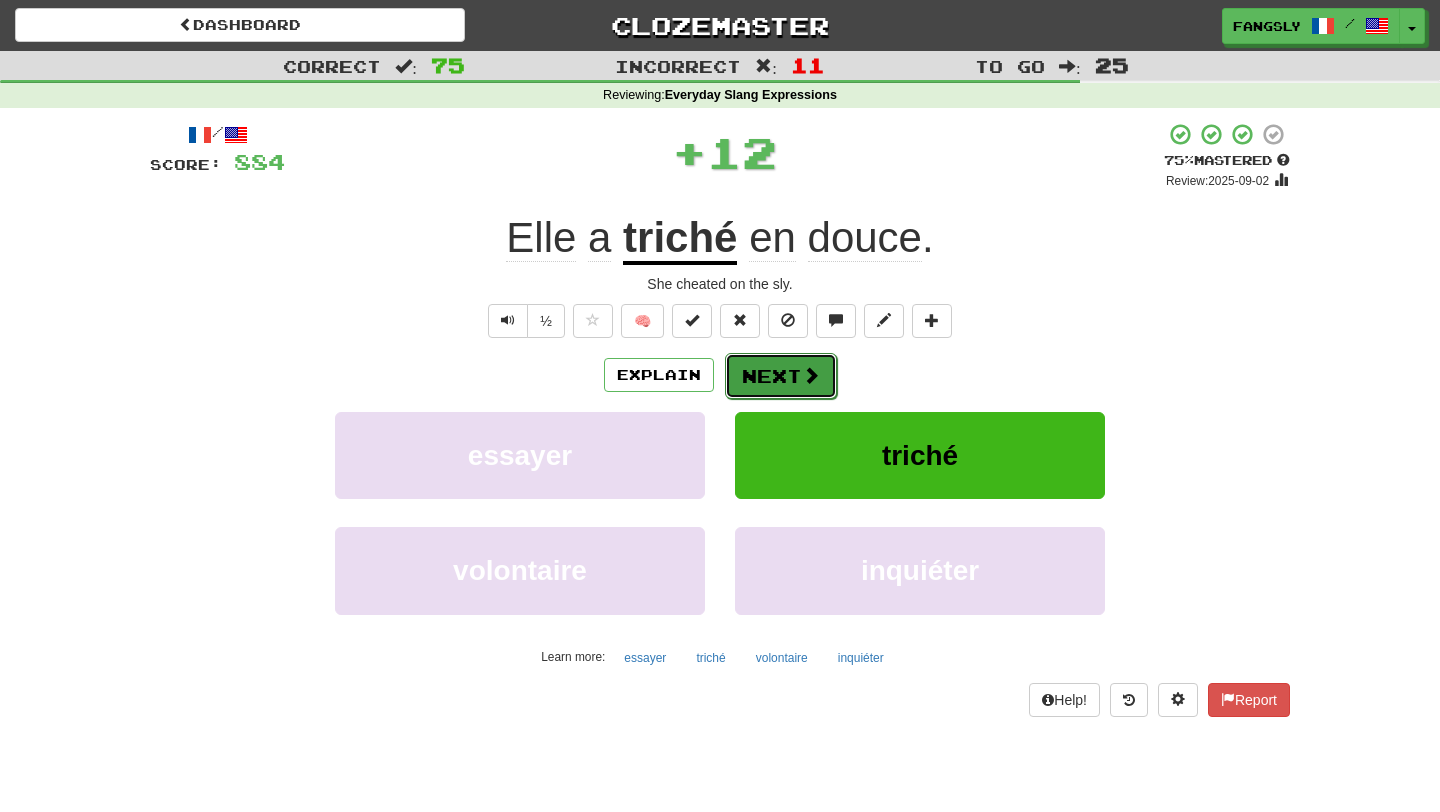 click at bounding box center [811, 375] 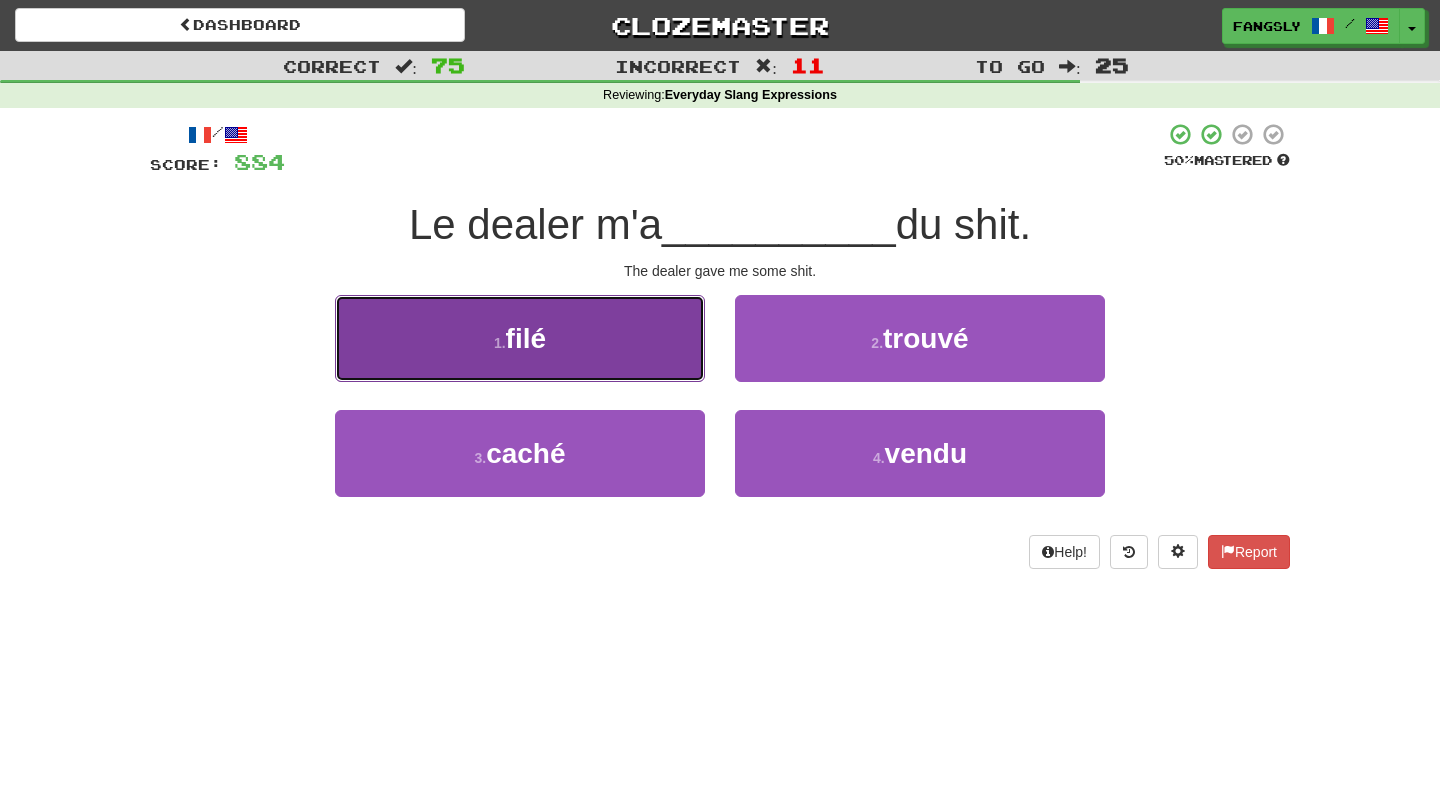click on "1 .  filé" at bounding box center [520, 338] 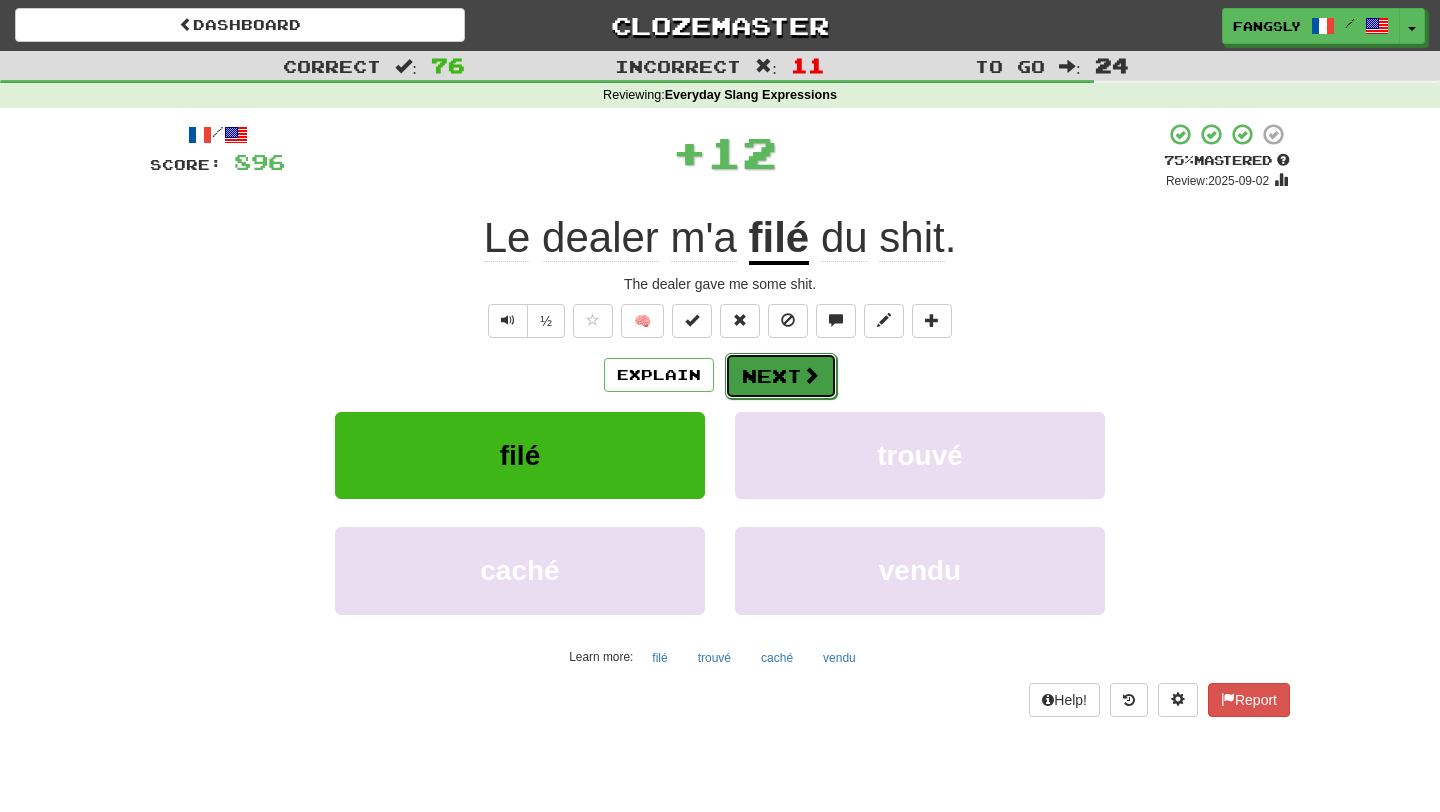 click on "Next" at bounding box center (781, 376) 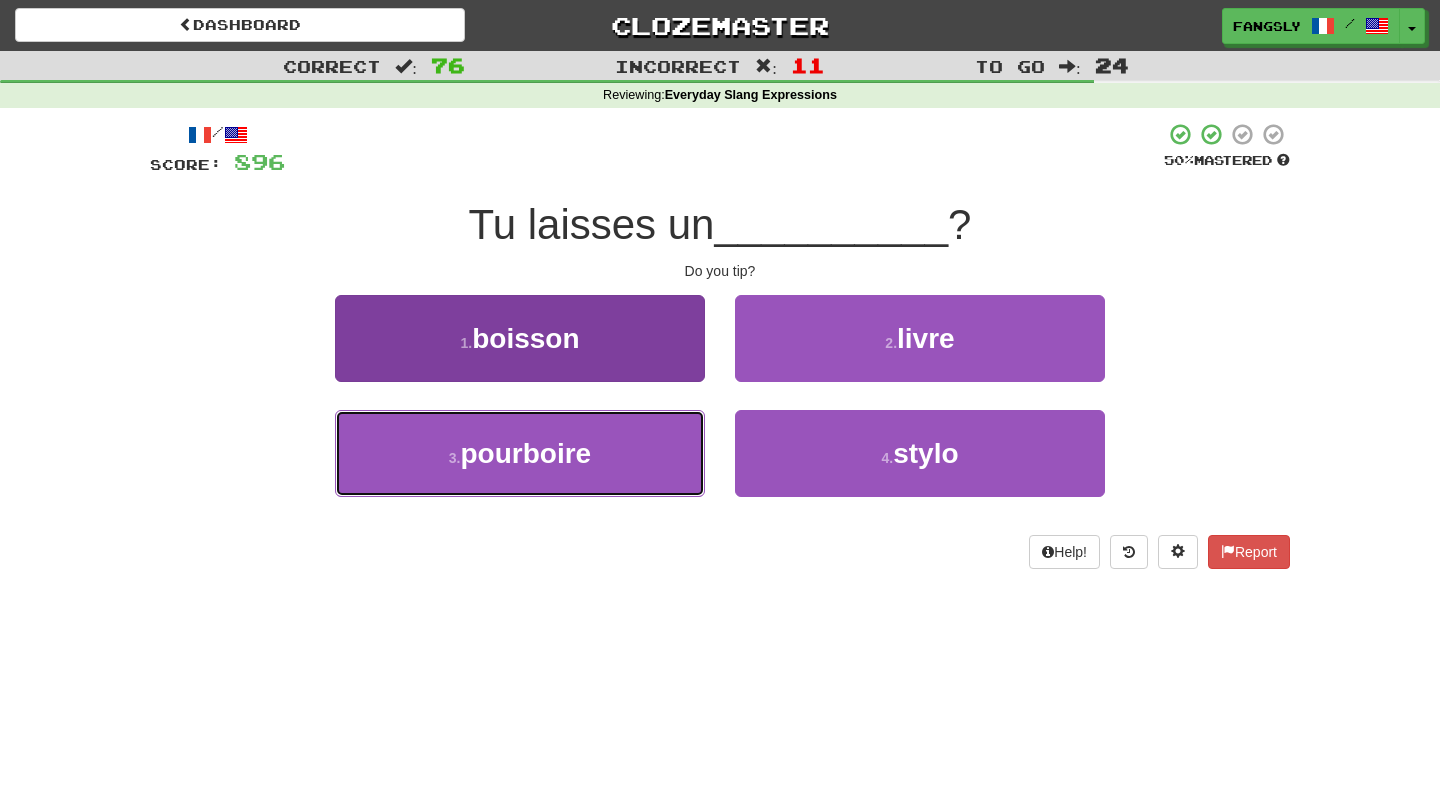 click on "3 .  pourboire" at bounding box center (520, 453) 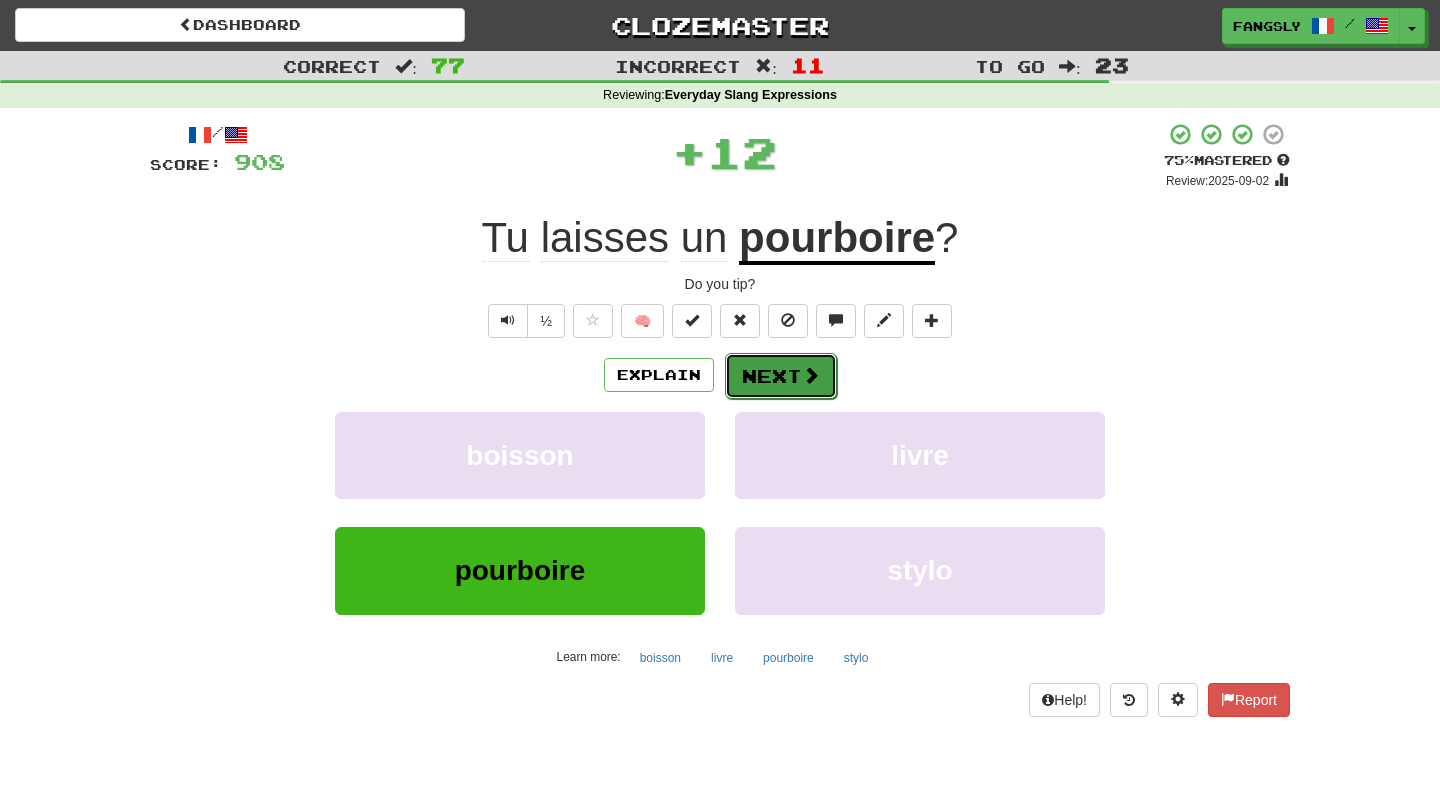click on "Next" at bounding box center (781, 376) 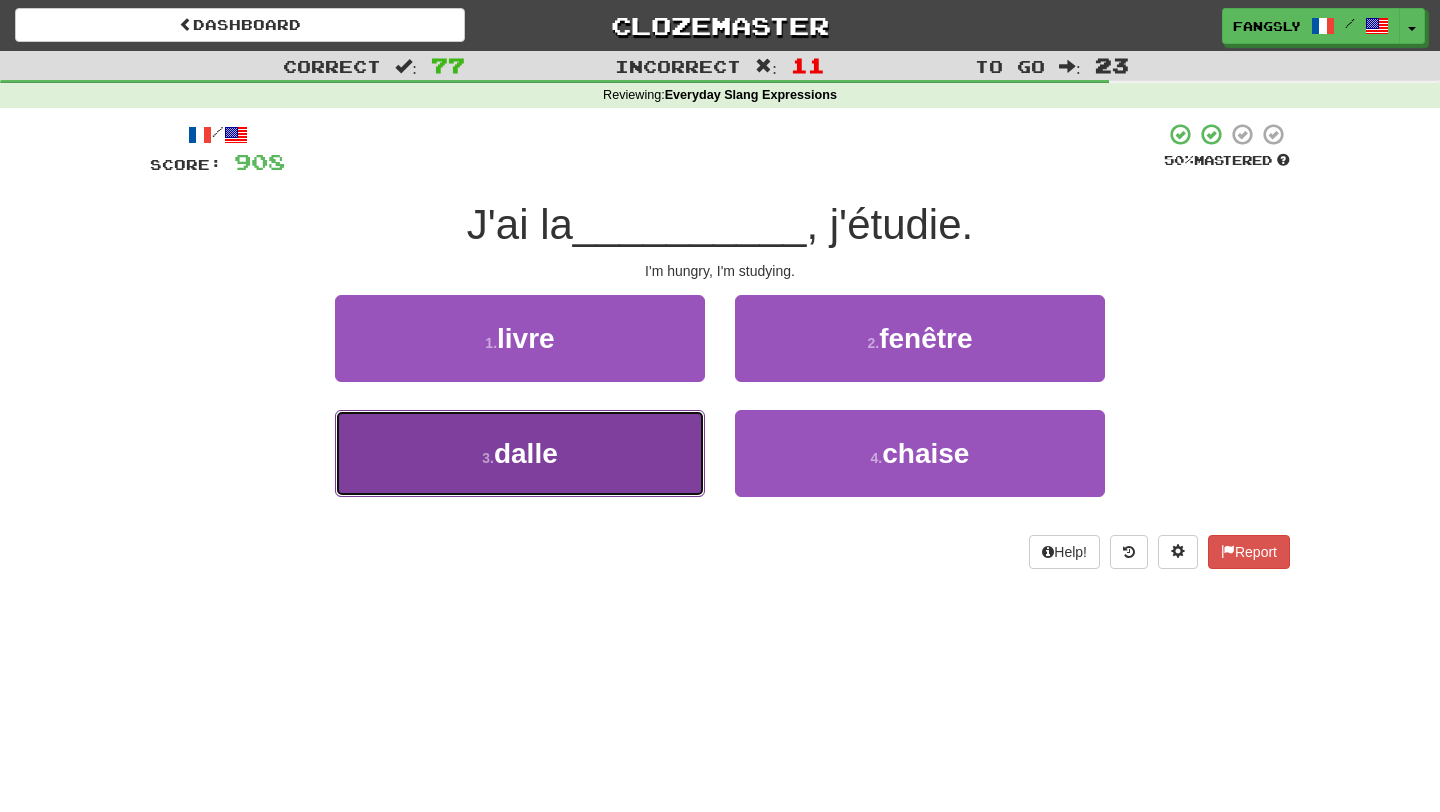 click on "3 .  dalle" at bounding box center (520, 453) 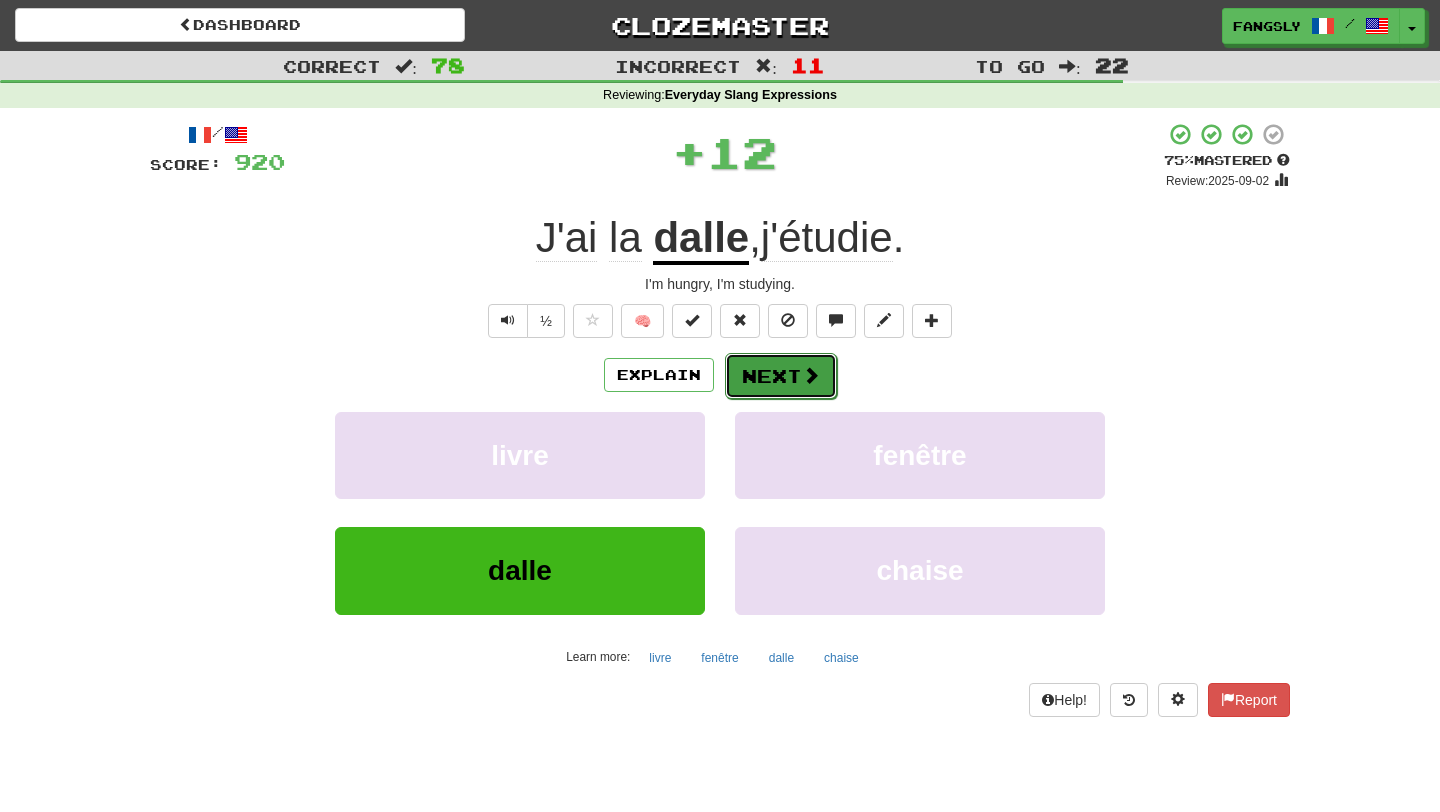 click on "Next" at bounding box center (781, 376) 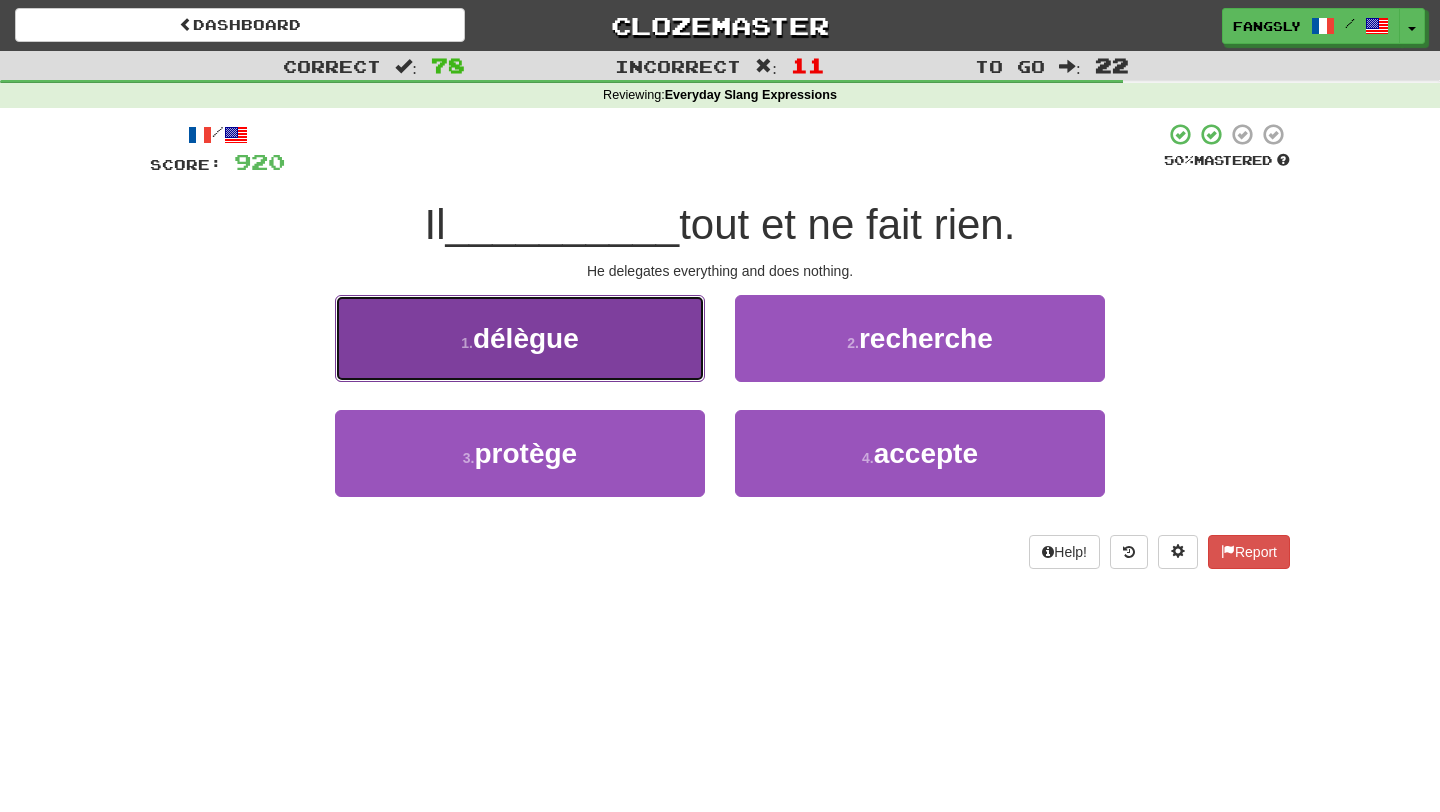 click on "1 .  délègue" at bounding box center (520, 338) 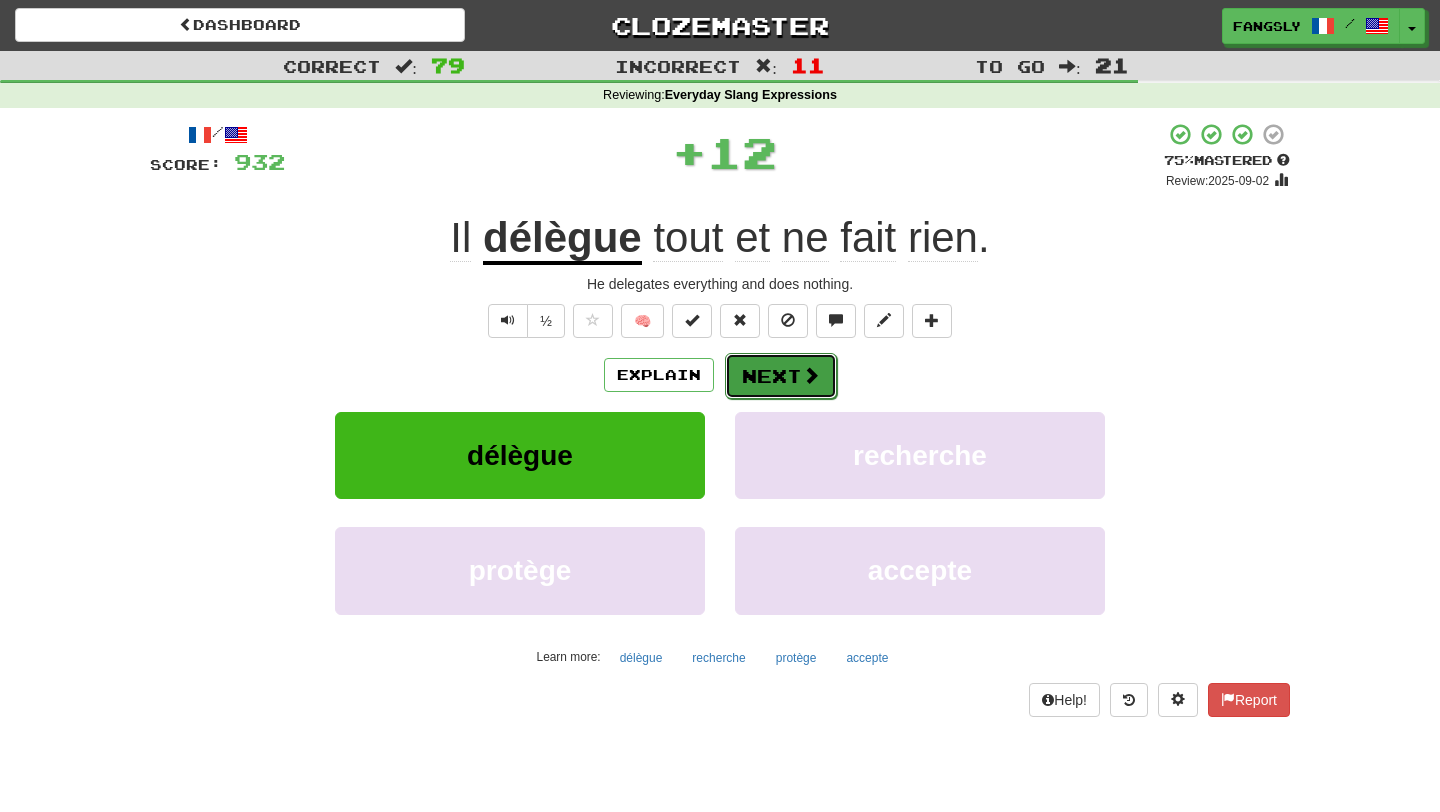 click on "Next" at bounding box center [781, 376] 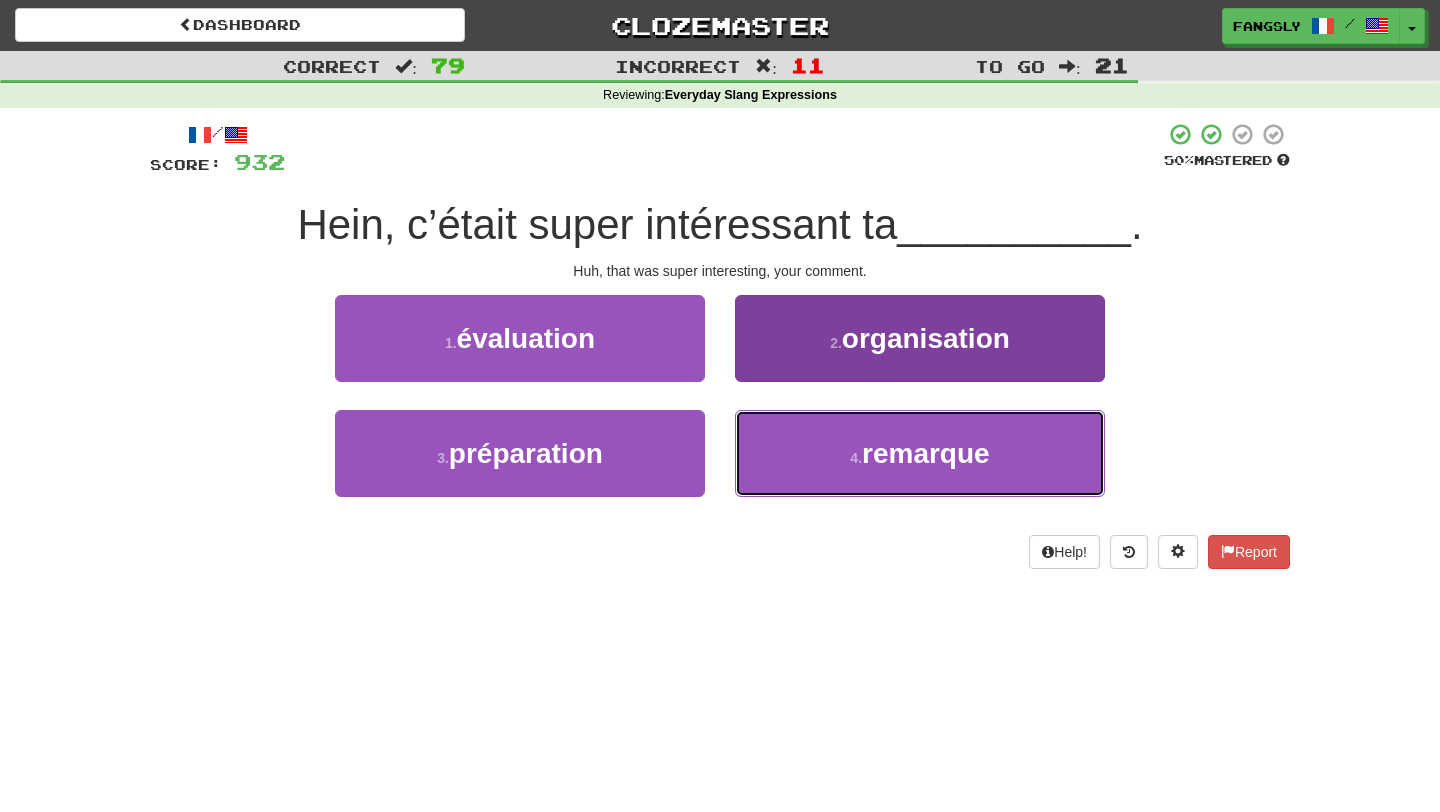 click on "4 .  remarque" at bounding box center [920, 453] 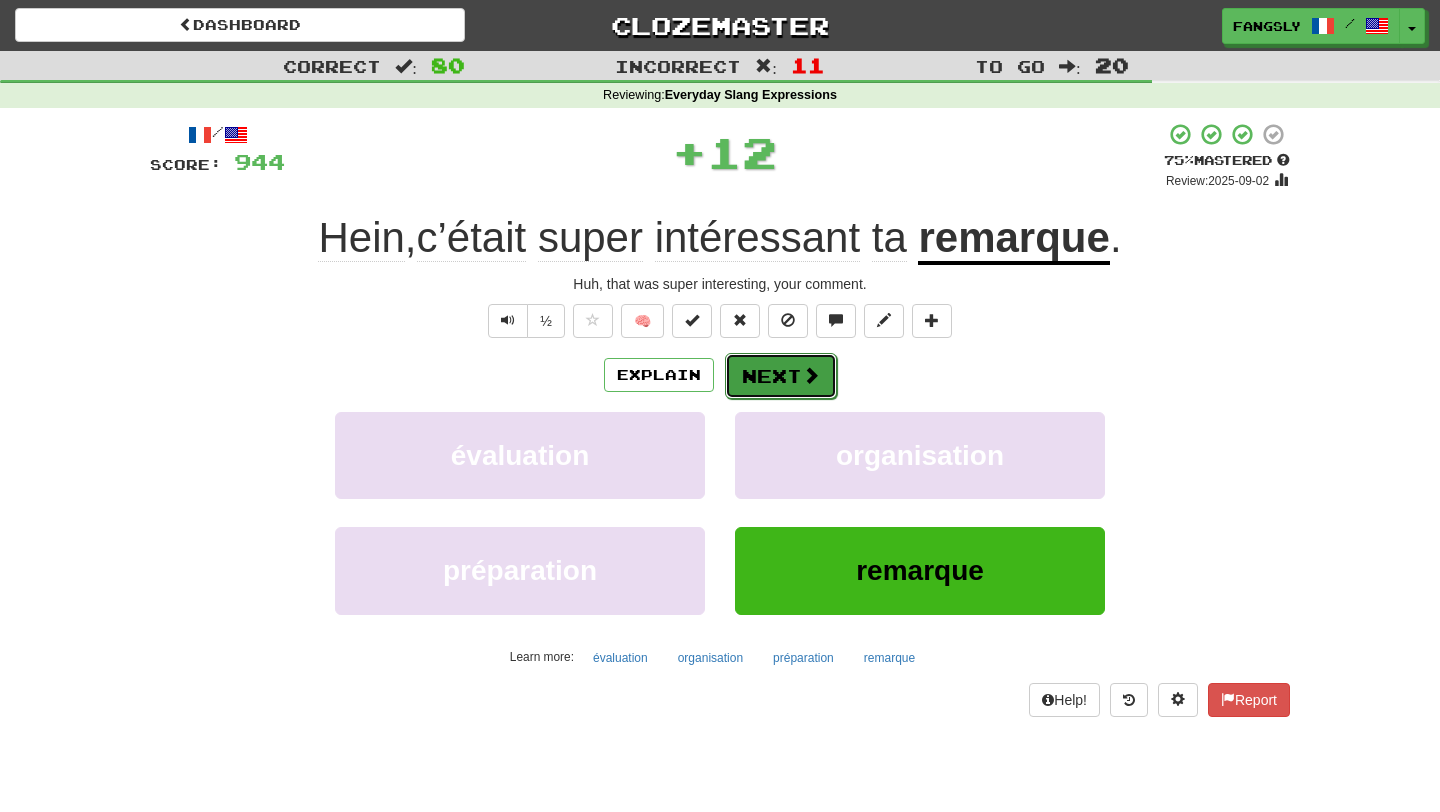 click on "Next" at bounding box center (781, 376) 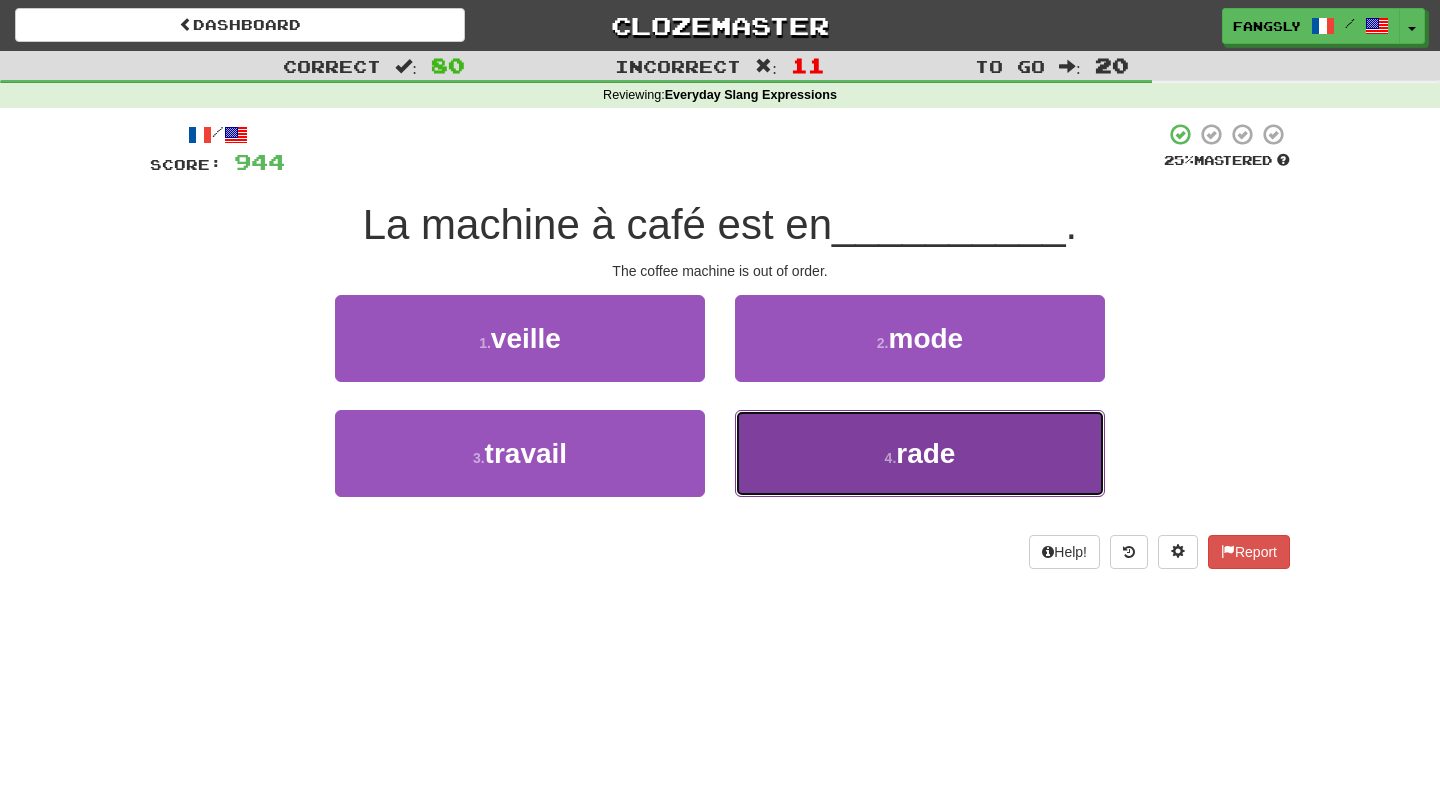 click on "4 .  rade" at bounding box center [920, 453] 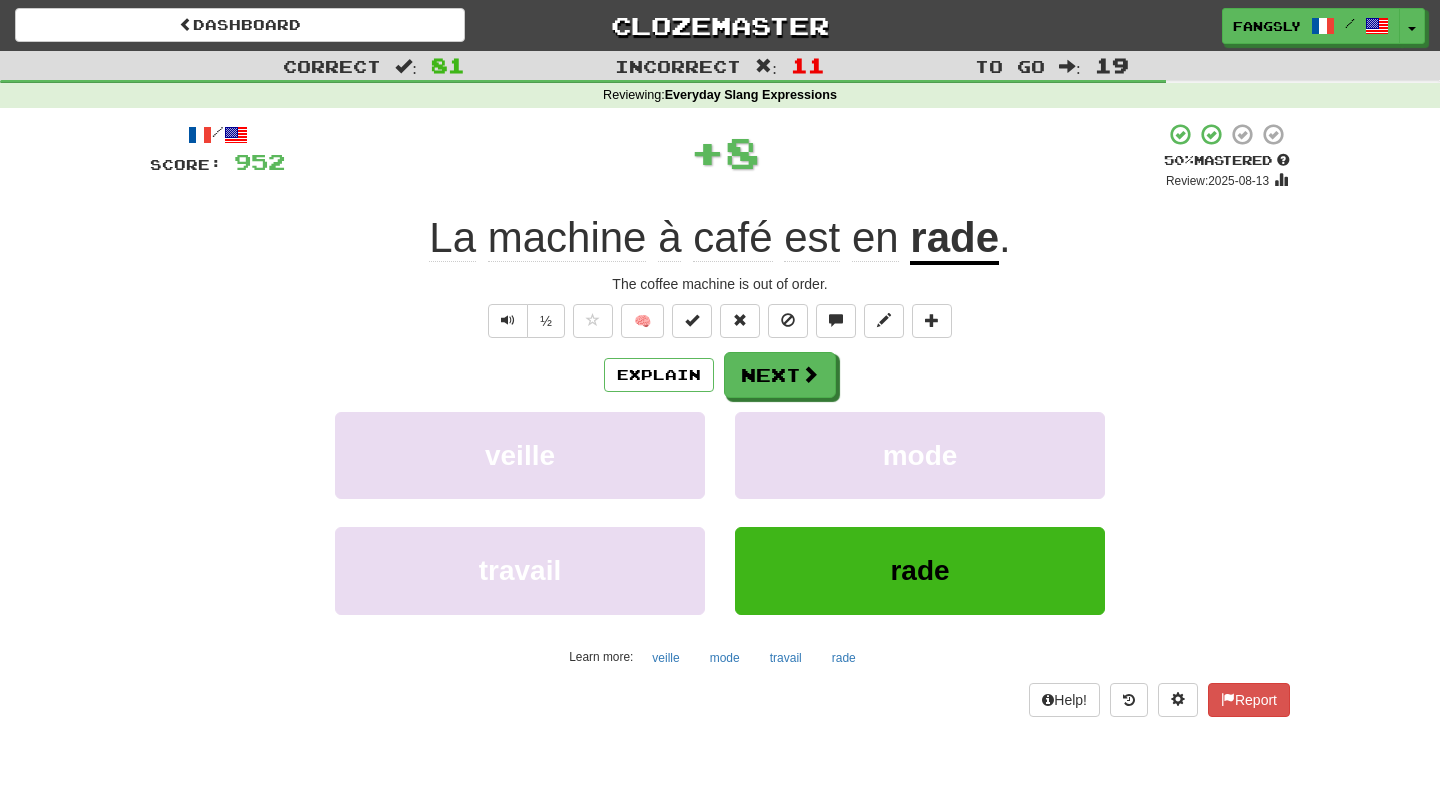 click on "Explain Next veille mode travail rade Learn more: veille mode travail rade" at bounding box center (720, 512) 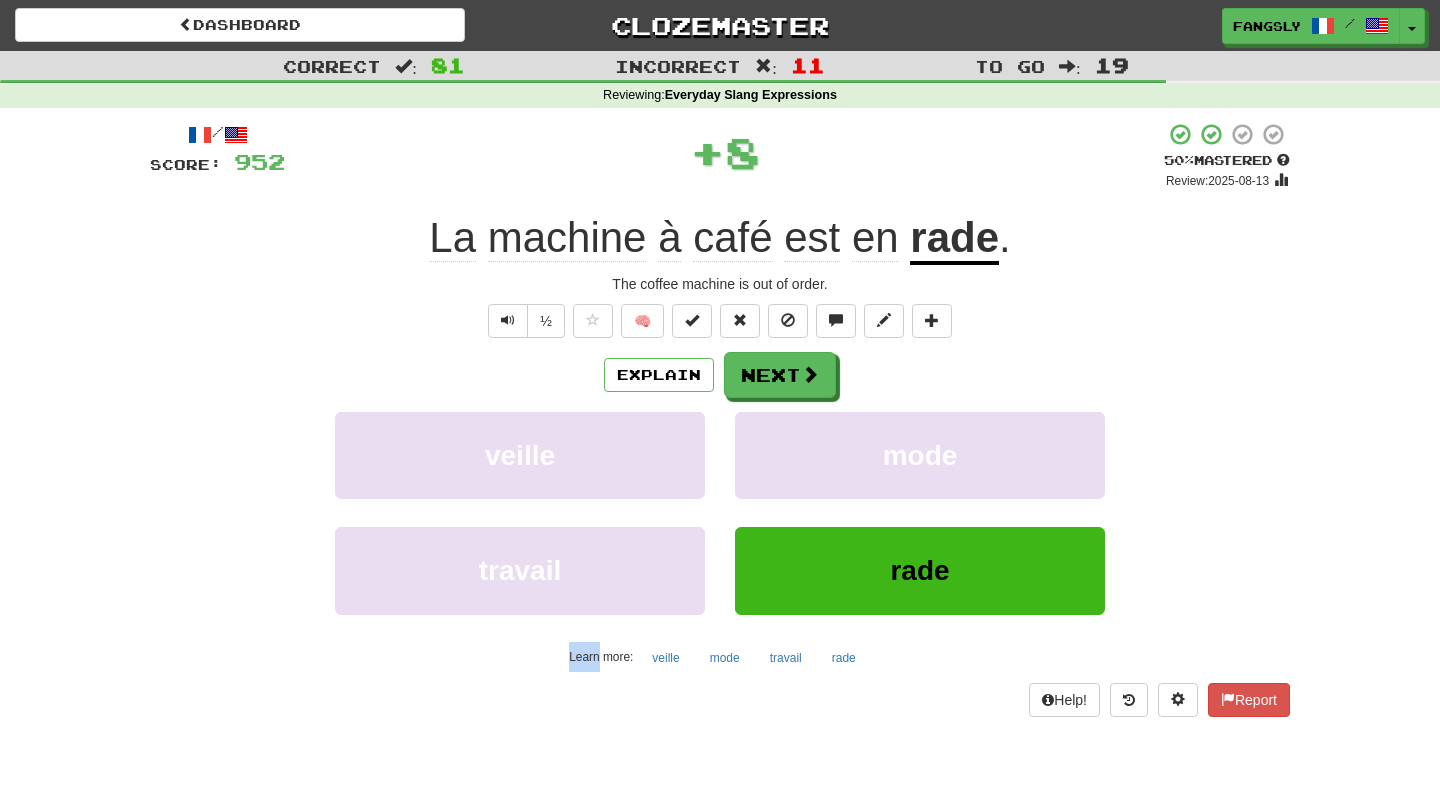 click on "Explain Next veille mode travail rade Learn more: veille mode travail rade" at bounding box center (720, 512) 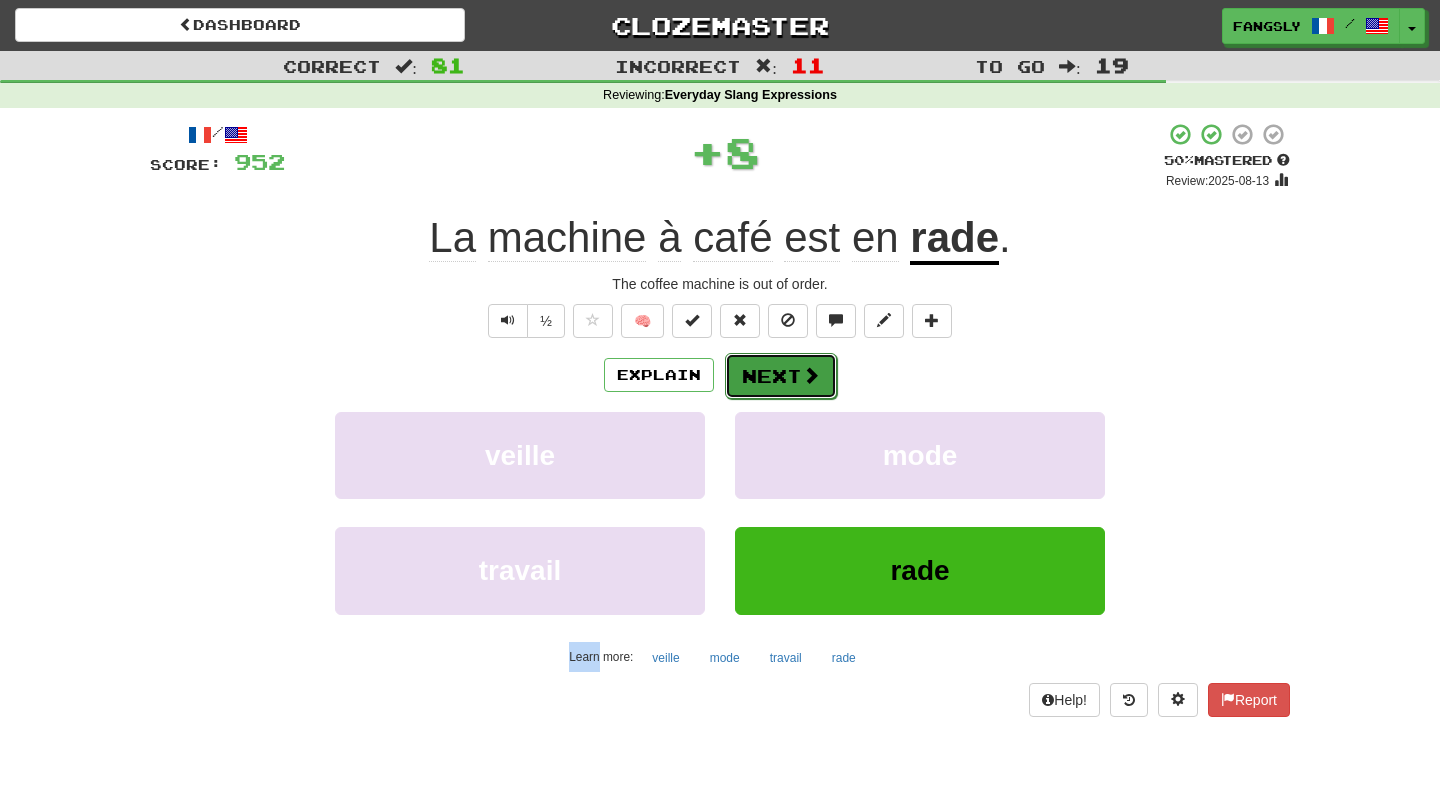 click on "Next" at bounding box center [781, 376] 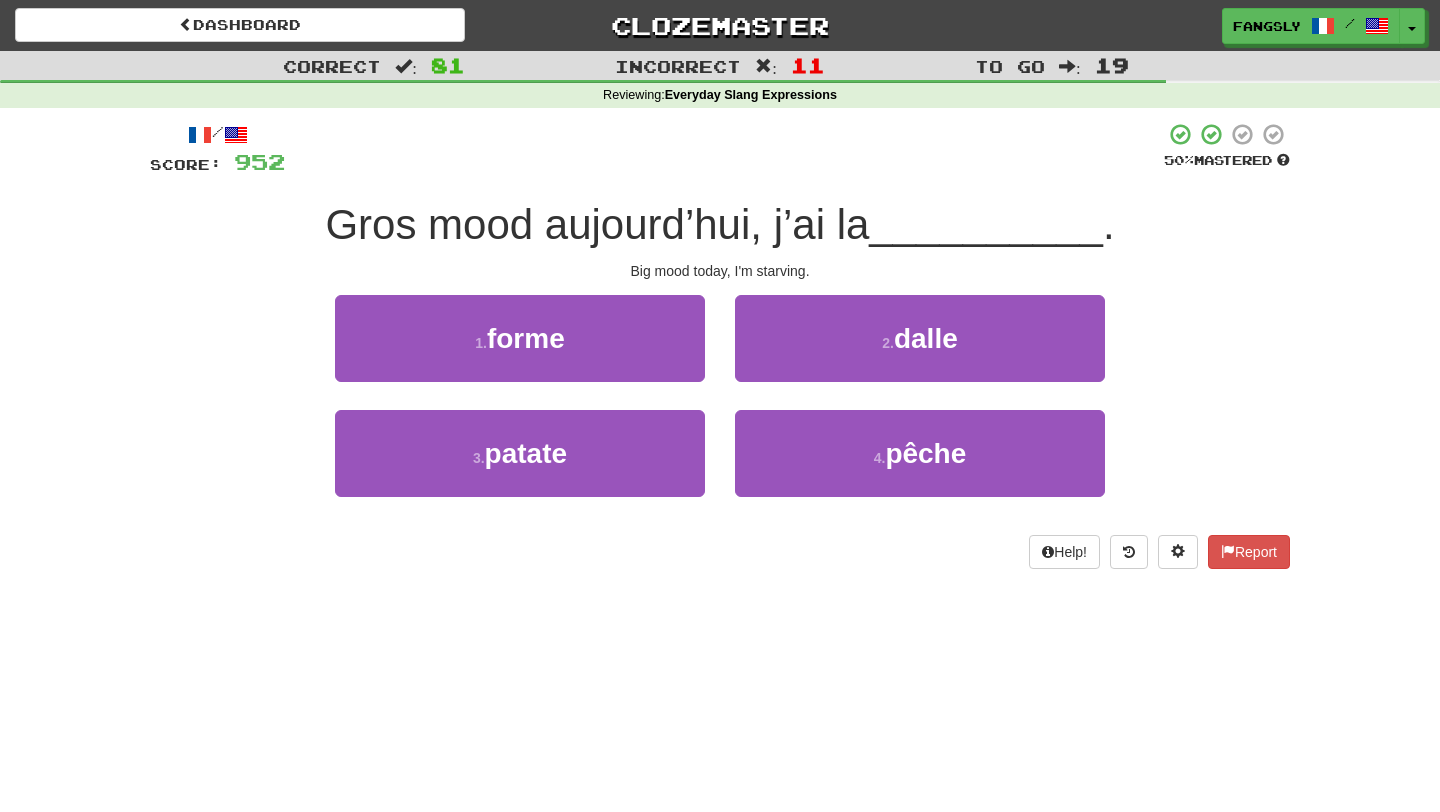 click on "2 .  dalle" at bounding box center (920, 352) 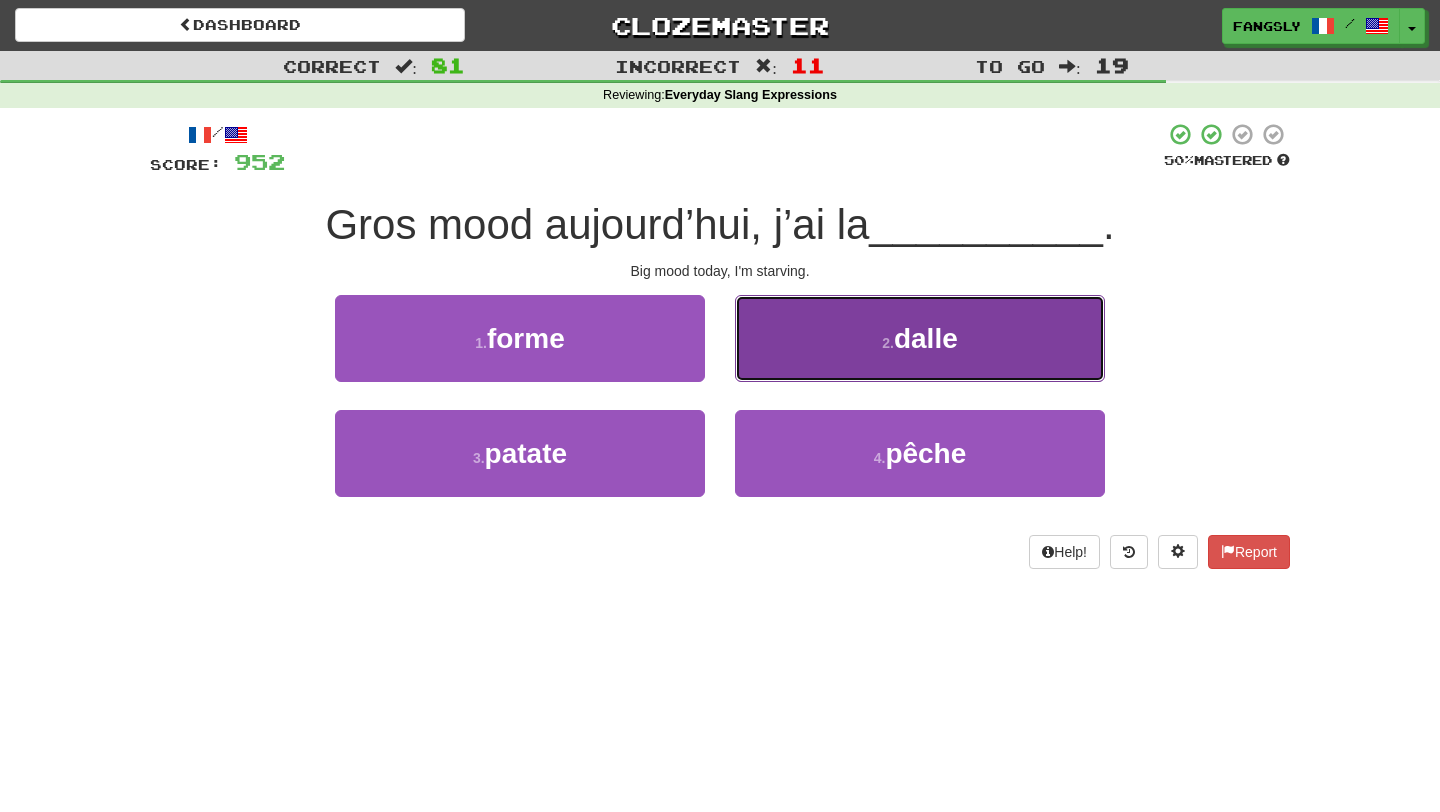 click on "2 .  dalle" at bounding box center [920, 338] 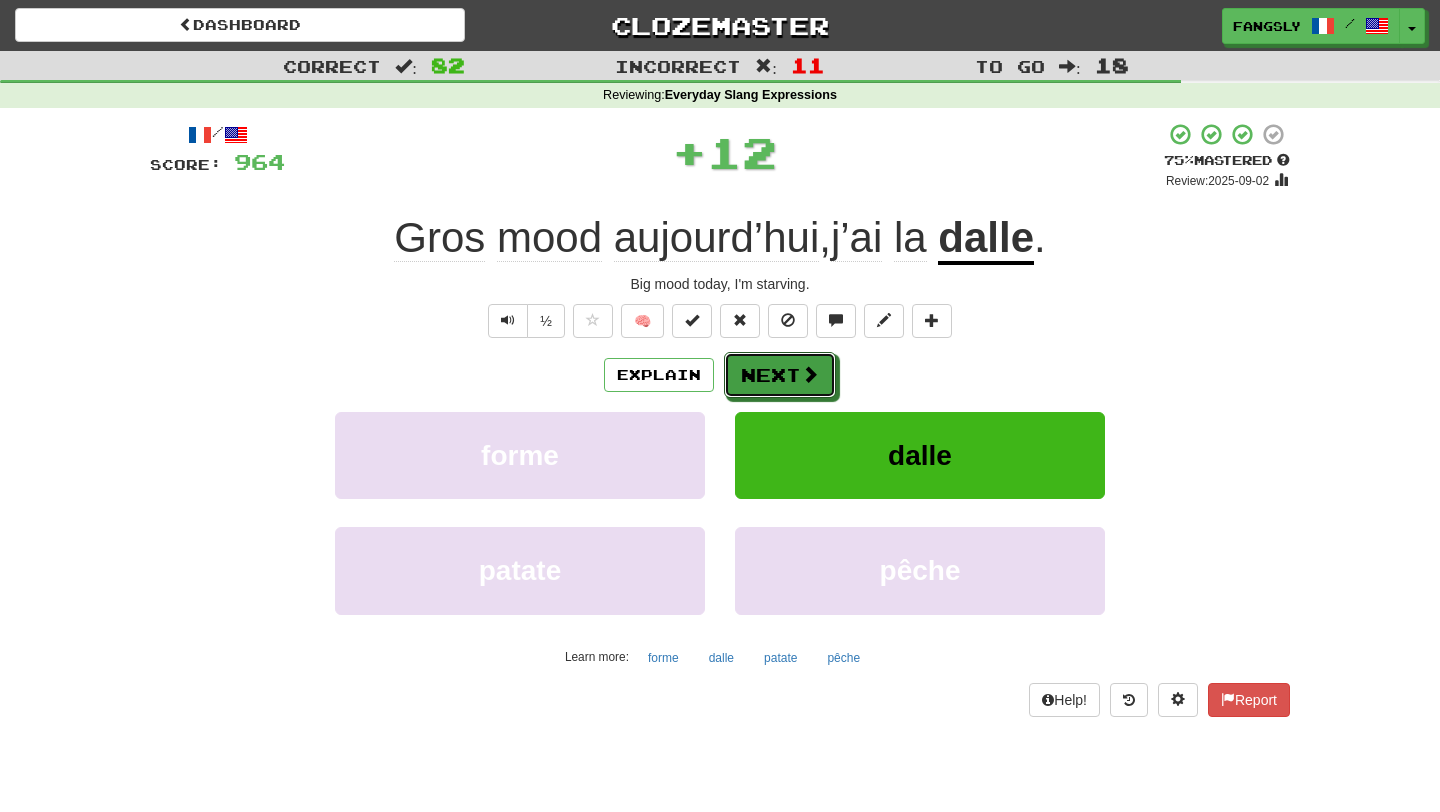 click on "Next" at bounding box center [780, 375] 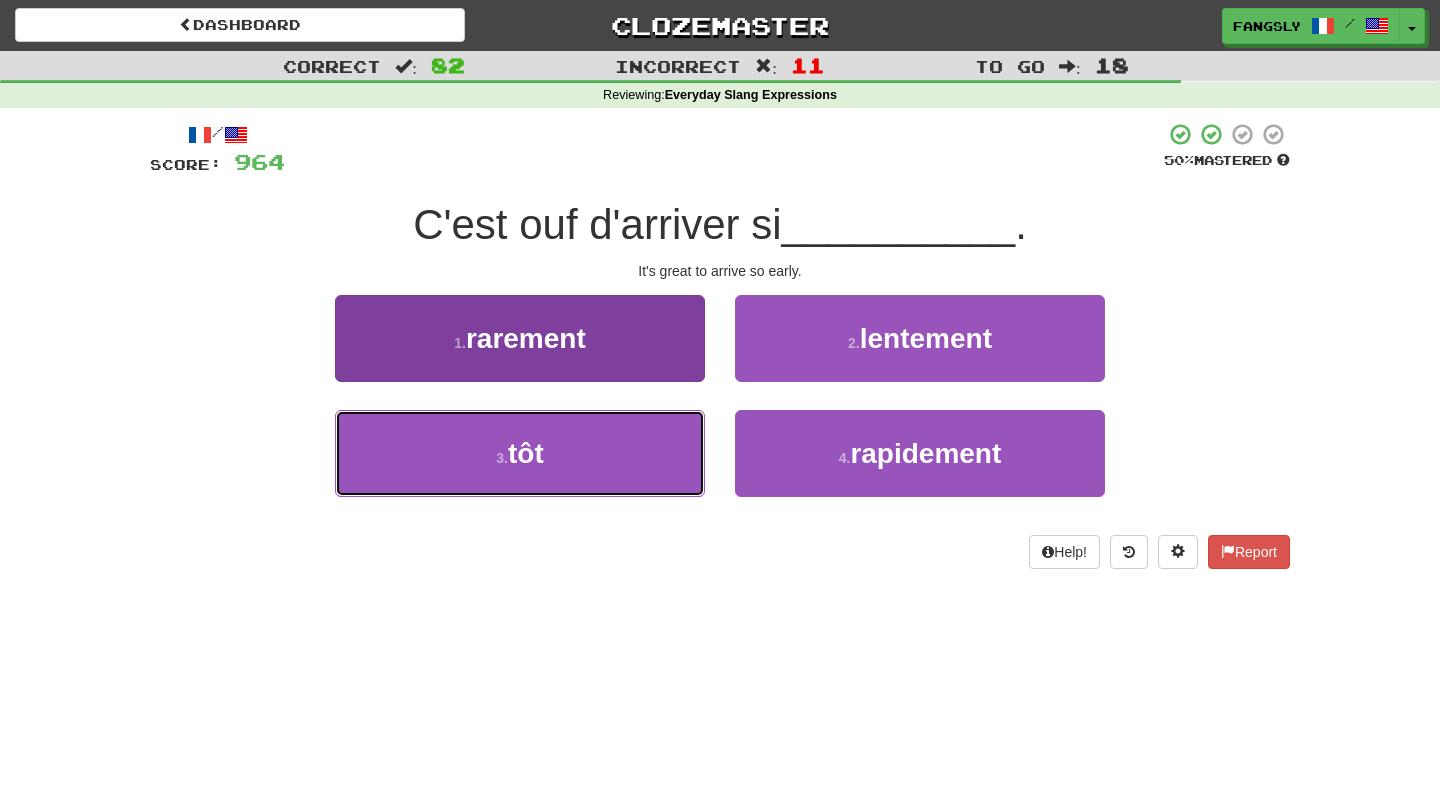 click on "3 .  tôt" at bounding box center (520, 453) 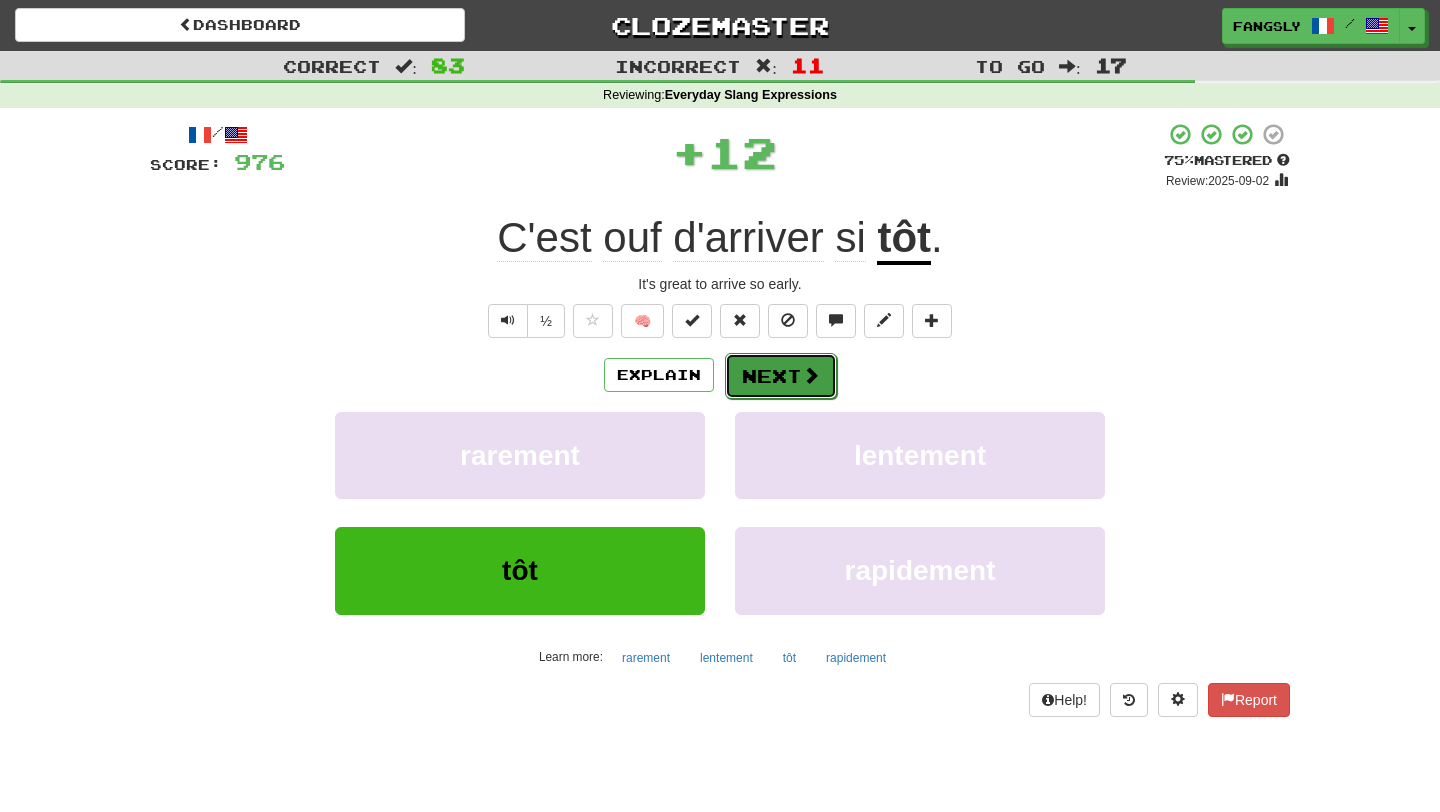 click on "Next" at bounding box center (781, 376) 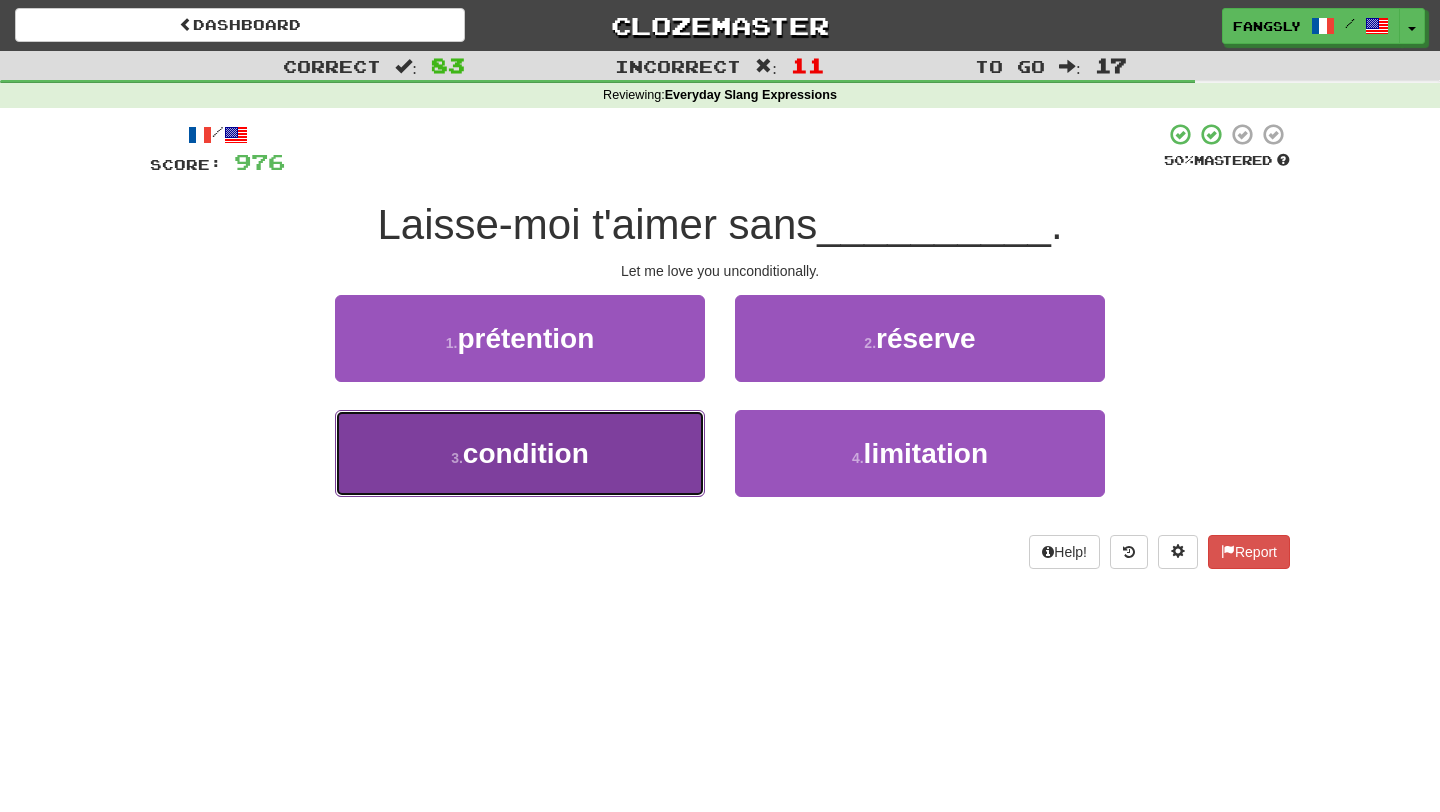 click on "3 .  condition" at bounding box center (520, 453) 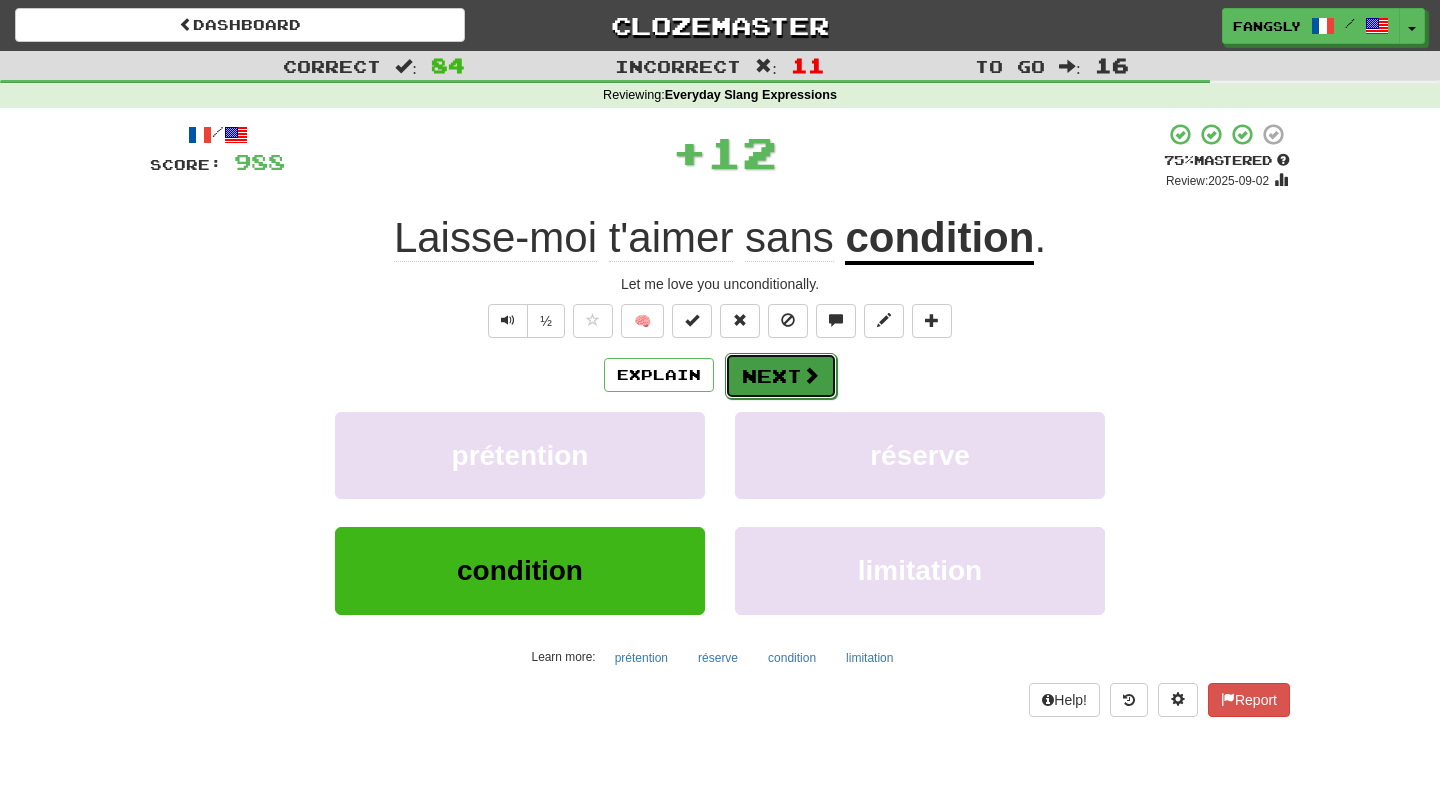 click on "Next" at bounding box center [781, 376] 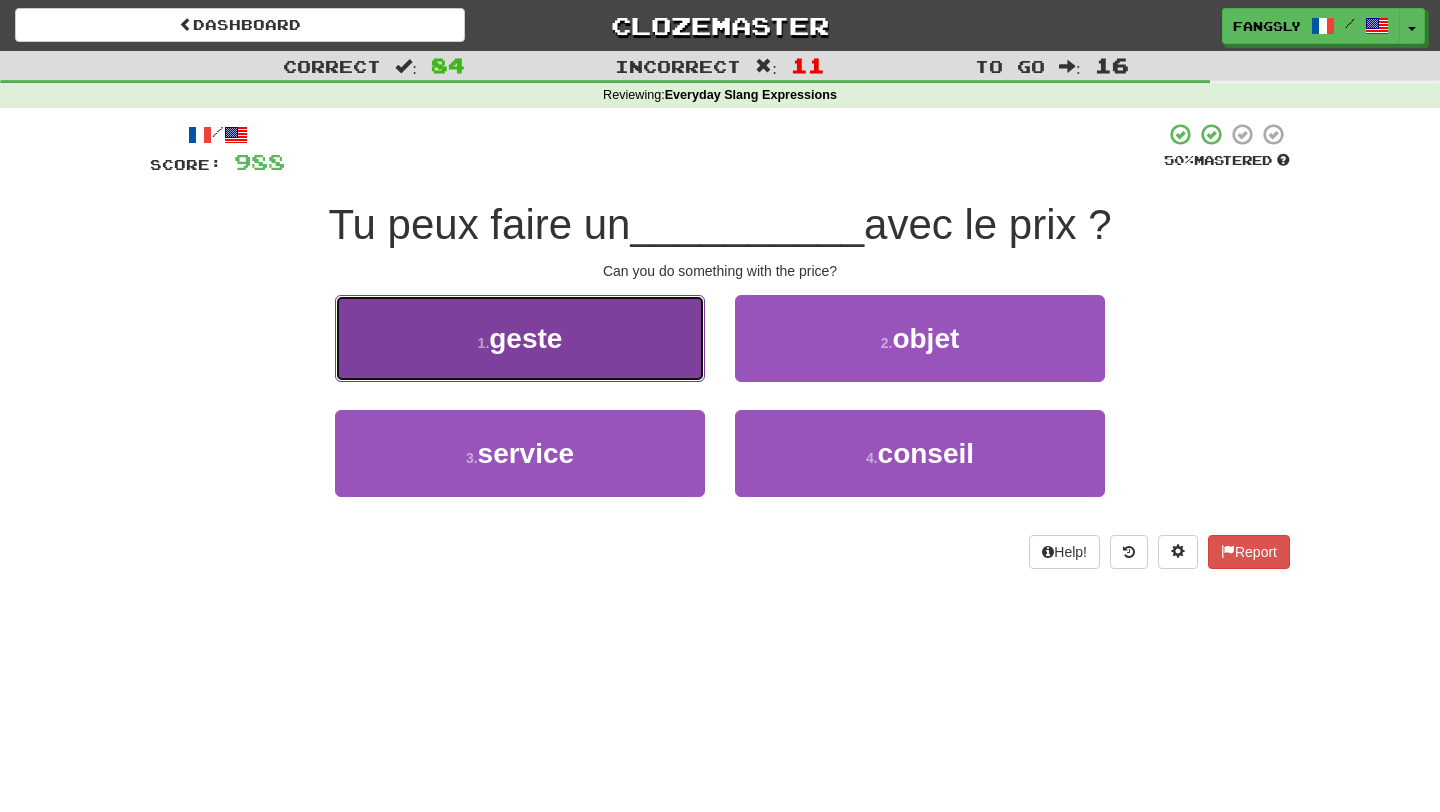 click on "1 .  geste" at bounding box center [520, 338] 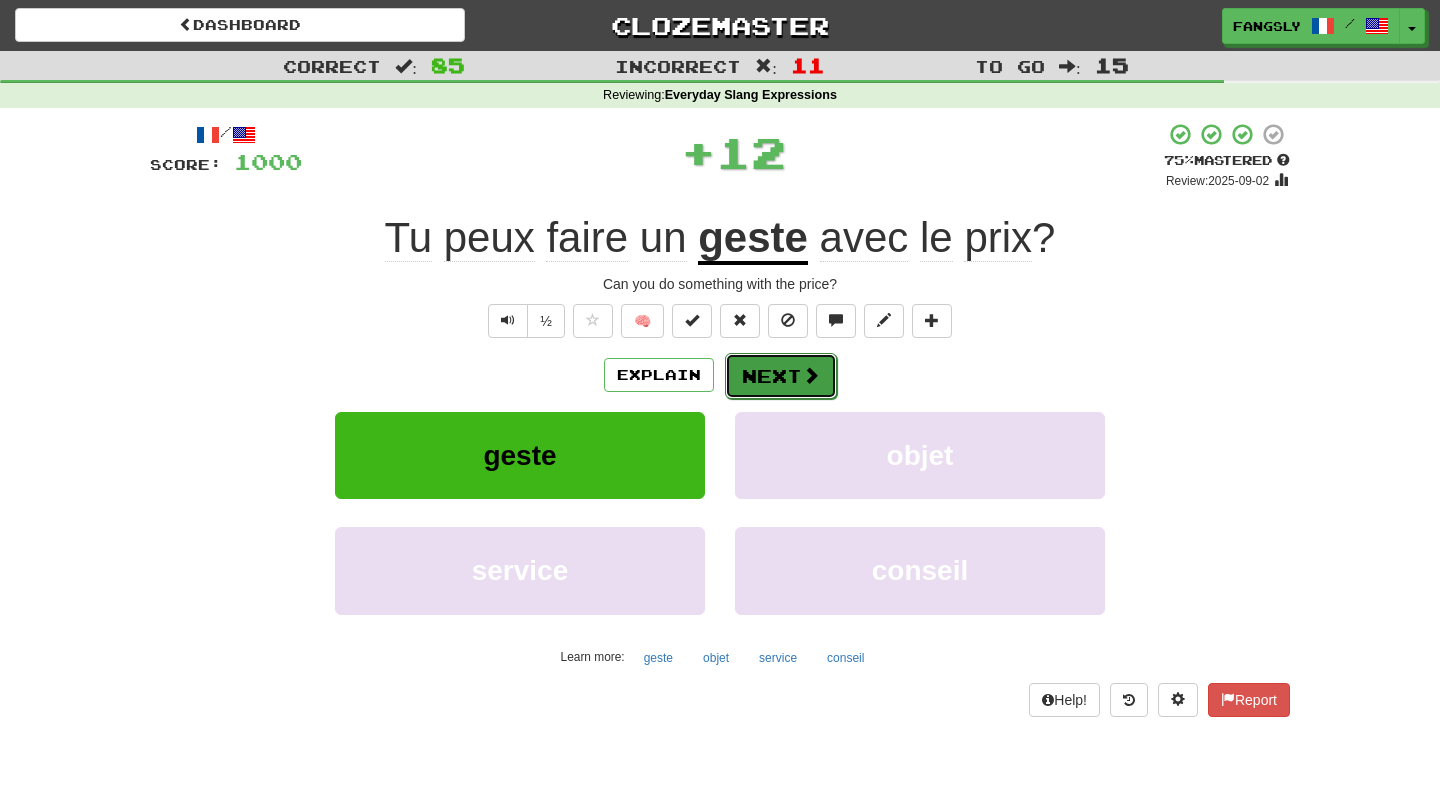 click on "Next" at bounding box center (781, 376) 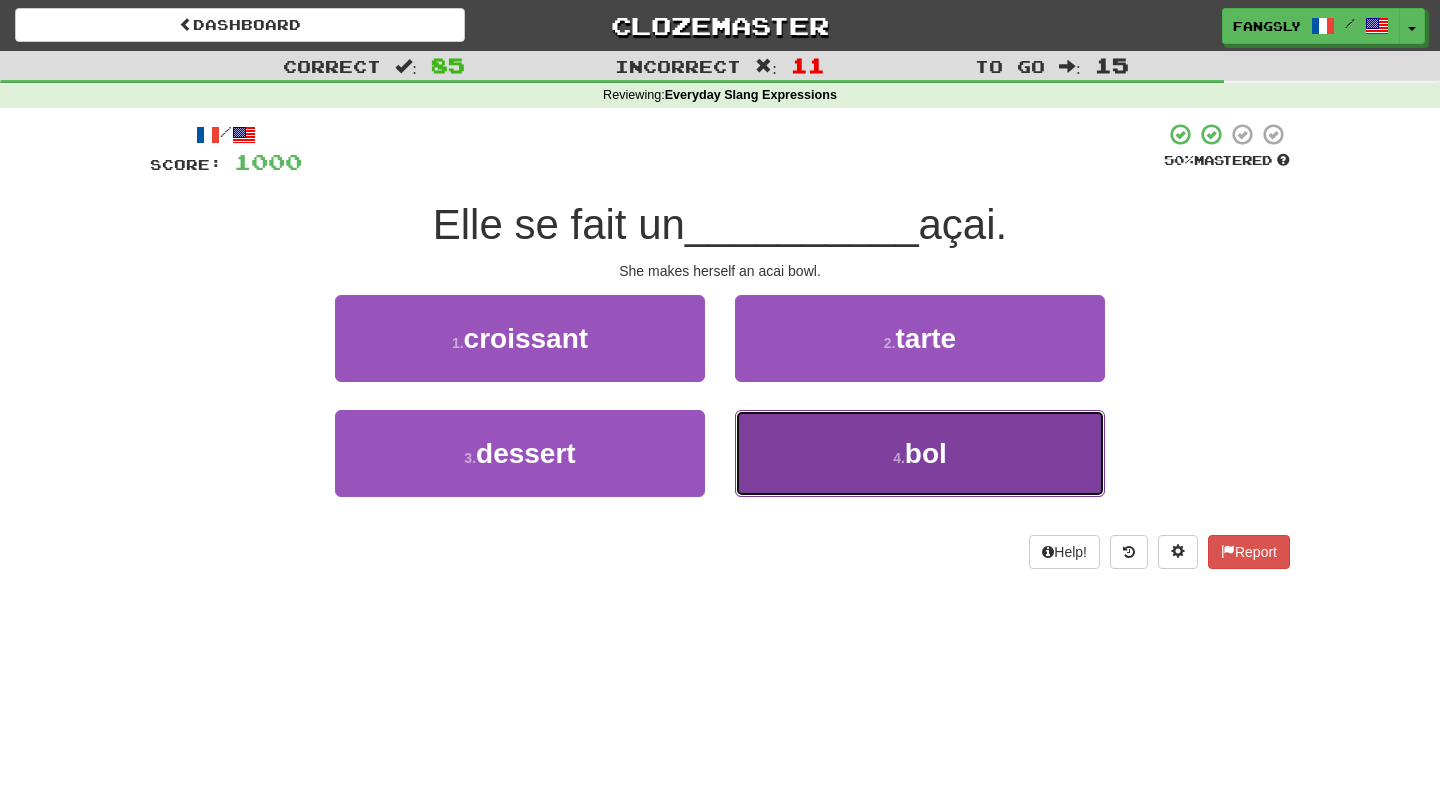 click on "4 .  bol" at bounding box center [920, 453] 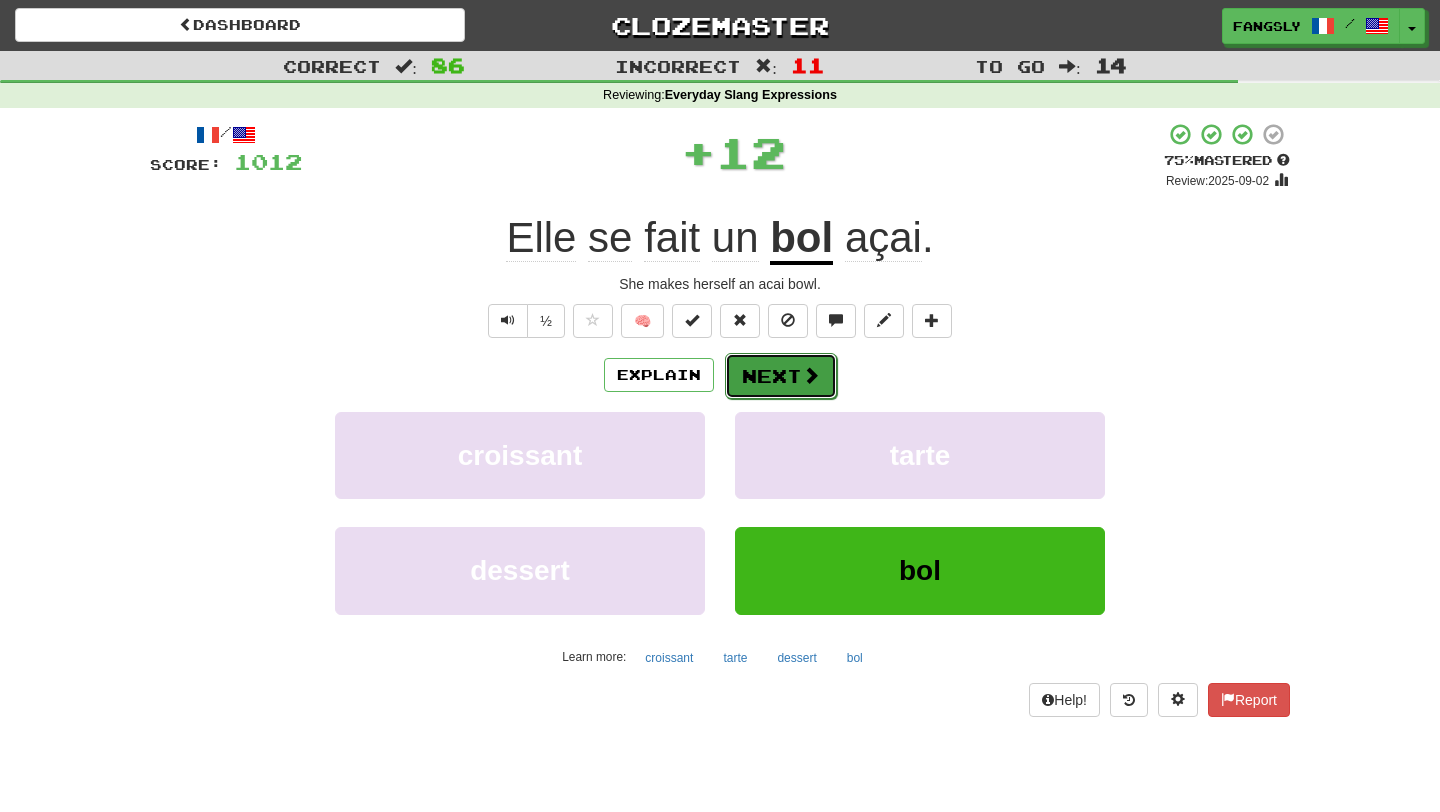 click on "Next" at bounding box center (781, 376) 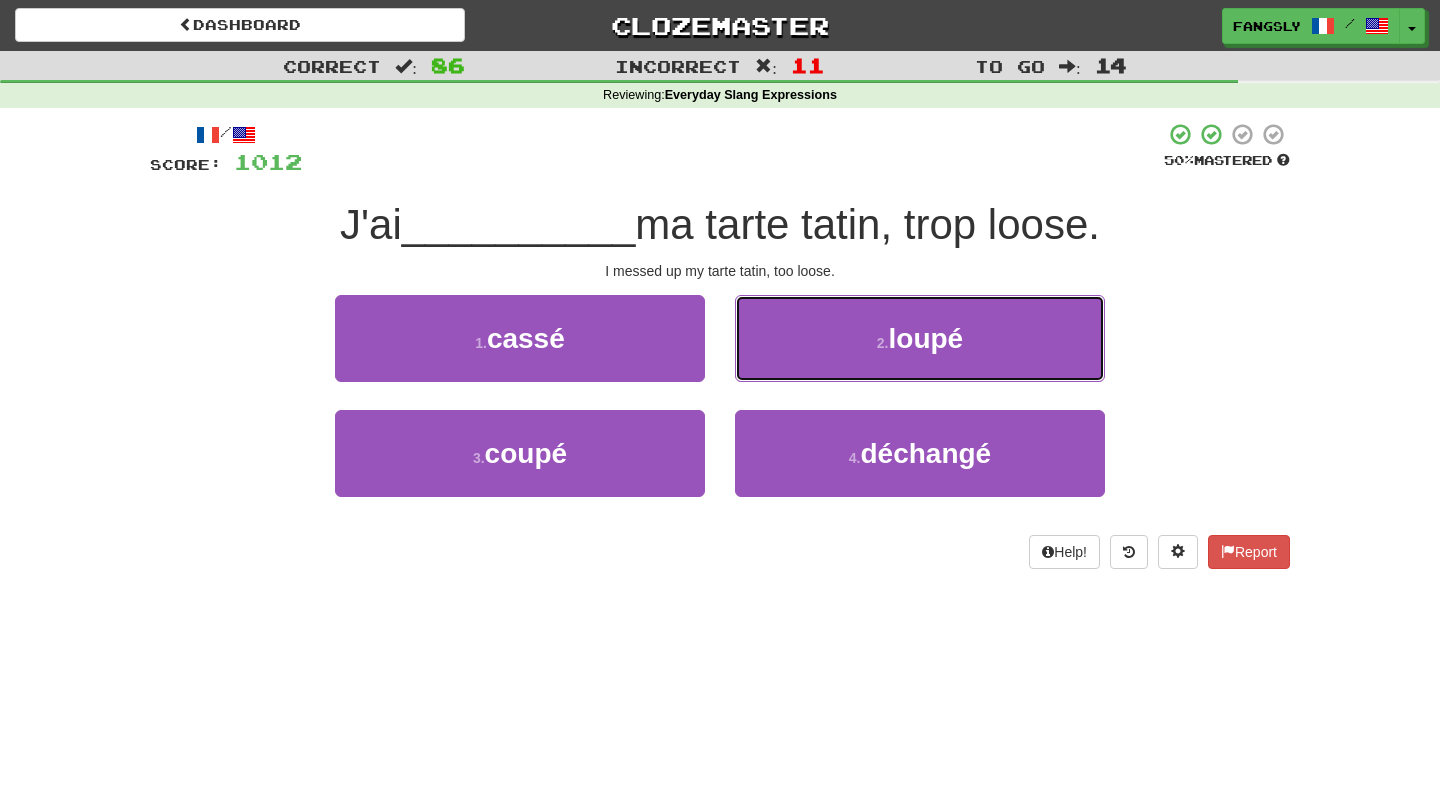 click on "2 .  loupé" at bounding box center (920, 338) 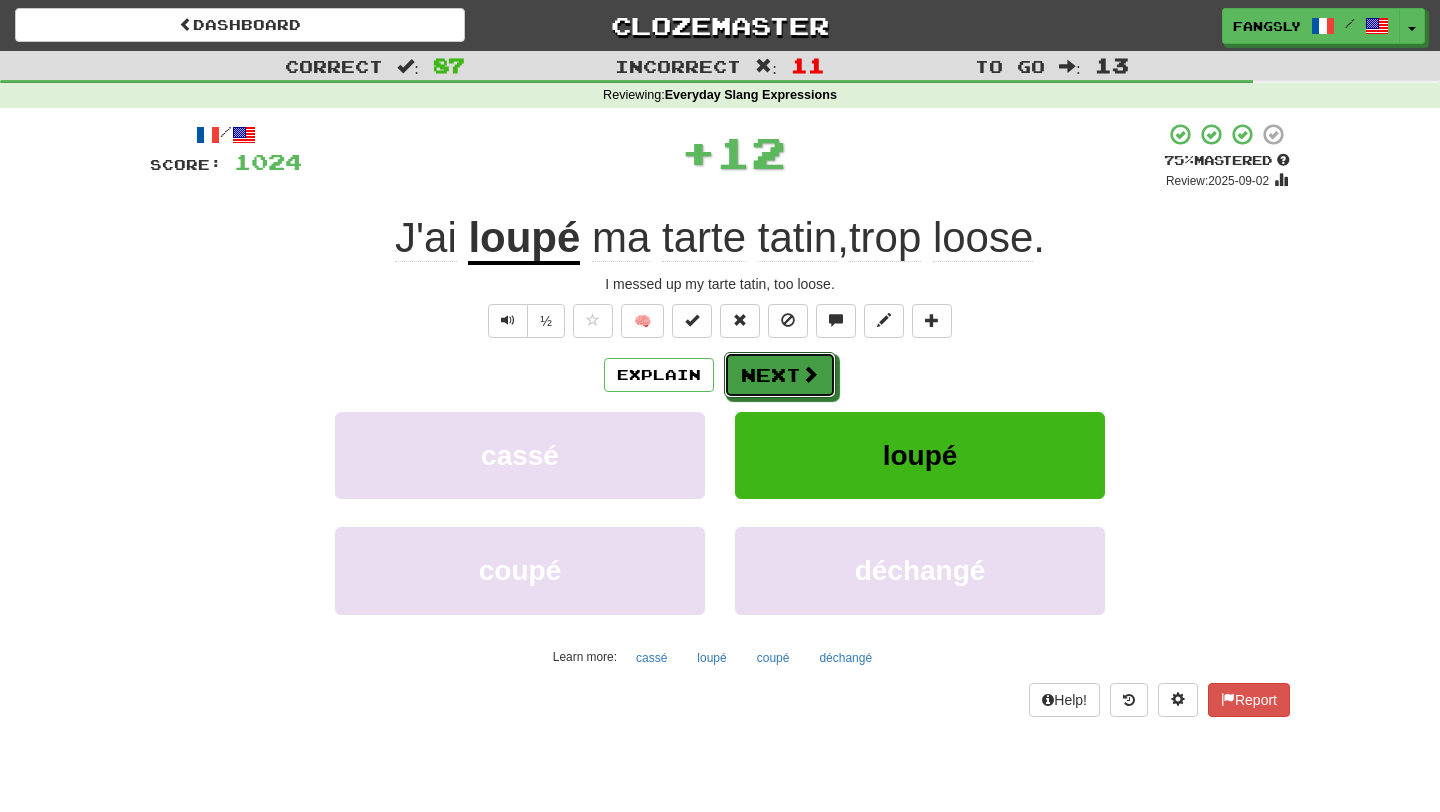 click on "Next" at bounding box center [780, 375] 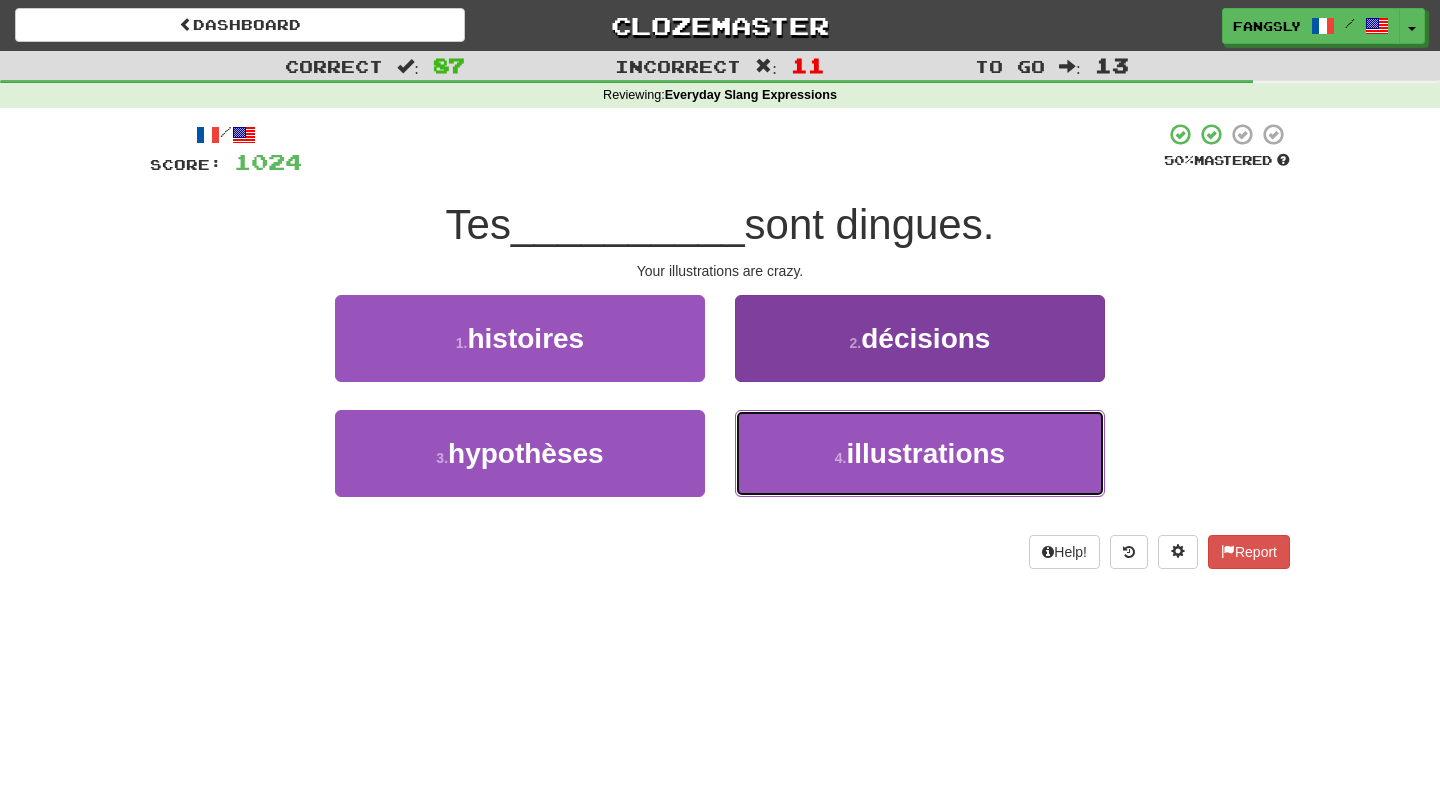 click on "4 .  illustrations" at bounding box center [920, 453] 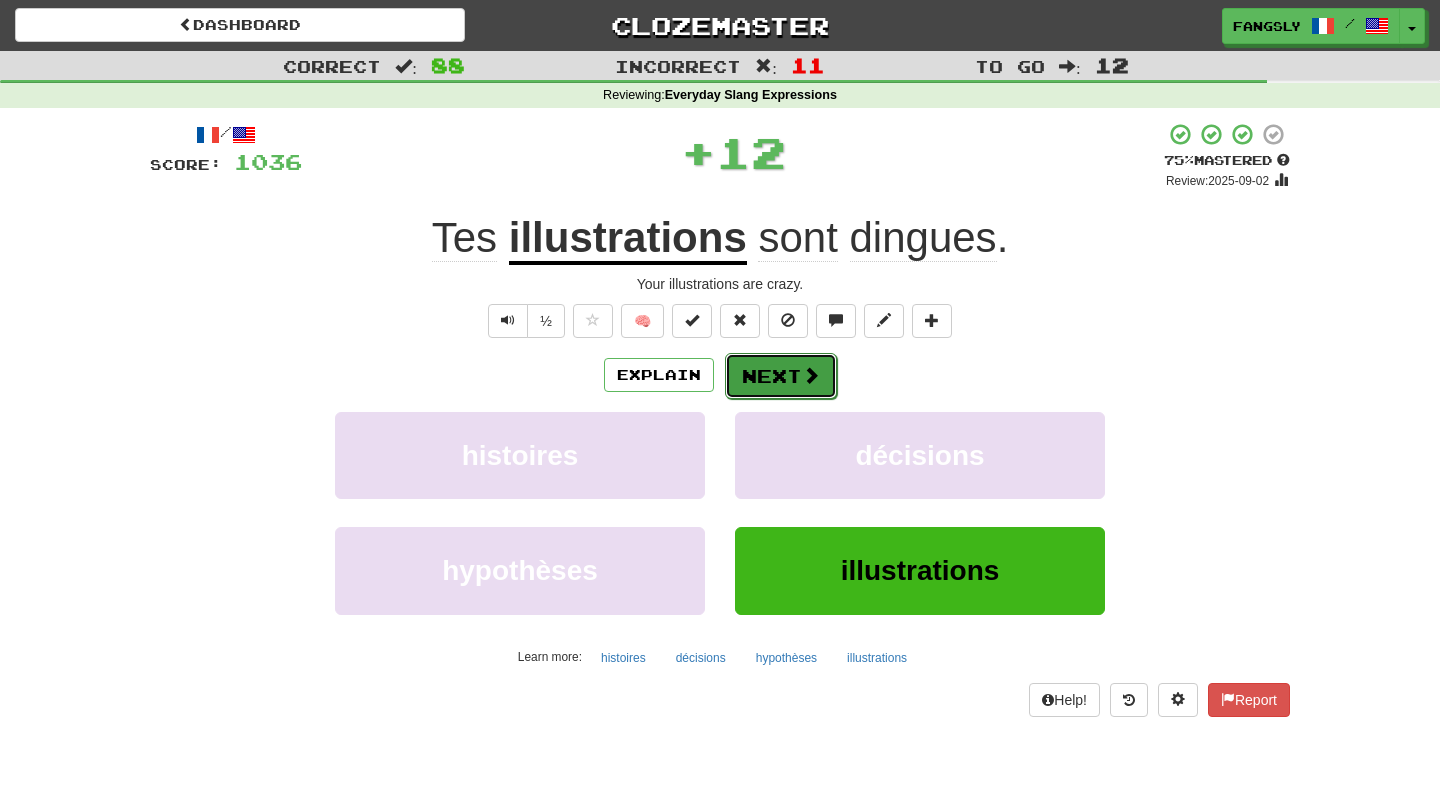 click on "Next" at bounding box center (781, 376) 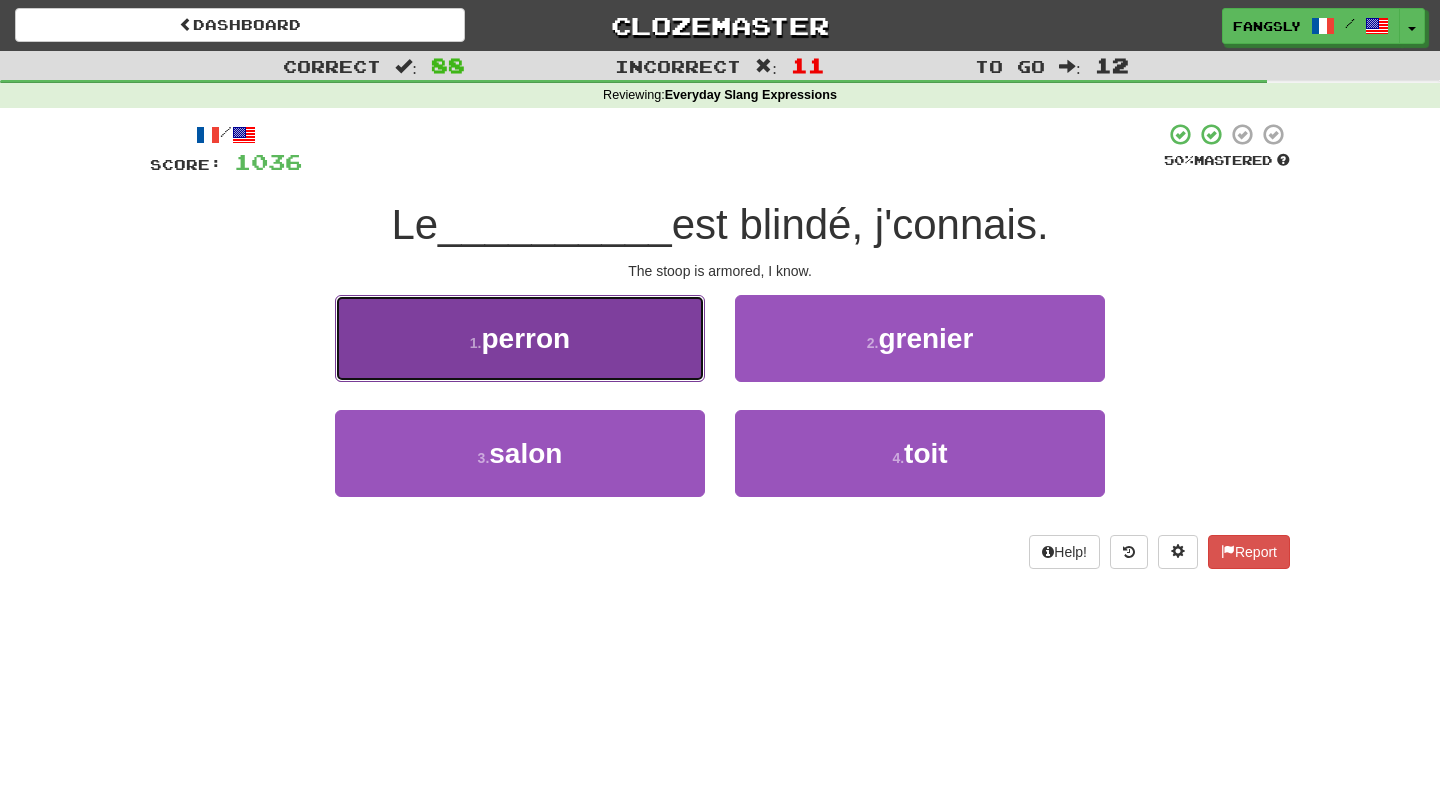 click on "1 .  perron" at bounding box center [520, 338] 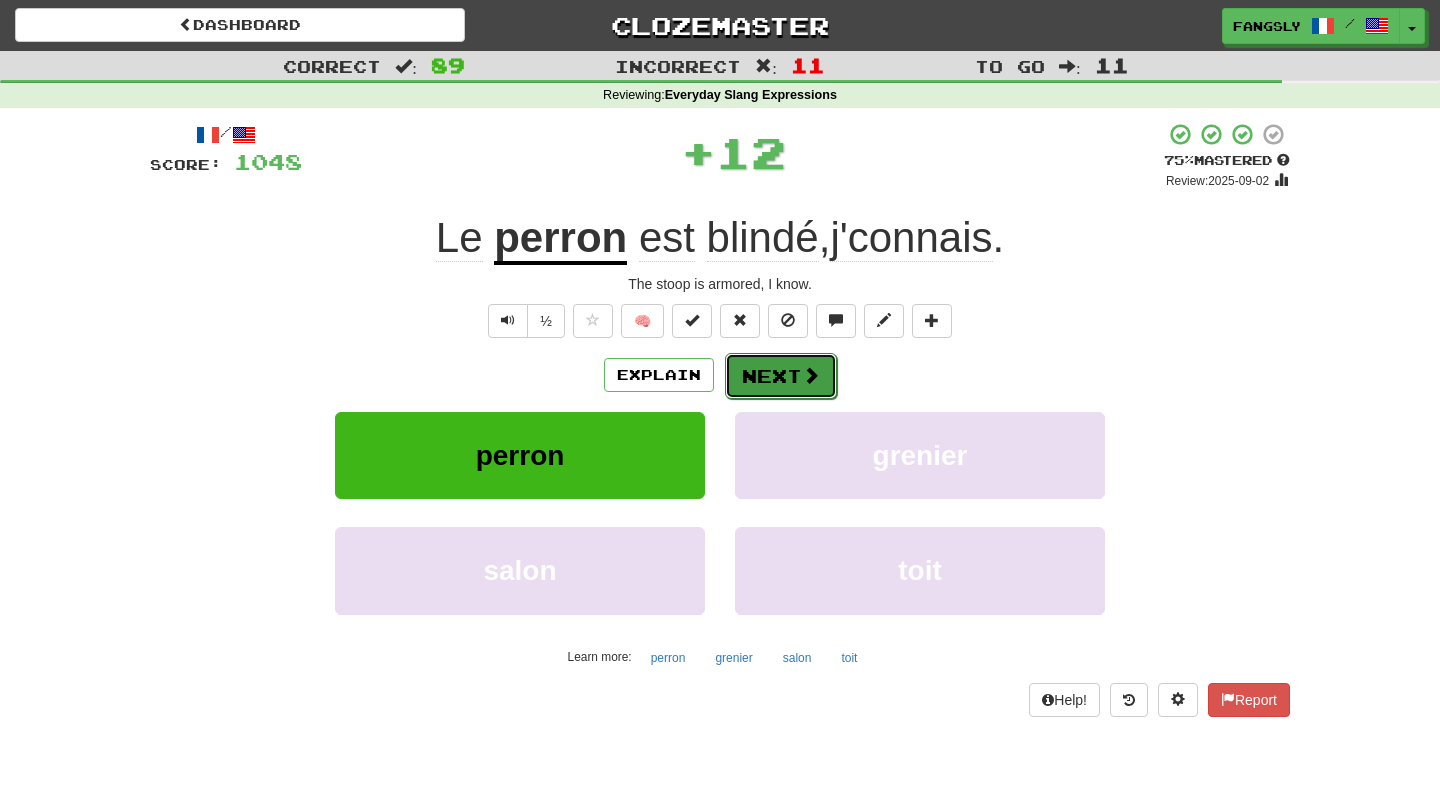 click on "Next" at bounding box center (781, 376) 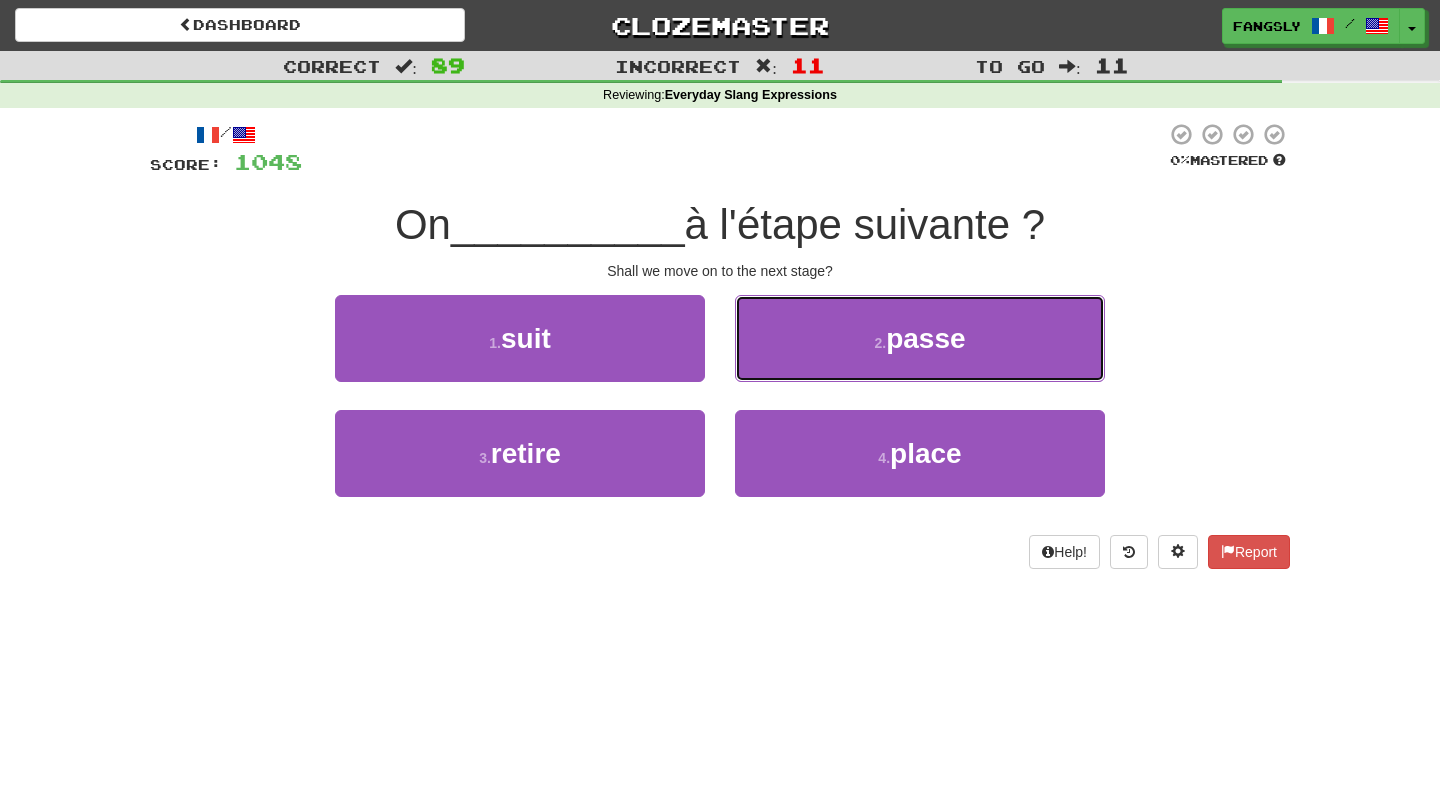 click on "2 .  passe" at bounding box center [920, 338] 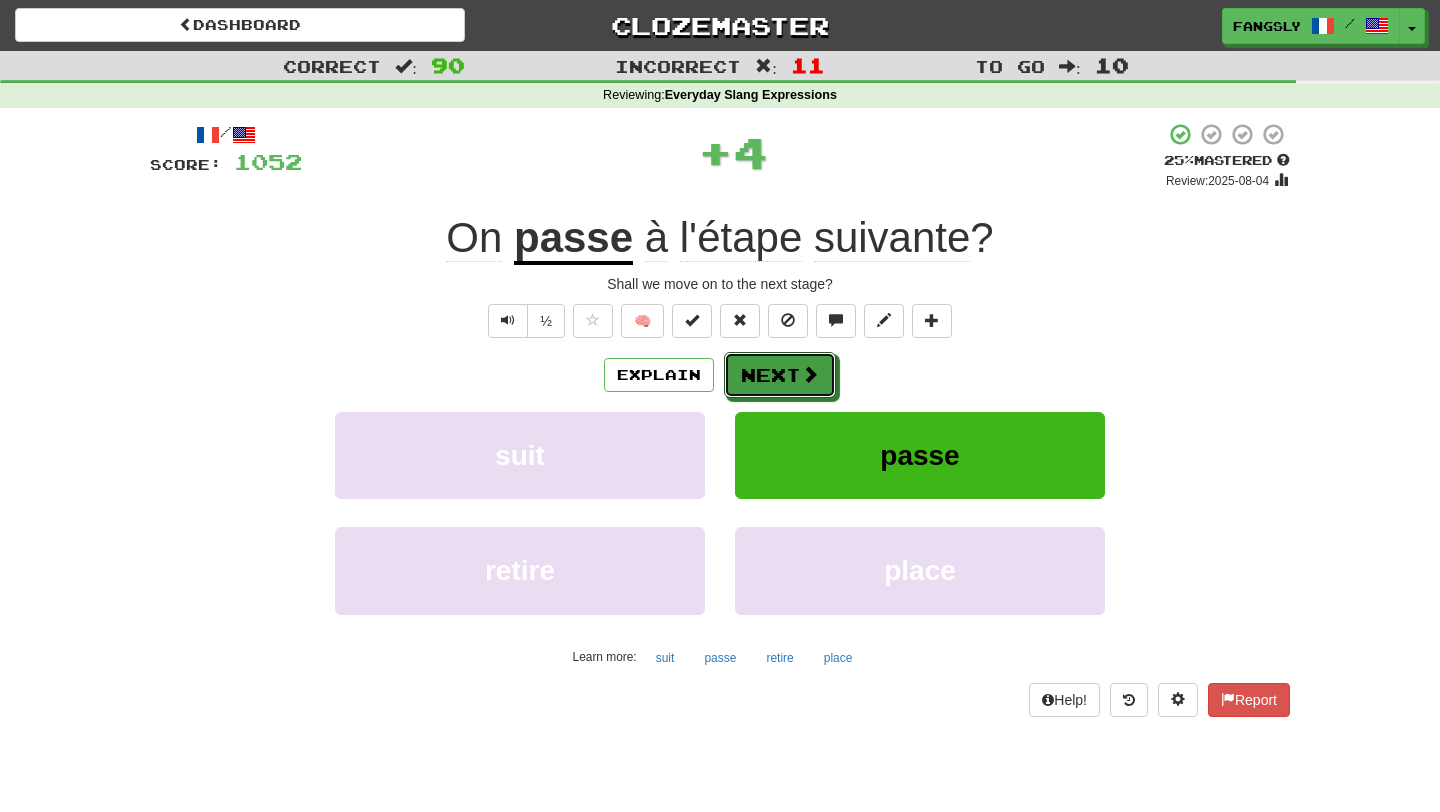 click on "Next" at bounding box center (780, 375) 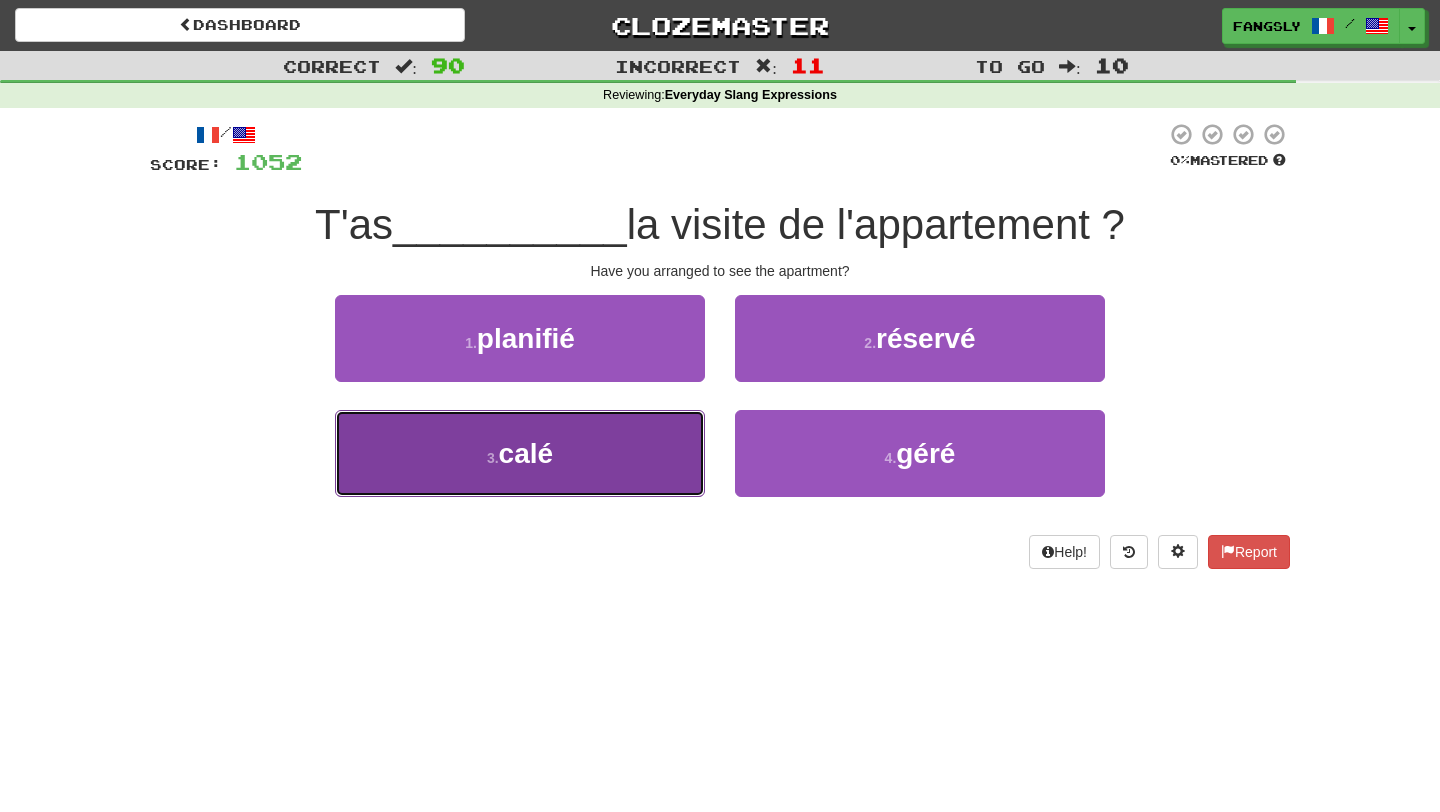 click on "3 .  calé" at bounding box center [520, 453] 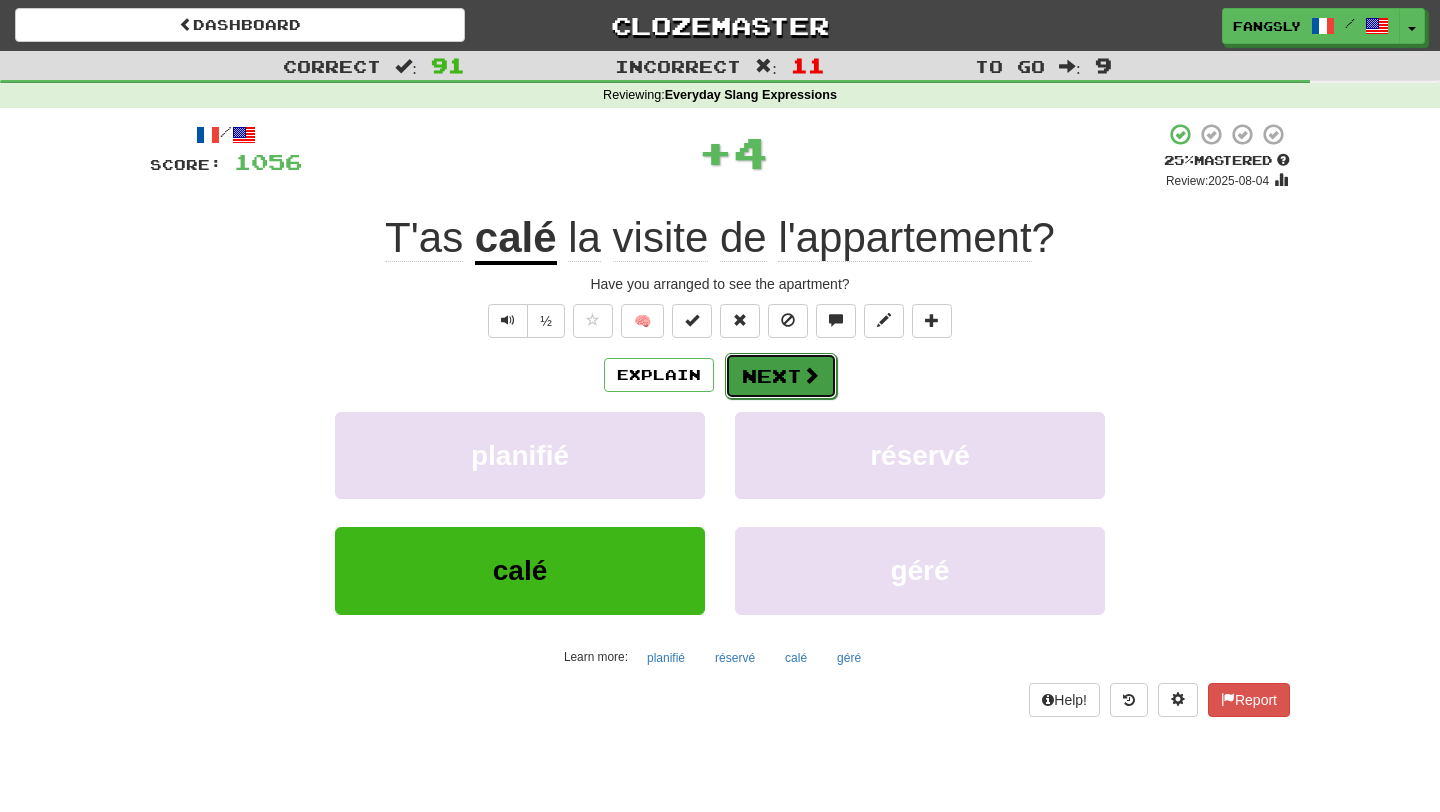 click on "Next" at bounding box center [781, 376] 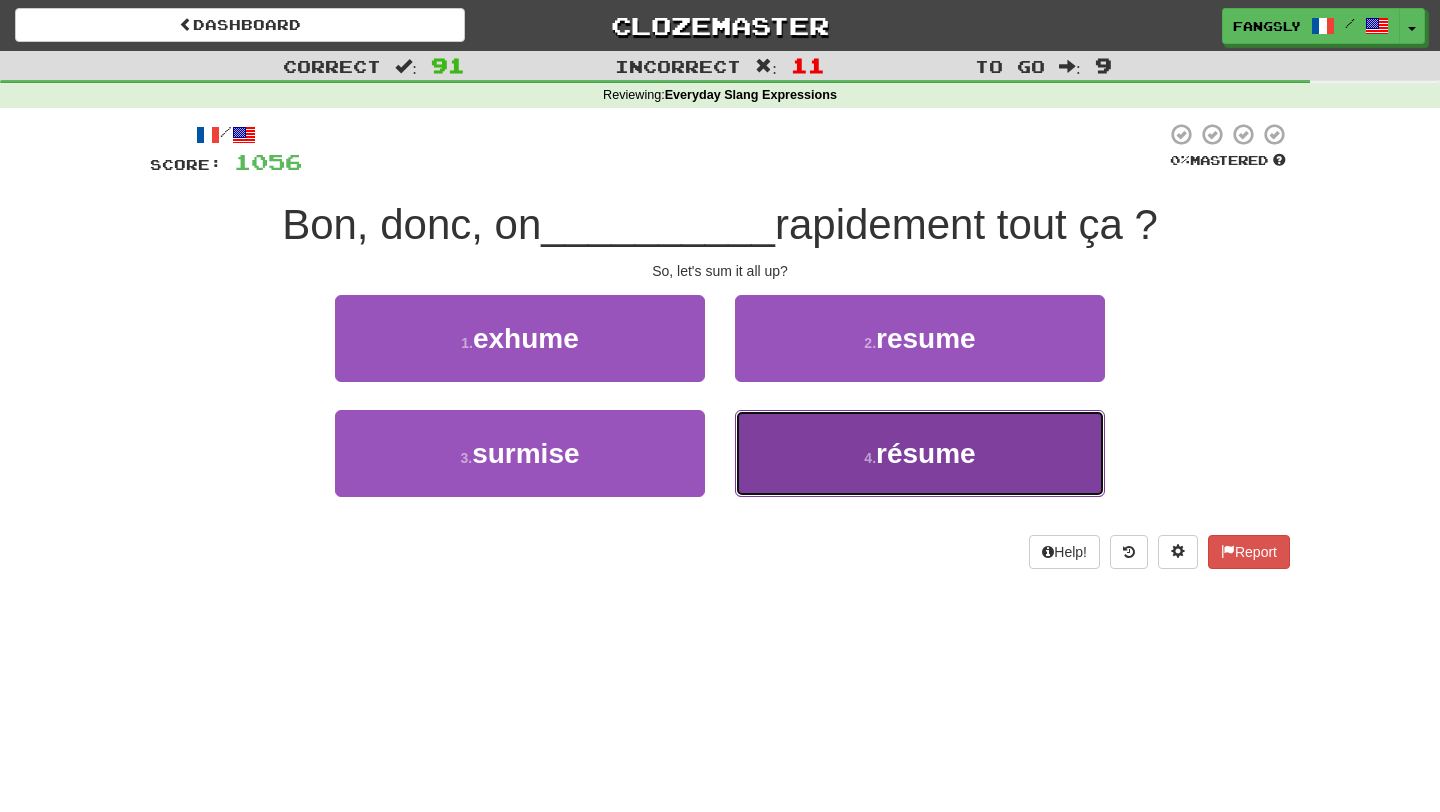 click on "4 .  résume" at bounding box center (920, 453) 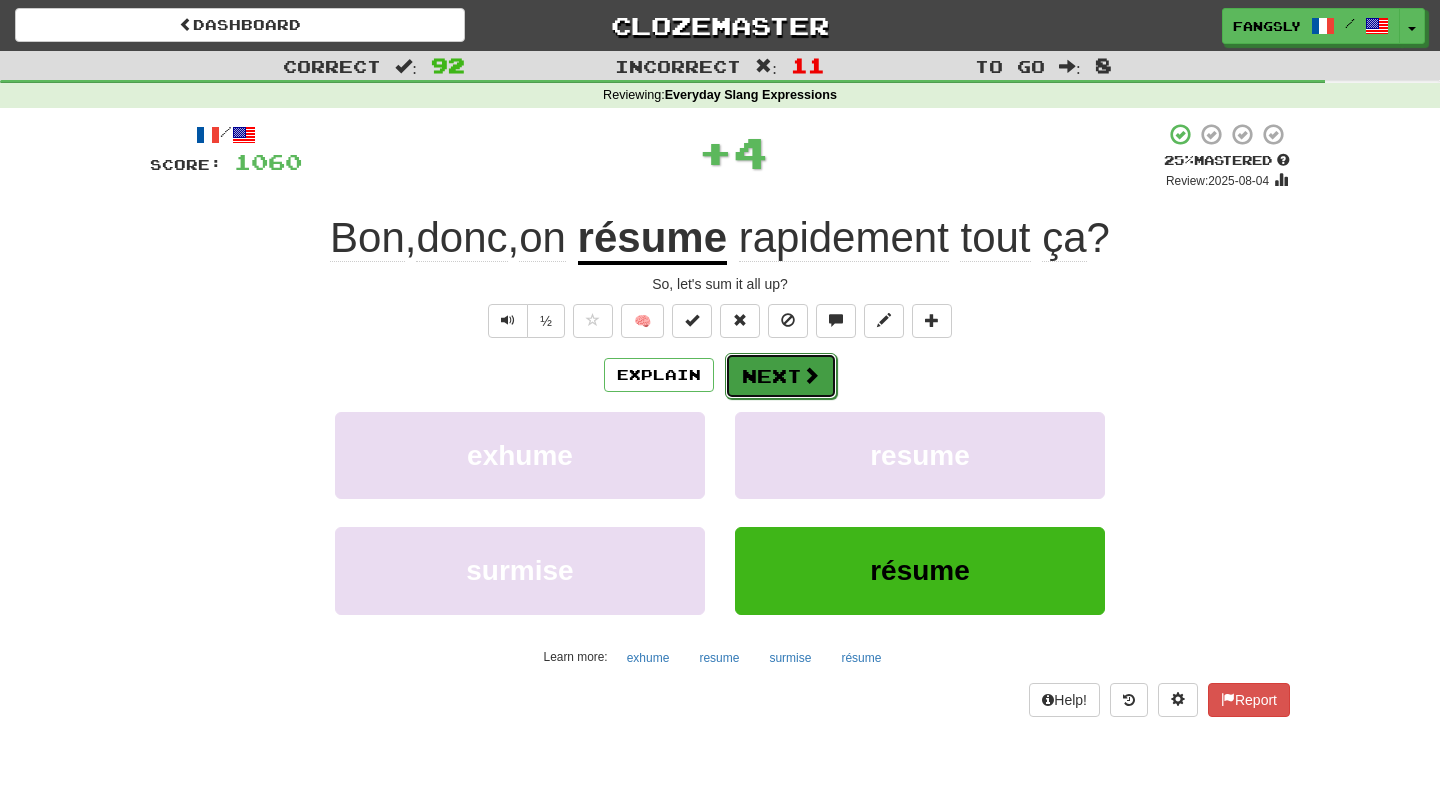 click on "Next" at bounding box center [781, 376] 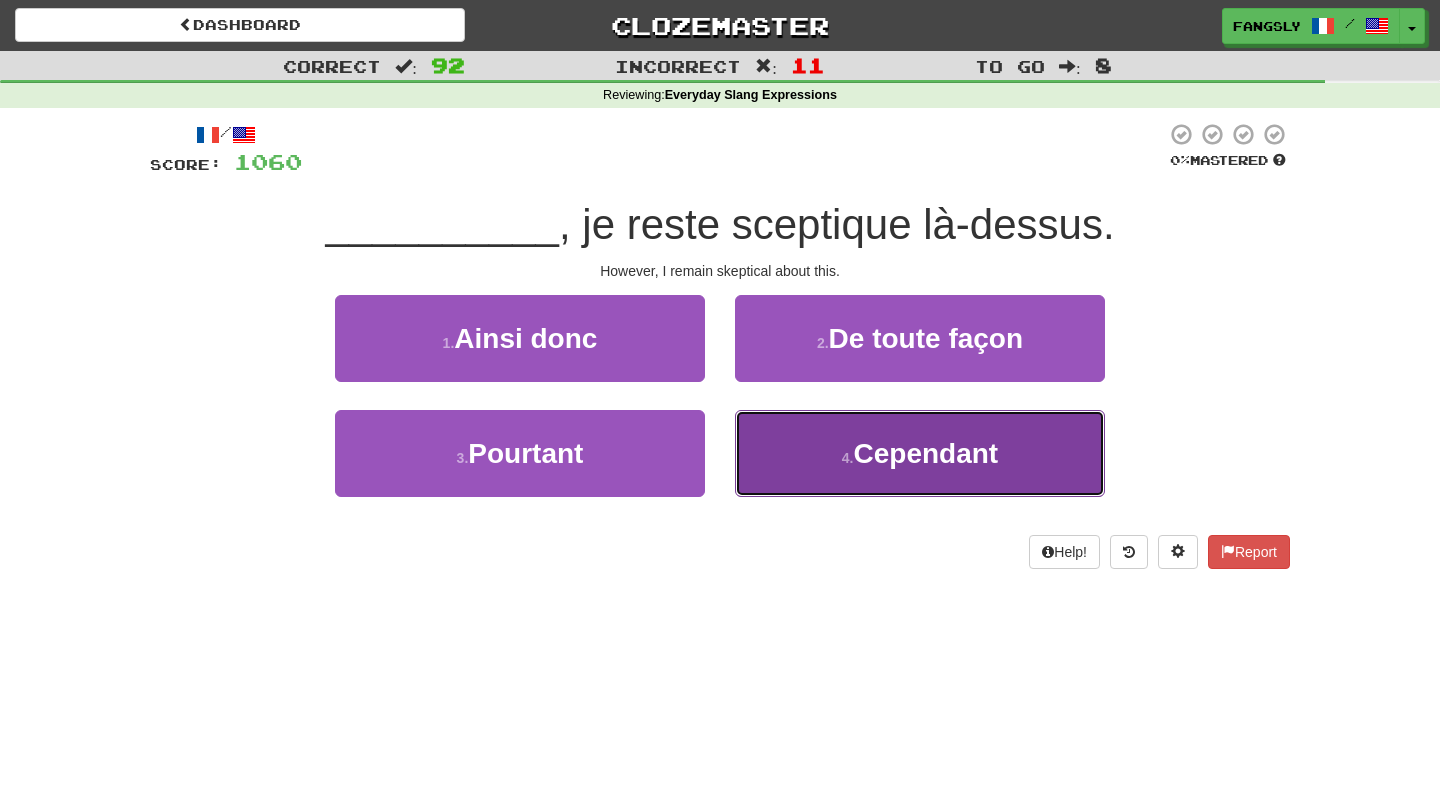 click on "4 .  Cependant" at bounding box center (920, 453) 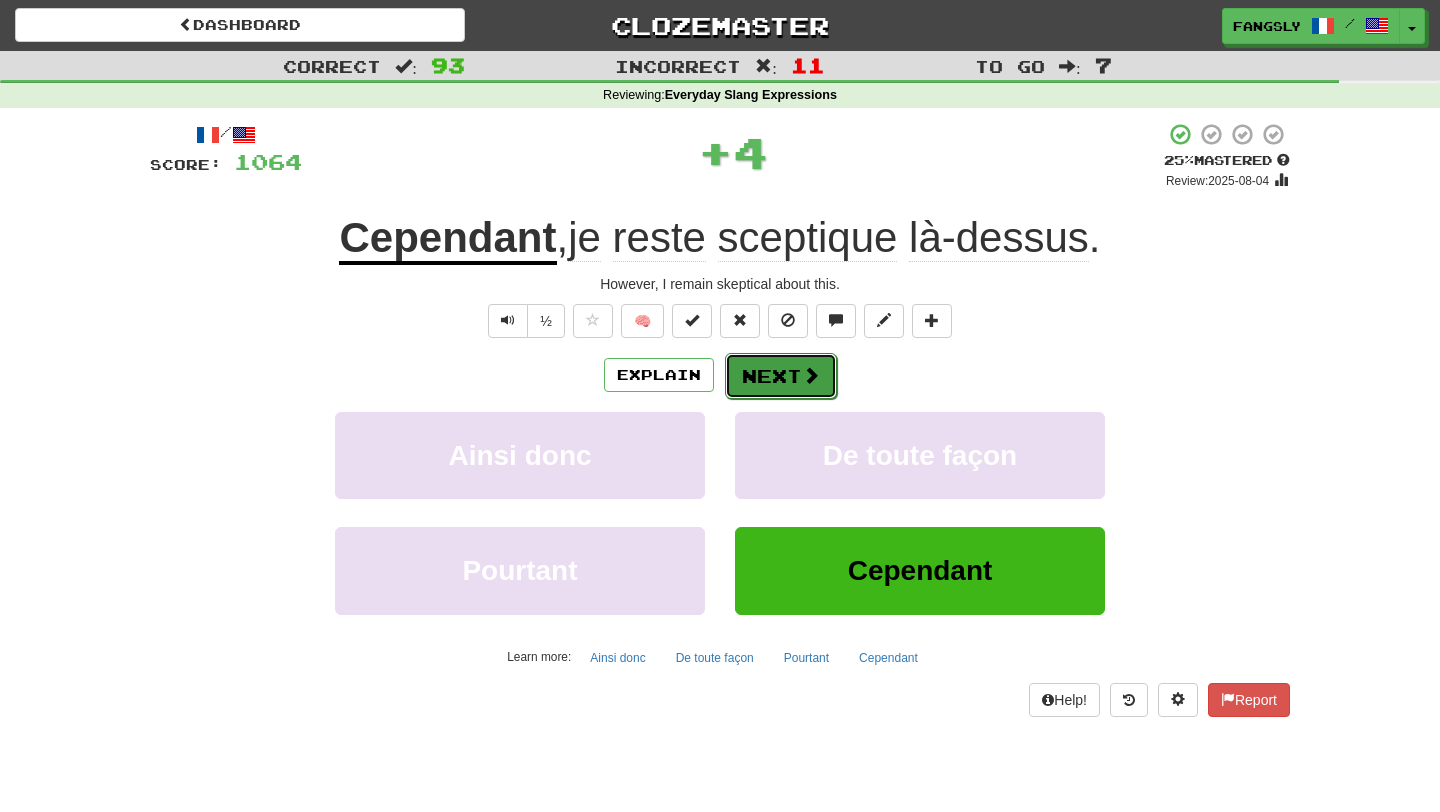 click on "Next" at bounding box center [781, 376] 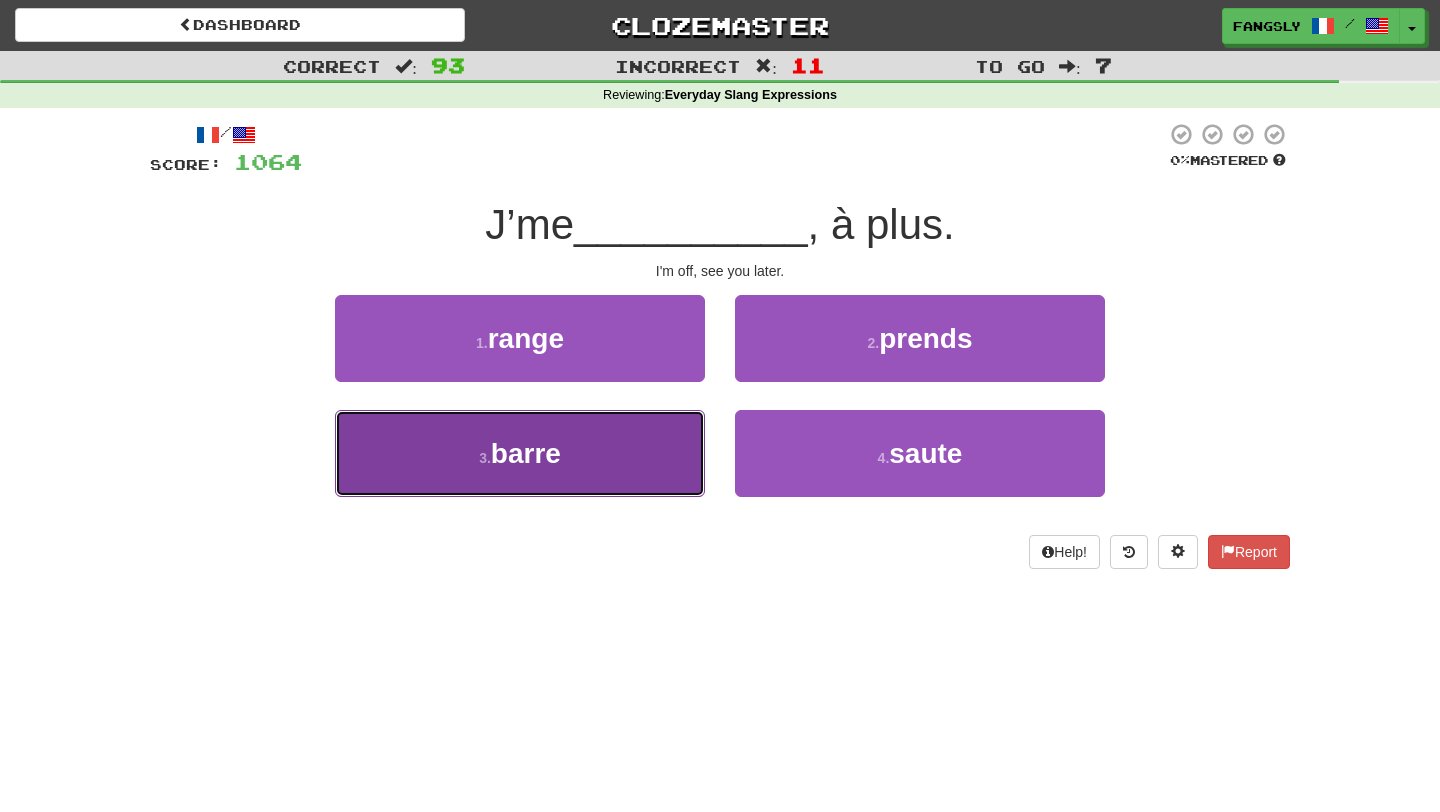 click on "3 .  barre" at bounding box center [520, 453] 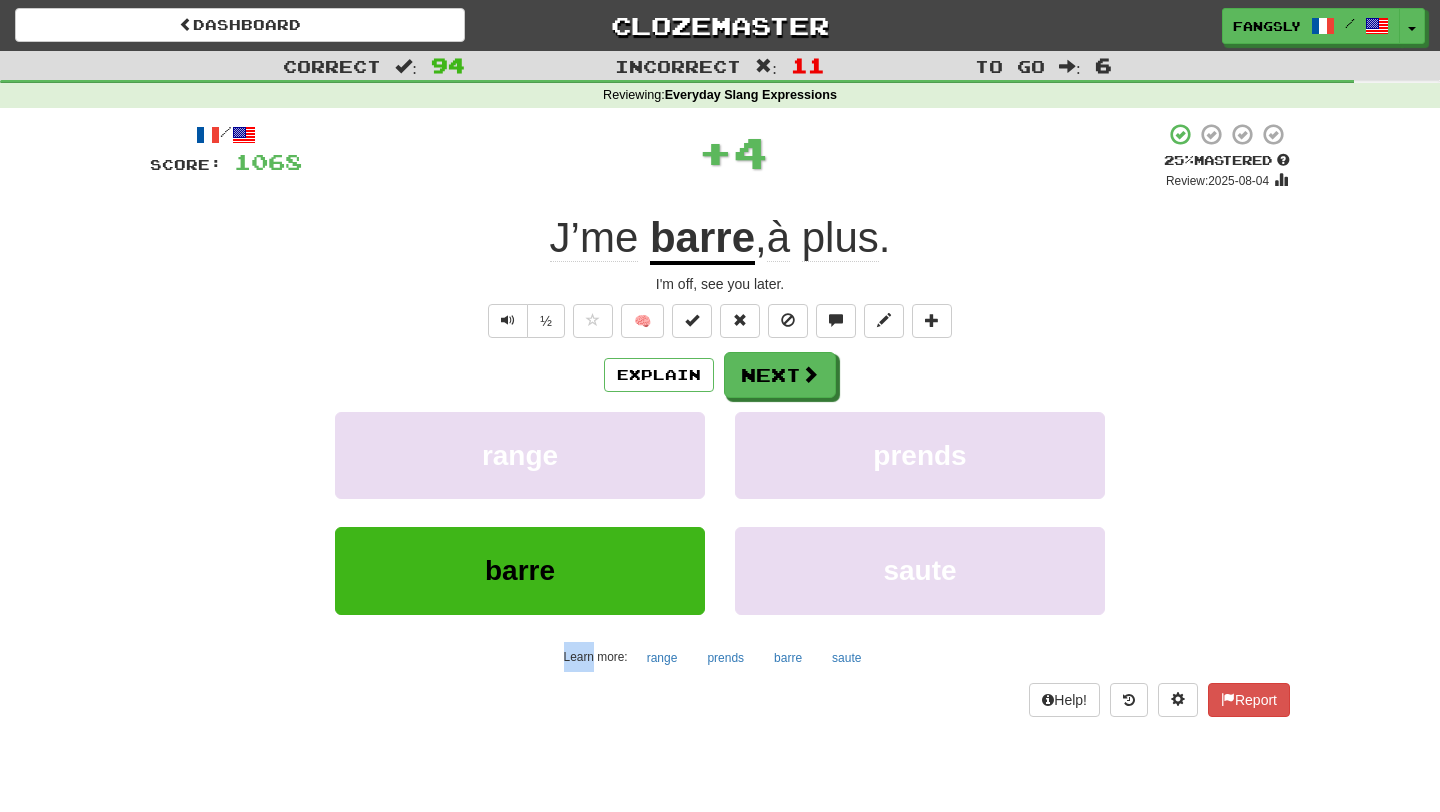 click on "Explain Next range prends barre saute Learn more: range prends barre saute" at bounding box center [720, 512] 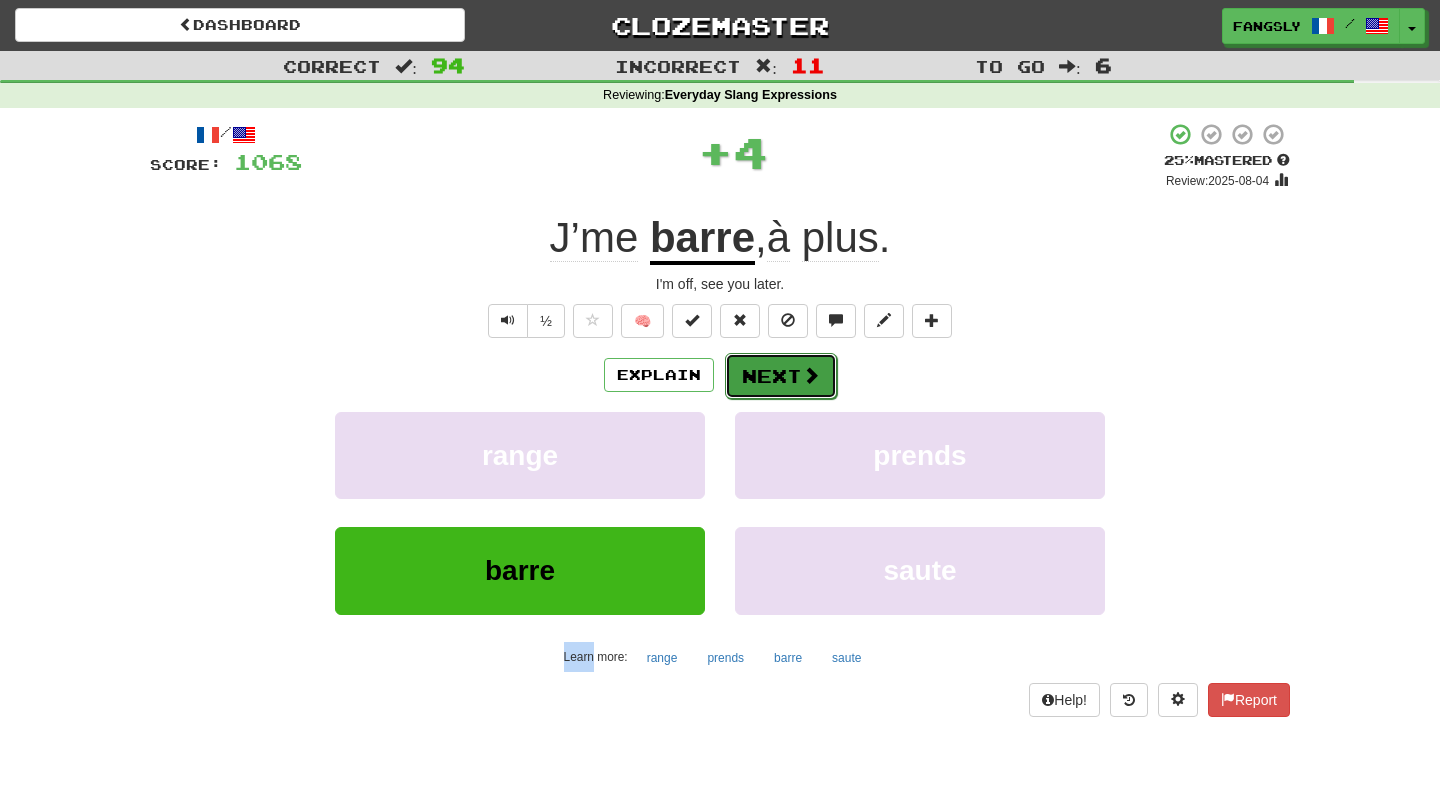 click on "Next" at bounding box center (781, 376) 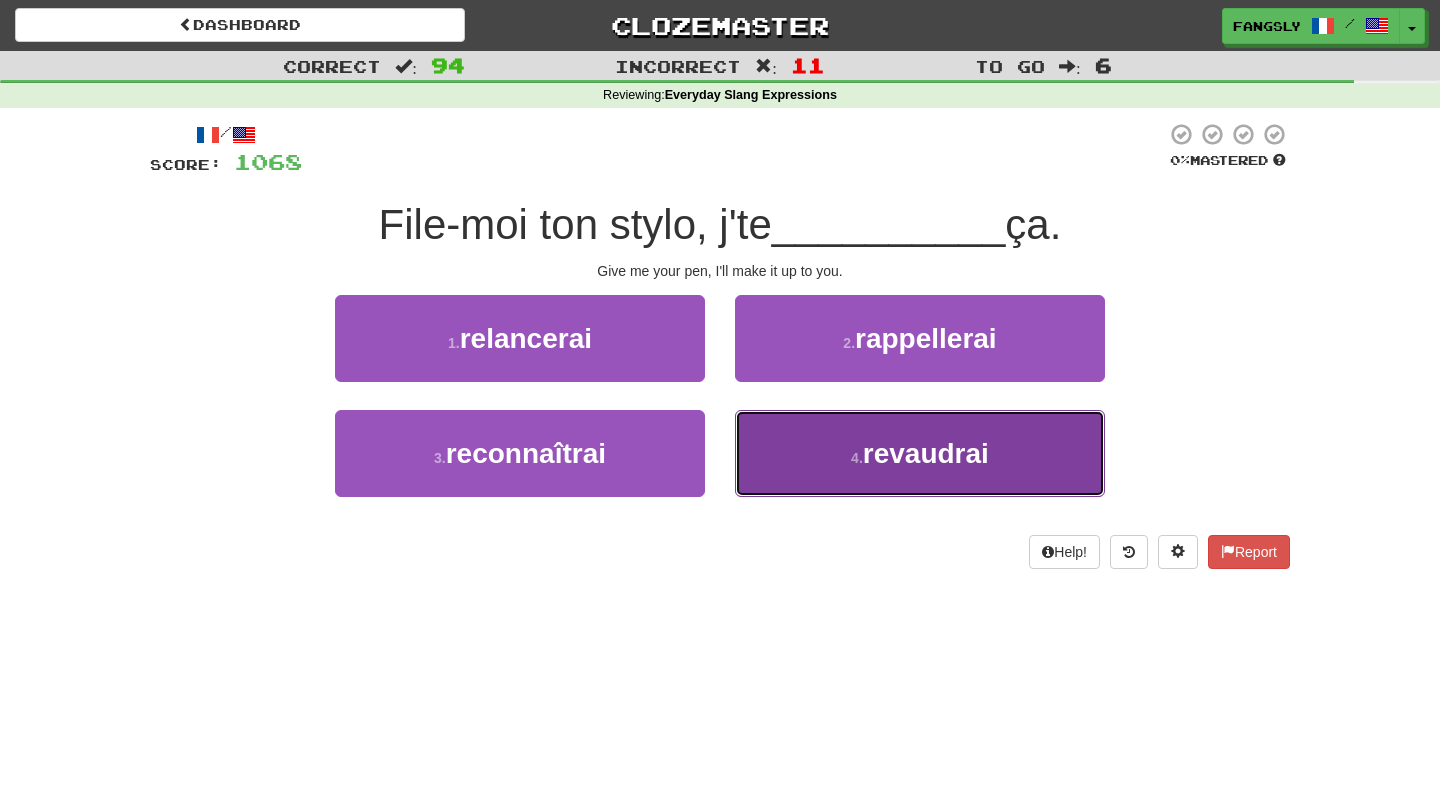 click on "4 .  revaudrai" at bounding box center [920, 453] 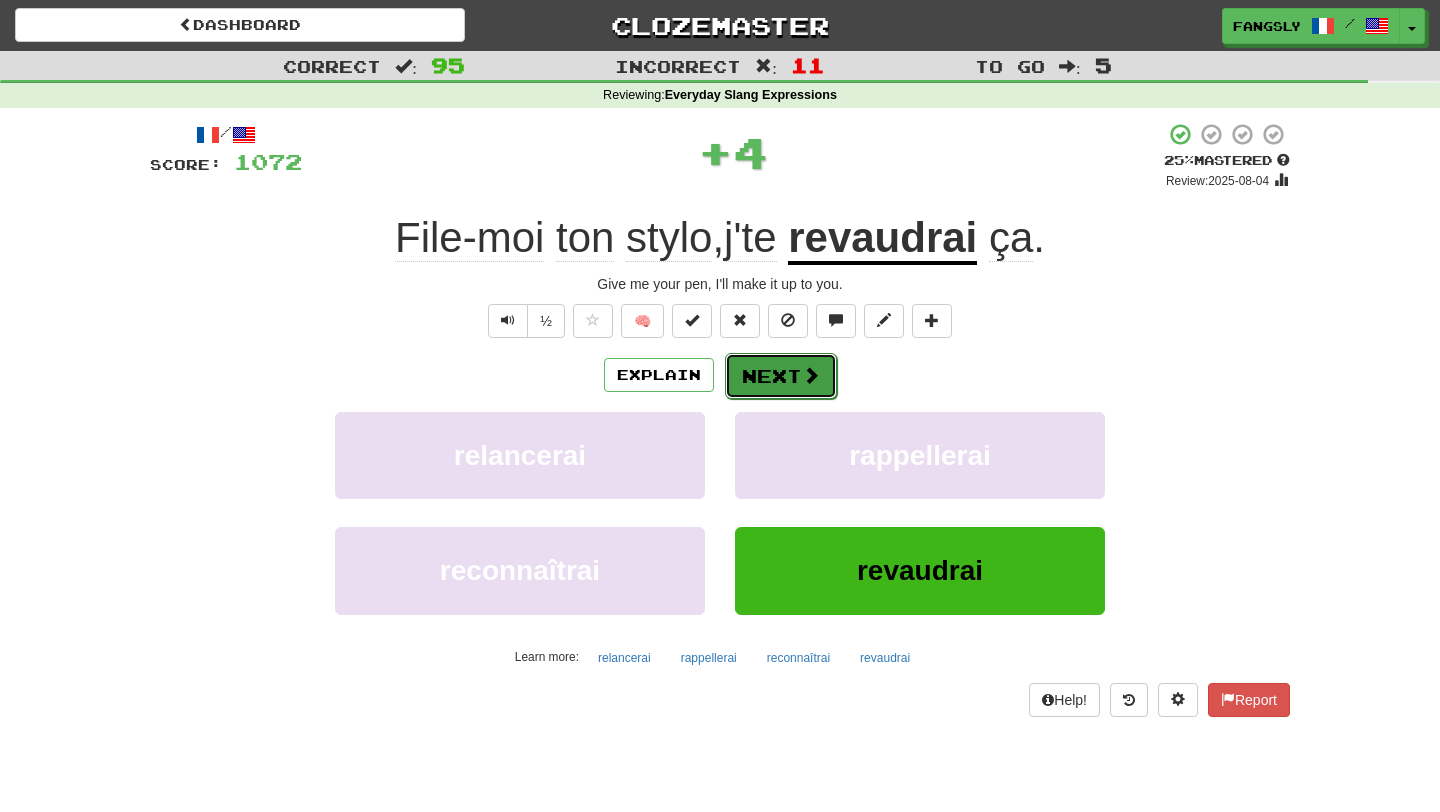 click on "Next" at bounding box center [781, 376] 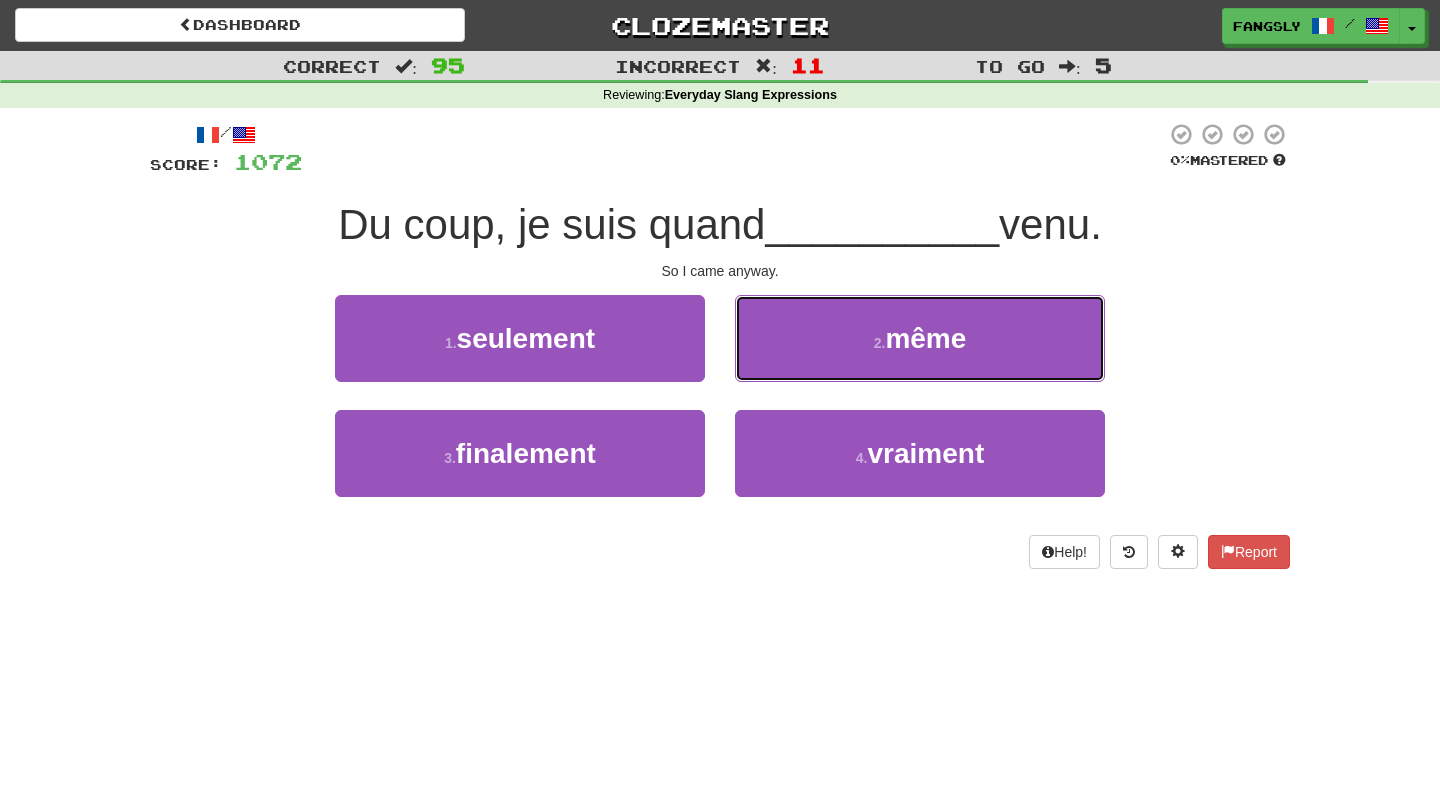 click on "2 .  même" at bounding box center [920, 338] 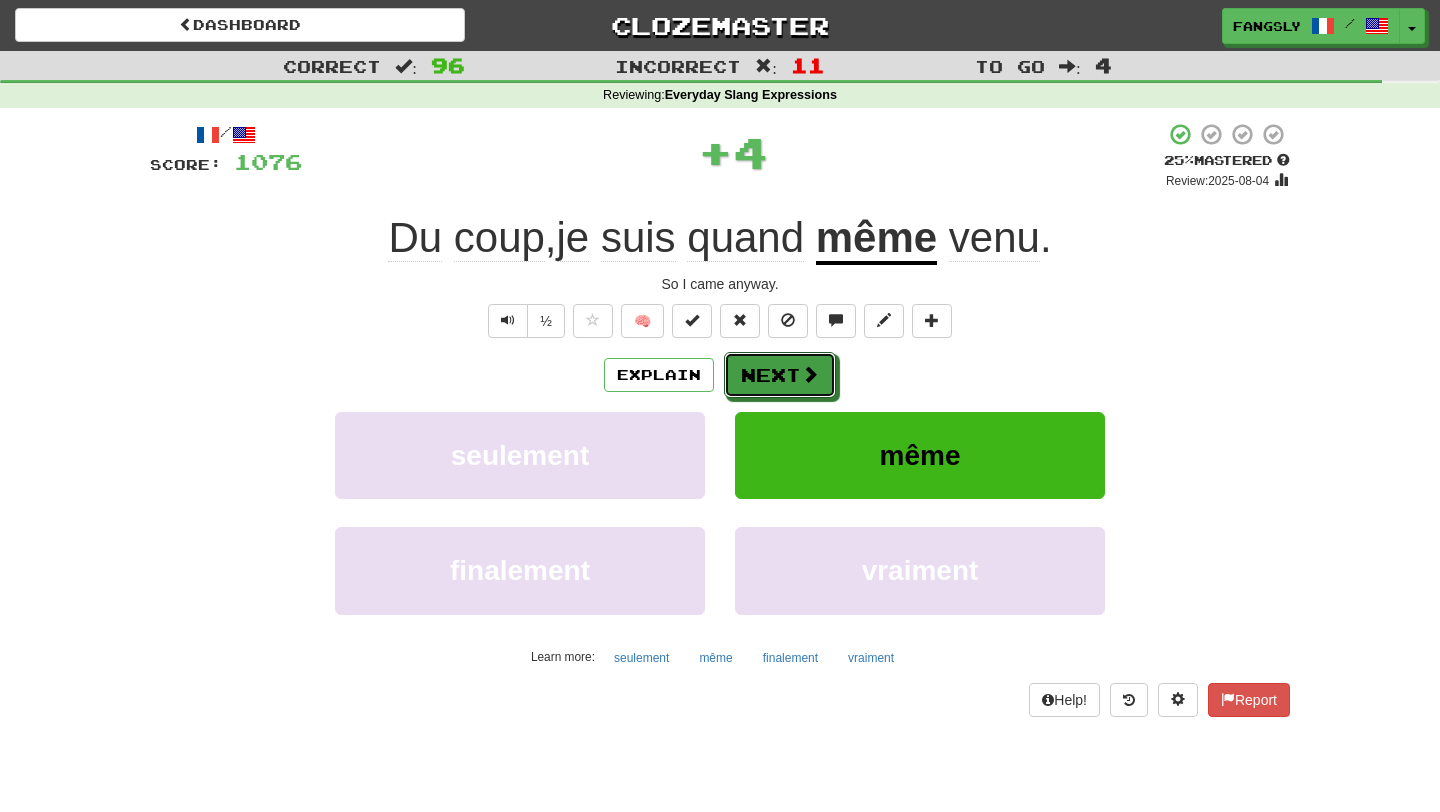 click on "Next" at bounding box center [780, 375] 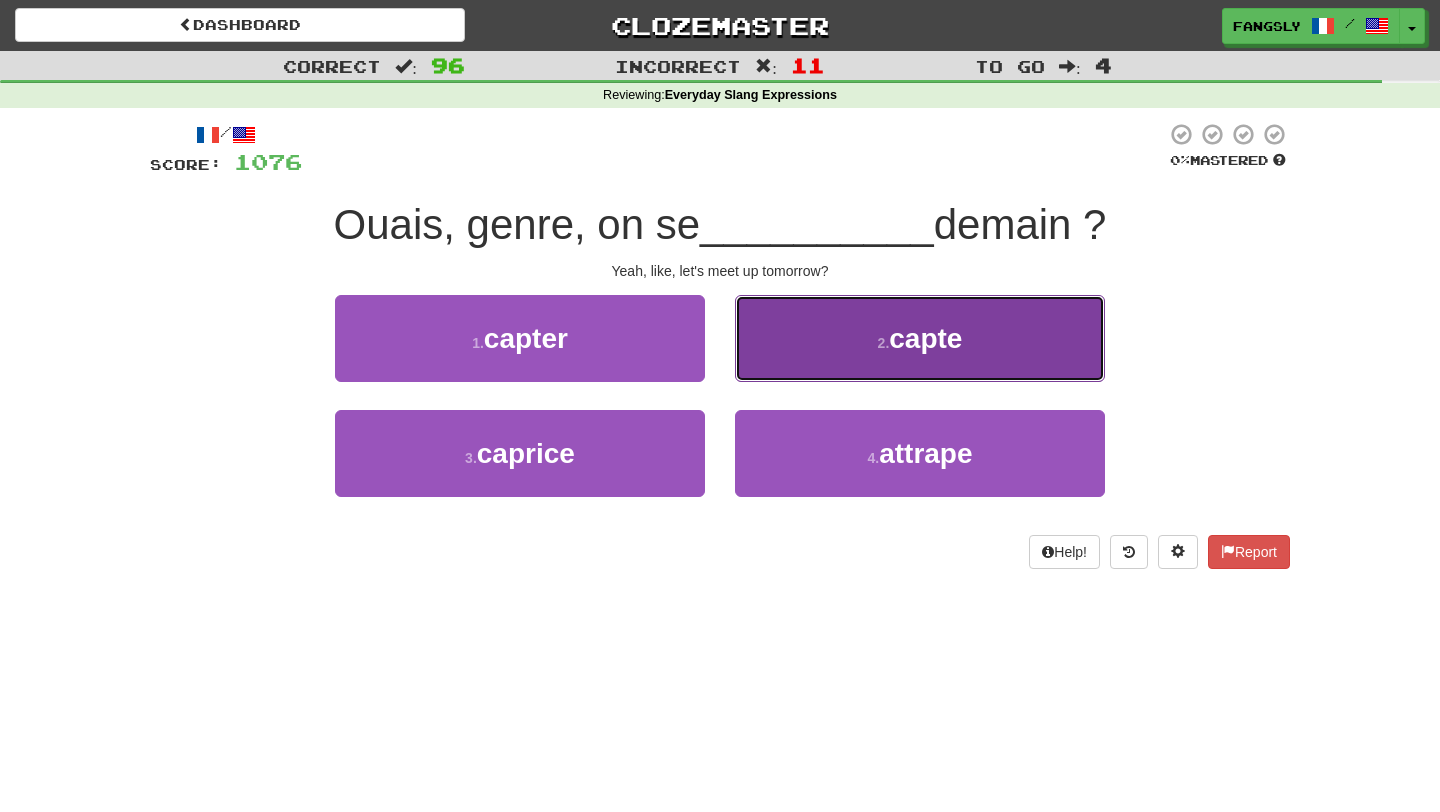 click on "2 .  capte" at bounding box center [920, 338] 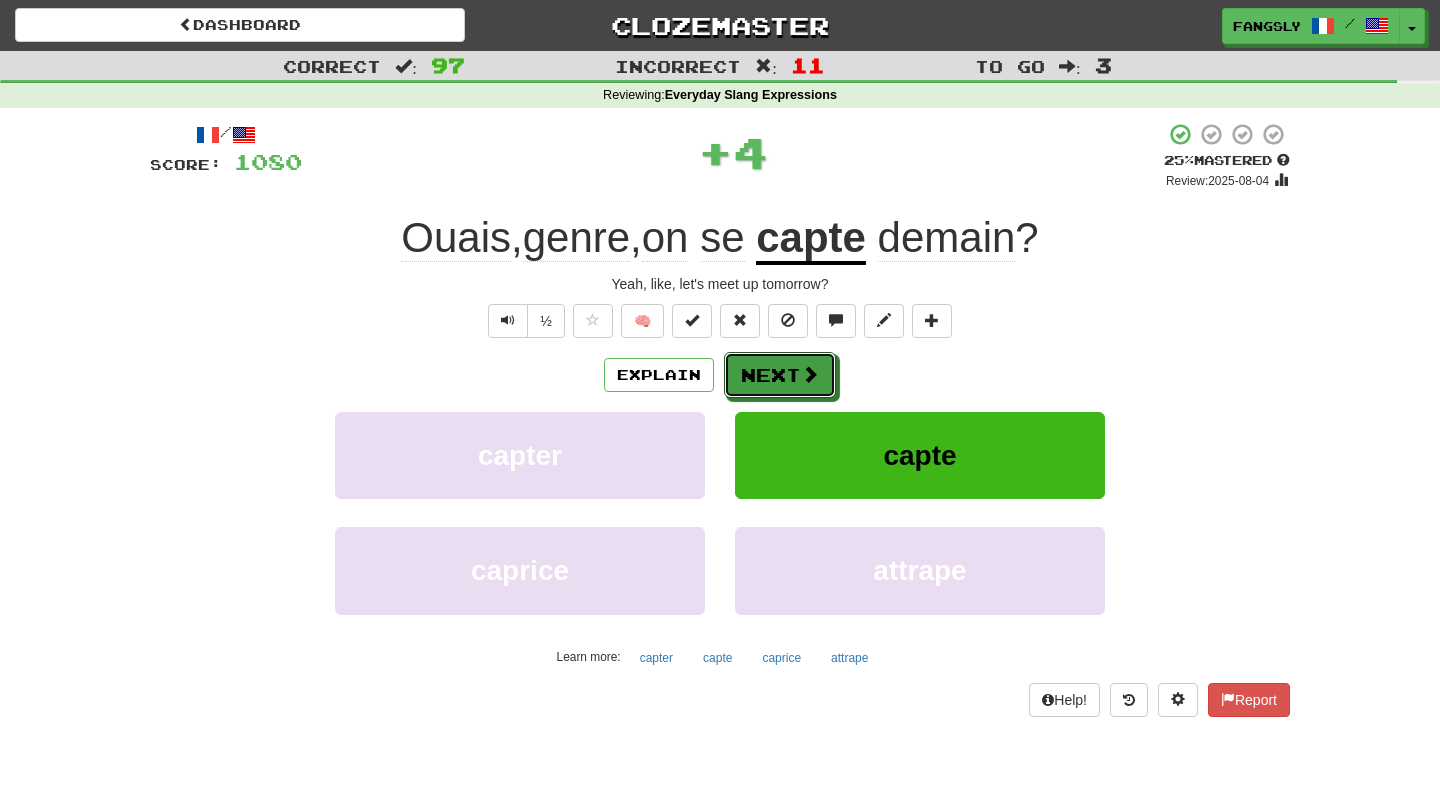 click on "Next" at bounding box center (780, 375) 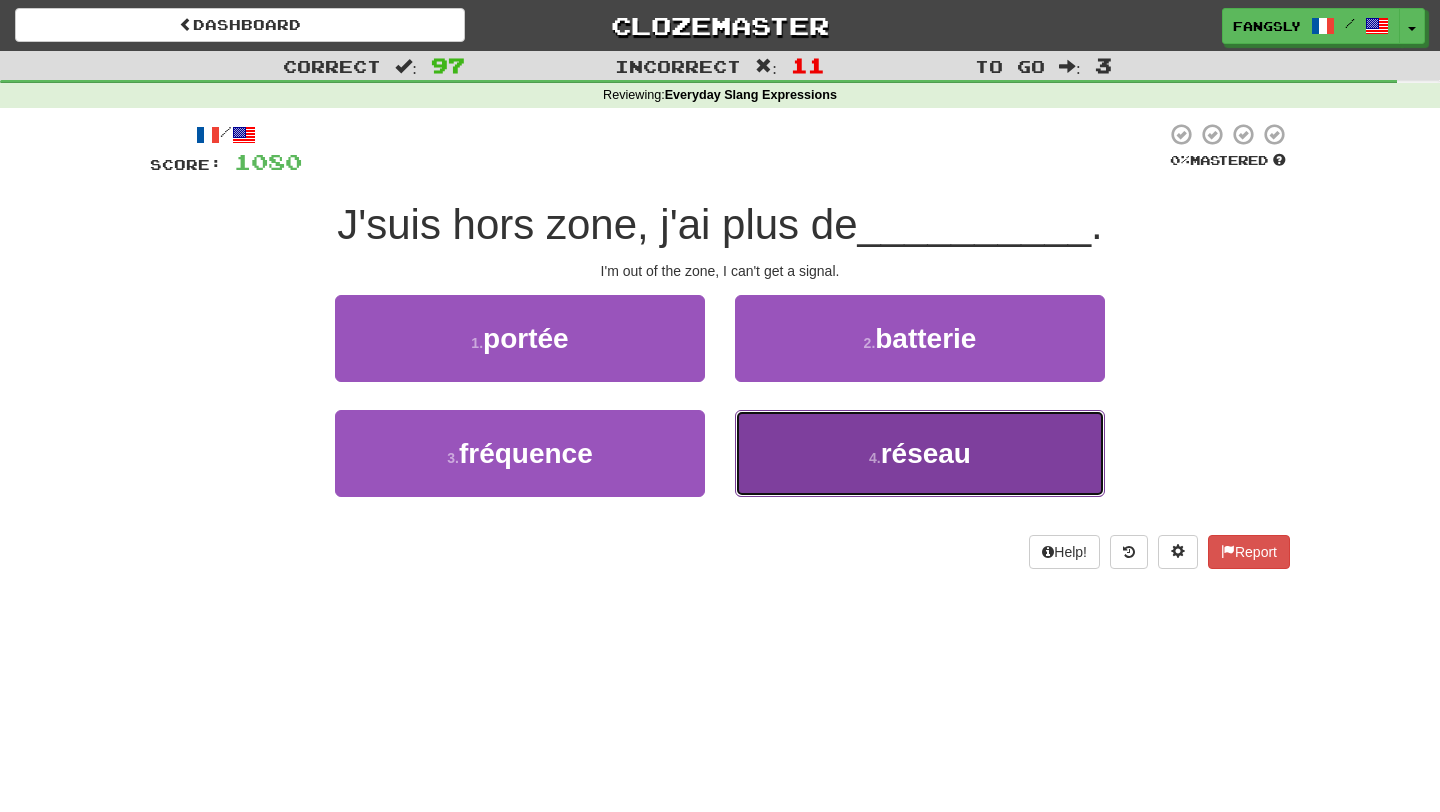 click on "4 .  réseau" at bounding box center (920, 453) 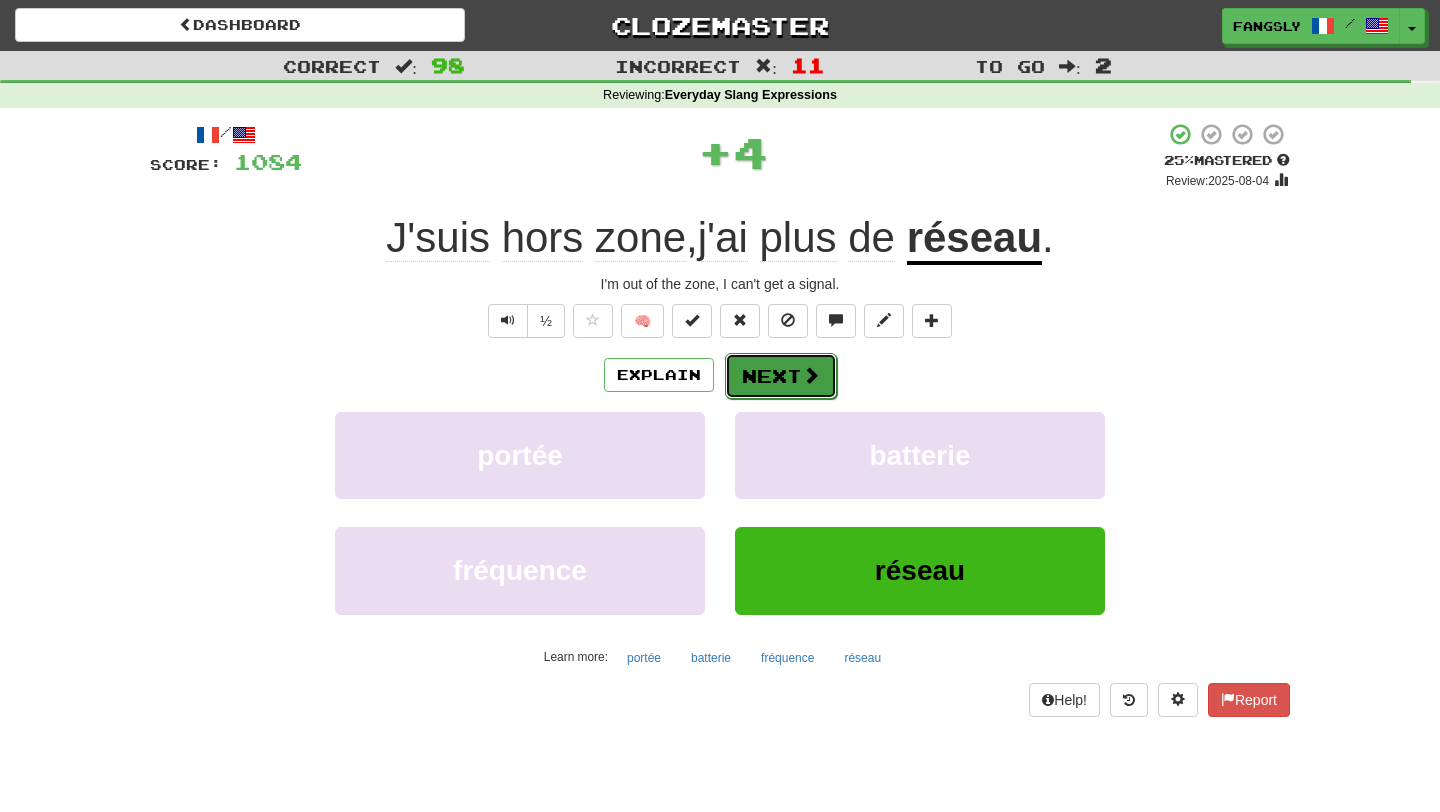 click at bounding box center [811, 375] 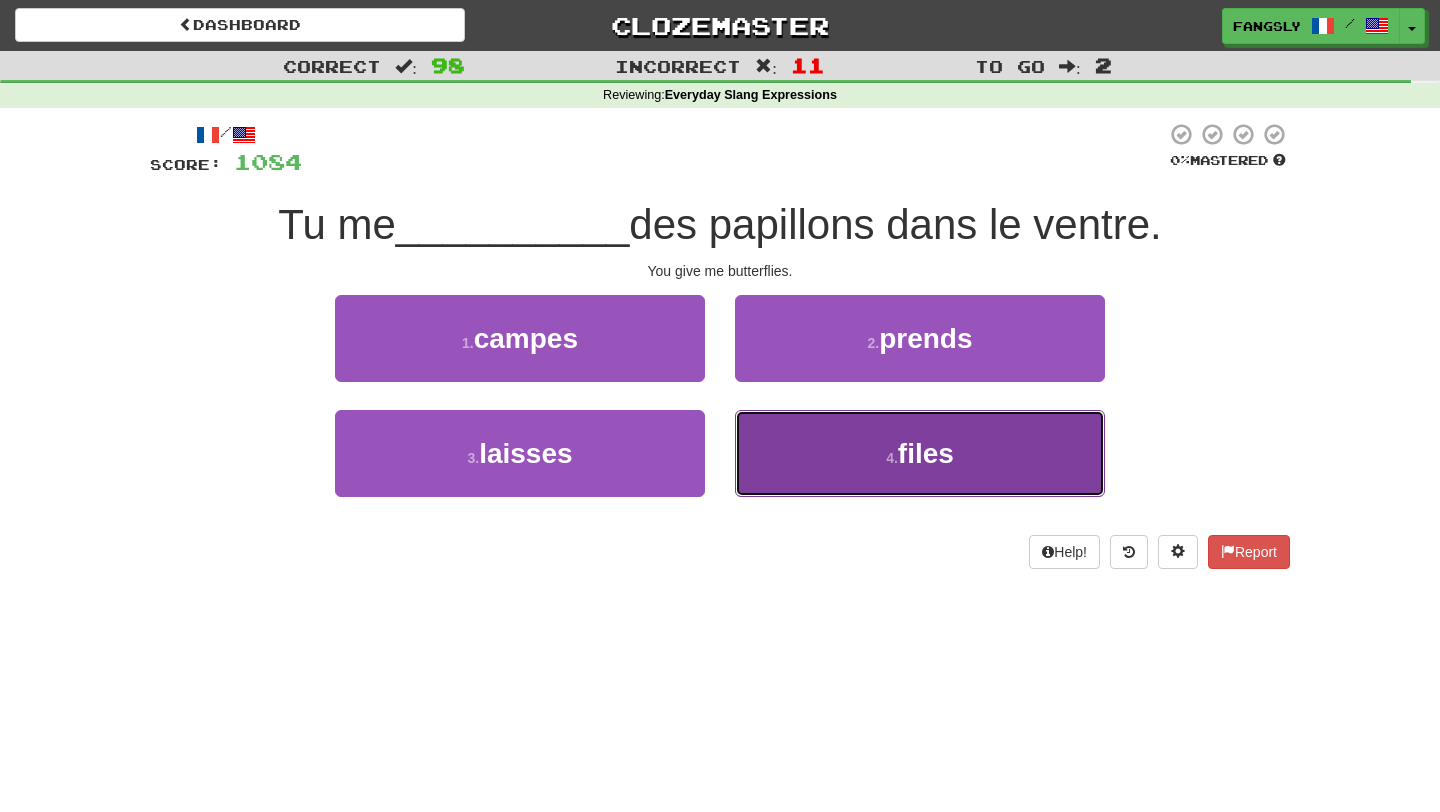 click on "4 .  files" at bounding box center (920, 453) 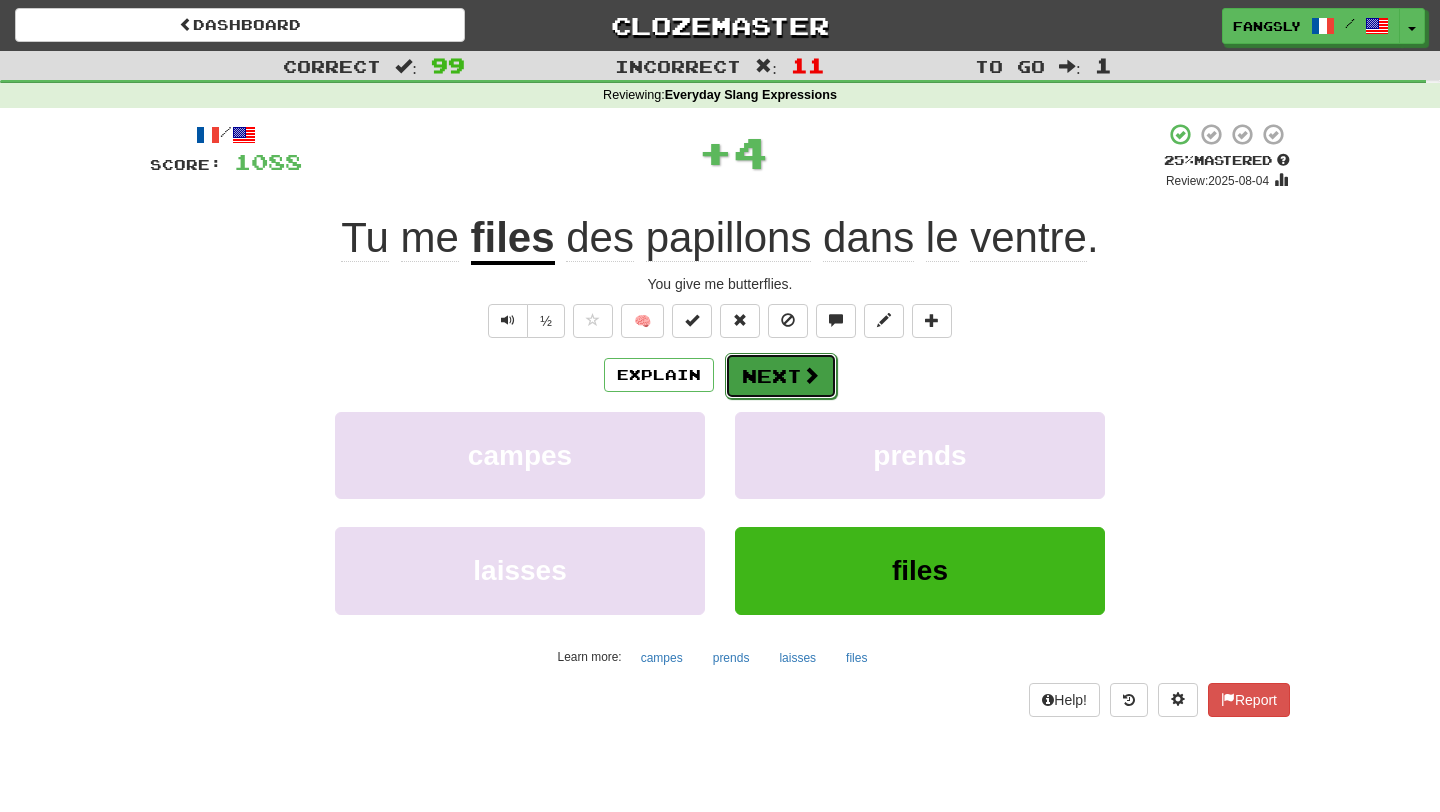 click on "Next" at bounding box center (781, 376) 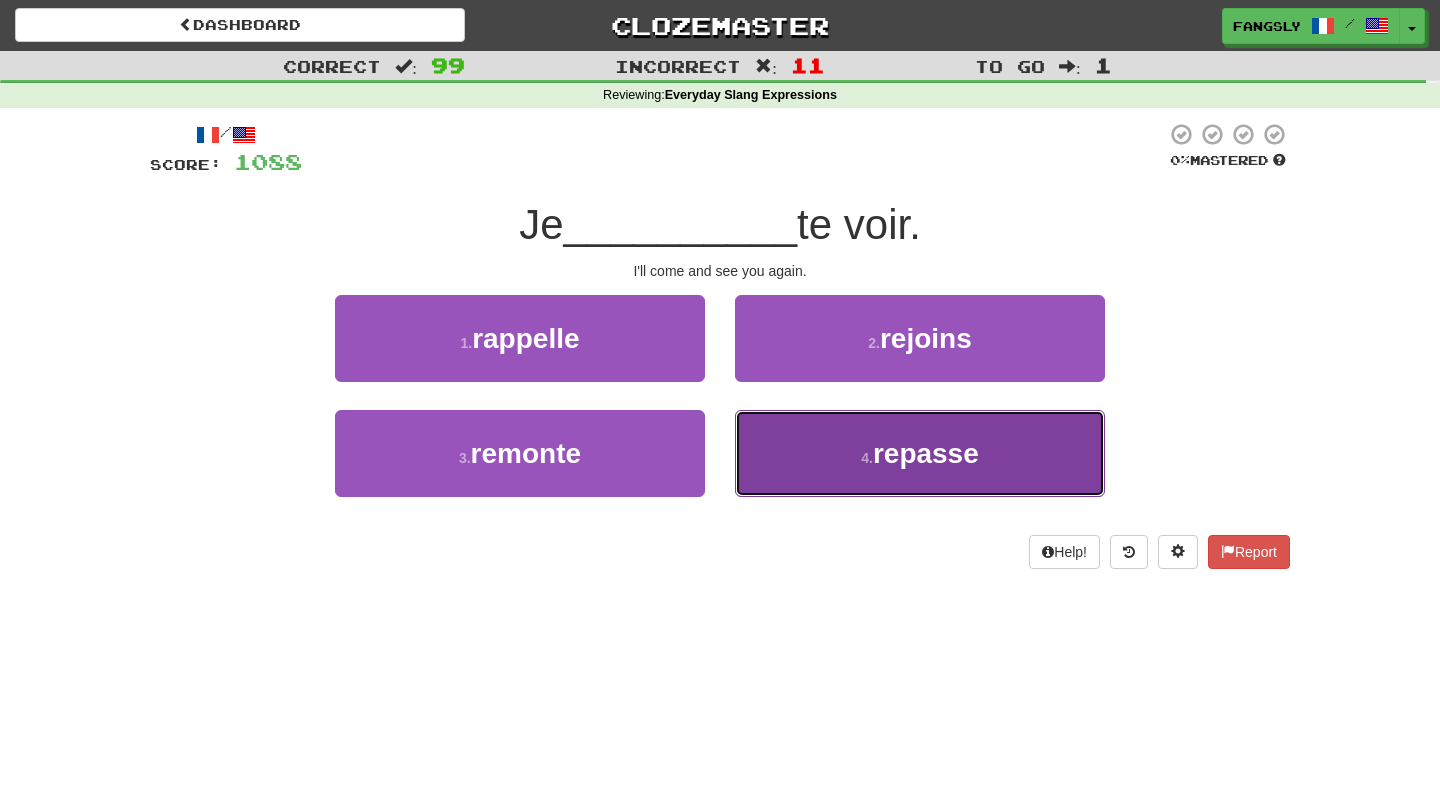 click on "4 .  repasse" at bounding box center [920, 453] 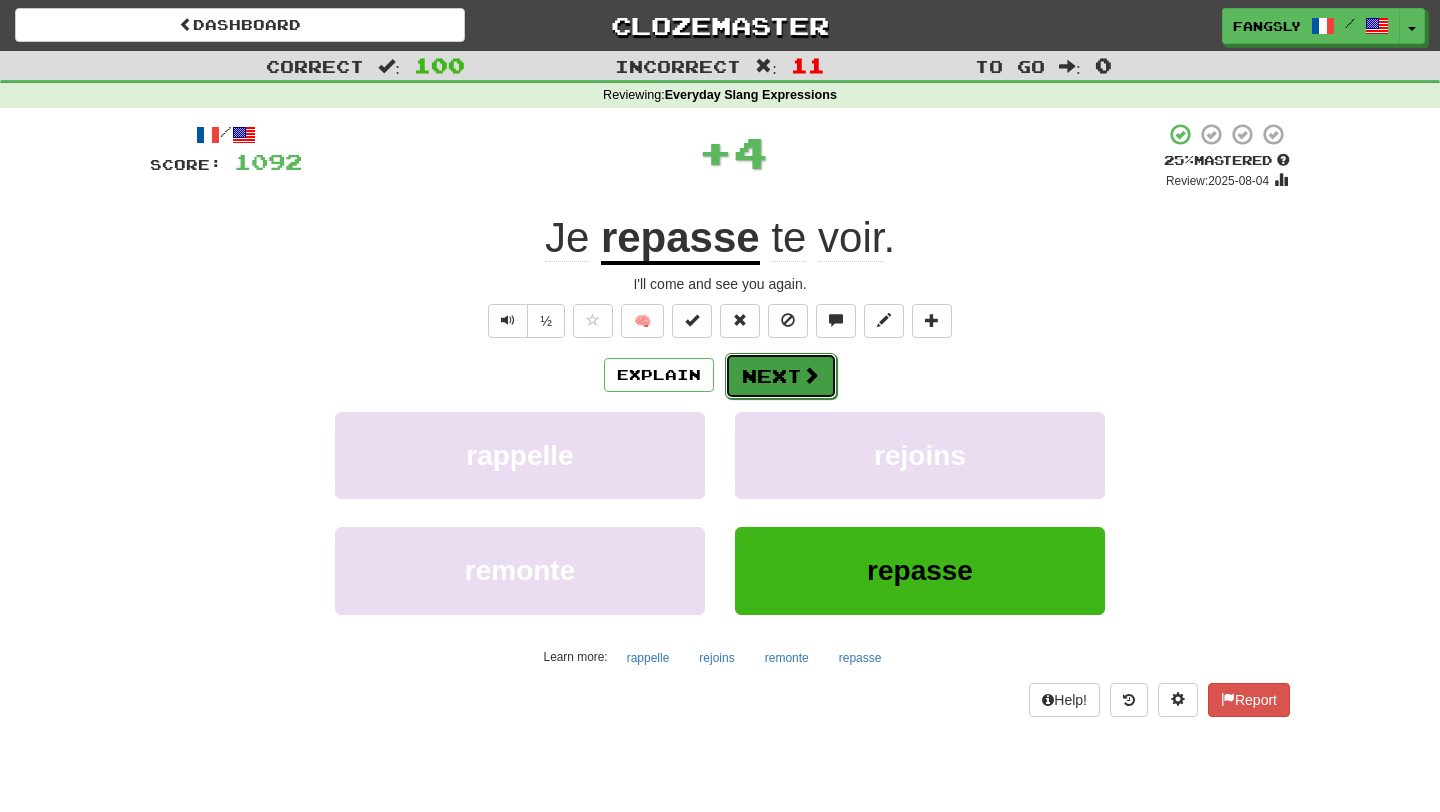 click at bounding box center (811, 375) 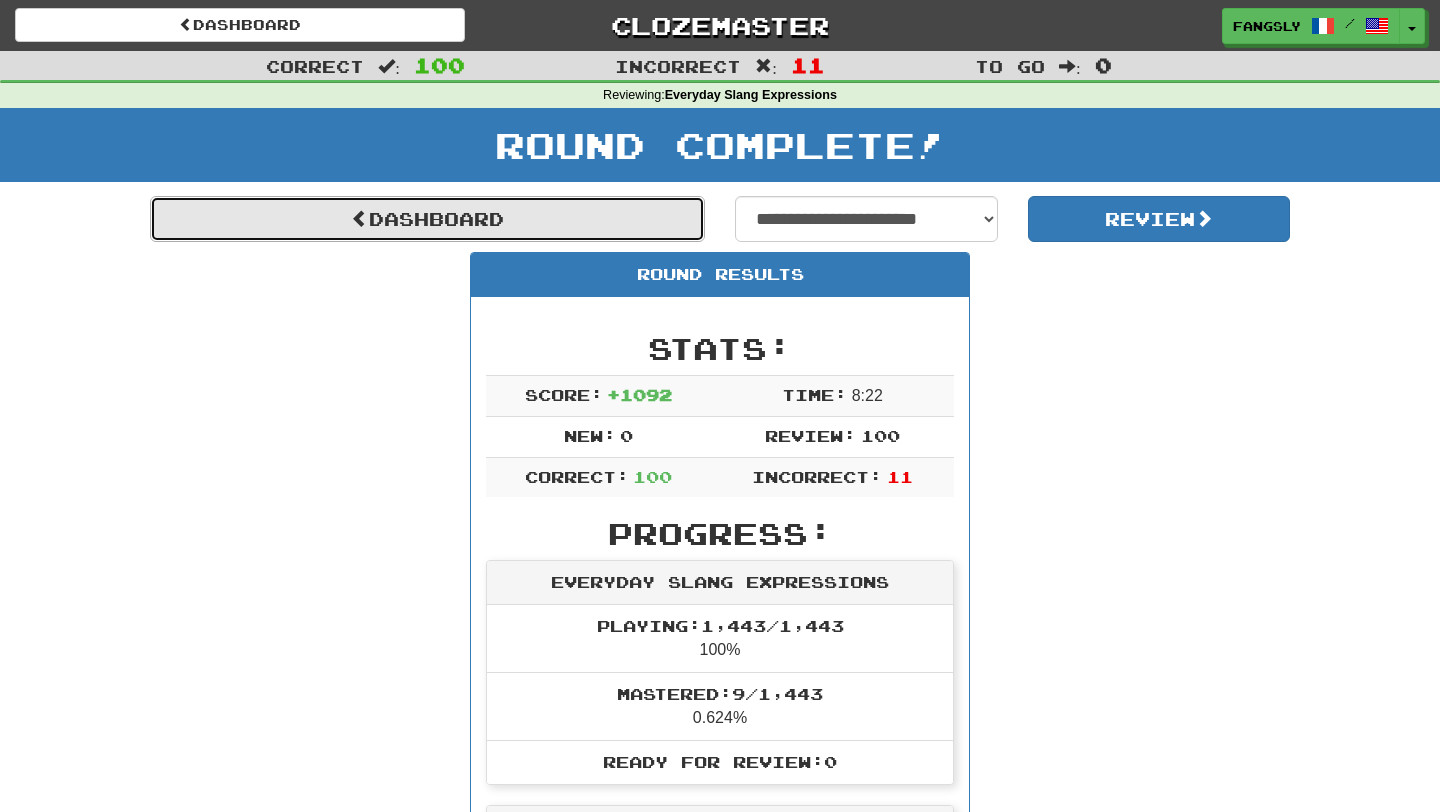 click on "Dashboard" at bounding box center [427, 219] 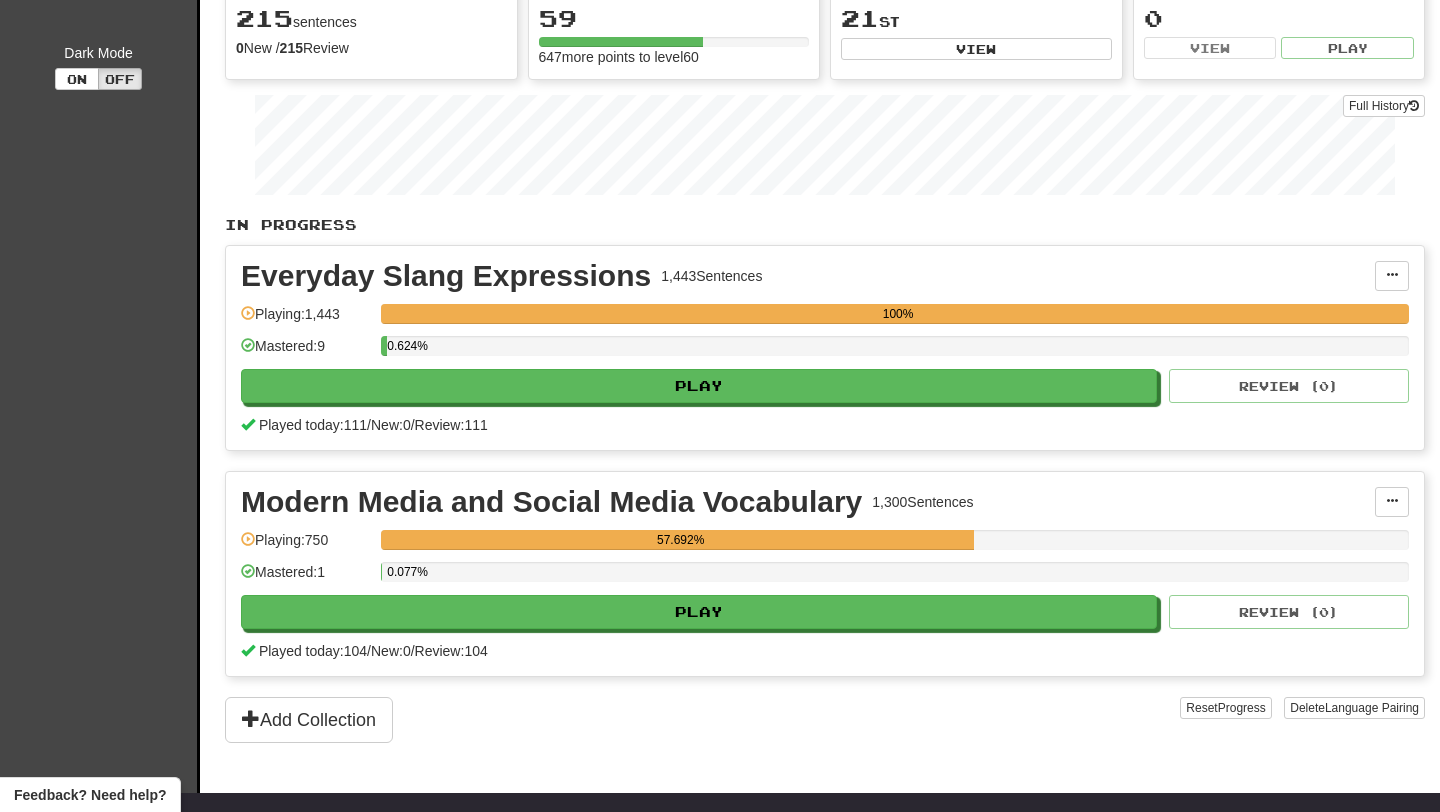scroll, scrollTop: 0, scrollLeft: 0, axis: both 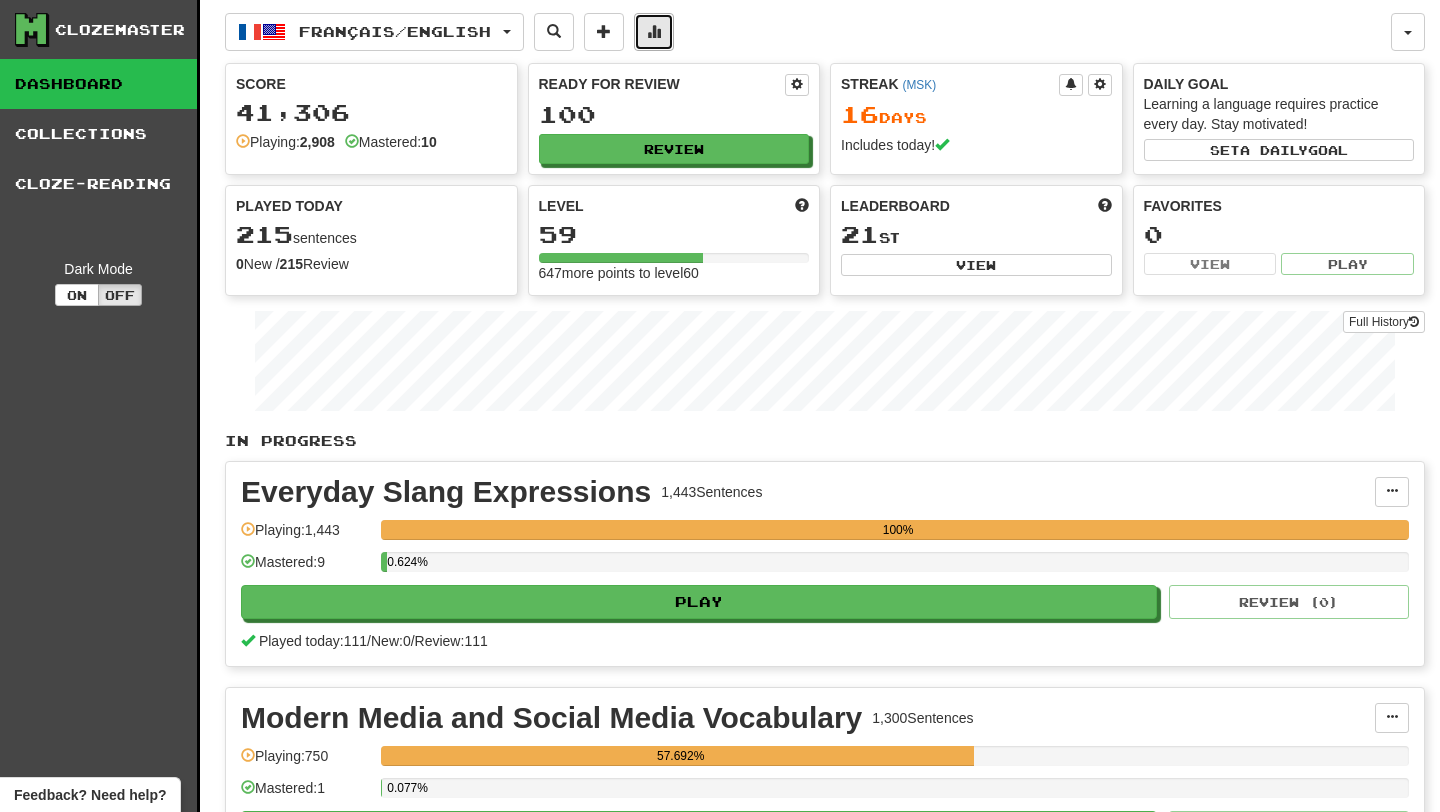 click at bounding box center [654, 32] 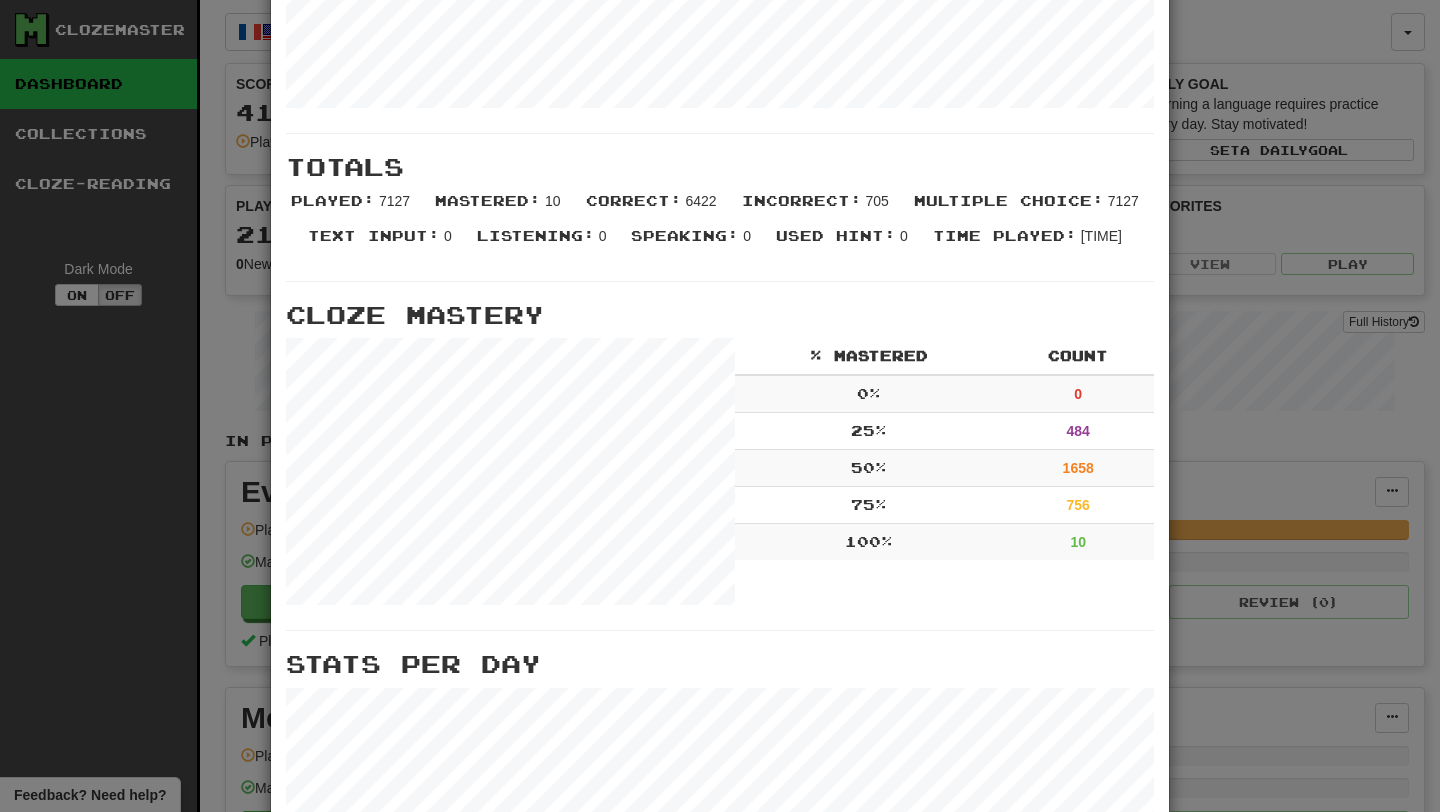 scroll, scrollTop: 339, scrollLeft: 0, axis: vertical 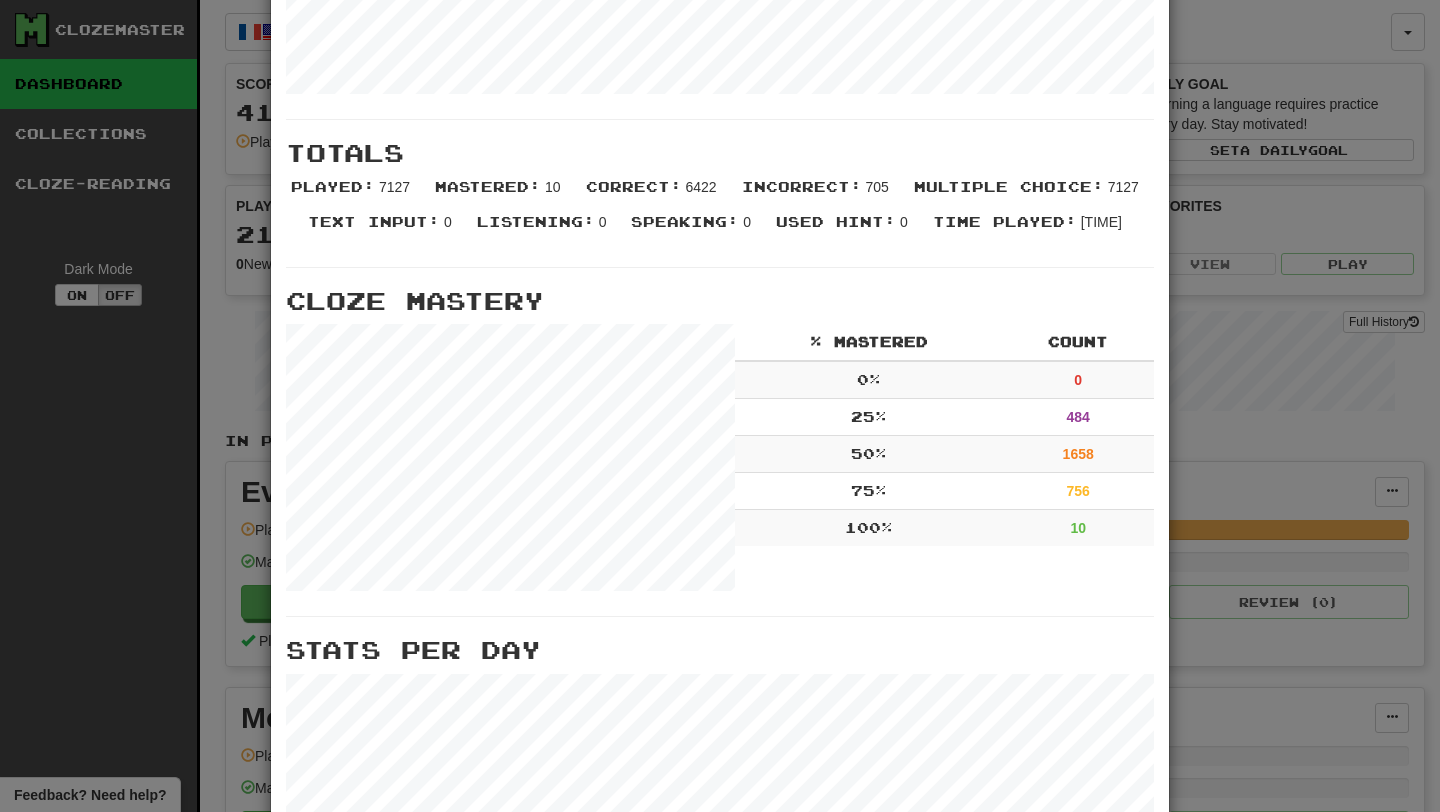click on "× More Stats Review Forecast Totals Played :   7127 Mastered :   10 Correct :   6422 Incorrect :   705 Multiple Choice :   7127 Text Input :   0 Listening :   0 Speaking :   0 Used Hint :   0 Time Played :   8:49:41 Cloze Mastery % Mastered Count 0 % 0 25 % 484 50 % 1658 75 % 756 100 % 10 Stats Per Day Close" at bounding box center [720, 406] 